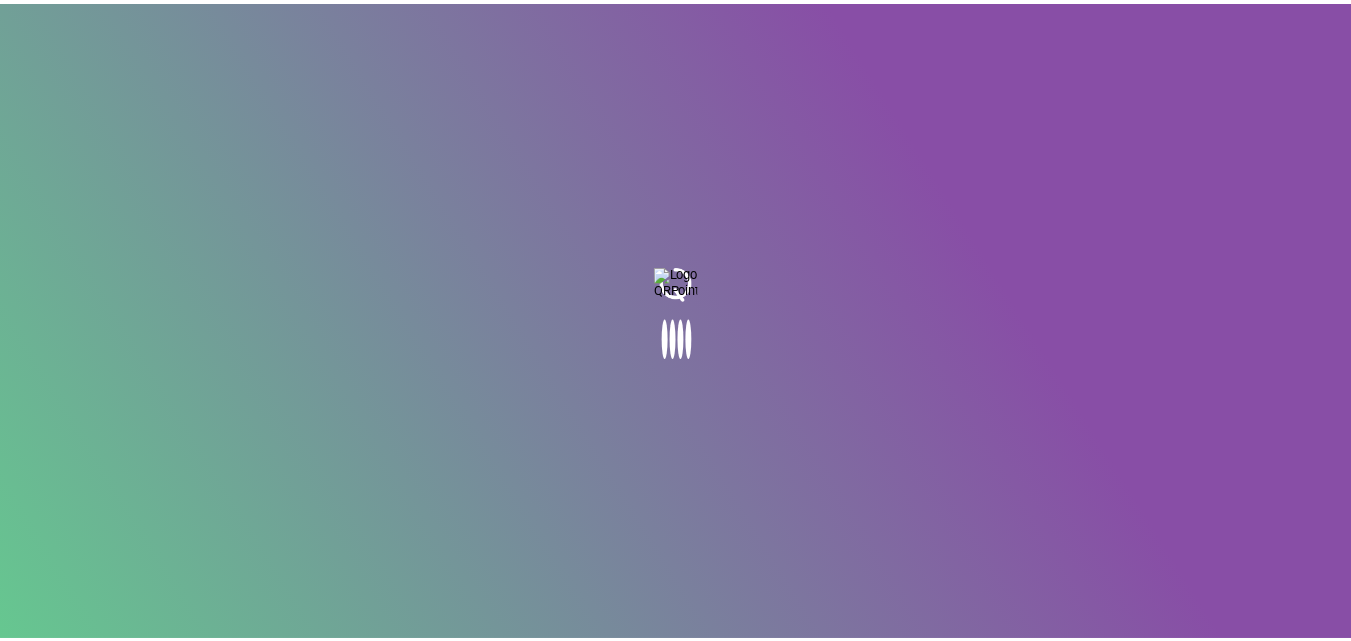 scroll, scrollTop: 0, scrollLeft: 0, axis: both 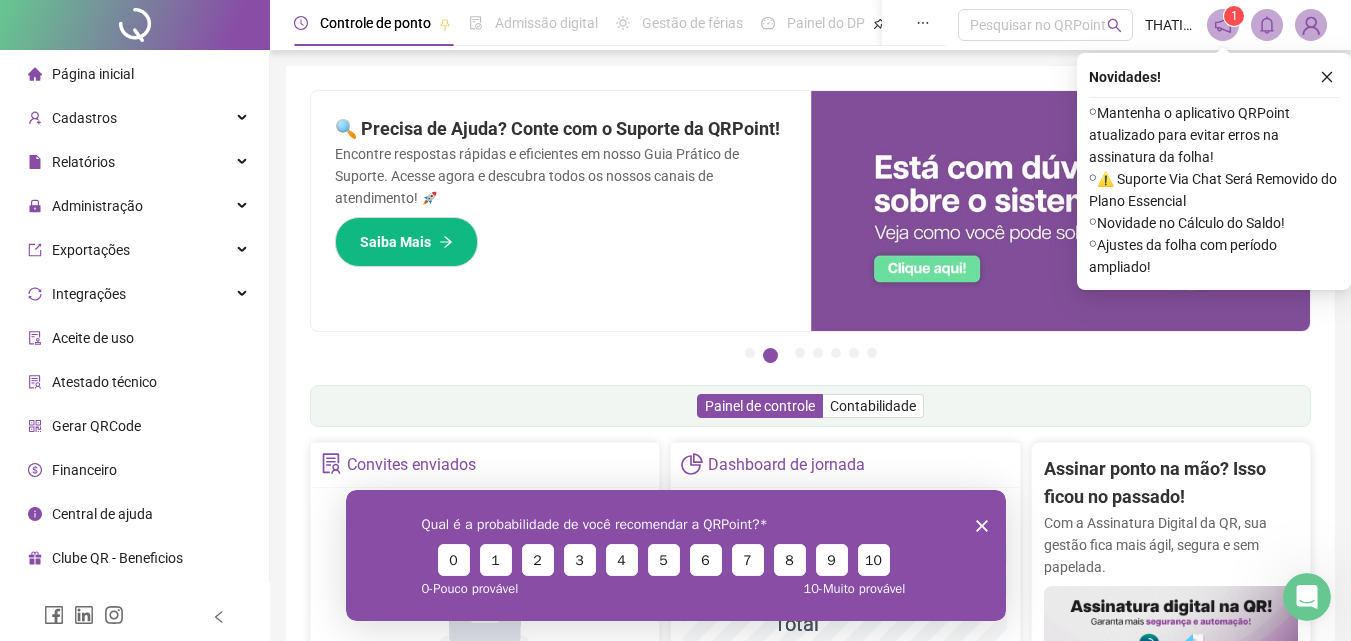 drag, startPoint x: 413, startPoint y: 455, endPoint x: 660, endPoint y: 404, distance: 252.21024 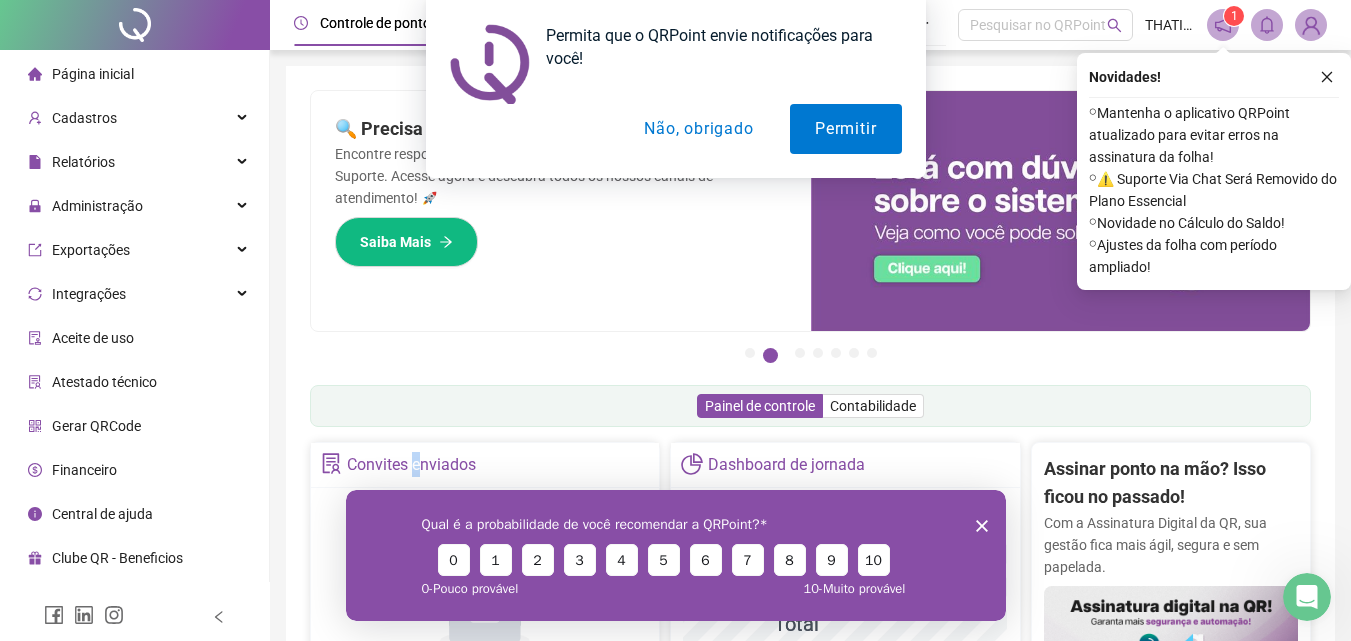 click on "Não, obrigado" at bounding box center (698, 129) 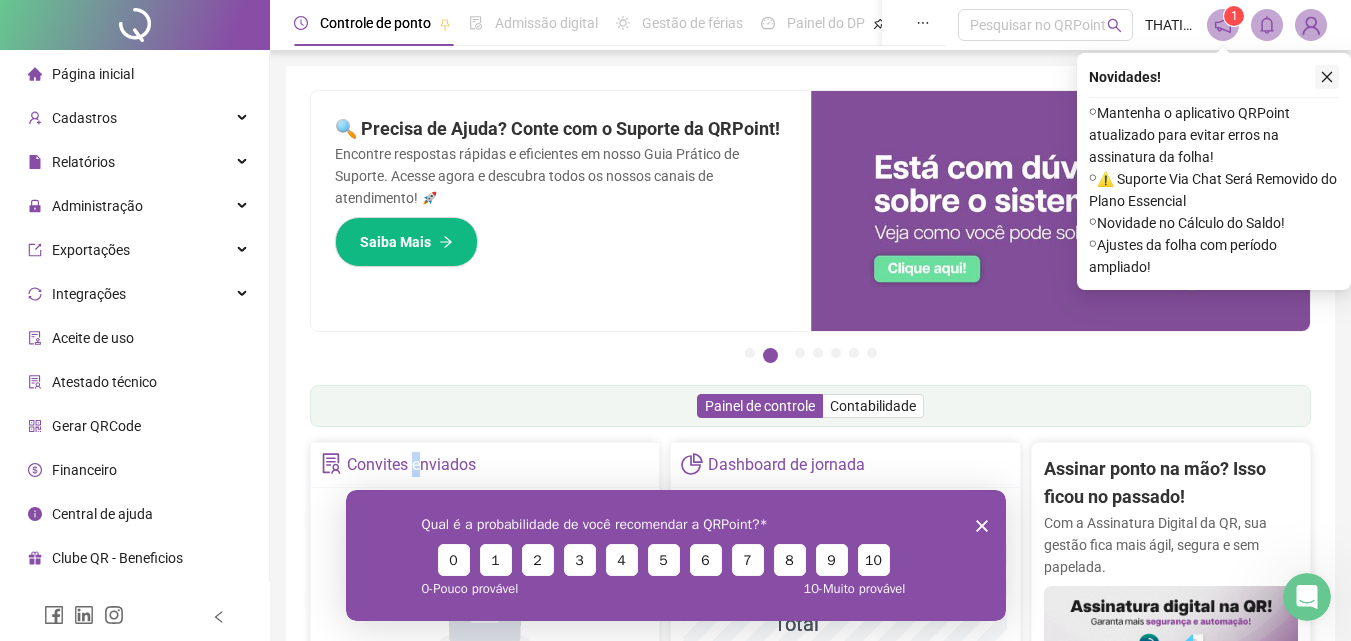 click 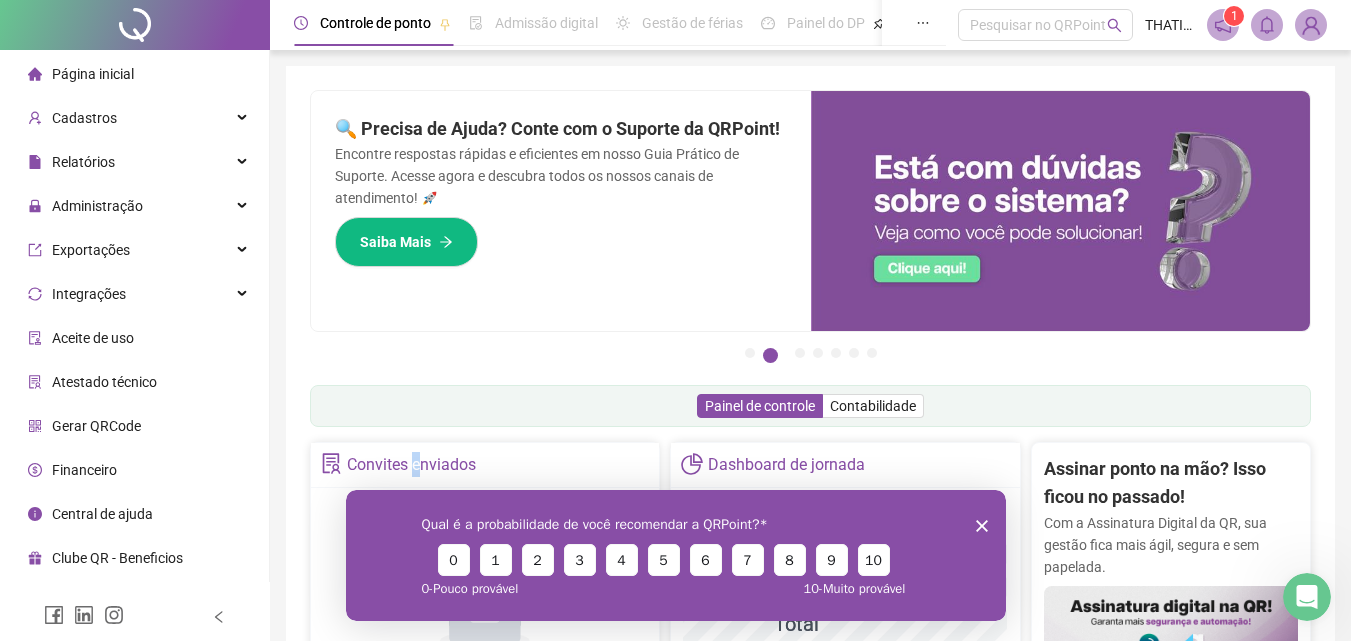 click on "Qual é a probabilidade de você recomendar a QRPoint? 0 1 2 3 4 5 6 7 8 9 10 0  -  Pouco provável 10  -  Muito provável" at bounding box center (675, 554) 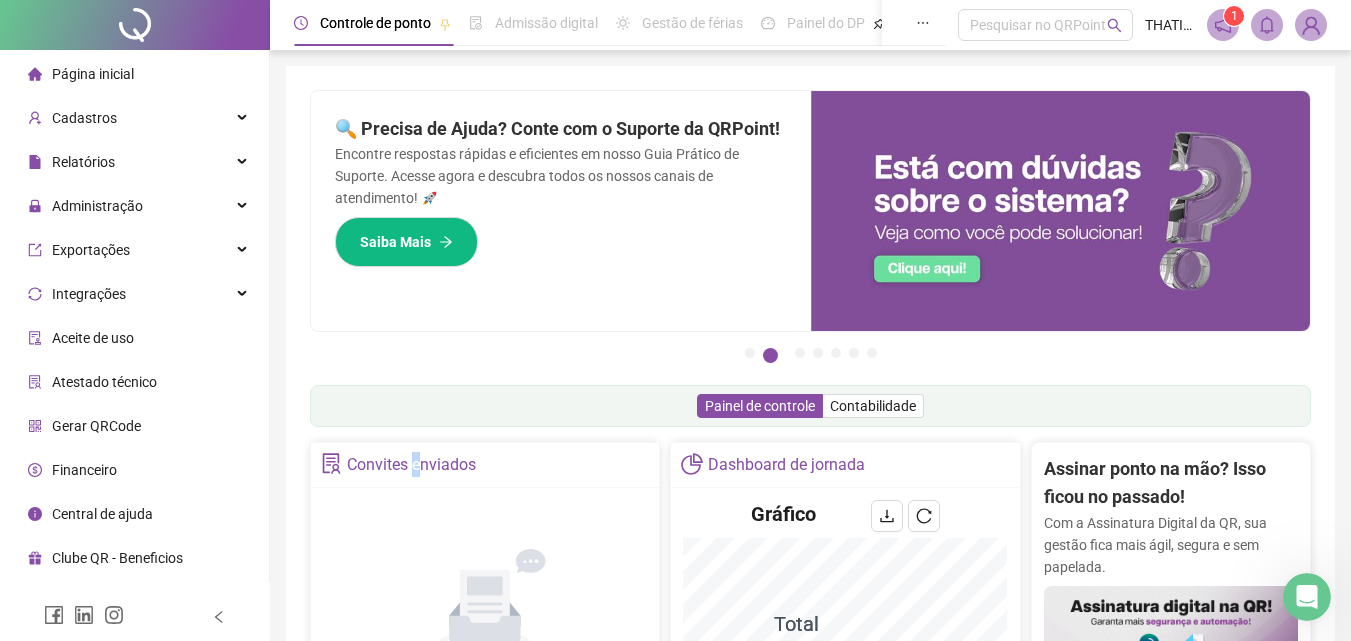 scroll, scrollTop: 200, scrollLeft: 0, axis: vertical 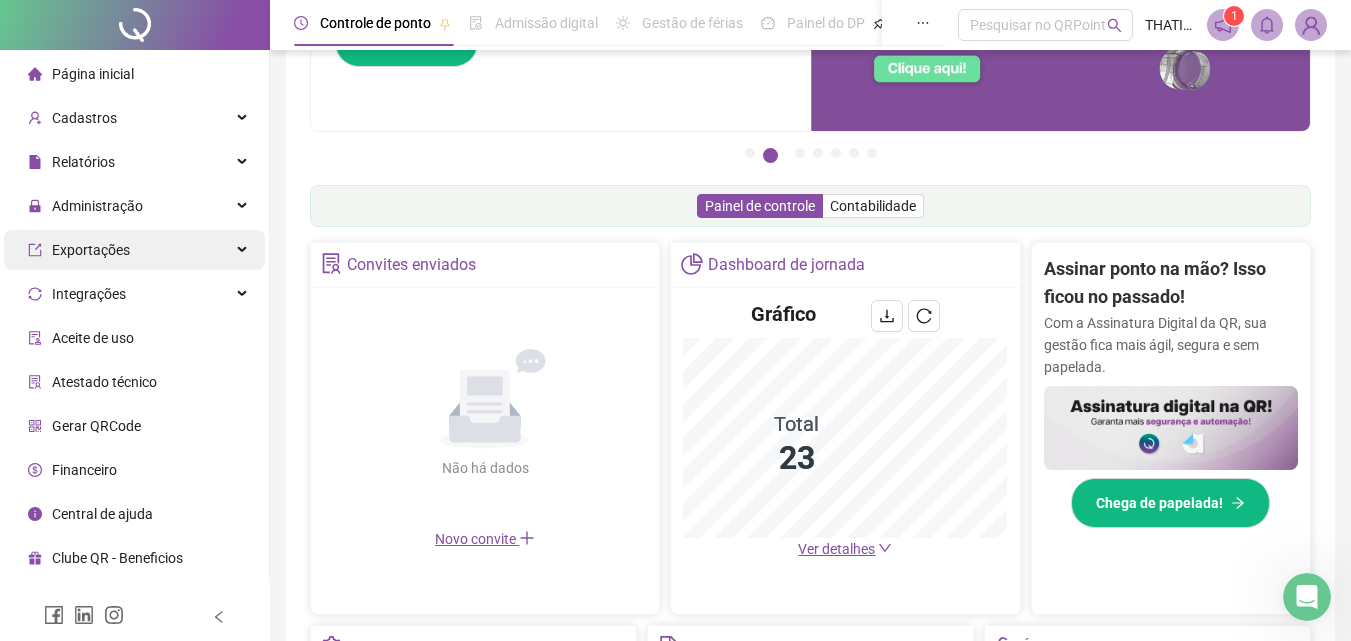 click on "Exportações" at bounding box center (91, 250) 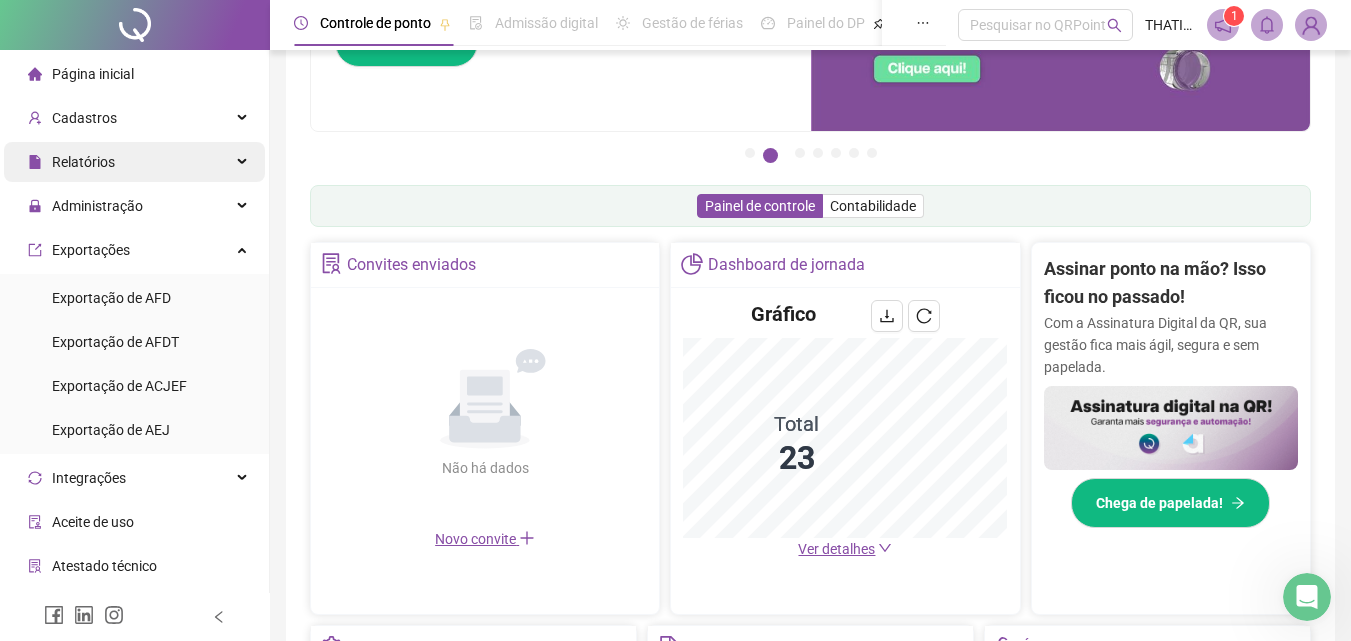 click on "Relatórios" at bounding box center (83, 162) 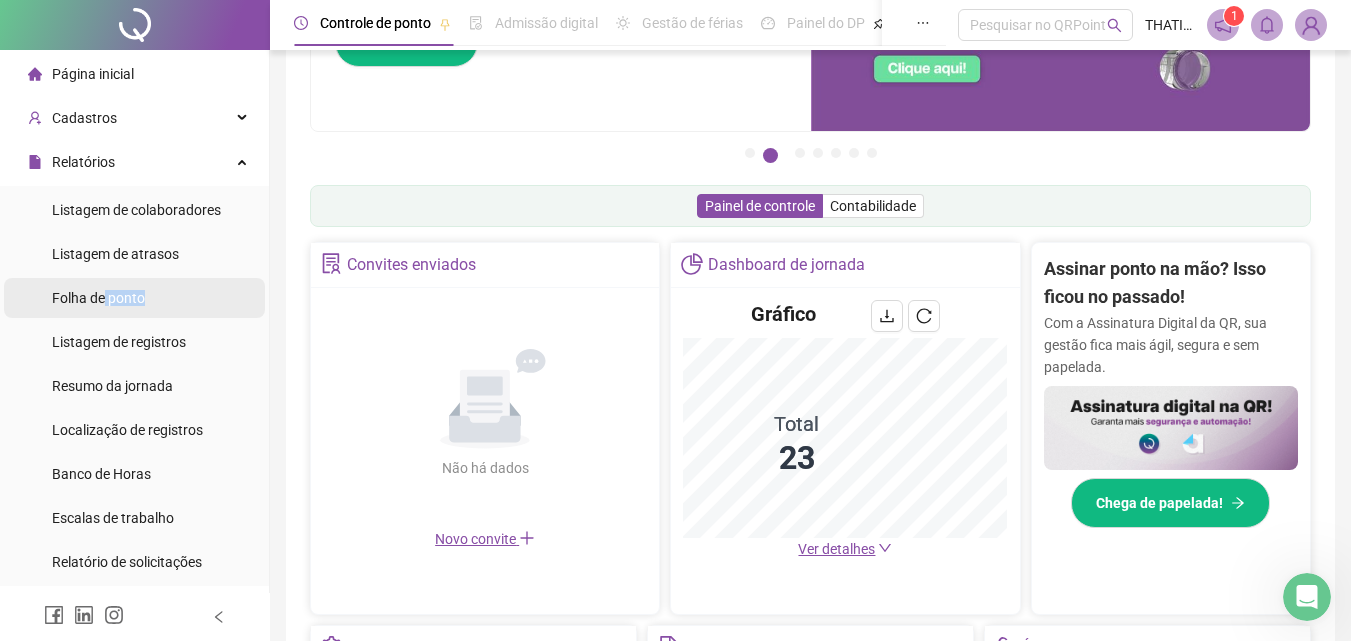 click on "Folha de ponto" at bounding box center (98, 298) 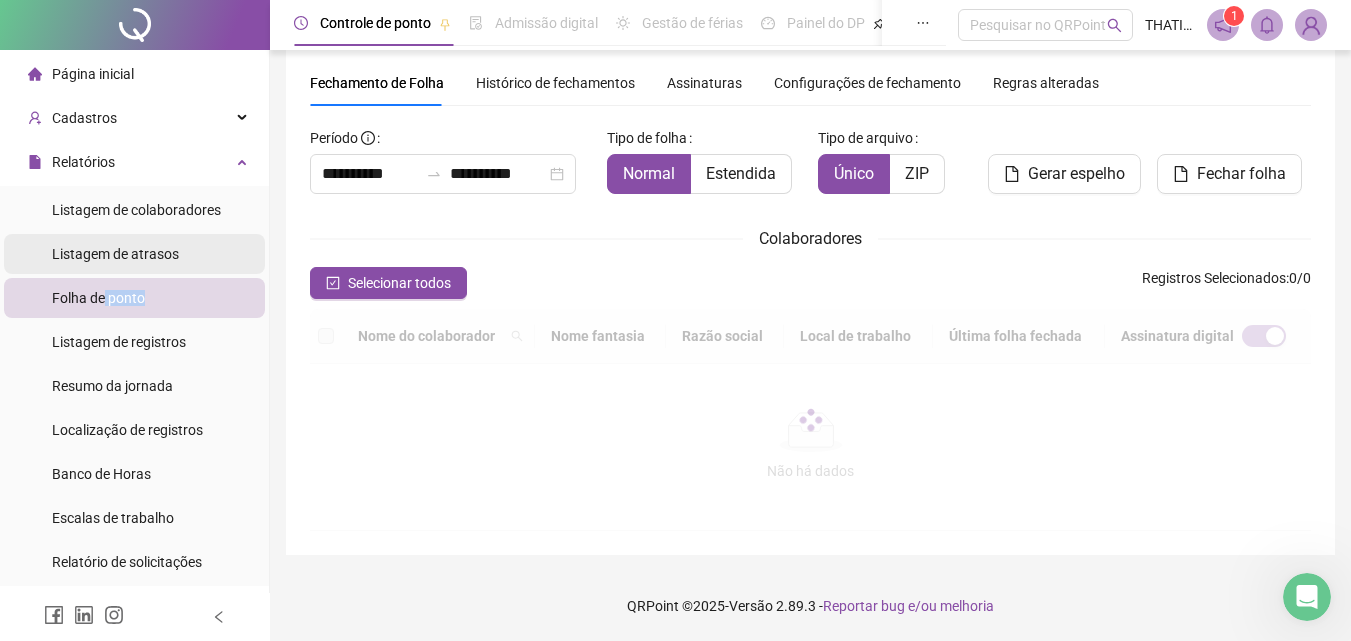 scroll, scrollTop: 78, scrollLeft: 0, axis: vertical 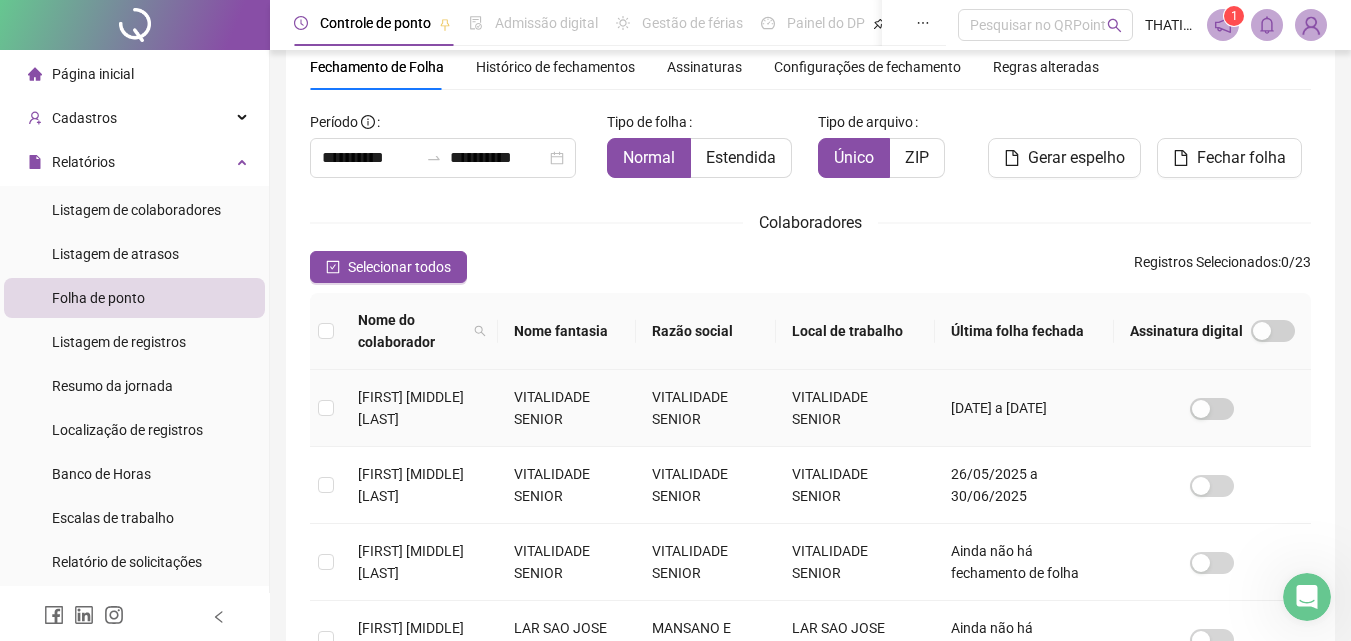 click on "[FIRST] [MIDDLE] [LAST]" at bounding box center [411, 408] 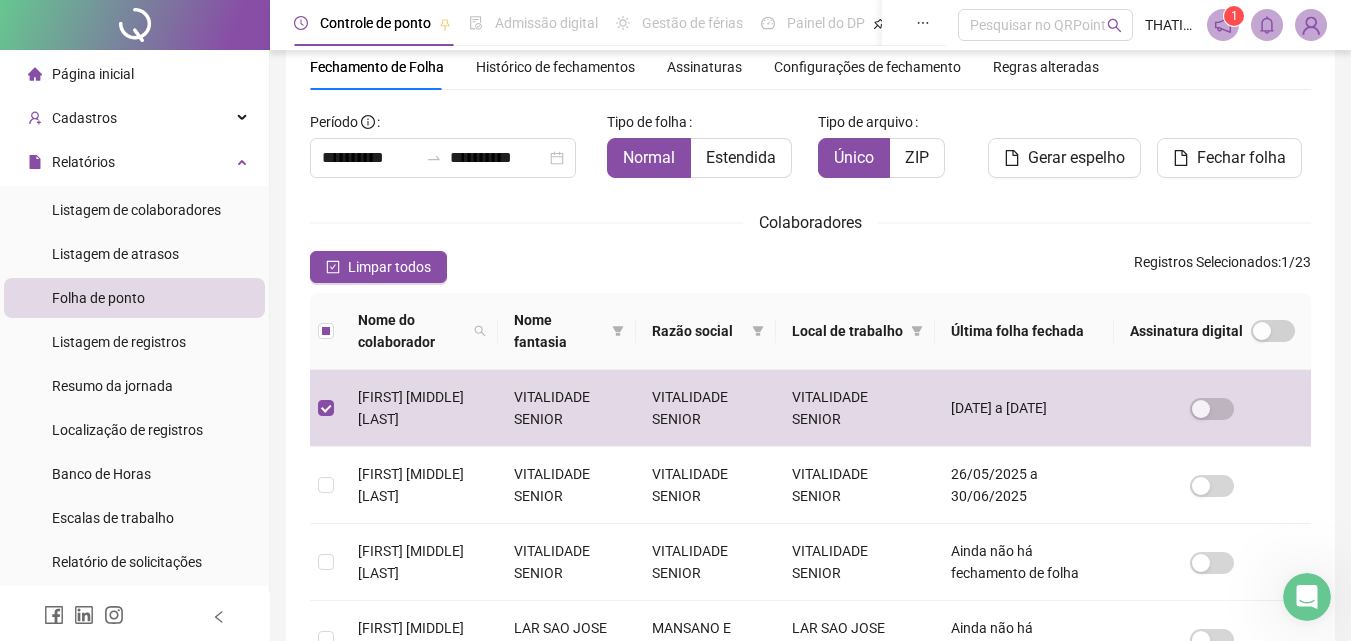 scroll, scrollTop: 89, scrollLeft: 0, axis: vertical 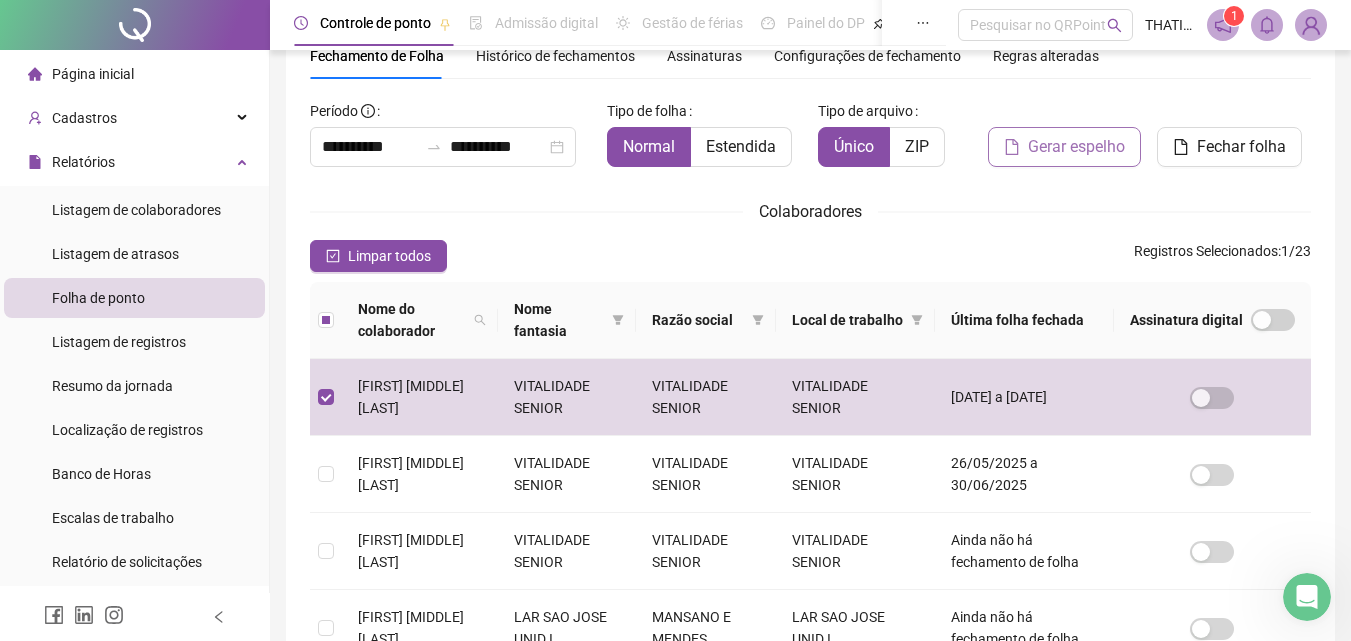 click on "Gerar espelho" at bounding box center [1076, 147] 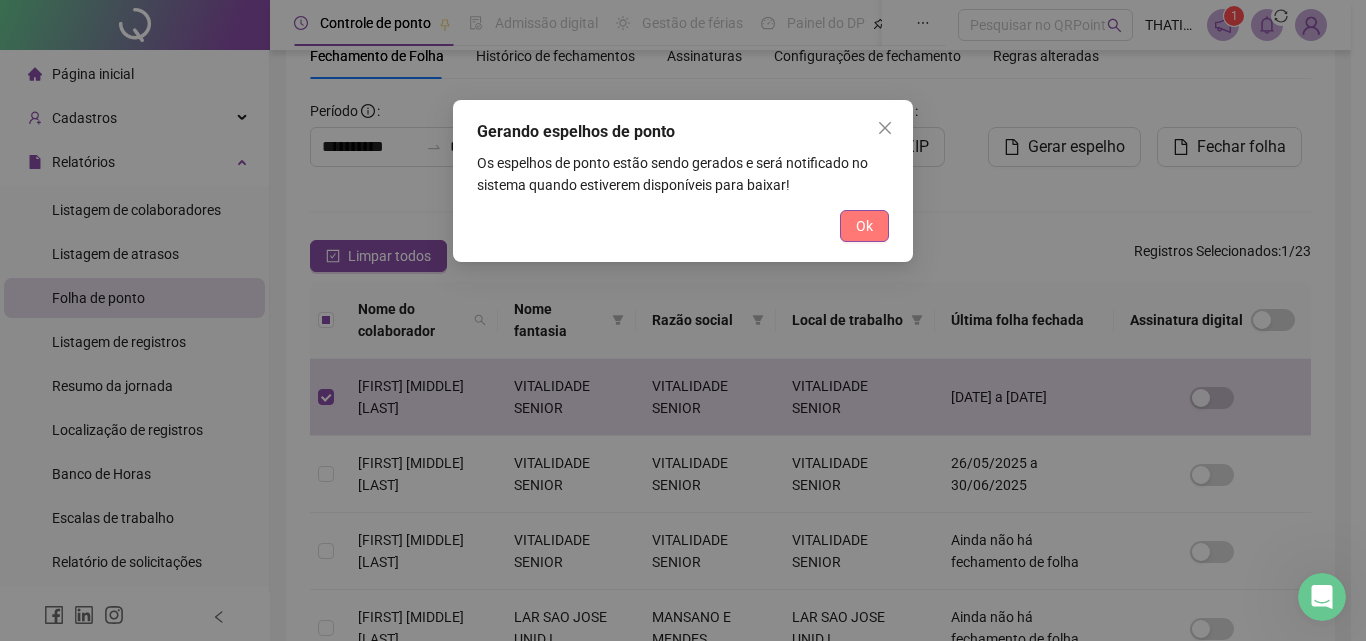 click on "Ok" at bounding box center (864, 226) 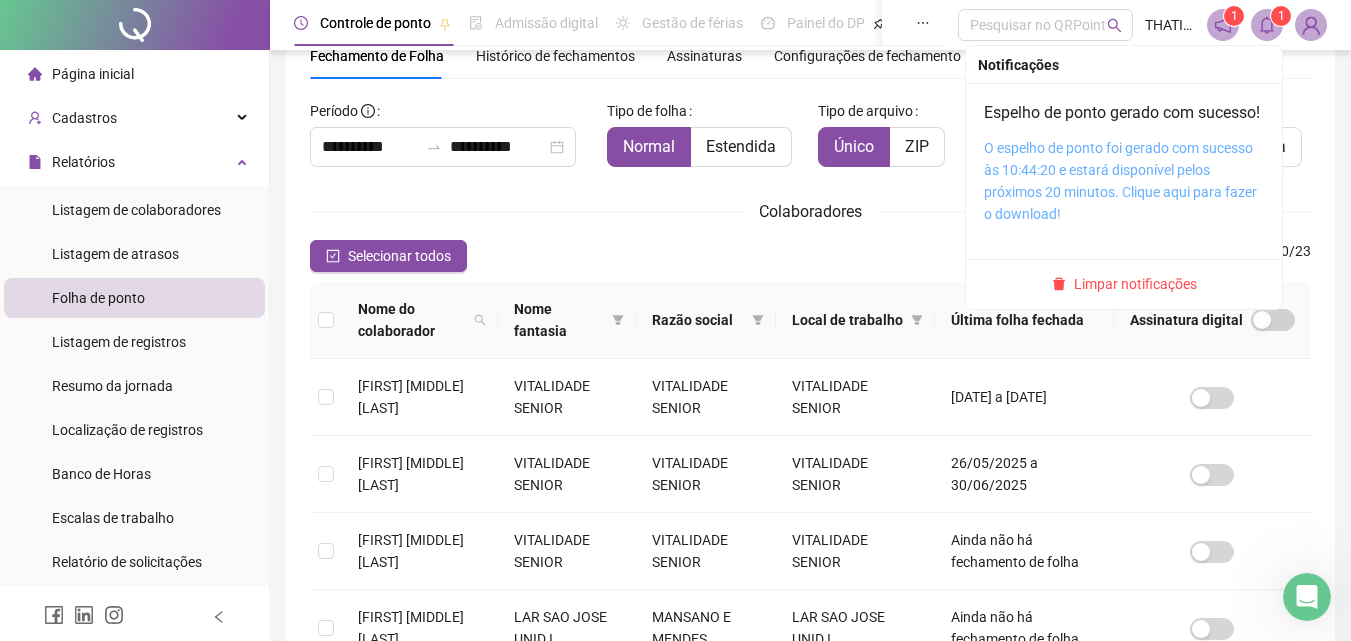 click on "O espelho de ponto foi gerado com sucesso às 10:44:20 e estará disponível pelos próximos 20 minutos.
Clique aqui para fazer o download!" at bounding box center (1120, 181) 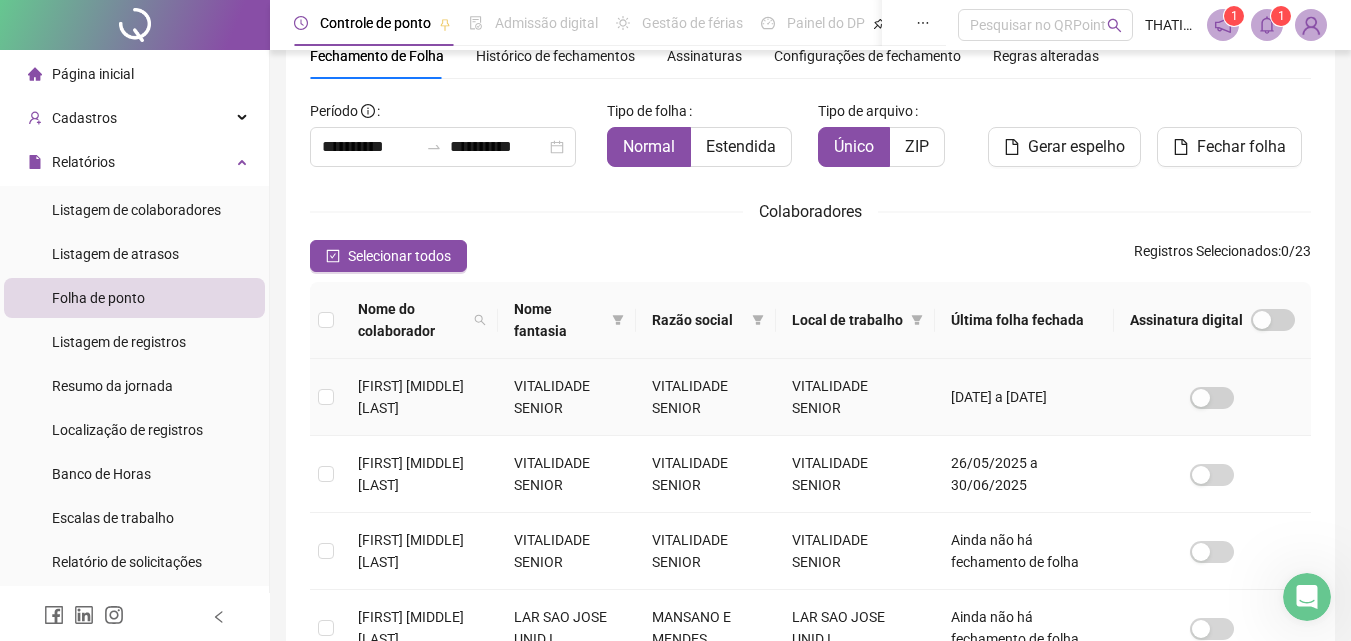 click on "VITALIDADE SENIOR" at bounding box center [705, 397] 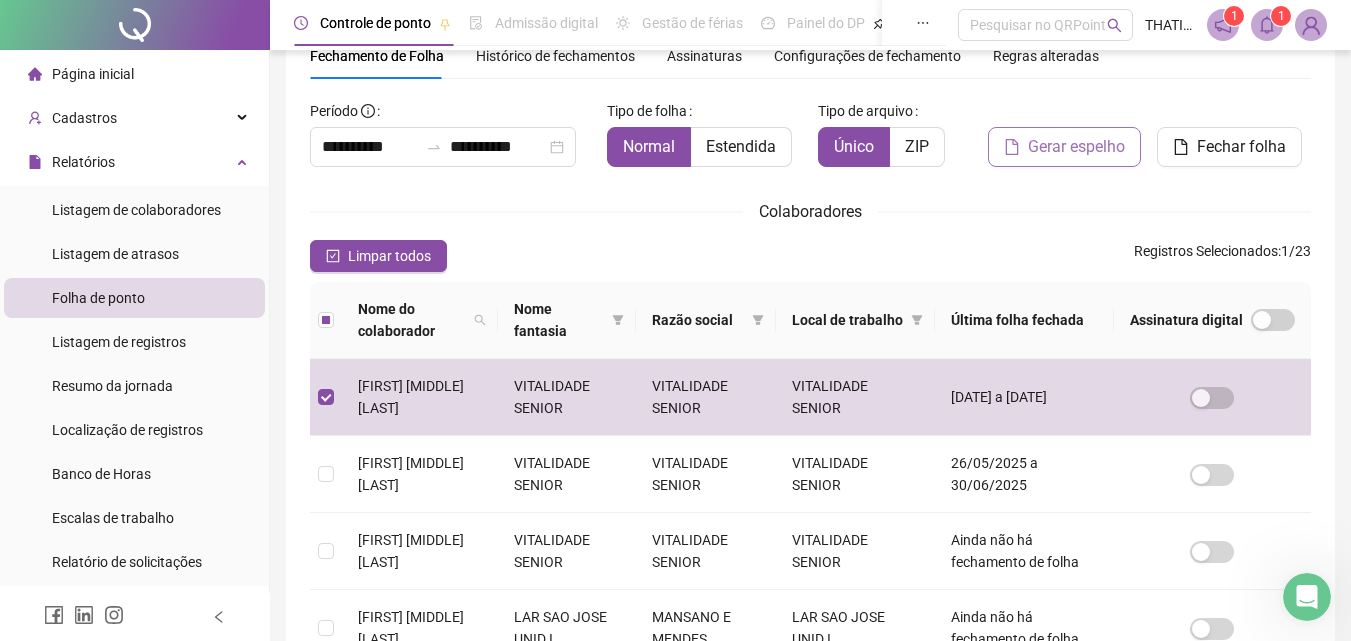 click on "Gerar espelho" at bounding box center [1076, 147] 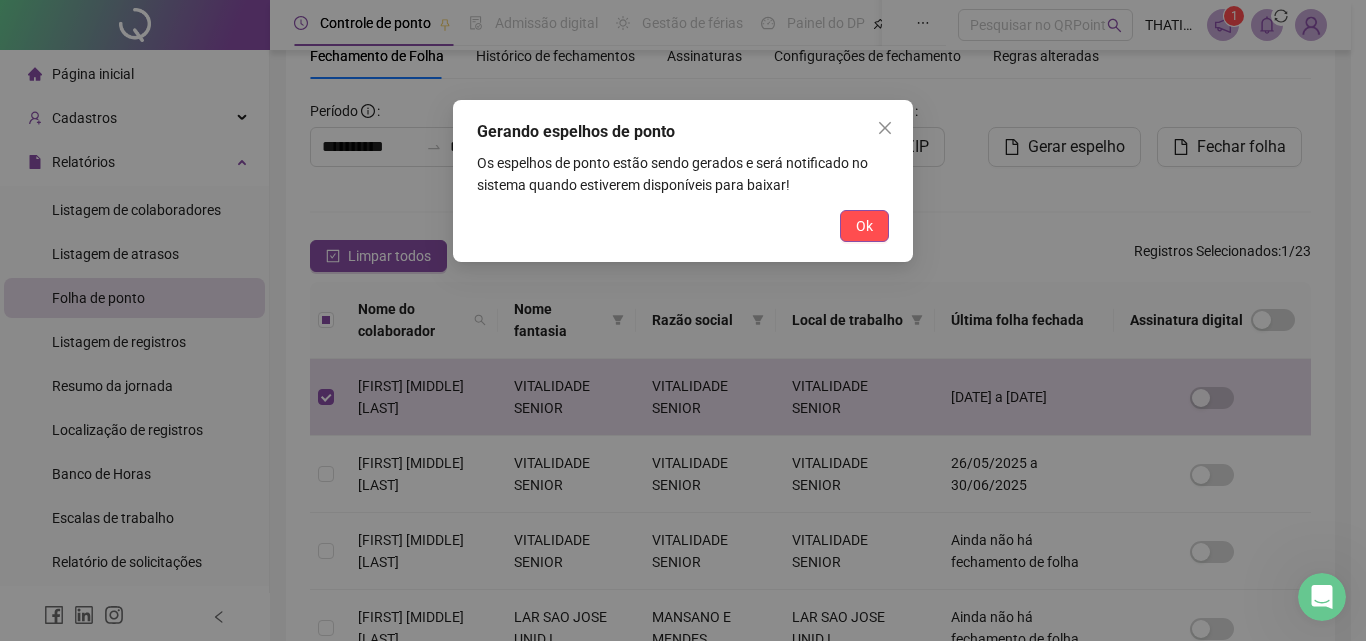drag, startPoint x: 851, startPoint y: 230, endPoint x: 884, endPoint y: 214, distance: 36.67424 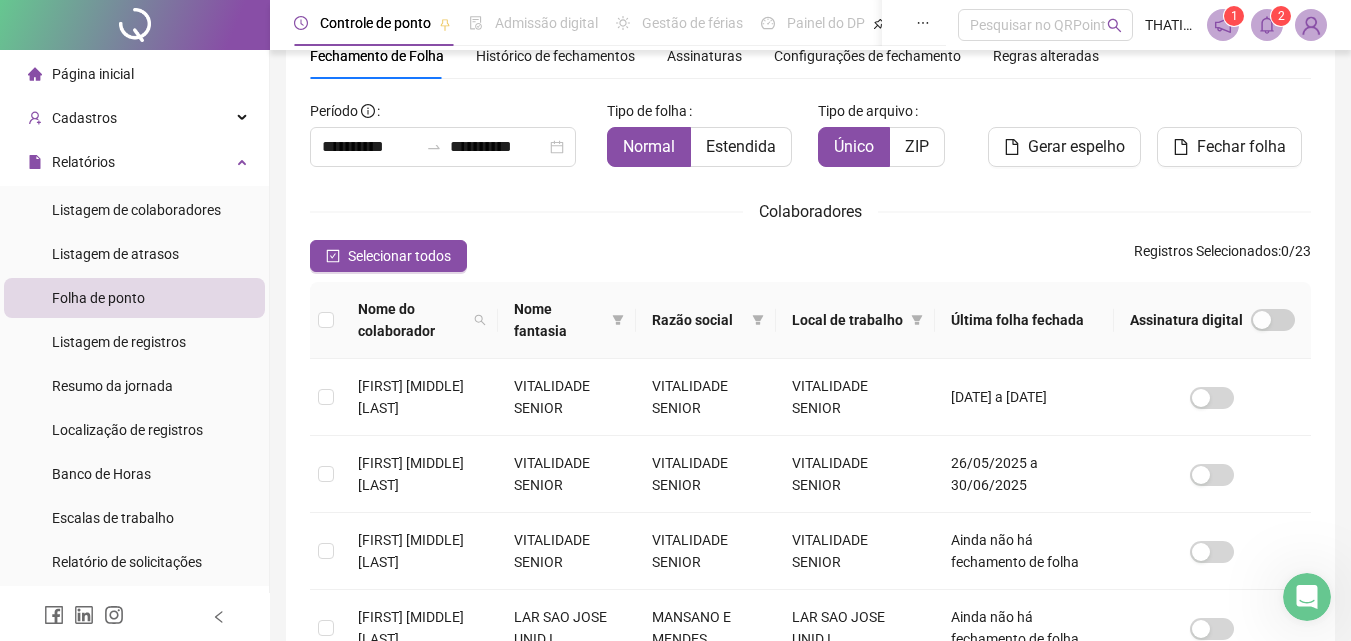 click on "Página inicial" at bounding box center (81, 74) 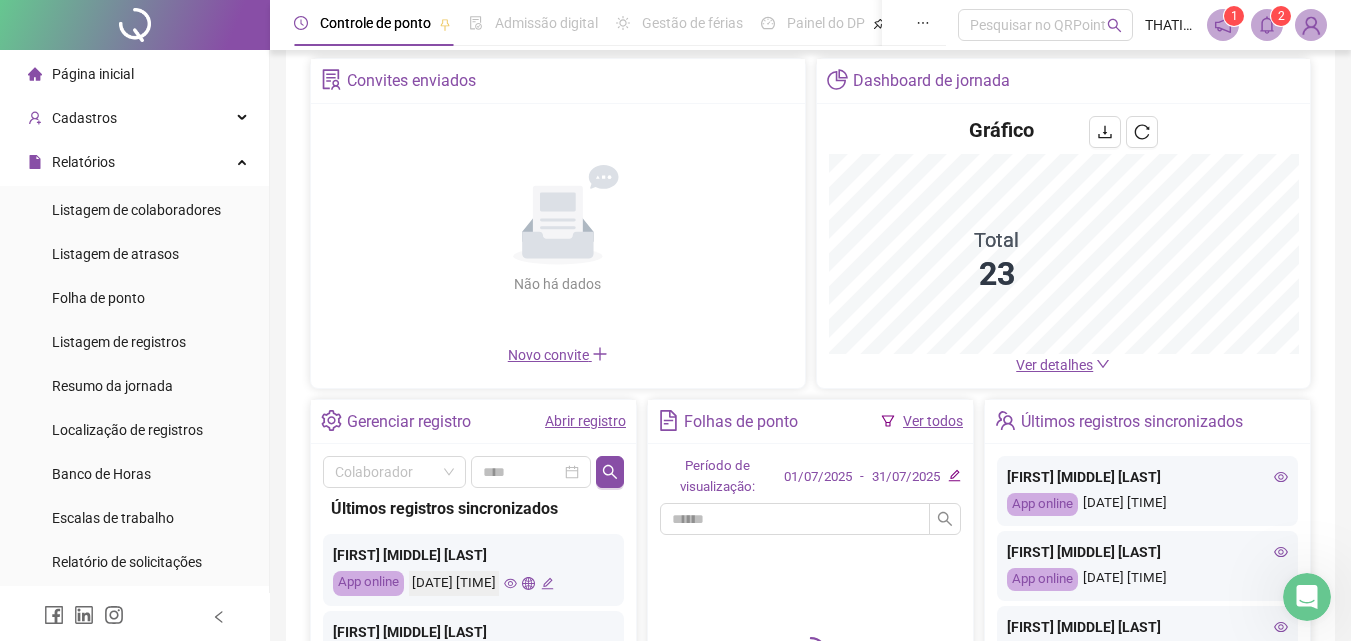 click on "Abrir registro" at bounding box center (585, 421) 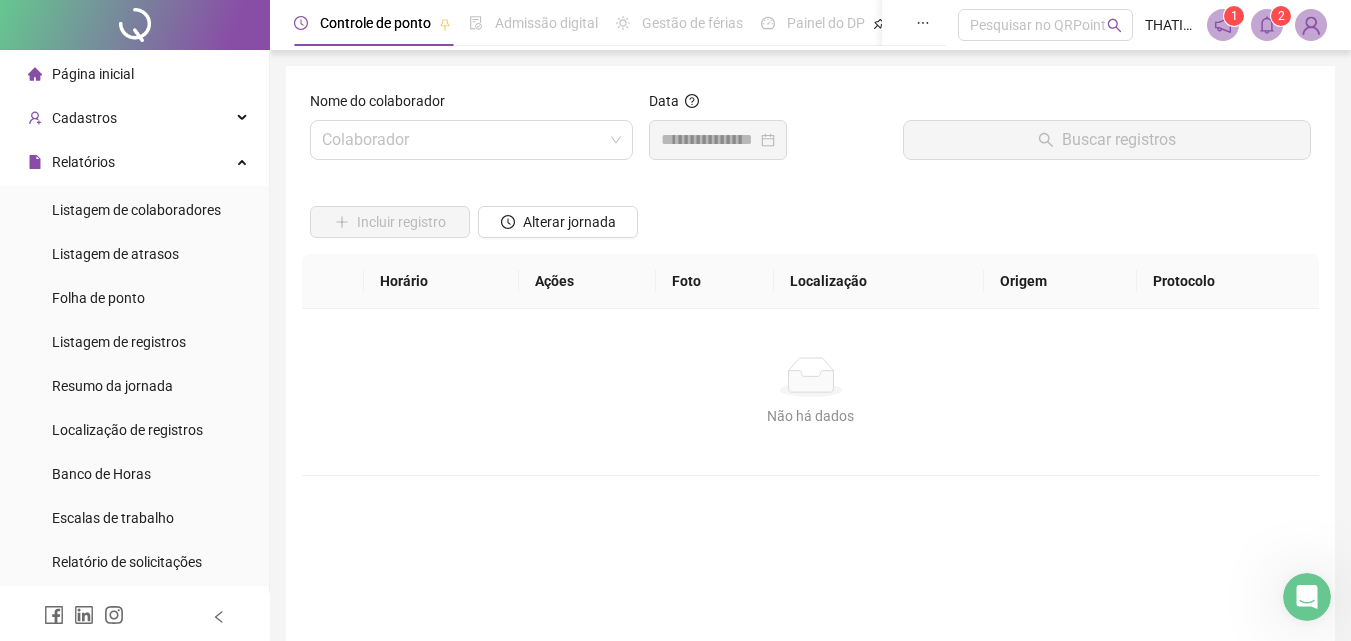 scroll, scrollTop: 134, scrollLeft: 0, axis: vertical 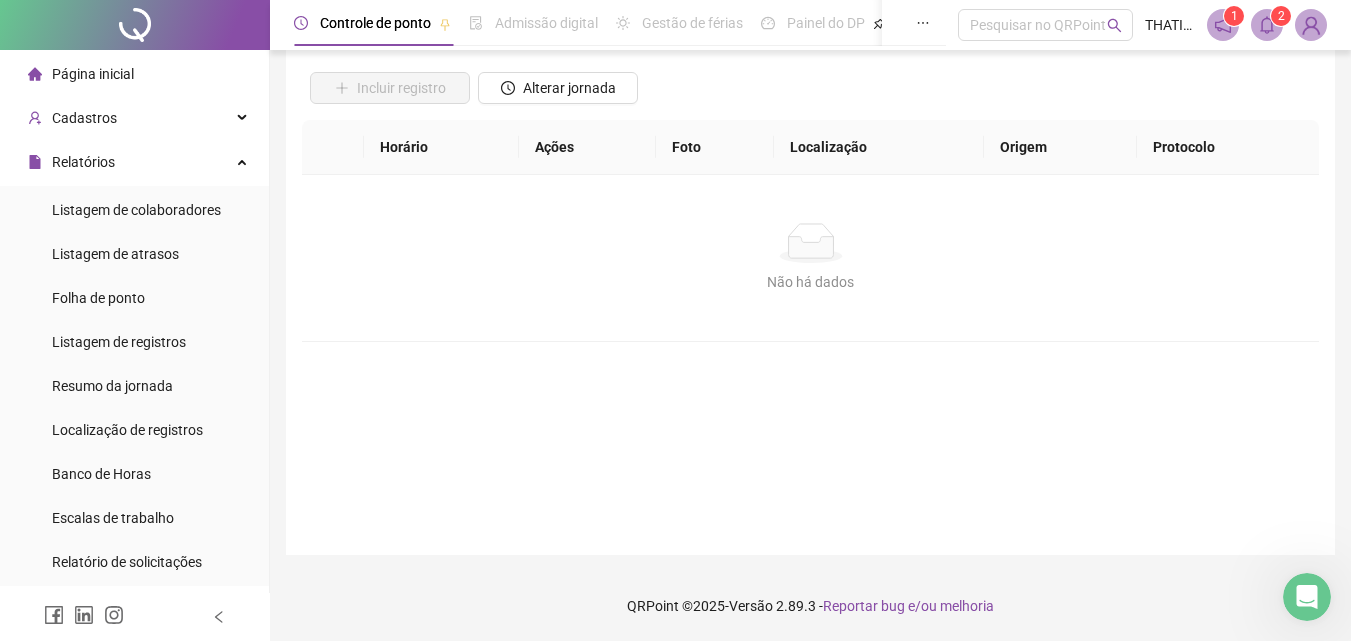 click on "Nome do colaborador Colaborador Data      Buscar registros   Incluir registro   Alterar jornada Horário Ações Foto Localização Origem Protocolo               Não há dados Não há dados Ajustes do dia Observações da folha Desconsiderar intervalo pré-assinalado   Sim Não Abonar dia inteiro Sim Não Abonar Período Salvar alterações" at bounding box center [810, 243] 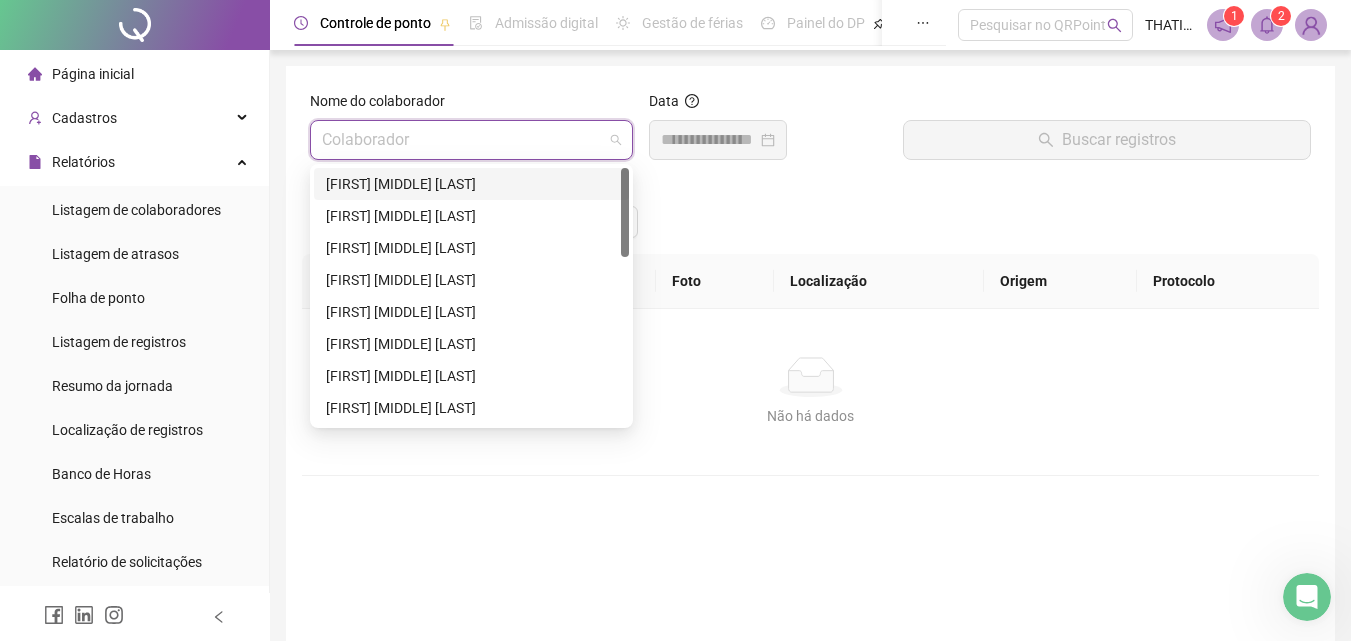 click at bounding box center [462, 140] 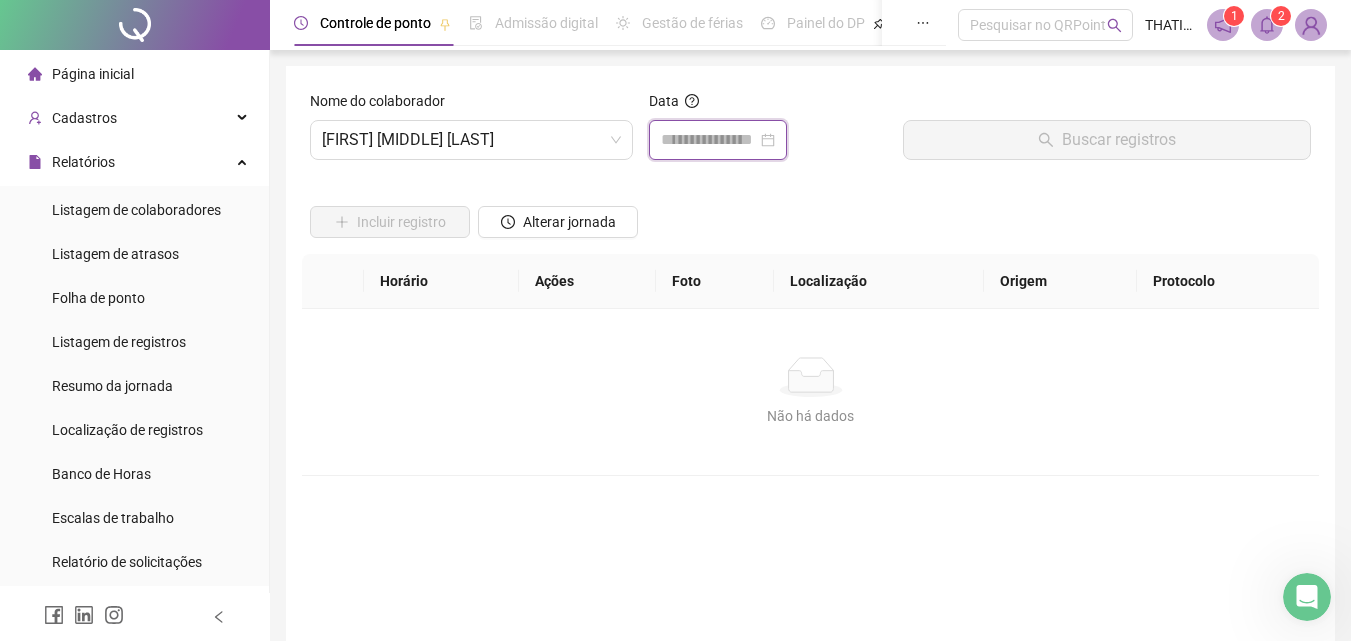 click at bounding box center (709, 140) 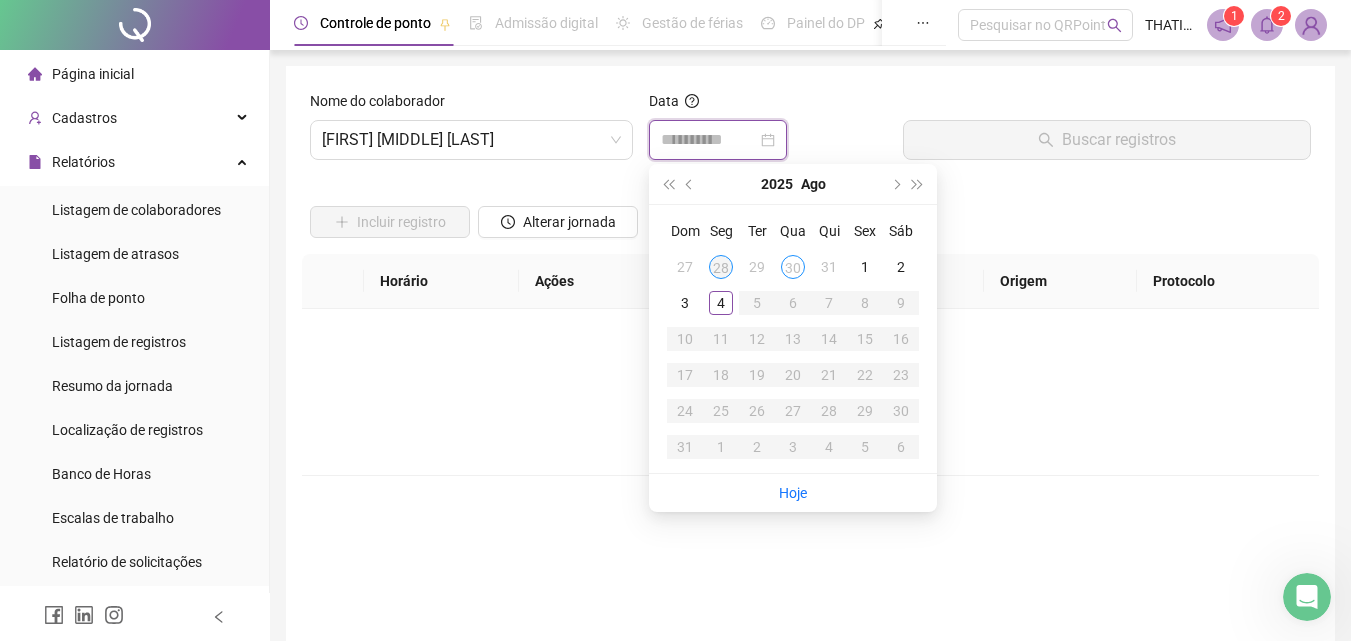 type on "**********" 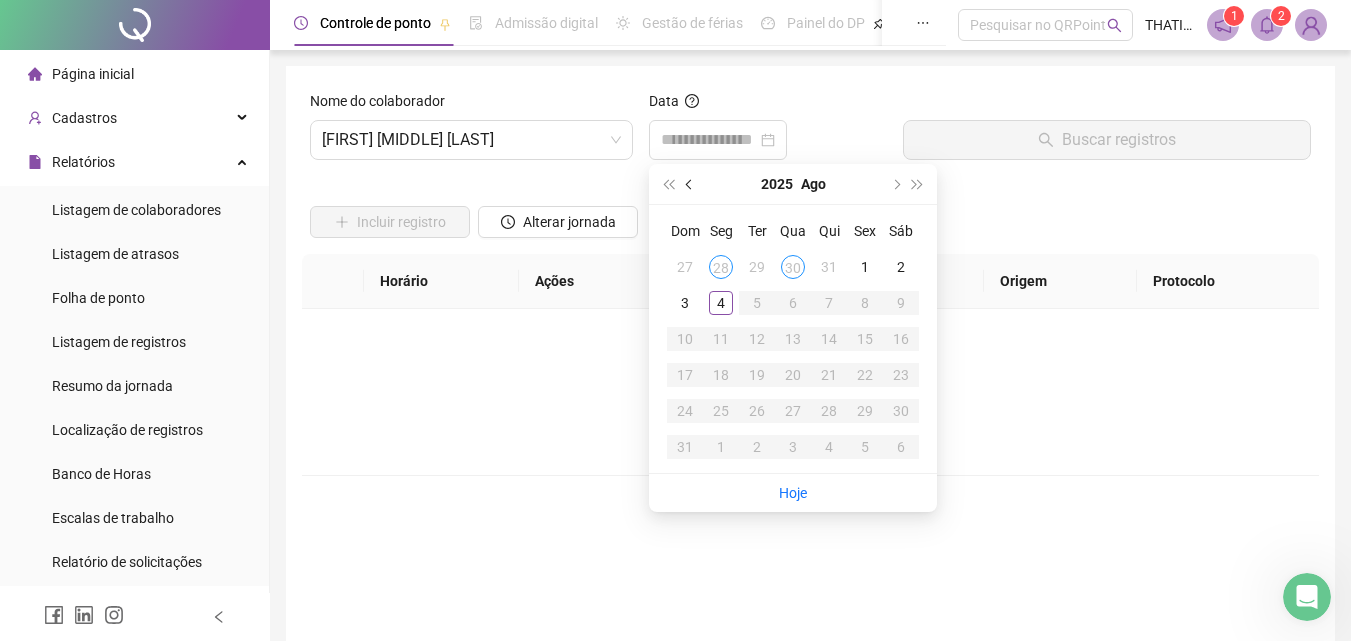 click at bounding box center [690, 184] 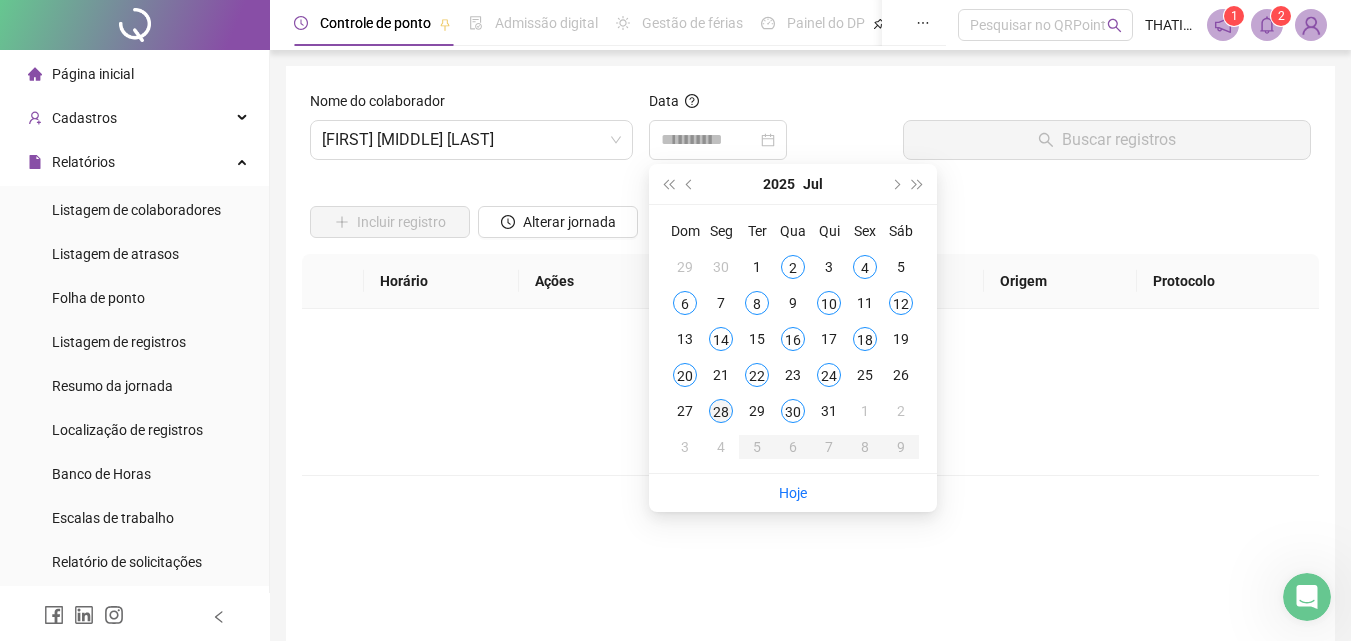 type on "**********" 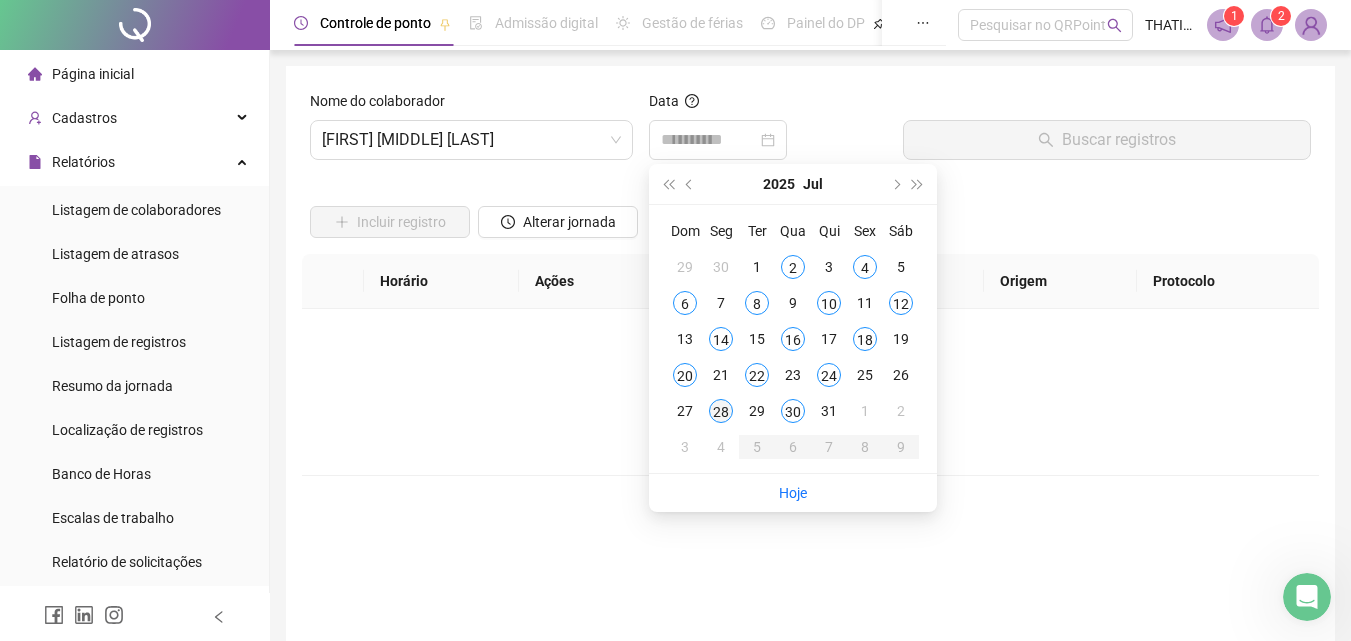 click on "28" at bounding box center (721, 411) 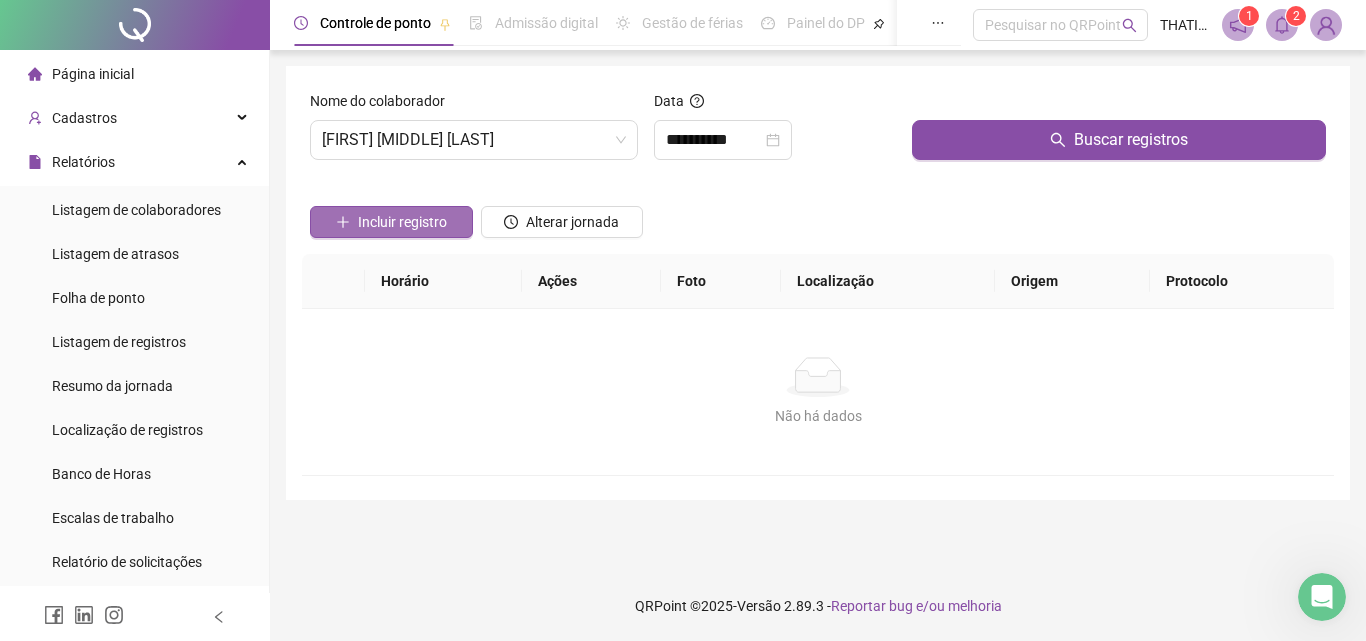 click on "Incluir registro" at bounding box center (402, 222) 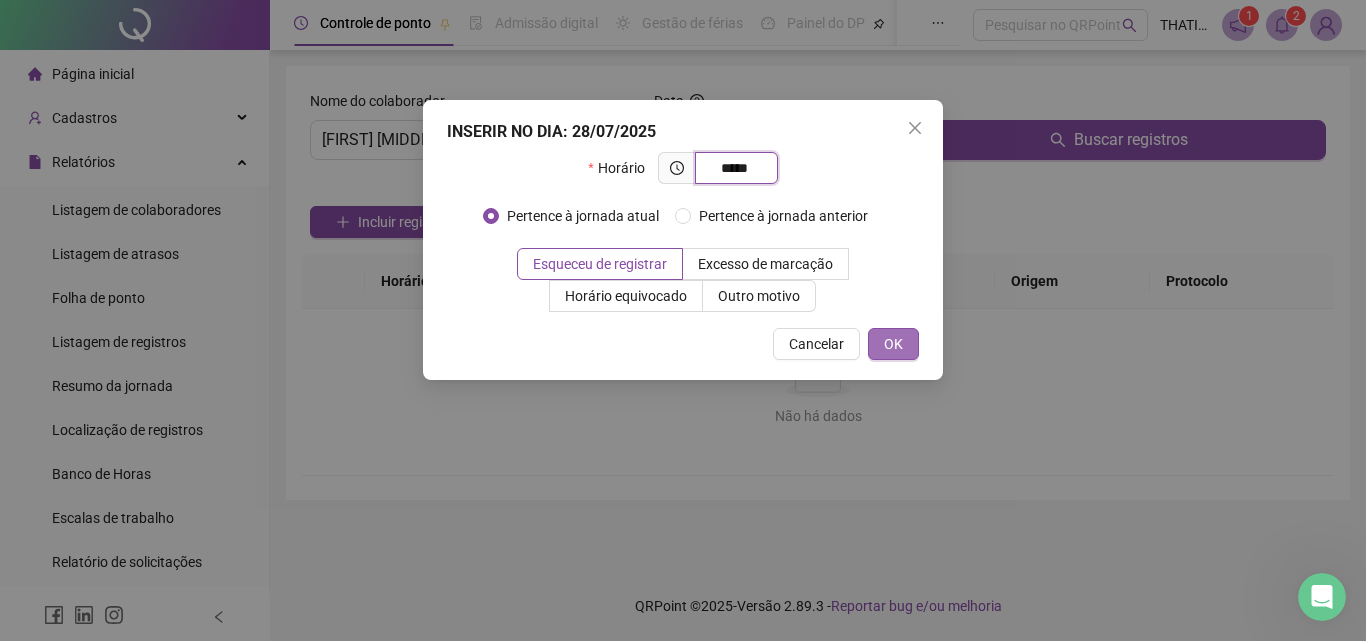 type on "*****" 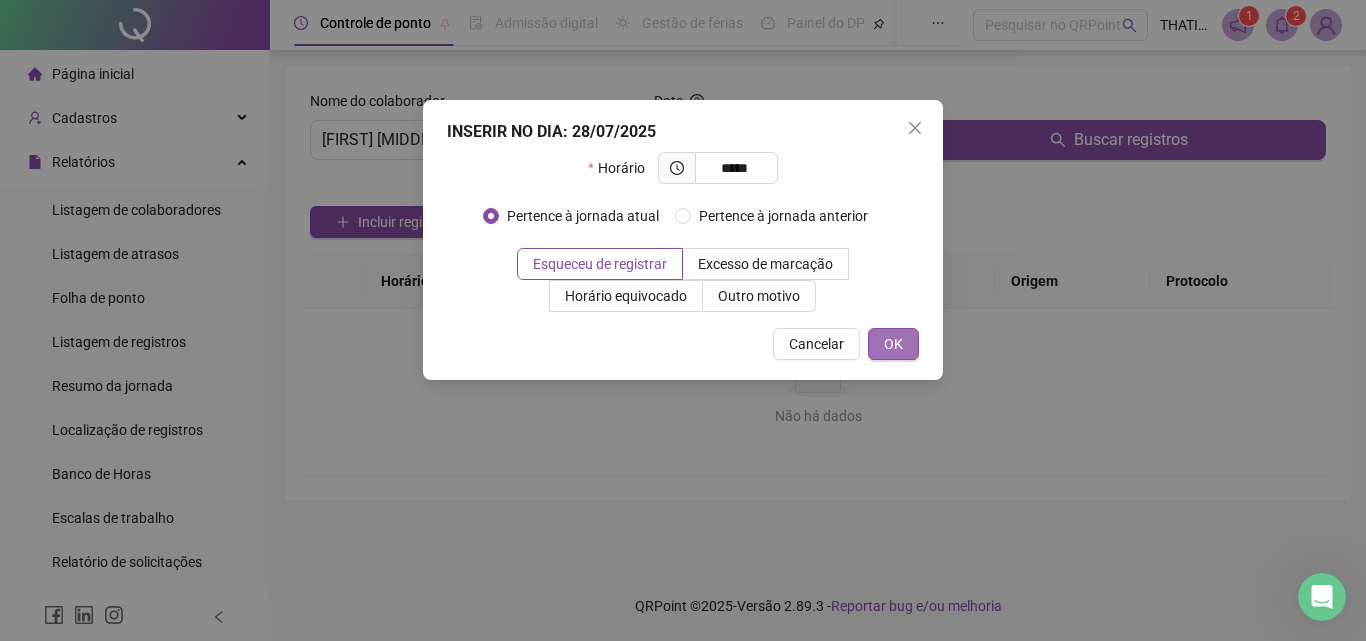 click on "OK" at bounding box center (893, 344) 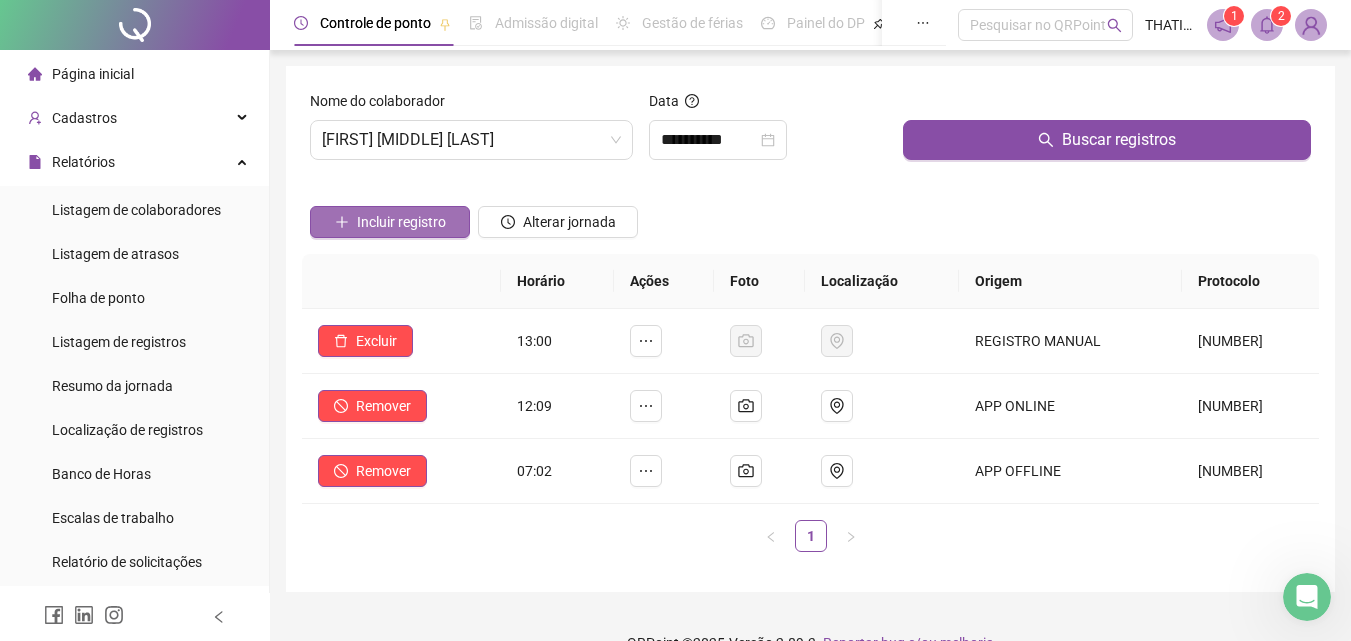 click on "Incluir registro" at bounding box center (401, 222) 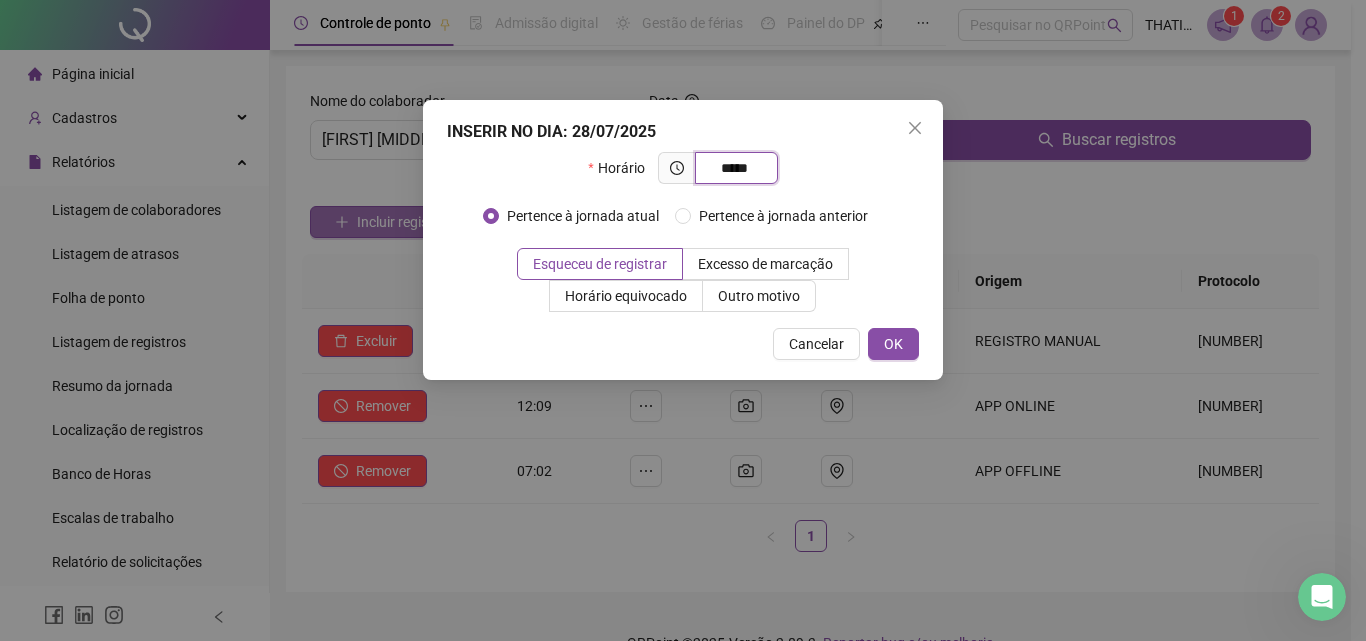 type on "*****" 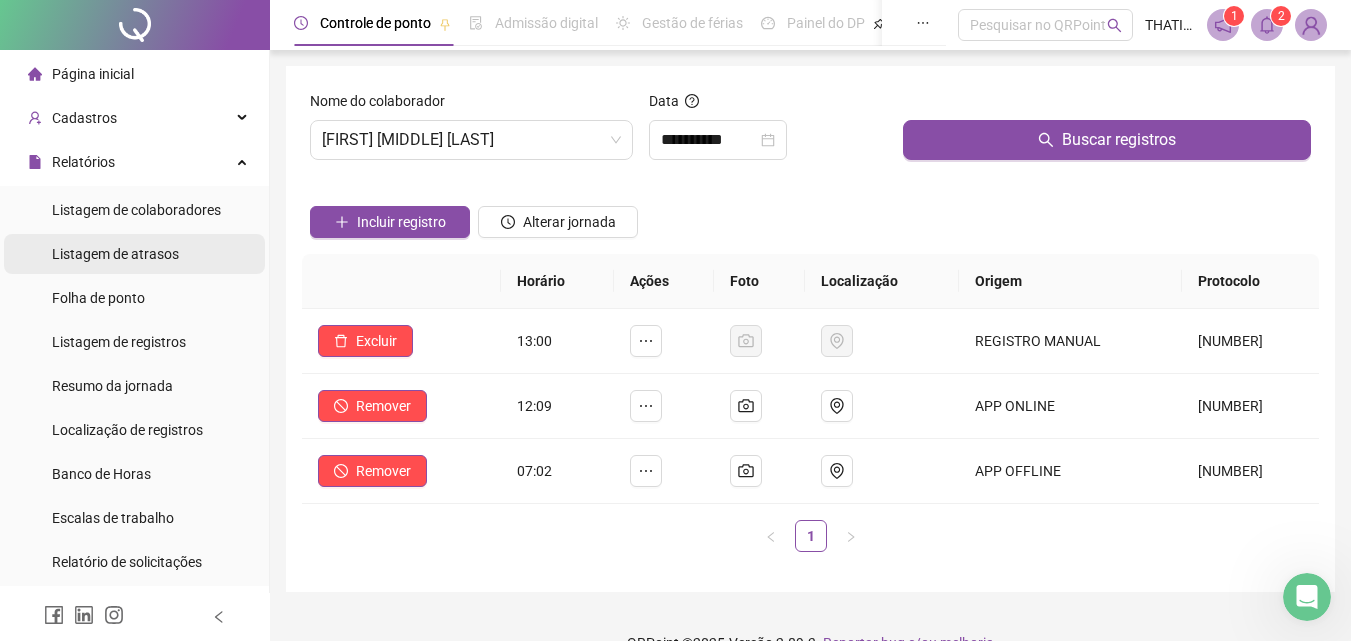 scroll, scrollTop: 100, scrollLeft: 0, axis: vertical 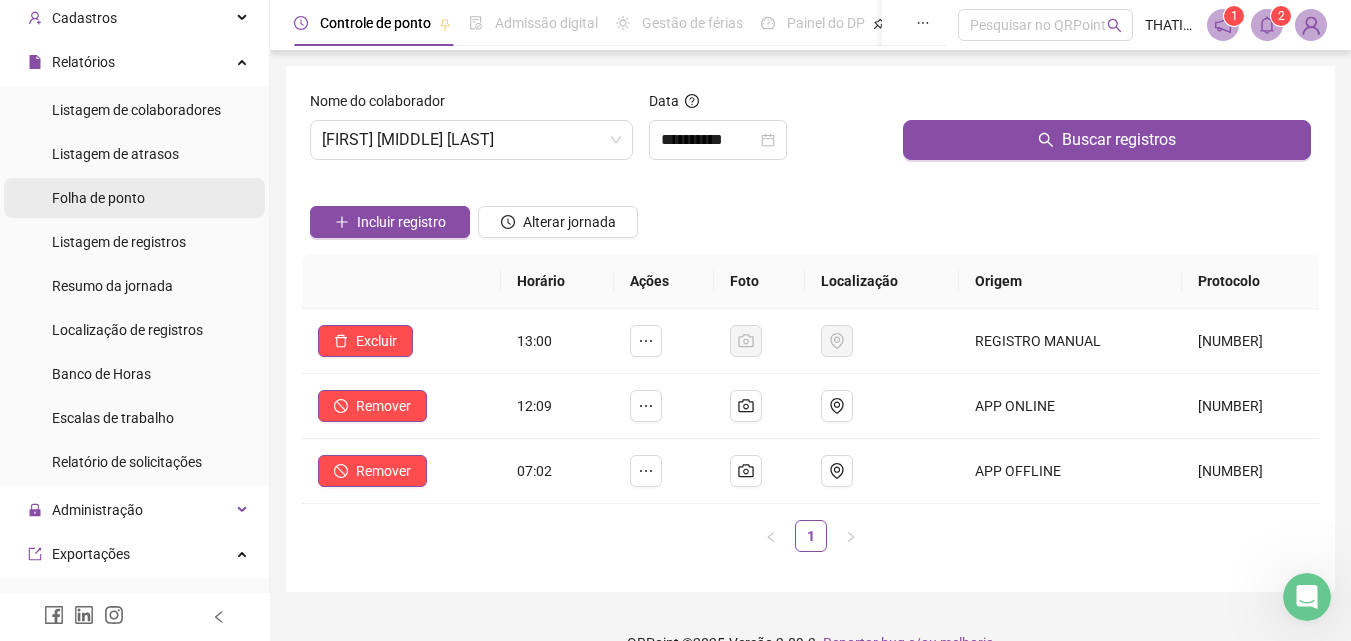 click on "Folha de ponto" at bounding box center (98, 198) 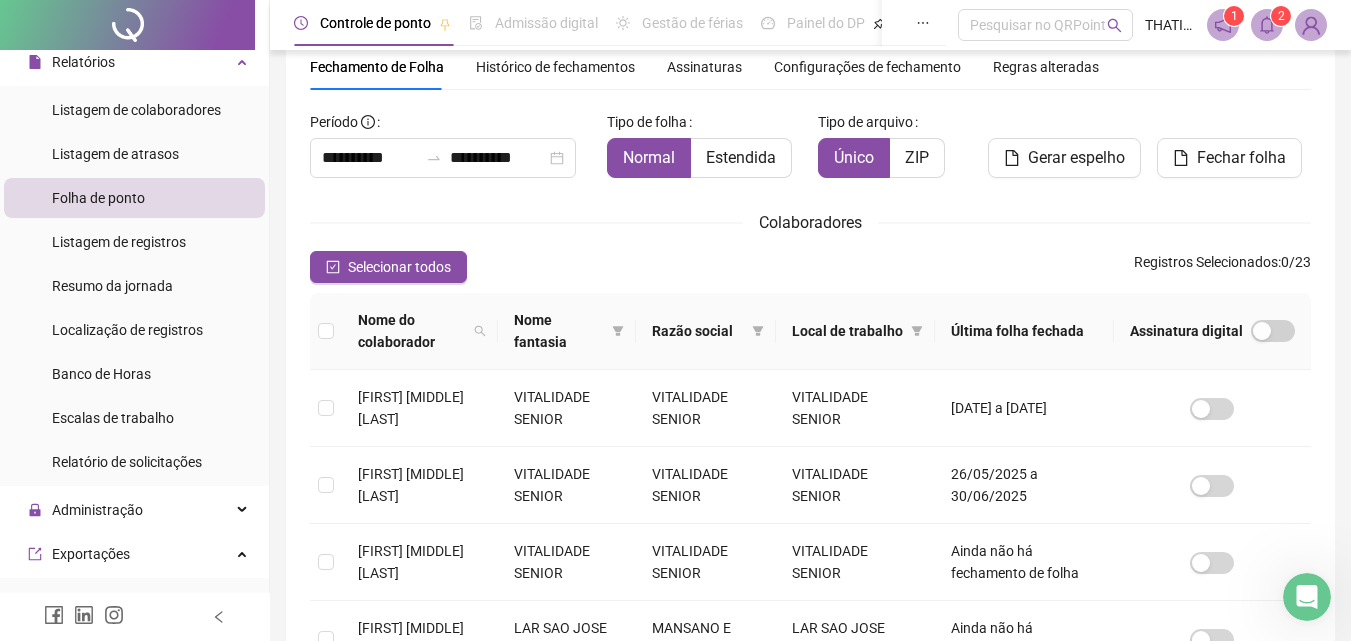 scroll, scrollTop: 89, scrollLeft: 0, axis: vertical 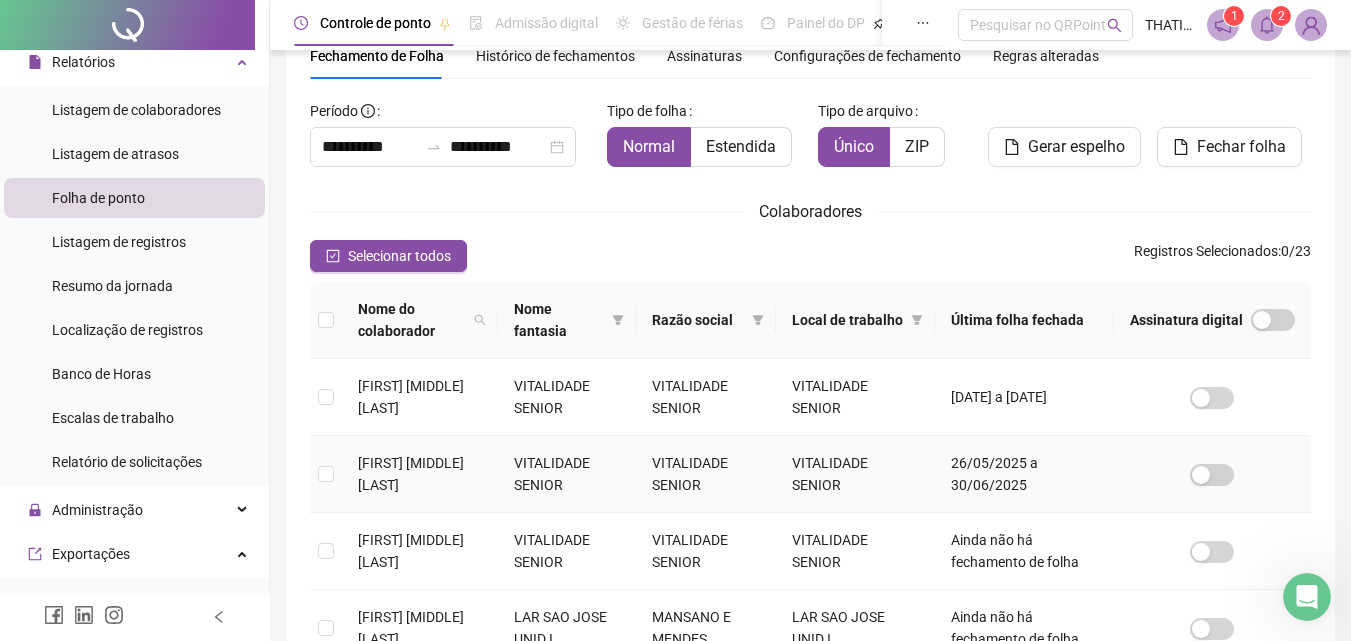 click on "[FIRST] [MIDDLE] [LAST]" at bounding box center [411, 474] 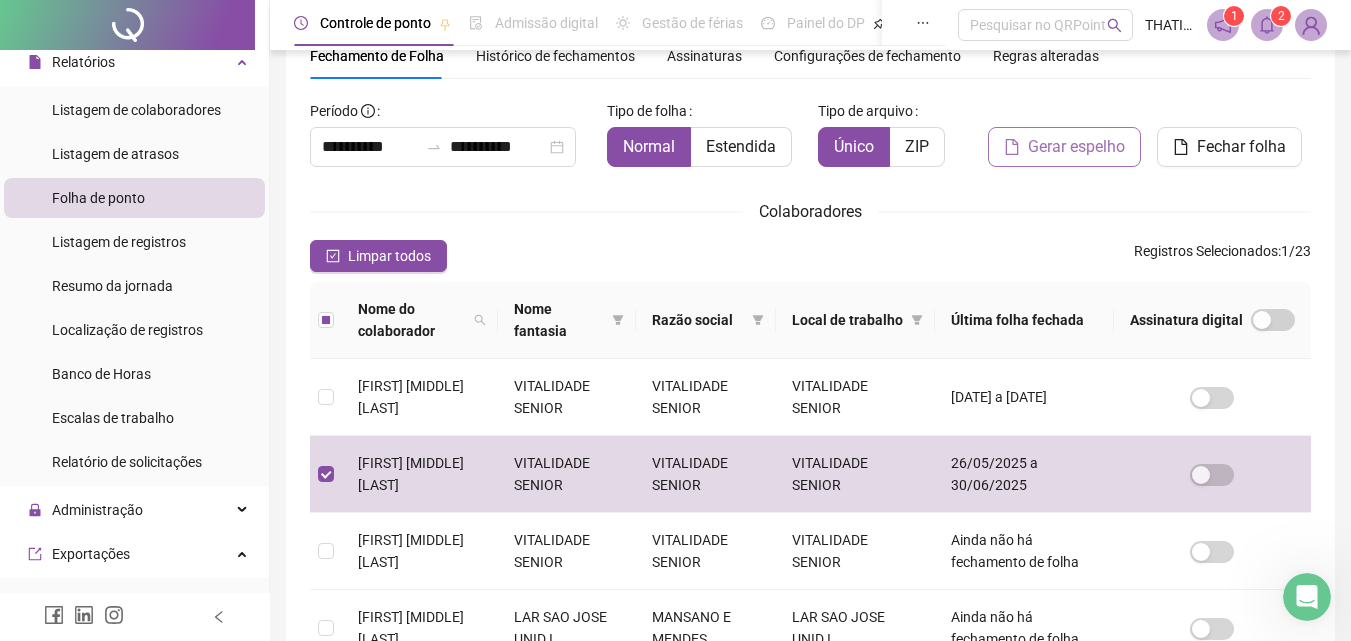 click on "Gerar espelho" at bounding box center (1076, 147) 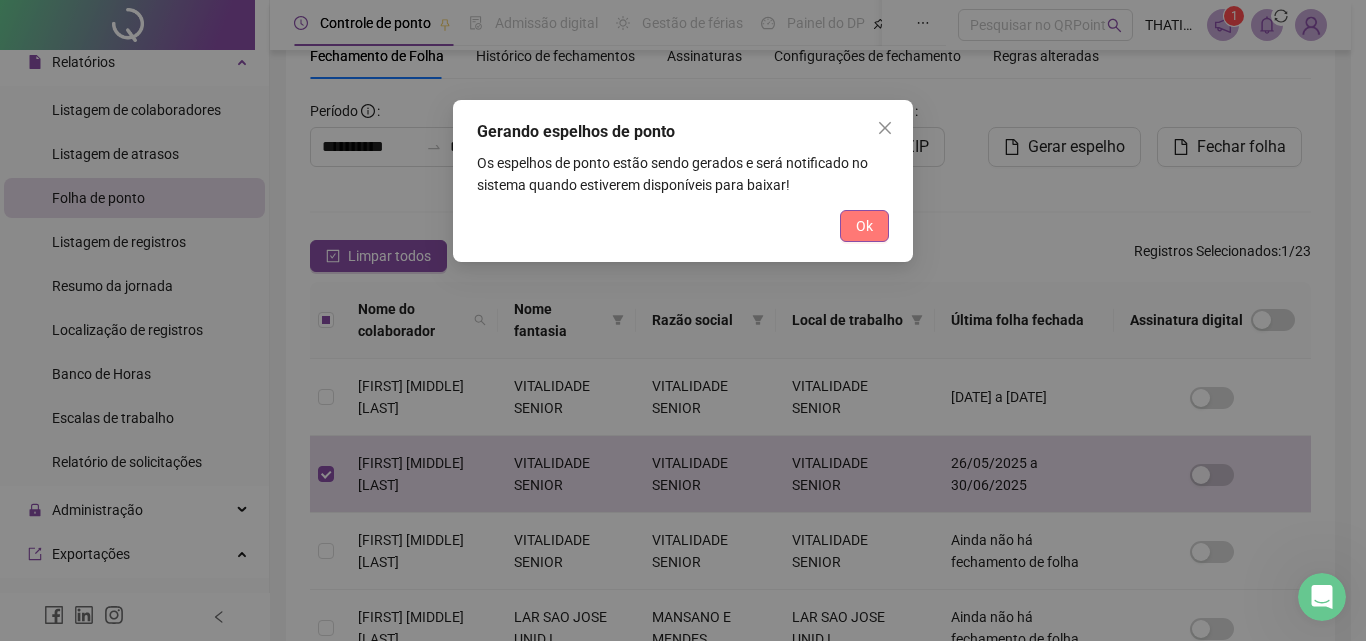 click on "Ok" at bounding box center (864, 226) 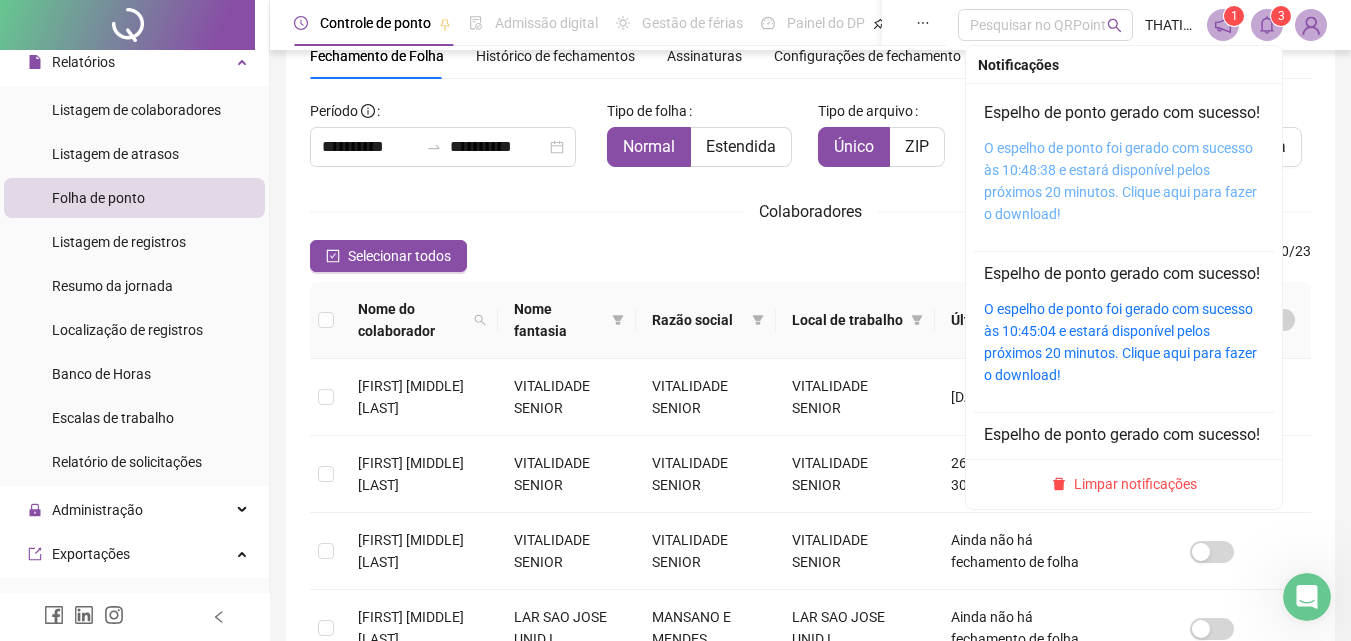 click on "O espelho de ponto foi gerado com sucesso às 10:48:38 e estará disponível pelos próximos 20 minutos.
Clique aqui para fazer o download!" at bounding box center [1120, 181] 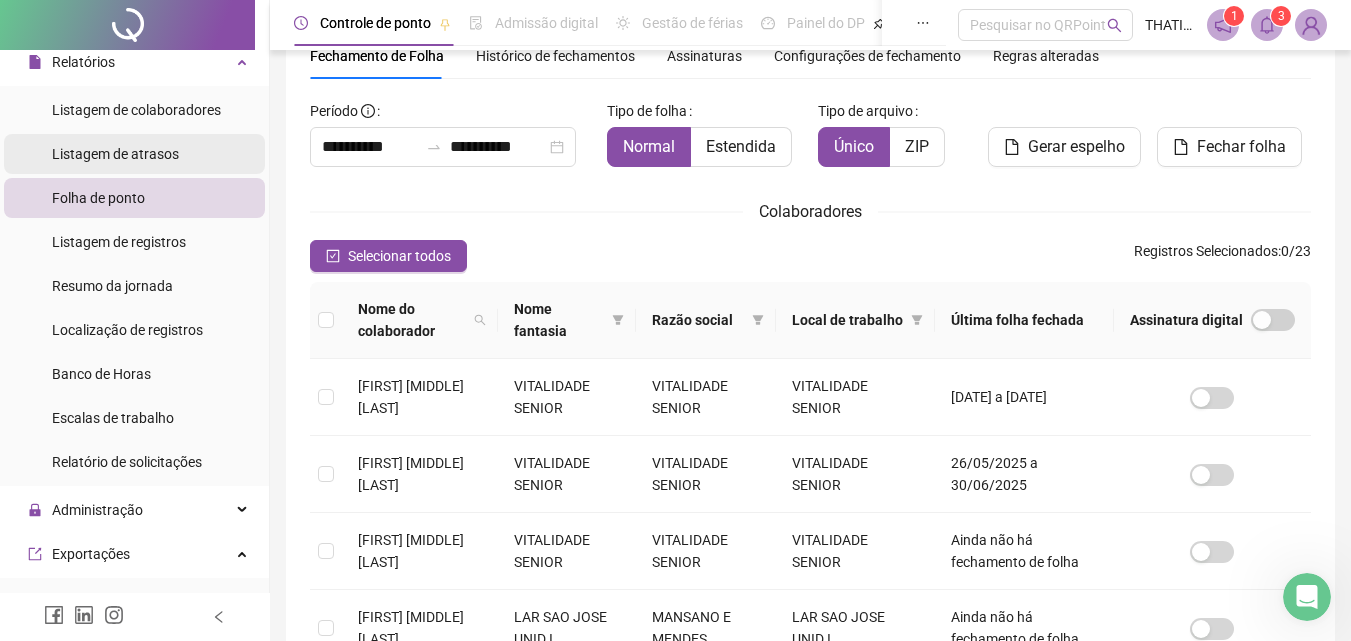 scroll, scrollTop: 0, scrollLeft: 0, axis: both 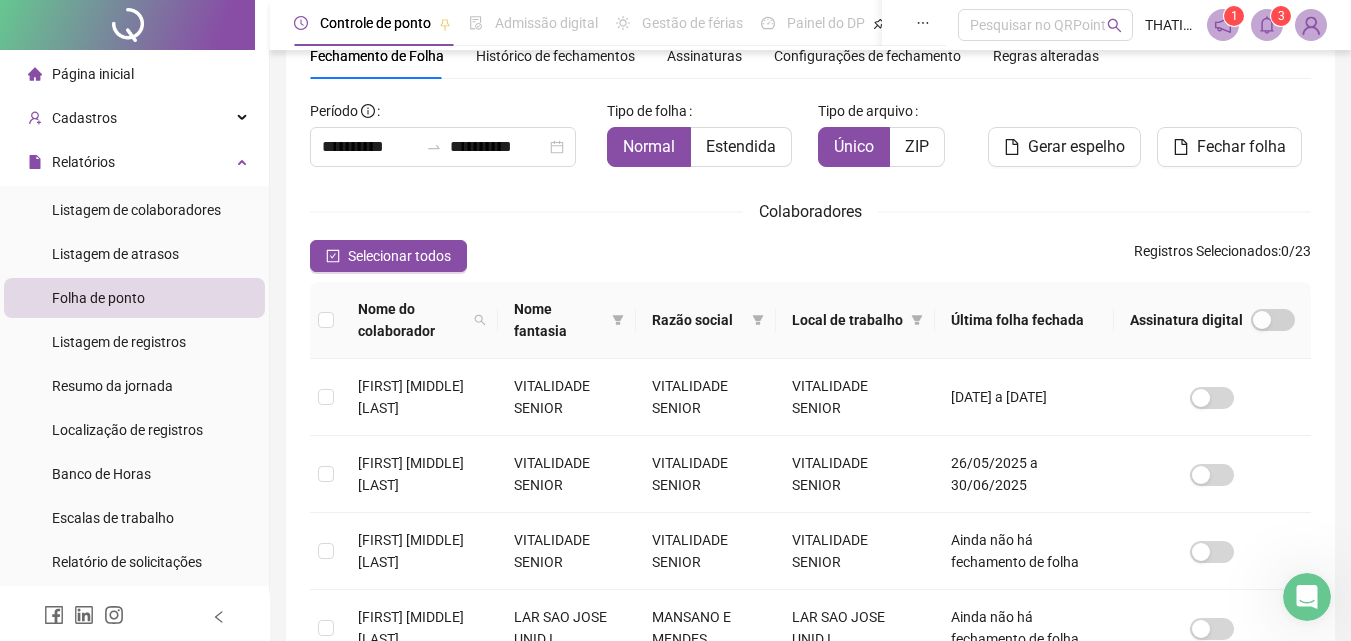 click on "Página inicial" at bounding box center (93, 74) 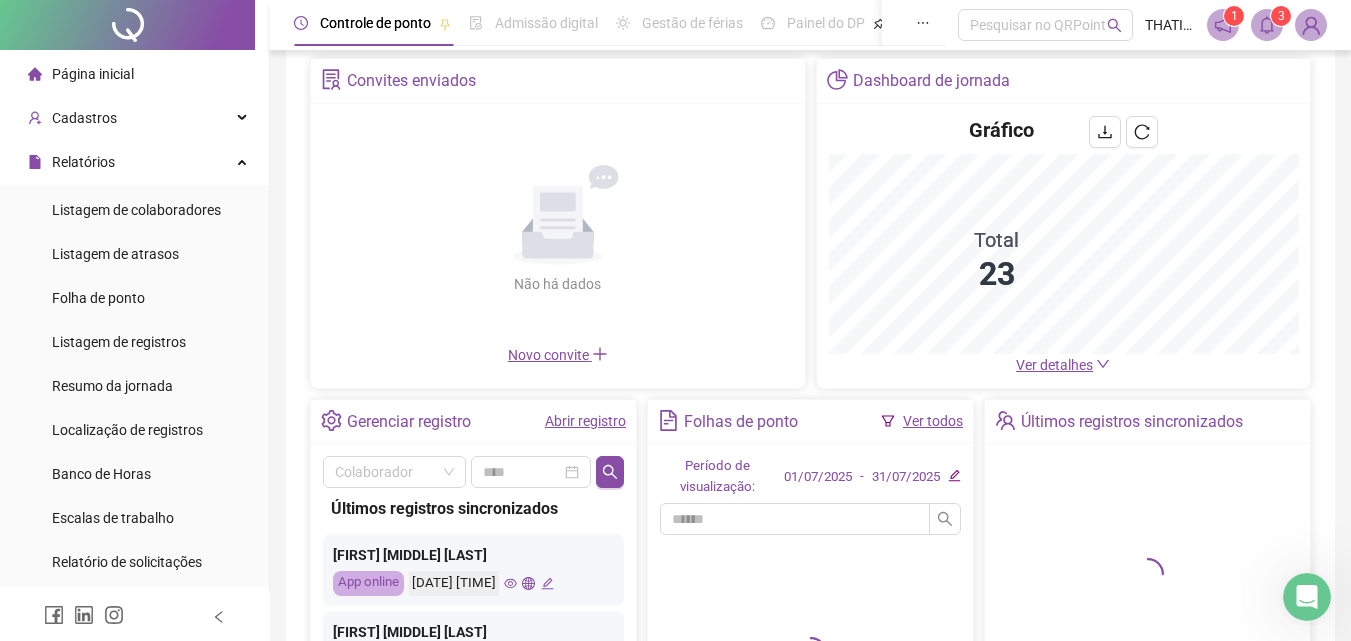 click on "Abrir registro" at bounding box center (585, 421) 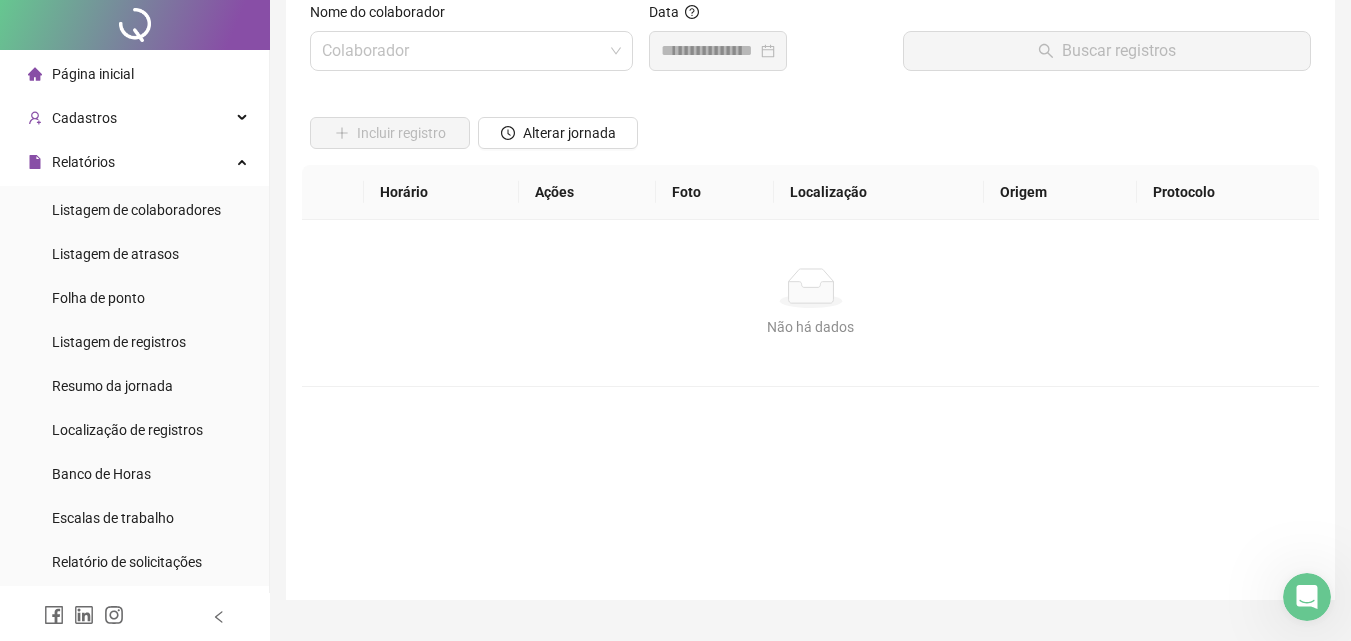scroll, scrollTop: 0, scrollLeft: 0, axis: both 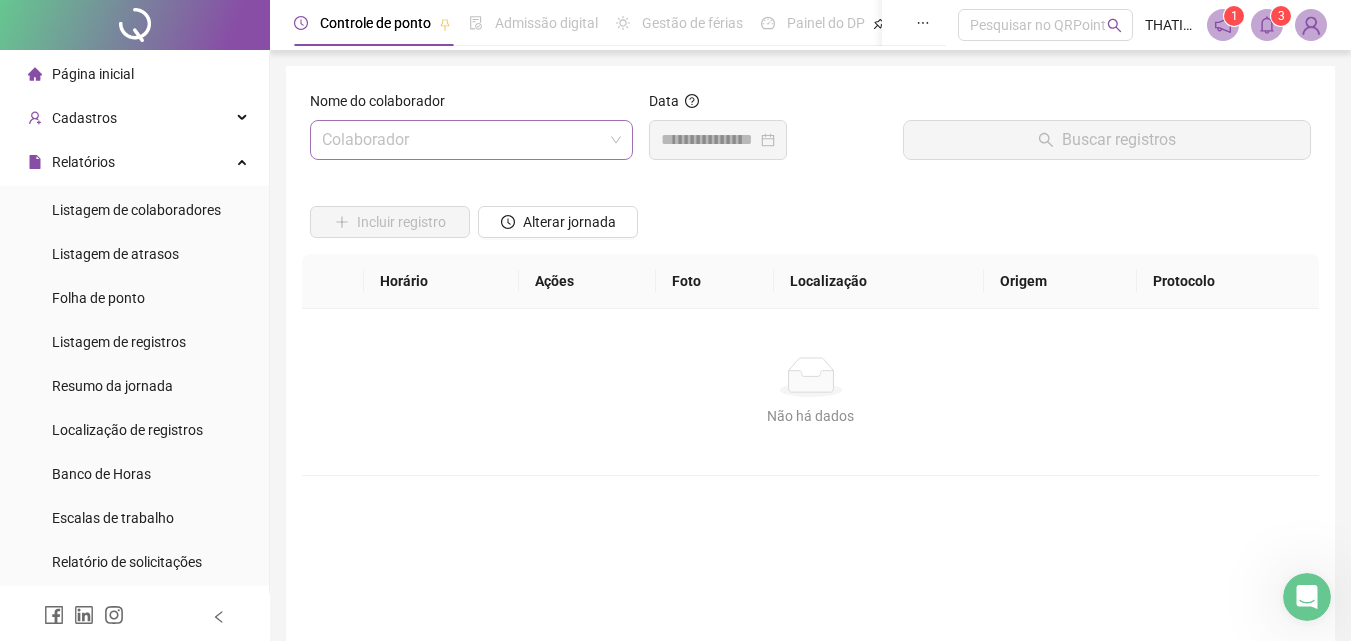 click at bounding box center (462, 140) 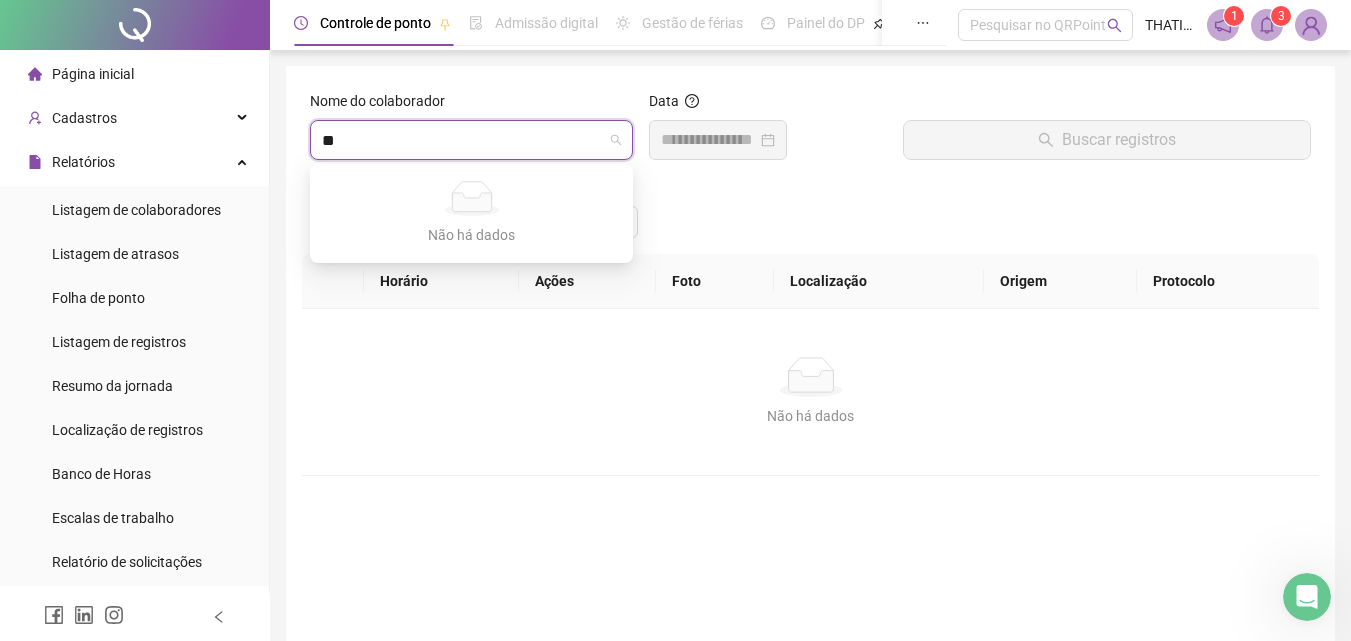 type on "*" 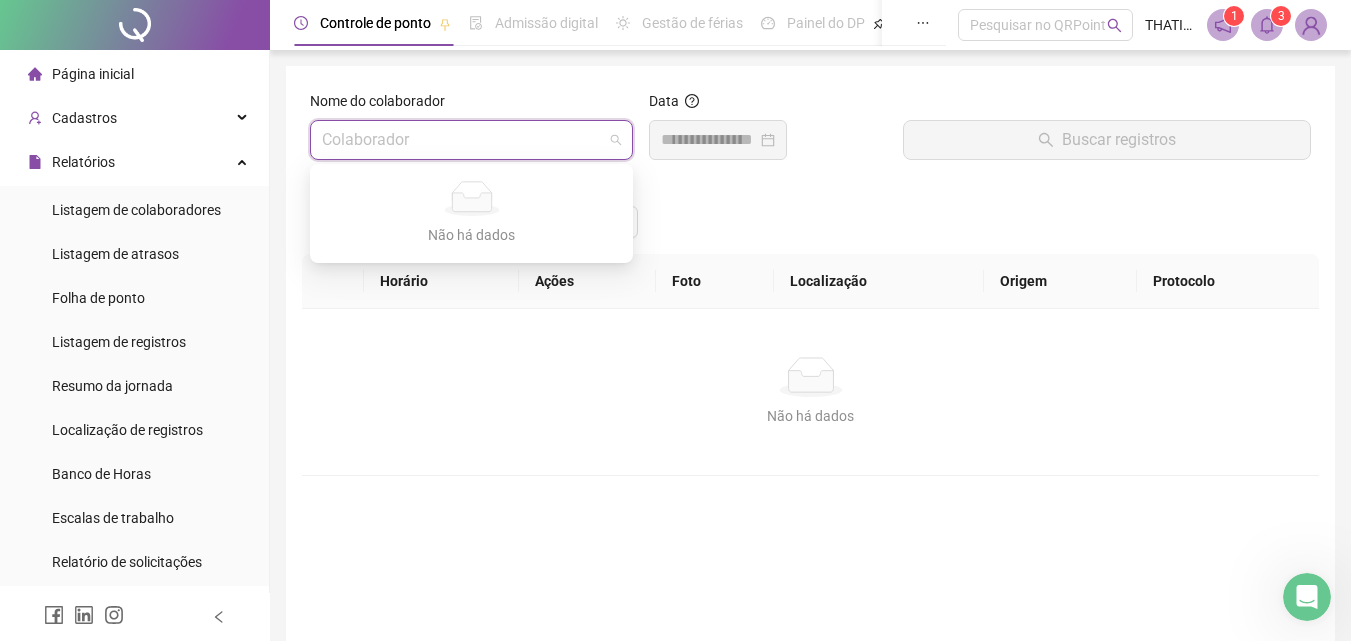 drag, startPoint x: 526, startPoint y: 447, endPoint x: 492, endPoint y: 336, distance: 116.090485 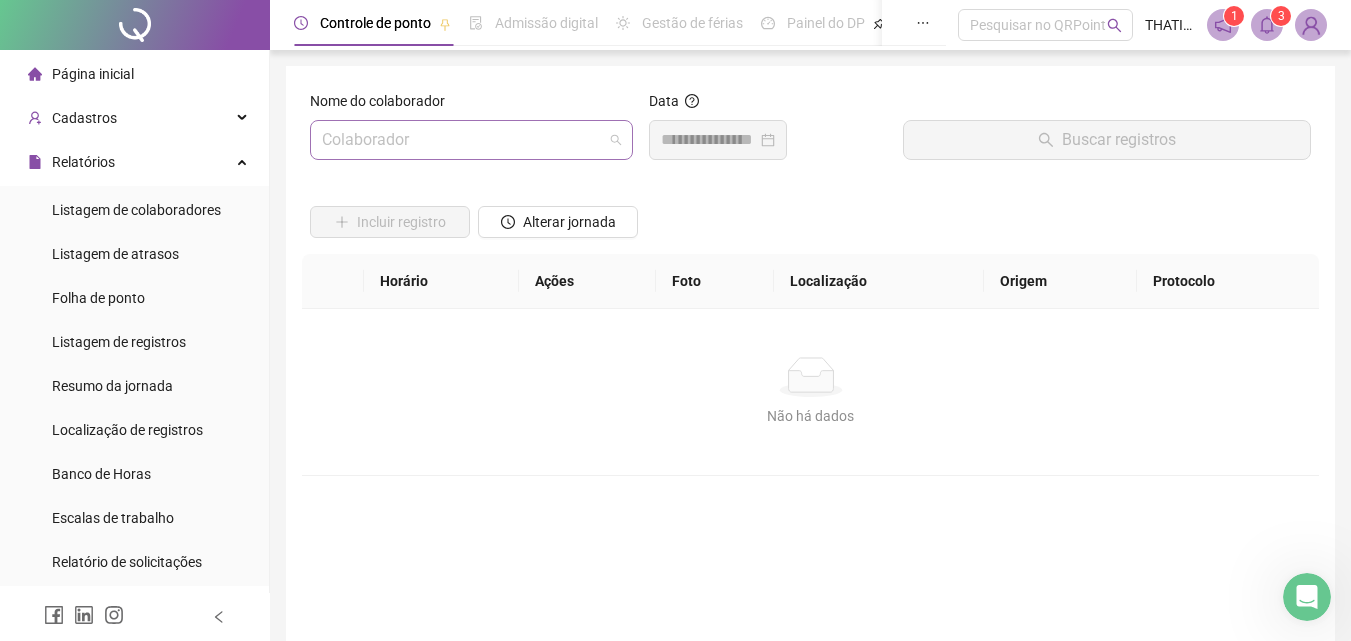 click on "Colaborador" at bounding box center (471, 140) 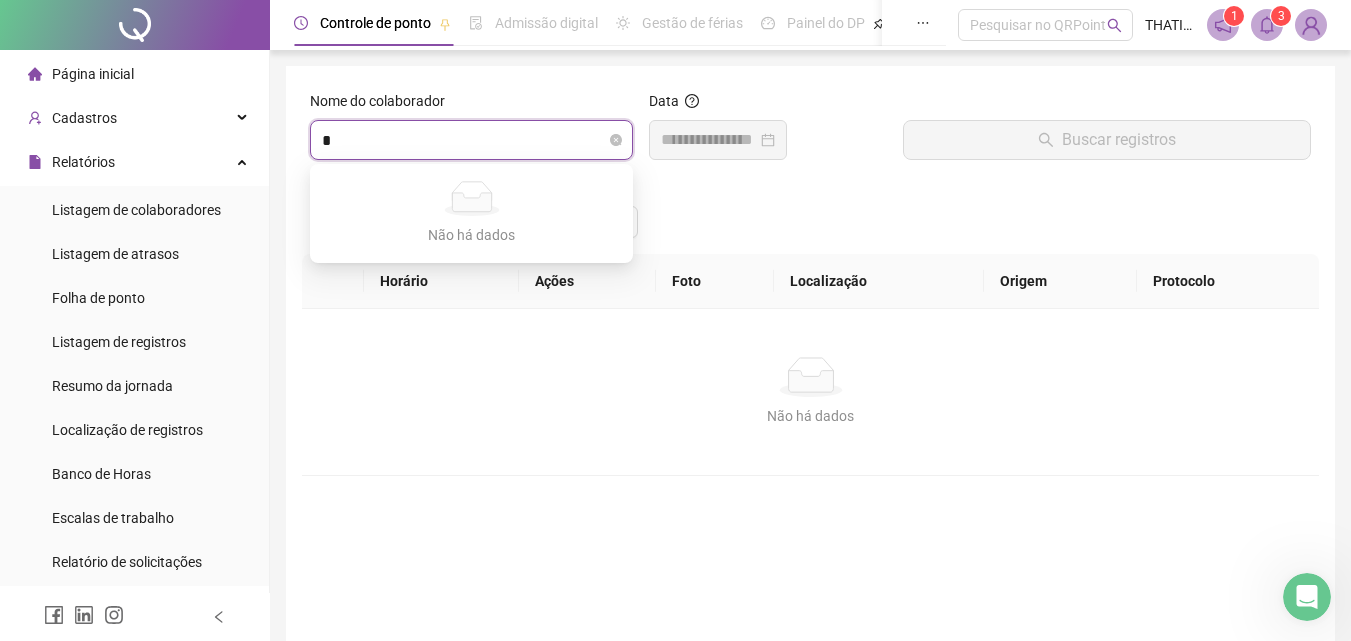 type on "**" 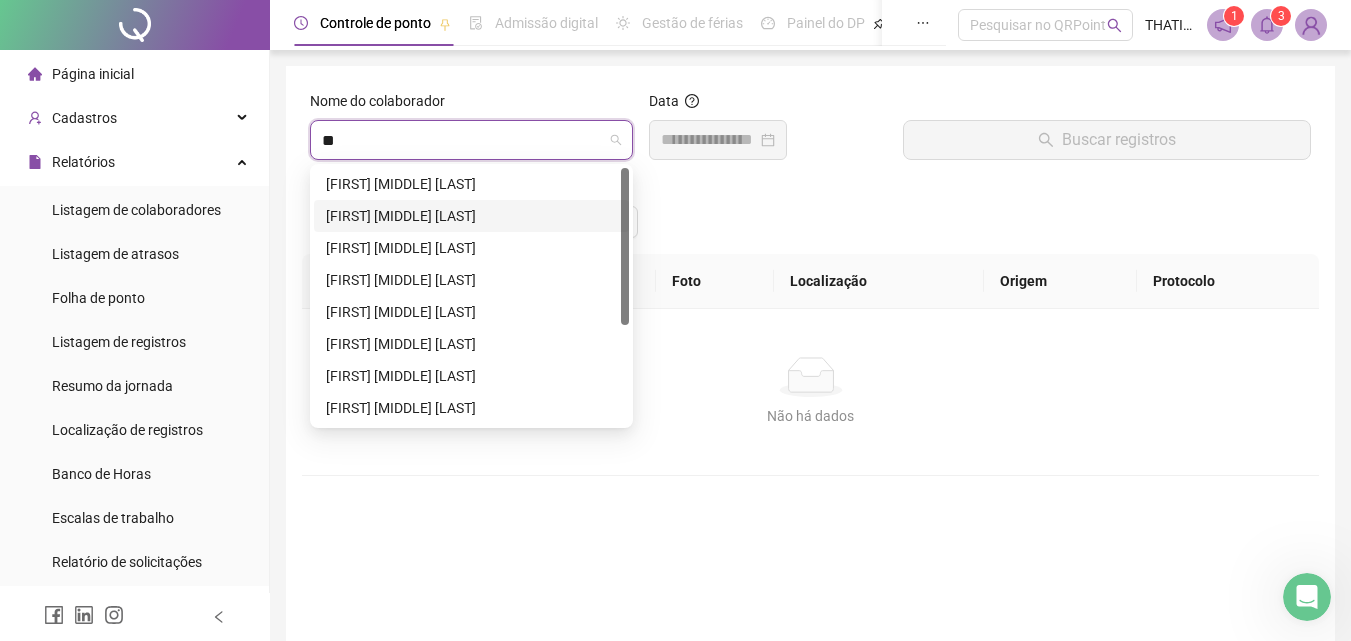 click on "[FIRST] [MIDDLE] [LAST]" at bounding box center [471, 216] 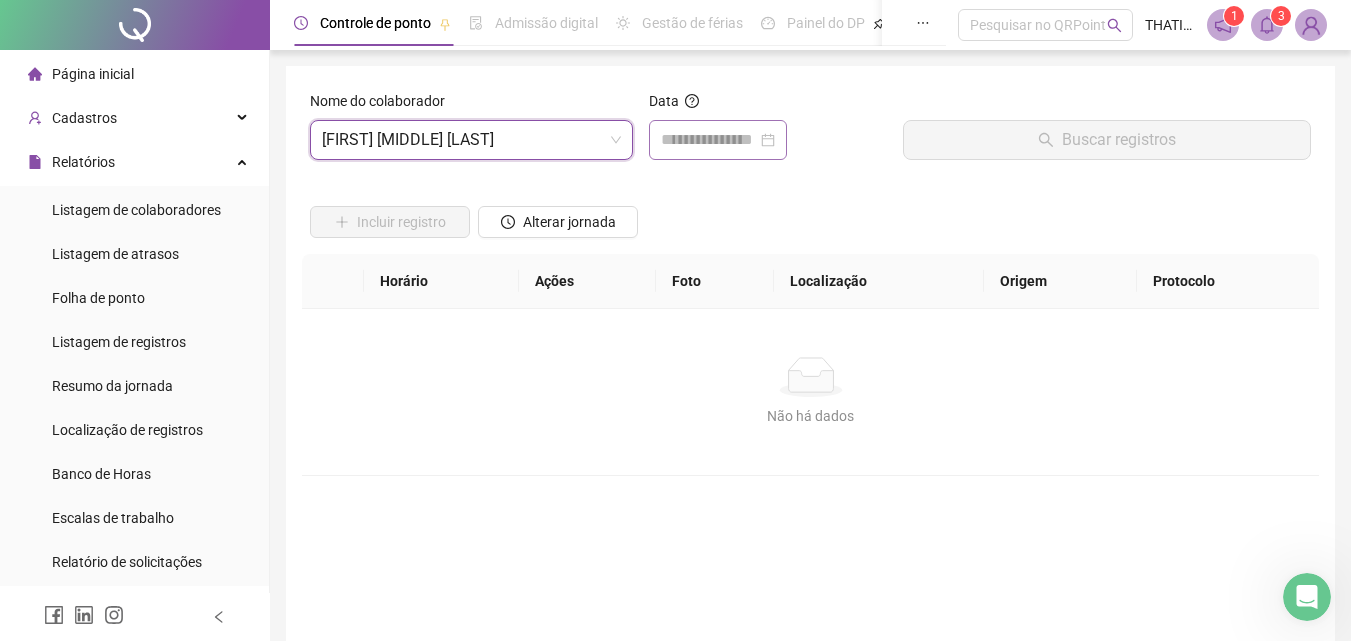 click at bounding box center (718, 140) 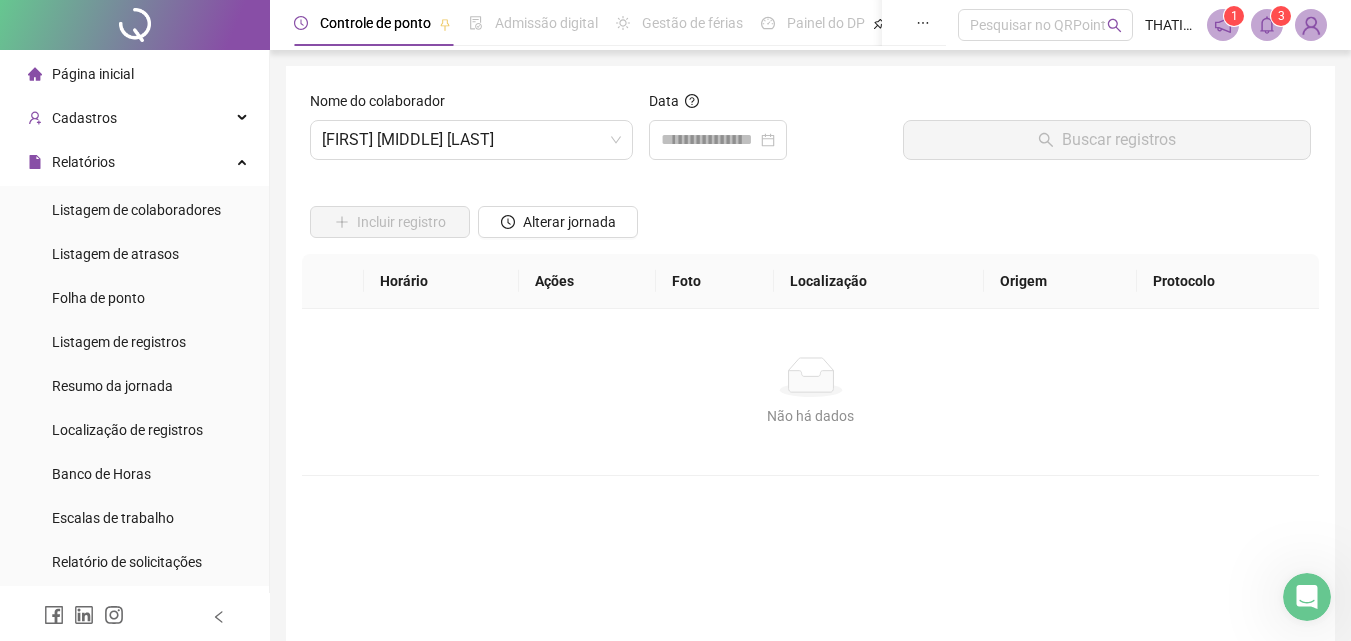 click on "Não há dados" at bounding box center [810, 377] 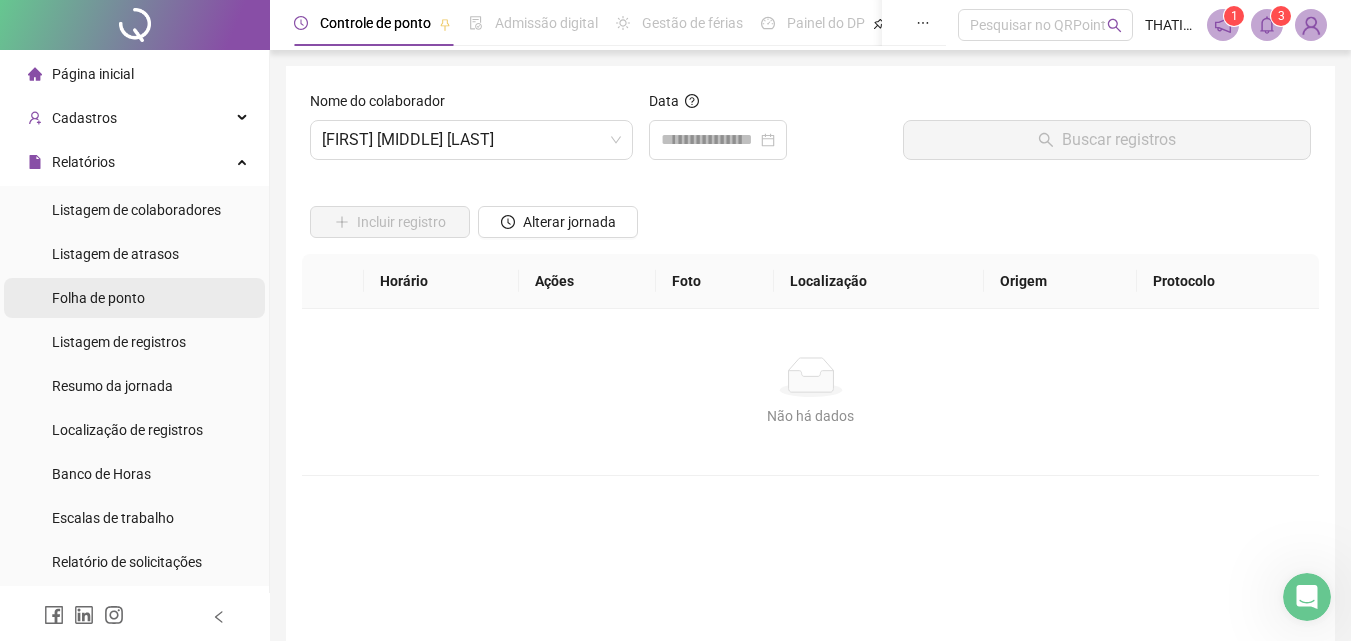 click on "Folha de ponto" at bounding box center (98, 298) 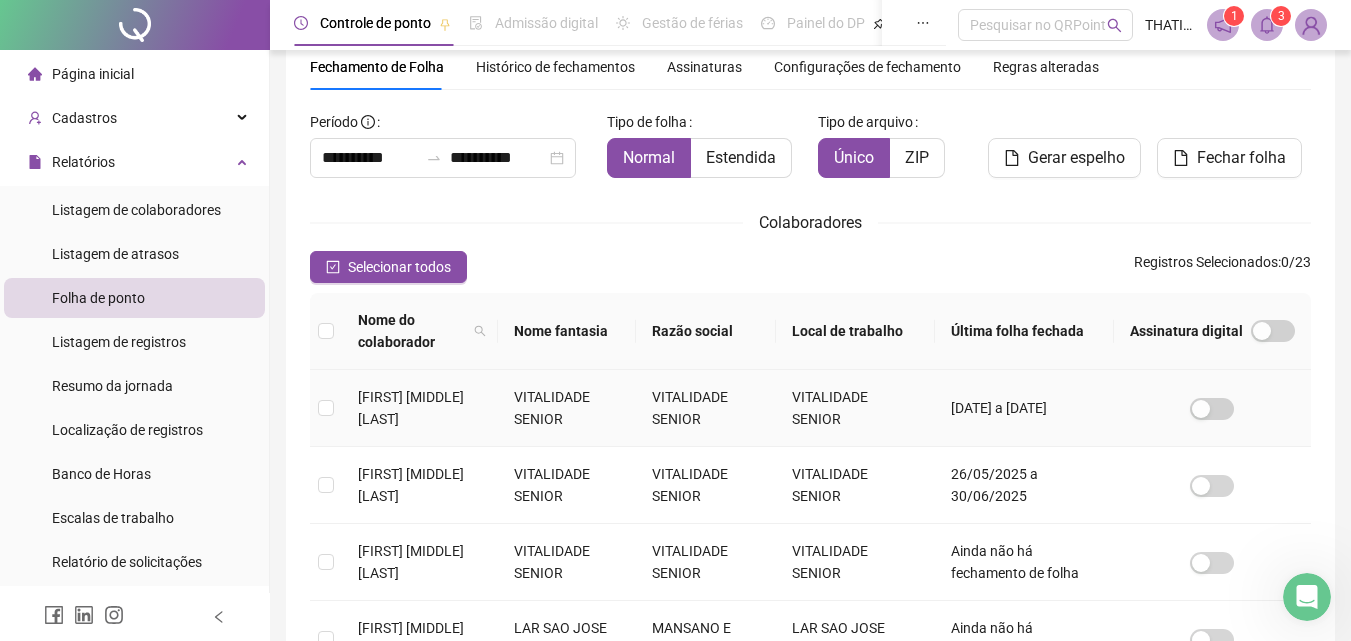 scroll, scrollTop: 178, scrollLeft: 0, axis: vertical 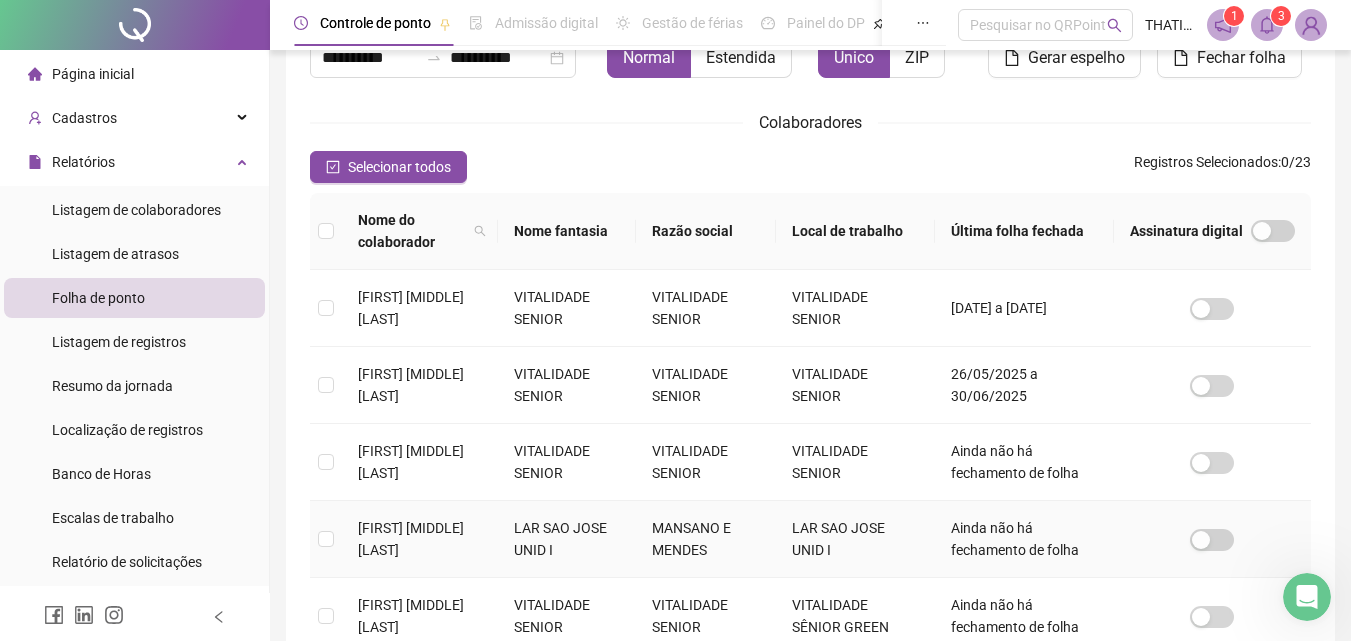click at bounding box center (326, 539) 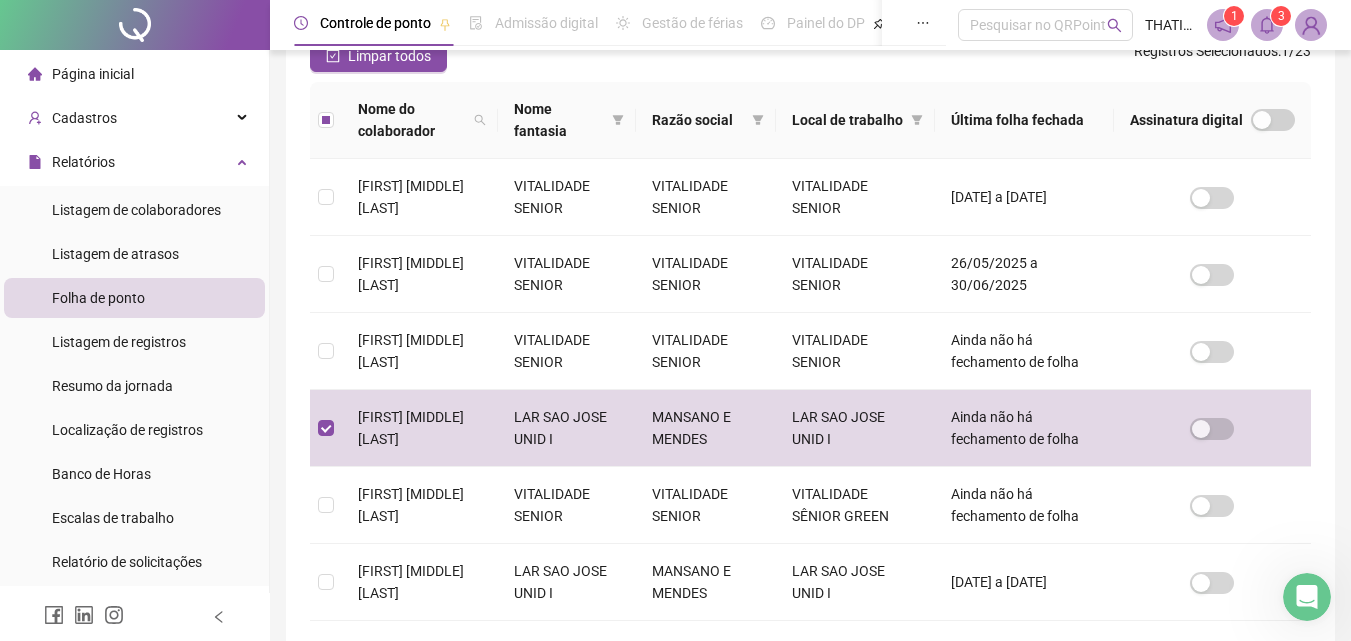 scroll, scrollTop: 189, scrollLeft: 0, axis: vertical 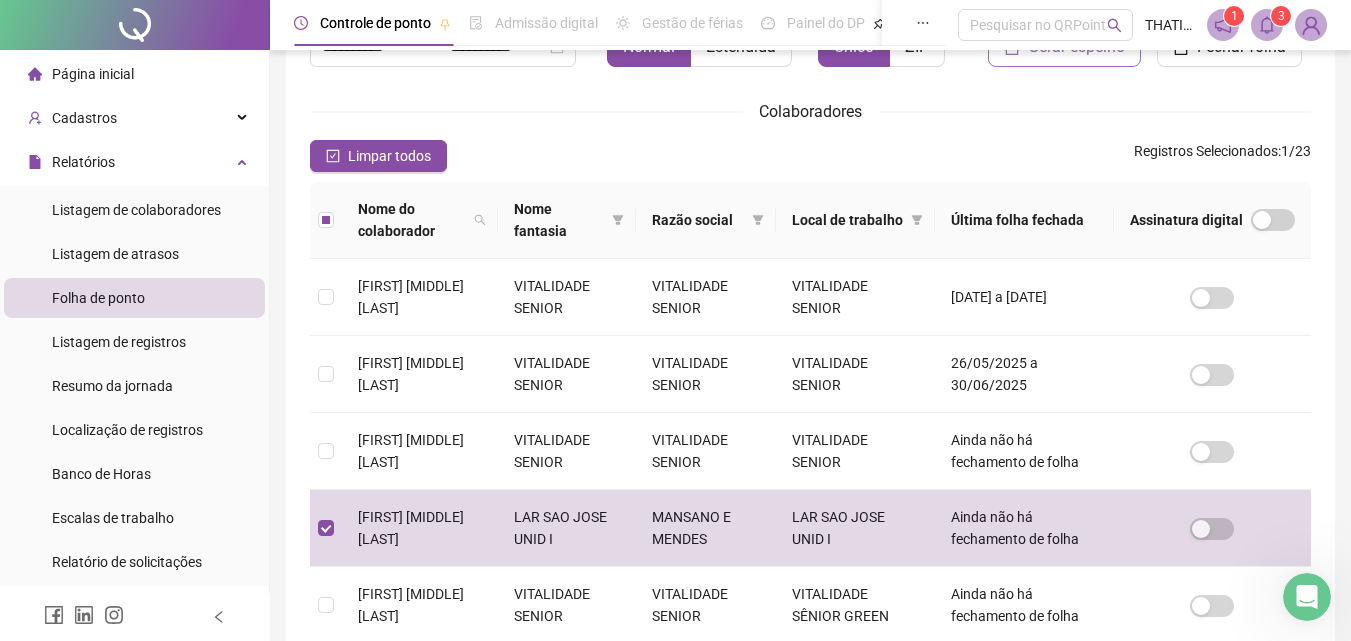 click on "Gerar espelho" at bounding box center (1076, 47) 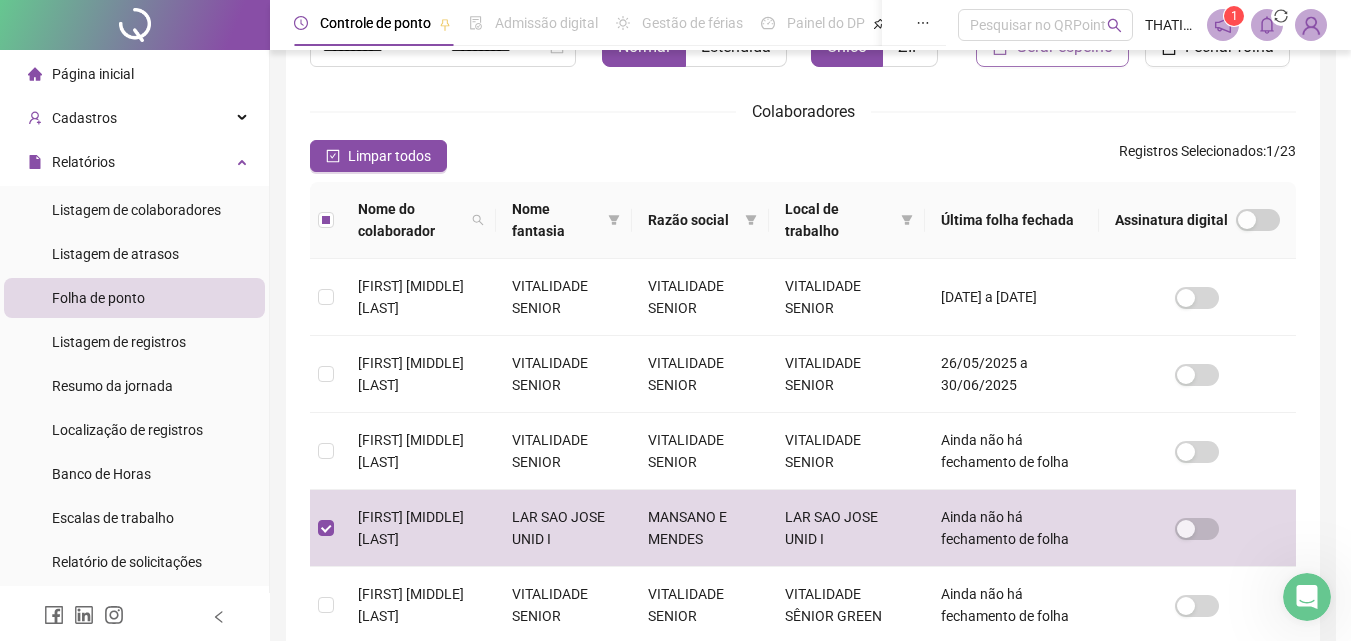 scroll, scrollTop: 89, scrollLeft: 0, axis: vertical 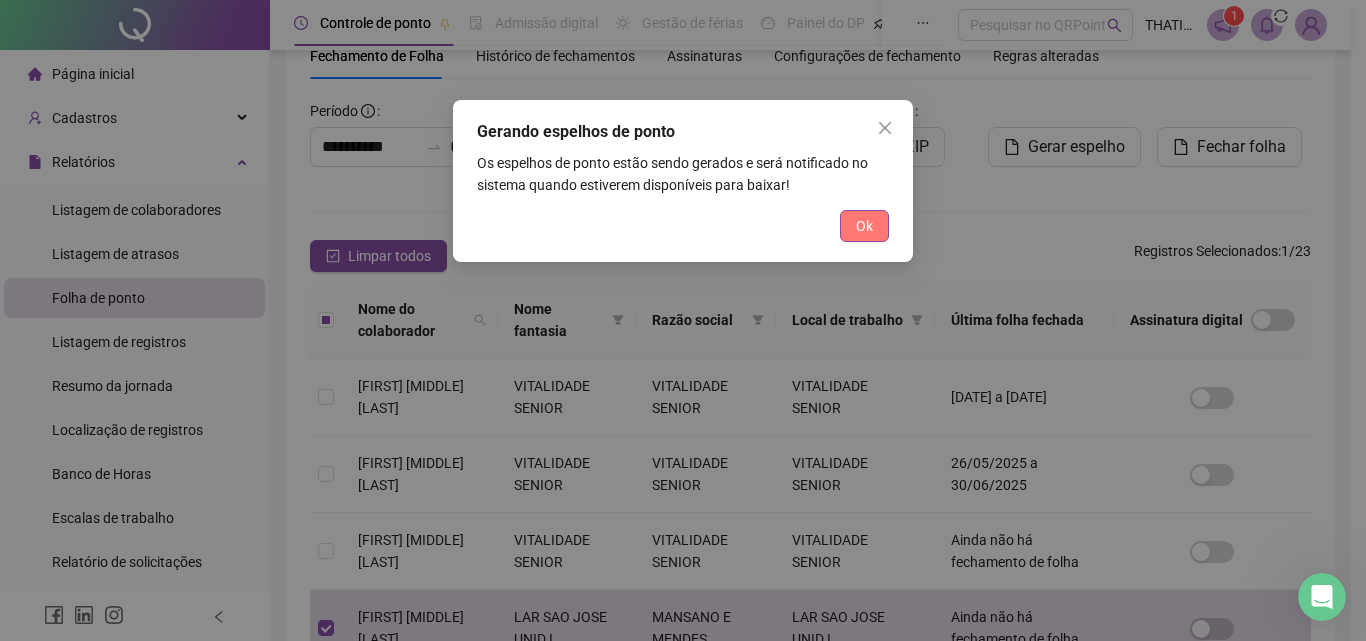 click on "Ok" at bounding box center (864, 226) 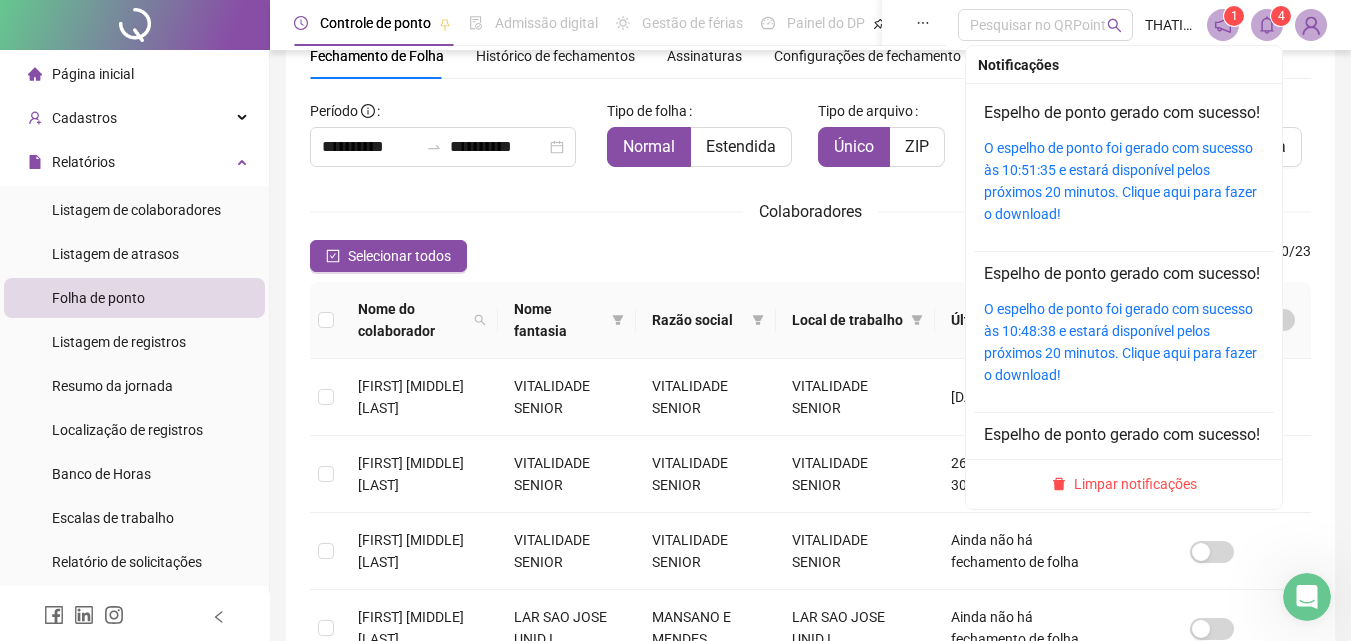 click on "4" at bounding box center (1281, 16) 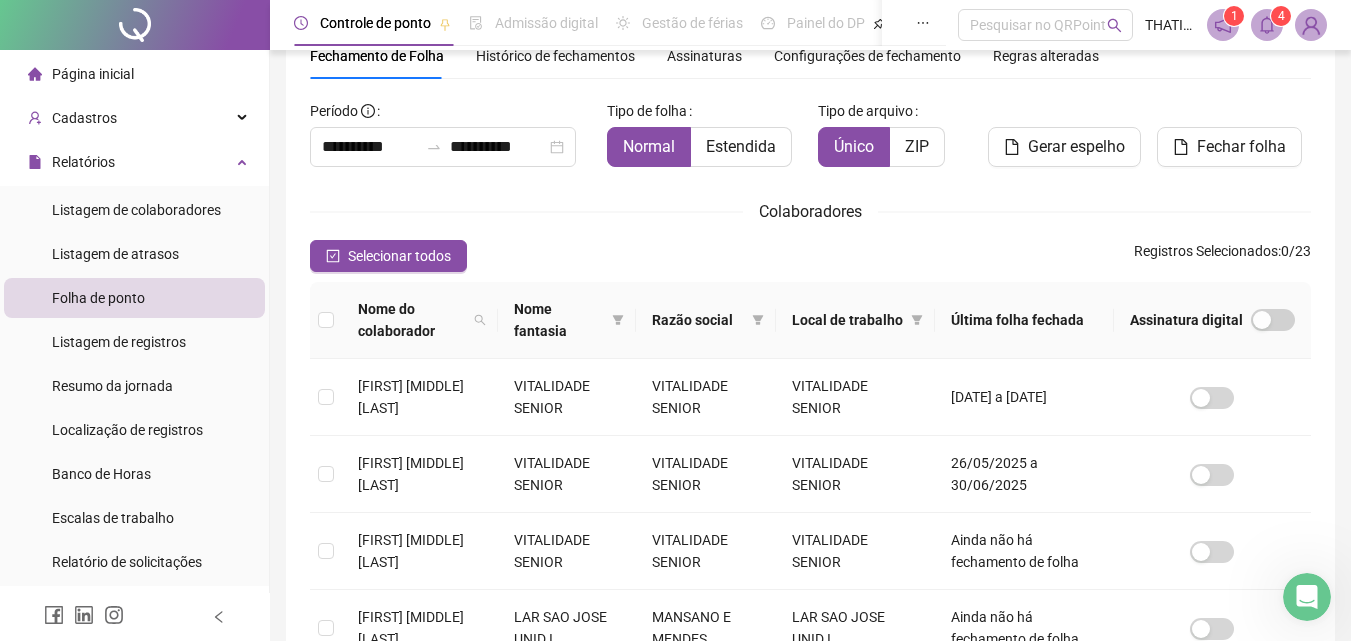click on "**********" at bounding box center (810, 644) 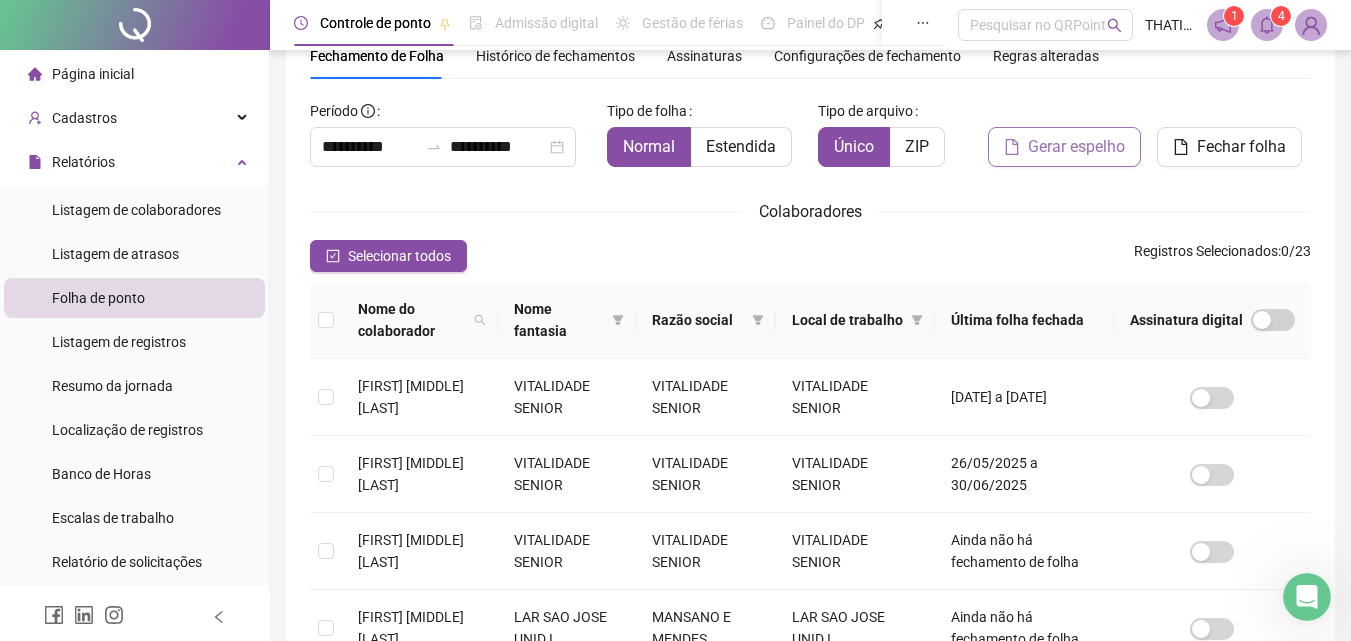 click on "Gerar espelho" at bounding box center (1076, 147) 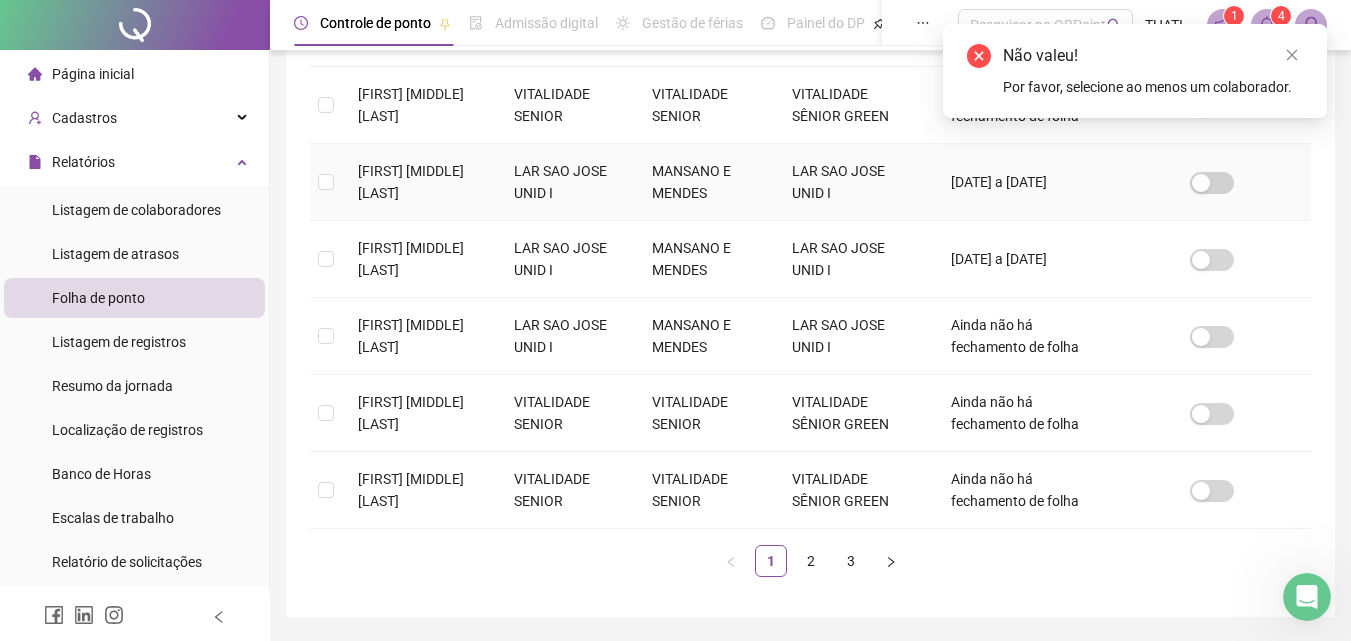 scroll, scrollTop: 489, scrollLeft: 0, axis: vertical 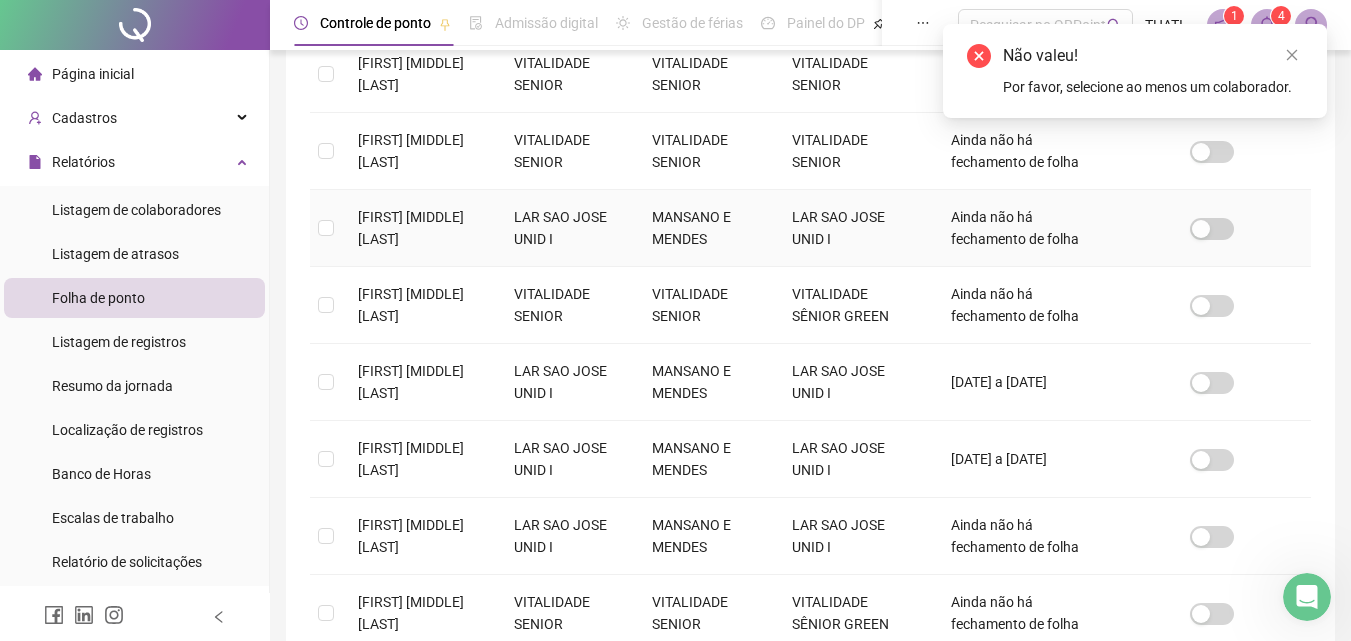 click at bounding box center (326, 228) 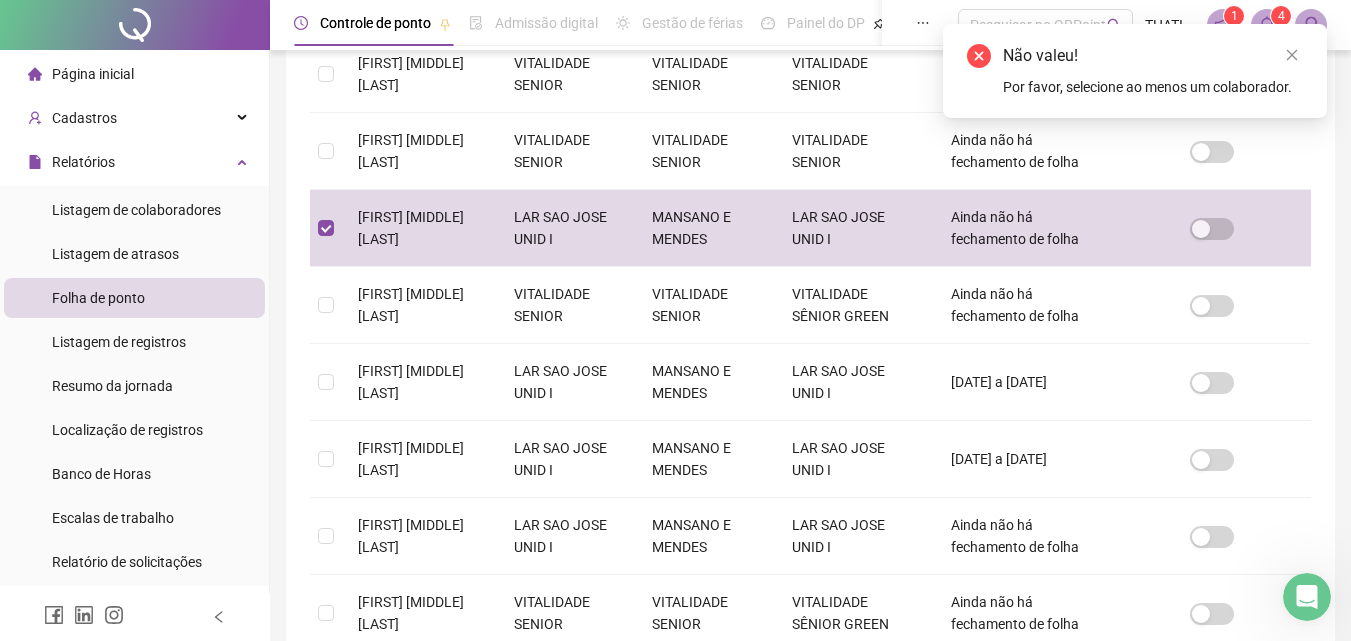 scroll, scrollTop: 89, scrollLeft: 0, axis: vertical 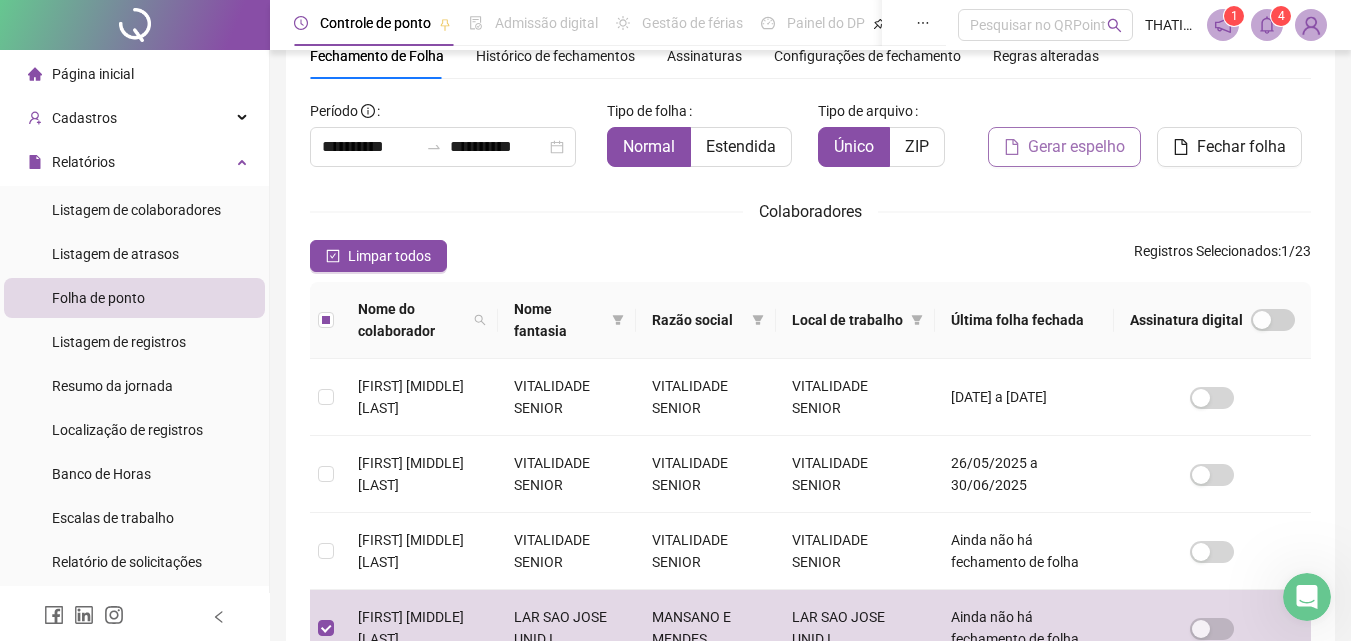 click on "Gerar espelho" at bounding box center (1076, 147) 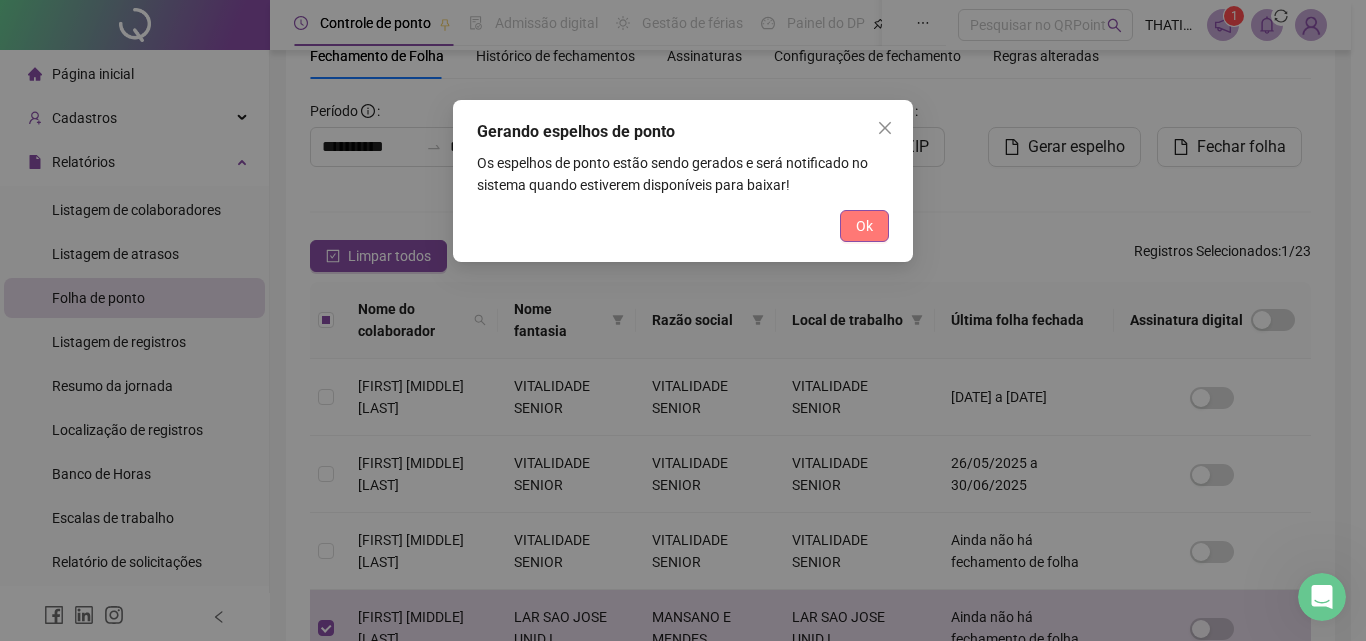 click on "Ok" at bounding box center (864, 226) 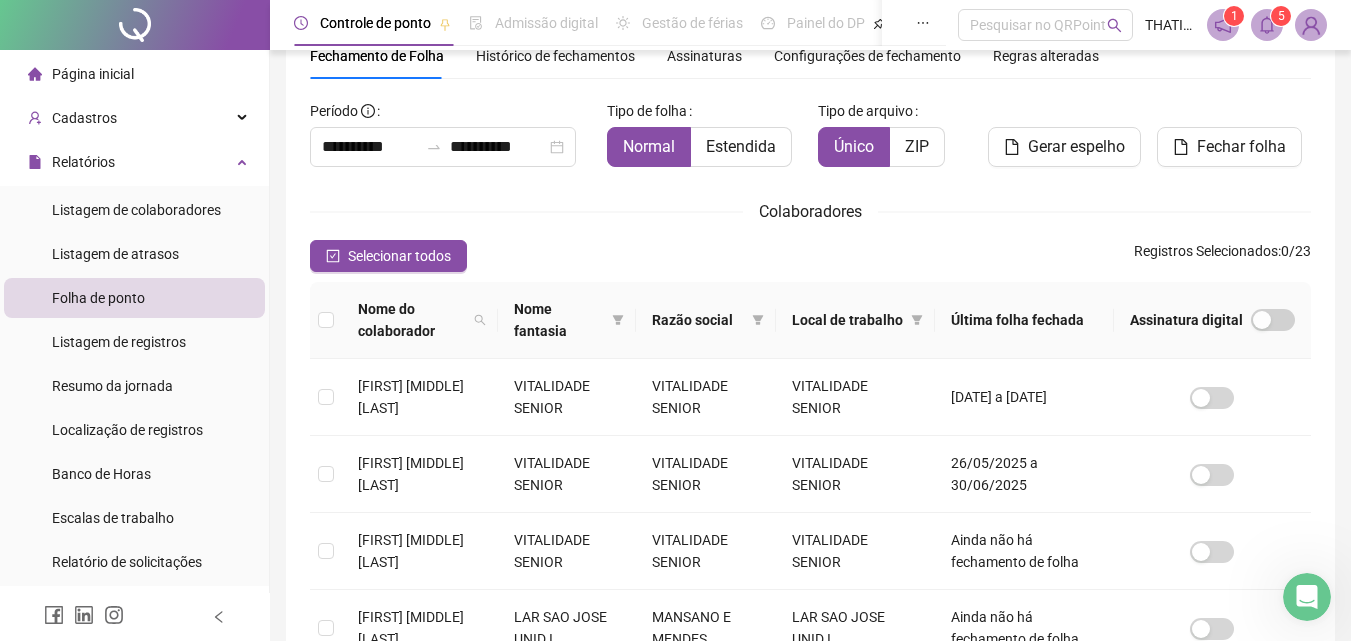 click on "**********" at bounding box center (810, 644) 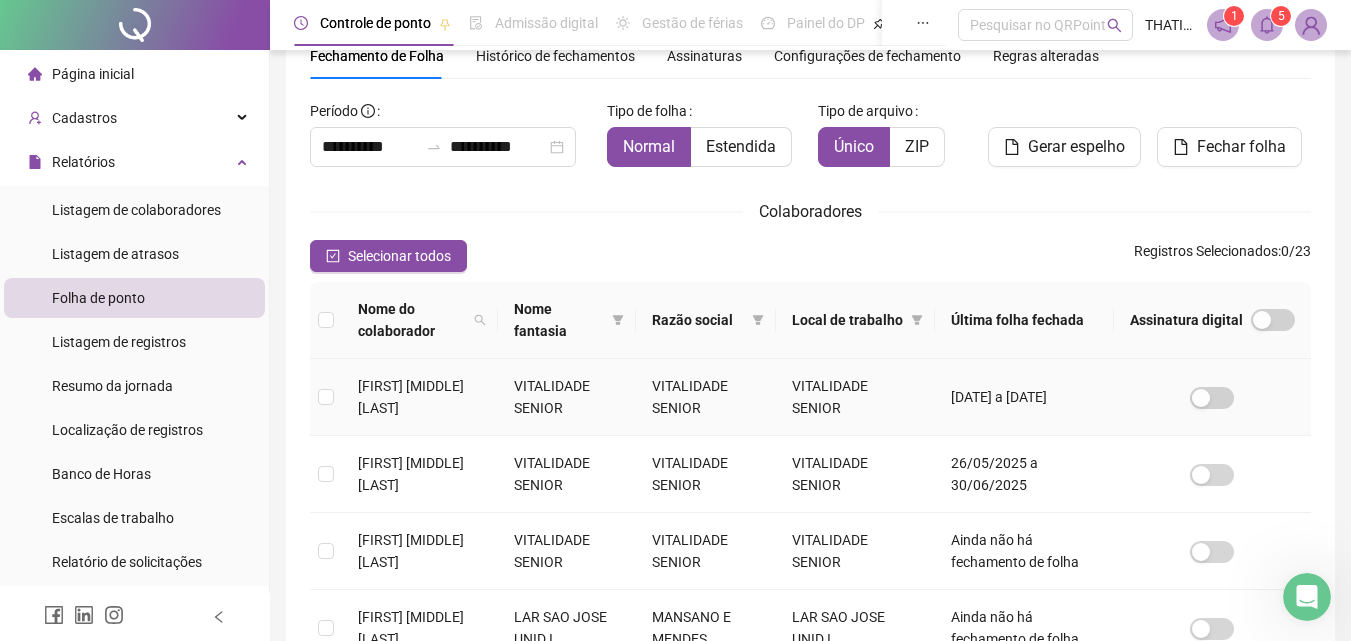 click at bounding box center [326, 397] 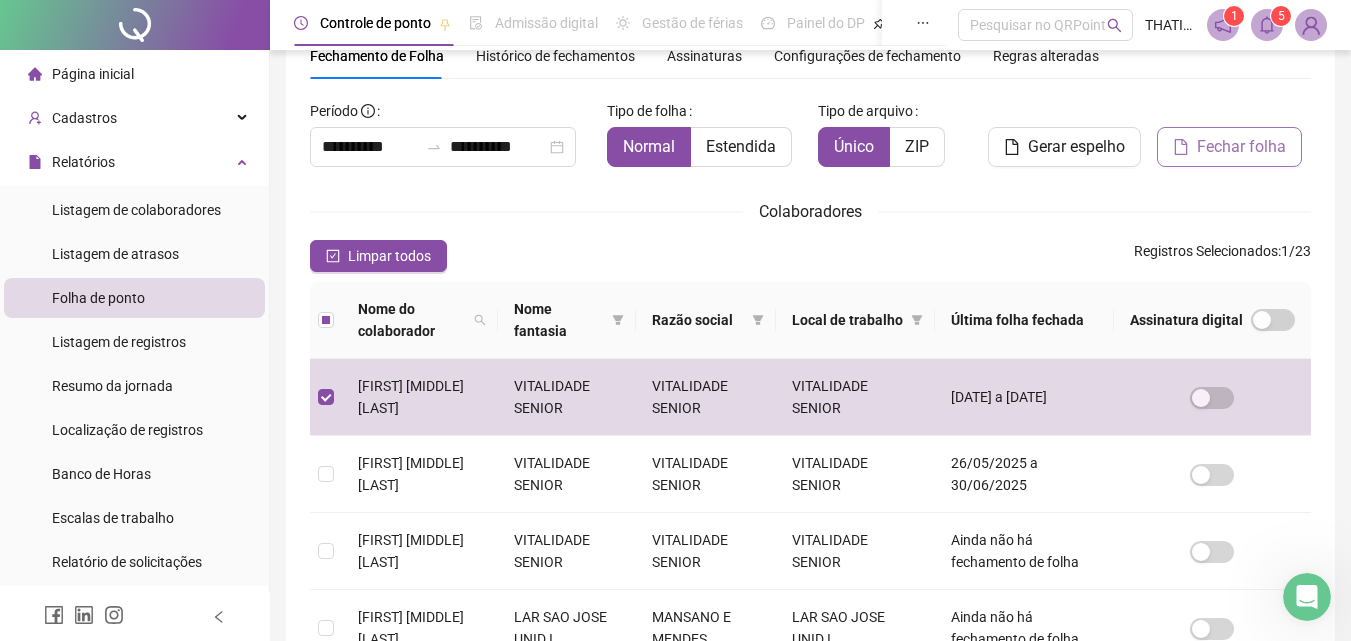 click on "Fechar folha" at bounding box center (1241, 147) 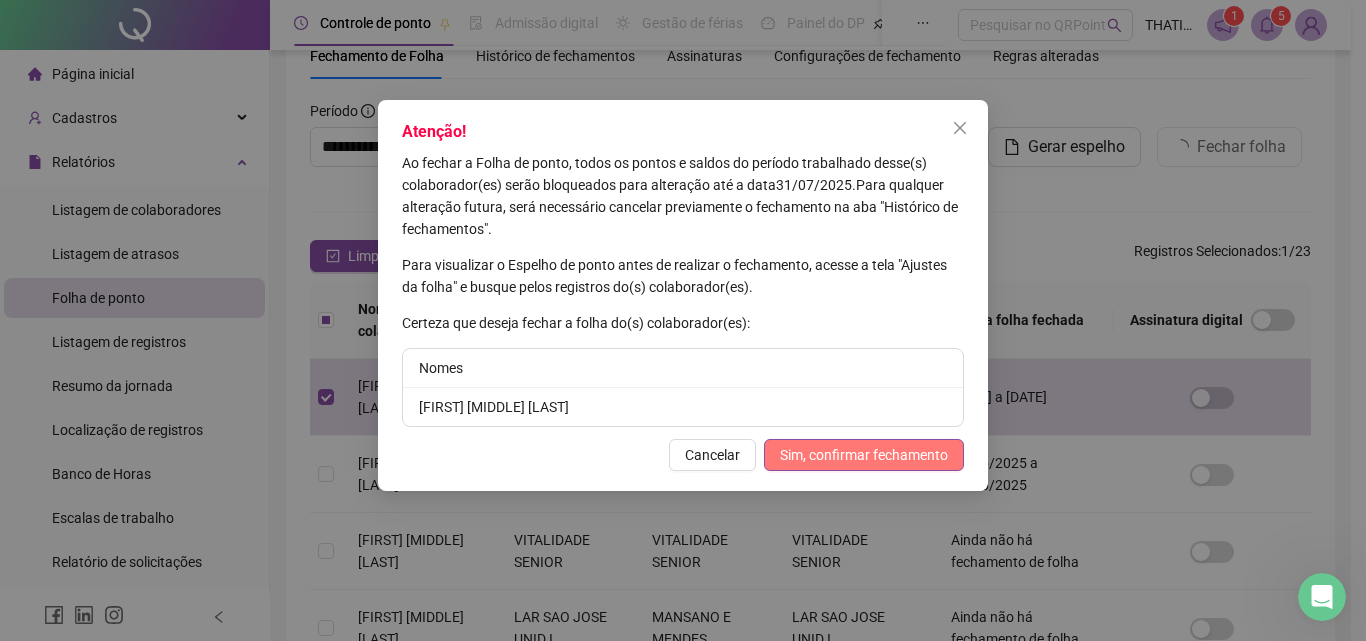 click on "Sim, confirmar fechamento" at bounding box center [864, 455] 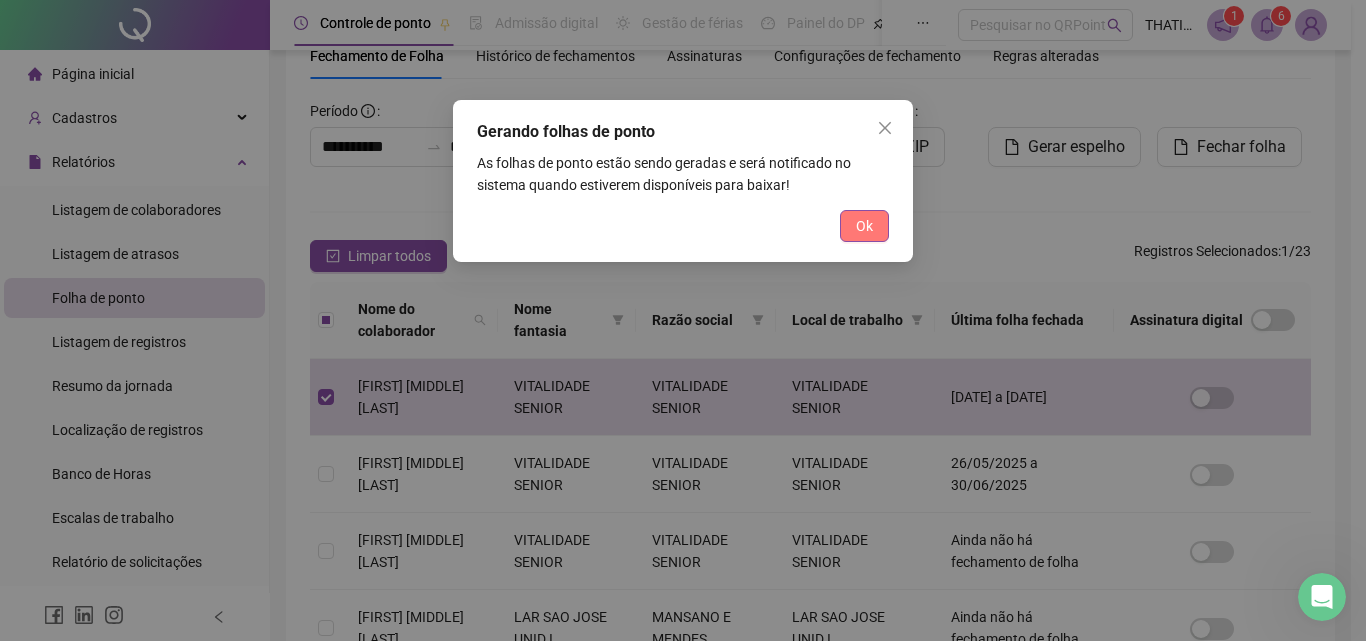 click on "Ok" at bounding box center [864, 226] 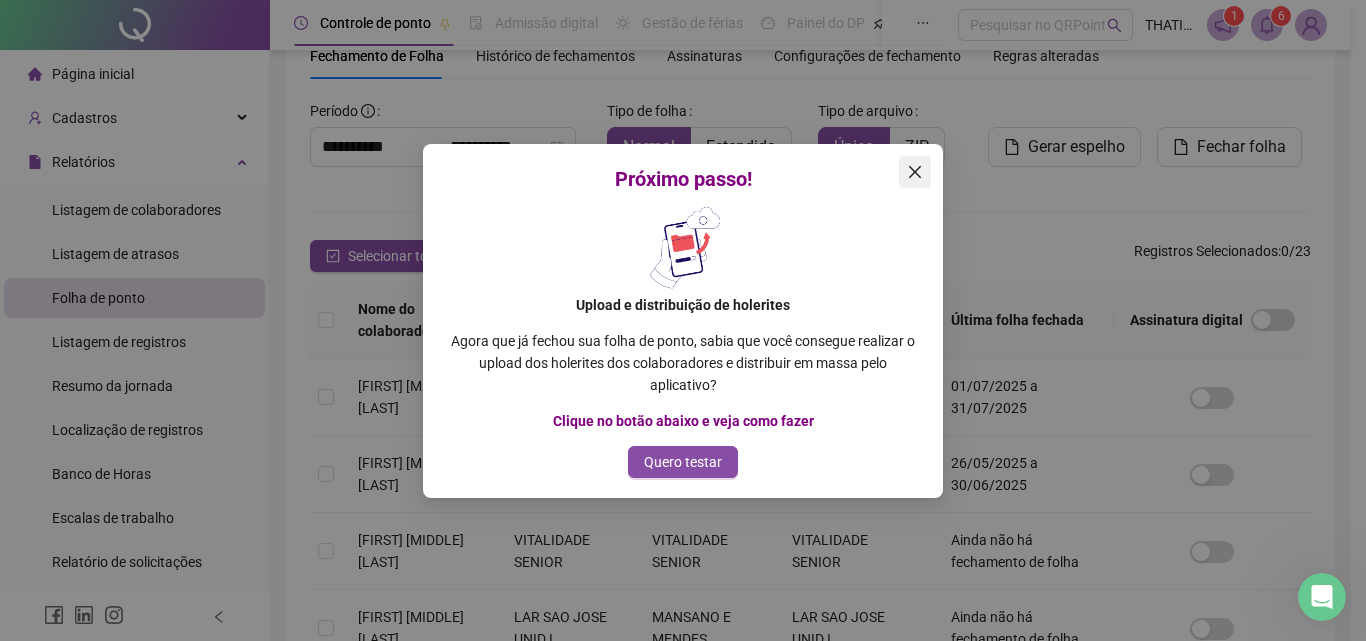 click 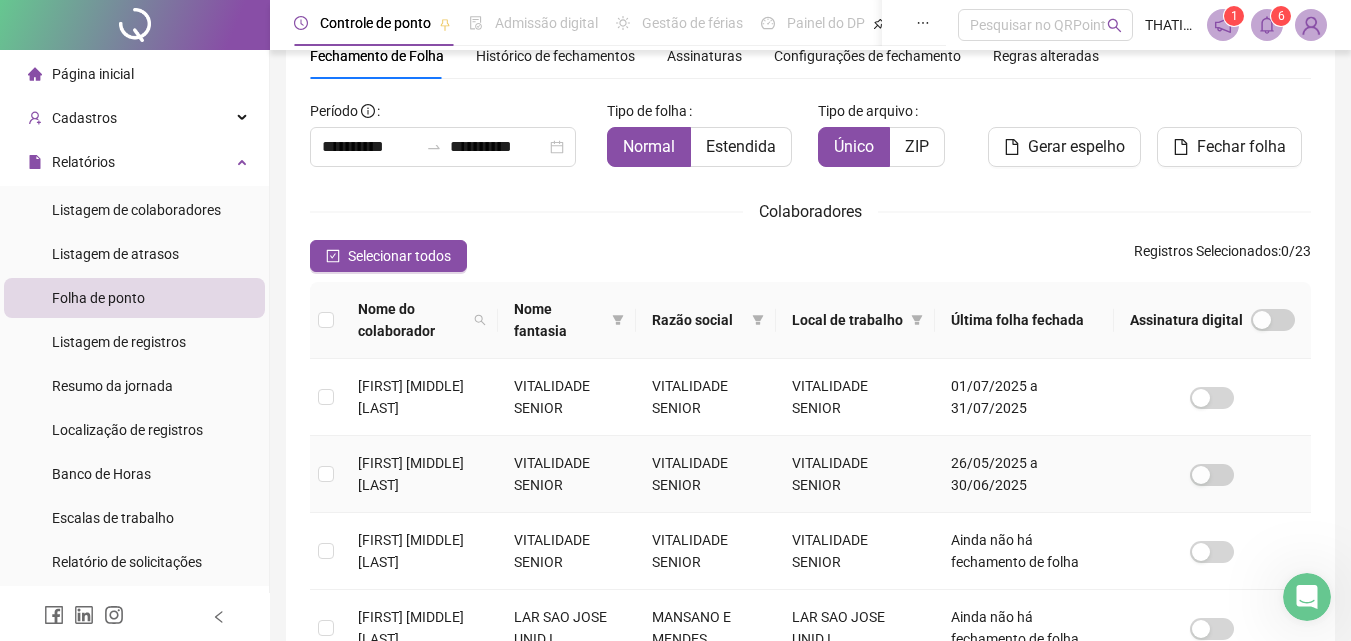 scroll, scrollTop: 289, scrollLeft: 0, axis: vertical 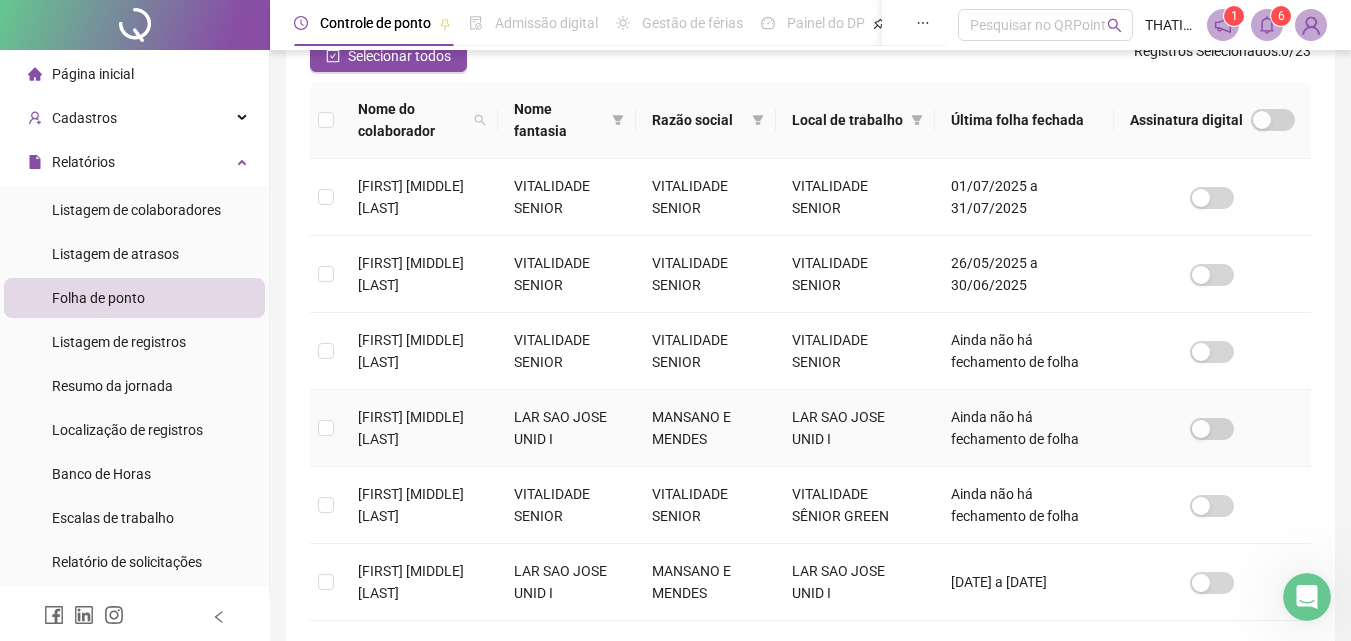 click at bounding box center (326, 428) 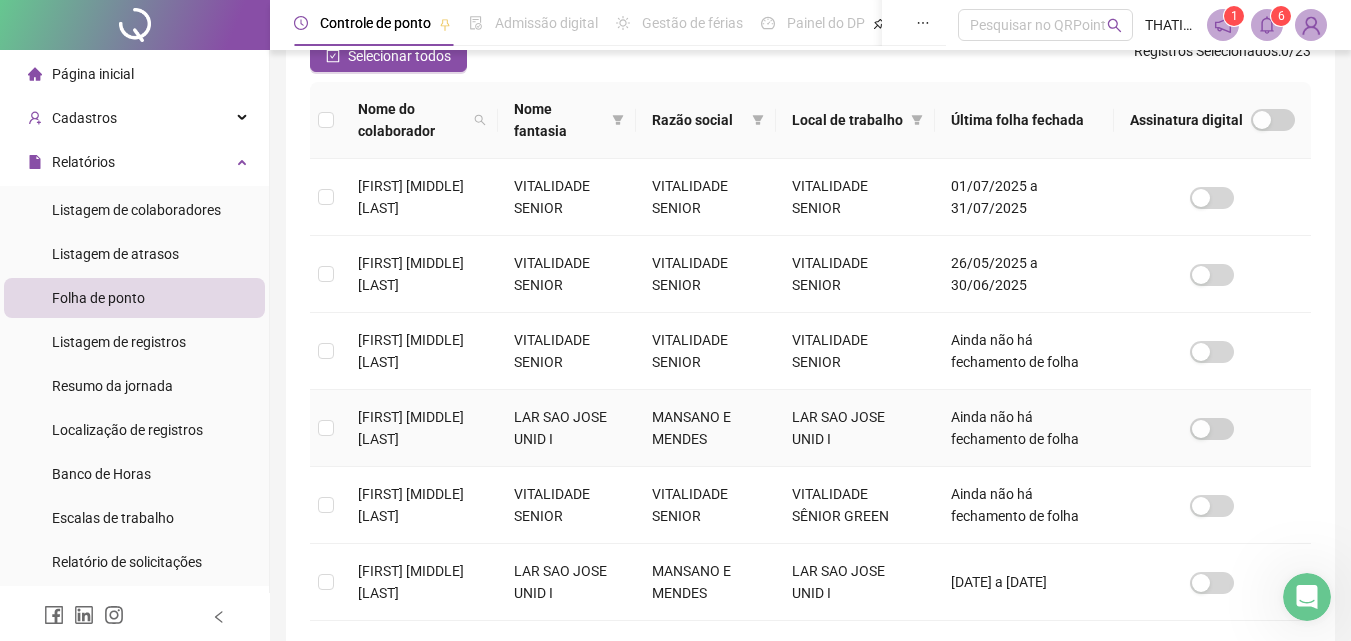 scroll, scrollTop: 89, scrollLeft: 0, axis: vertical 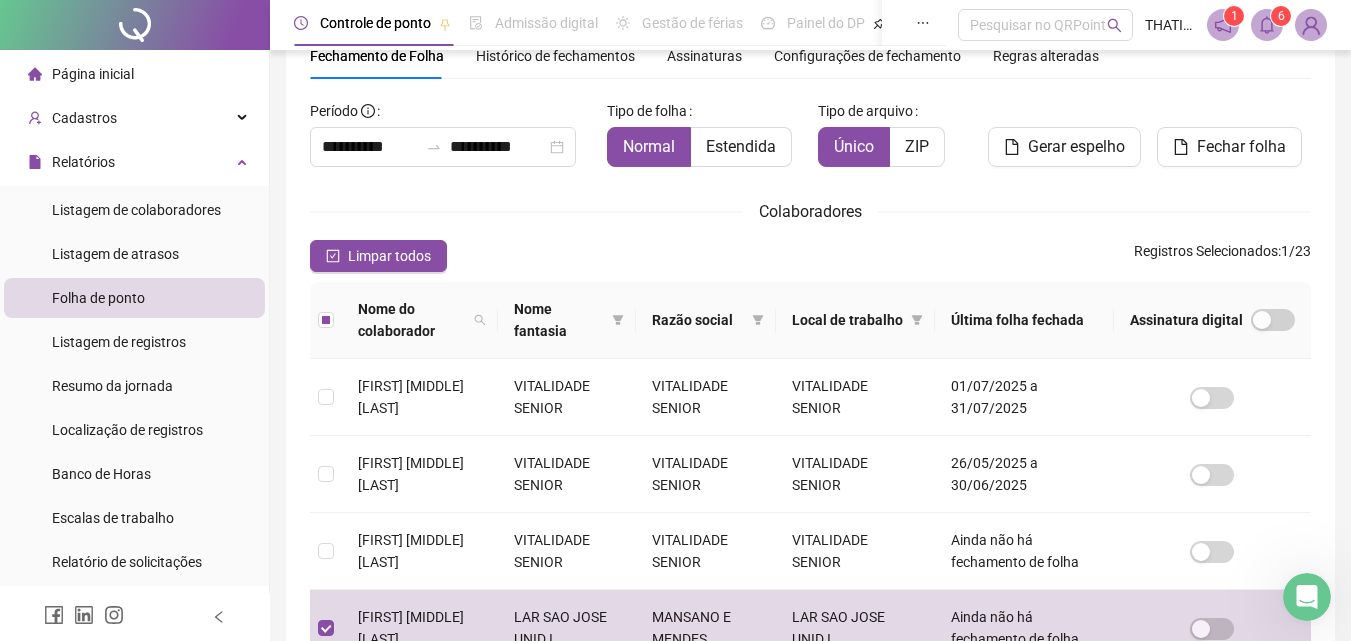 click 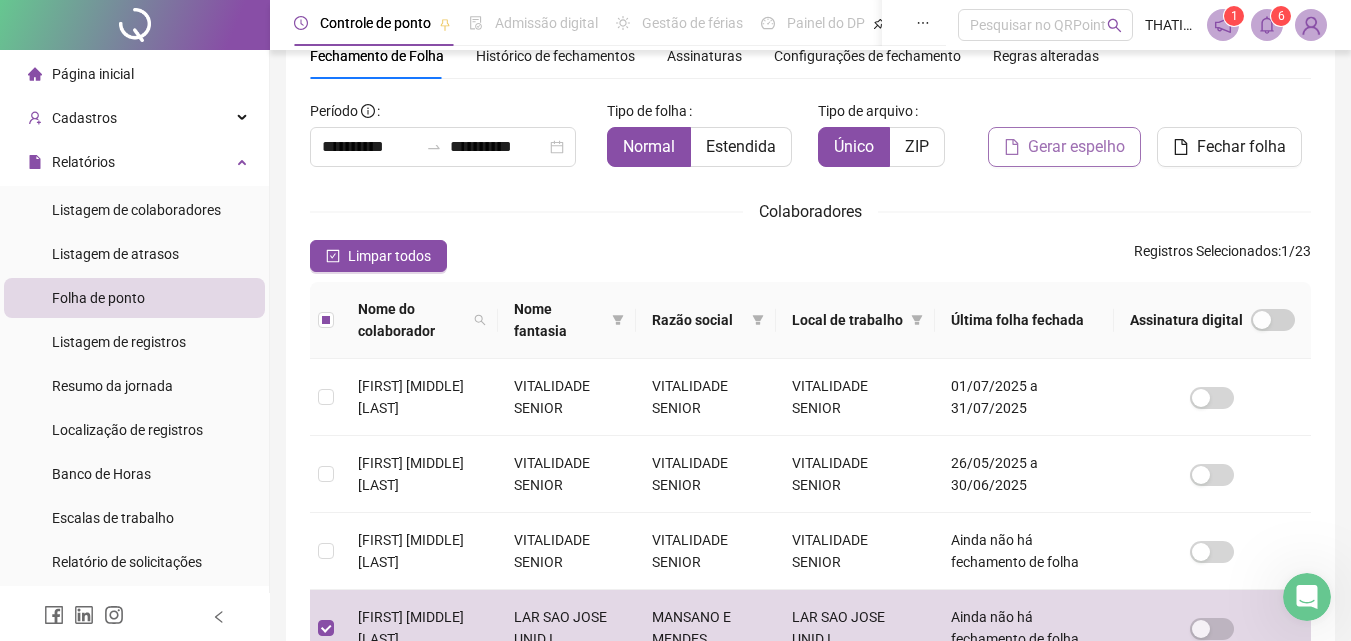 click on "Gerar espelho" at bounding box center (1076, 147) 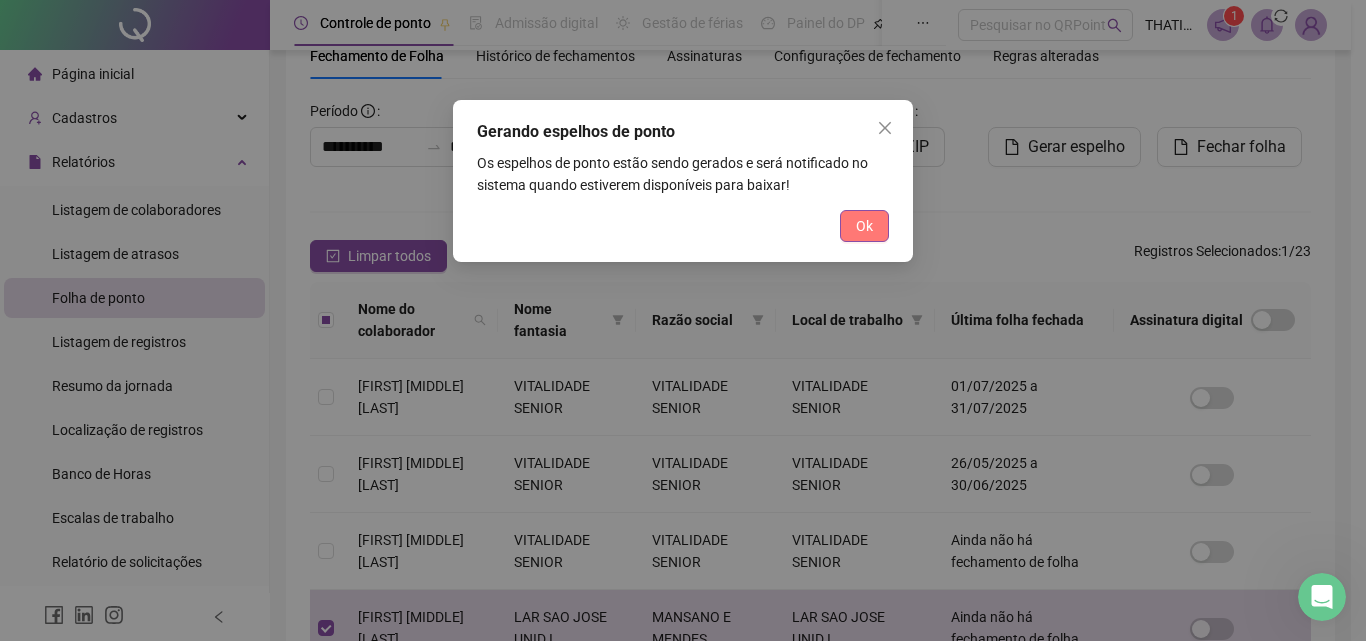 click on "Ok" at bounding box center (864, 226) 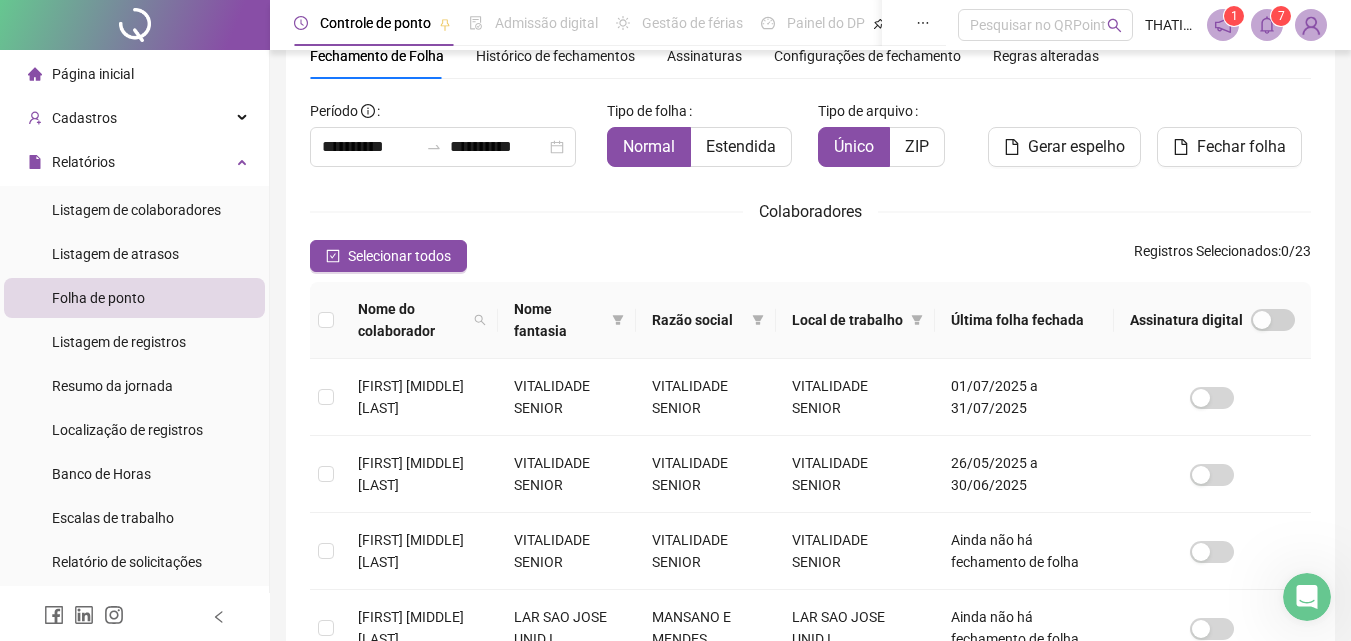 drag, startPoint x: 1264, startPoint y: 23, endPoint x: 1252, endPoint y: 40, distance: 20.808653 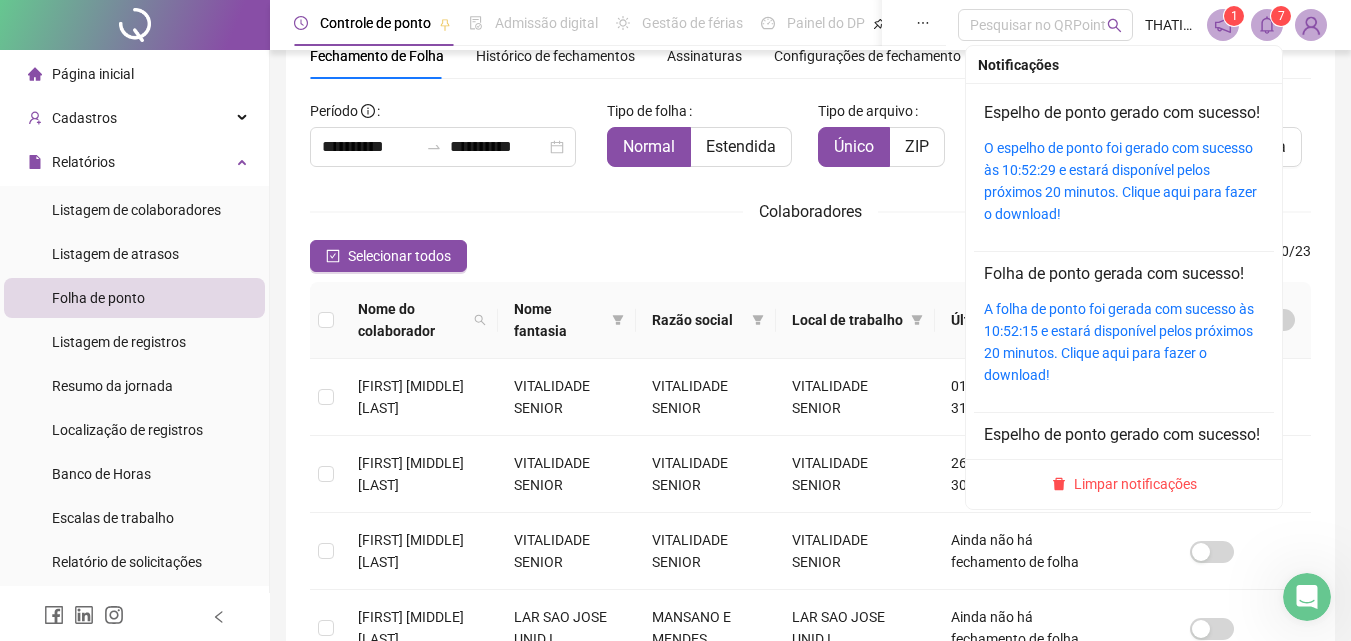 click on "O espelho de ponto foi gerado com sucesso às 10:52:29 e estará disponível pelos próximos 20 minutos.
Clique aqui para fazer o download!" at bounding box center (1124, 181) 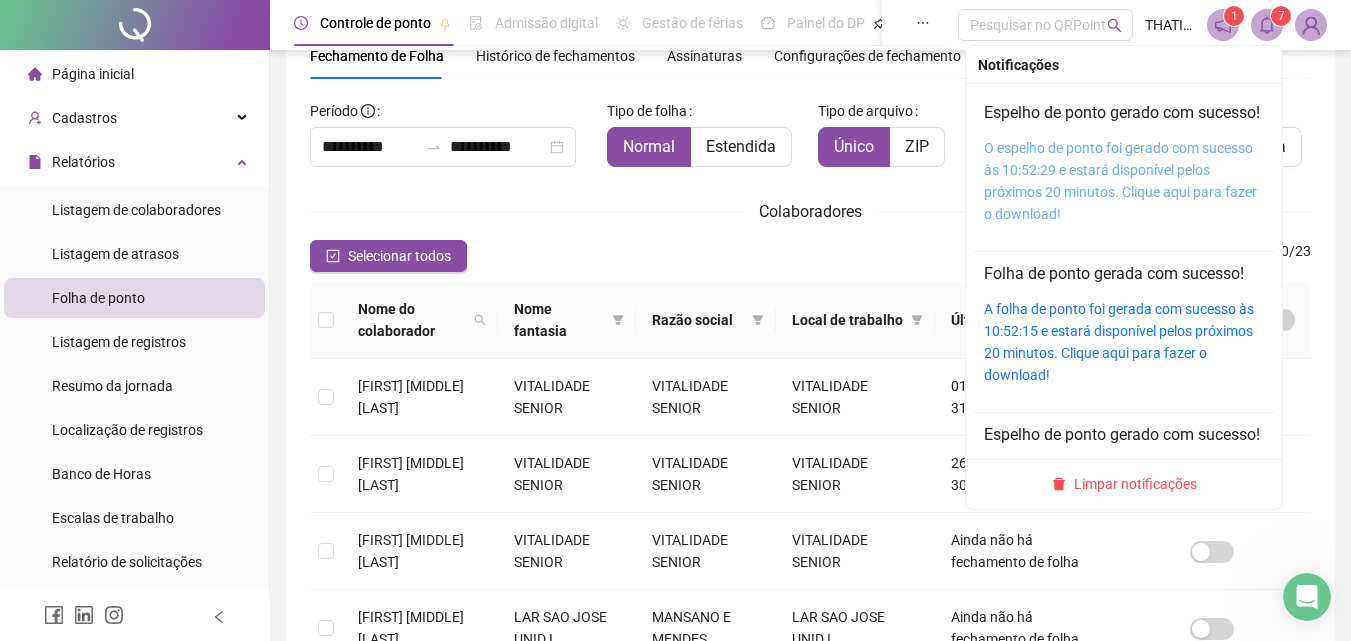 click on "O espelho de ponto foi gerado com sucesso às 10:52:29 e estará disponível pelos próximos 20 minutos.
Clique aqui para fazer o download!" at bounding box center [1120, 181] 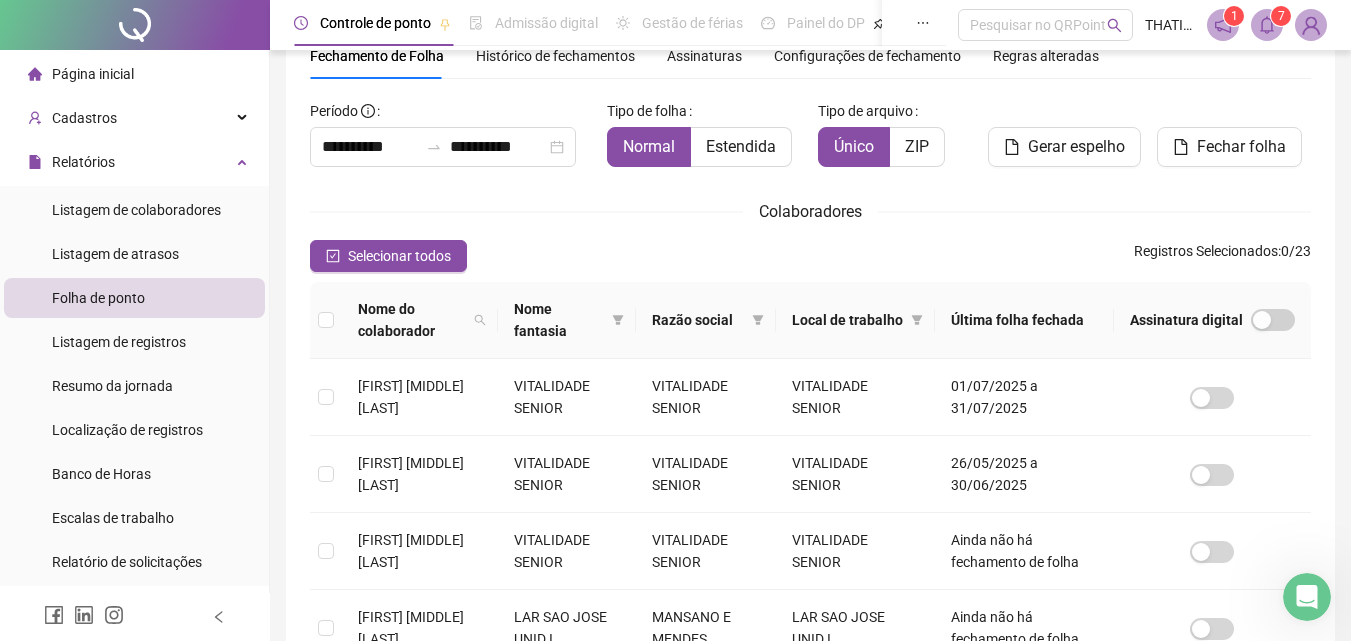 click 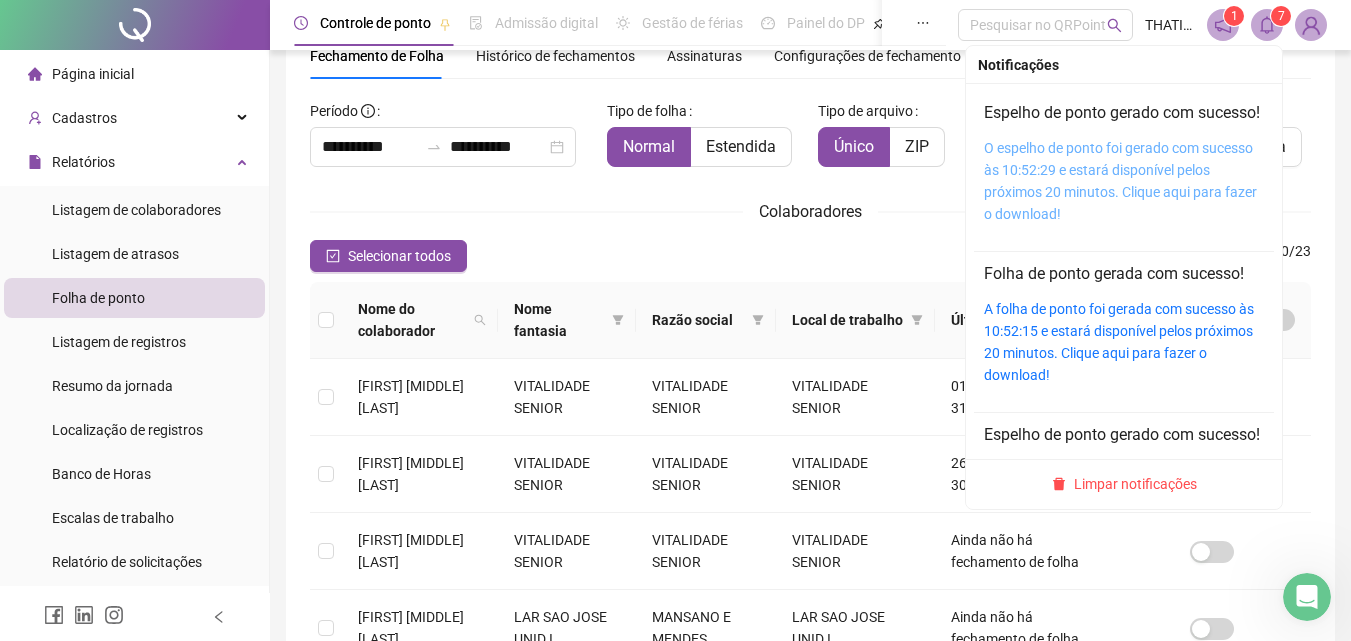click on "O espelho de ponto foi gerado com sucesso às 10:52:29 e estará disponível pelos próximos 20 minutos.
Clique aqui para fazer o download!" at bounding box center [1120, 181] 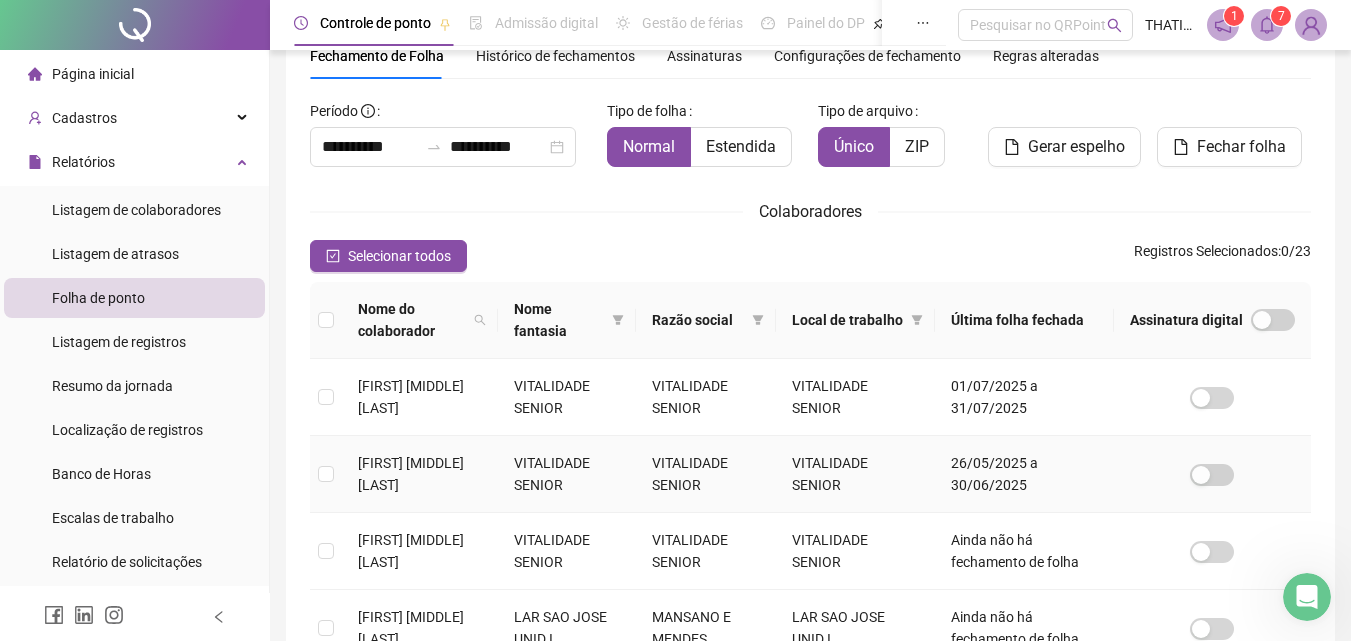 scroll, scrollTop: 289, scrollLeft: 0, axis: vertical 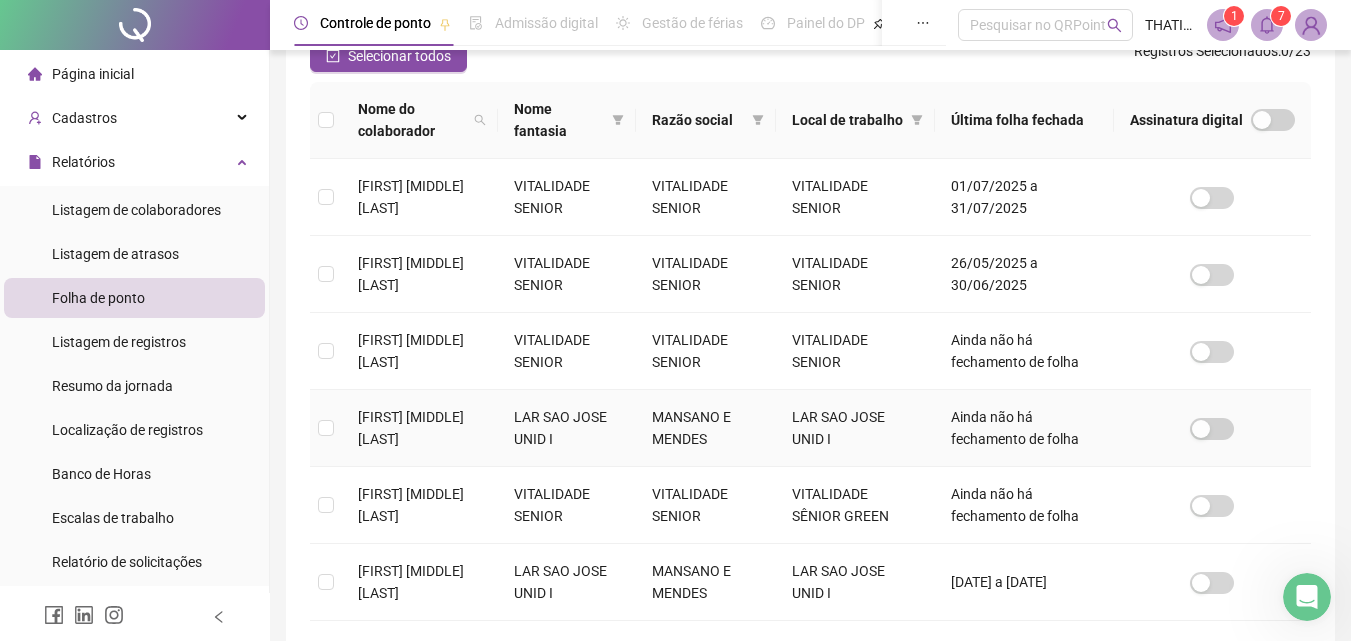 drag, startPoint x: 407, startPoint y: 411, endPoint x: 447, endPoint y: 427, distance: 43.081318 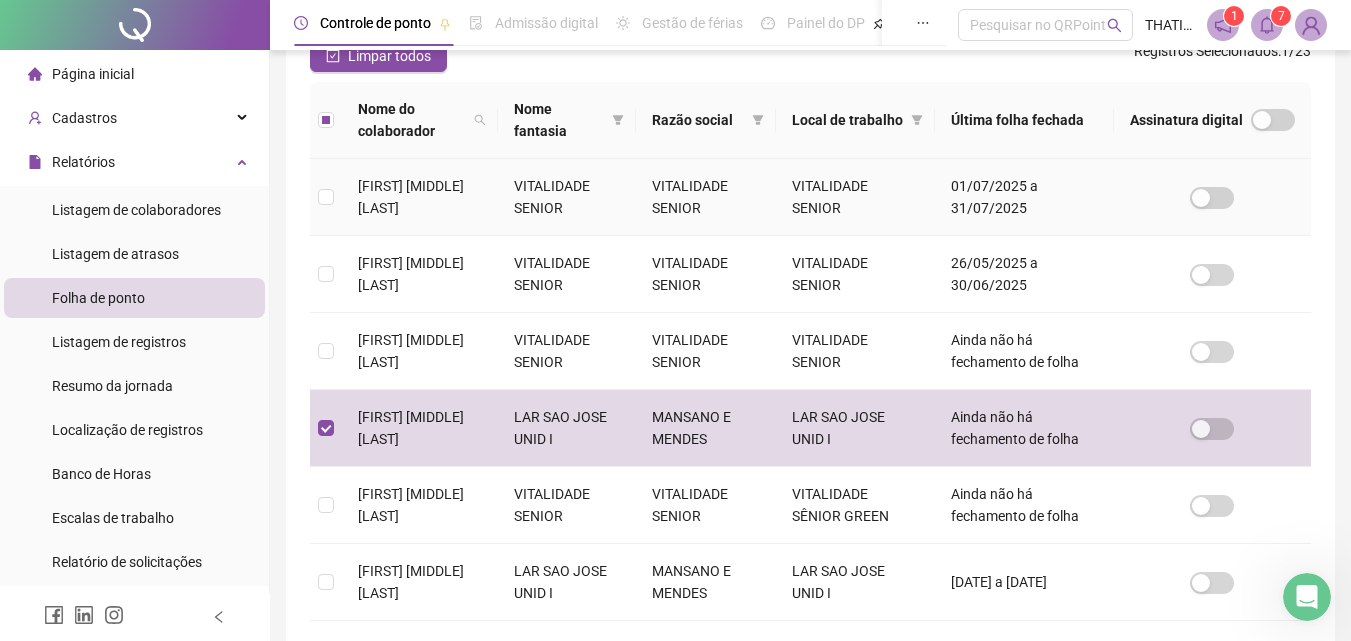 scroll, scrollTop: 89, scrollLeft: 0, axis: vertical 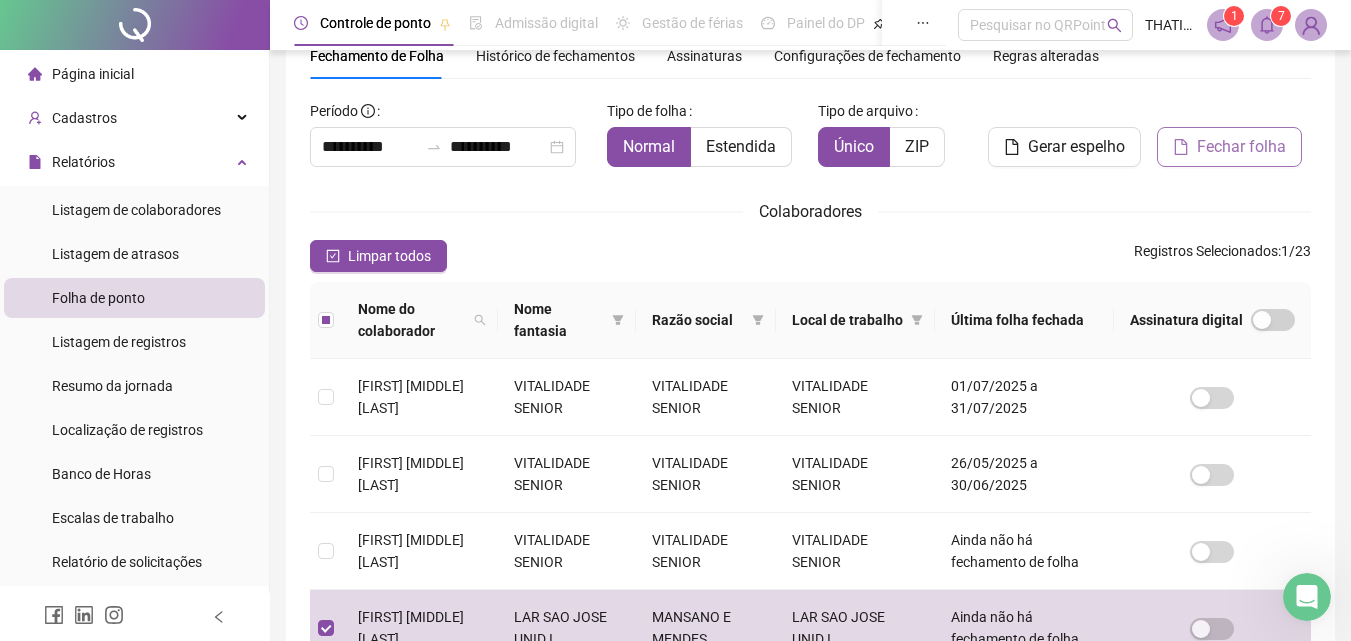click on "Fechar folha" at bounding box center [1229, 147] 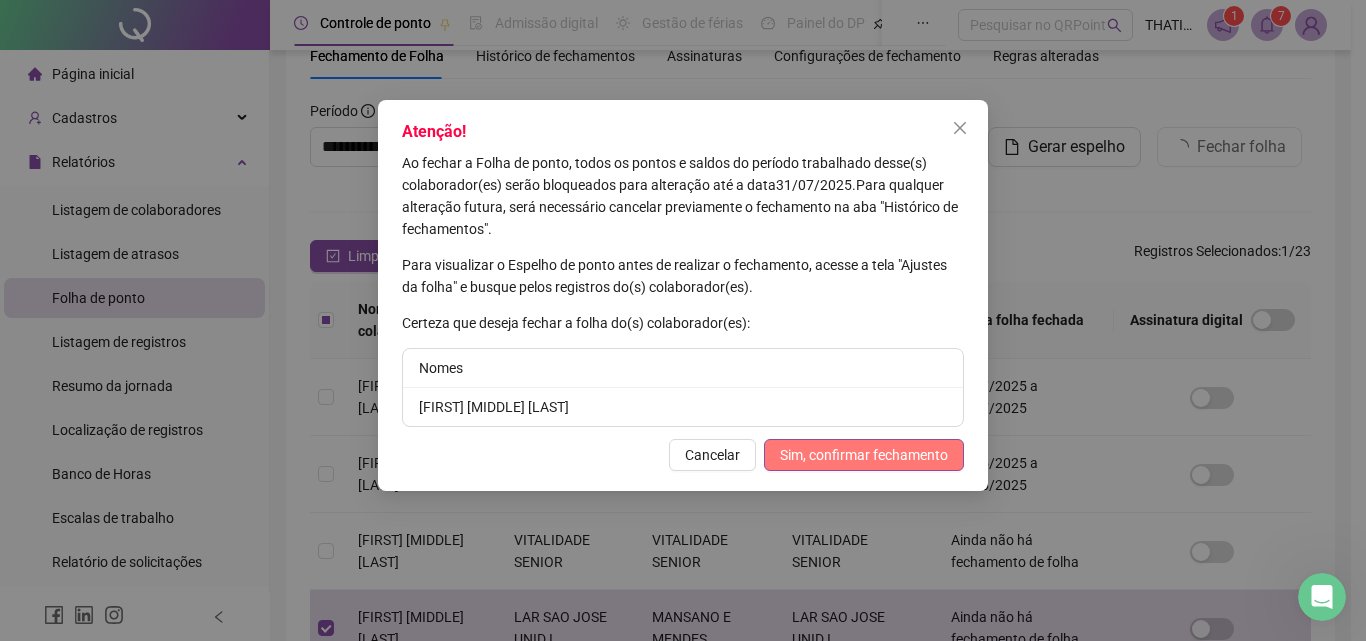 click on "Sim, confirmar fechamento" at bounding box center (864, 455) 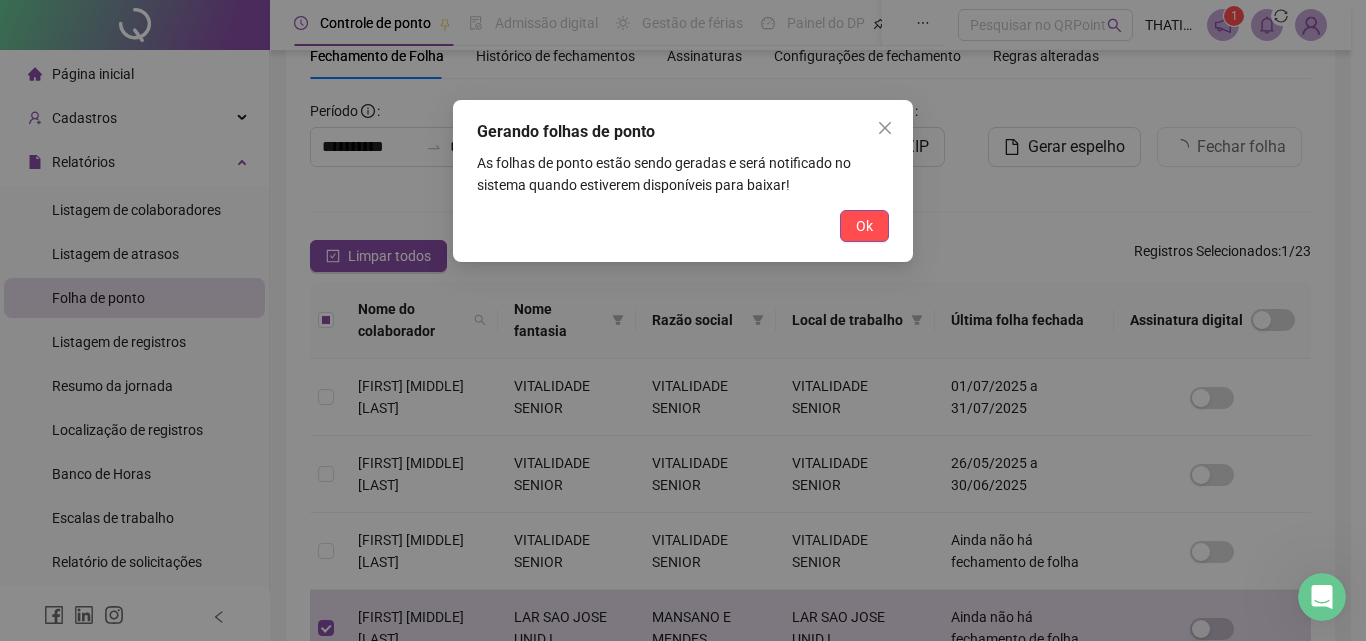 click on "Gerando folhas de ponto As folhas de ponto estão sendo geradas e será notificado no
sistema quando estiverem disponíveis para baixar! Ok" at bounding box center [683, 181] 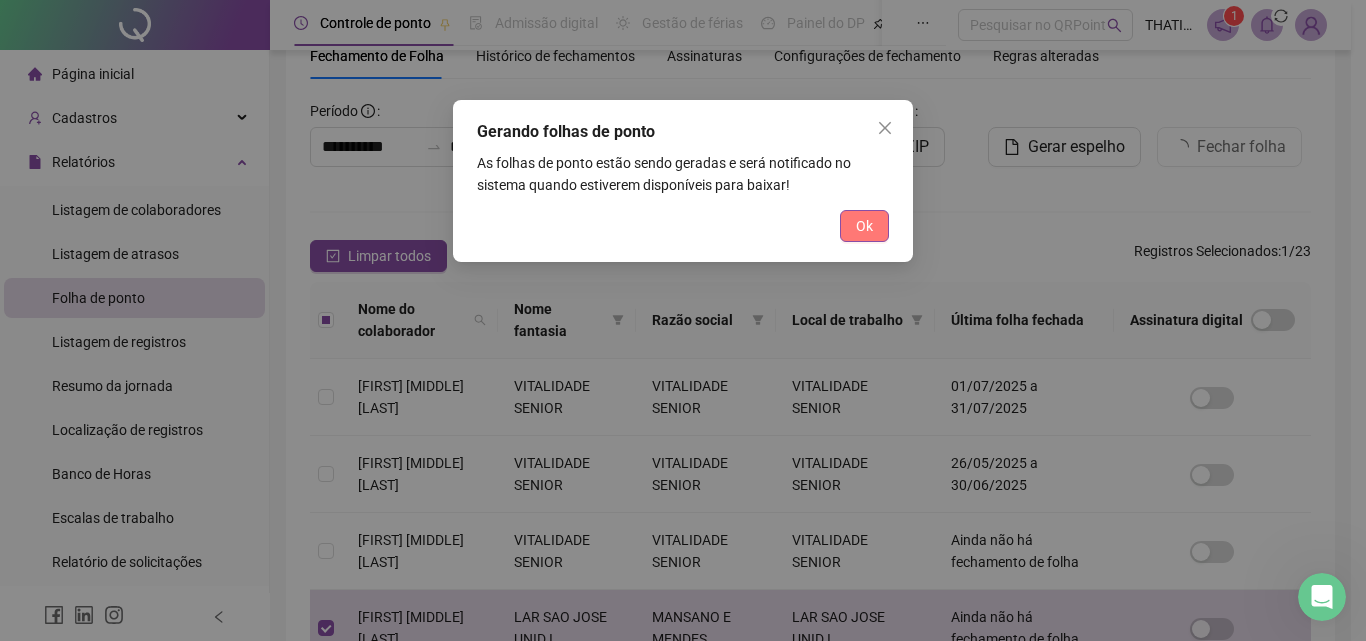 click on "Ok" at bounding box center (864, 226) 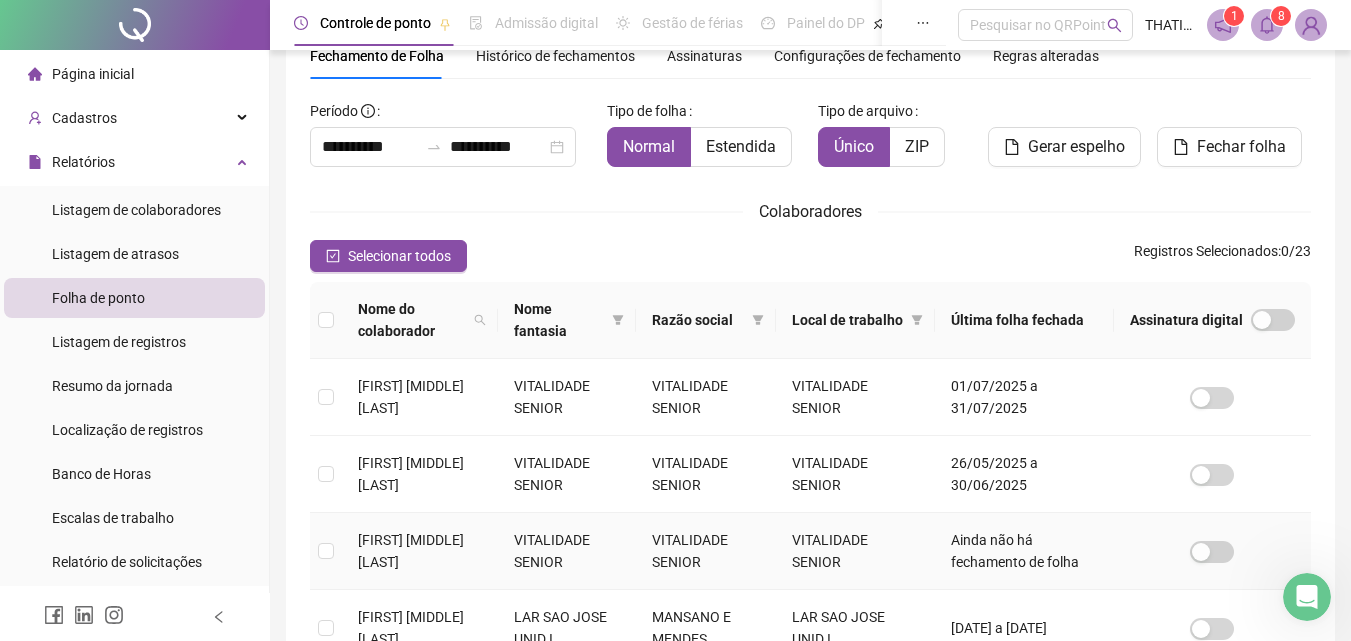 scroll, scrollTop: 489, scrollLeft: 0, axis: vertical 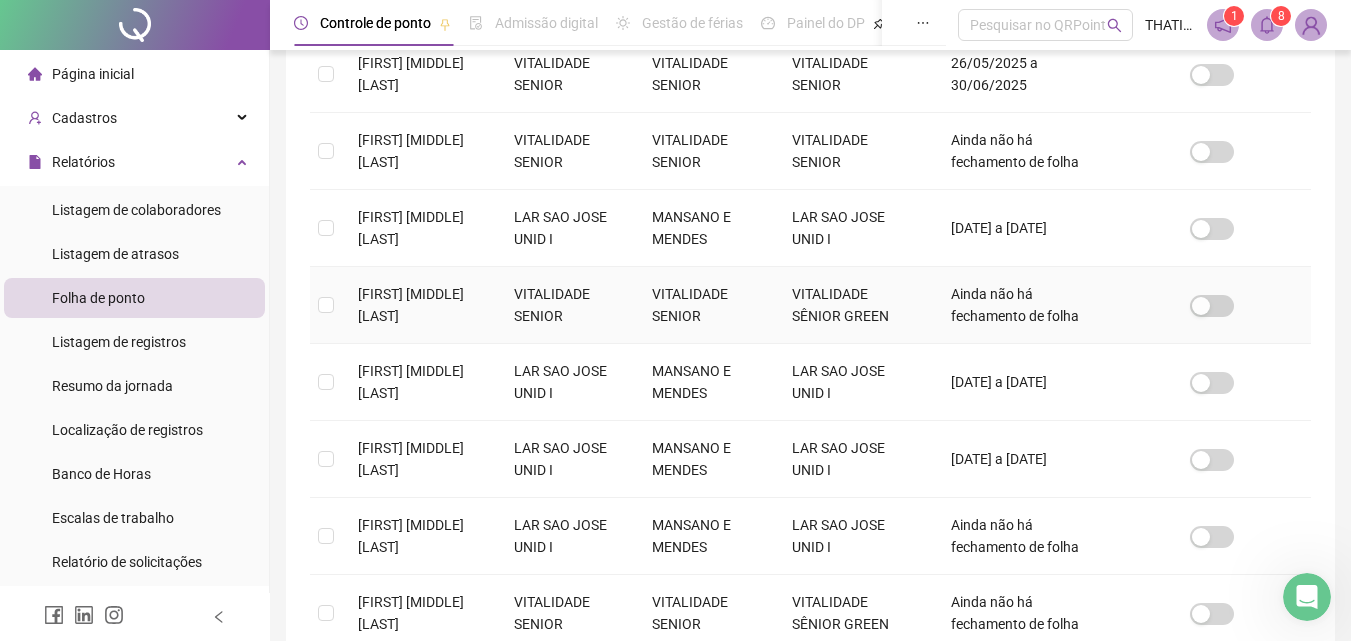click at bounding box center [326, 305] 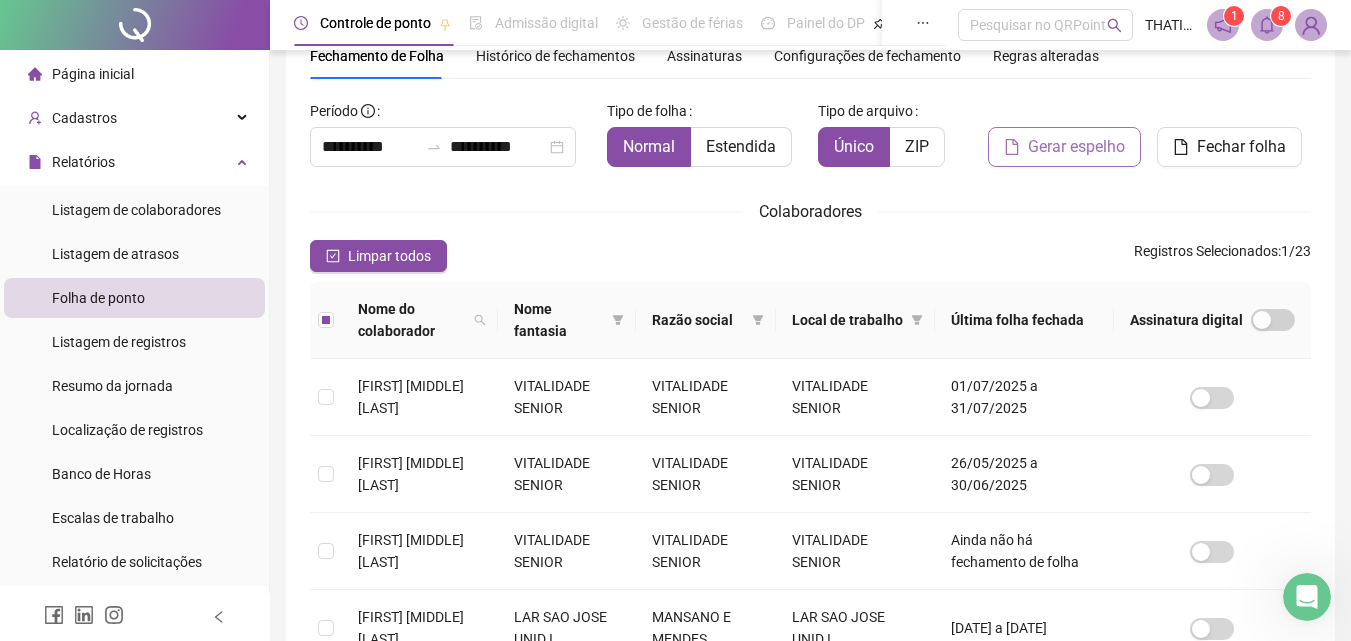 click on "Gerar espelho" at bounding box center (1076, 147) 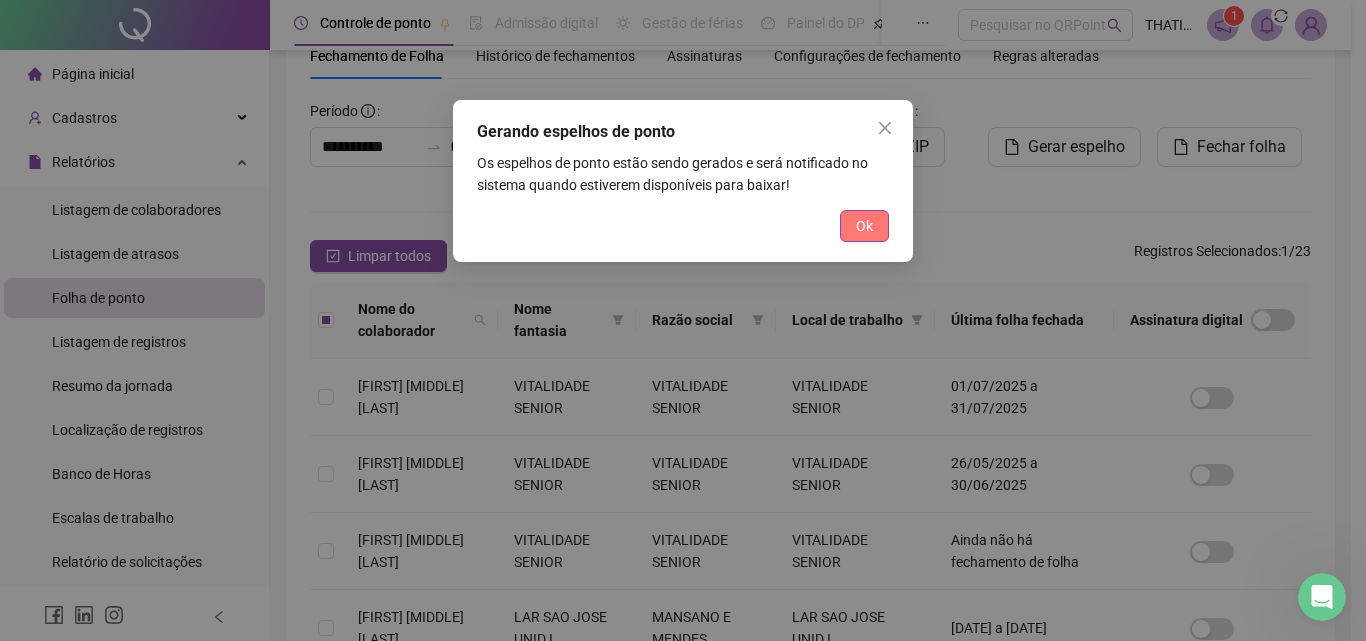 click on "Ok" at bounding box center (864, 226) 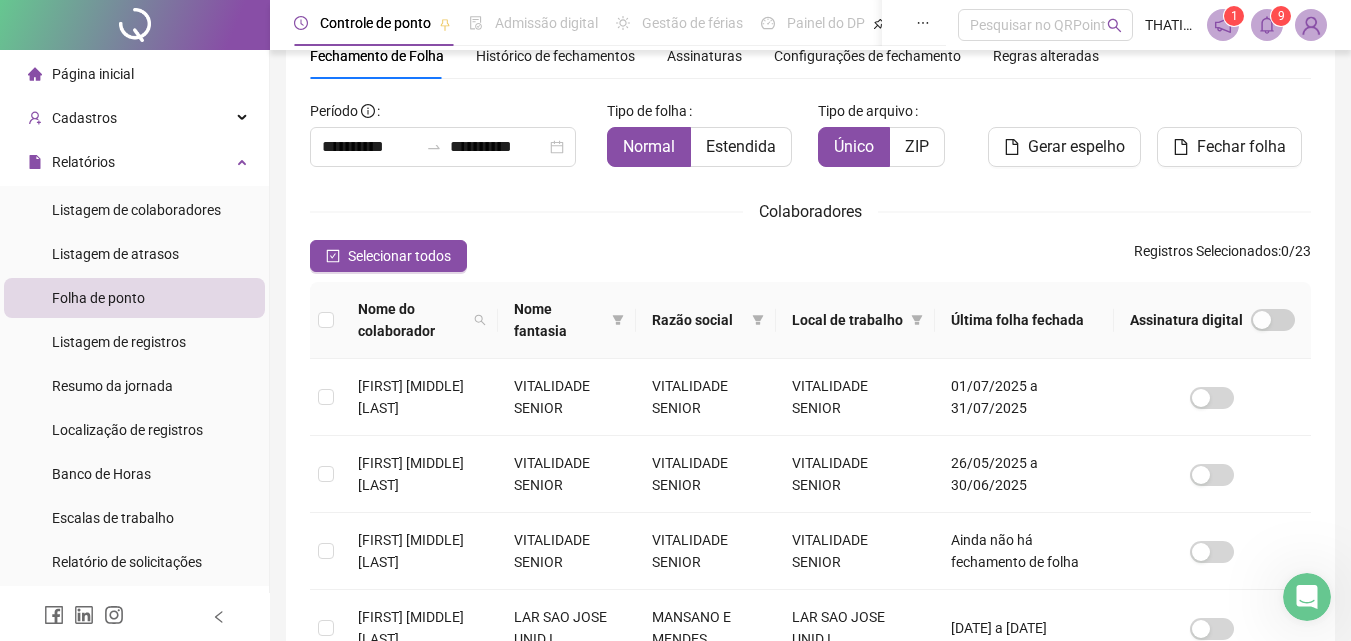 click on "Selecionar todos Registros Selecionados :  0 / 23" at bounding box center [810, 256] 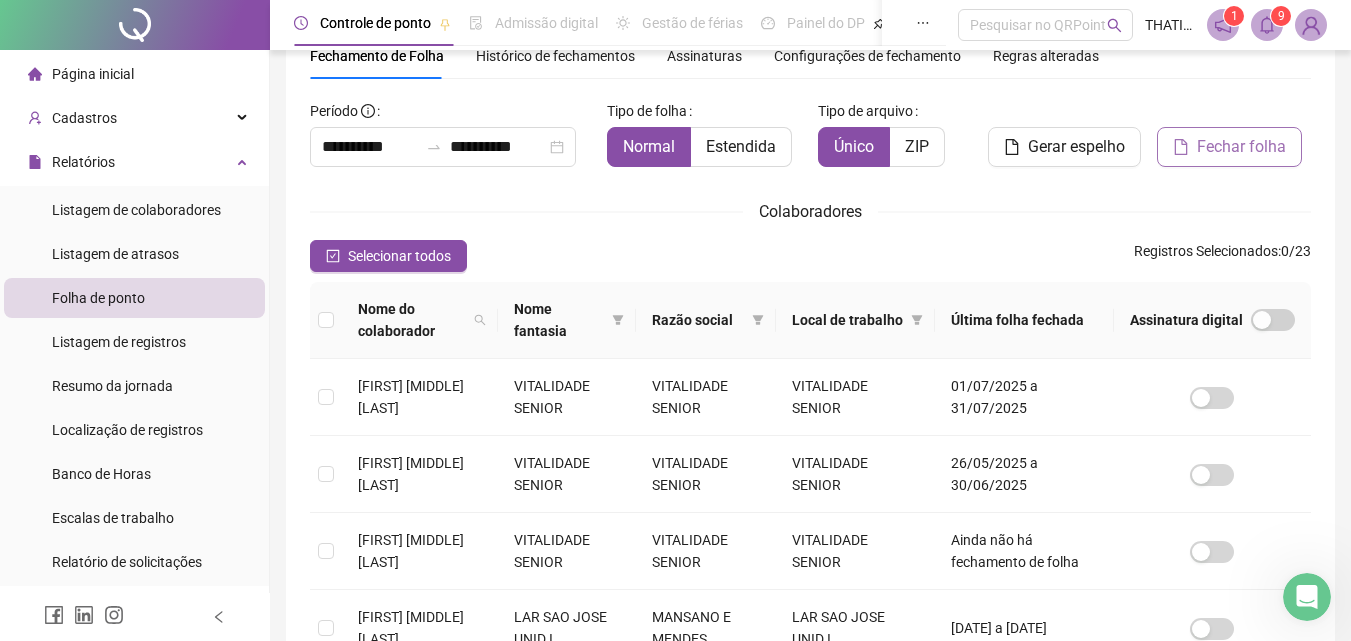 scroll, scrollTop: 189, scrollLeft: 0, axis: vertical 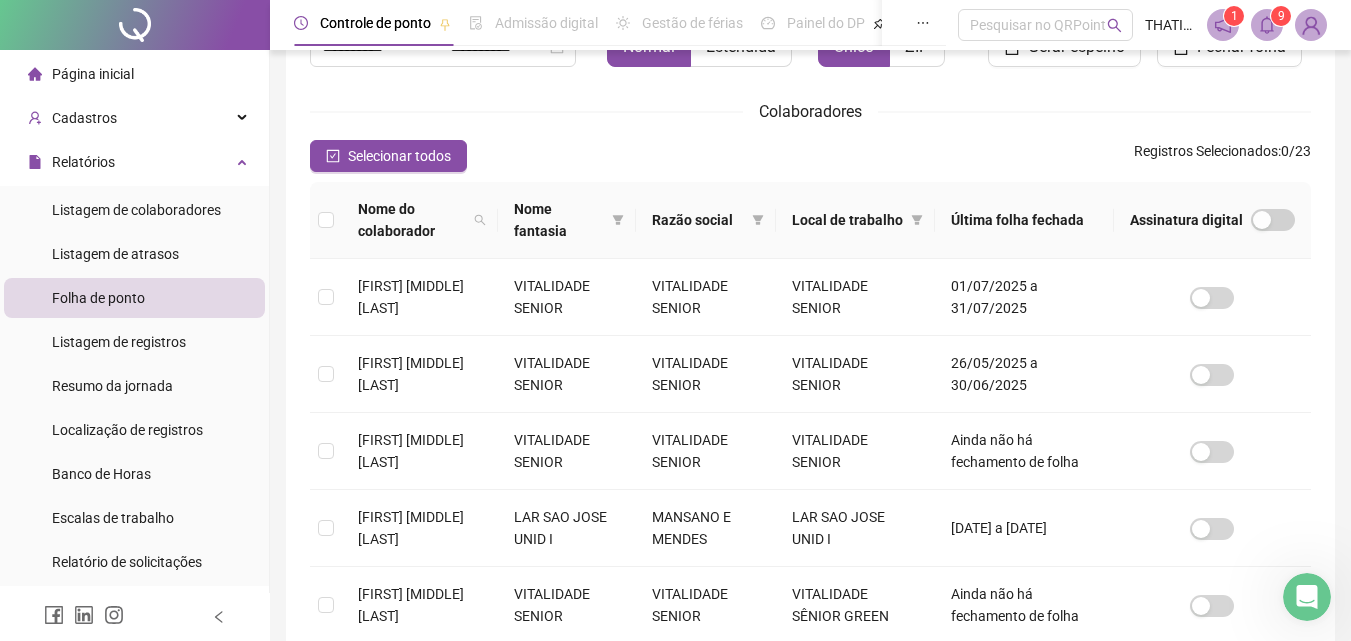 click 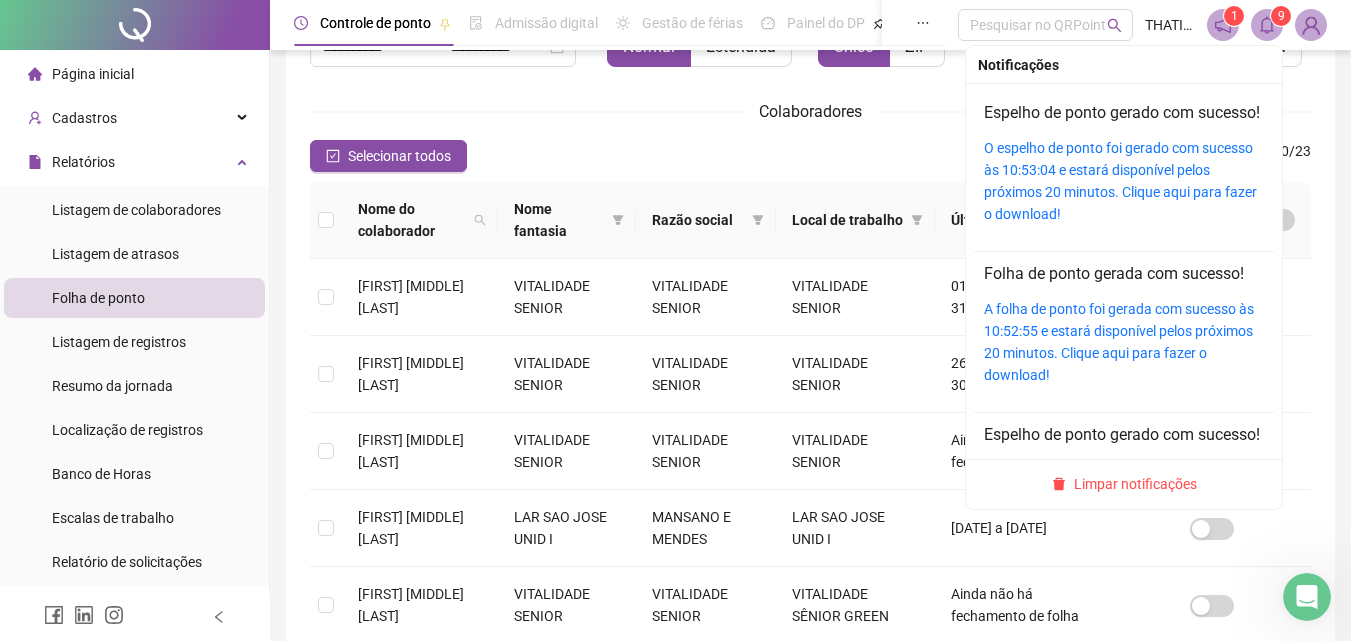 click on "O espelho de ponto foi gerado com sucesso às 10:53:04 e estará disponível pelos próximos 20 minutos.
Clique aqui para fazer o download!" at bounding box center [1124, 181] 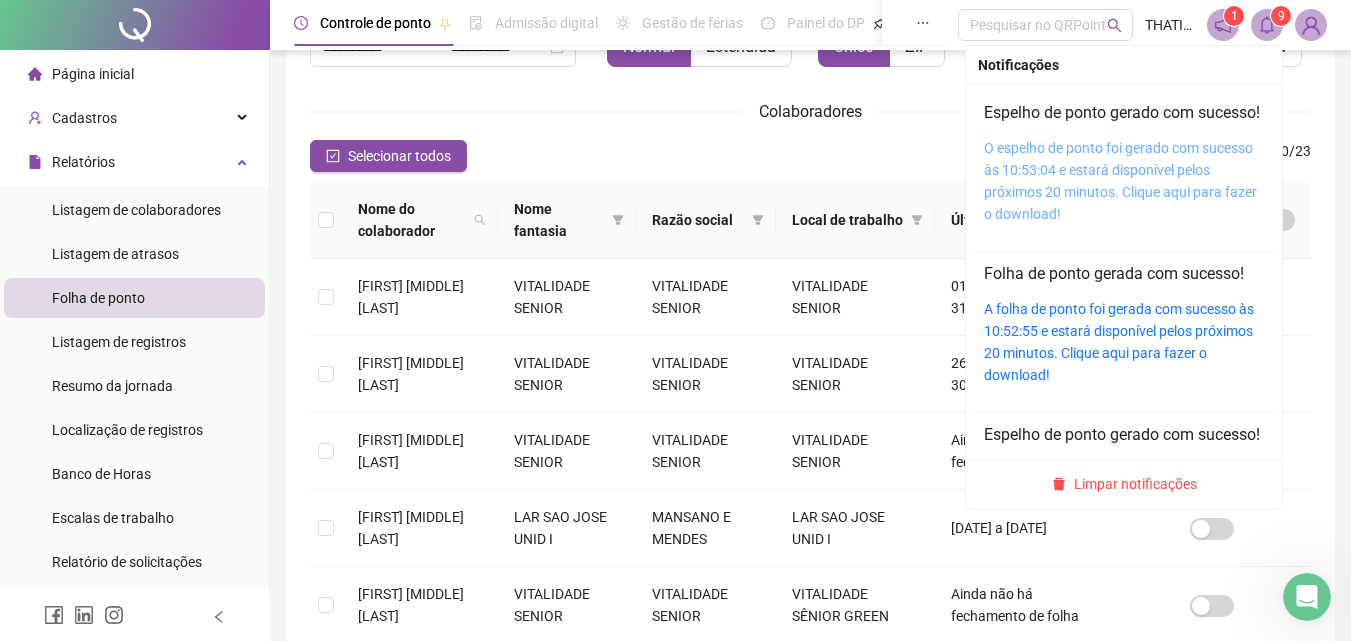 click on "O espelho de ponto foi gerado com sucesso às 10:53:04 e estará disponível pelos próximos 20 minutos.
Clique aqui para fazer o download!" at bounding box center (1120, 181) 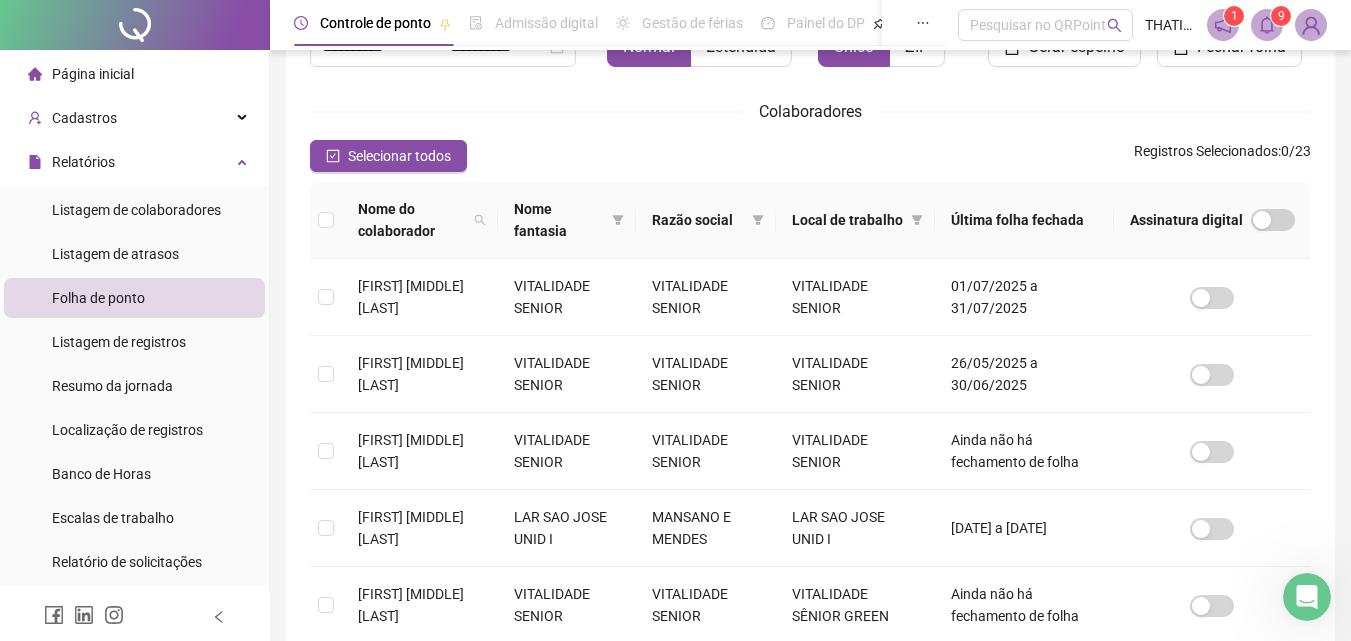 click on "Página inicial" at bounding box center (93, 74) 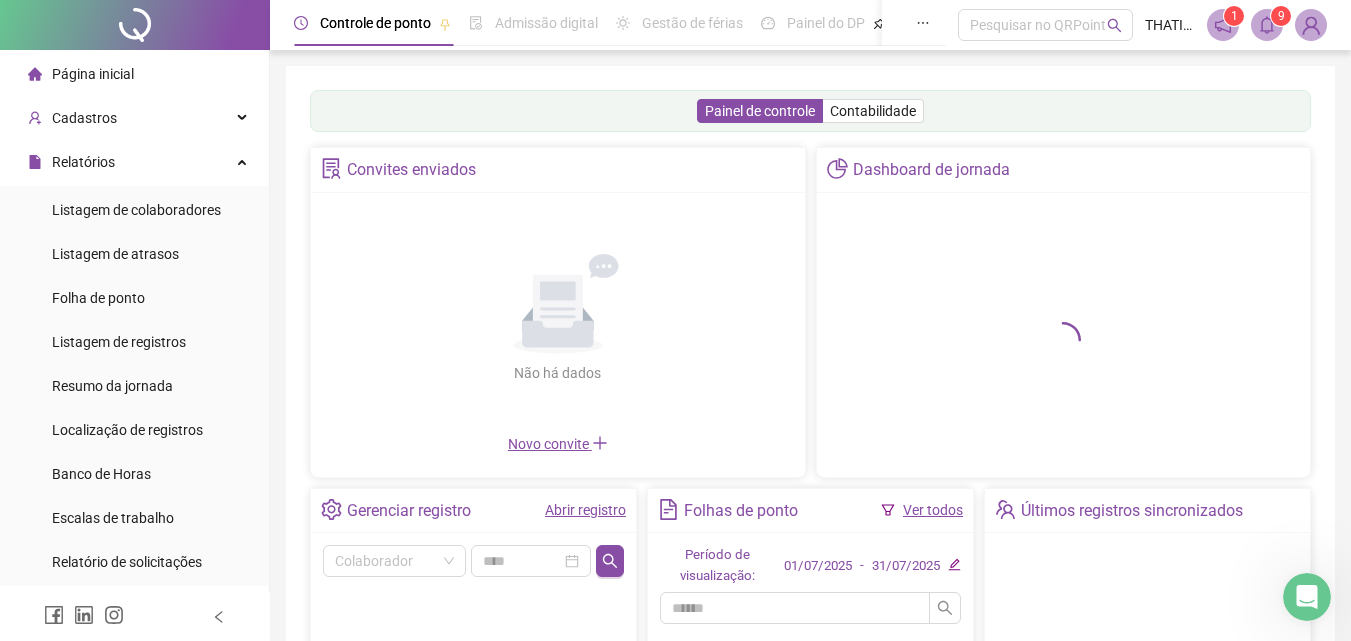 scroll, scrollTop: 300, scrollLeft: 0, axis: vertical 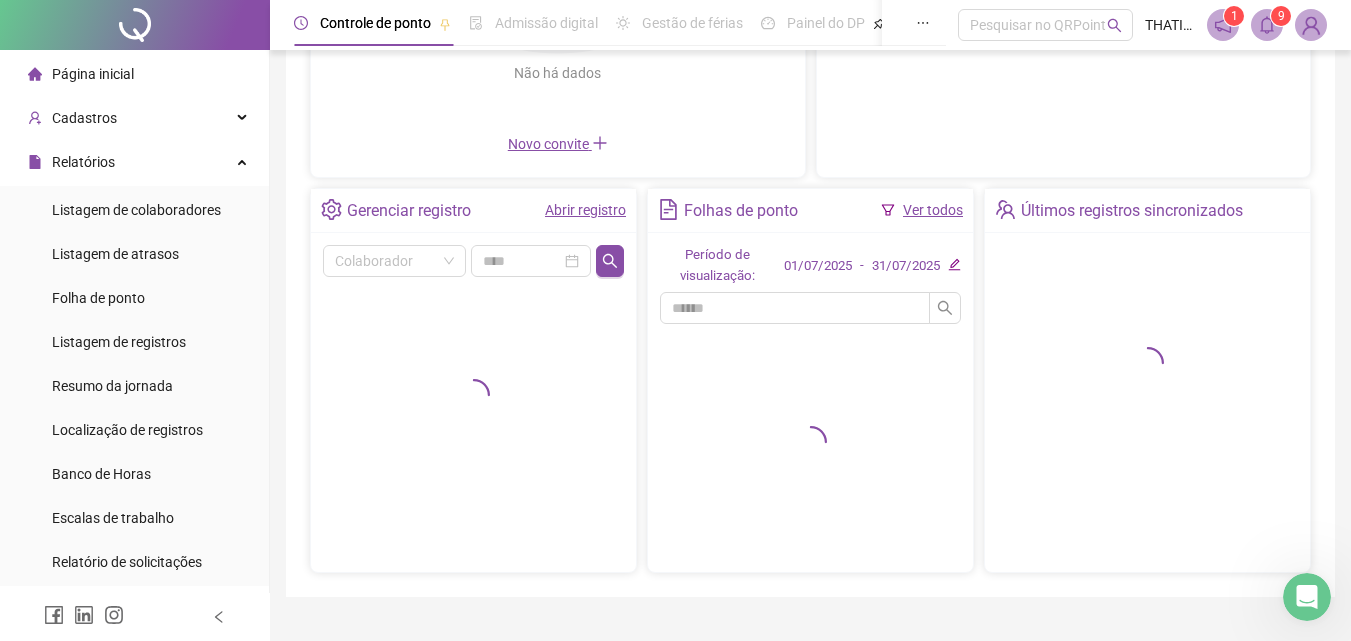 click on "Abrir registro" at bounding box center [585, 210] 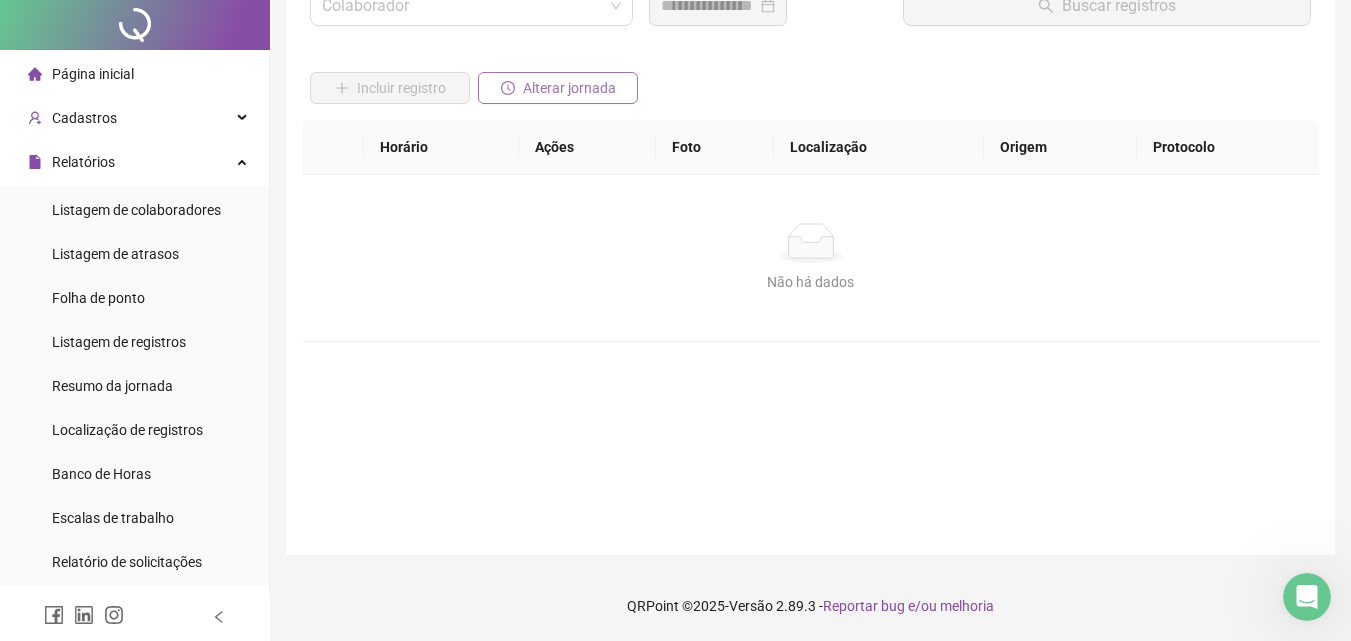 scroll, scrollTop: 0, scrollLeft: 0, axis: both 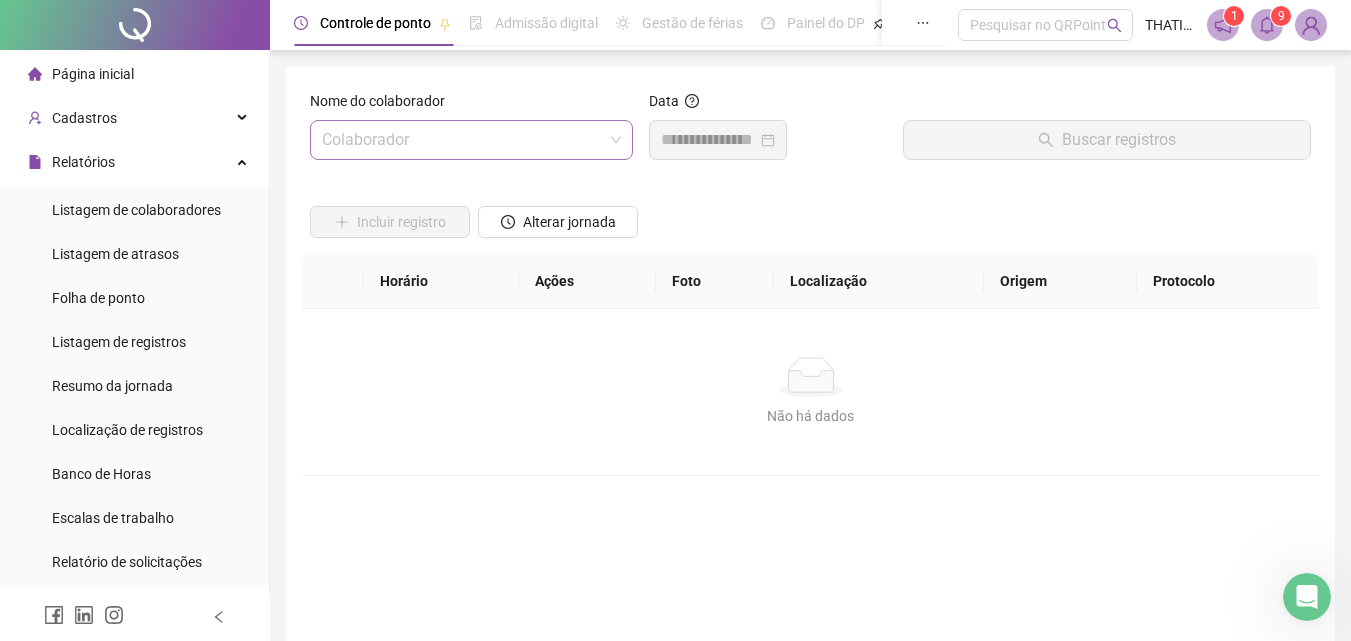 click at bounding box center (462, 140) 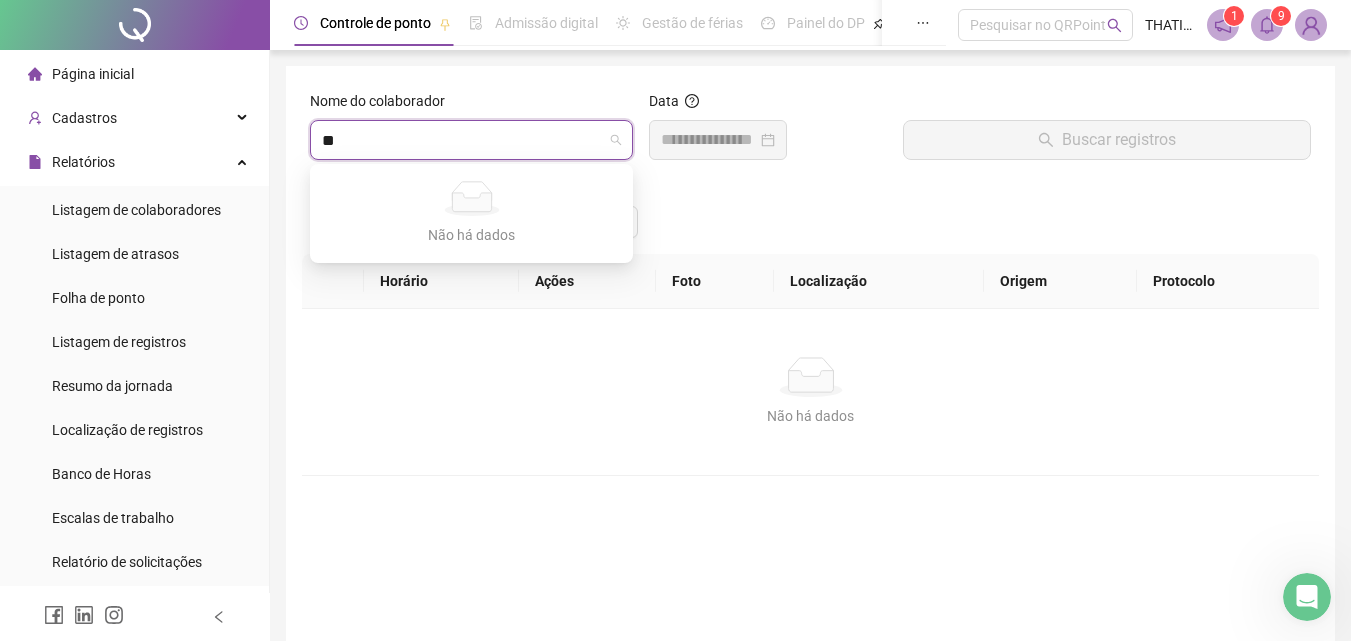 type on "***" 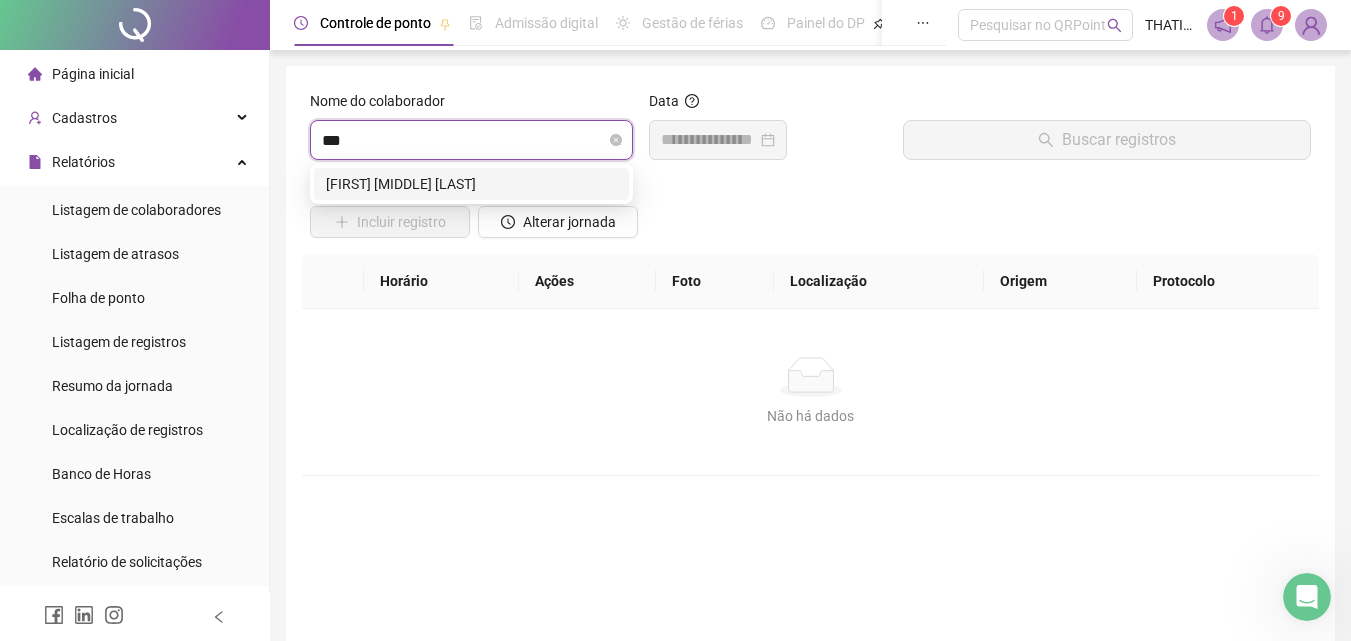 click on "***" at bounding box center (462, 140) 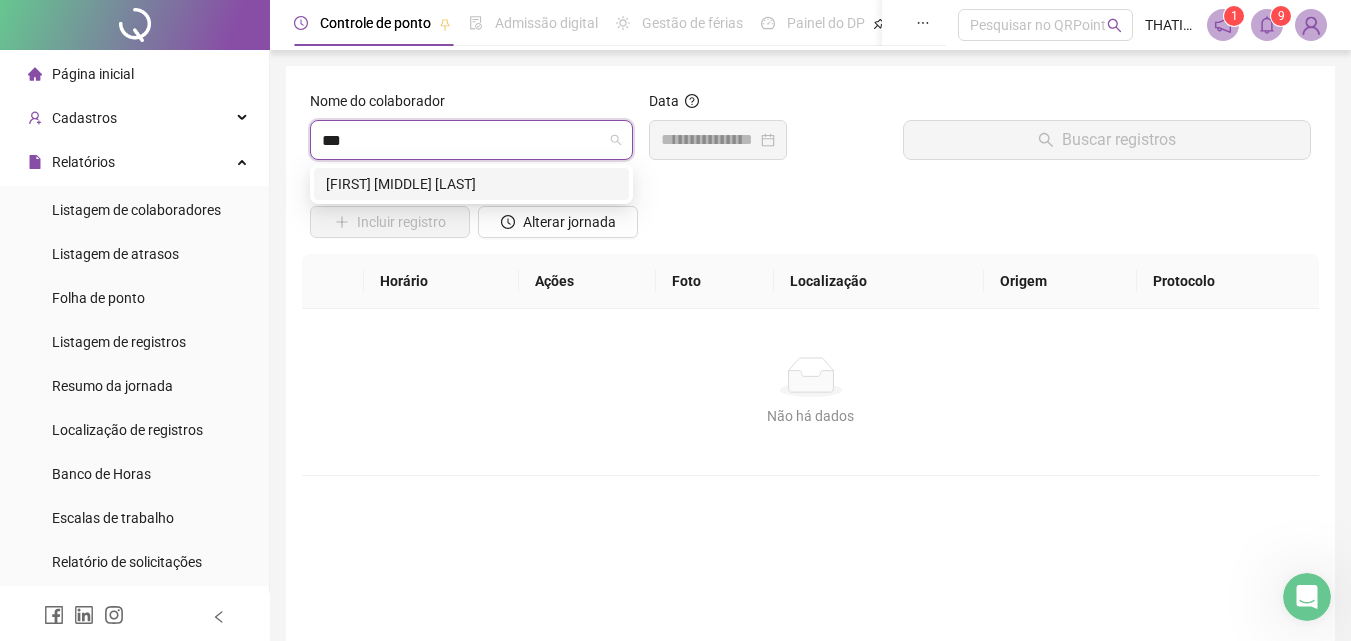 click on "[FIRST] [LAST] [LAST]" at bounding box center (471, 184) 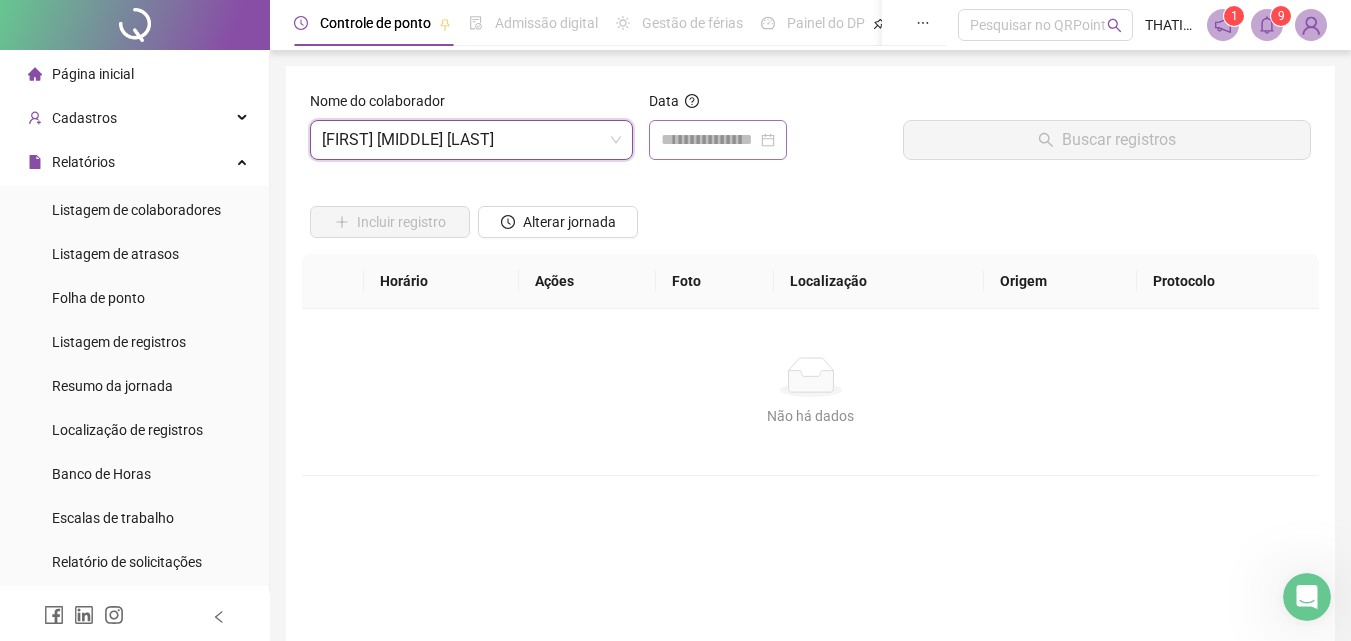 drag, startPoint x: 797, startPoint y: 128, endPoint x: 791, endPoint y: 140, distance: 13.416408 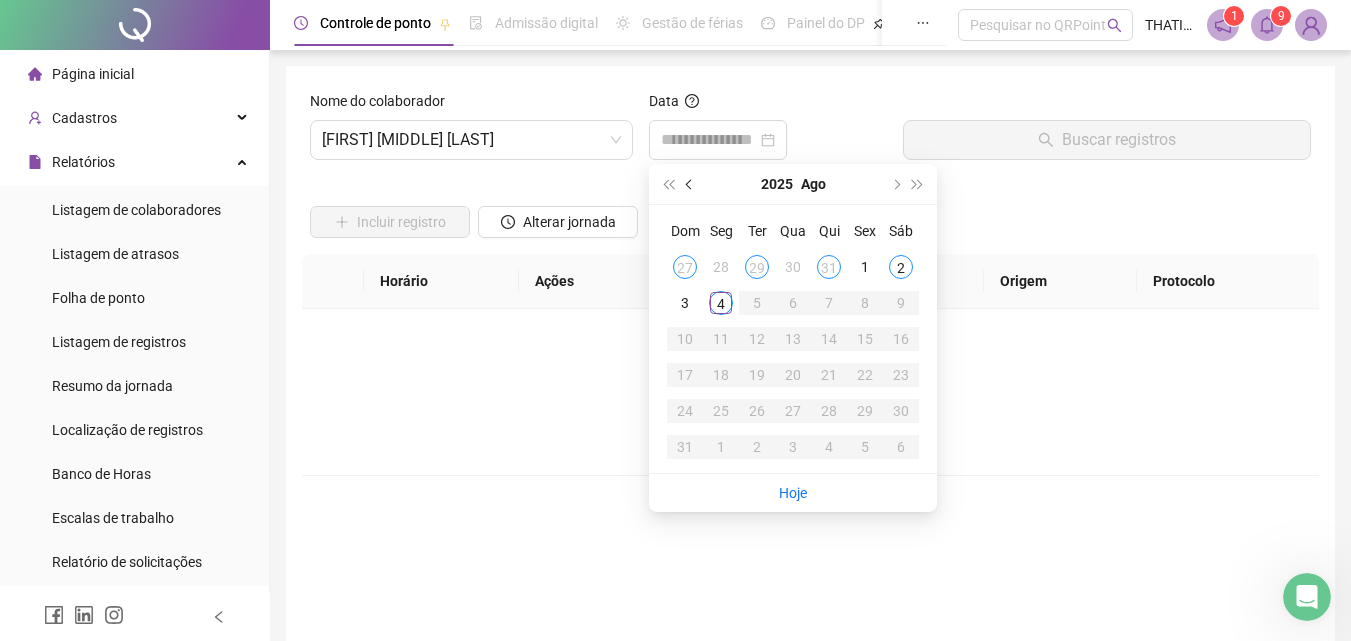 click at bounding box center [690, 184] 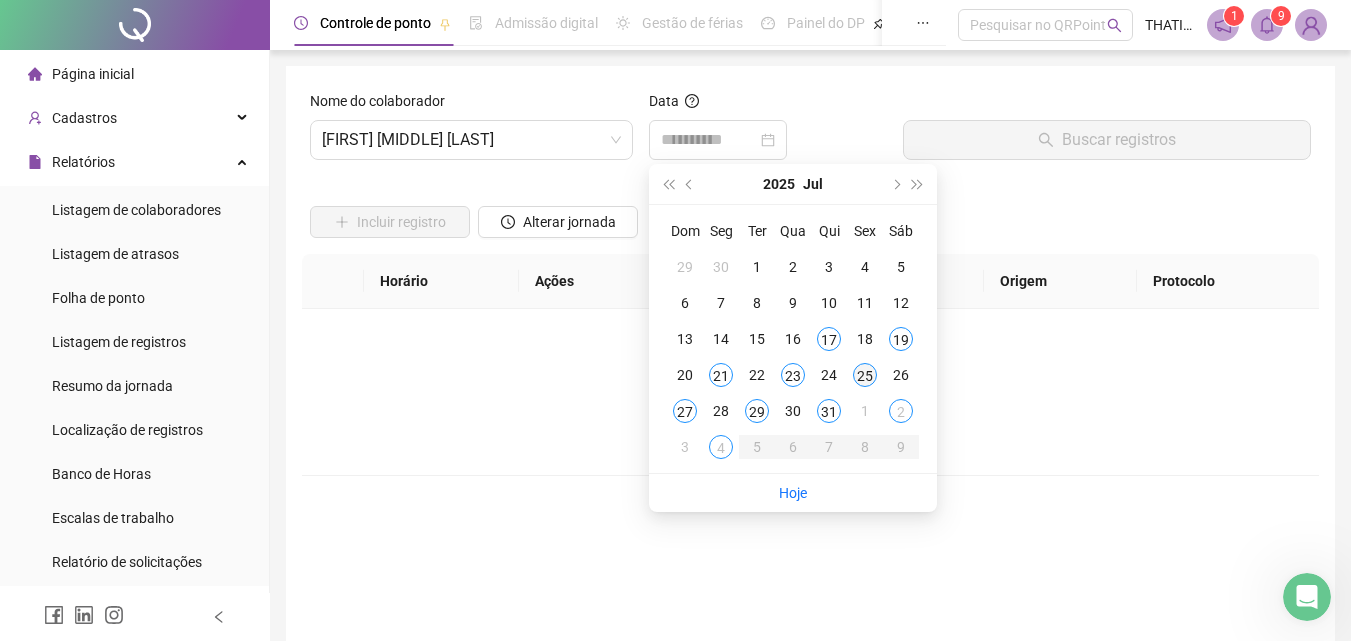 type on "**********" 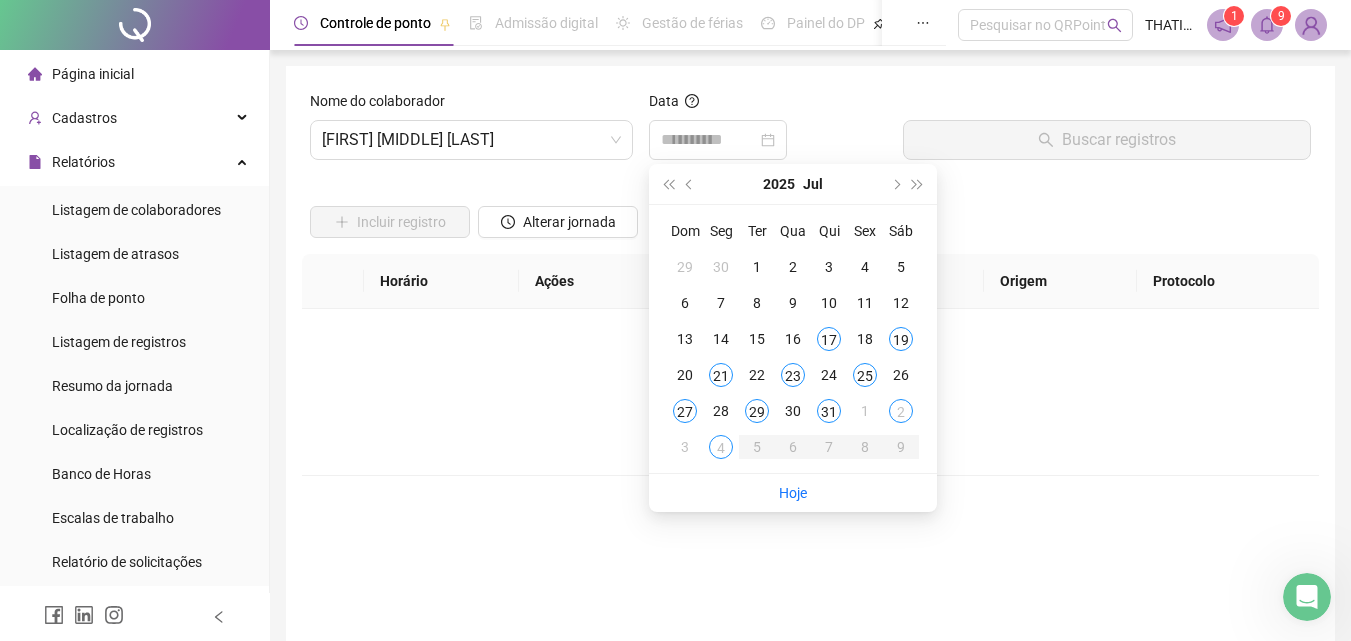 click on "25" at bounding box center (865, 375) 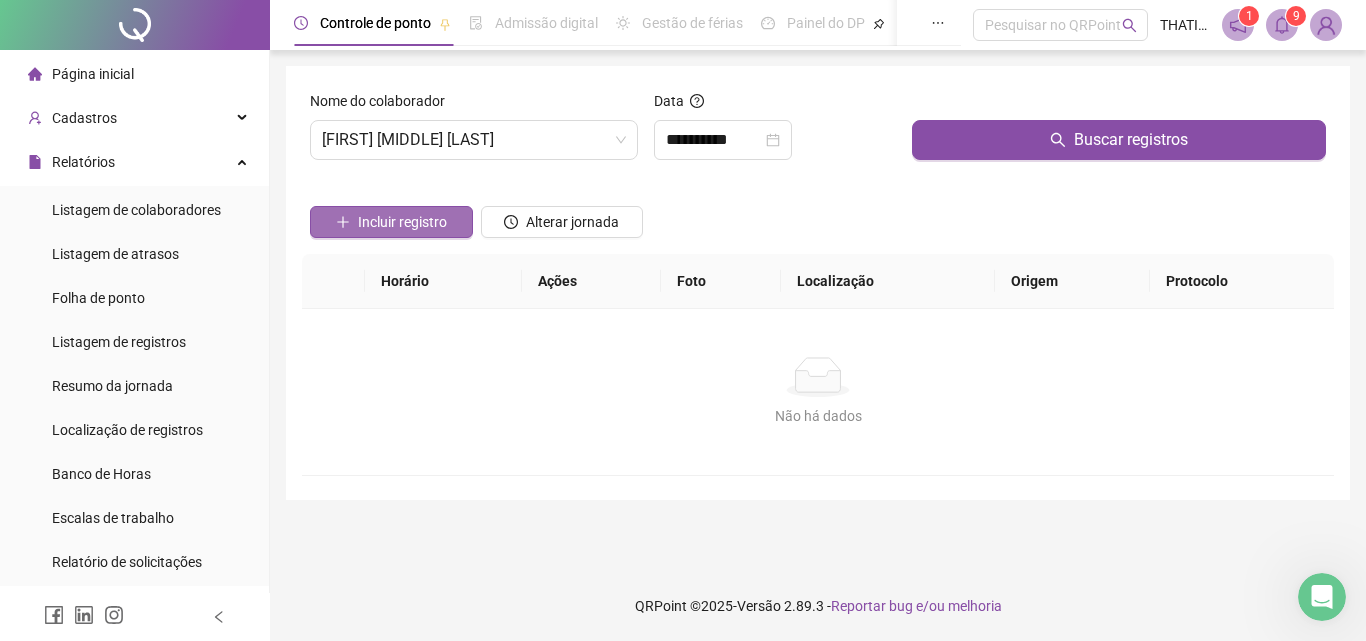 drag, startPoint x: 409, startPoint y: 230, endPoint x: 422, endPoint y: 225, distance: 13.928389 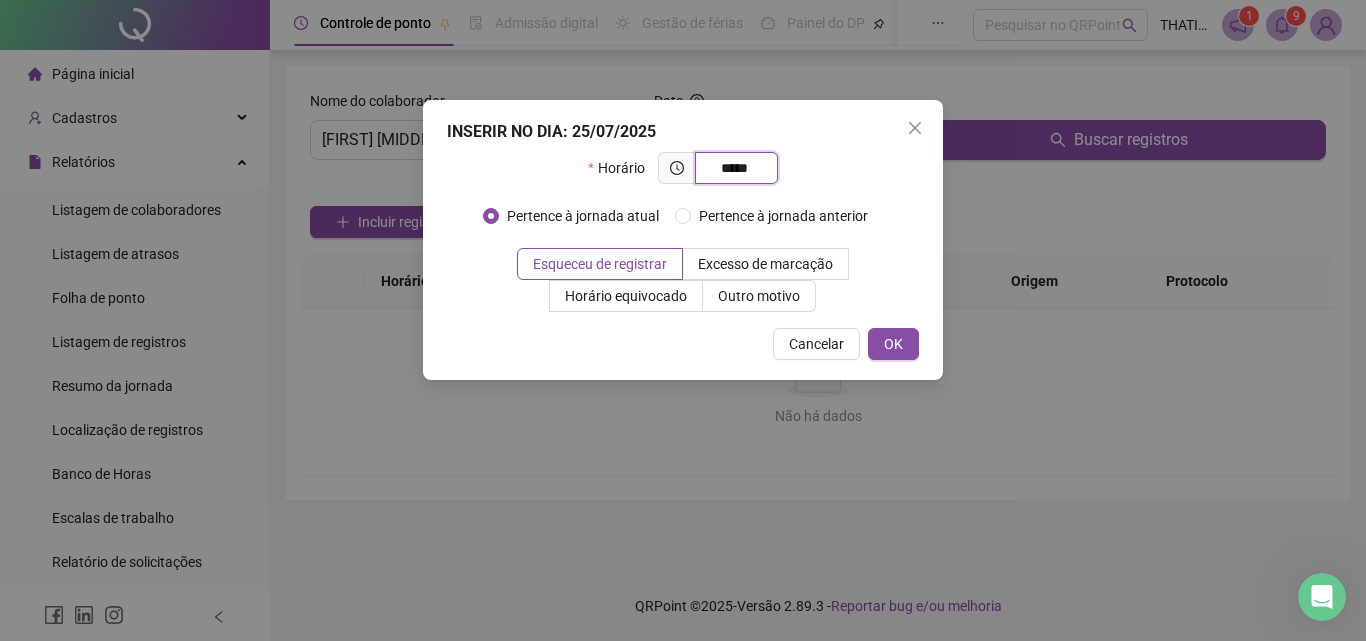 type on "*****" 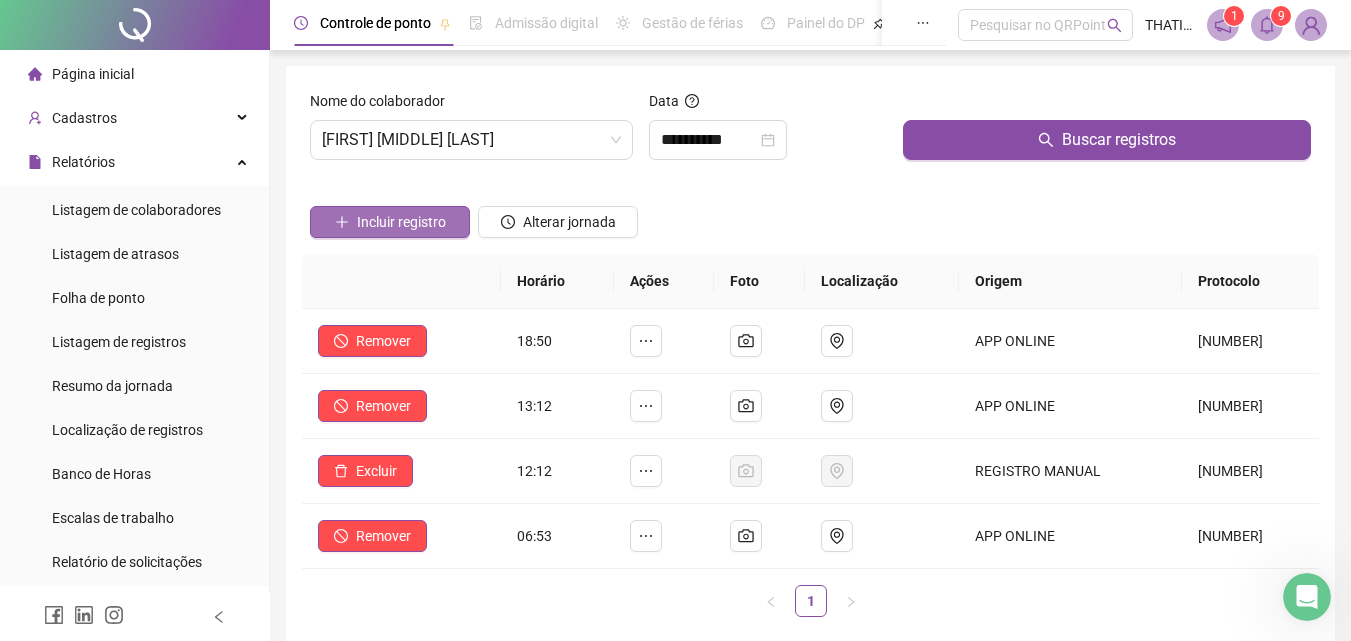 click on "Incluir registro" at bounding box center [401, 222] 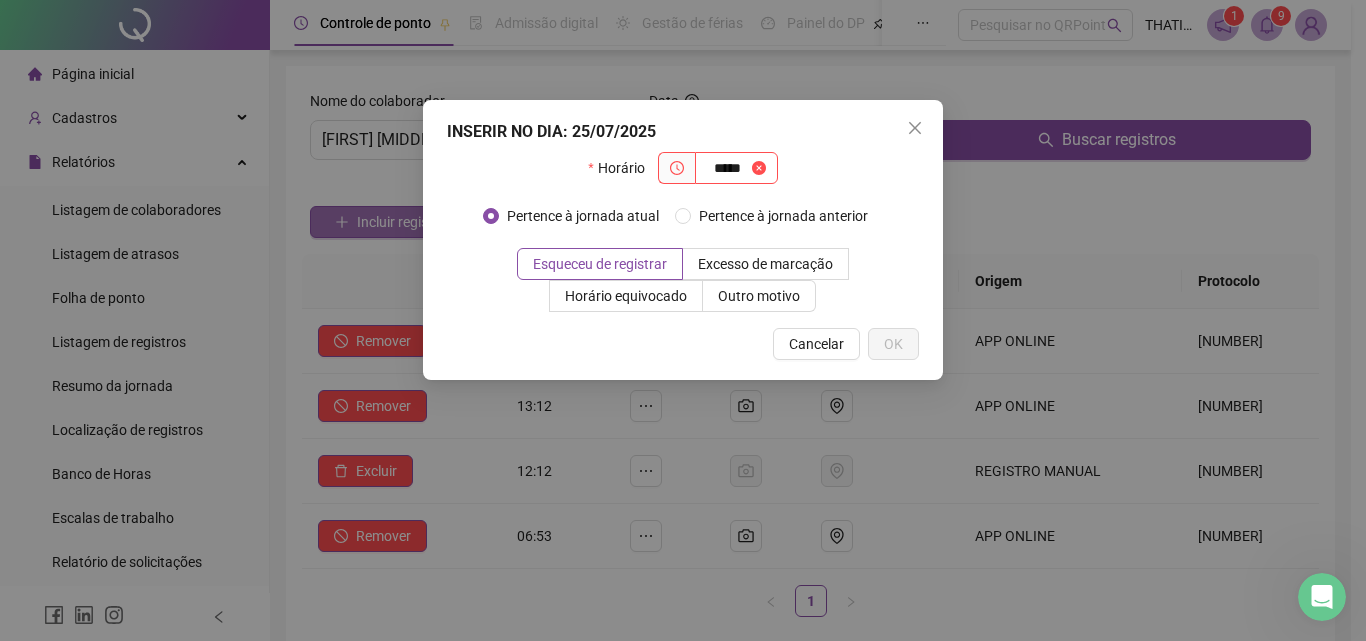 type on "*****" 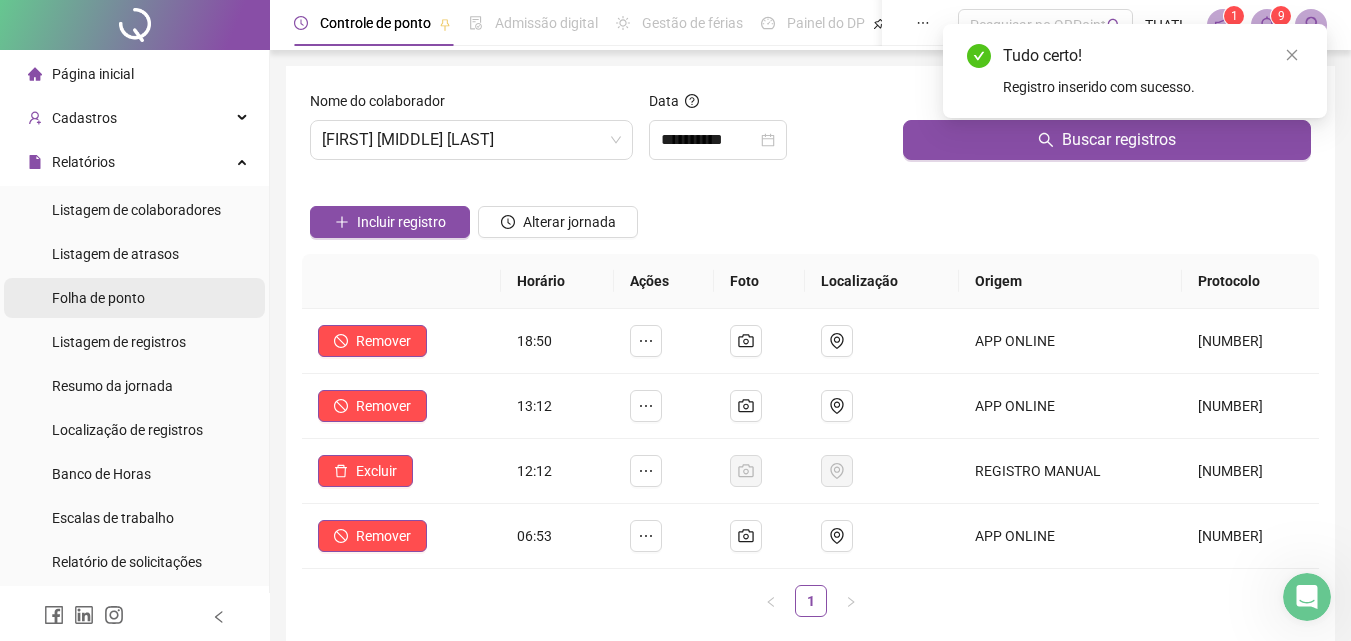 click on "Folha de ponto" at bounding box center [98, 298] 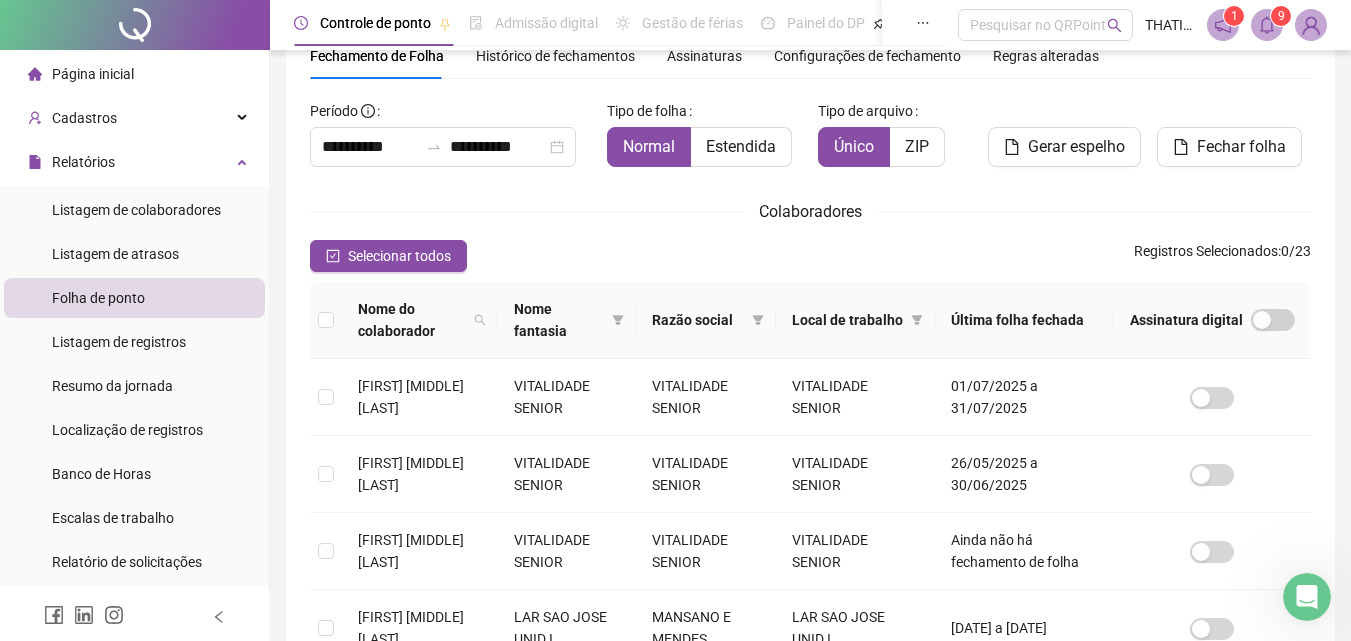 scroll, scrollTop: 589, scrollLeft: 0, axis: vertical 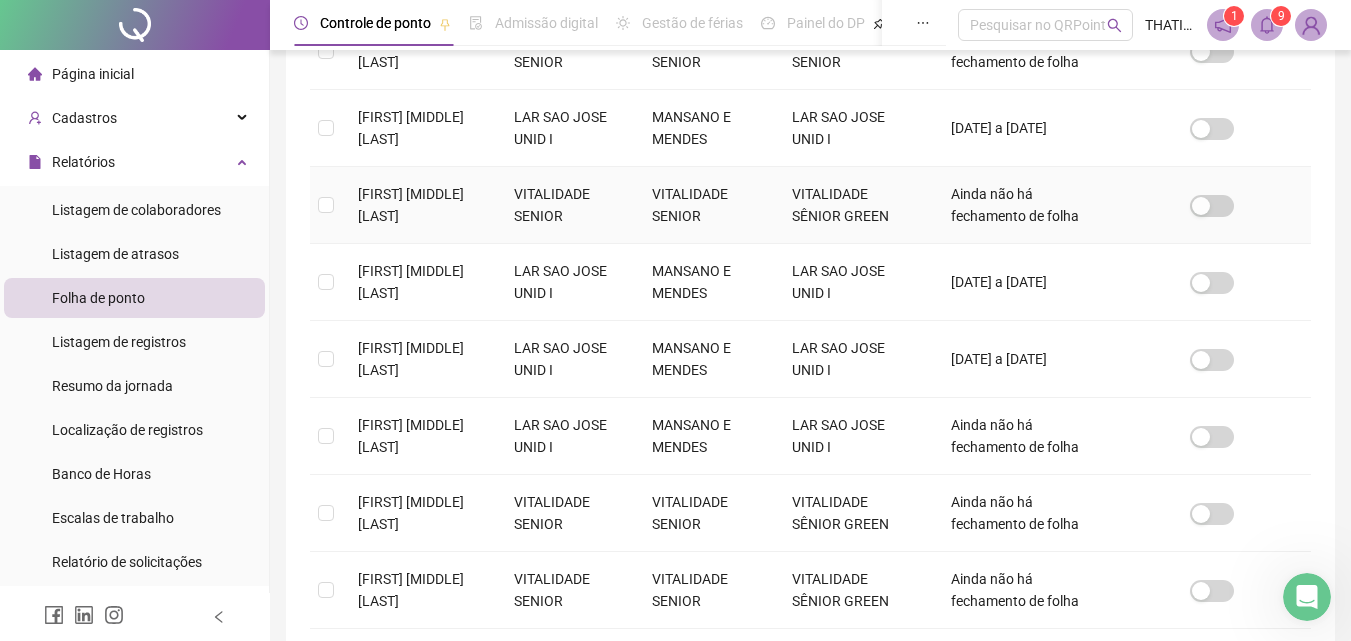 click on "[FIRST] [LAST] [LAST]" at bounding box center [420, 205] 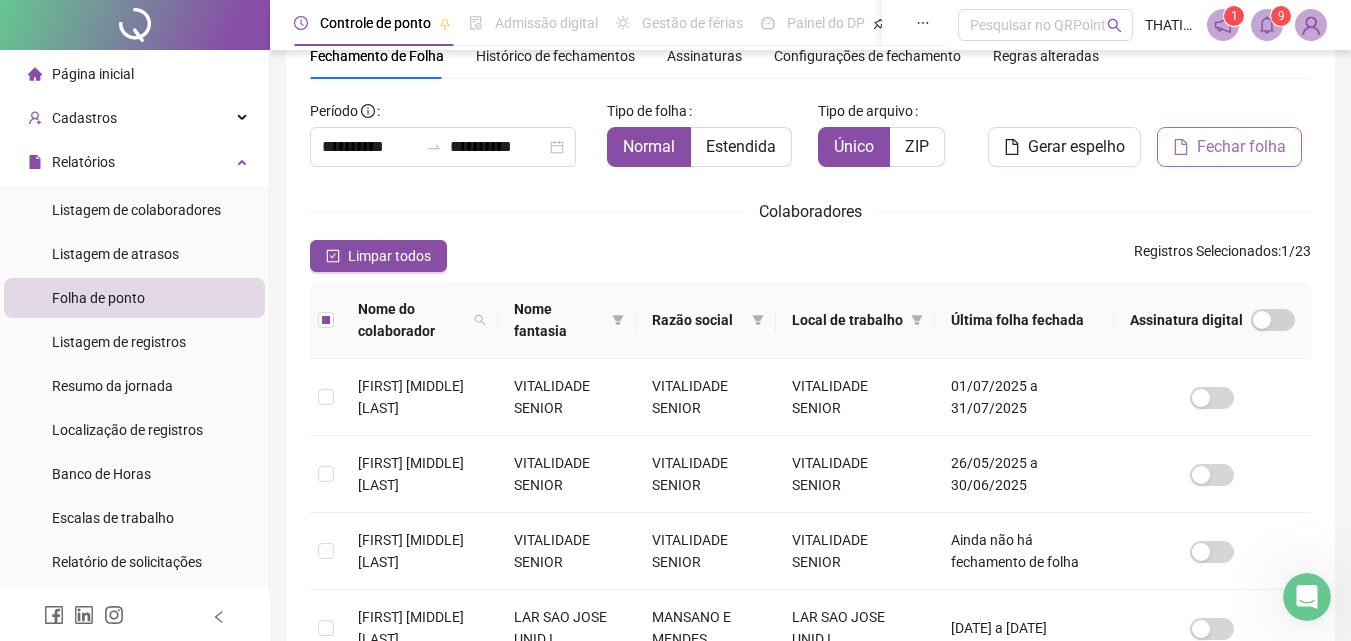 click on "Fechar folha" at bounding box center (1241, 147) 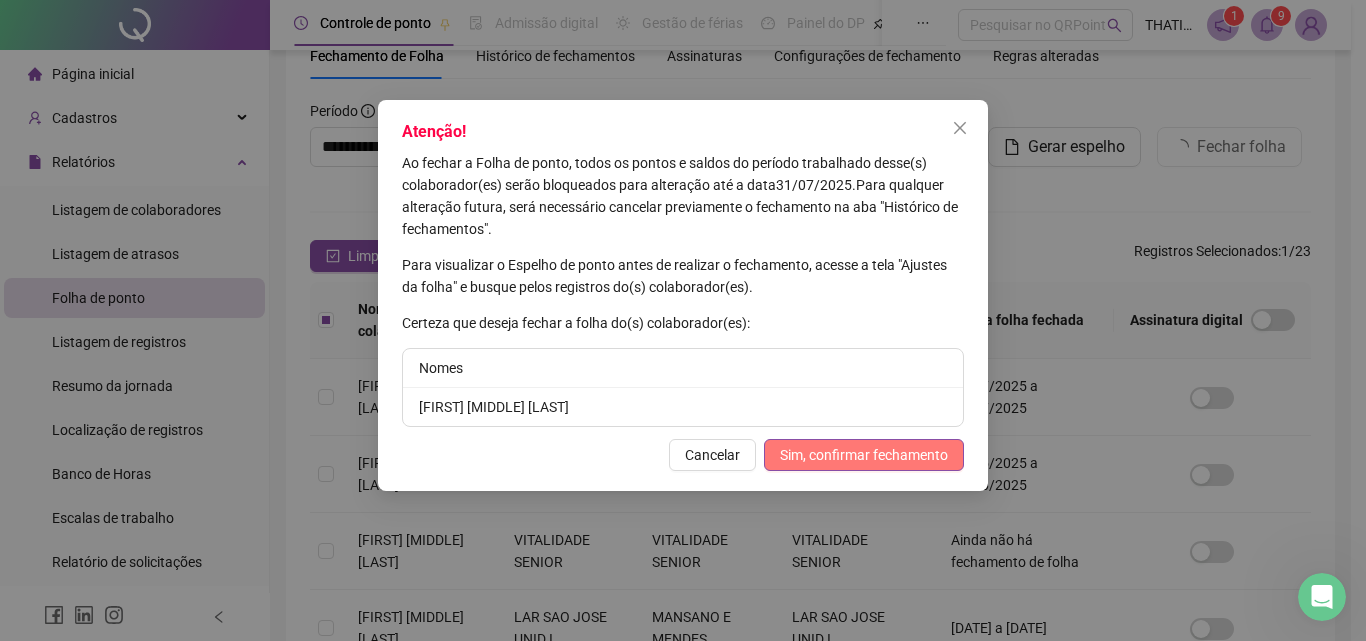 click on "Sim, confirmar fechamento" at bounding box center (864, 455) 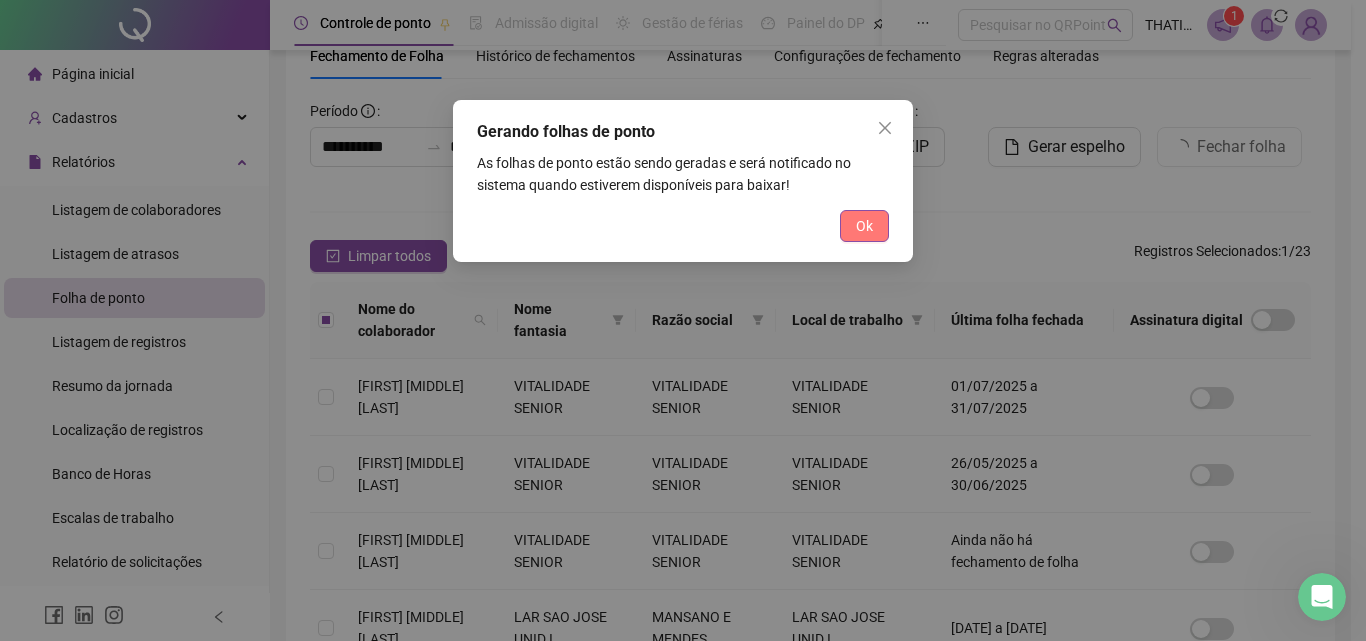 click on "Ok" at bounding box center (864, 226) 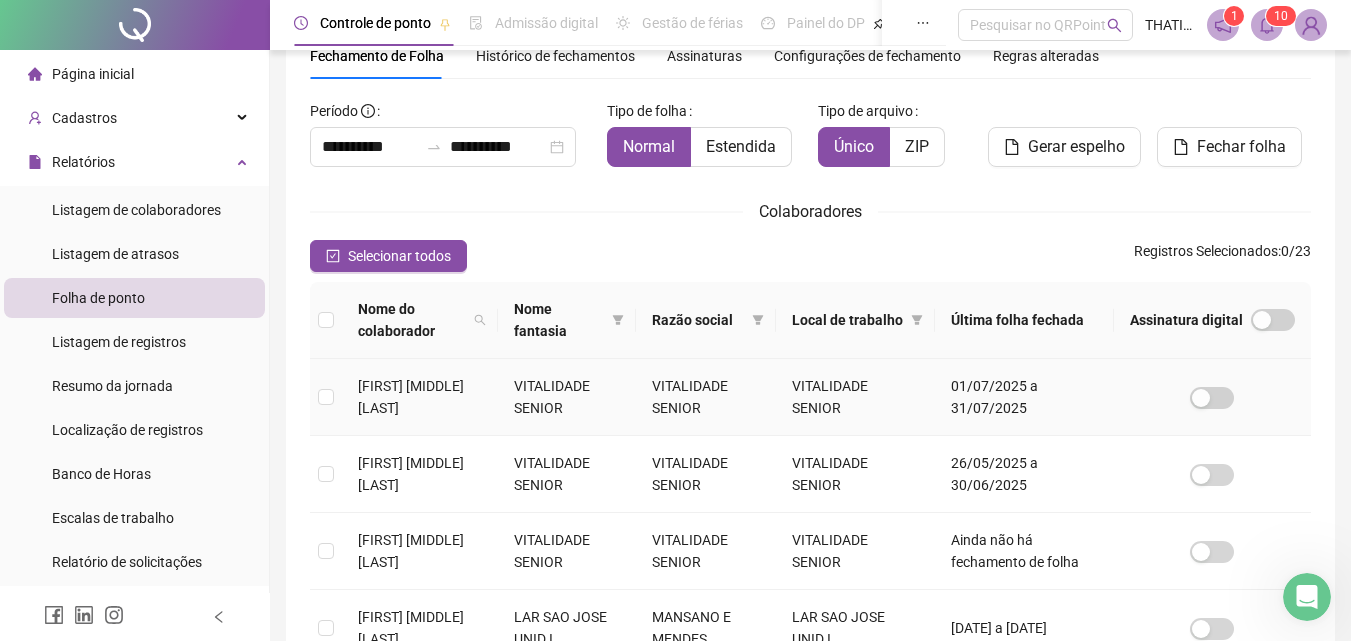 scroll, scrollTop: 489, scrollLeft: 0, axis: vertical 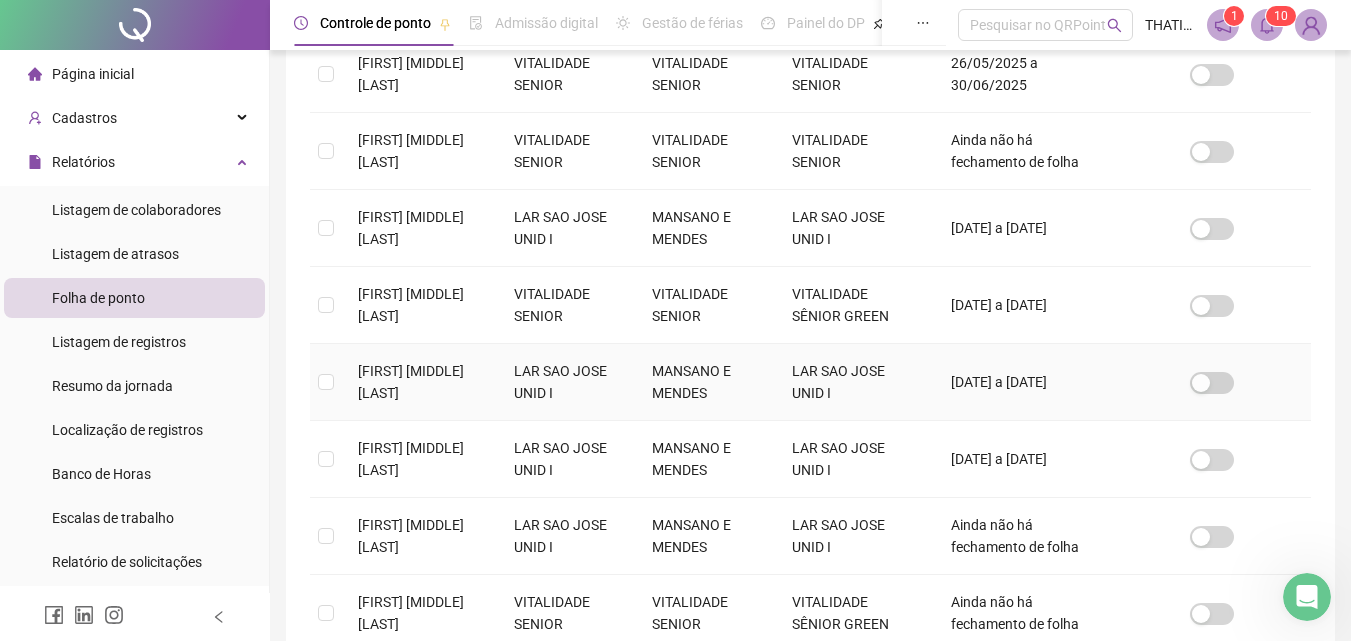 click on "[FIRST] [LAST] [LAST]" at bounding box center [420, 382] 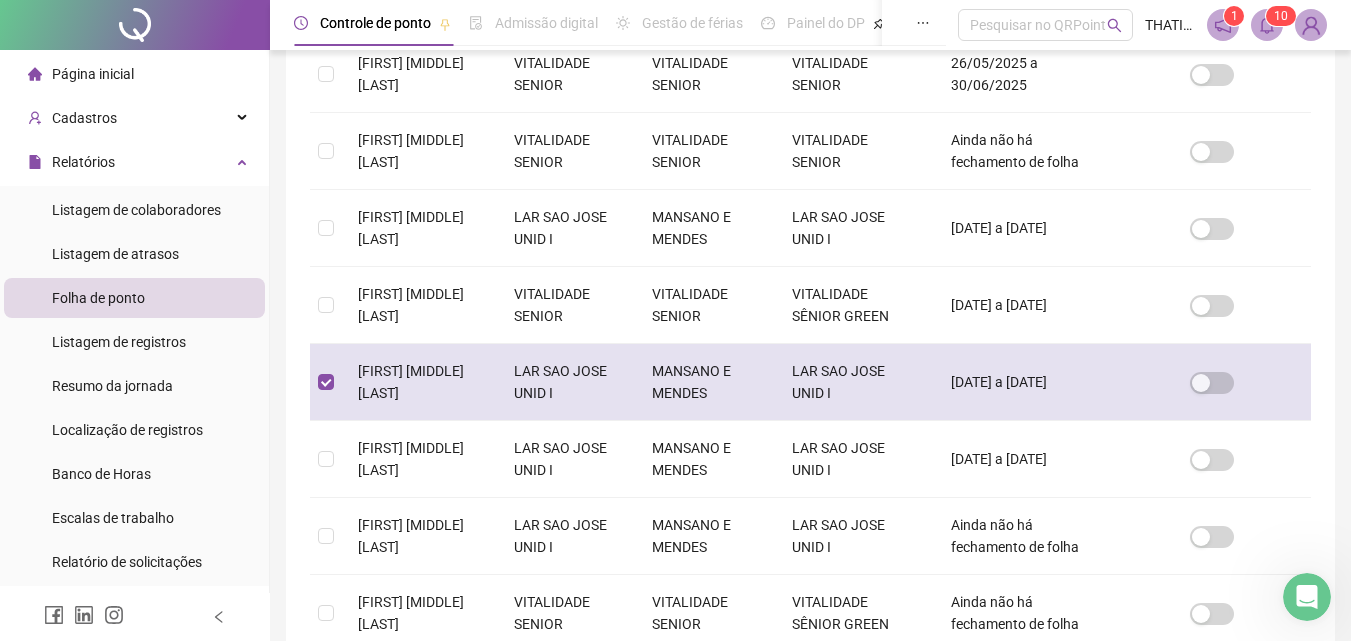 scroll, scrollTop: 89, scrollLeft: 0, axis: vertical 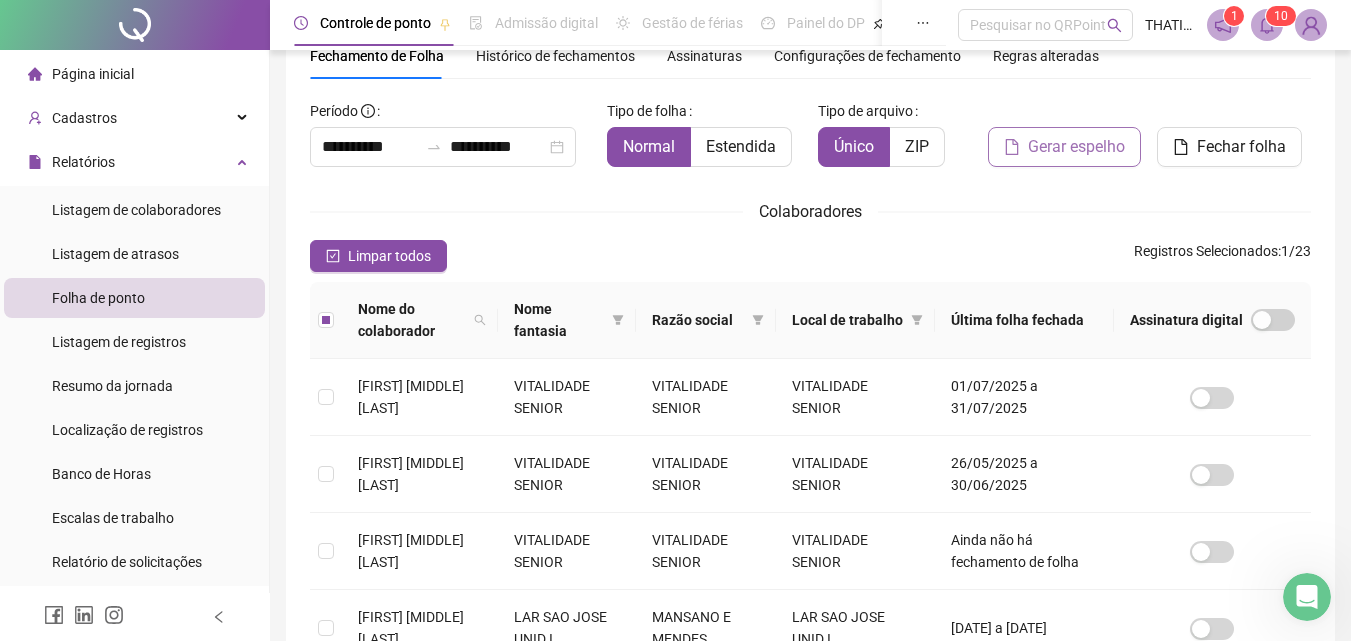 click on "Gerar espelho" at bounding box center [1064, 147] 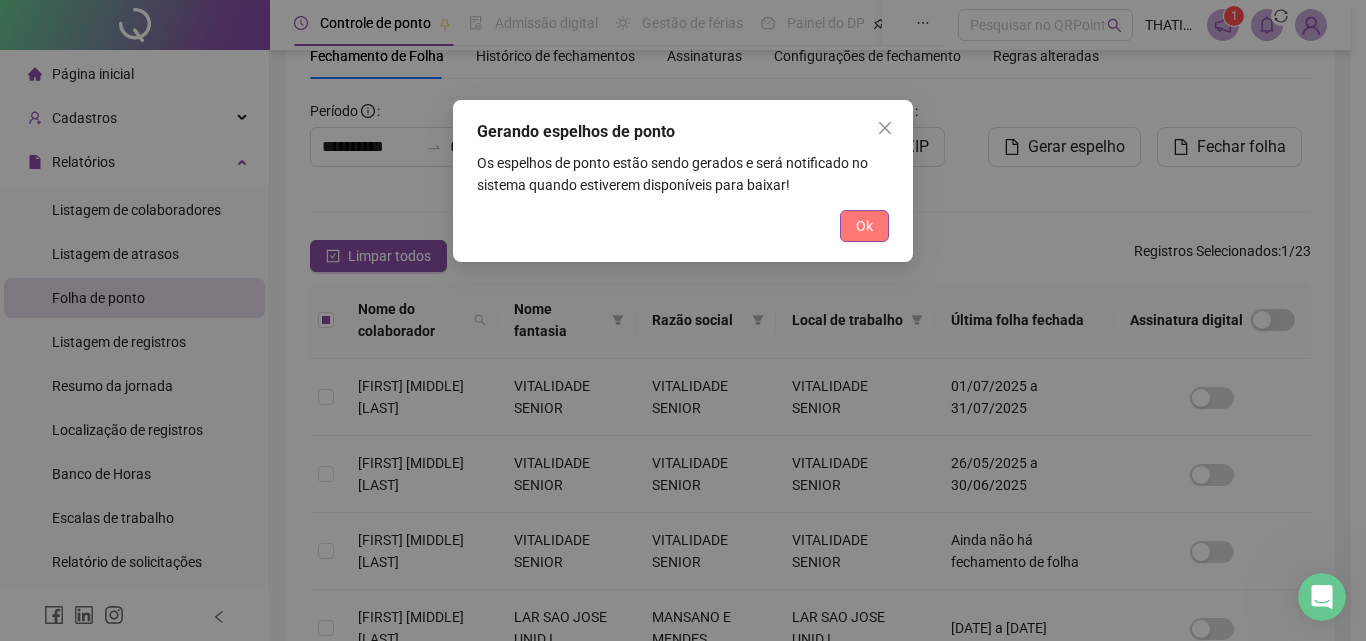 click on "Ok" at bounding box center (864, 226) 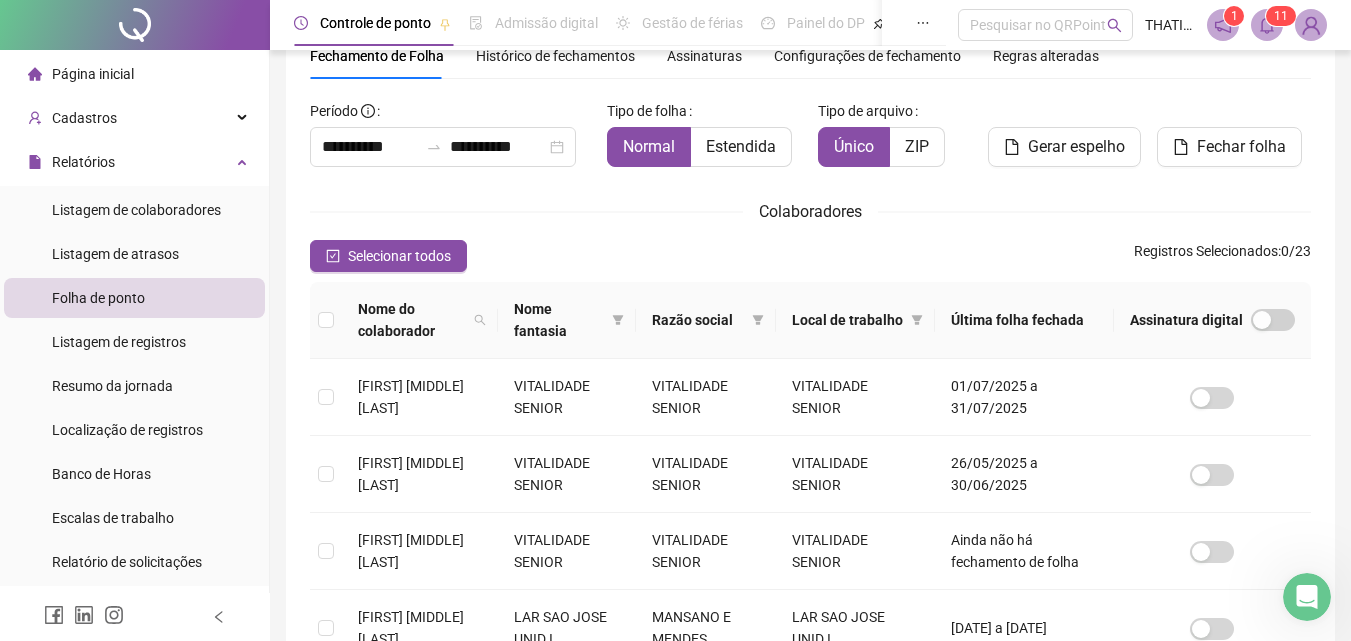 click on "**********" at bounding box center [810, 597] 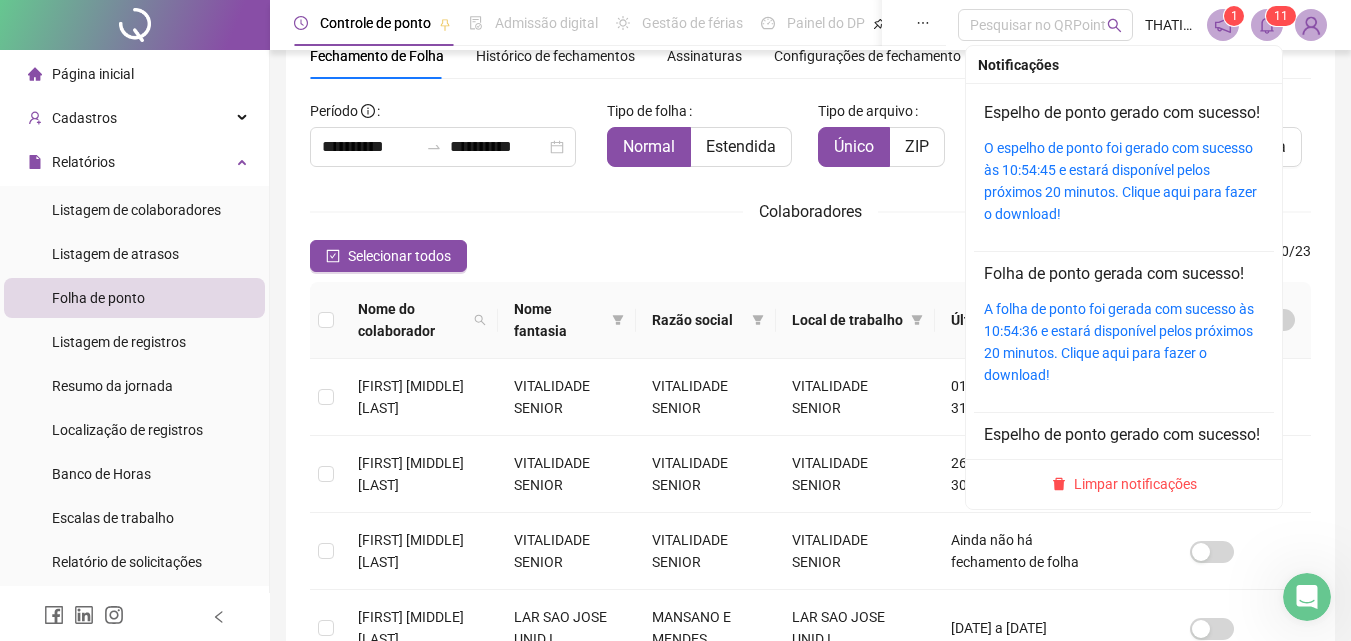 click 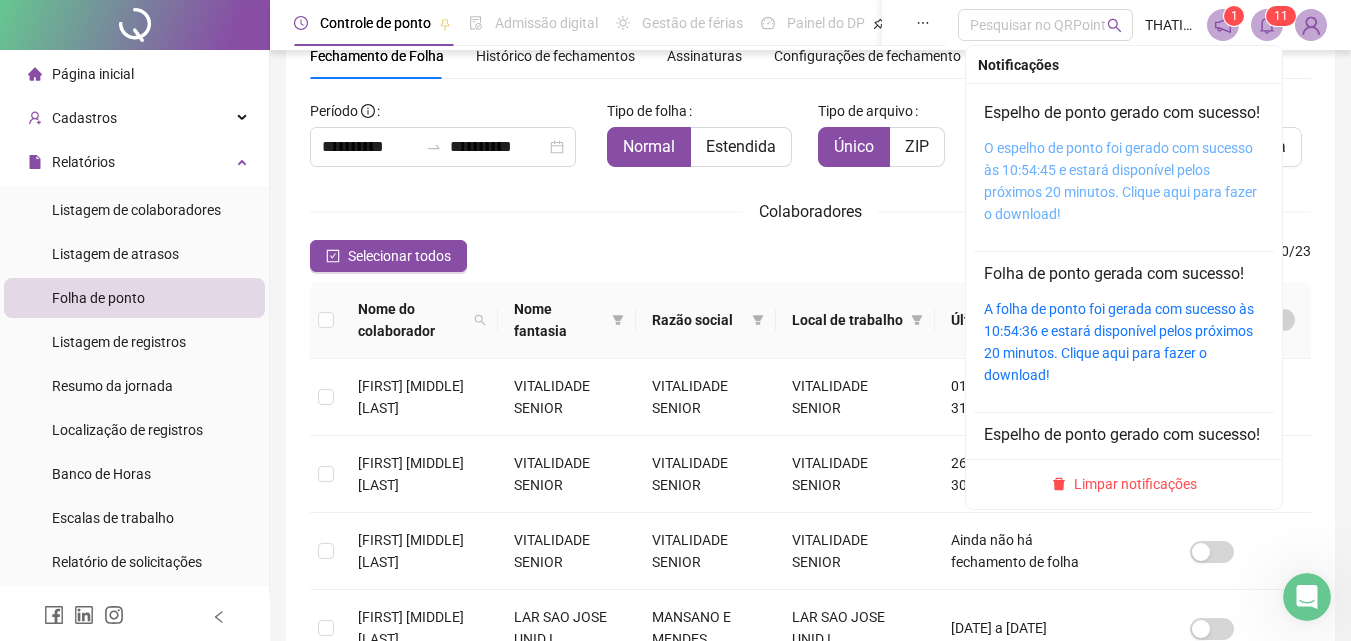 click on "O espelho de ponto foi gerado com sucesso às 10:54:45 e estará disponível pelos próximos 20 minutos.
Clique aqui para fazer o download!" at bounding box center (1120, 181) 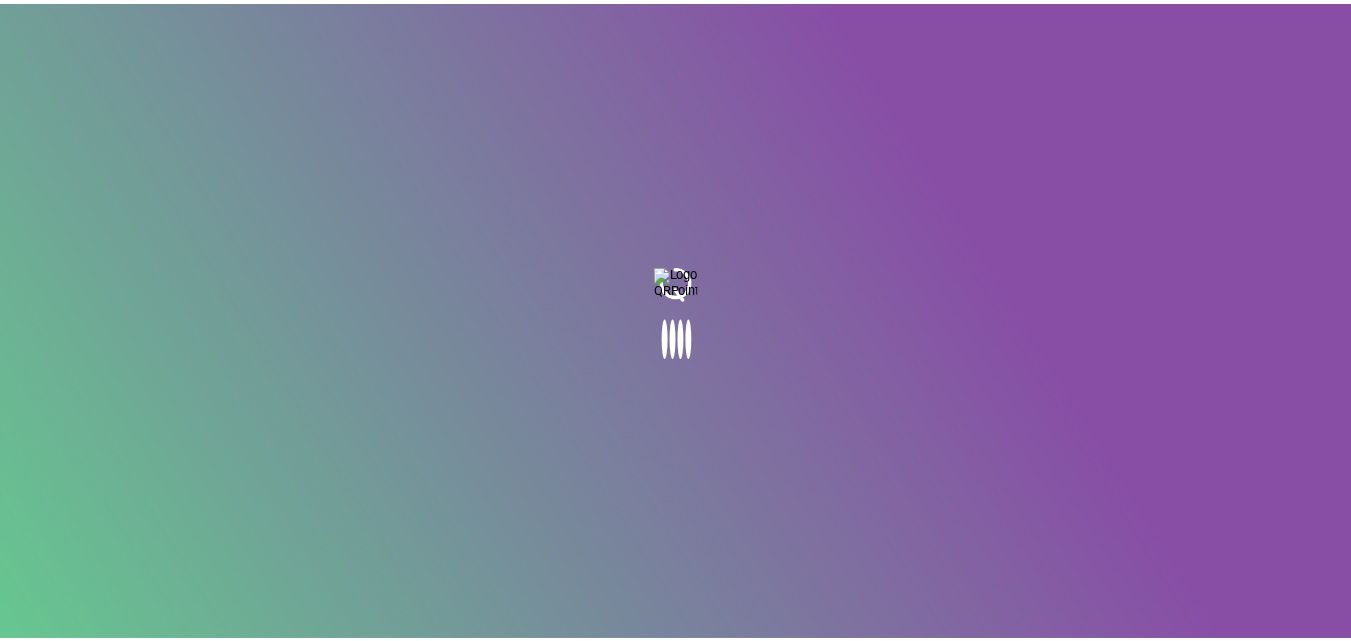 scroll, scrollTop: 0, scrollLeft: 0, axis: both 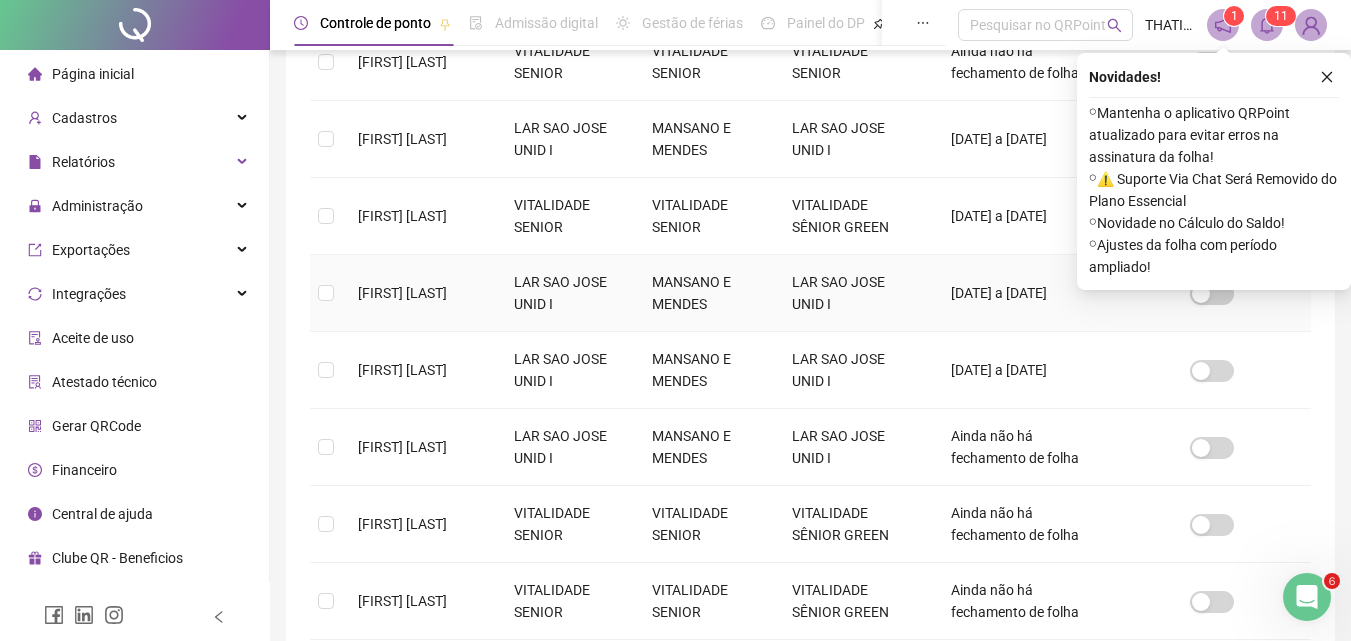 click on "**********" at bounding box center [810, 155] 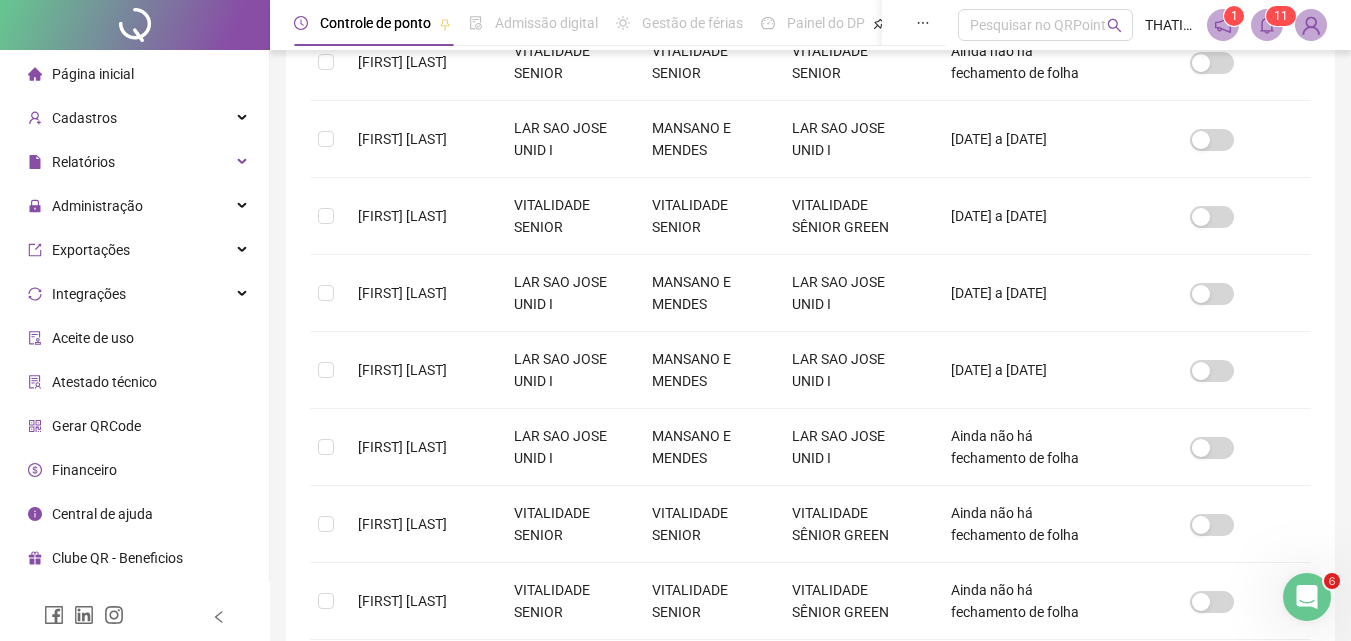 scroll, scrollTop: 89, scrollLeft: 0, axis: vertical 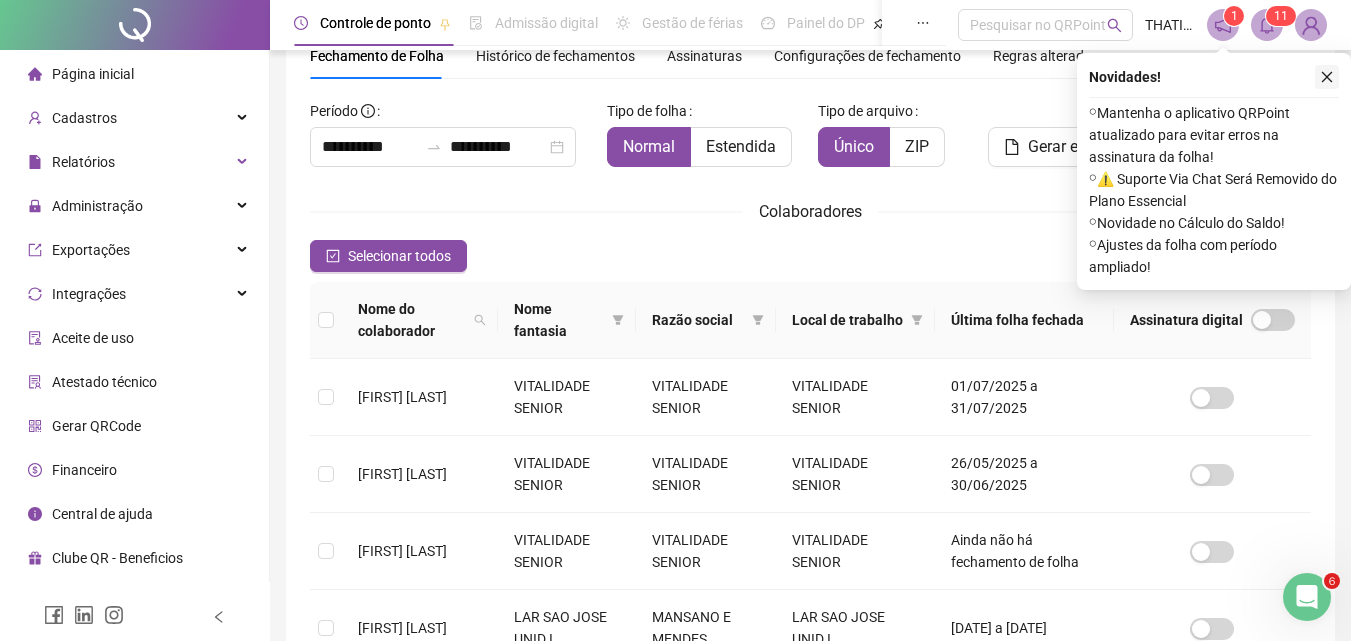click at bounding box center (1327, 77) 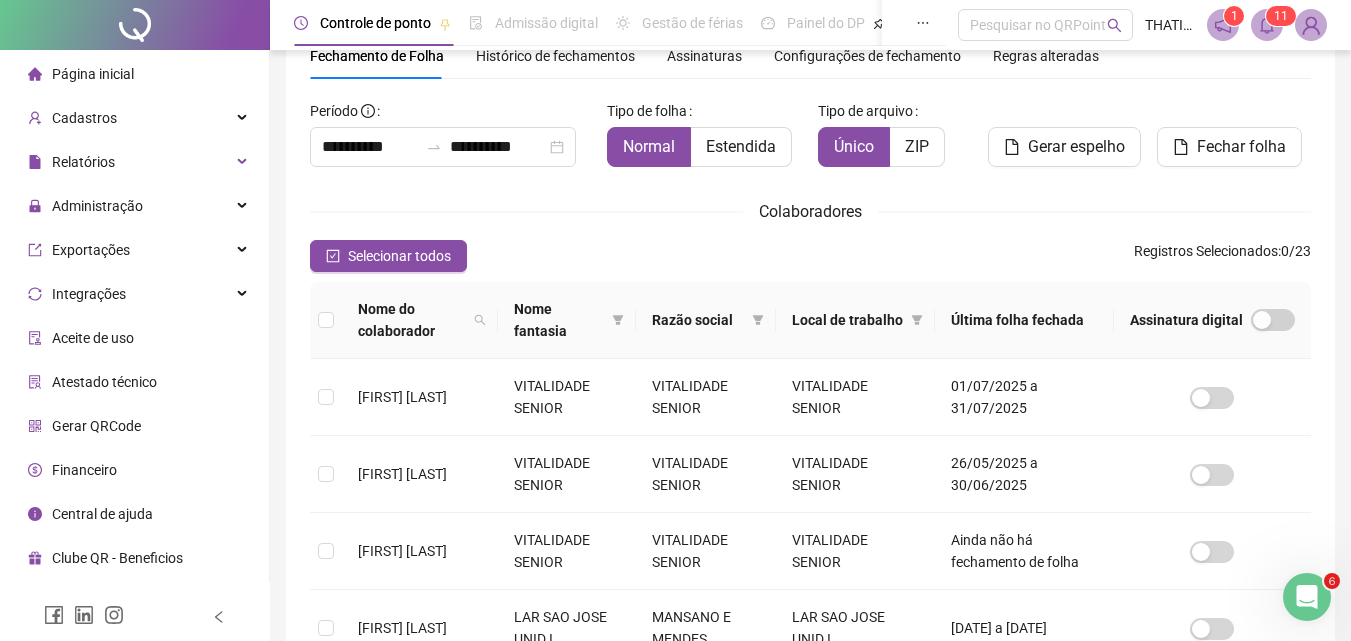 click on "Página inicial" at bounding box center [93, 74] 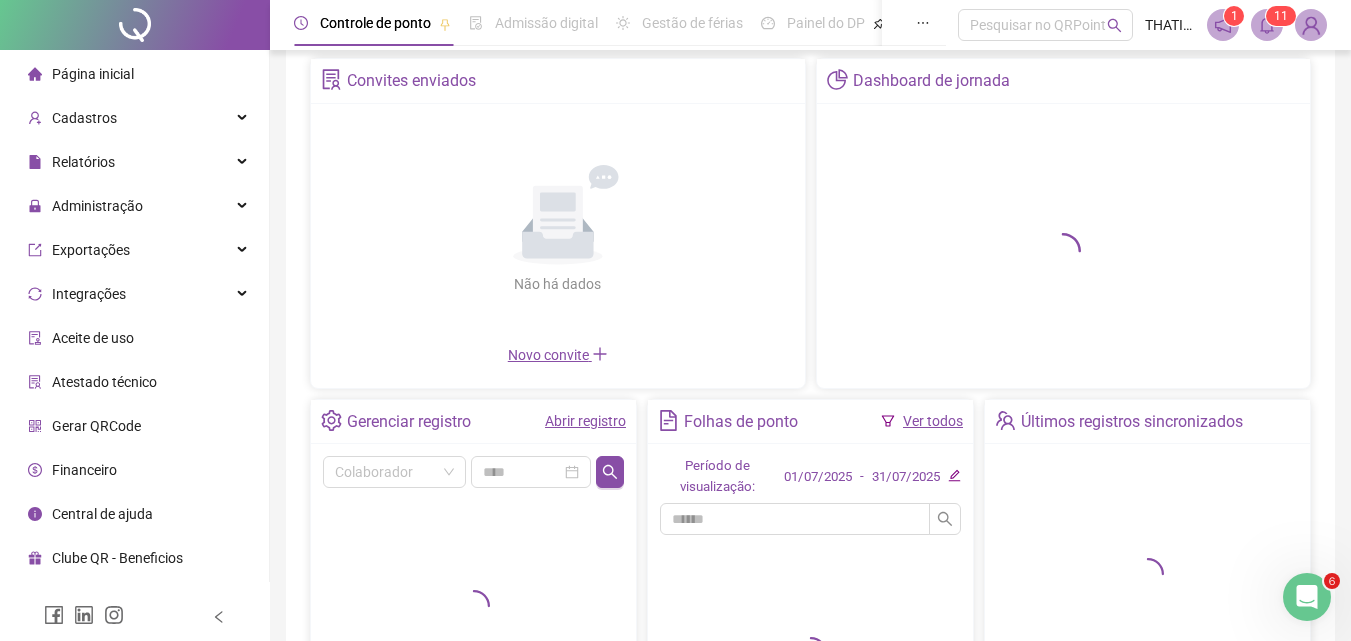 click on "Abrir registro" at bounding box center [585, 421] 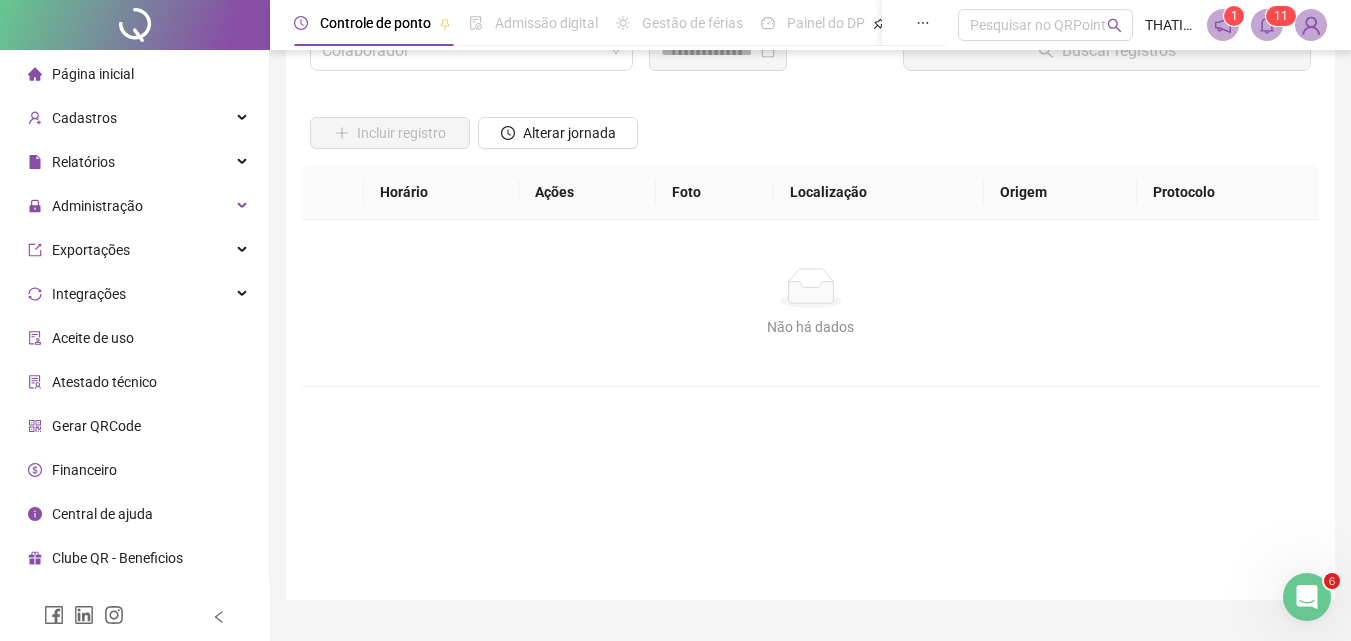 scroll, scrollTop: 0, scrollLeft: 0, axis: both 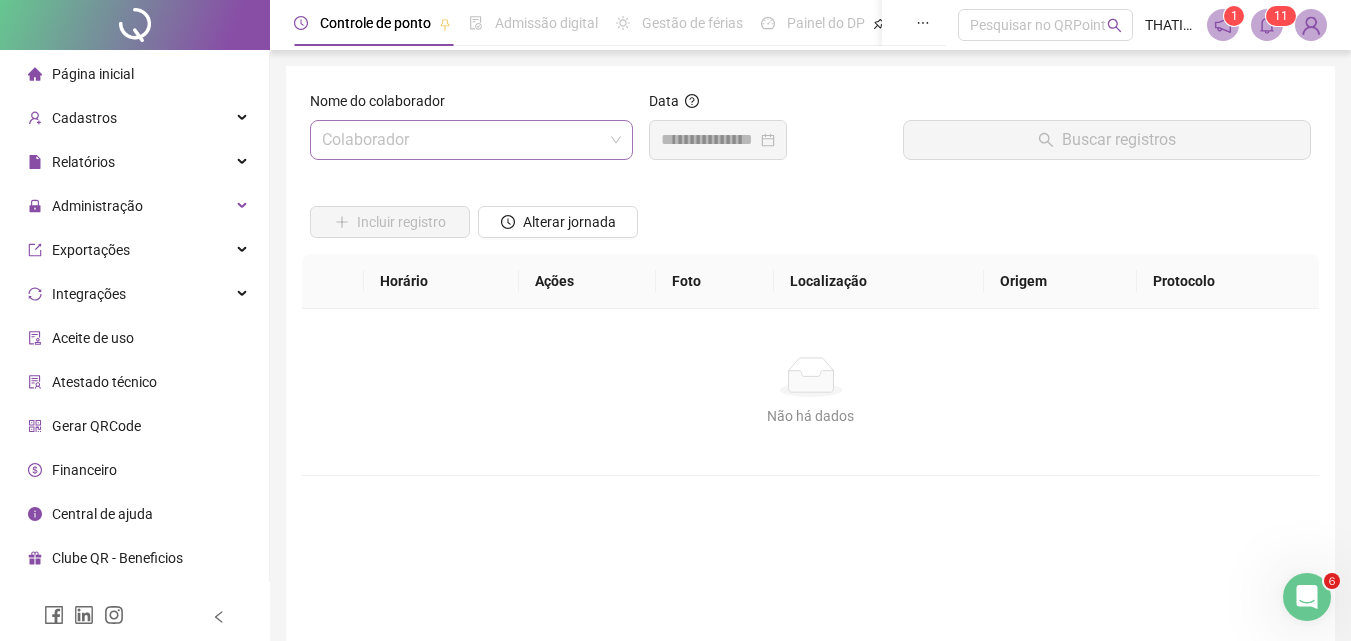 click at bounding box center (462, 140) 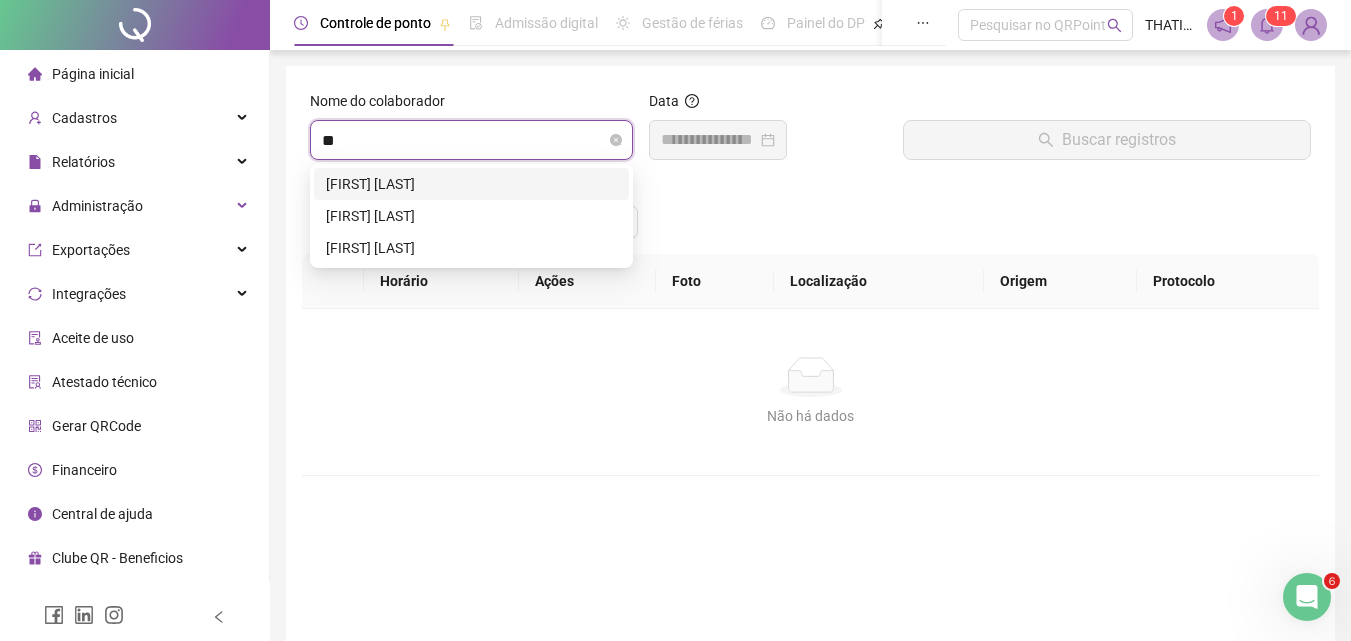 type on "***" 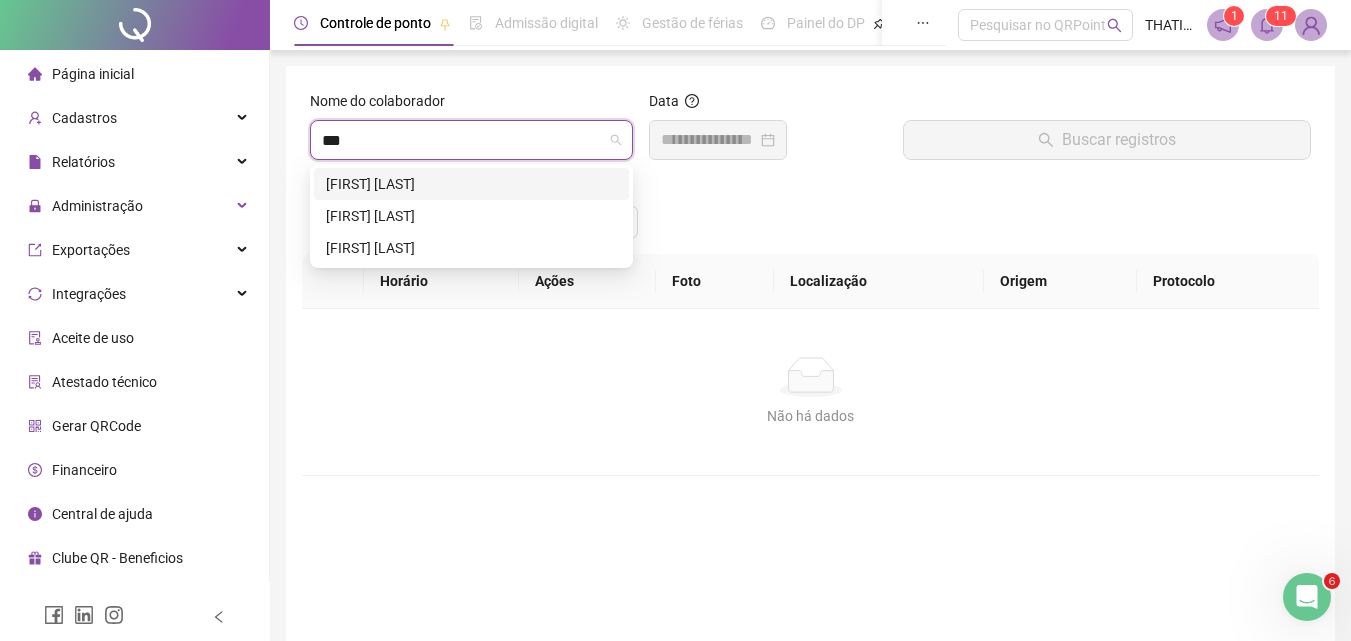 click on "[FIRST] [MIDDLE] [LAST]" at bounding box center (471, 184) 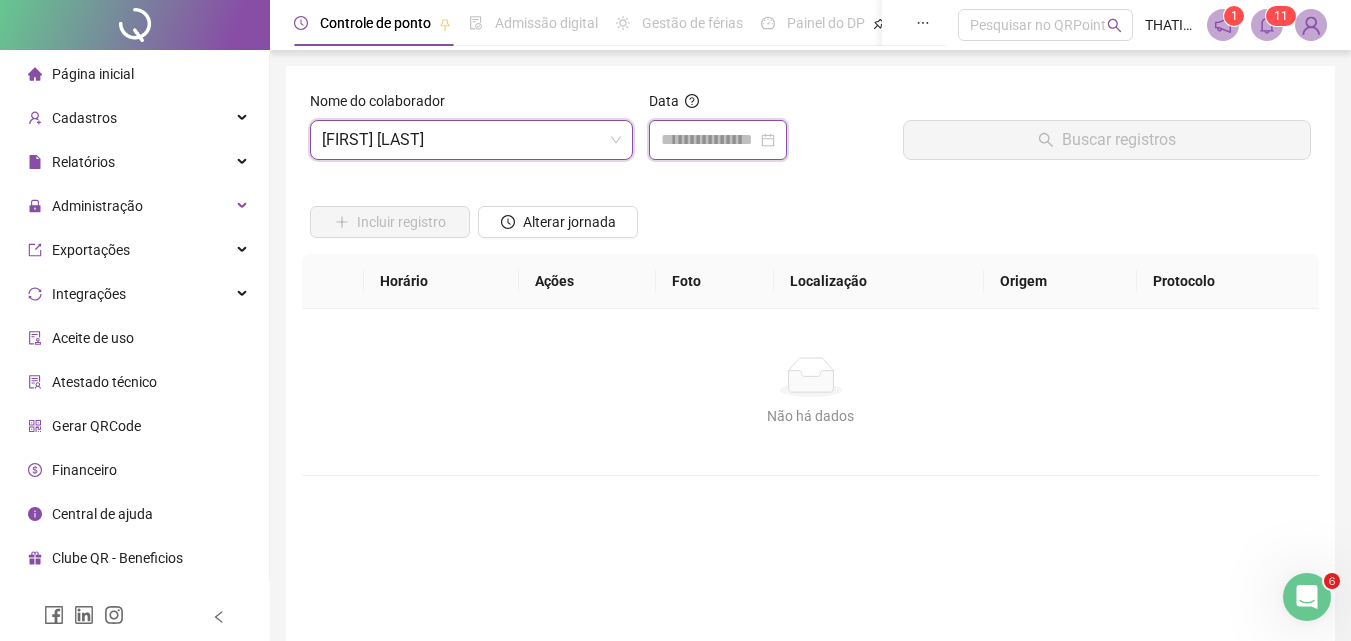 click at bounding box center [709, 140] 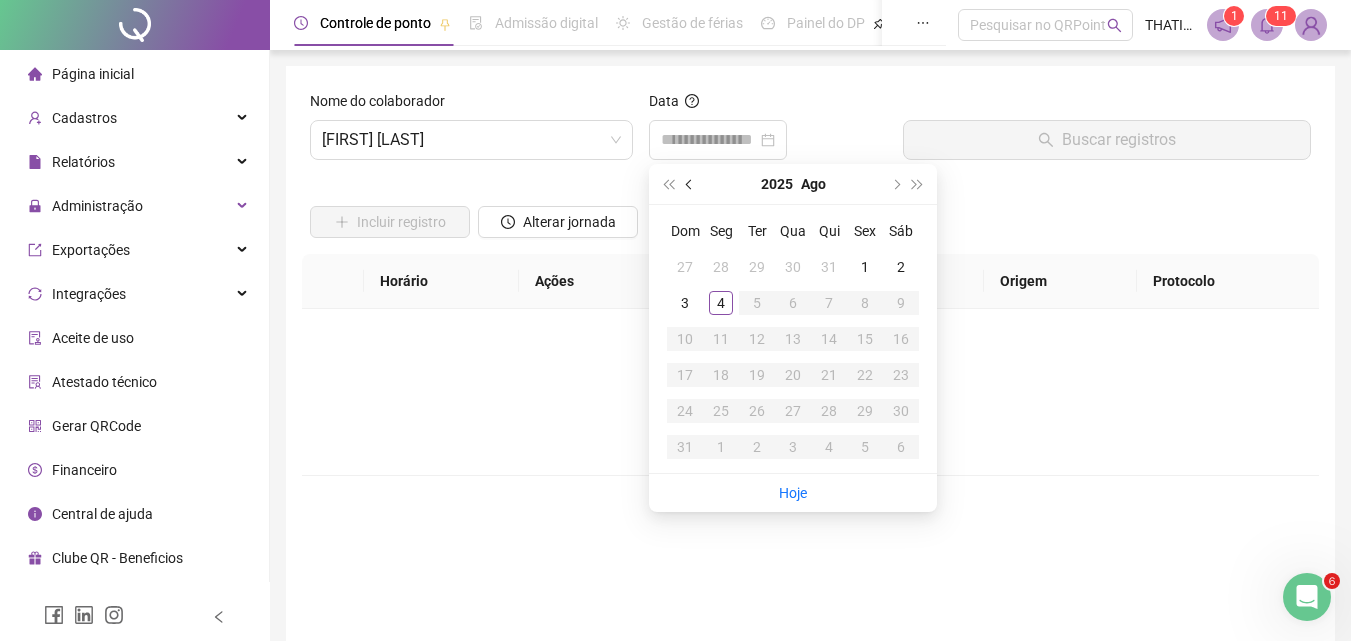 click at bounding box center [690, 184] 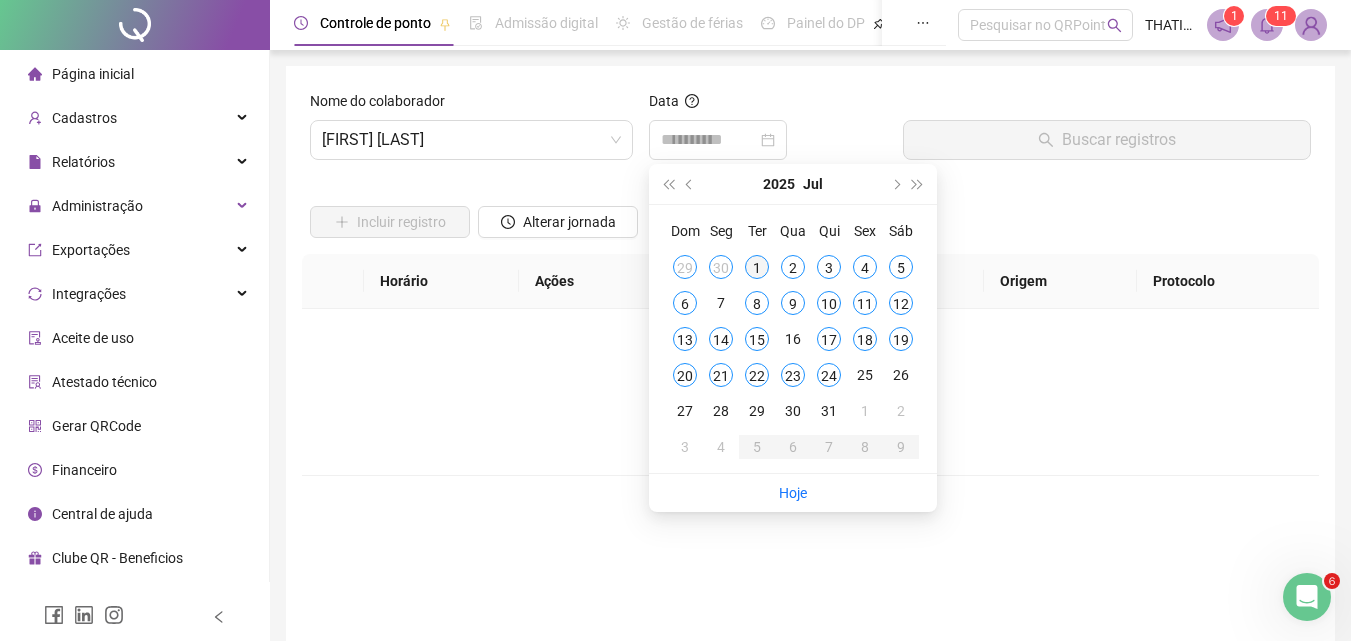 type on "**********" 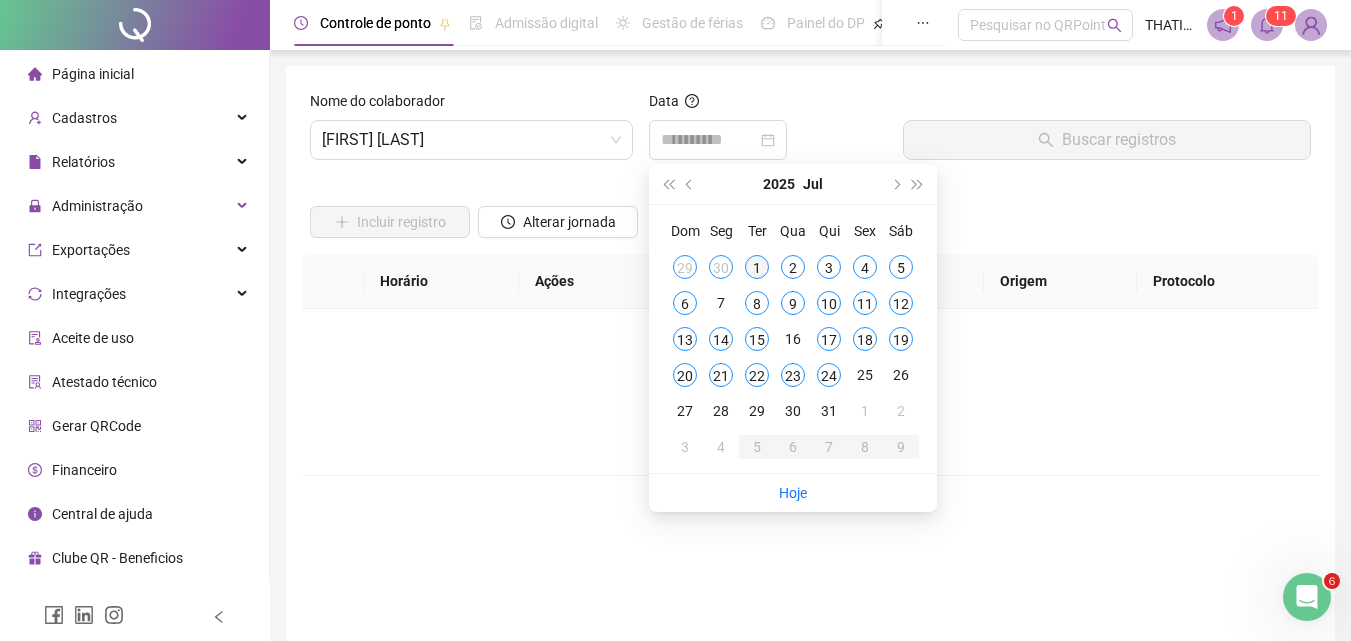 click on "1" at bounding box center (757, 267) 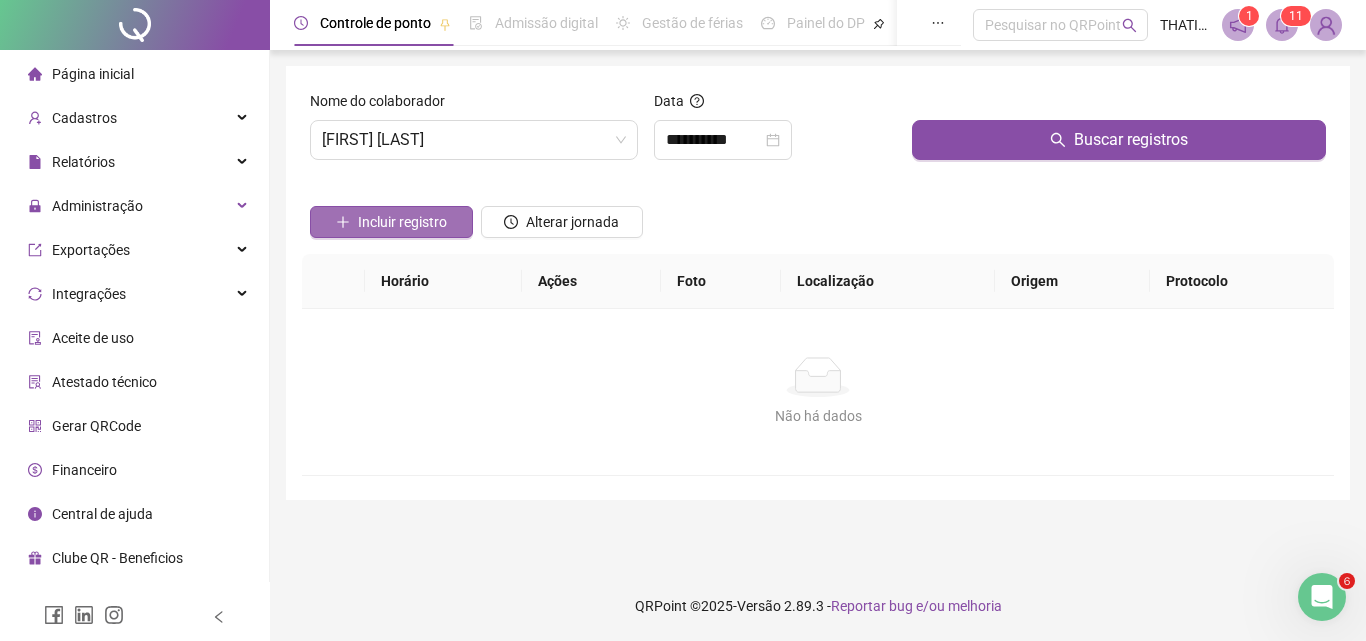 click on "Incluir registro" at bounding box center [402, 222] 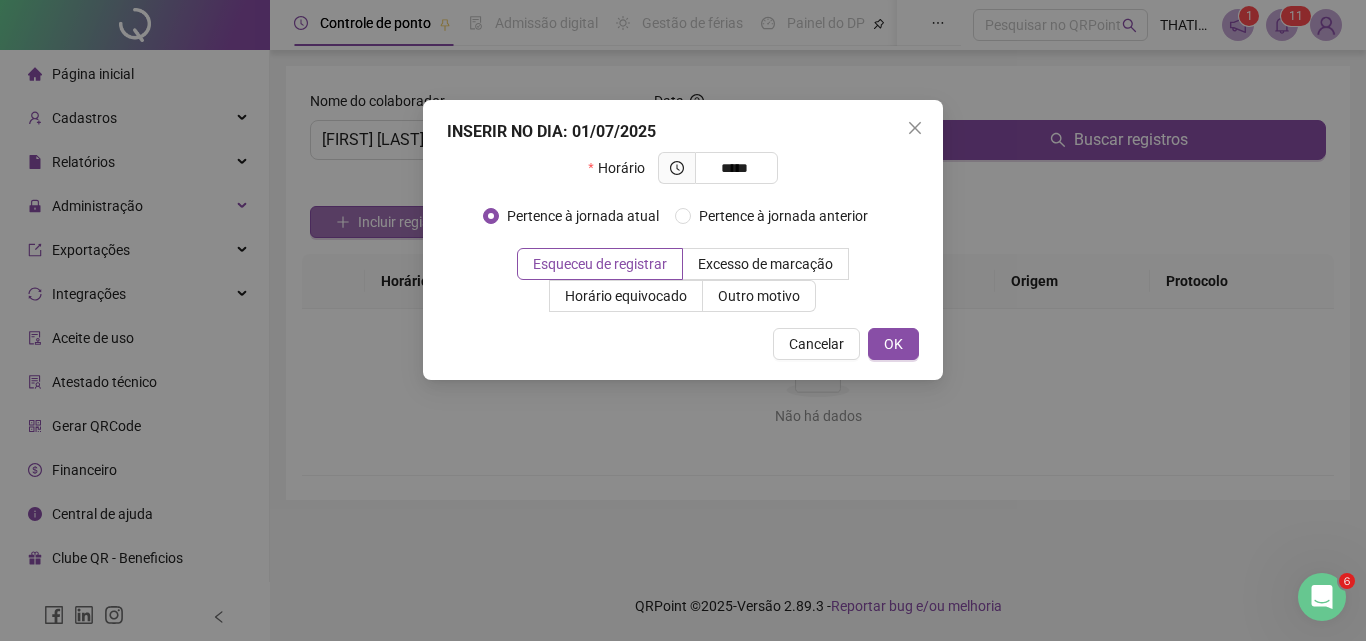 type on "*****" 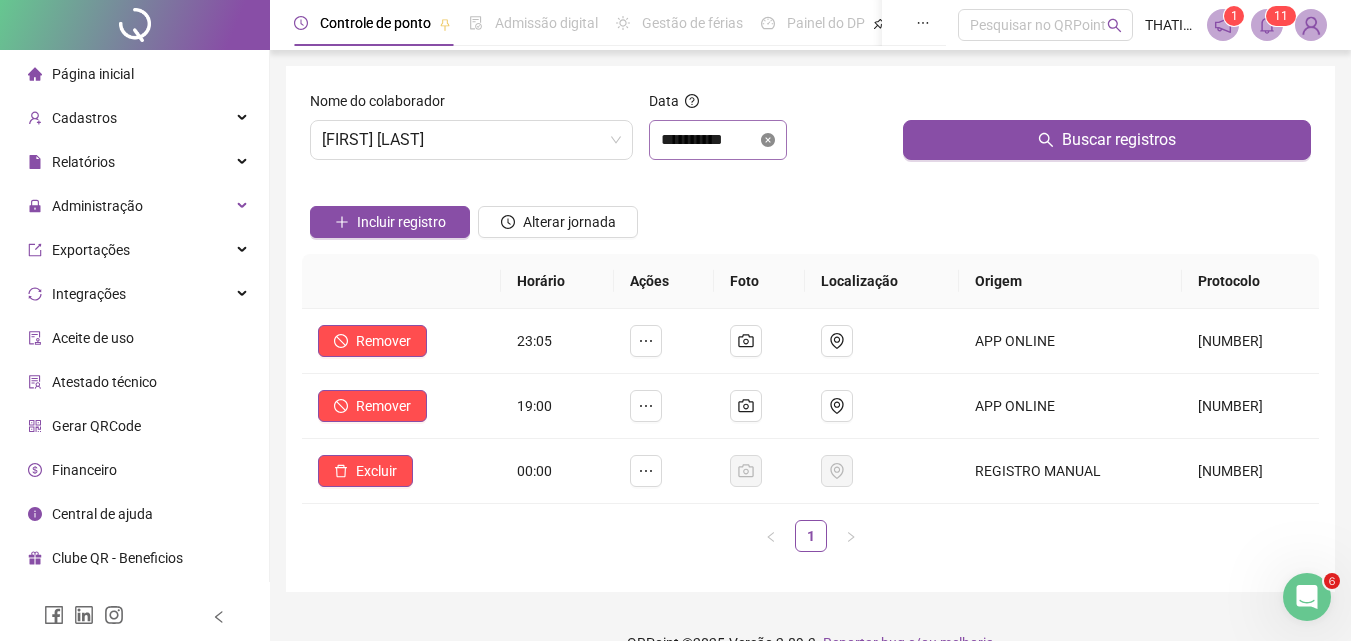 click 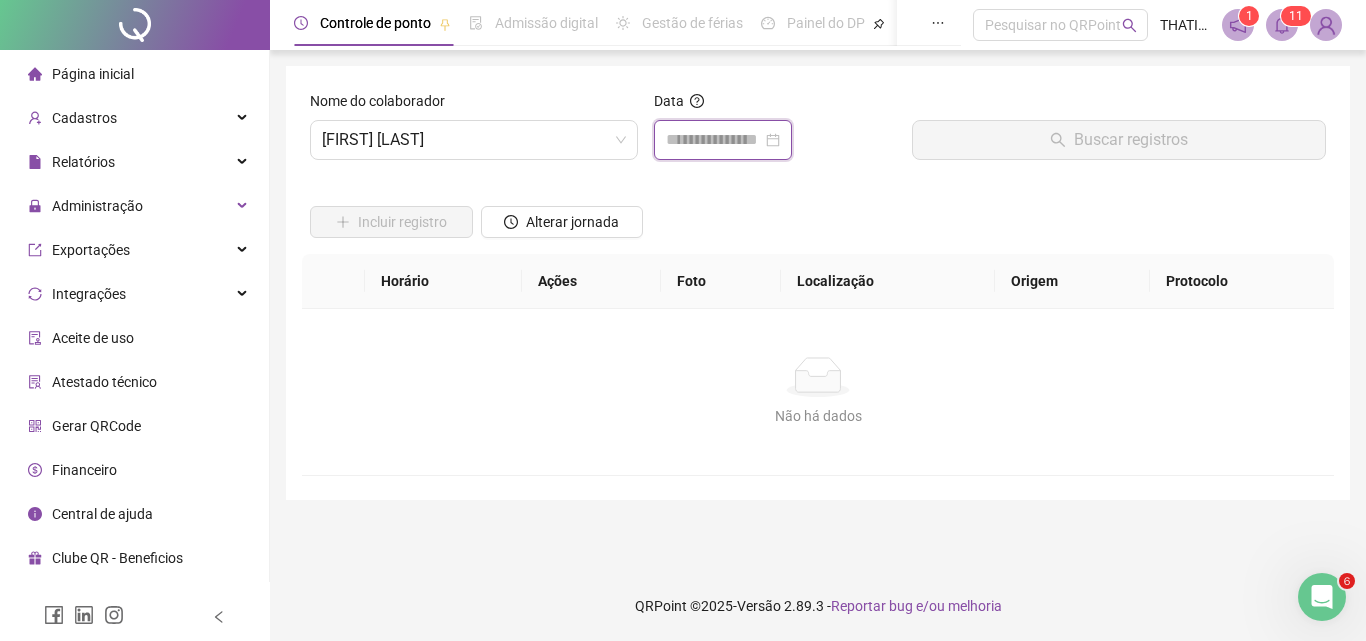 click at bounding box center (714, 140) 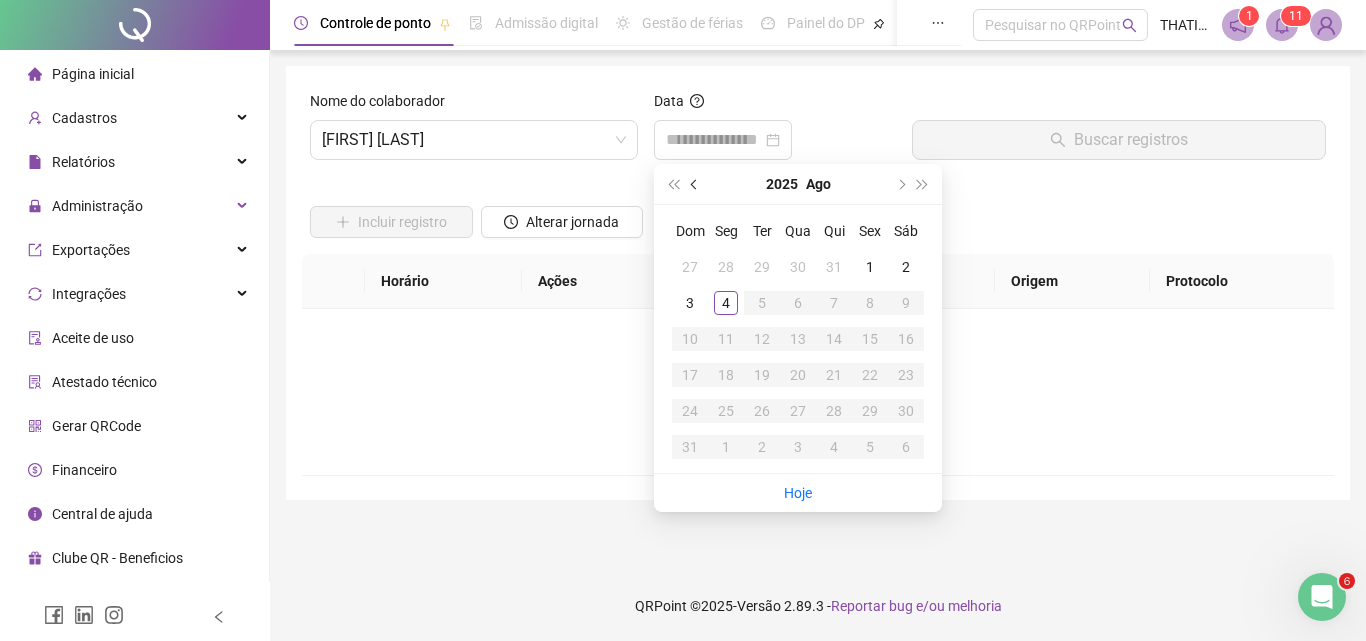 click at bounding box center (695, 184) 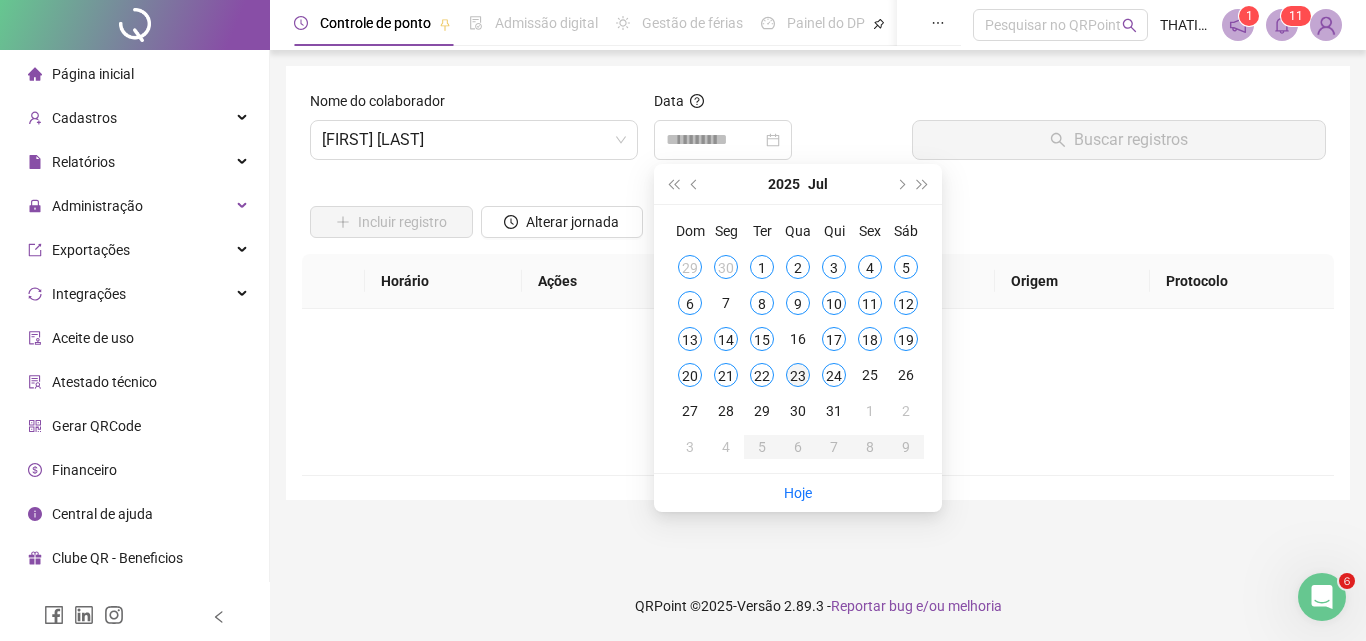 type on "**********" 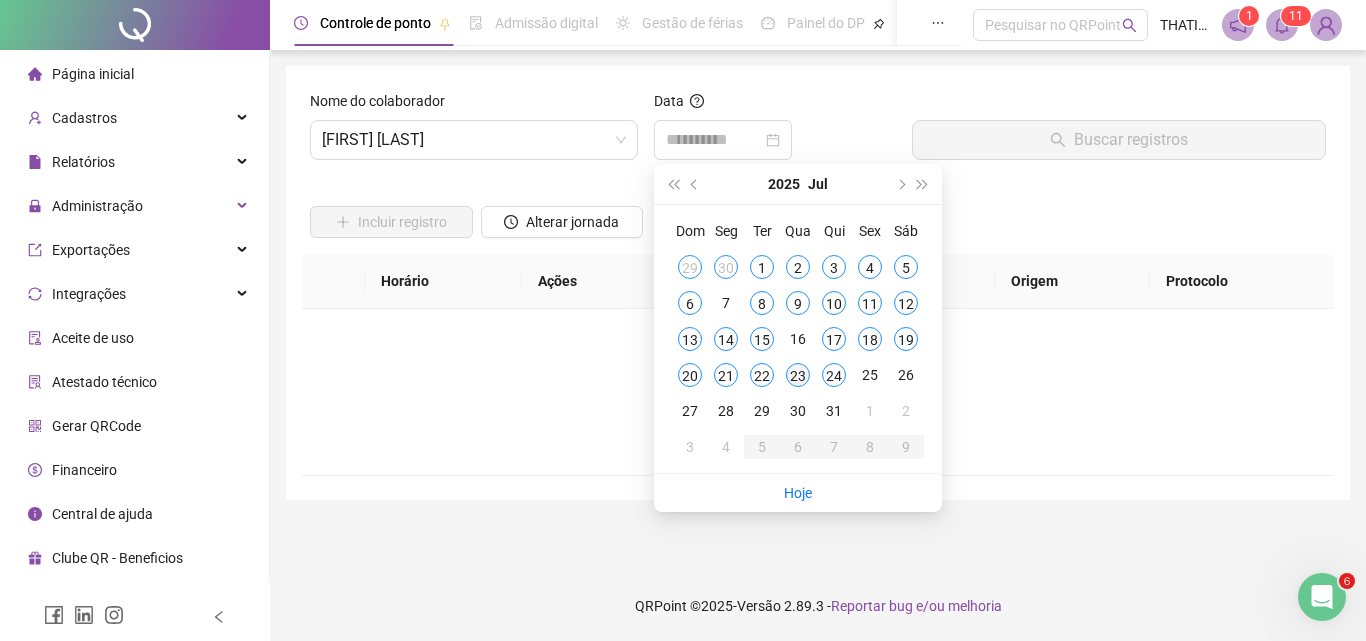 click on "23" at bounding box center (798, 375) 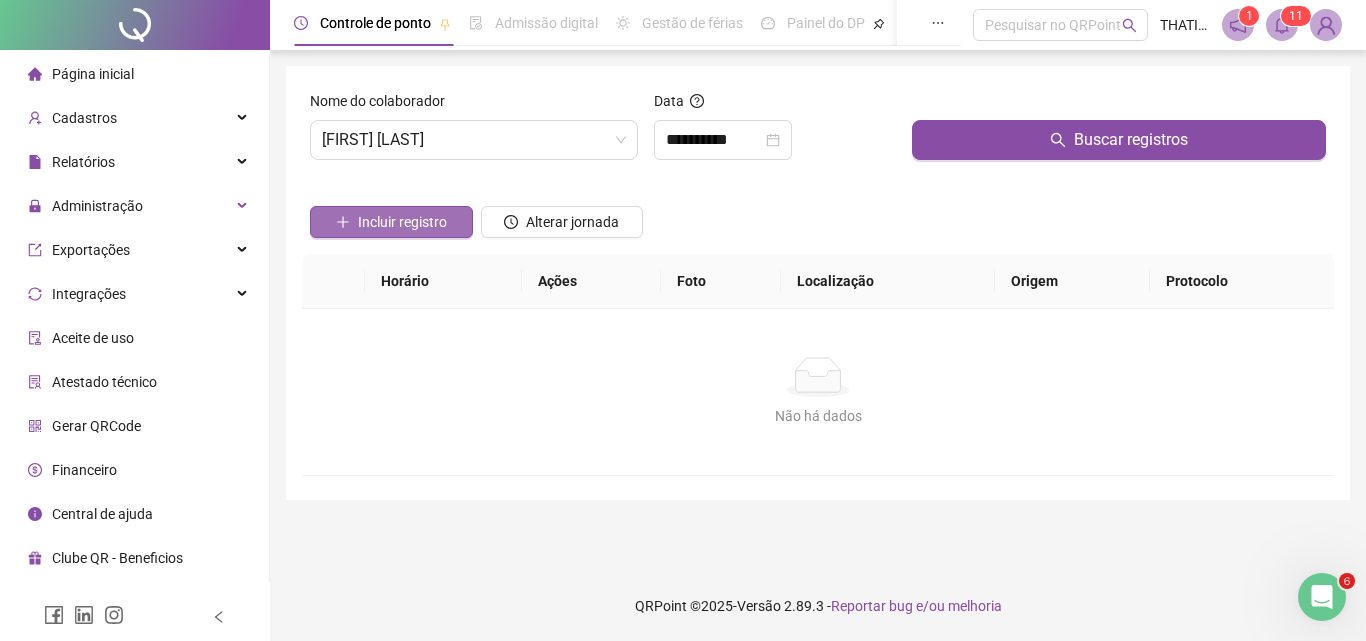 click on "Incluir registro" at bounding box center (402, 222) 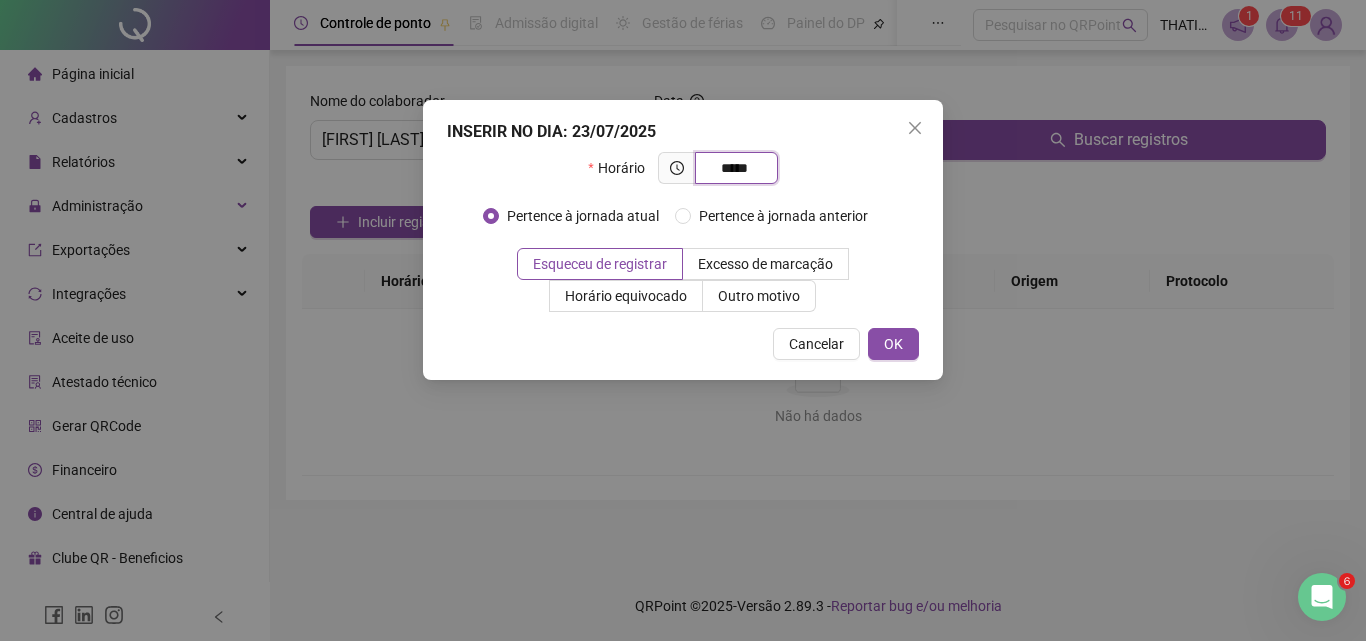 type on "*****" 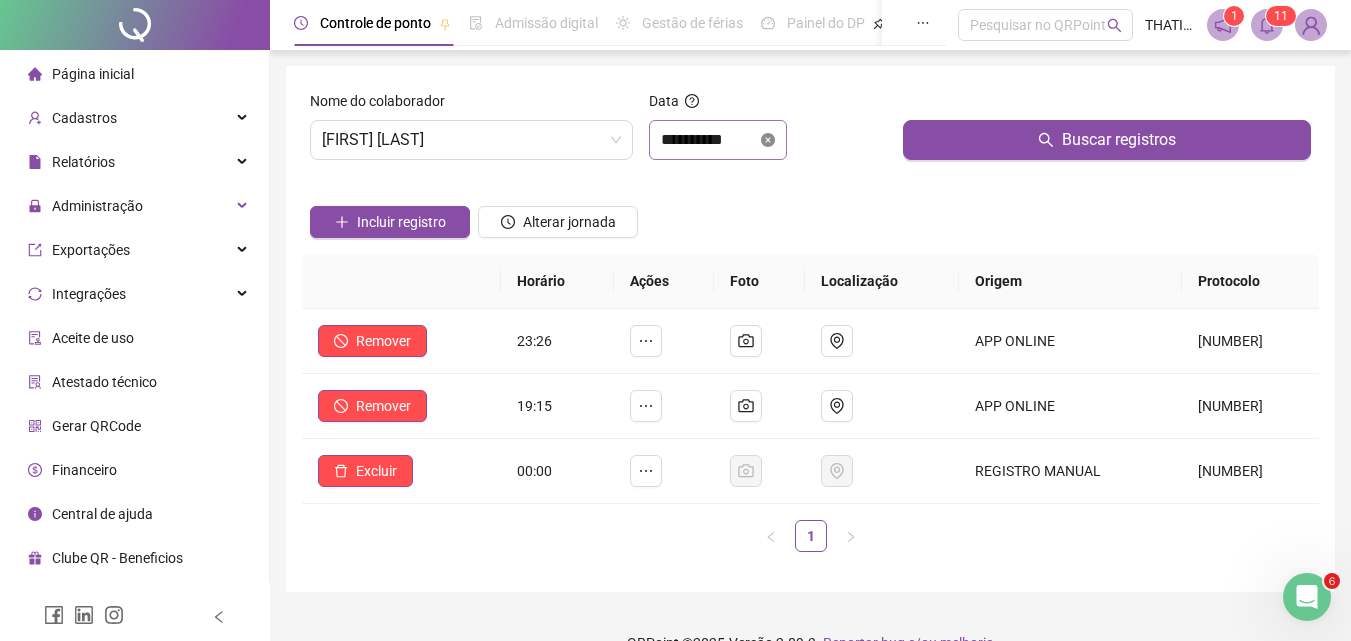 click 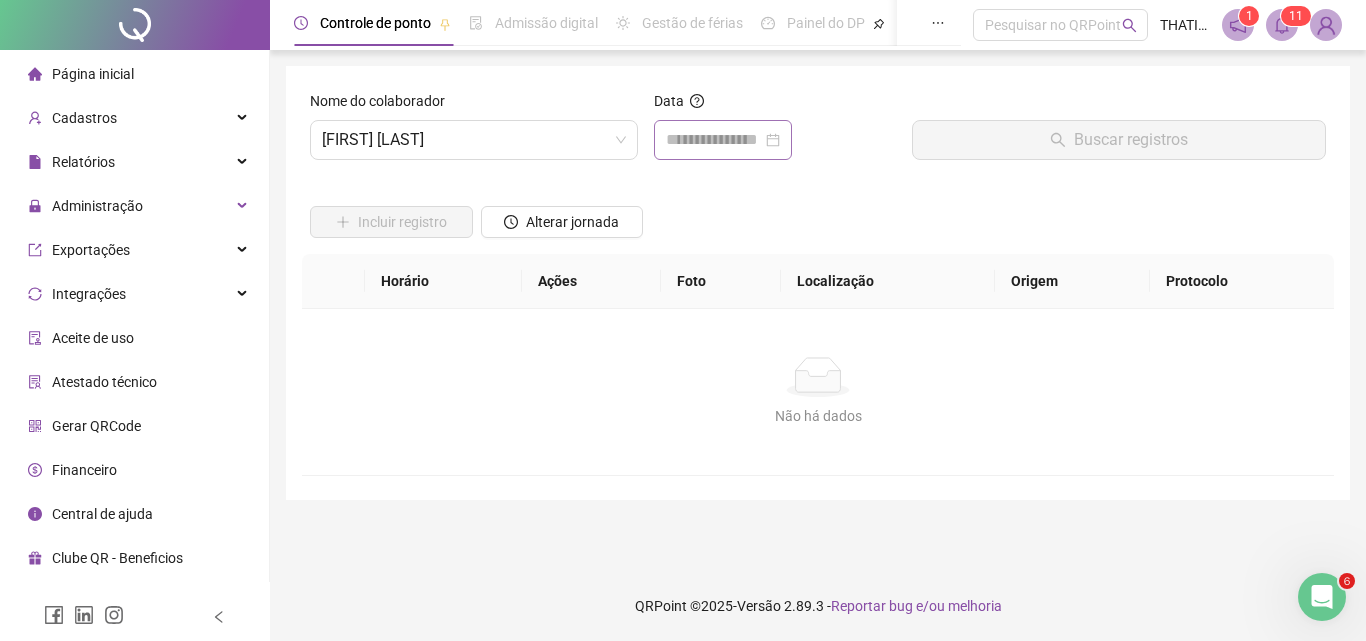 click at bounding box center (723, 140) 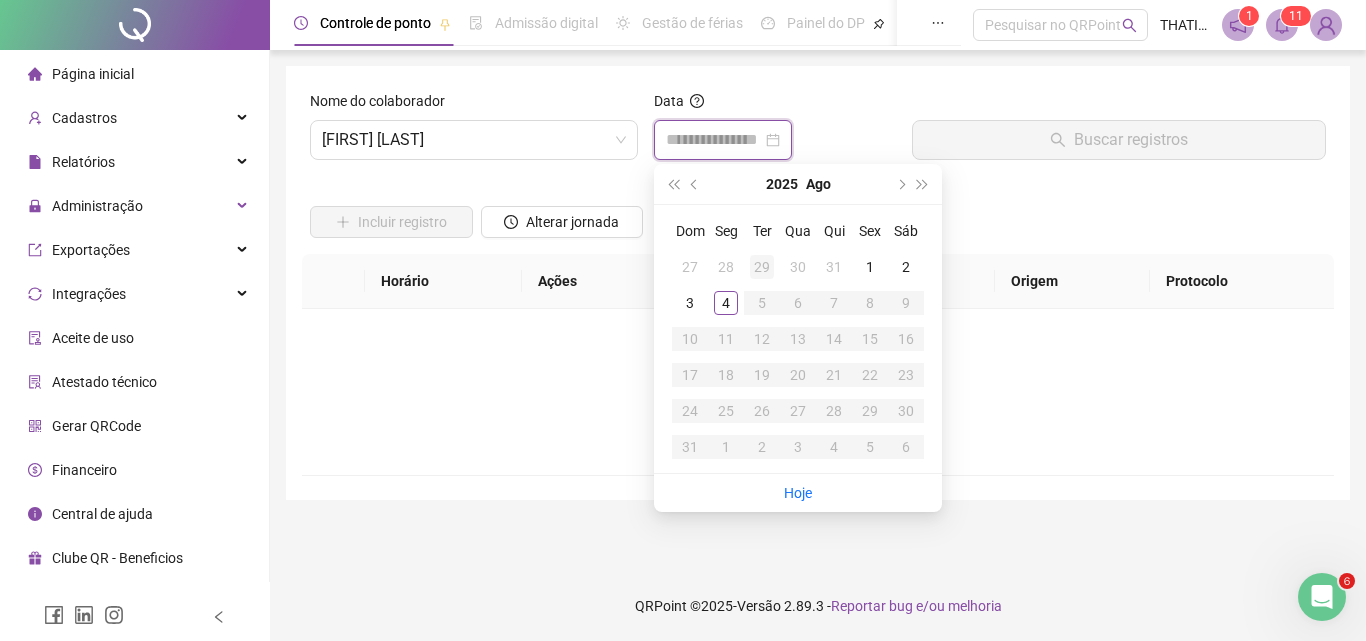 type on "**********" 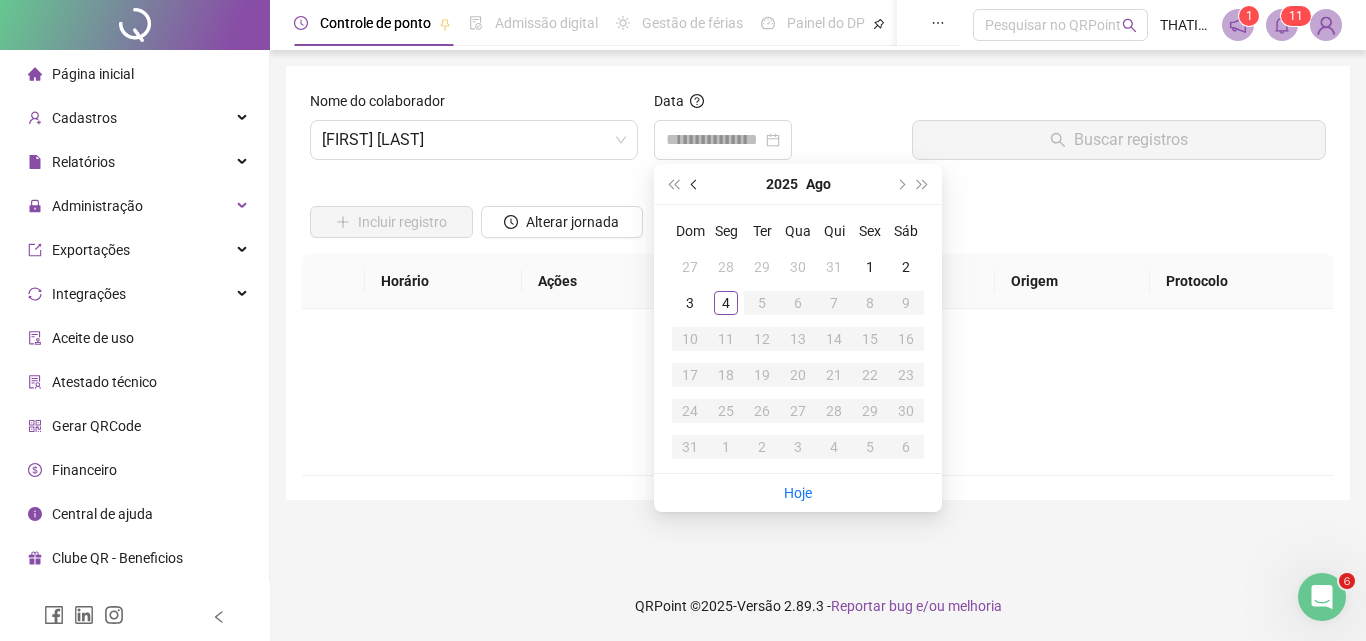 click at bounding box center [695, 184] 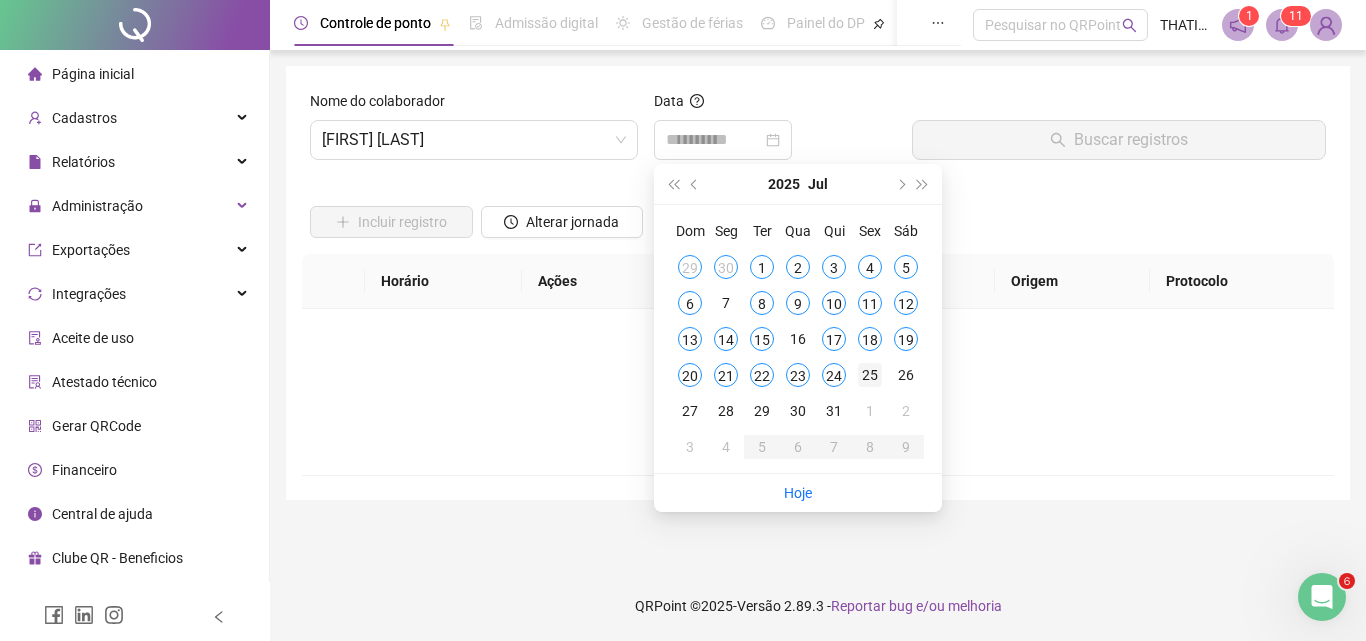 type on "**********" 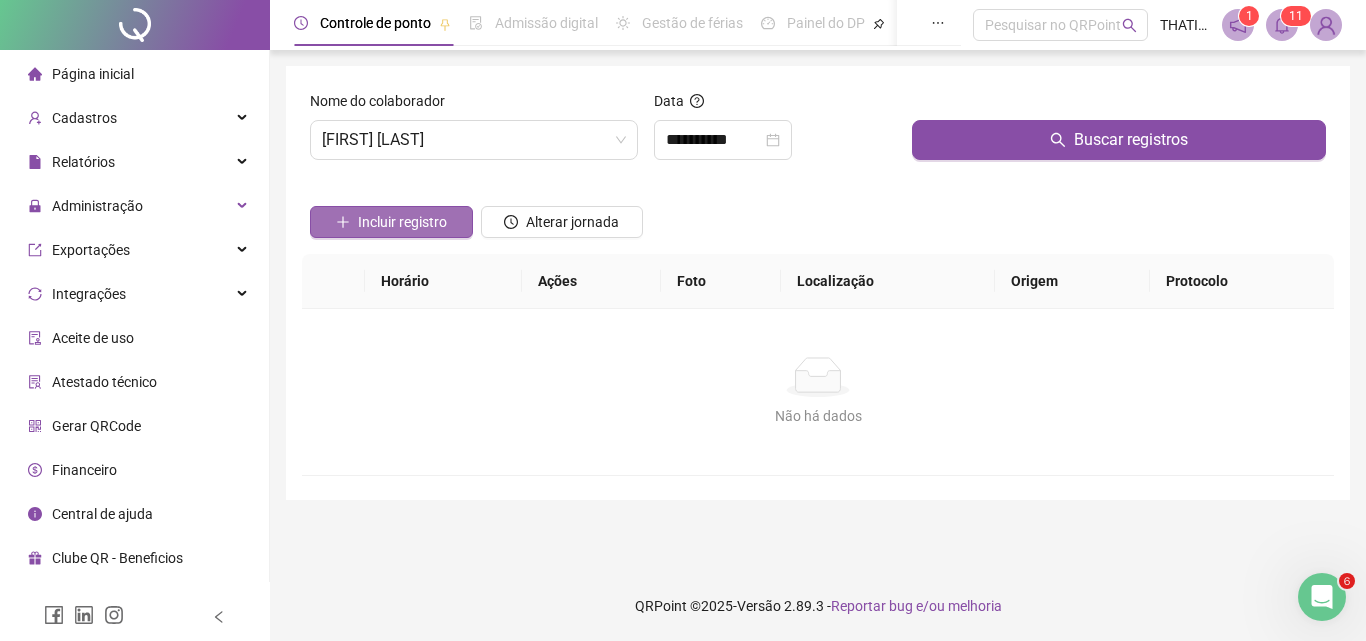 click on "Incluir registro" at bounding box center (391, 222) 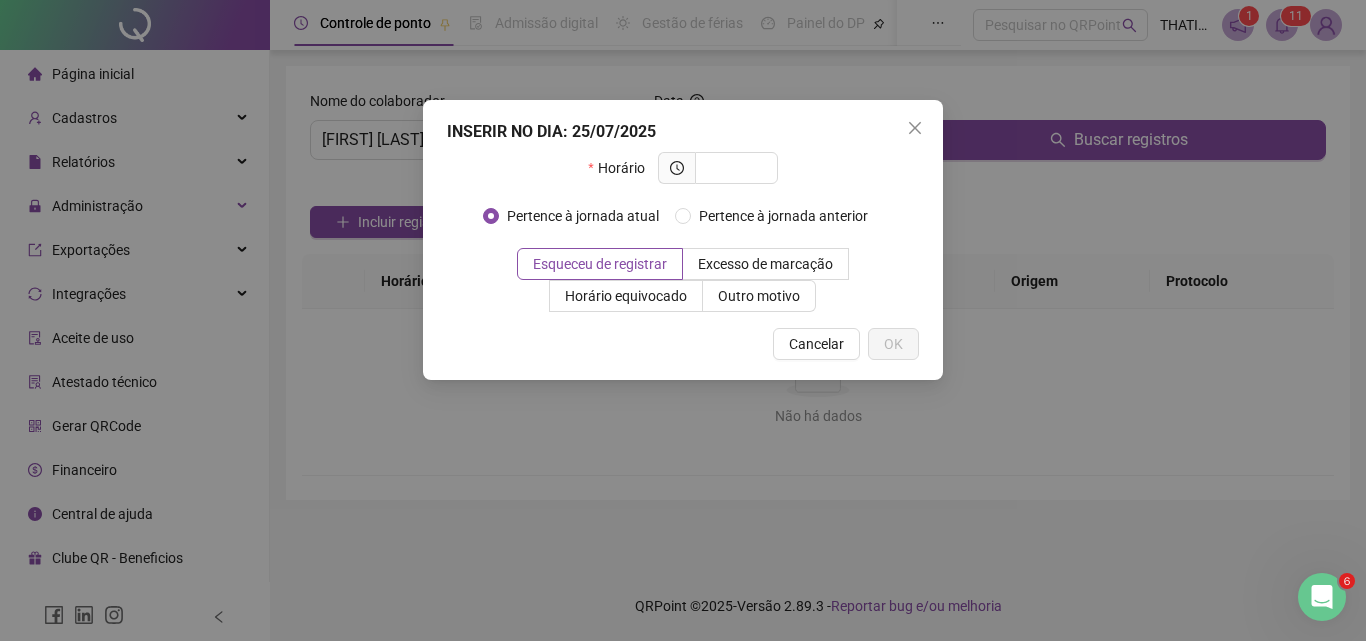 click 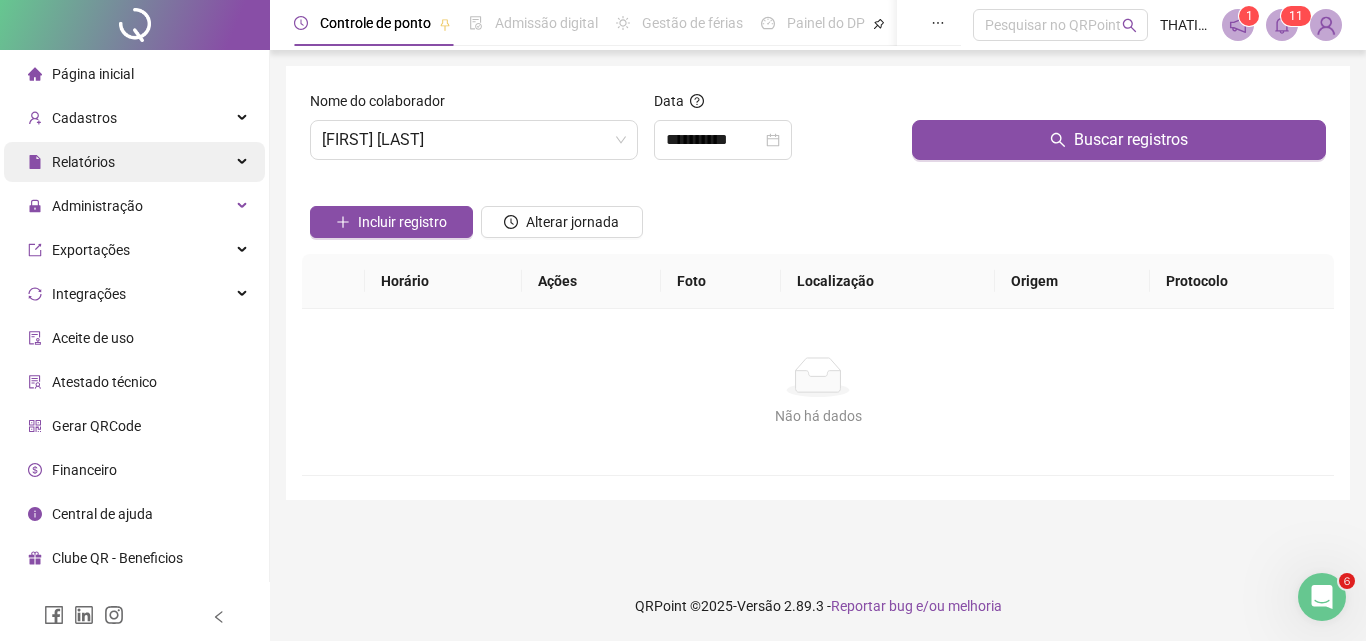 click on "Relatórios" at bounding box center [83, 162] 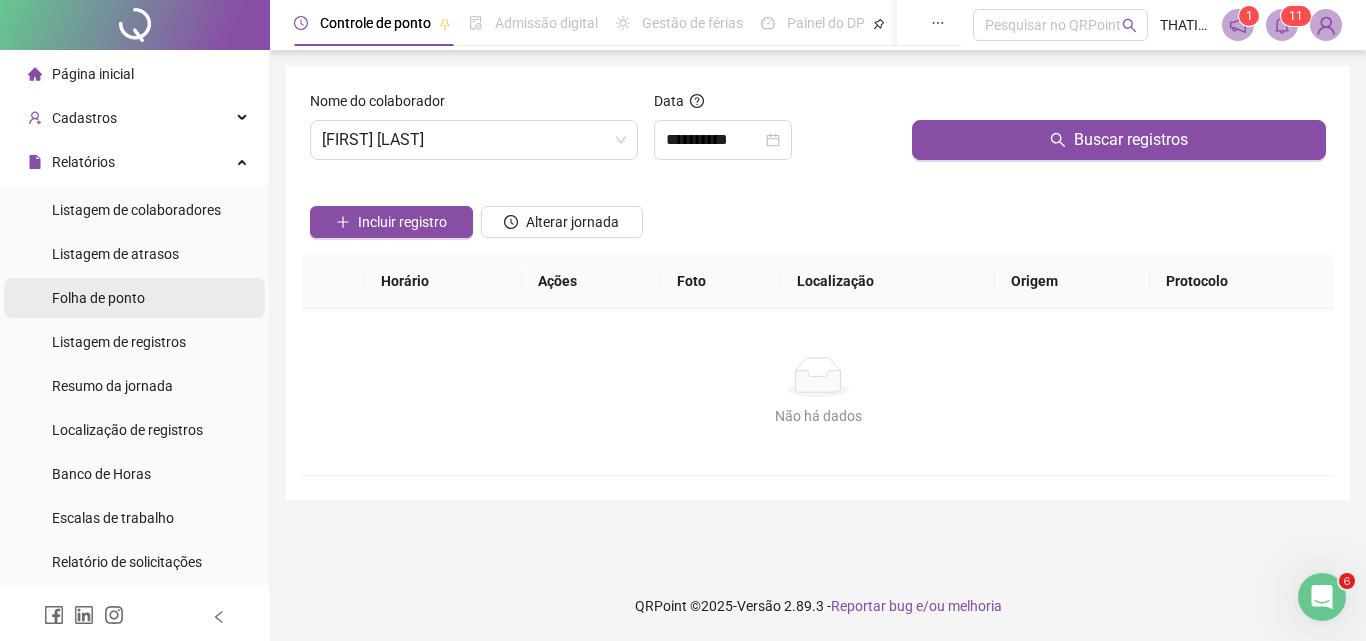 click on "Folha de ponto" at bounding box center (98, 298) 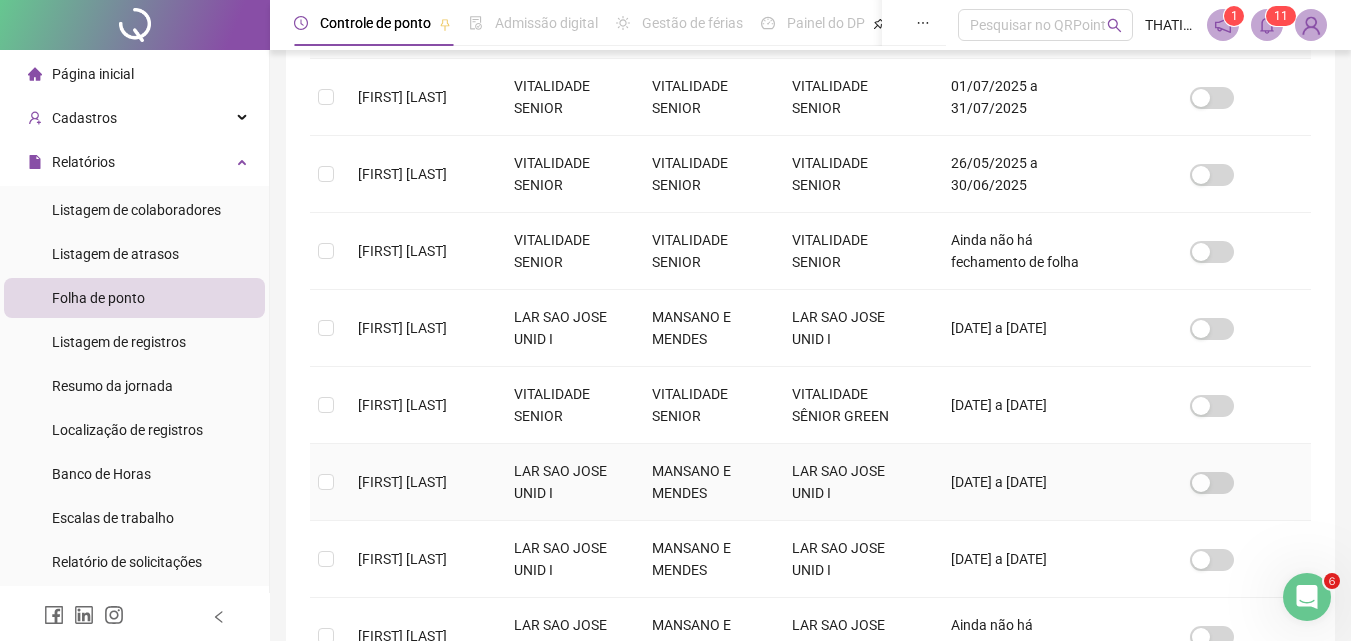 scroll, scrollTop: 589, scrollLeft: 0, axis: vertical 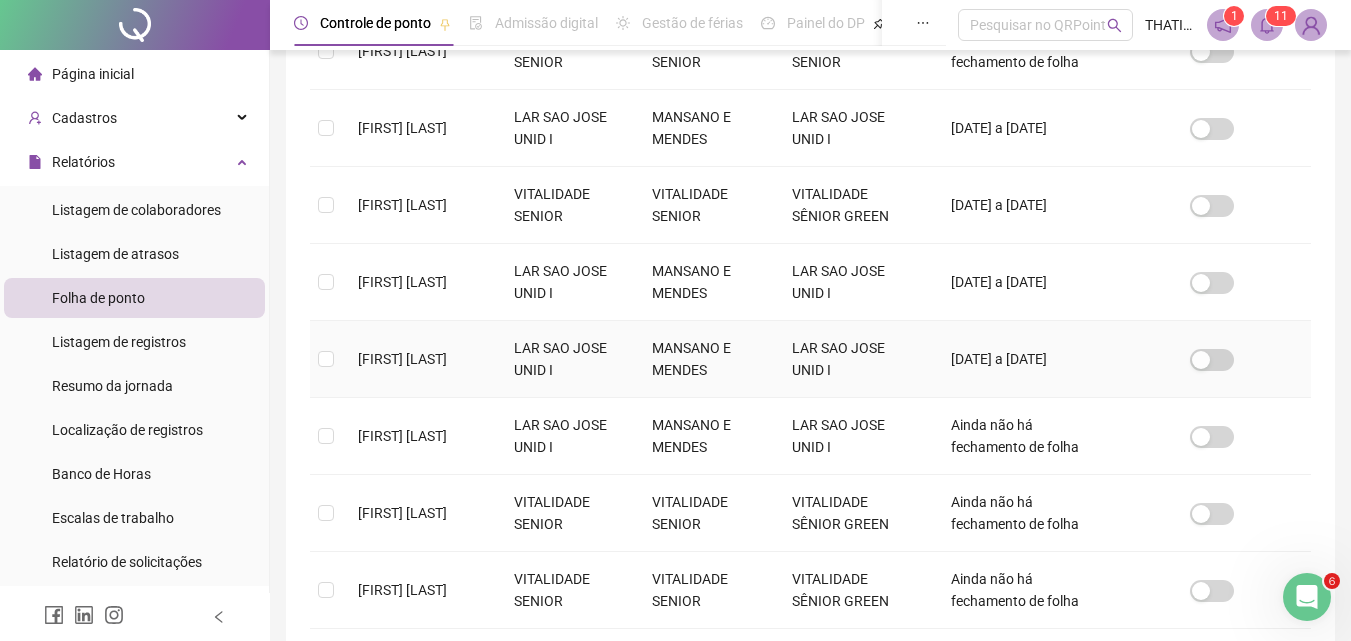 click on "[FIRST] [MIDDLE] [LAST]" at bounding box center (402, 359) 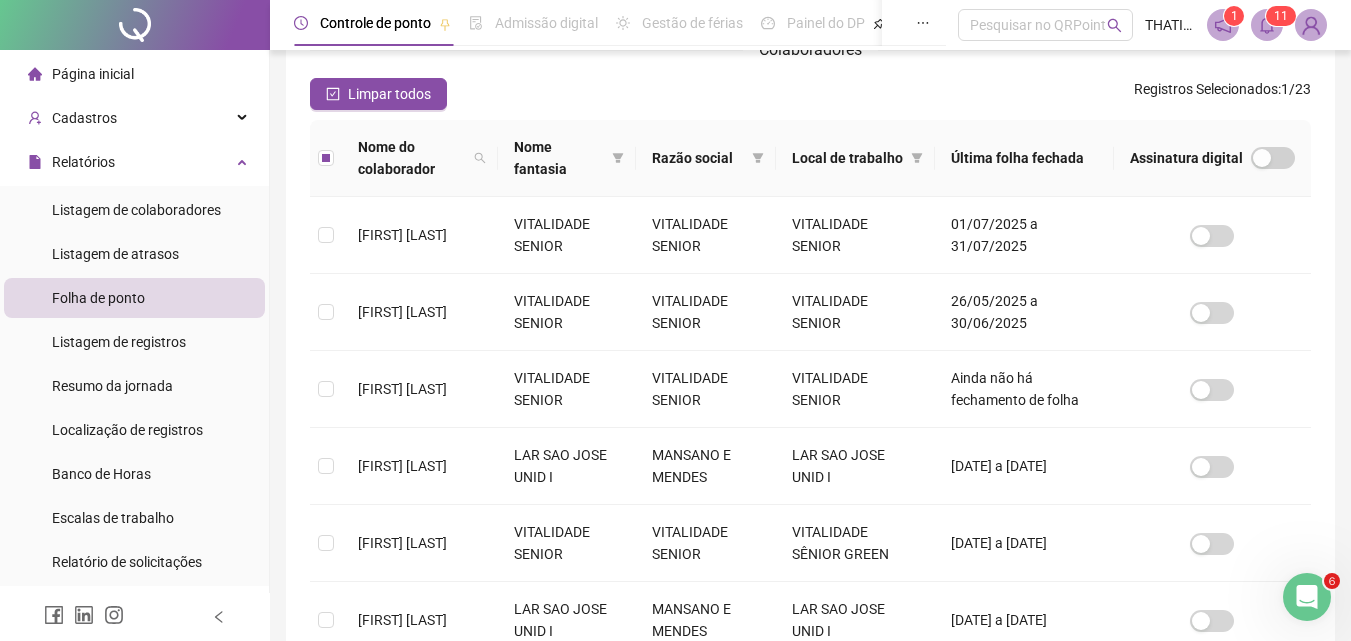 scroll, scrollTop: 0, scrollLeft: 0, axis: both 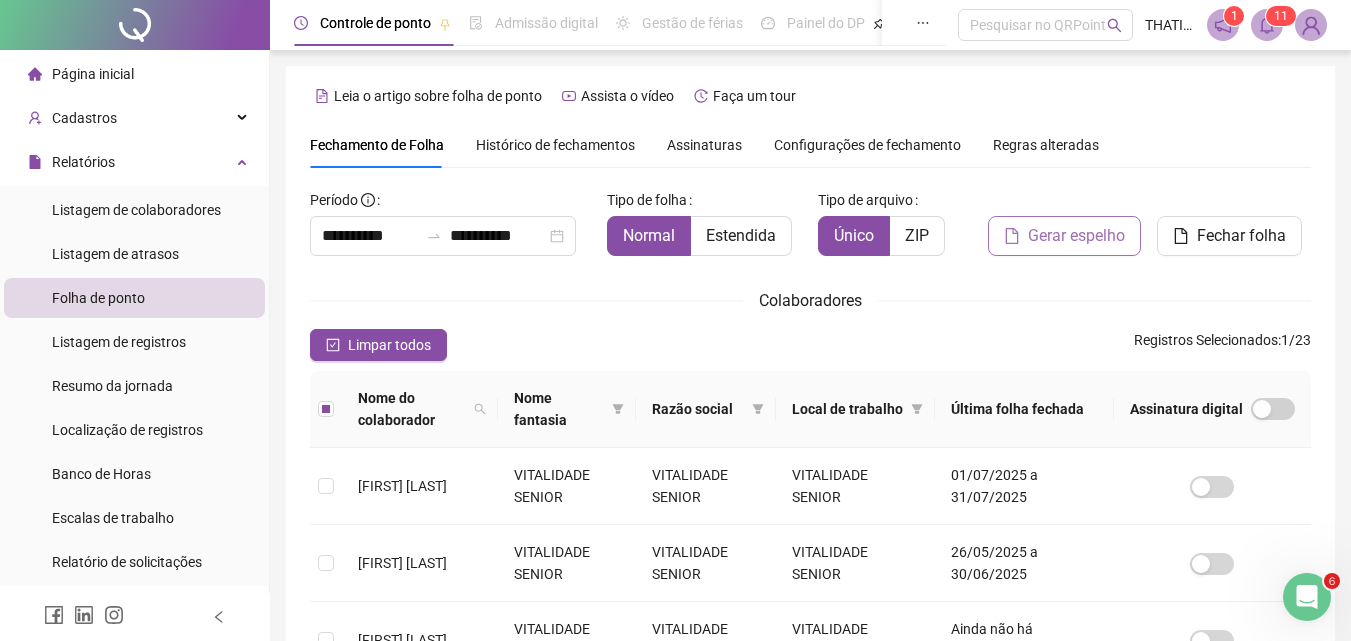click on "Gerar espelho" at bounding box center (1076, 236) 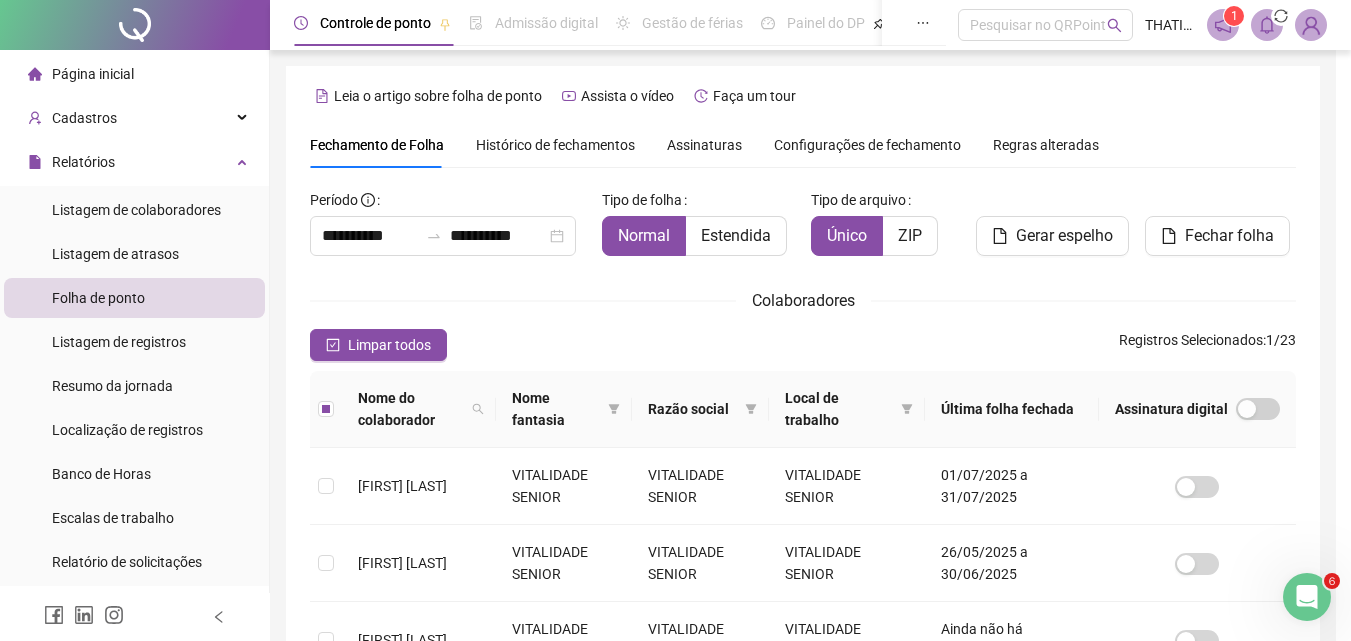 scroll, scrollTop: 89, scrollLeft: 0, axis: vertical 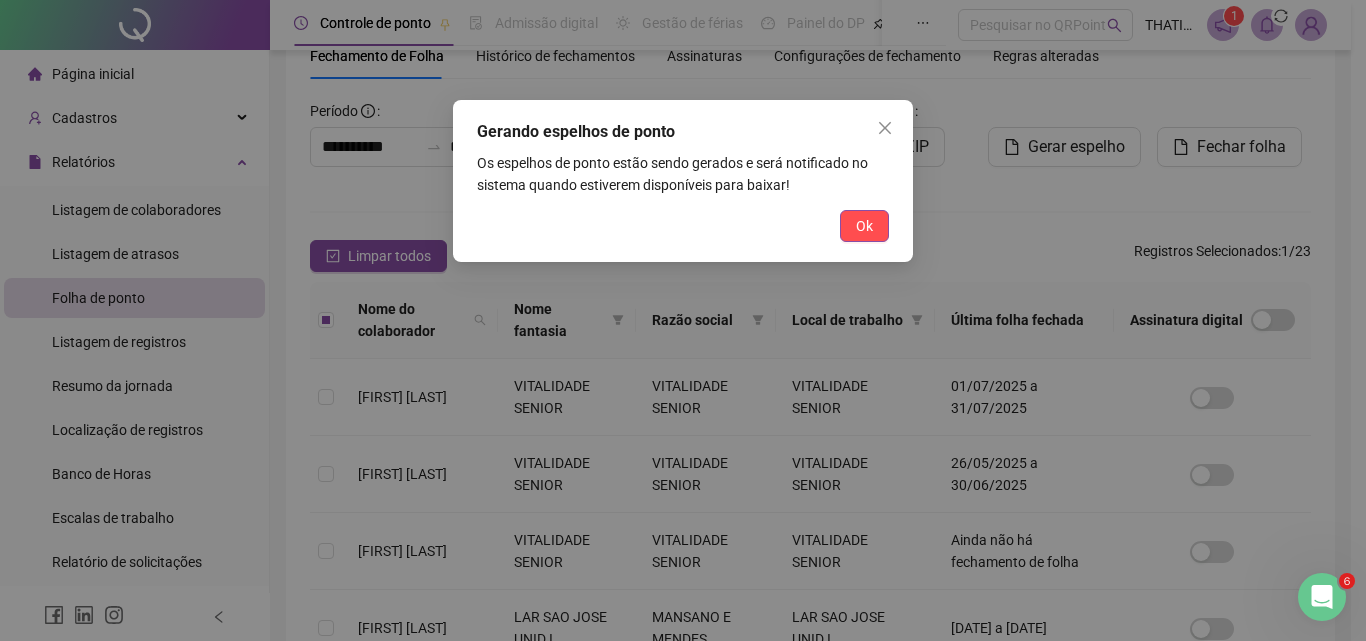drag, startPoint x: 866, startPoint y: 222, endPoint x: 1179, endPoint y: 65, distance: 350.16852 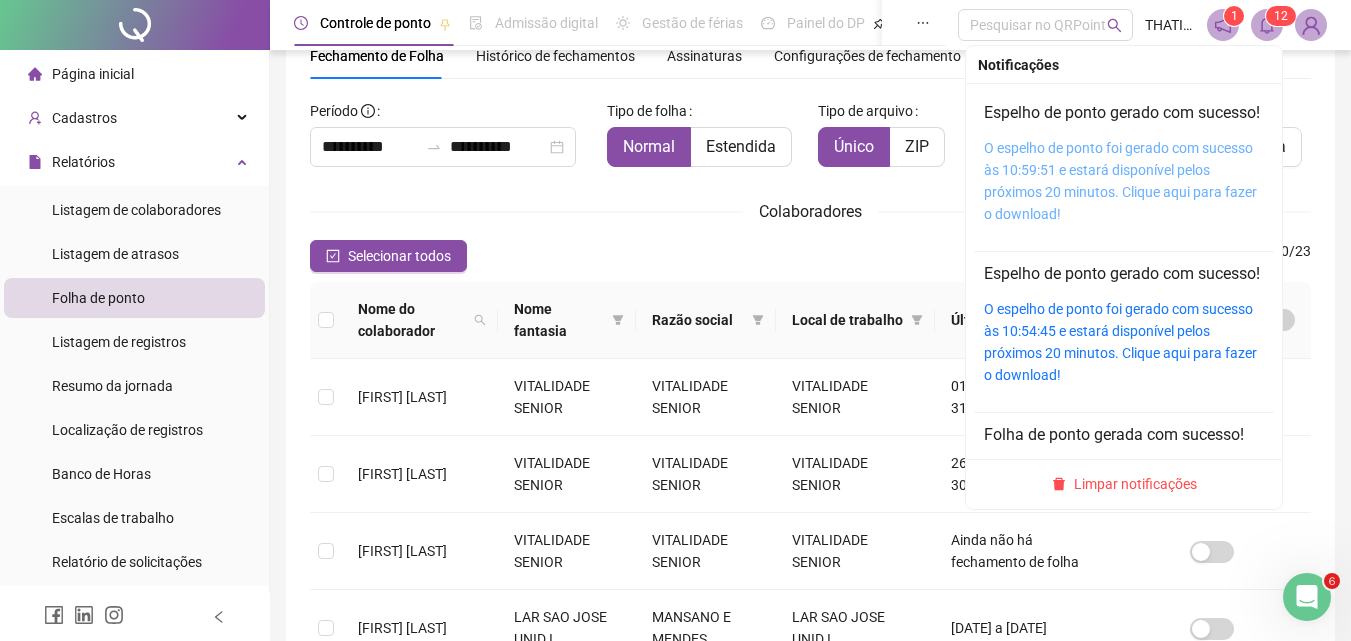 click on "O espelho de ponto foi gerado com sucesso às 10:59:51 e estará disponível pelos próximos 20 minutos.
Clique aqui para fazer o download!" at bounding box center (1120, 181) 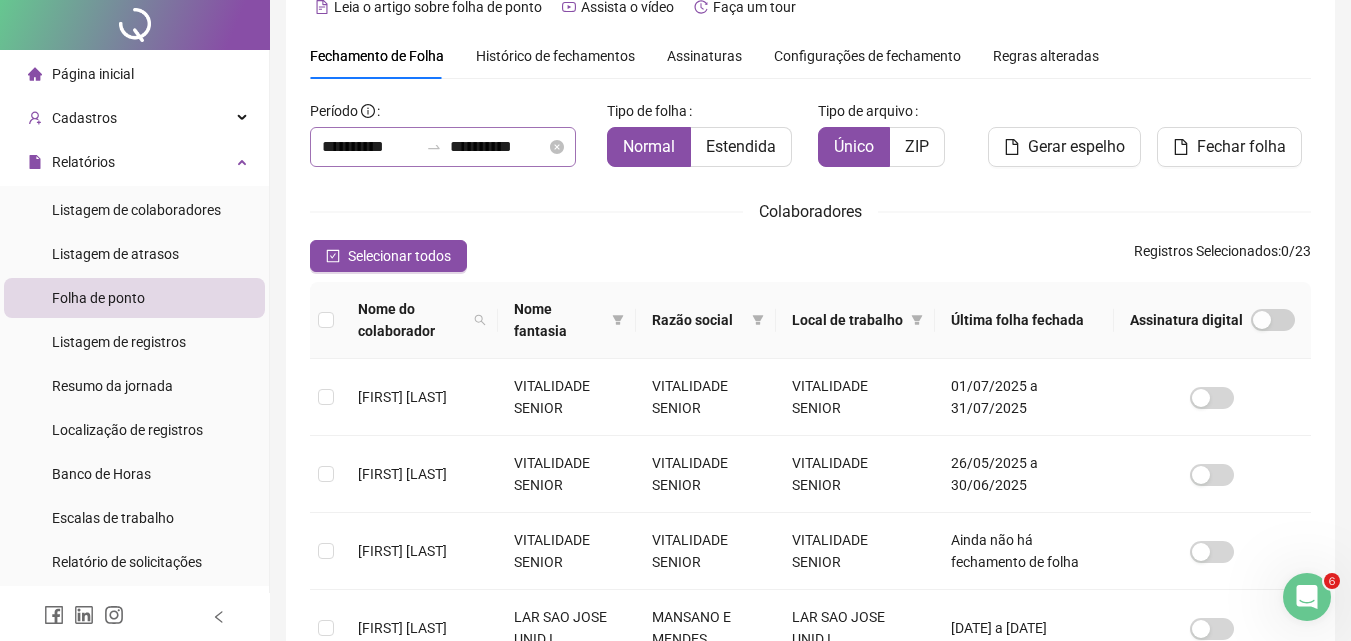 scroll, scrollTop: 0, scrollLeft: 0, axis: both 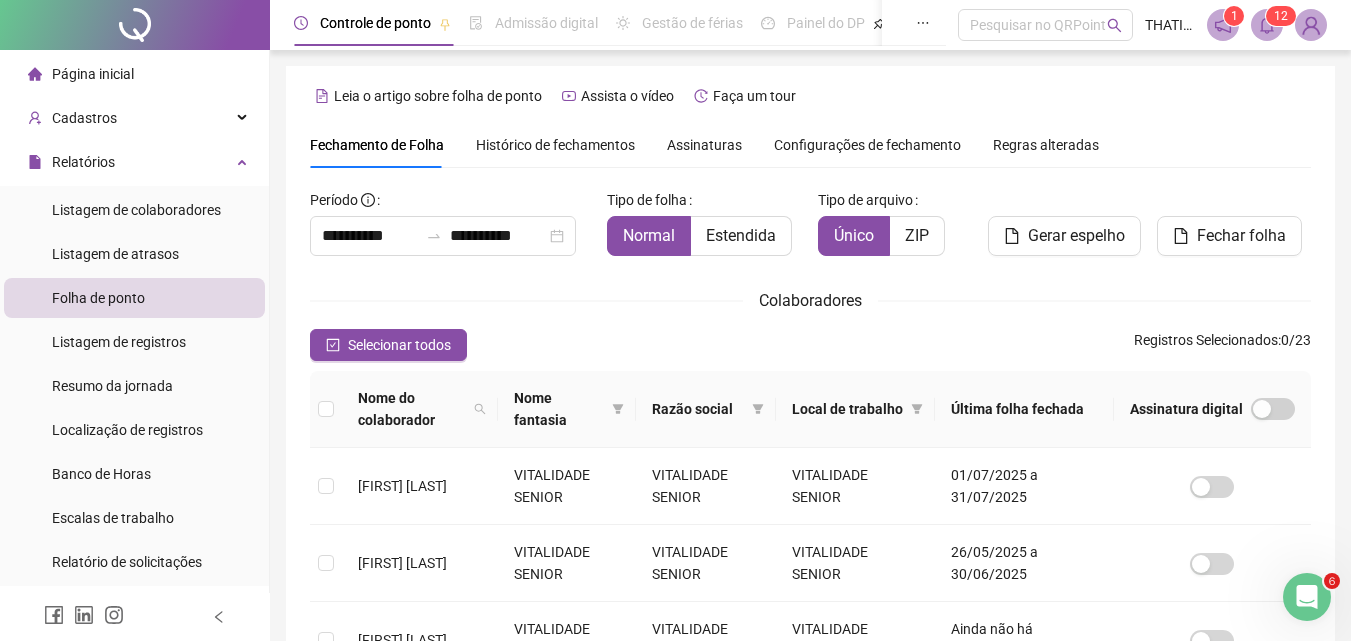 click on "Página inicial" at bounding box center (93, 74) 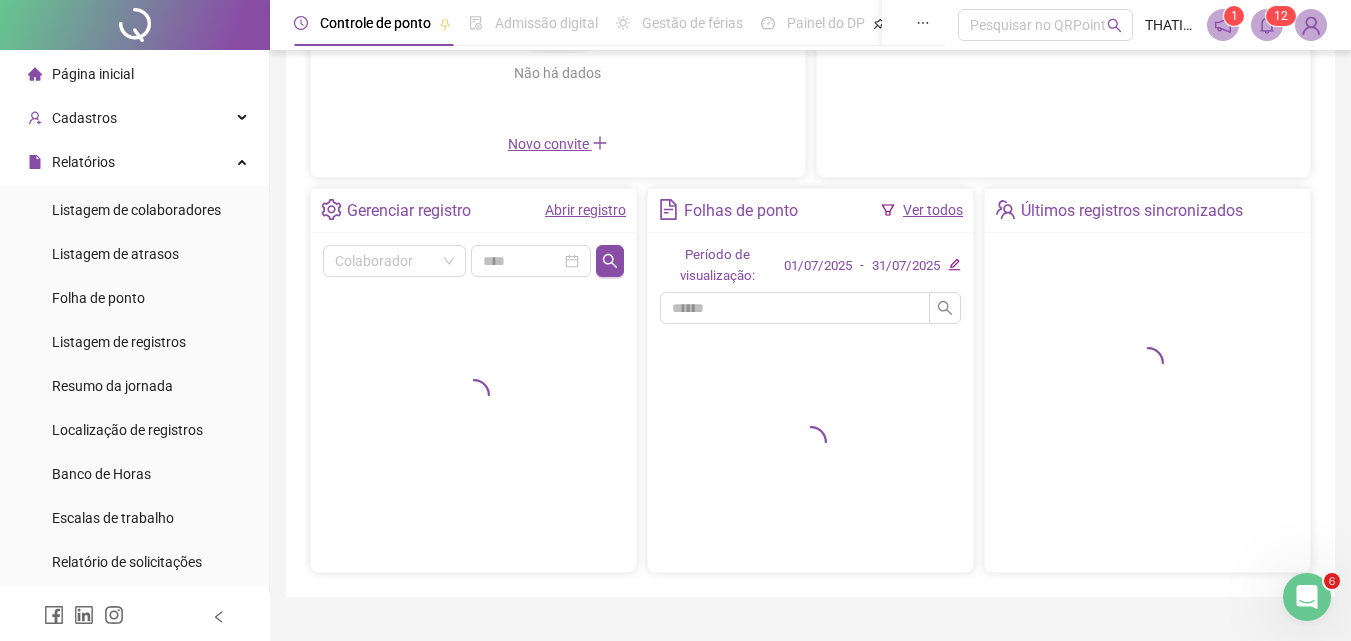scroll, scrollTop: 0, scrollLeft: 0, axis: both 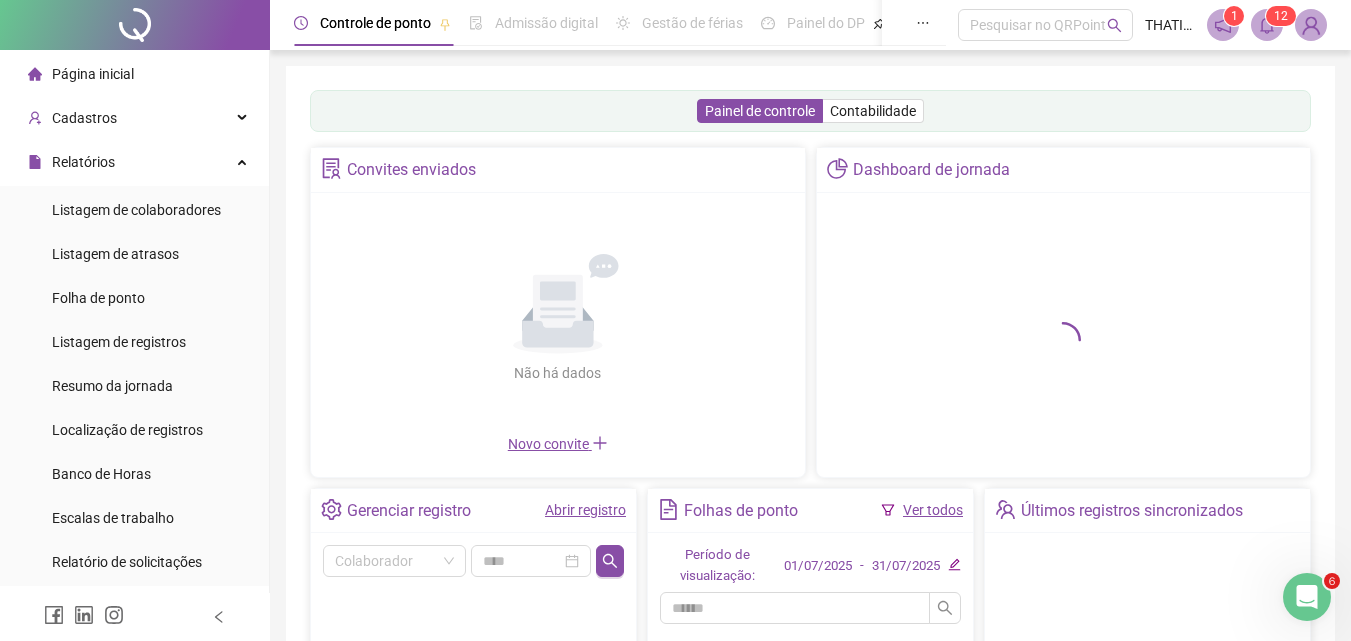 click on "Não há dados Não há dados" at bounding box center [558, 319] 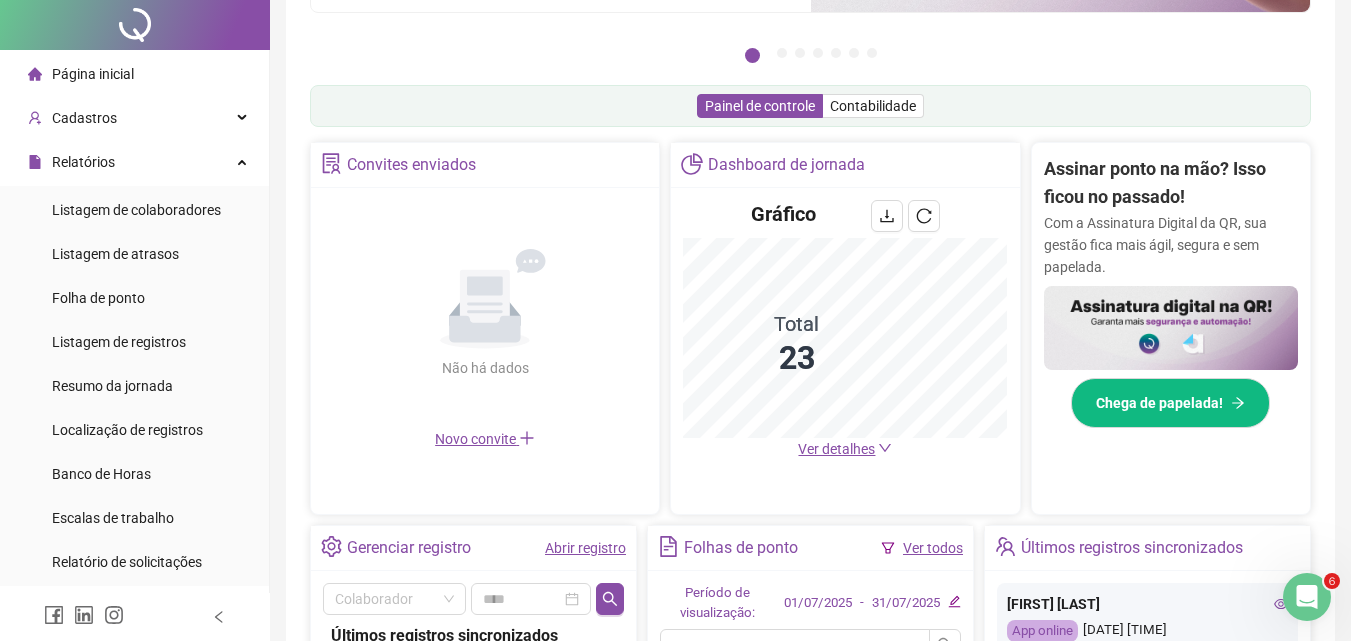 scroll, scrollTop: 400, scrollLeft: 0, axis: vertical 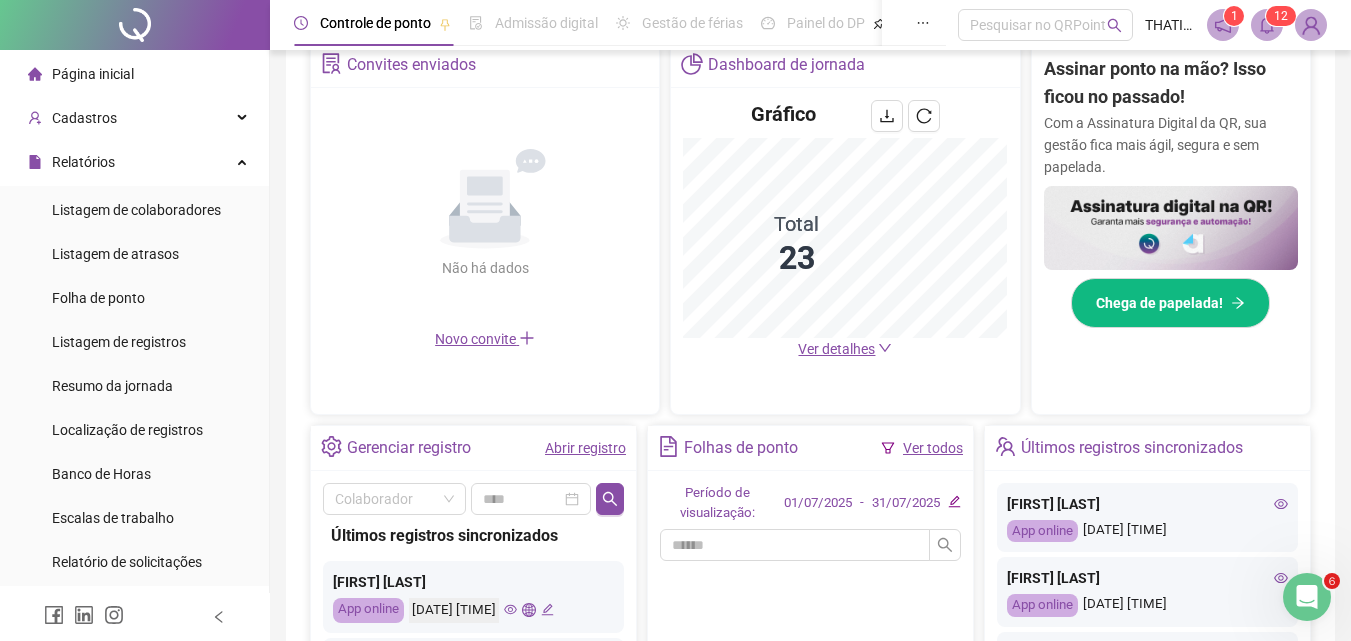 click on "Abrir registro" at bounding box center (585, 448) 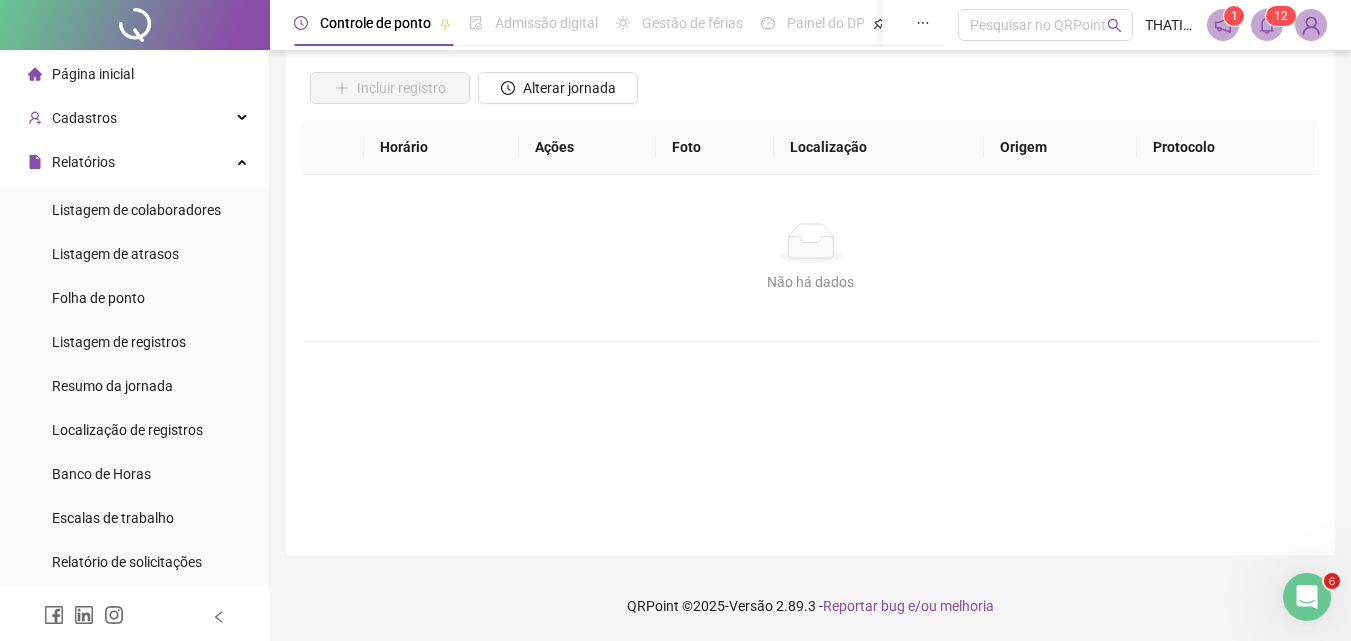 scroll, scrollTop: 0, scrollLeft: 0, axis: both 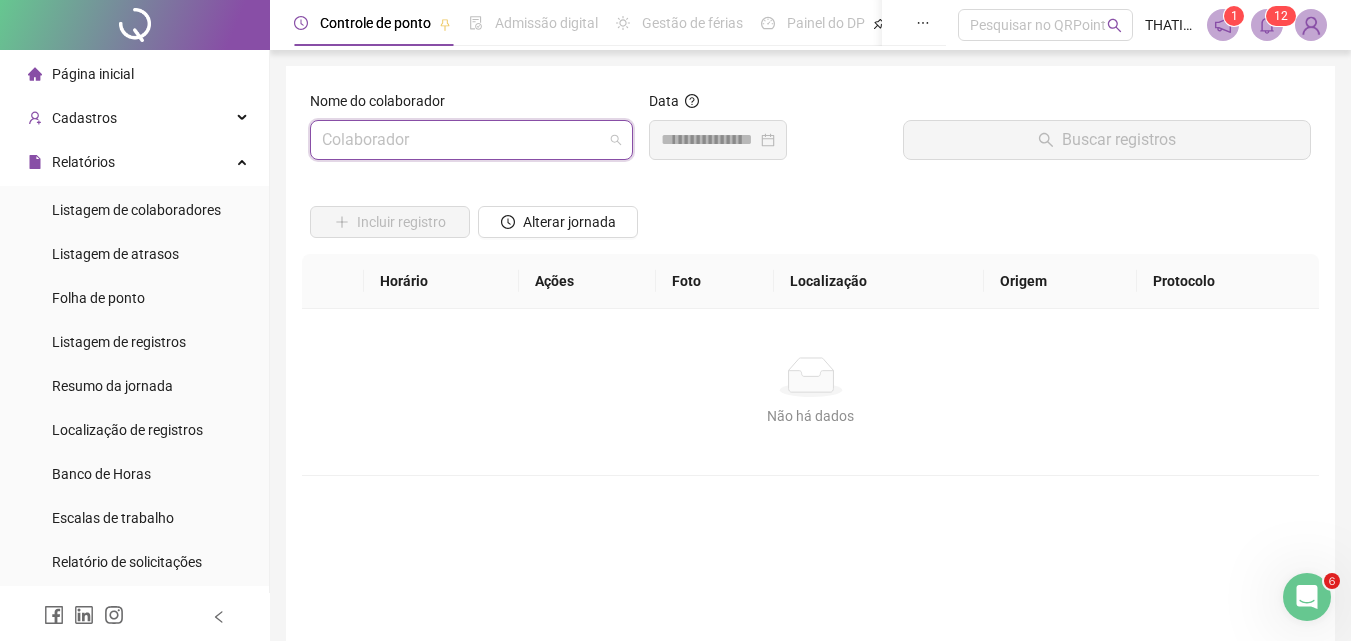 click at bounding box center (462, 140) 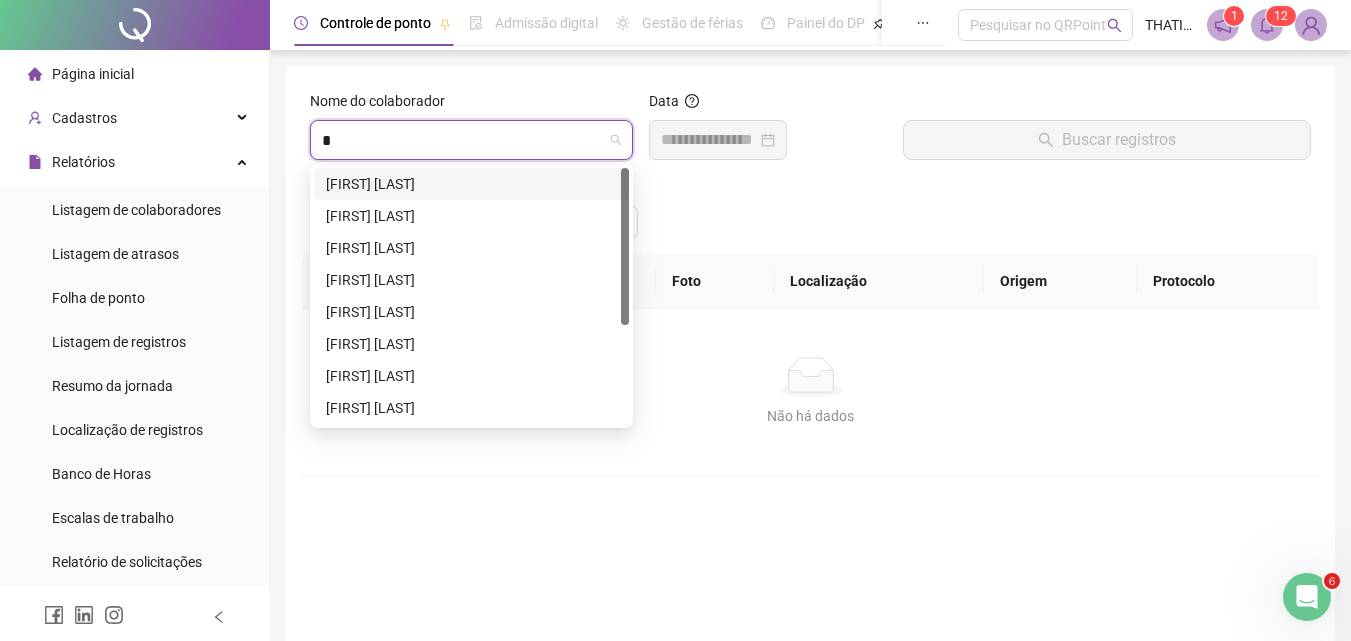 type on "**" 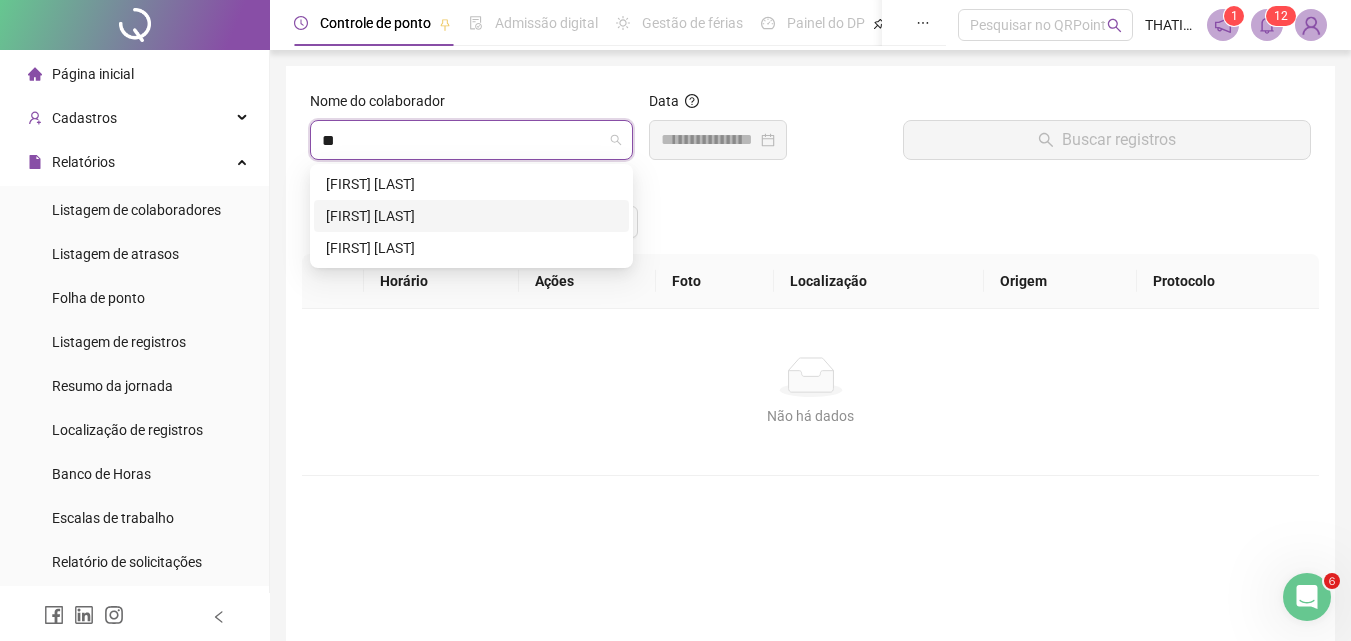 click on "[FIRST] [MIDDLE] [LAST]" at bounding box center (471, 216) 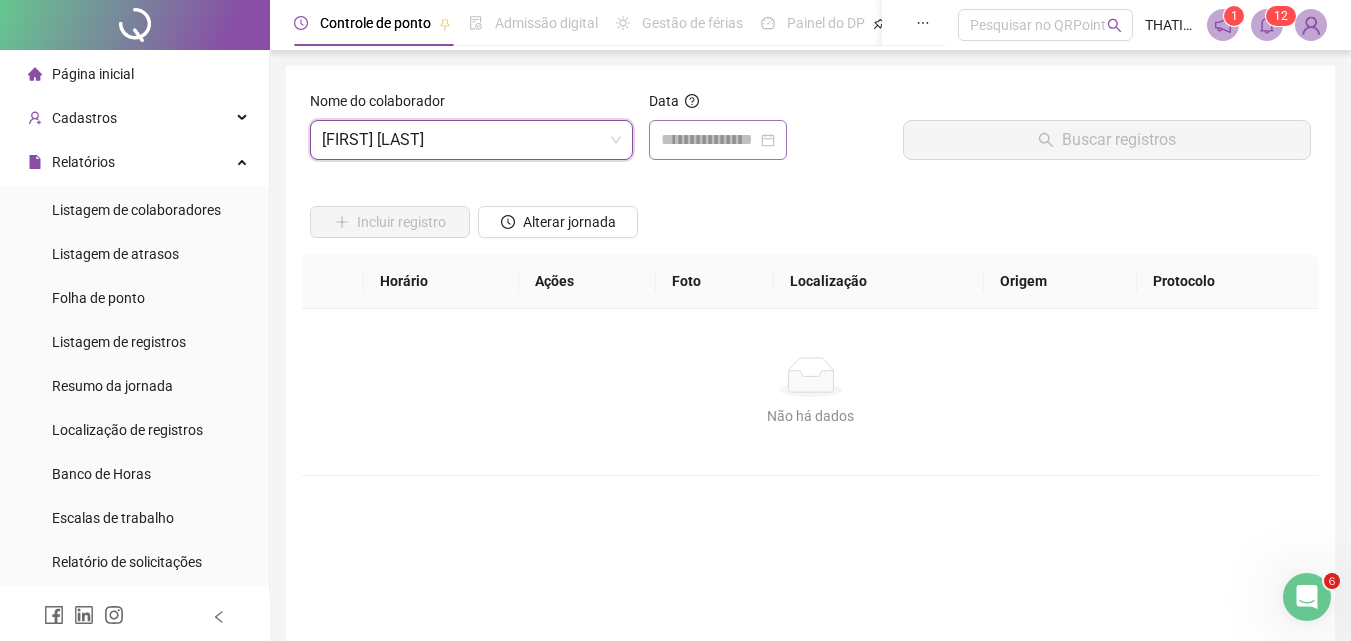 click at bounding box center [718, 140] 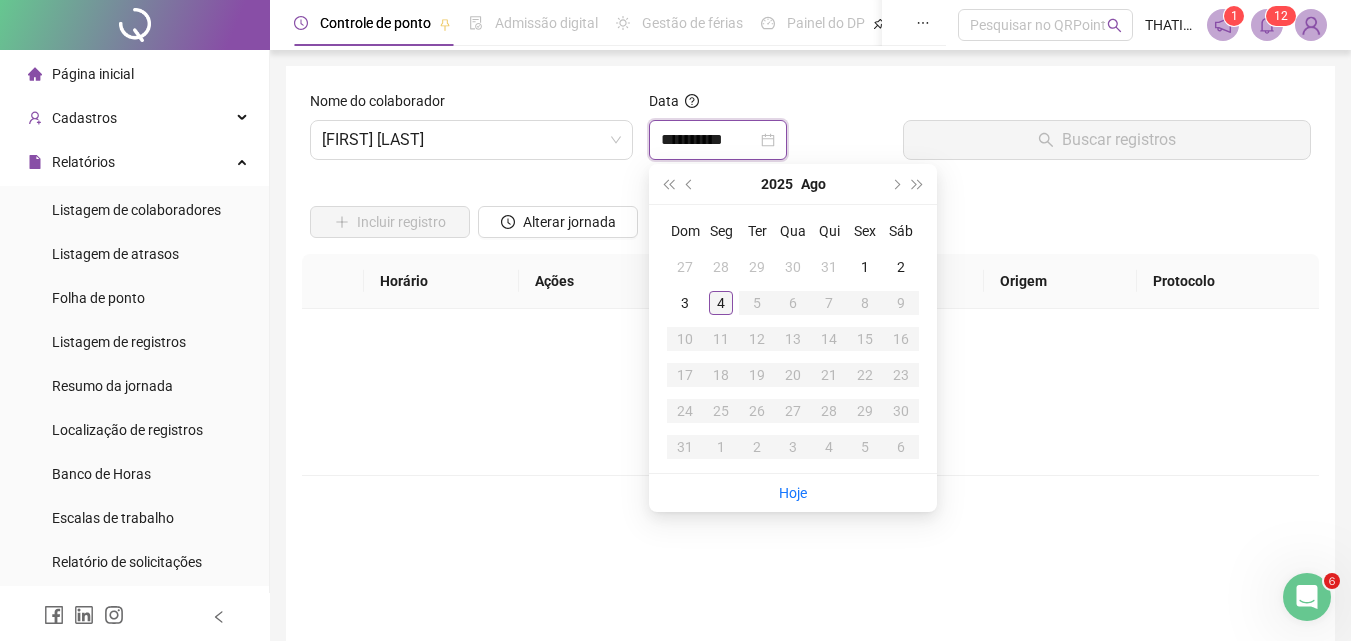 type on "**********" 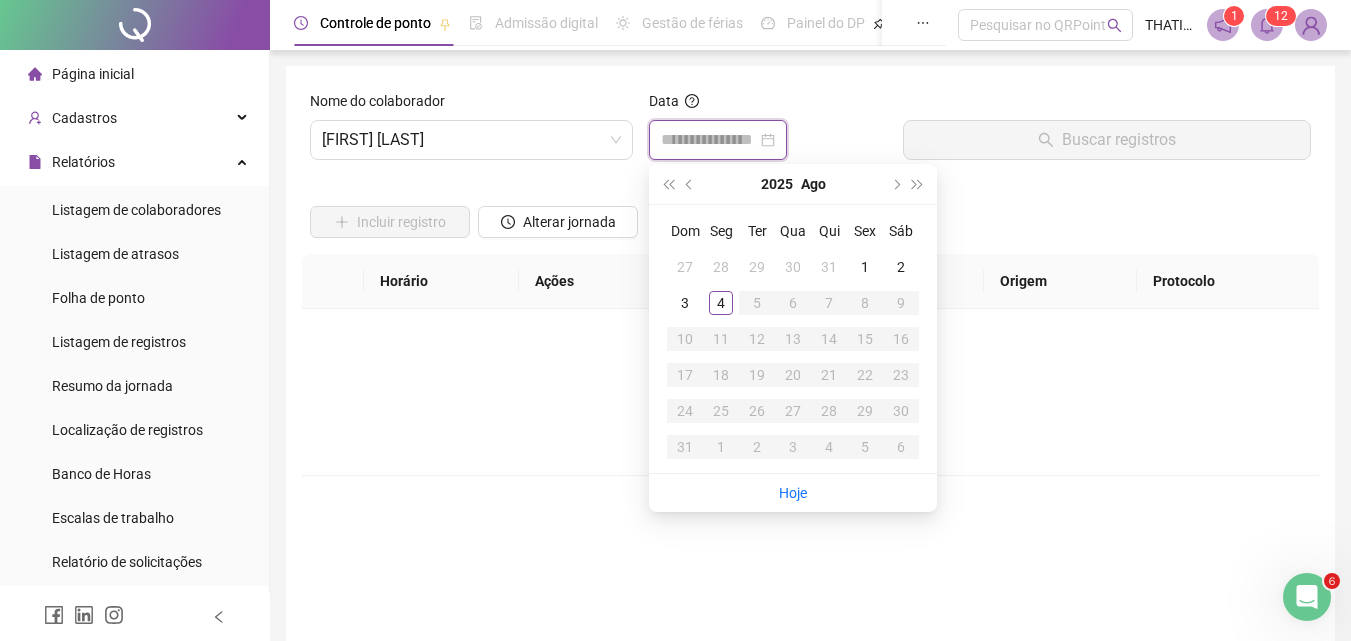 type on "**********" 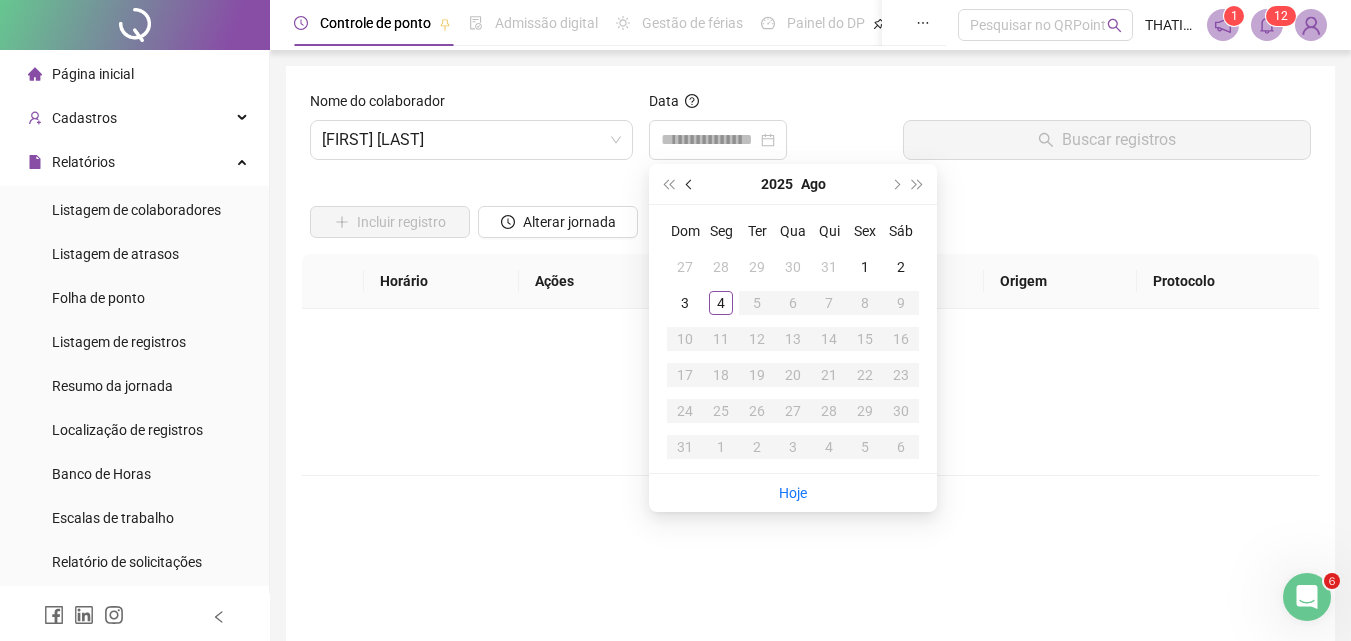 drag, startPoint x: 688, startPoint y: 185, endPoint x: 689, endPoint y: 200, distance: 15.033297 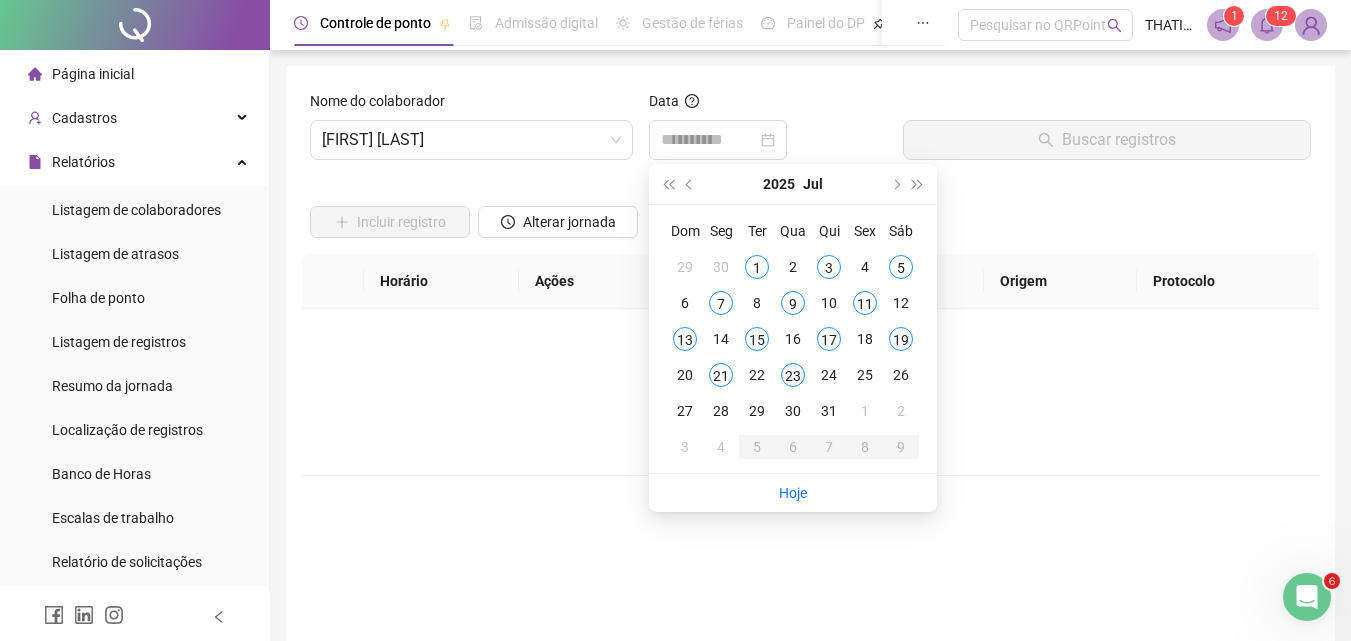 type on "**********" 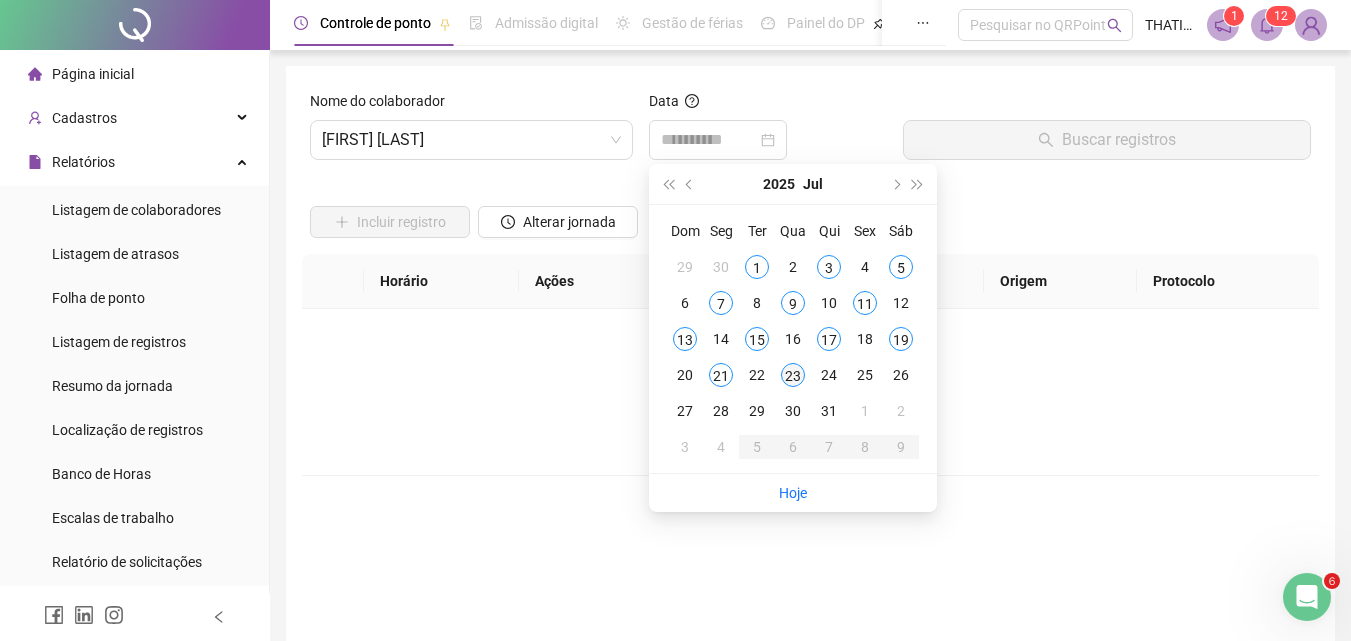 click on "23" at bounding box center [793, 375] 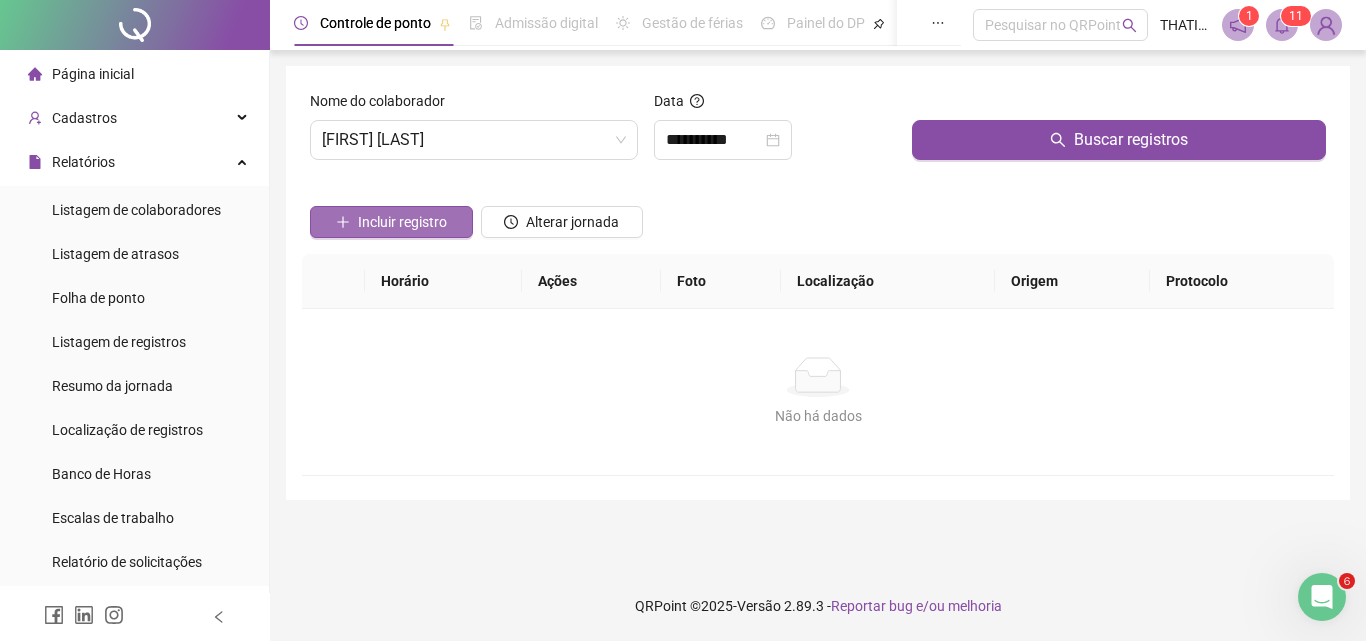 click on "Incluir registro" at bounding box center (402, 222) 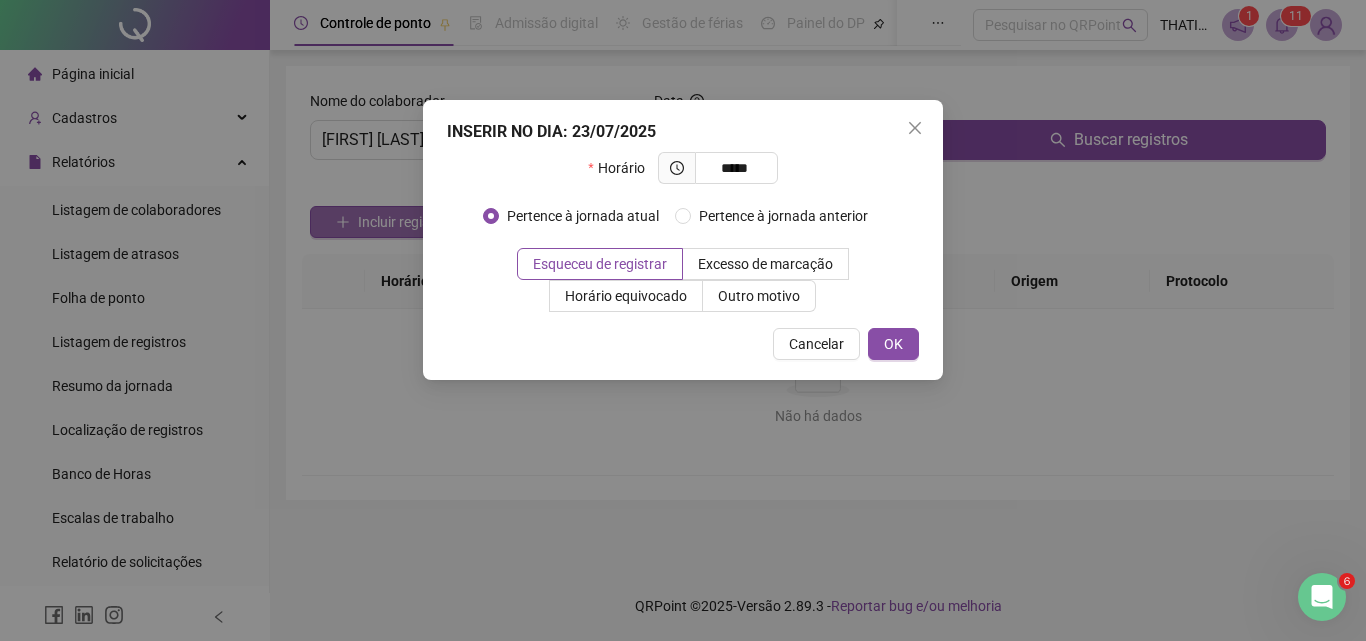 type on "*****" 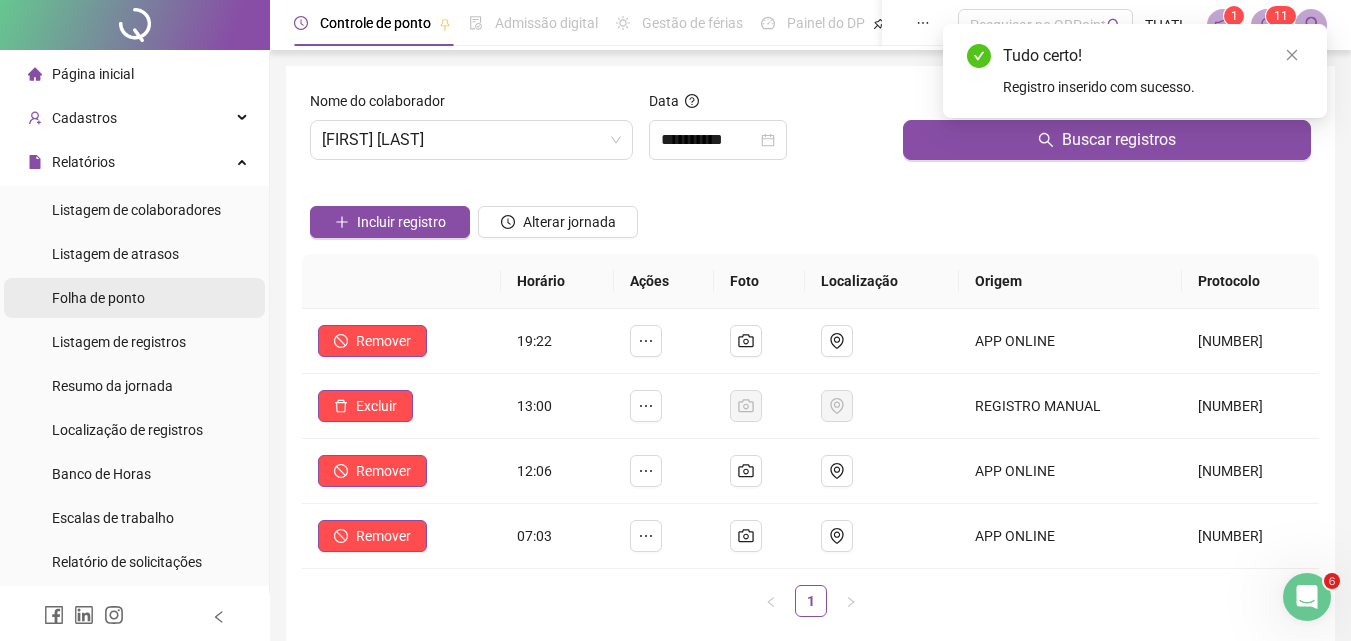click on "Folha de ponto" at bounding box center [98, 298] 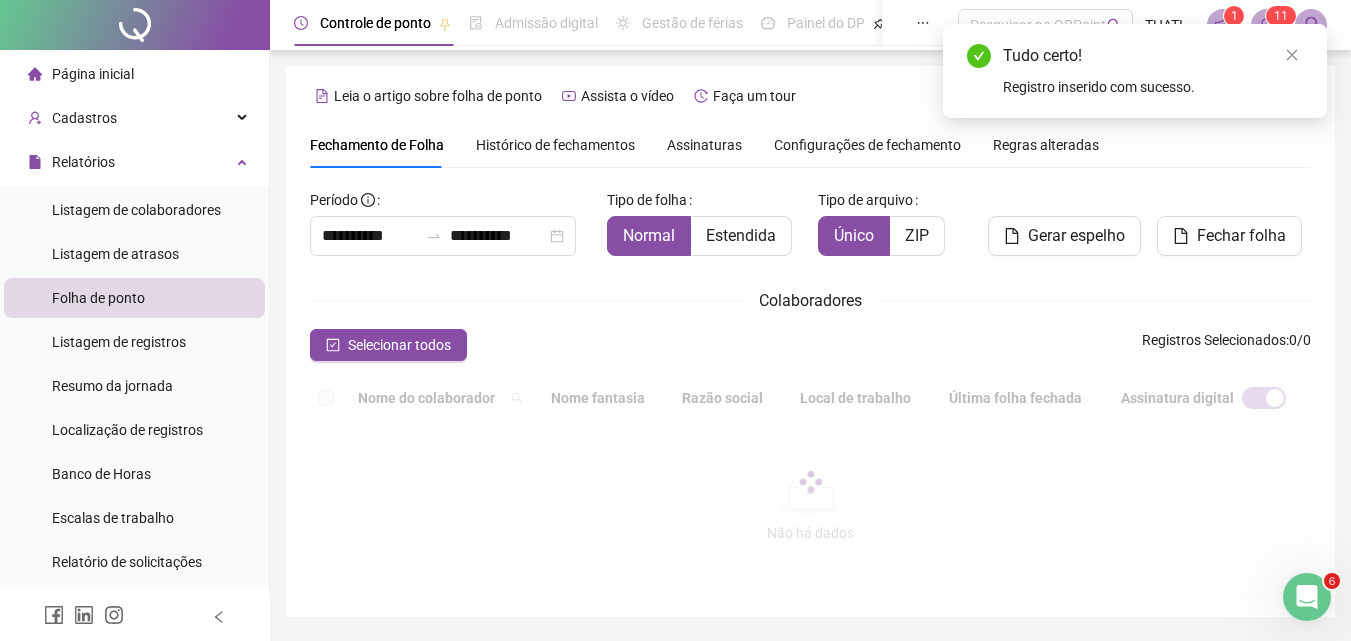 scroll, scrollTop: 78, scrollLeft: 0, axis: vertical 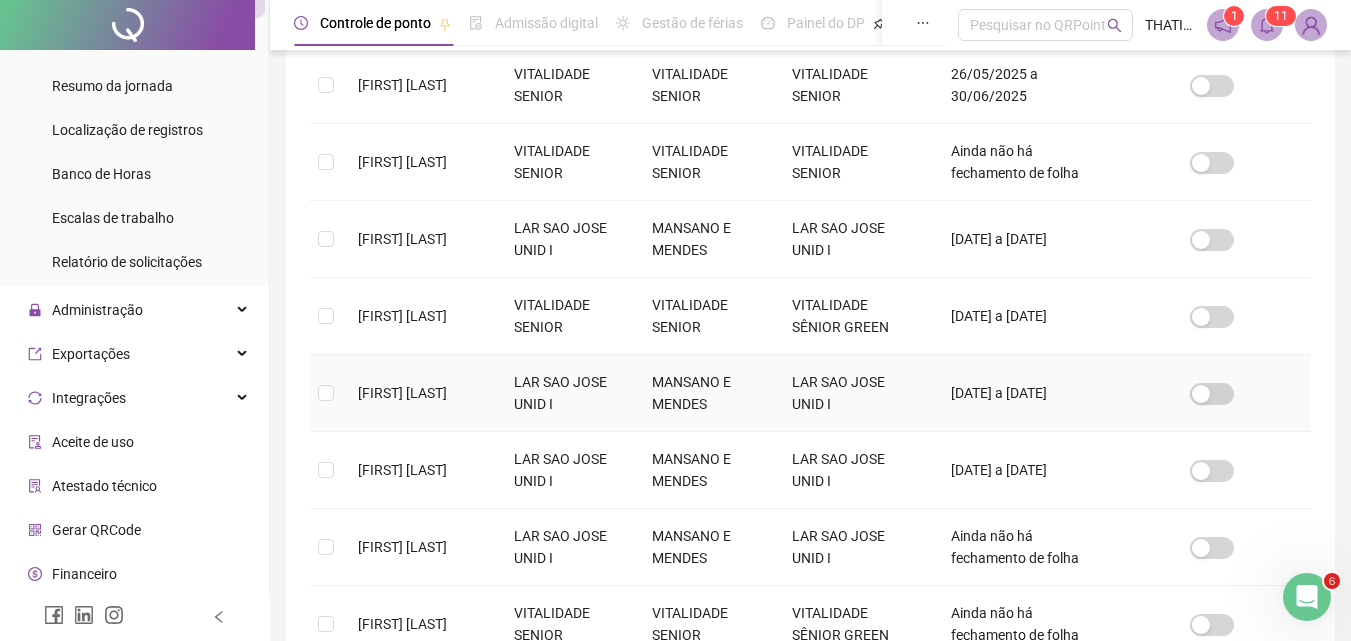 click on "[FIRST] [MIDDLE] [LAST]" at bounding box center (402, 393) 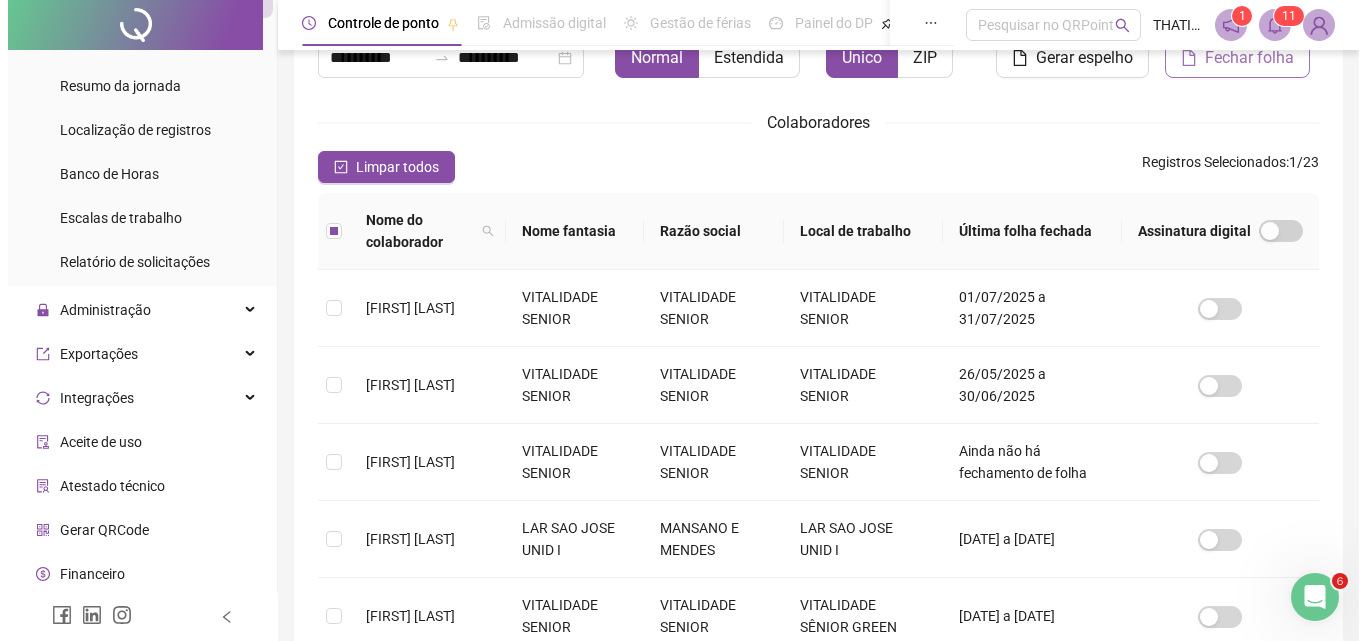 scroll, scrollTop: 78, scrollLeft: 0, axis: vertical 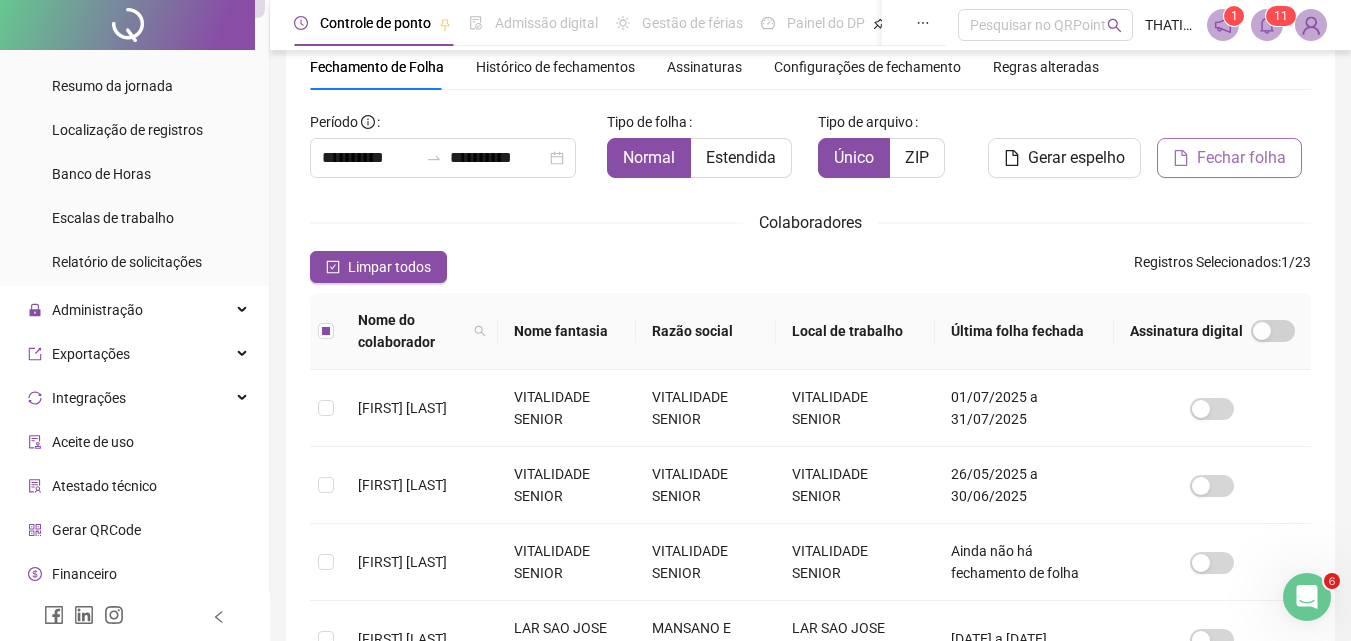 click on "Fechar folha" at bounding box center [1241, 158] 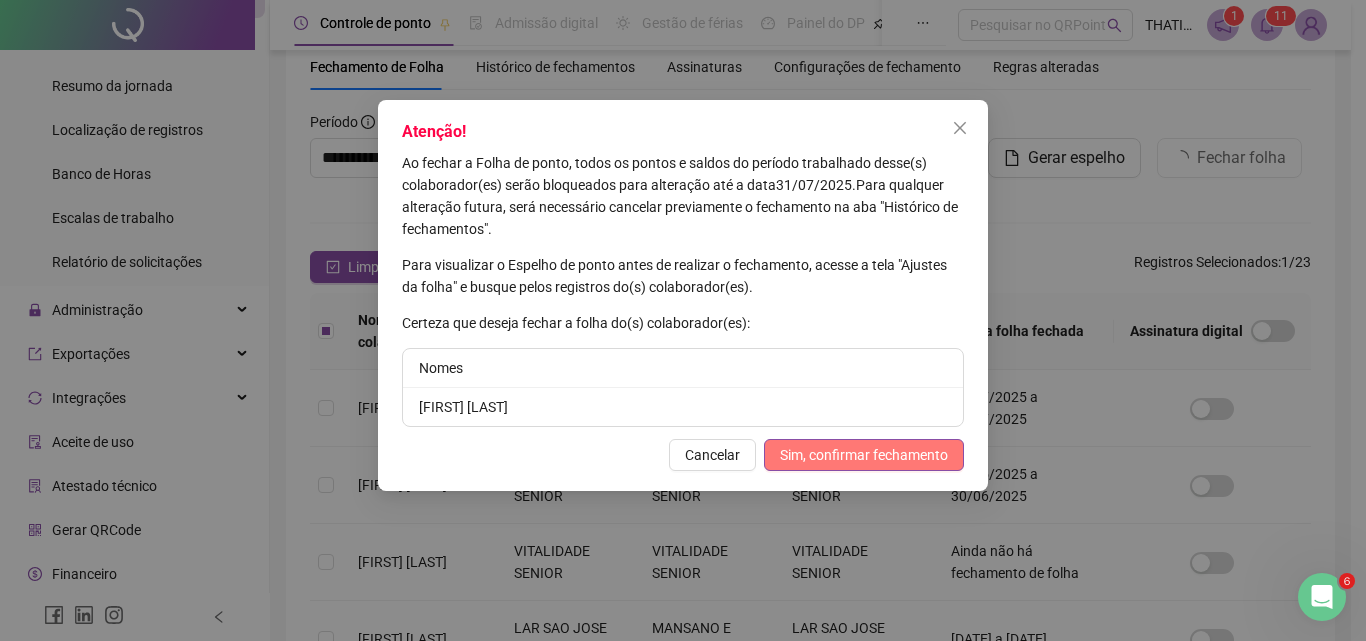 click on "Sim, confirmar fechamento" at bounding box center [864, 455] 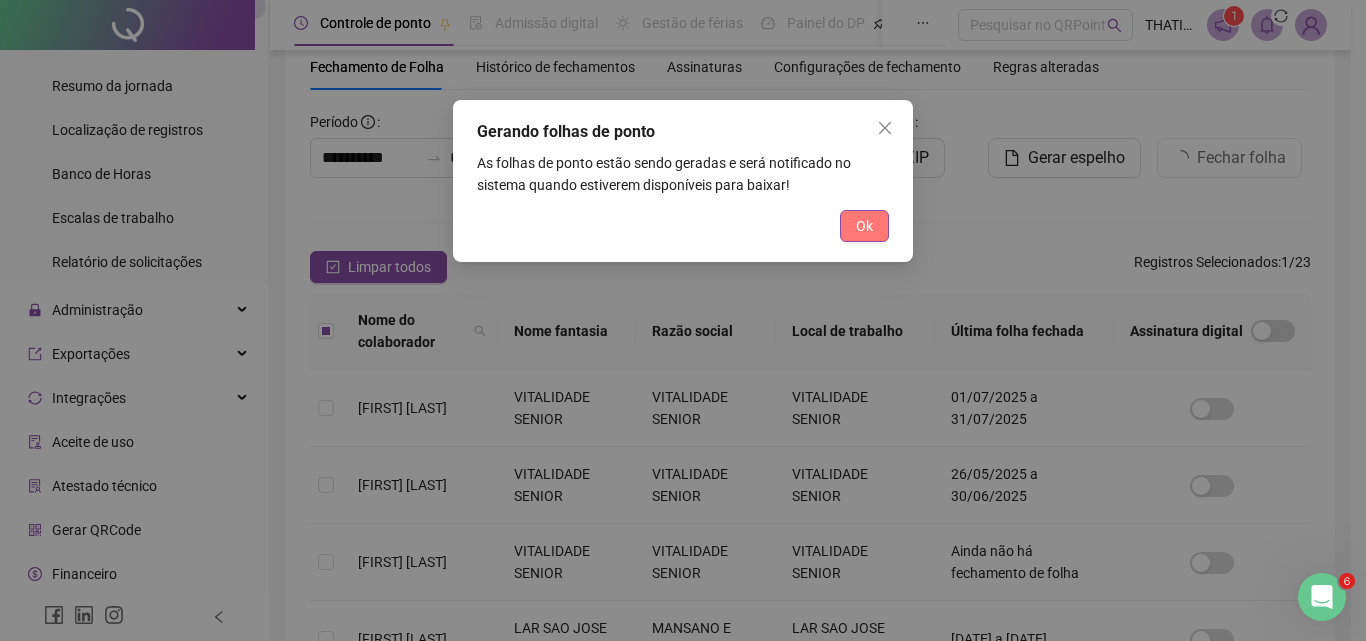 click on "Ok" at bounding box center (864, 226) 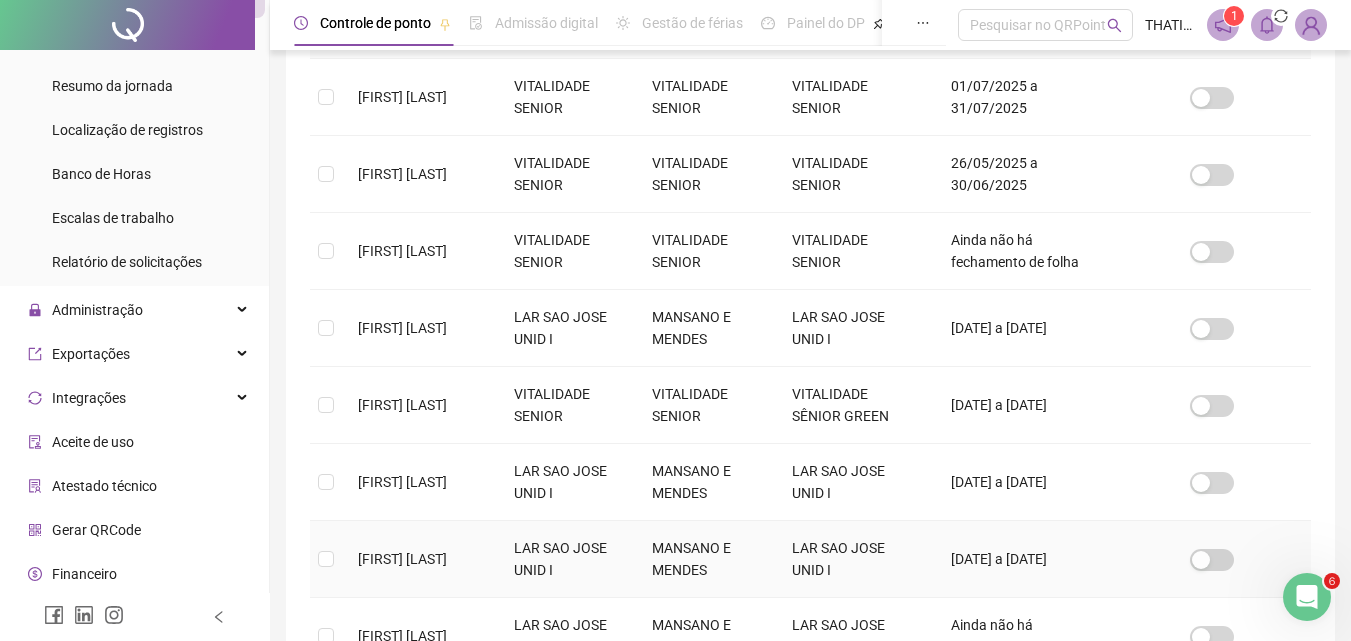 scroll, scrollTop: 589, scrollLeft: 0, axis: vertical 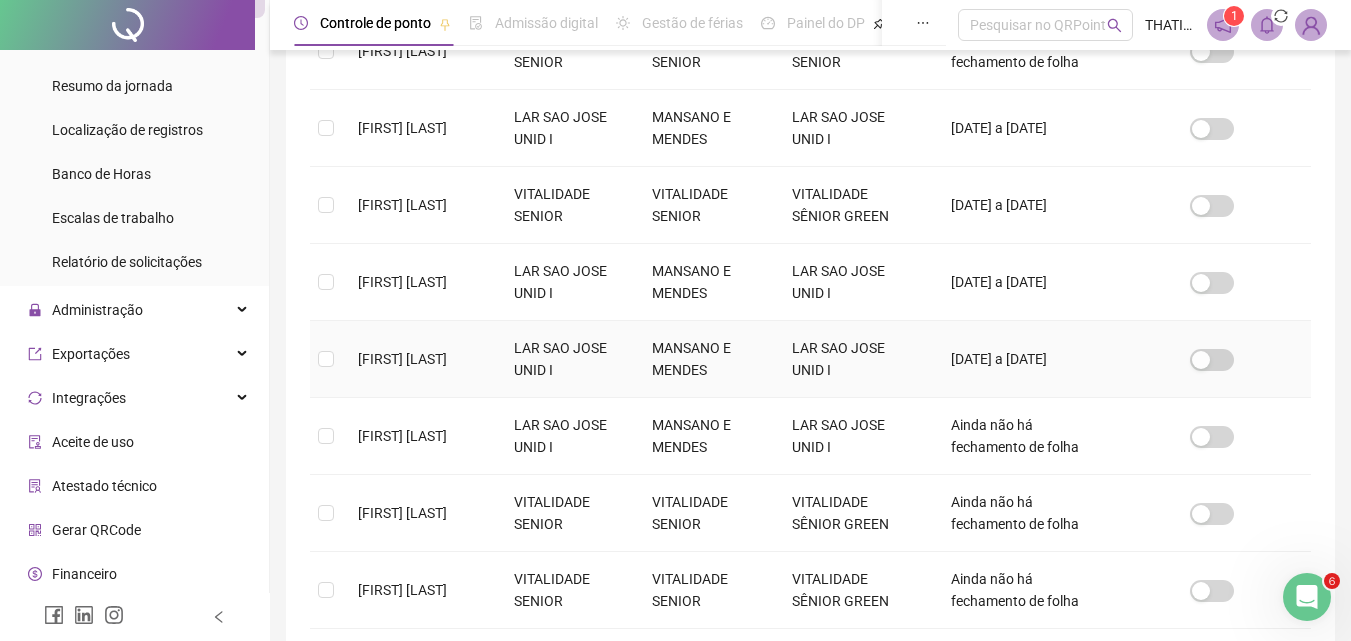 click on "[FIRST] [MIDDLE] [LAST]" at bounding box center (402, 359) 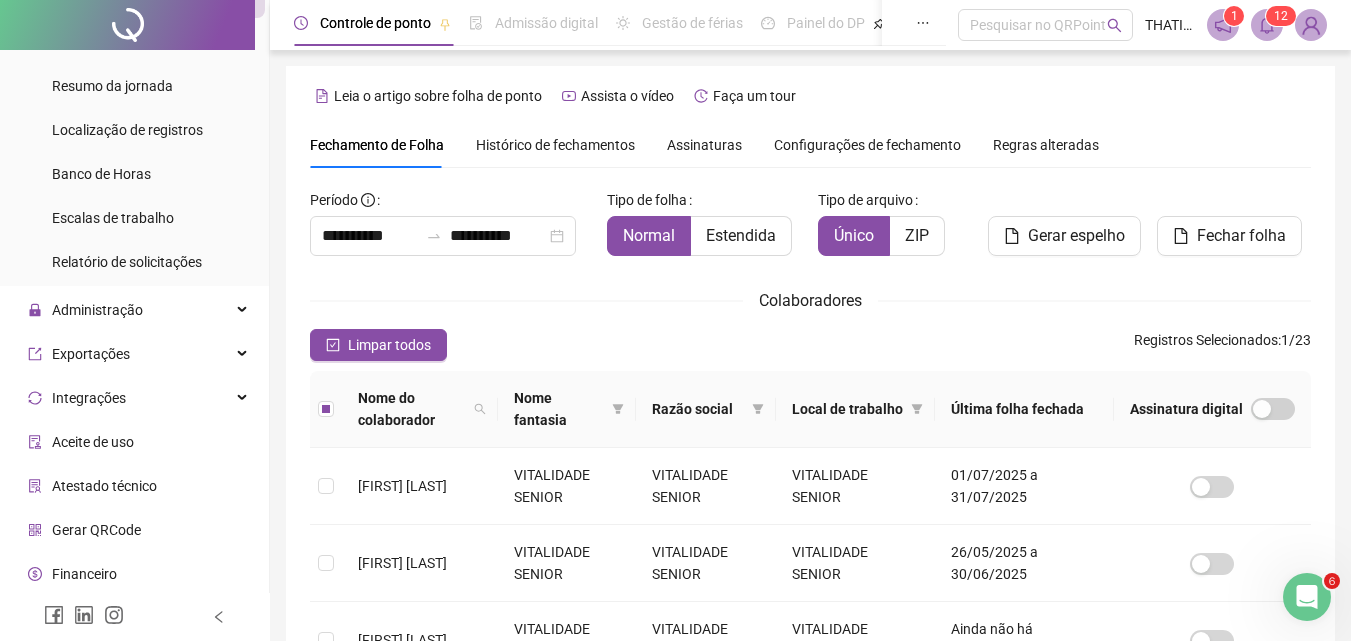 scroll, scrollTop: 89, scrollLeft: 0, axis: vertical 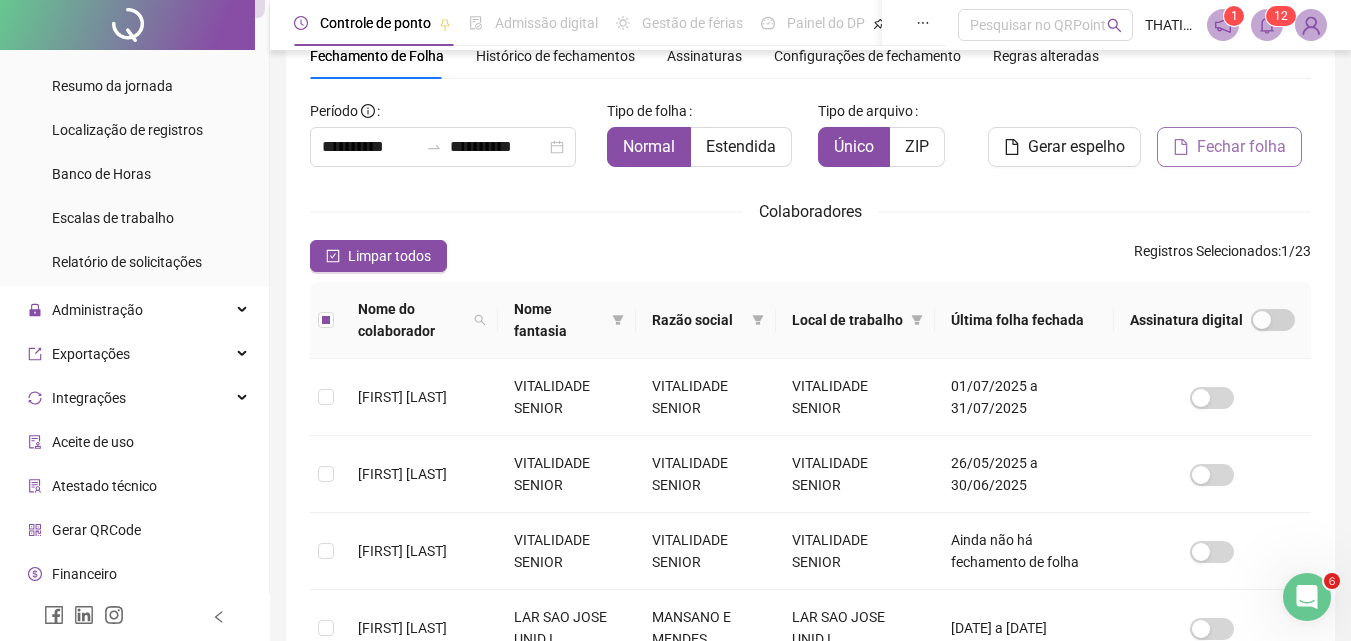 click on "Fechar folha" at bounding box center [1241, 147] 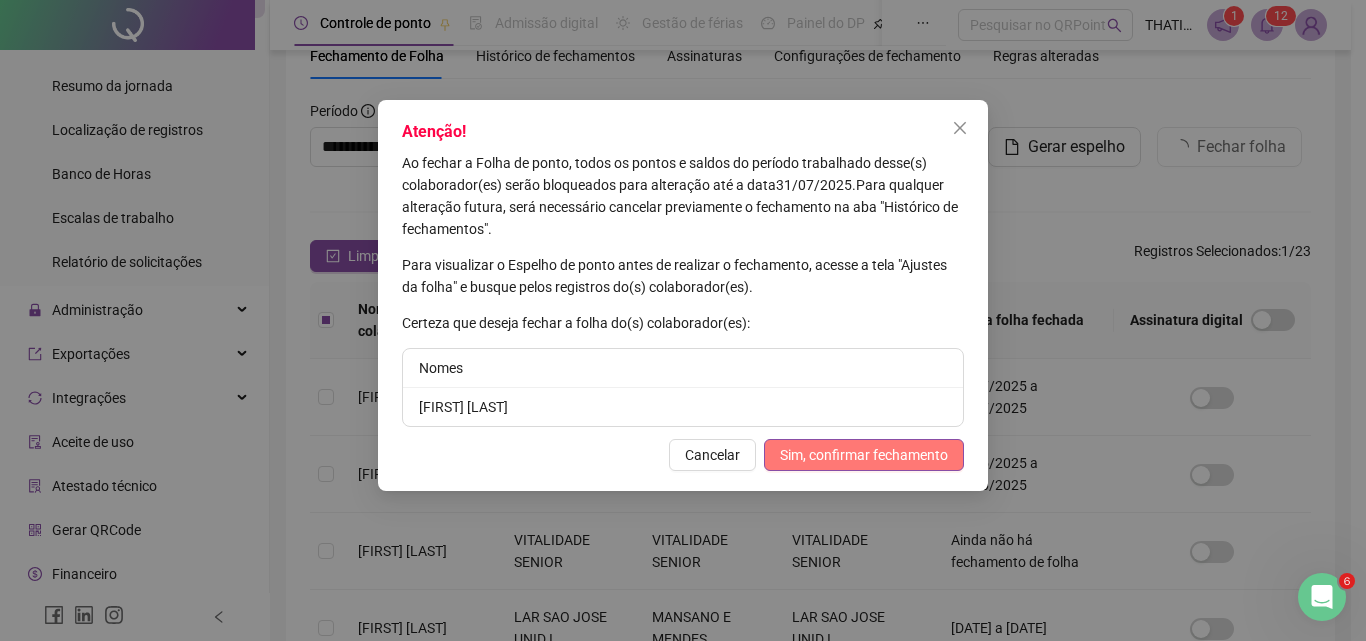 click on "Sim, confirmar fechamento" at bounding box center (864, 455) 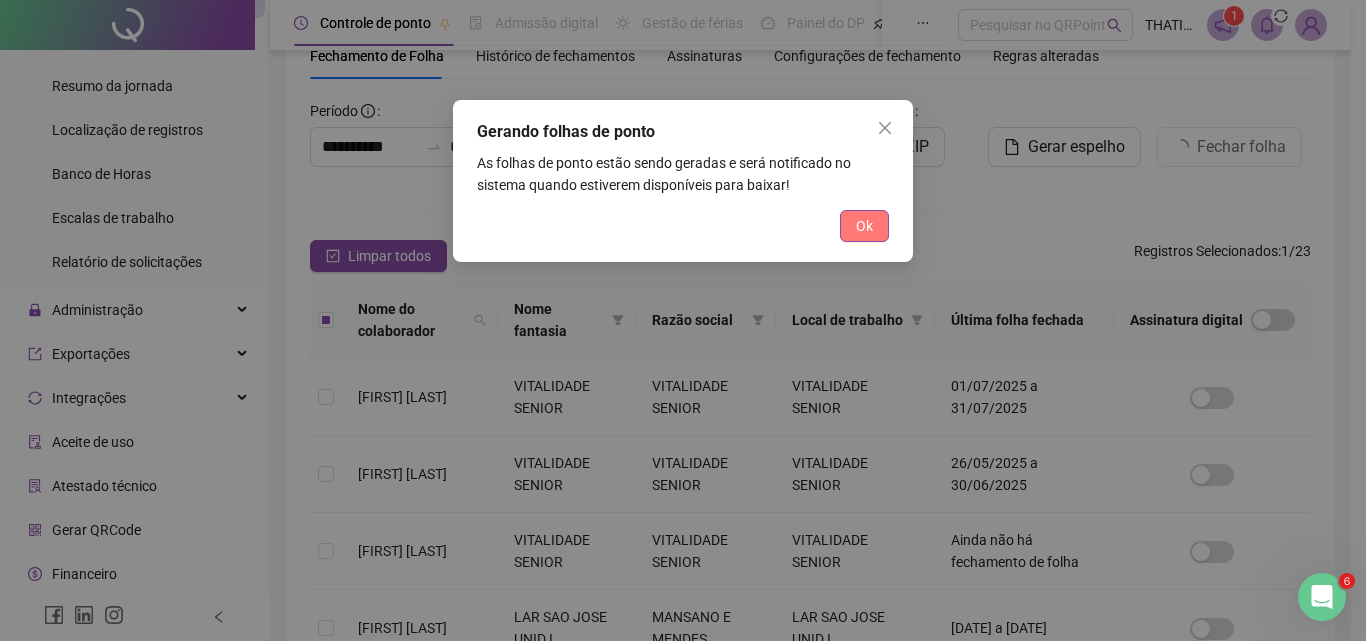 click on "Ok" at bounding box center (864, 226) 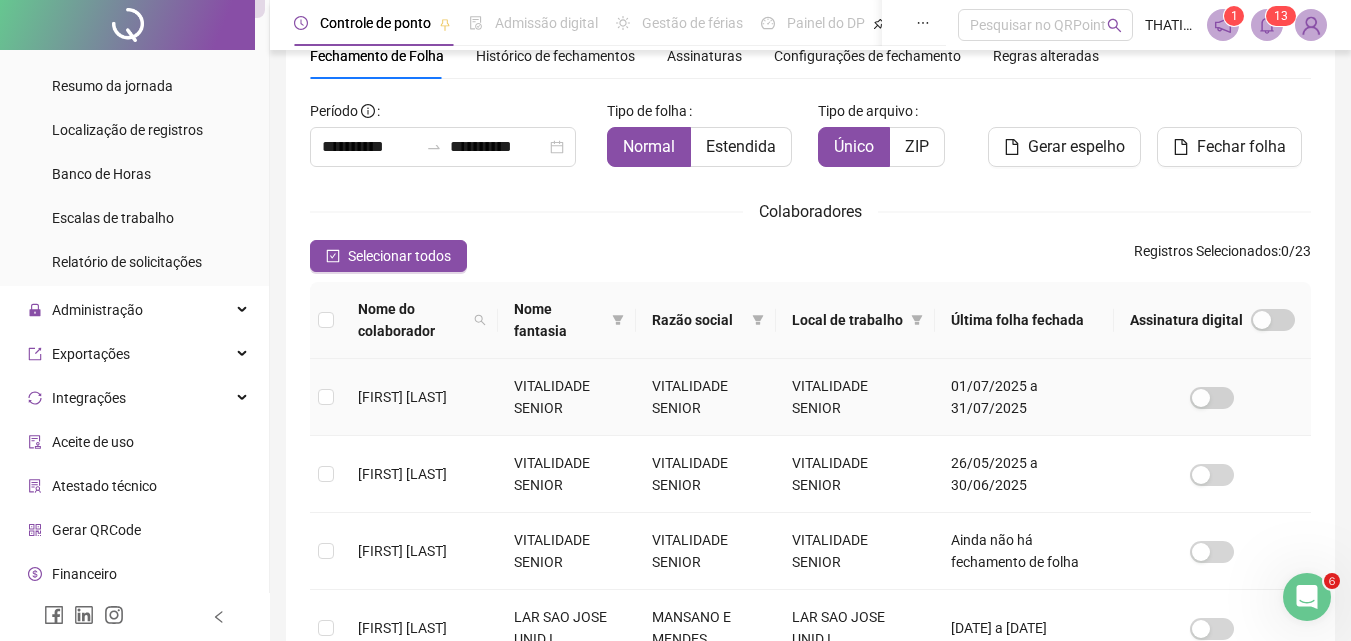 scroll, scrollTop: 689, scrollLeft: 0, axis: vertical 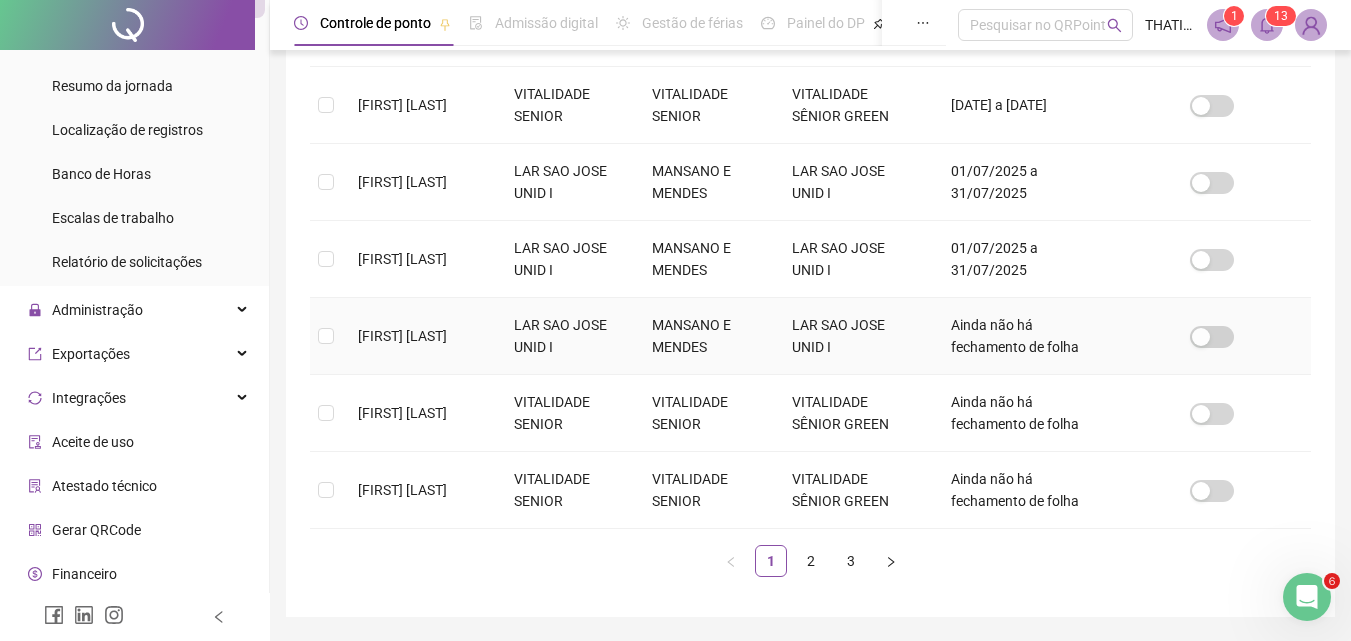 click on "[FIRST] [MIDDLE] [LAST]" at bounding box center [402, 336] 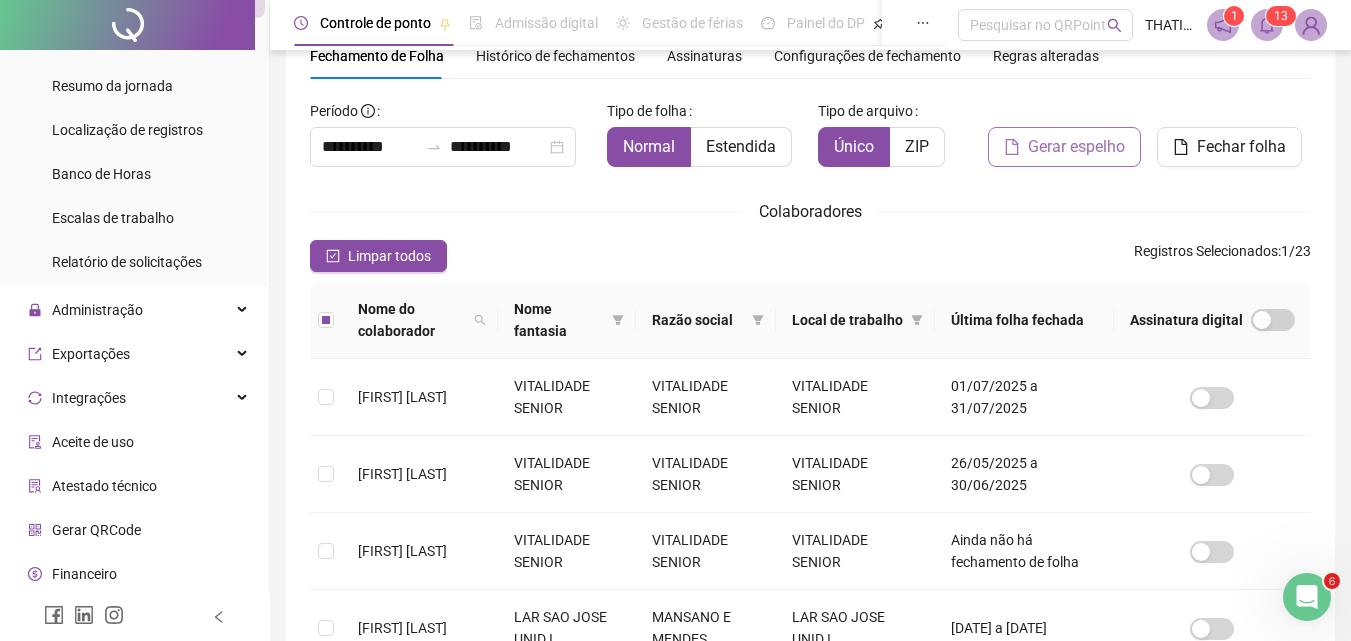click on "Gerar espelho" at bounding box center [1076, 147] 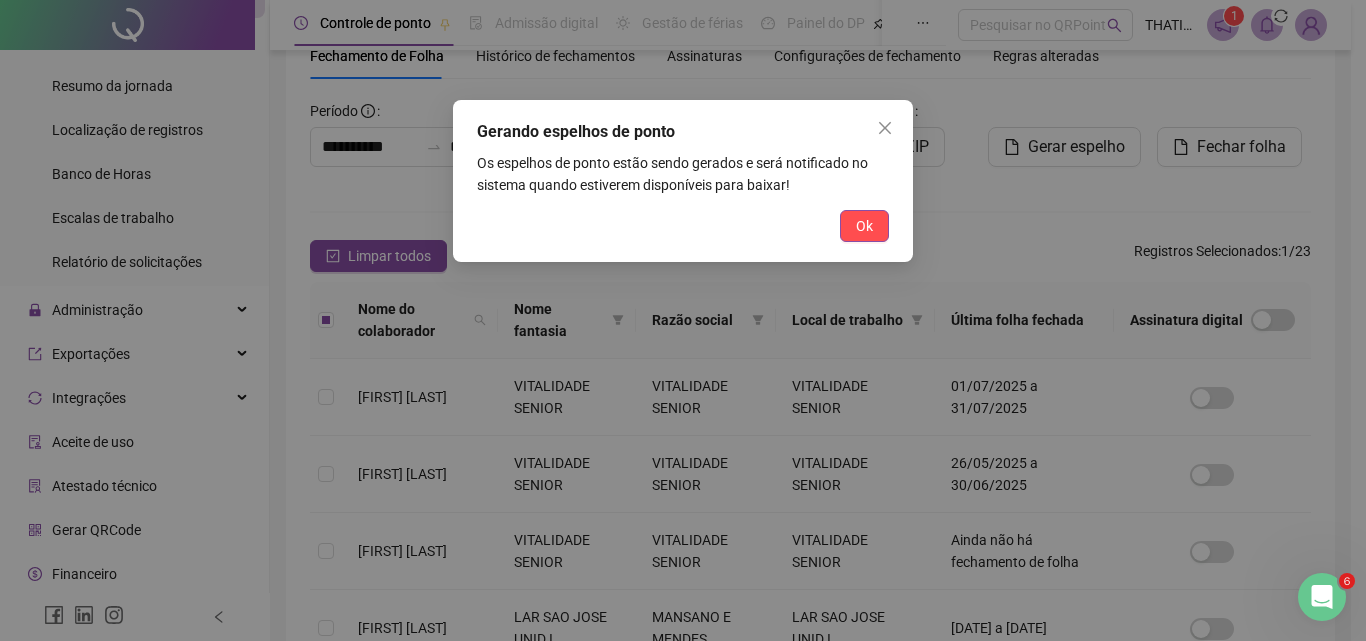 drag, startPoint x: 861, startPoint y: 231, endPoint x: 1354, endPoint y: 0, distance: 544.4355 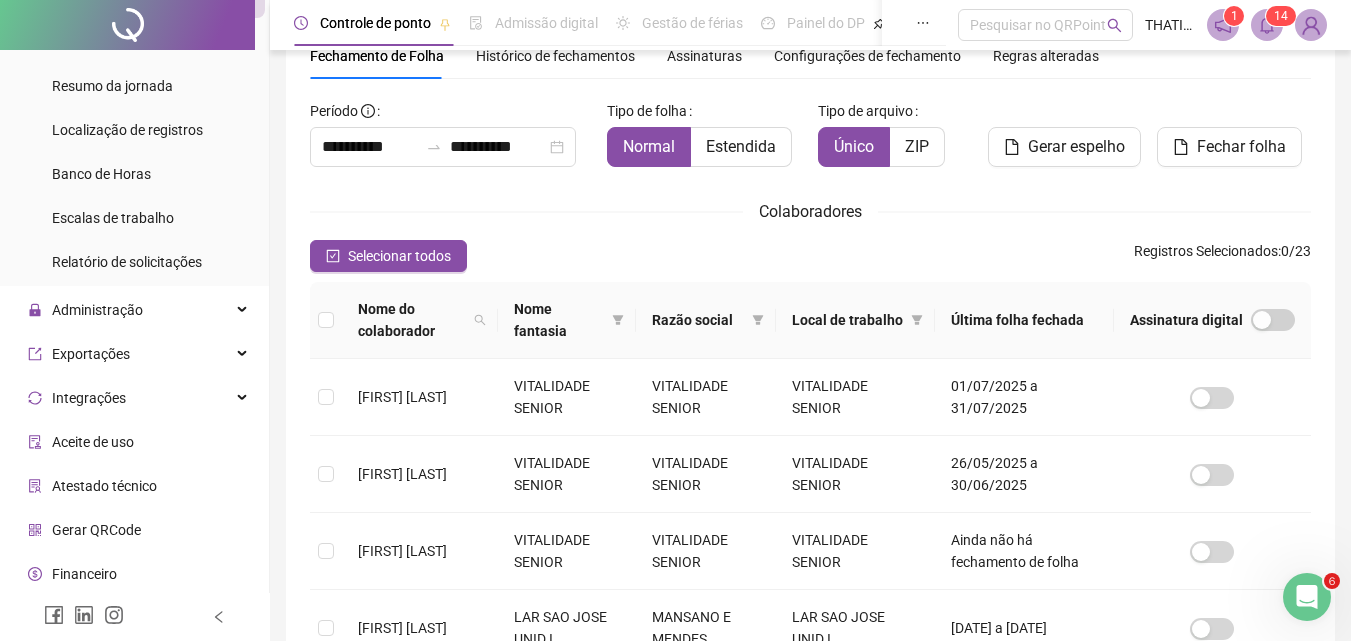 drag, startPoint x: 1265, startPoint y: 15, endPoint x: 1242, endPoint y: 82, distance: 70.837845 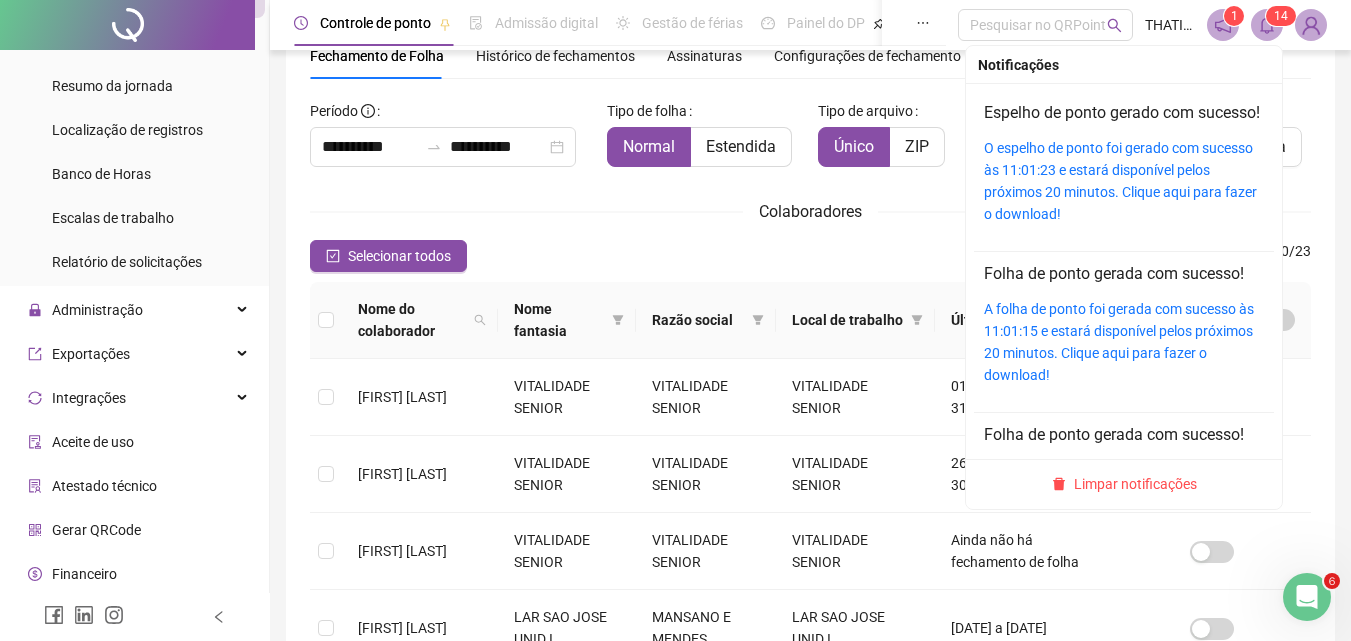 click on "O espelho de ponto foi gerado com sucesso às 11:01:23 e estará disponível pelos próximos 20 minutos.
Clique aqui para fazer o download!" at bounding box center [1124, 181] 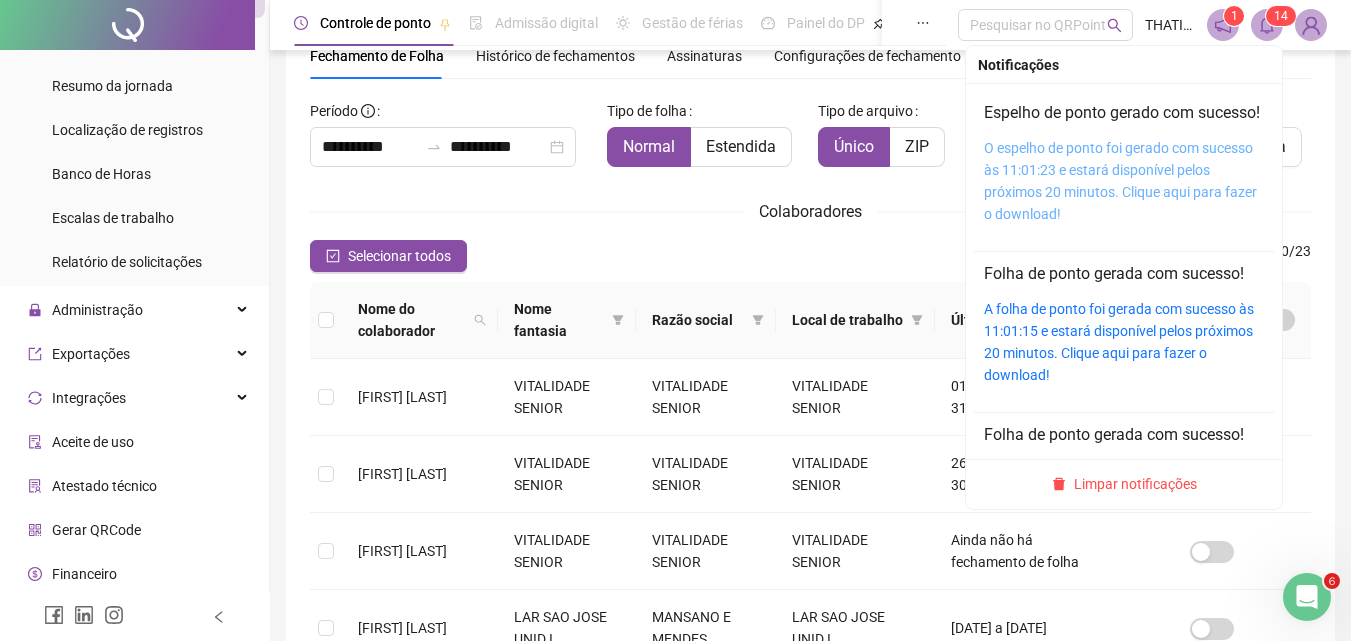 click on "O espelho de ponto foi gerado com sucesso às 11:01:23 e estará disponível pelos próximos 20 minutos.
Clique aqui para fazer o download!" at bounding box center [1120, 181] 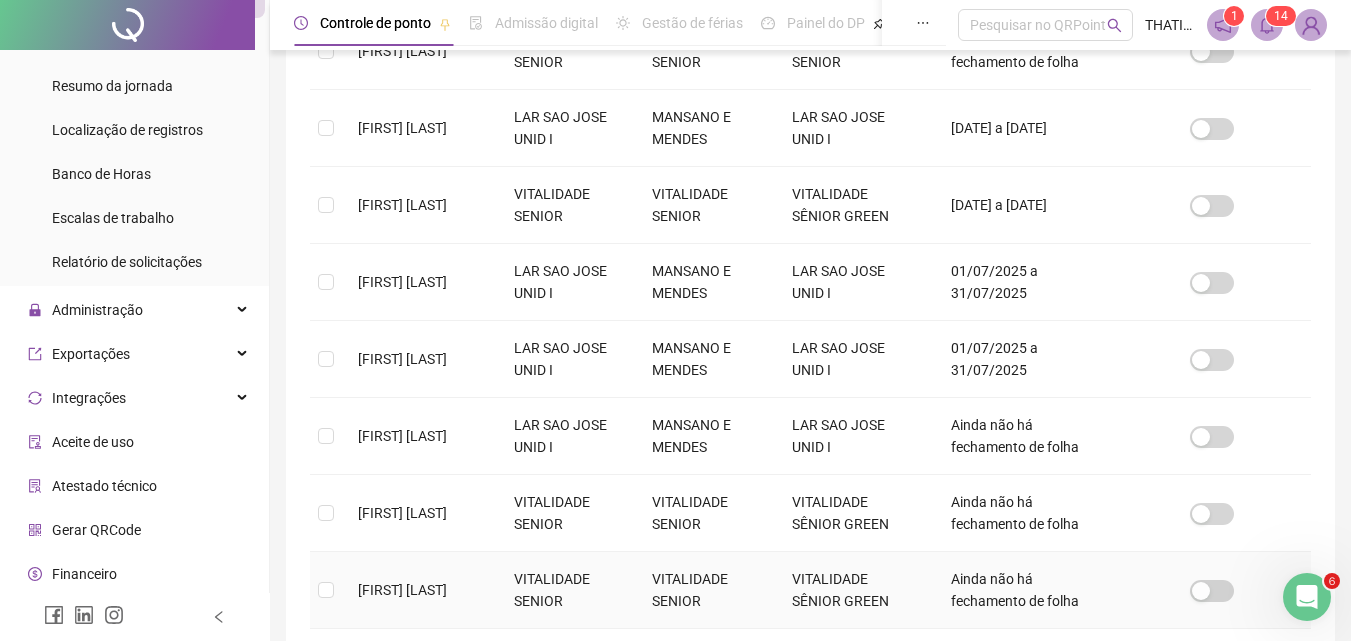 scroll, scrollTop: 751, scrollLeft: 0, axis: vertical 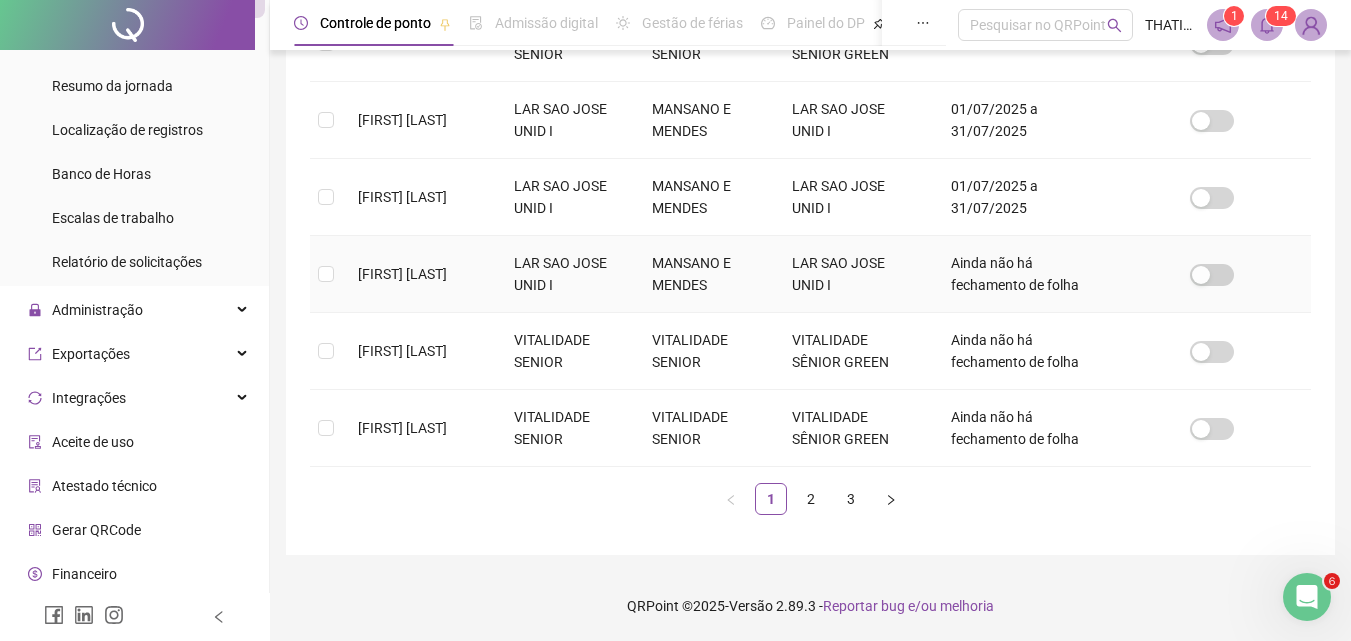drag, startPoint x: 353, startPoint y: 286, endPoint x: 487, endPoint y: 324, distance: 139.28389 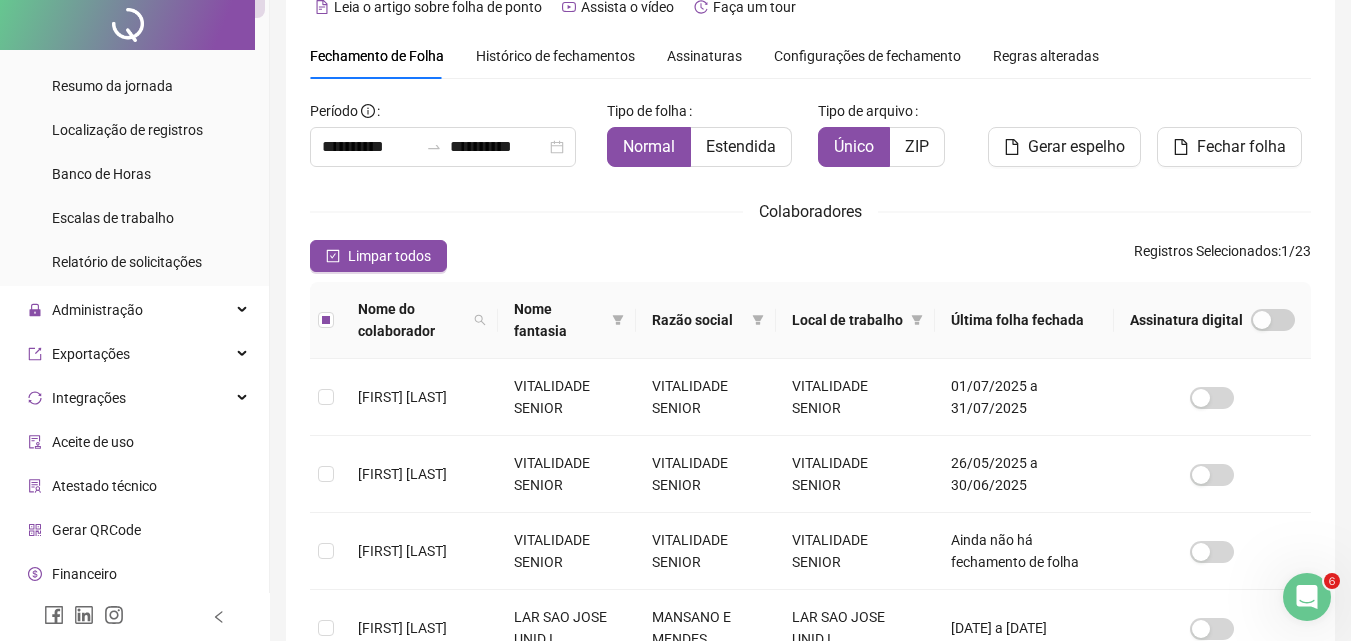 scroll, scrollTop: 0, scrollLeft: 0, axis: both 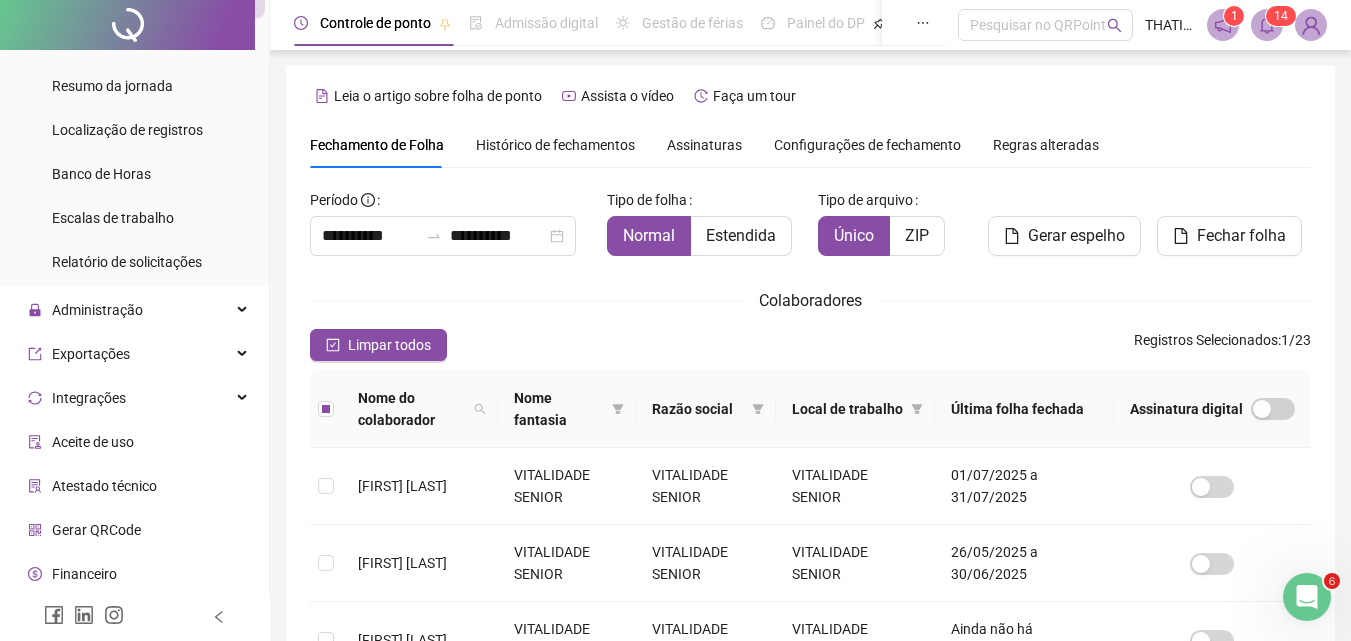 click on "Fechar folha" at bounding box center [1234, 220] 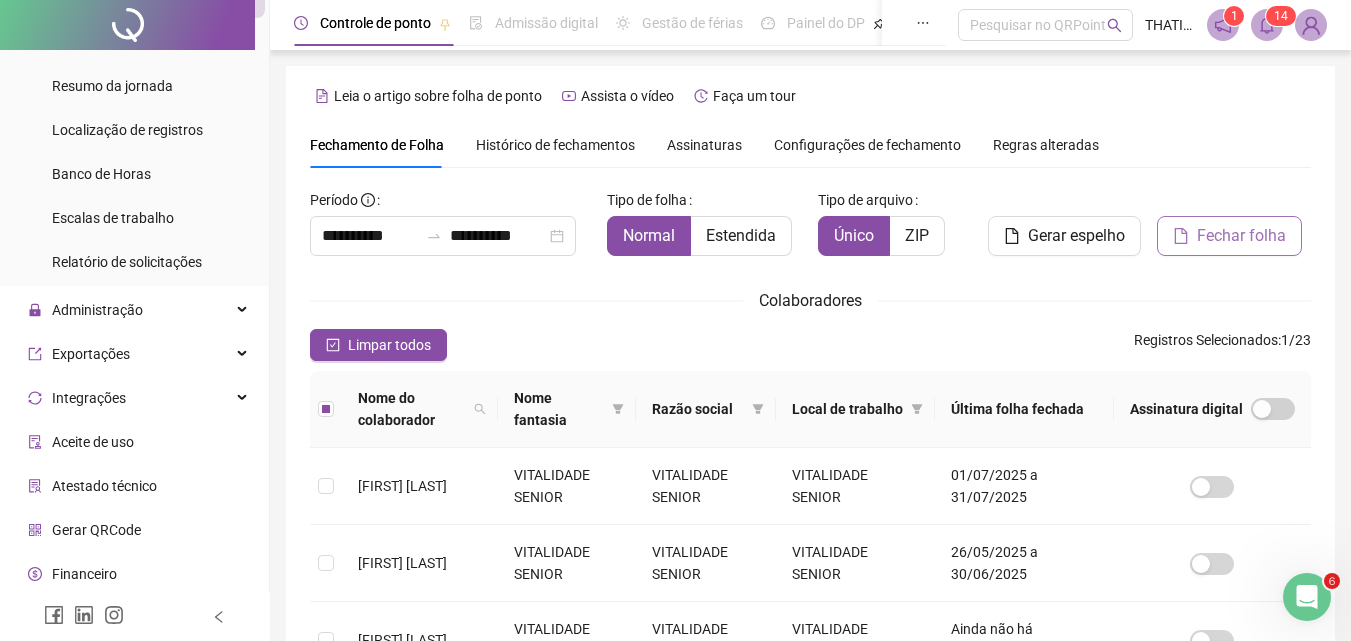 click on "Fechar folha" at bounding box center (1241, 236) 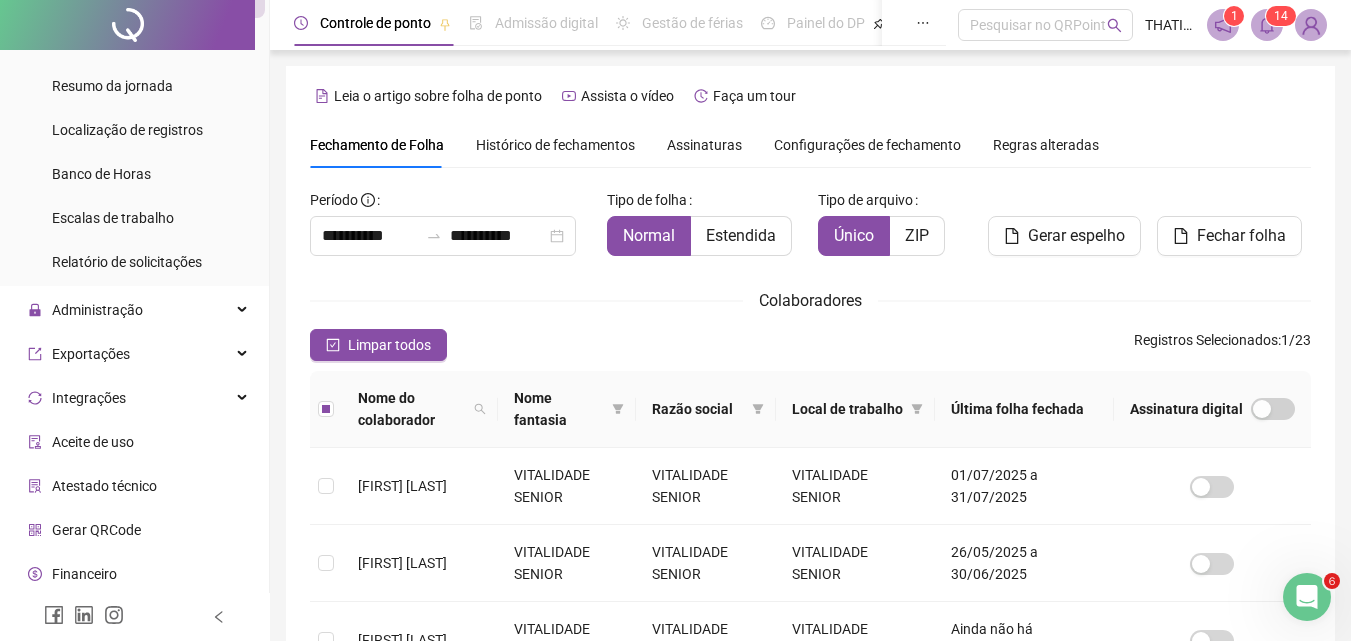scroll, scrollTop: 89, scrollLeft: 0, axis: vertical 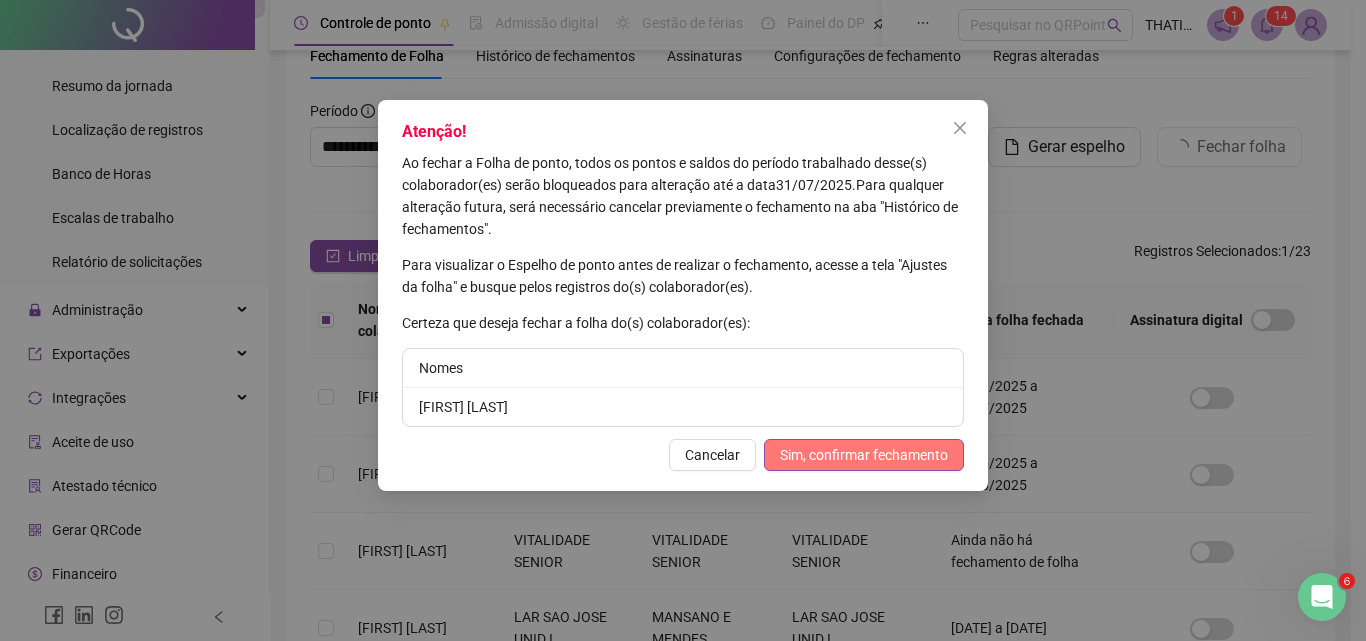 click on "Sim, confirmar fechamento" at bounding box center (864, 455) 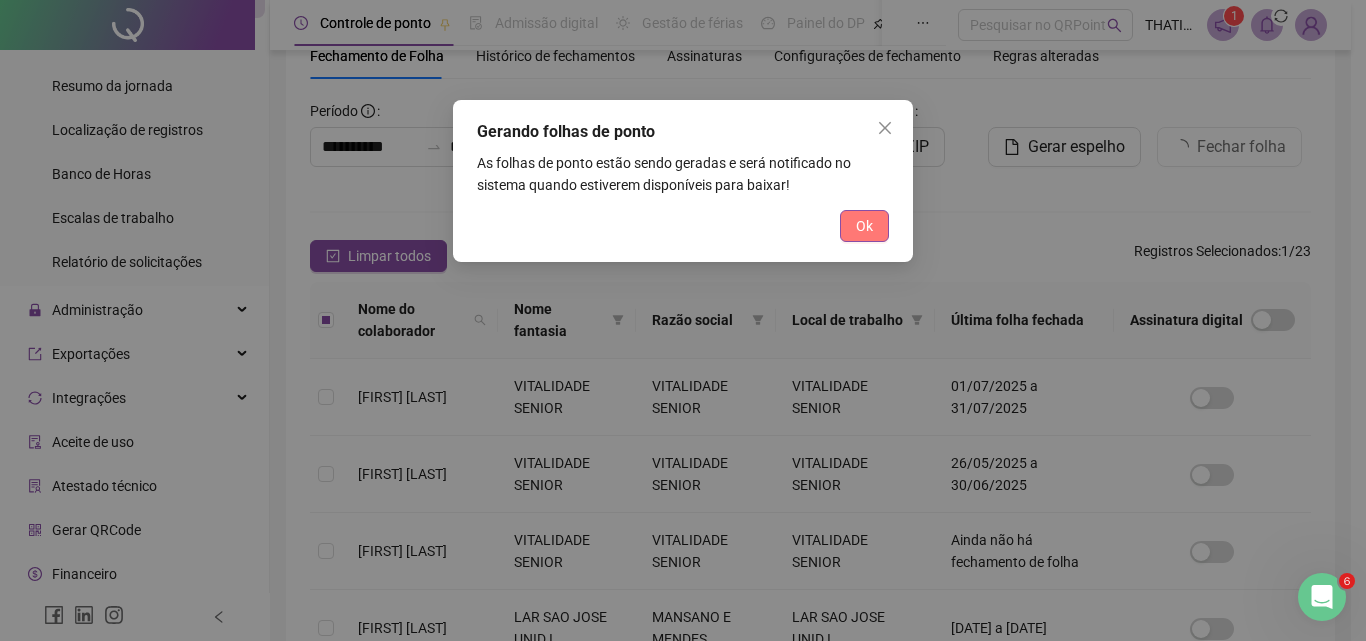 click on "Ok" at bounding box center [864, 226] 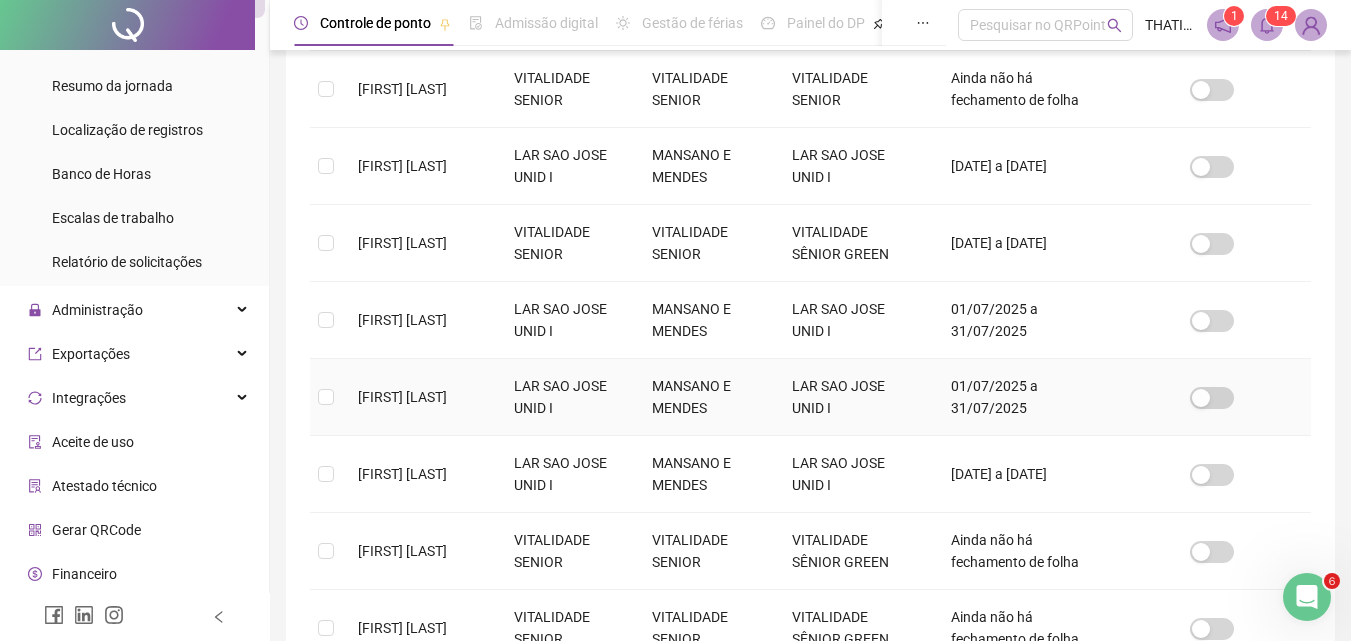 scroll, scrollTop: 751, scrollLeft: 0, axis: vertical 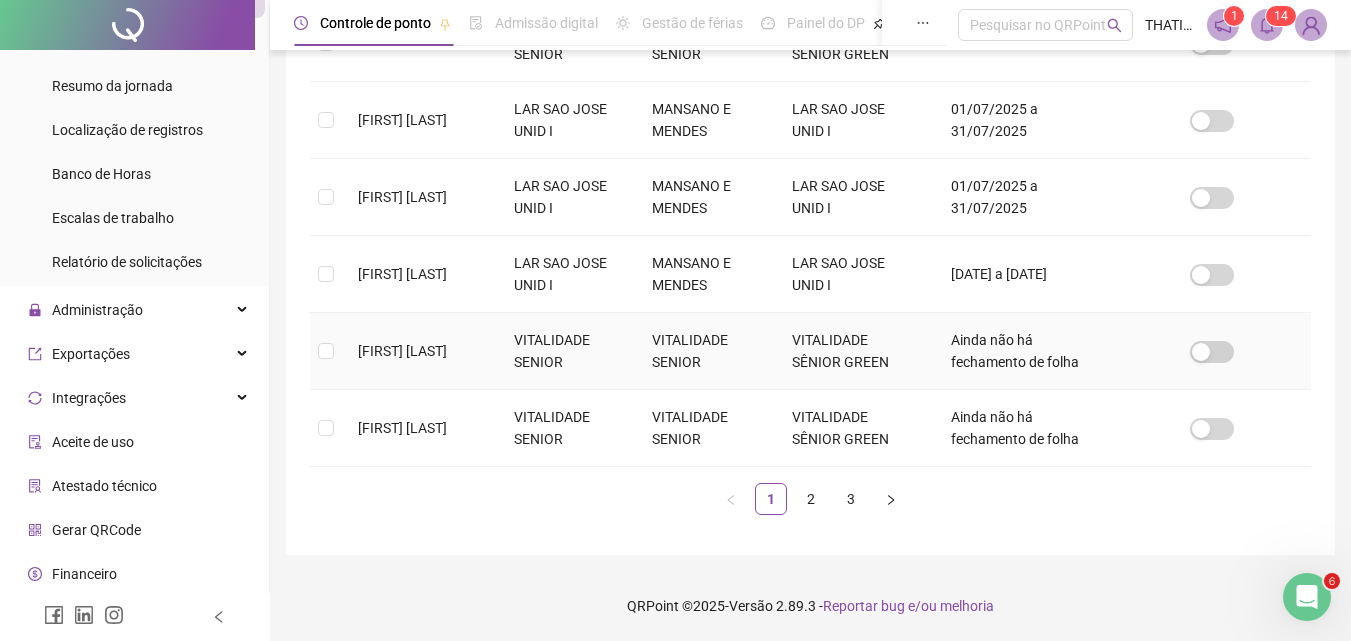 click on "[FIRST] [MIDDLE] [LAST]" at bounding box center [402, 351] 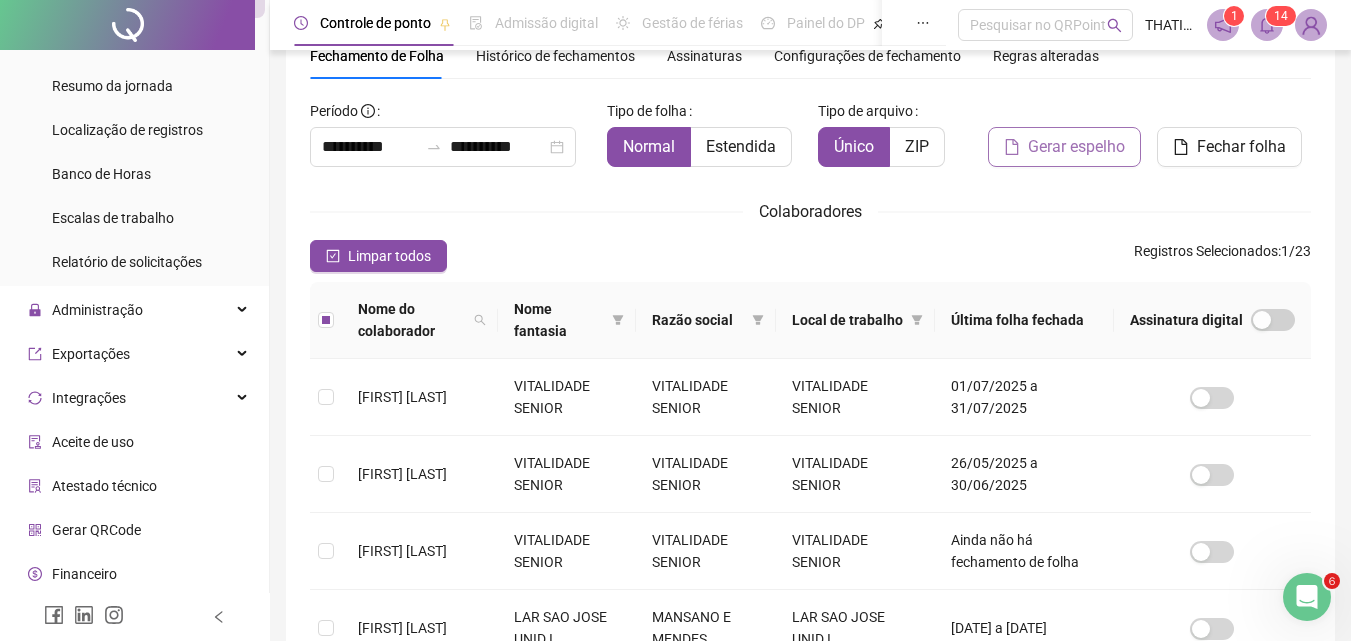 click on "Gerar espelho" at bounding box center [1076, 147] 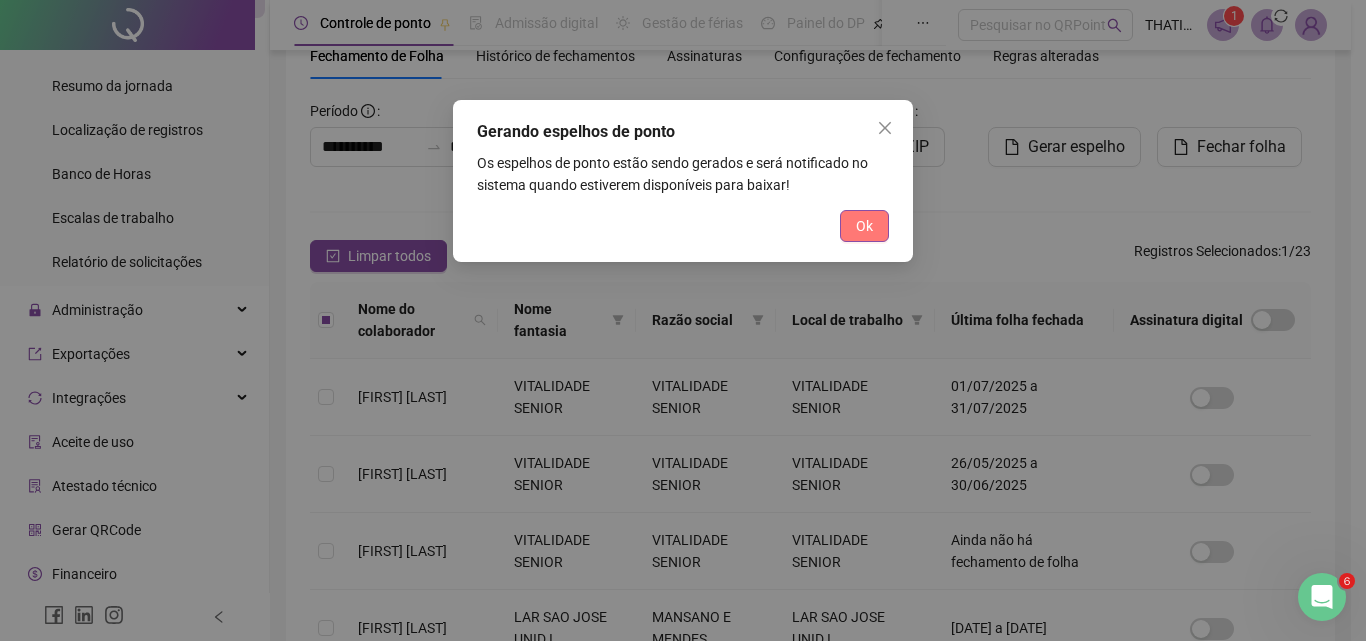 click on "Ok" at bounding box center (864, 226) 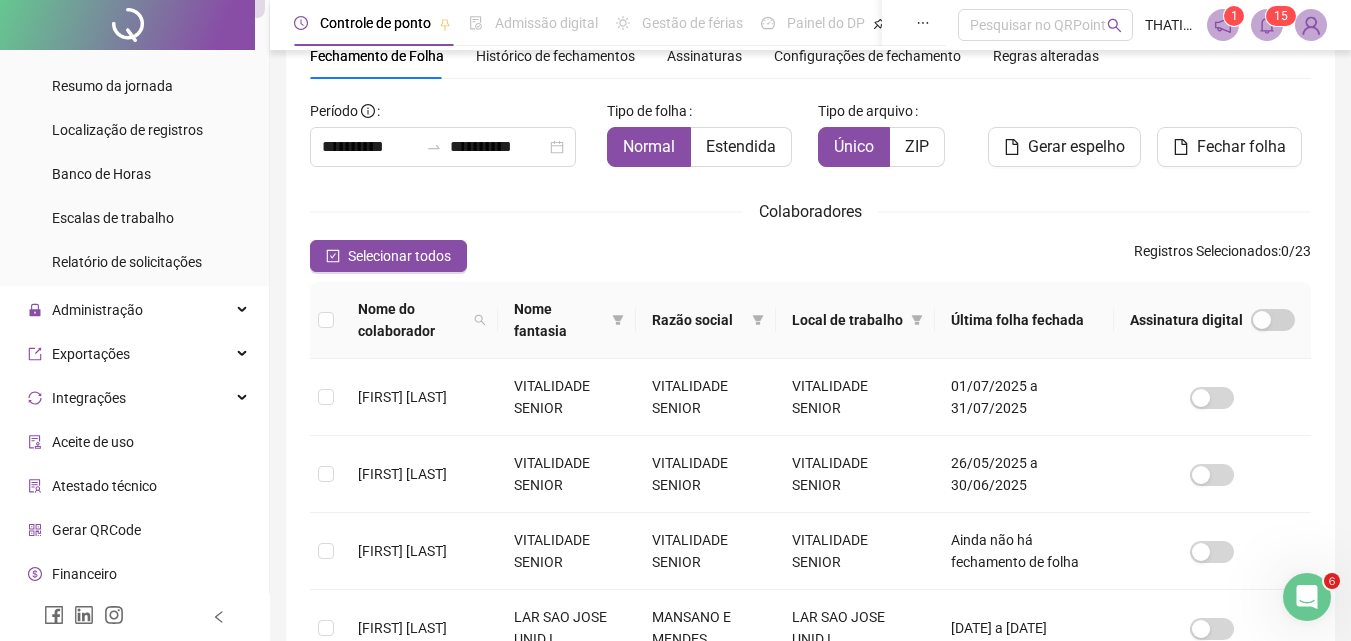 click 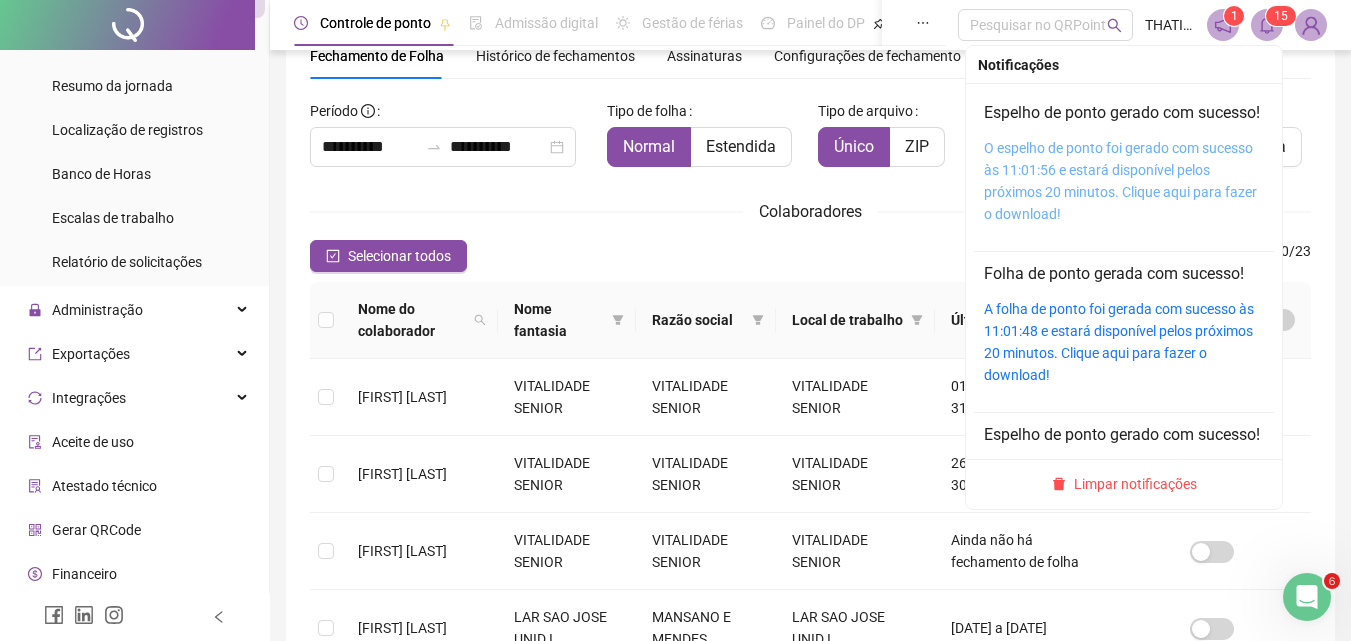 click on "O espelho de ponto foi gerado com sucesso às 11:01:56 e estará disponível pelos próximos 20 minutos.
Clique aqui para fazer o download!" at bounding box center [1120, 181] 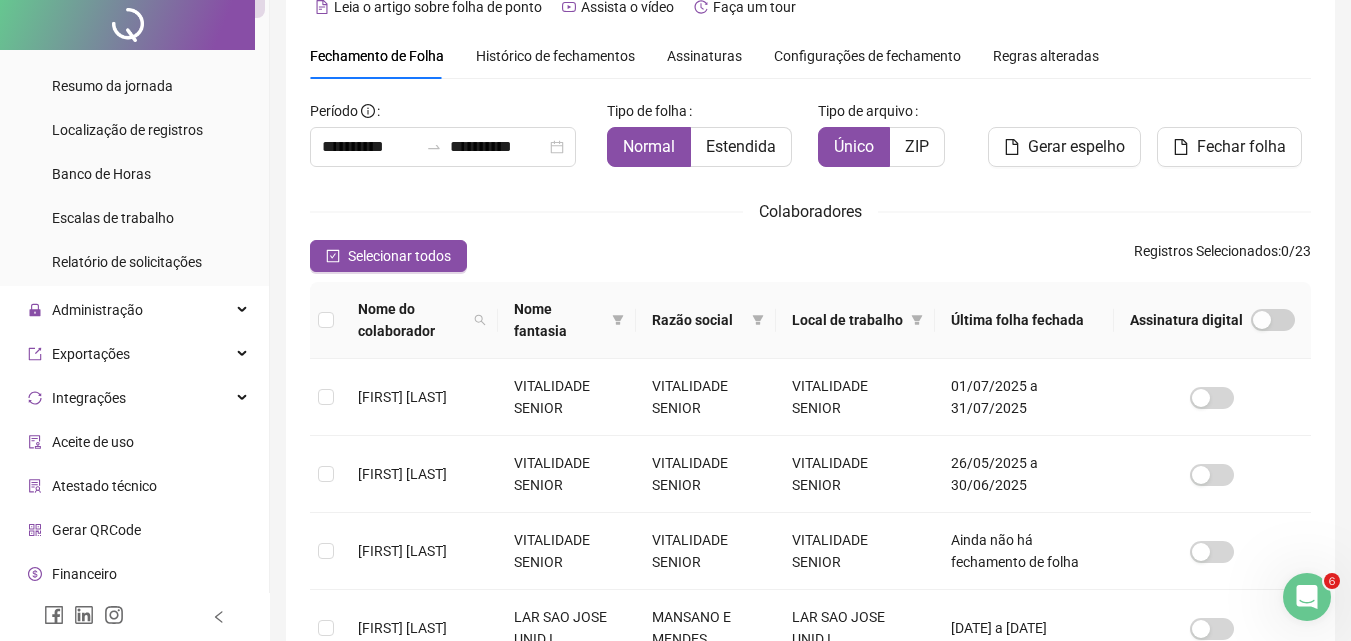 scroll, scrollTop: 0, scrollLeft: 0, axis: both 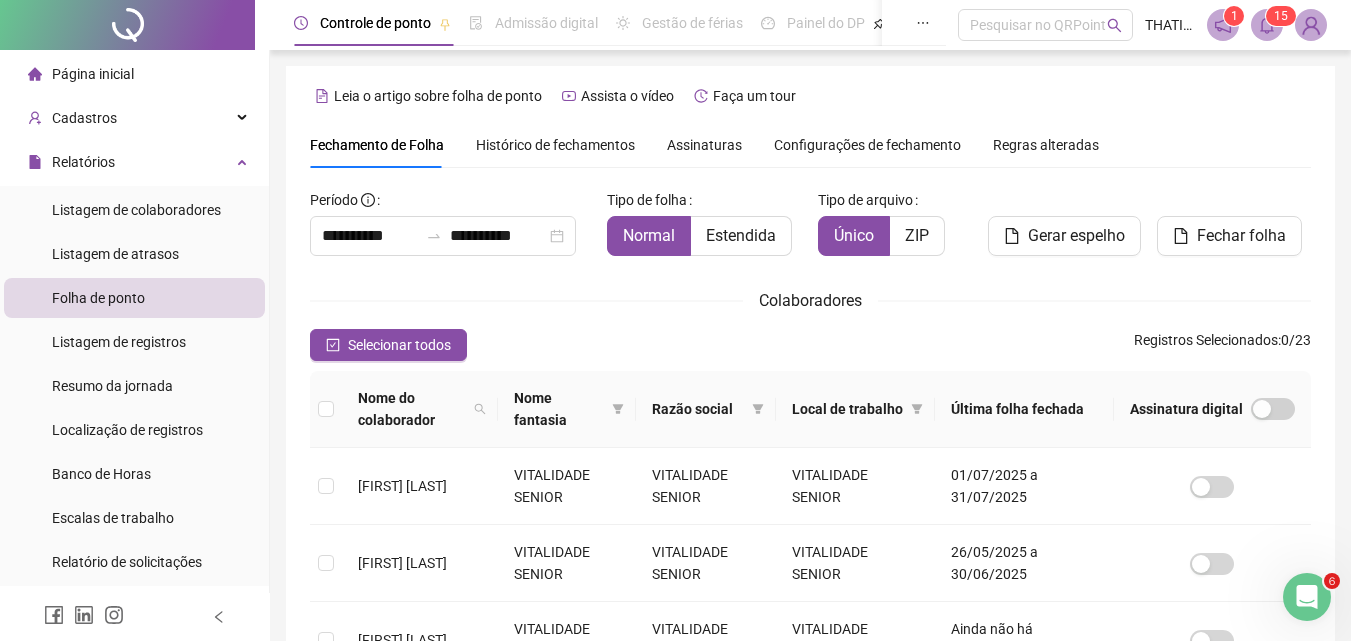 click on "Página inicial" at bounding box center (93, 74) 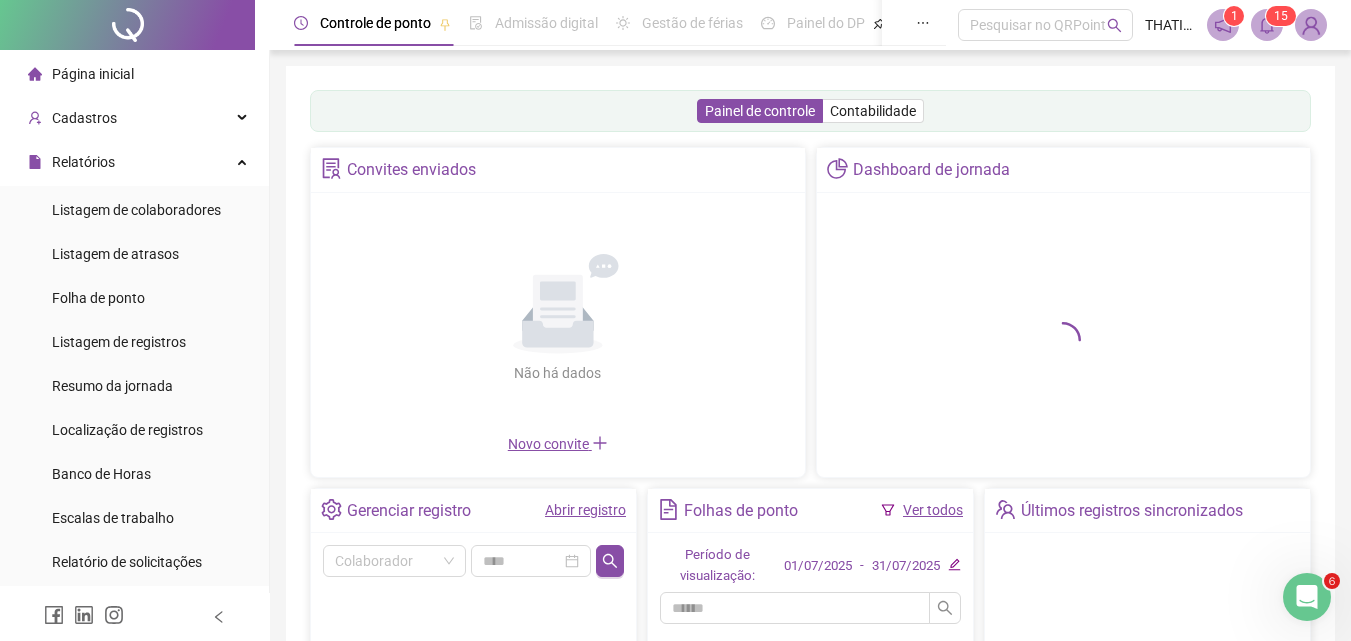 scroll, scrollTop: 100, scrollLeft: 0, axis: vertical 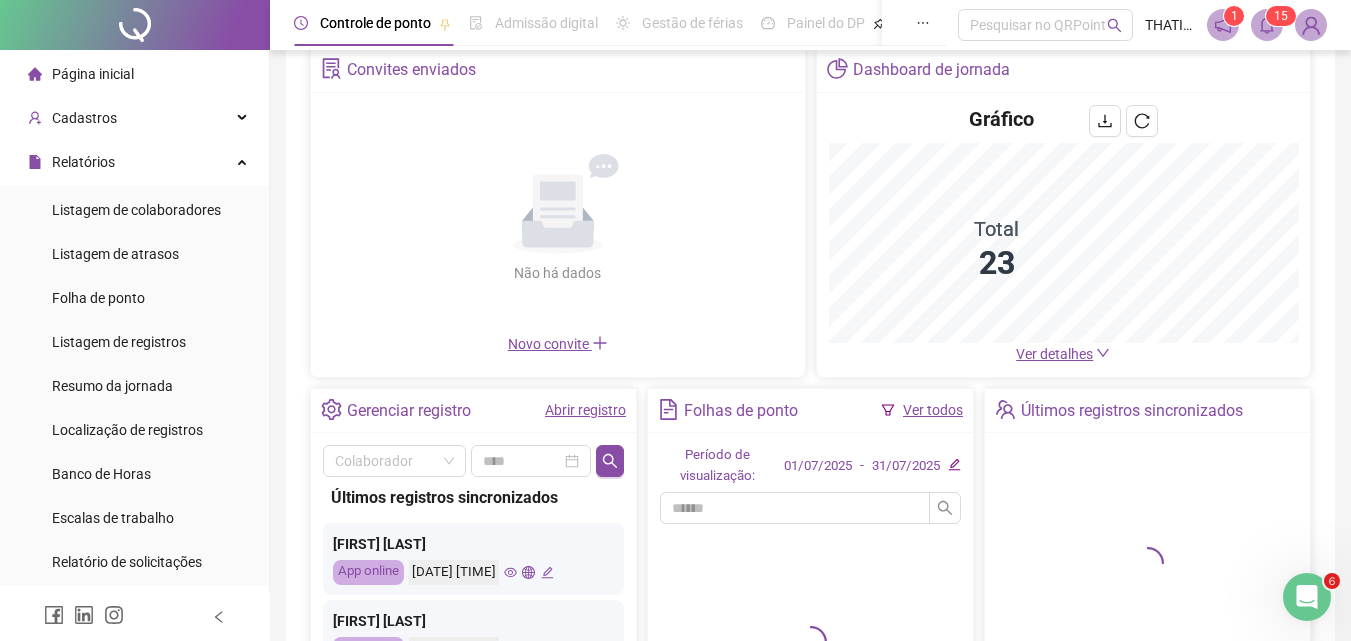 click on "Abrir registro" at bounding box center (585, 410) 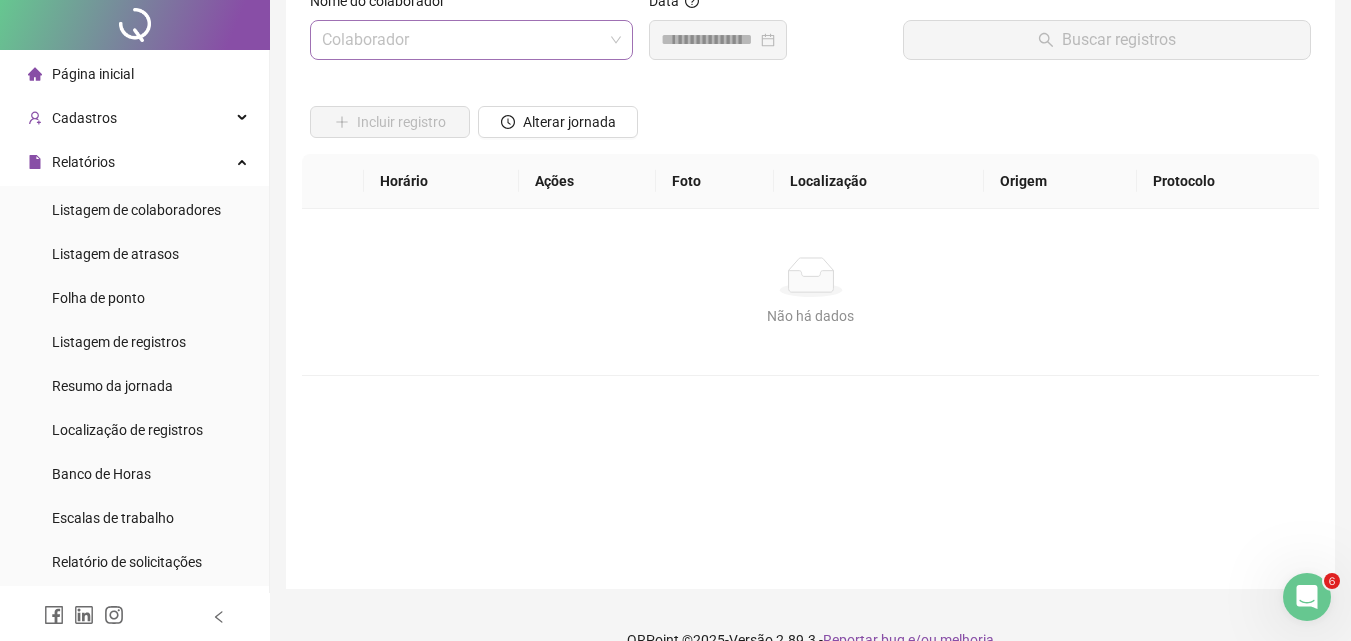 scroll, scrollTop: 0, scrollLeft: 0, axis: both 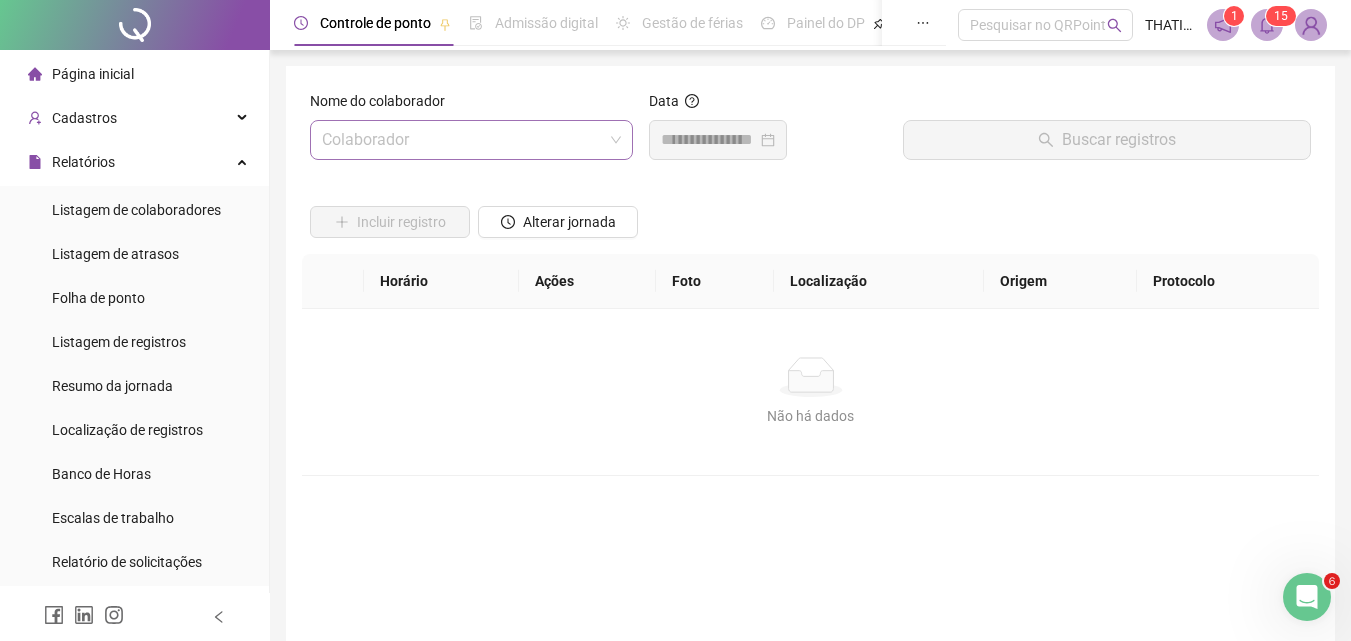 click at bounding box center (462, 140) 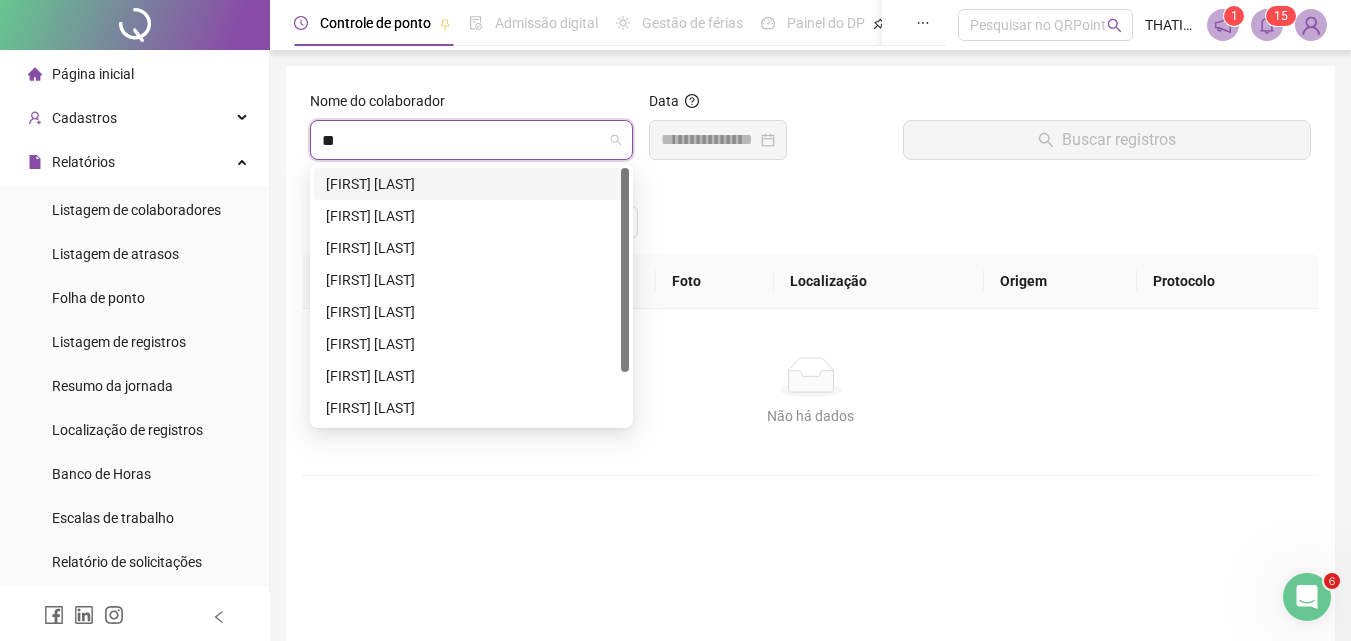 type on "***" 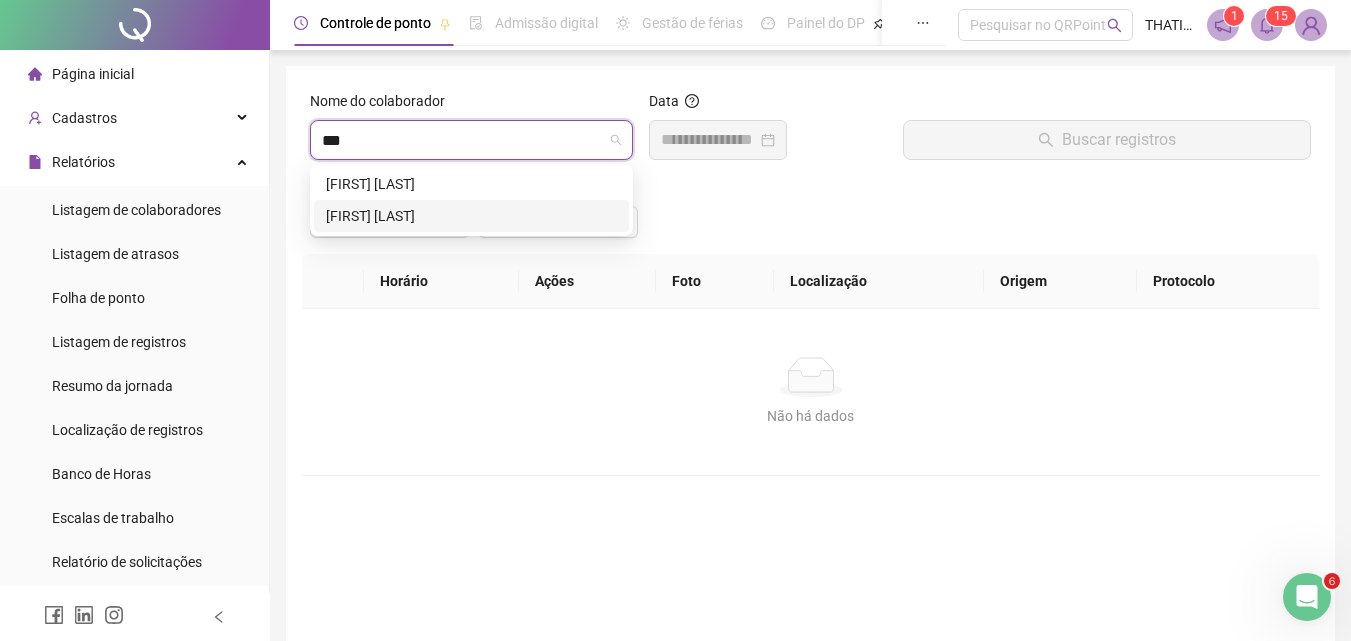 click on "[FIRST] [LAST] [LAST]" at bounding box center (471, 184) 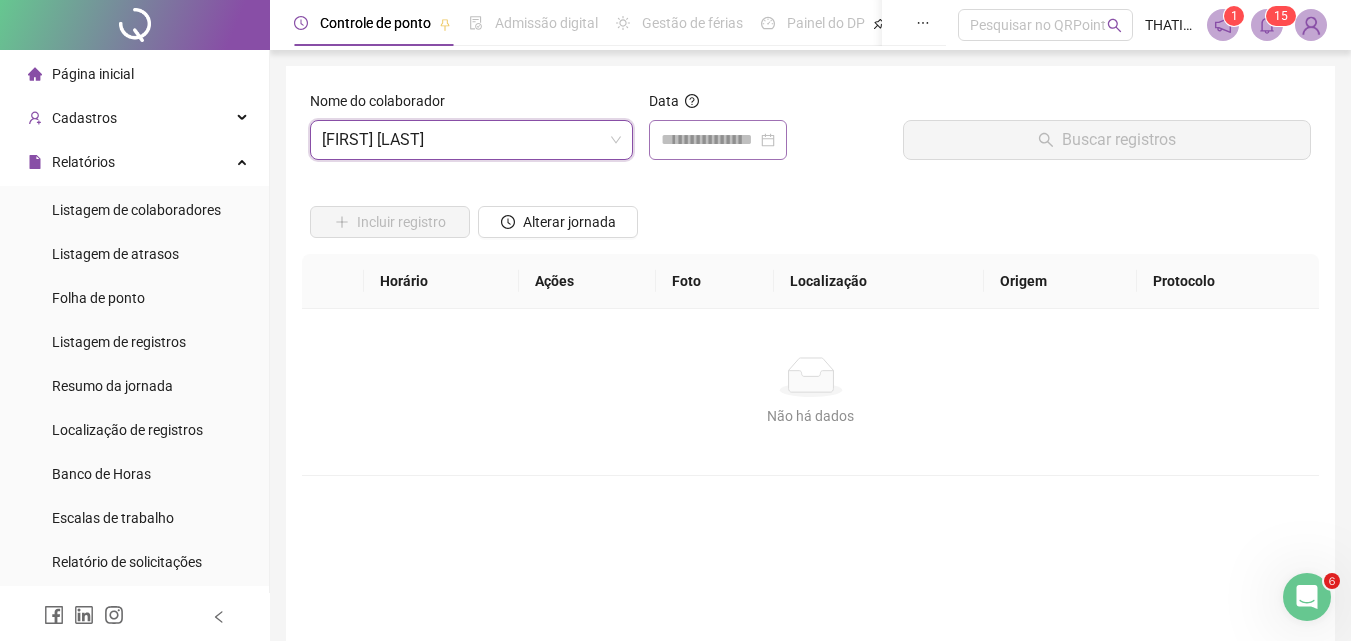 click at bounding box center [718, 140] 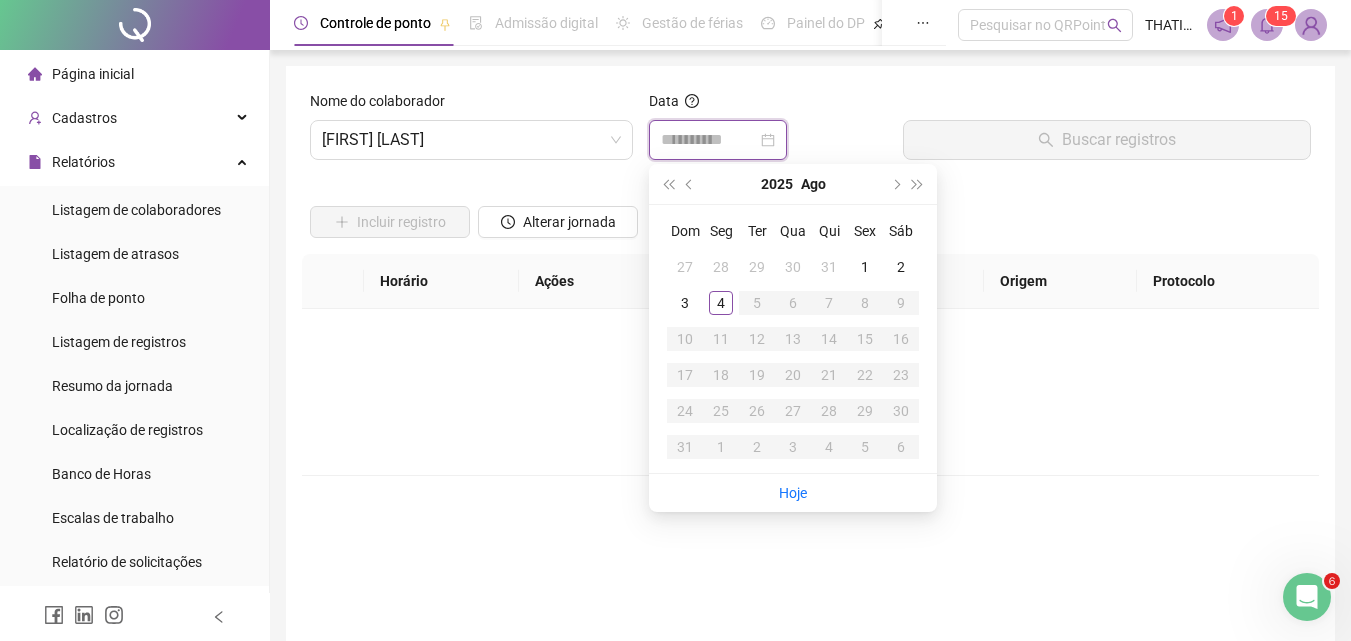 type on "**********" 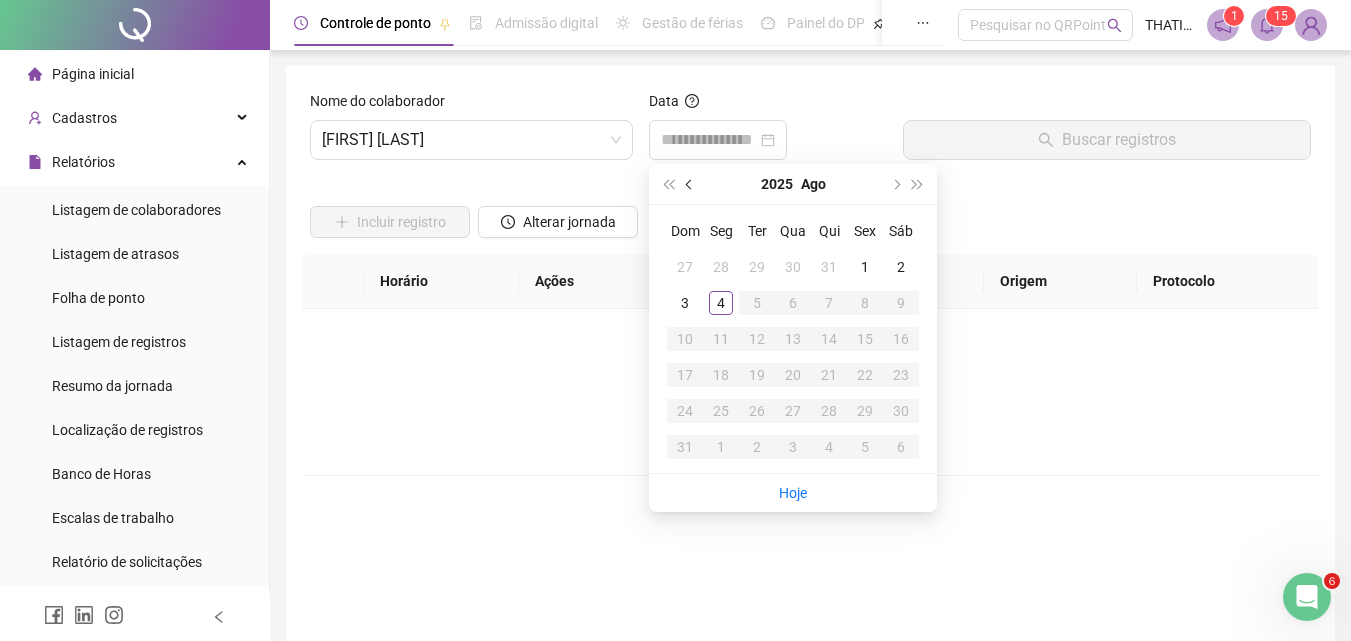 click at bounding box center [690, 184] 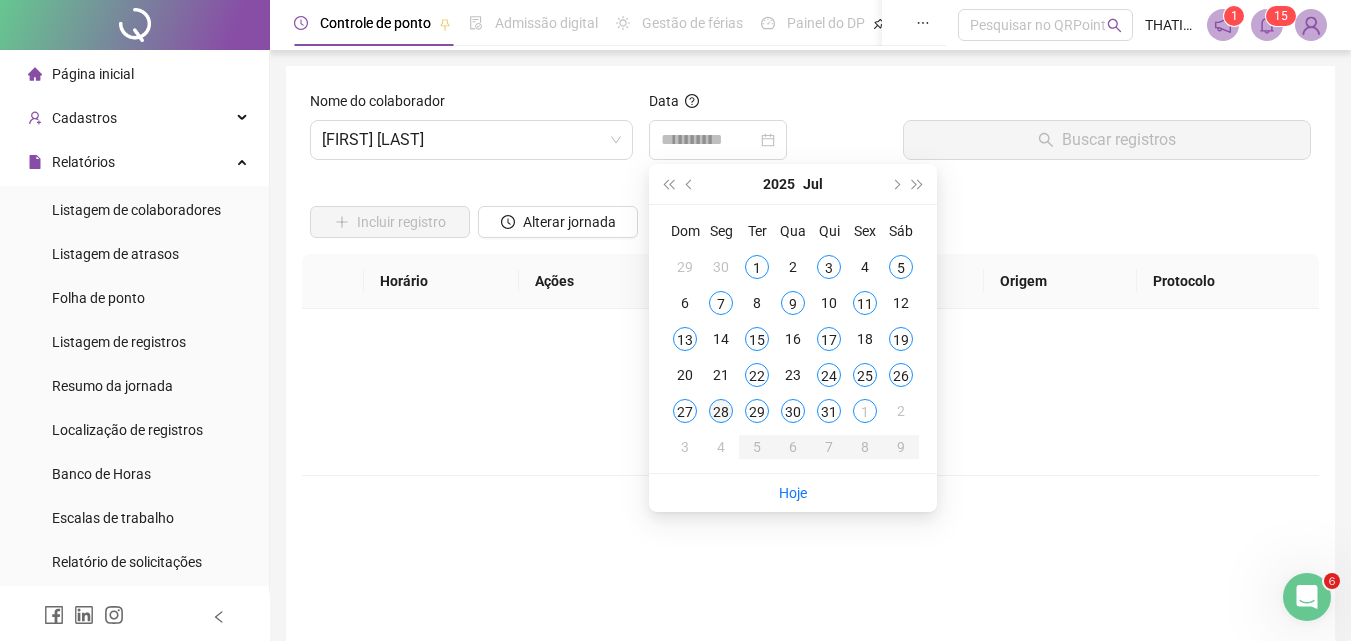type on "**********" 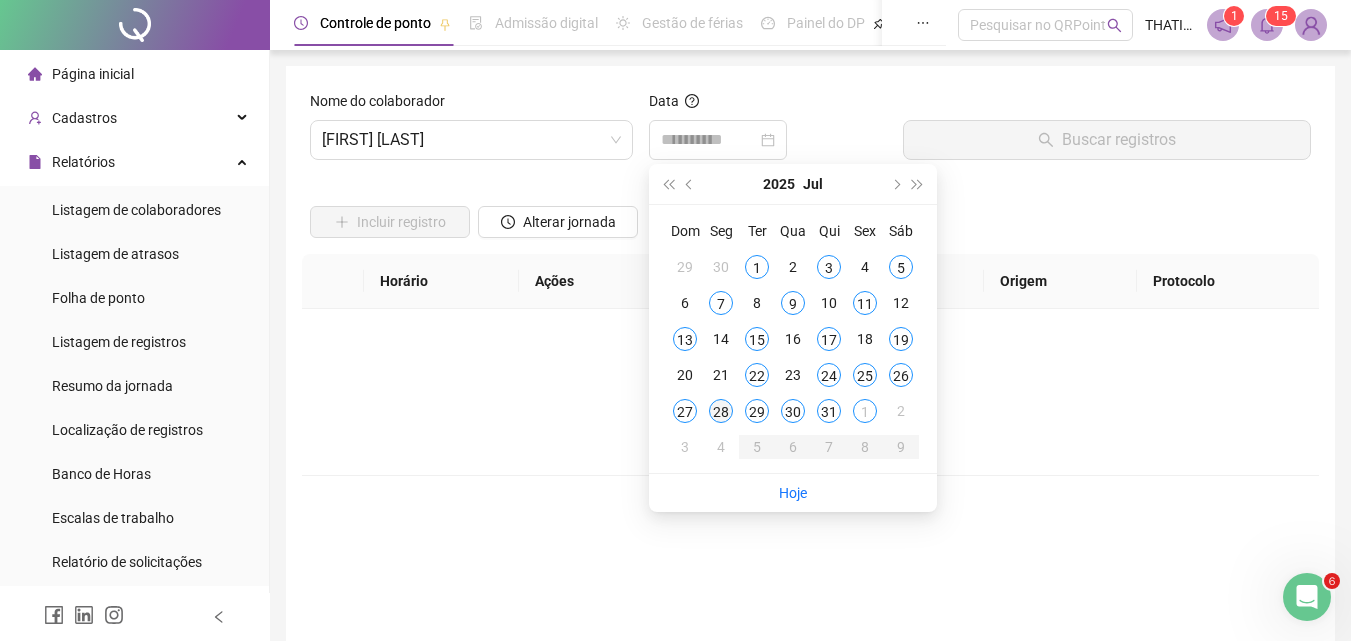 click on "28" at bounding box center (721, 411) 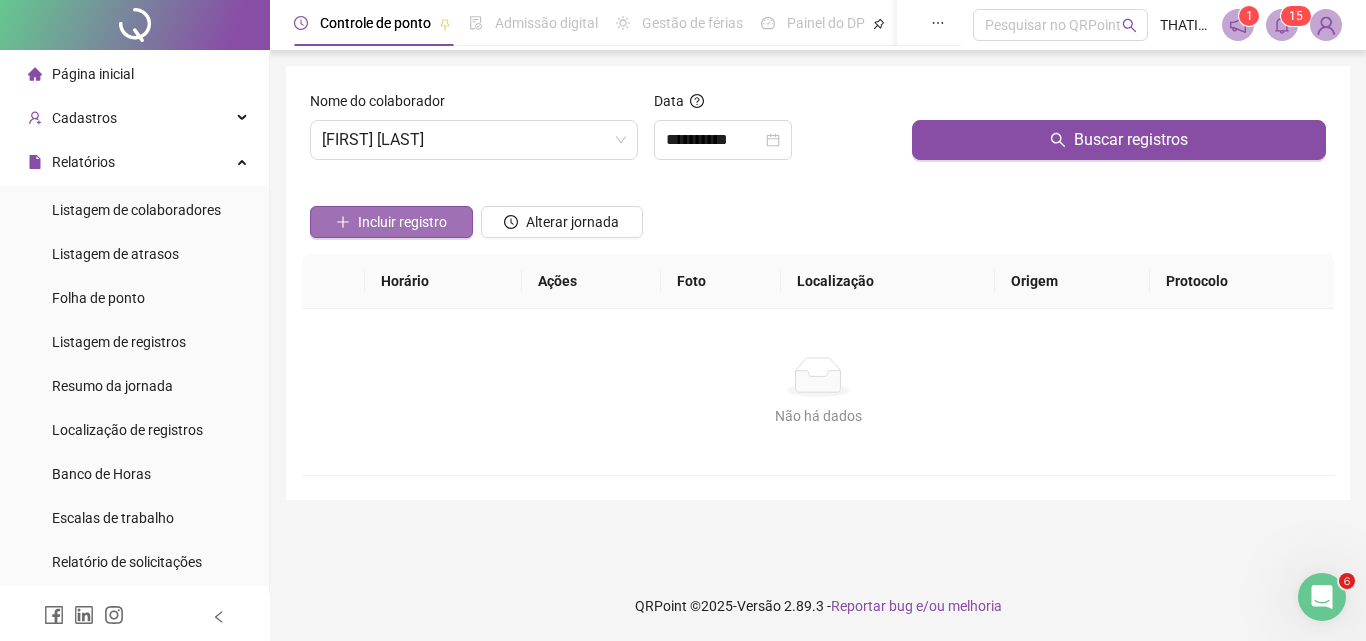 click on "Incluir registro" at bounding box center [402, 222] 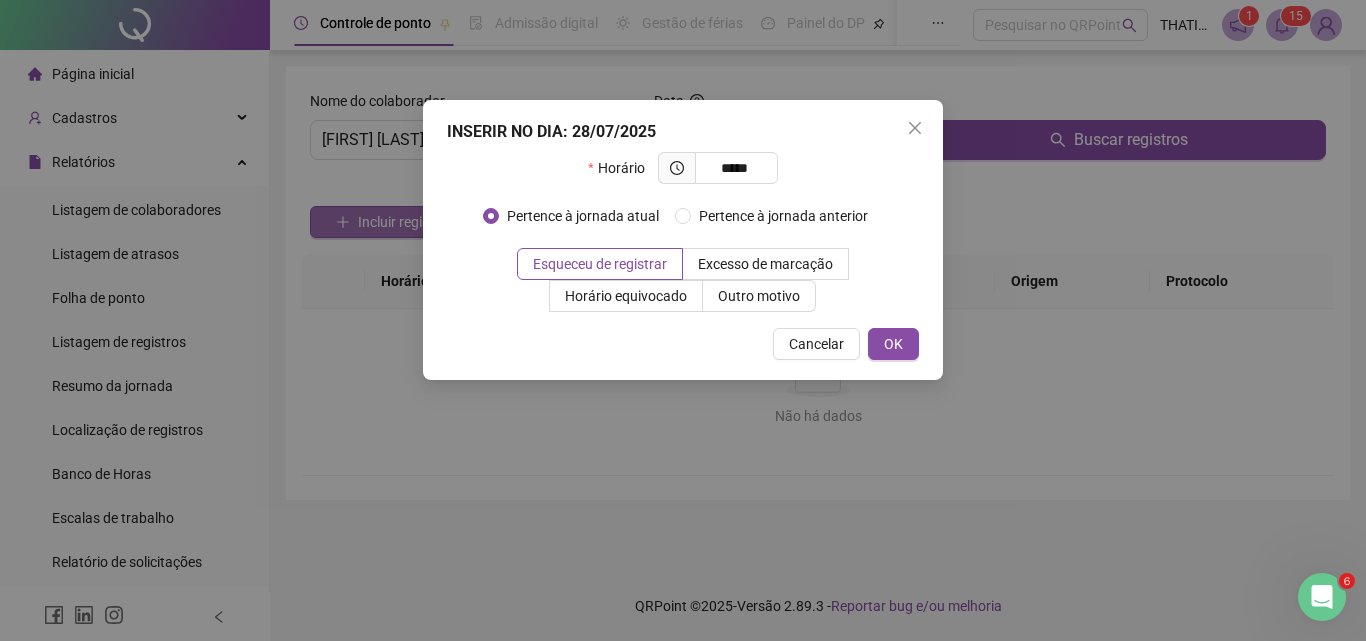 type on "*****" 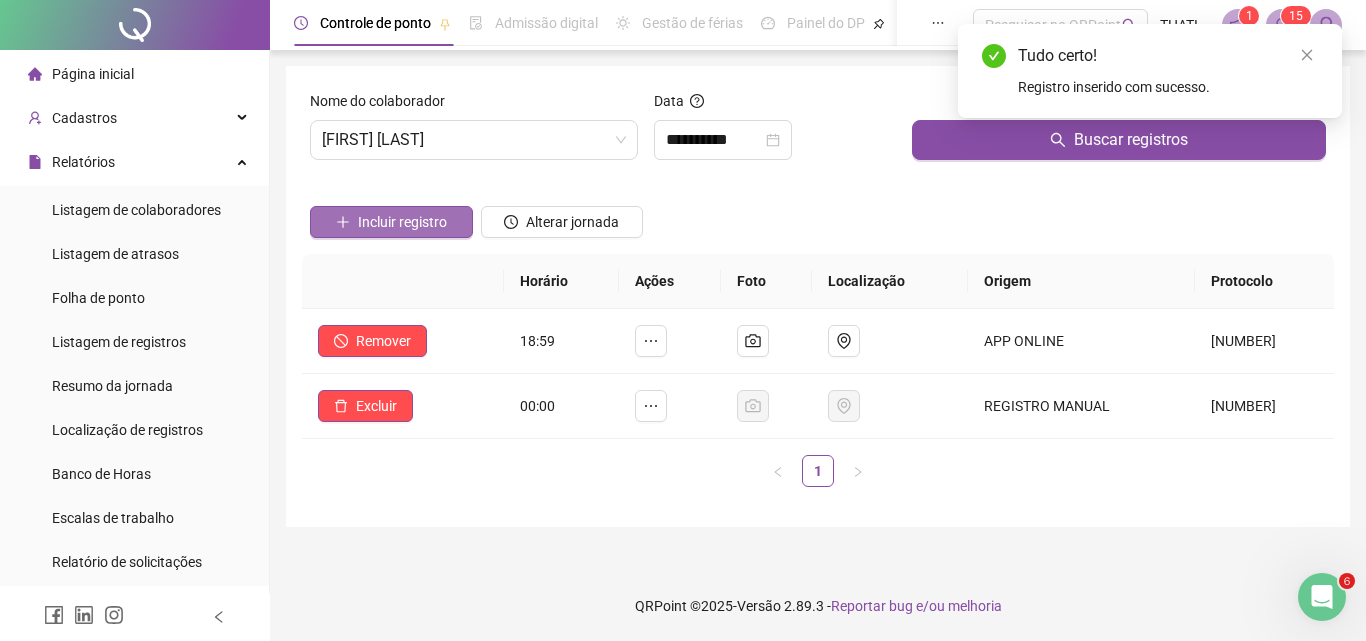 click on "Incluir registro" at bounding box center [402, 222] 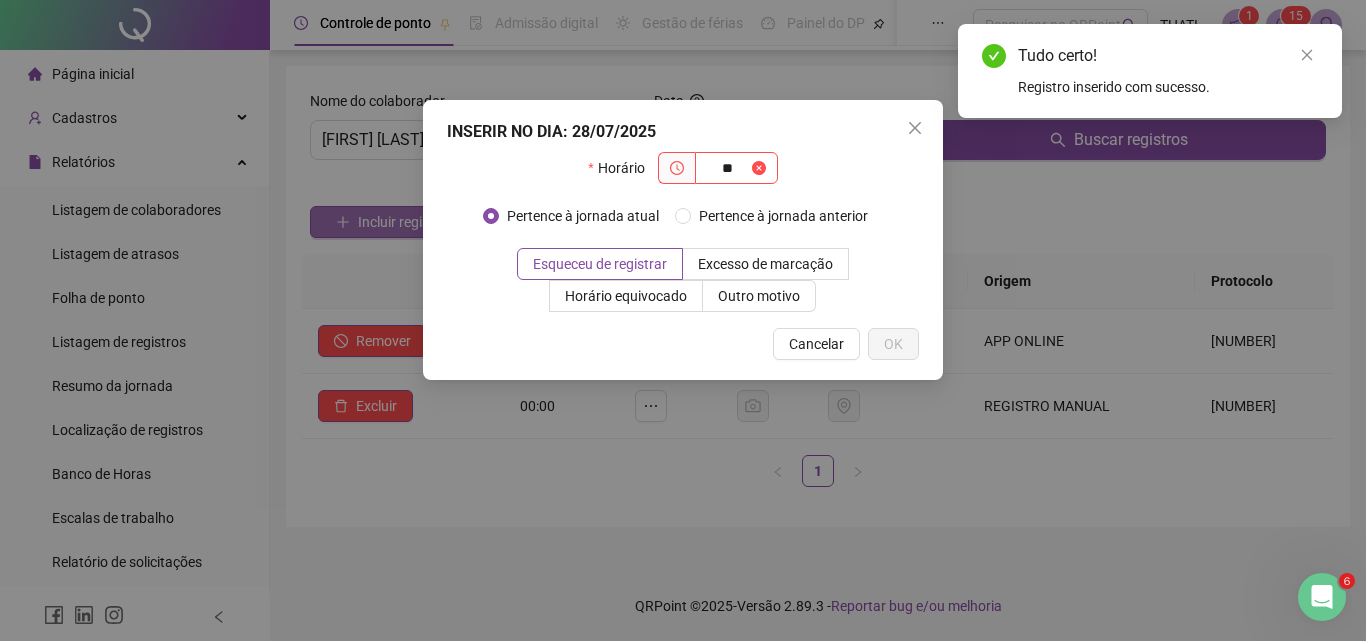 type on "*" 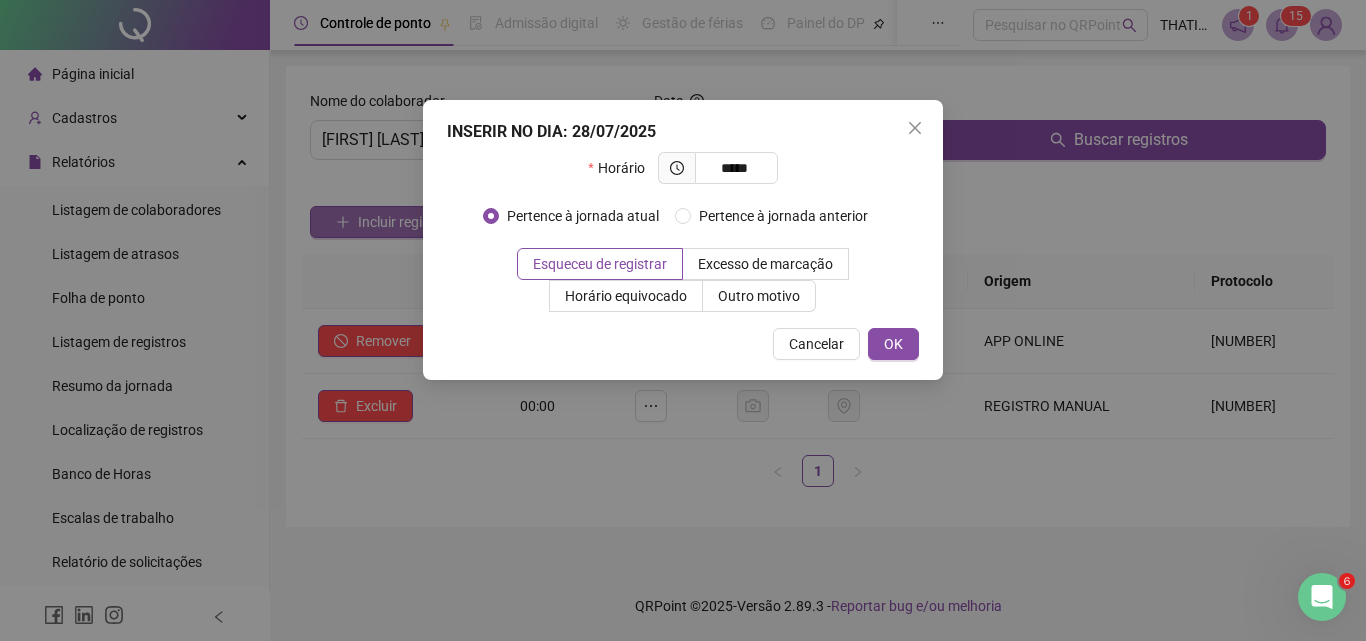 type on "*****" 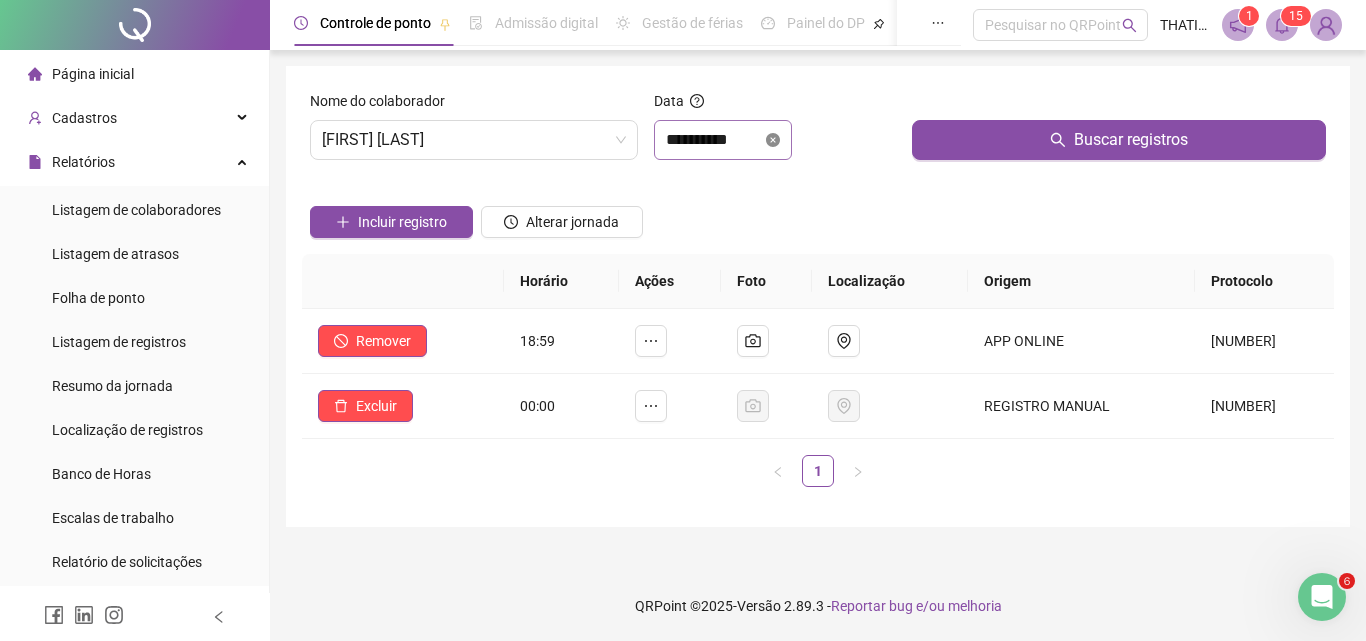 click 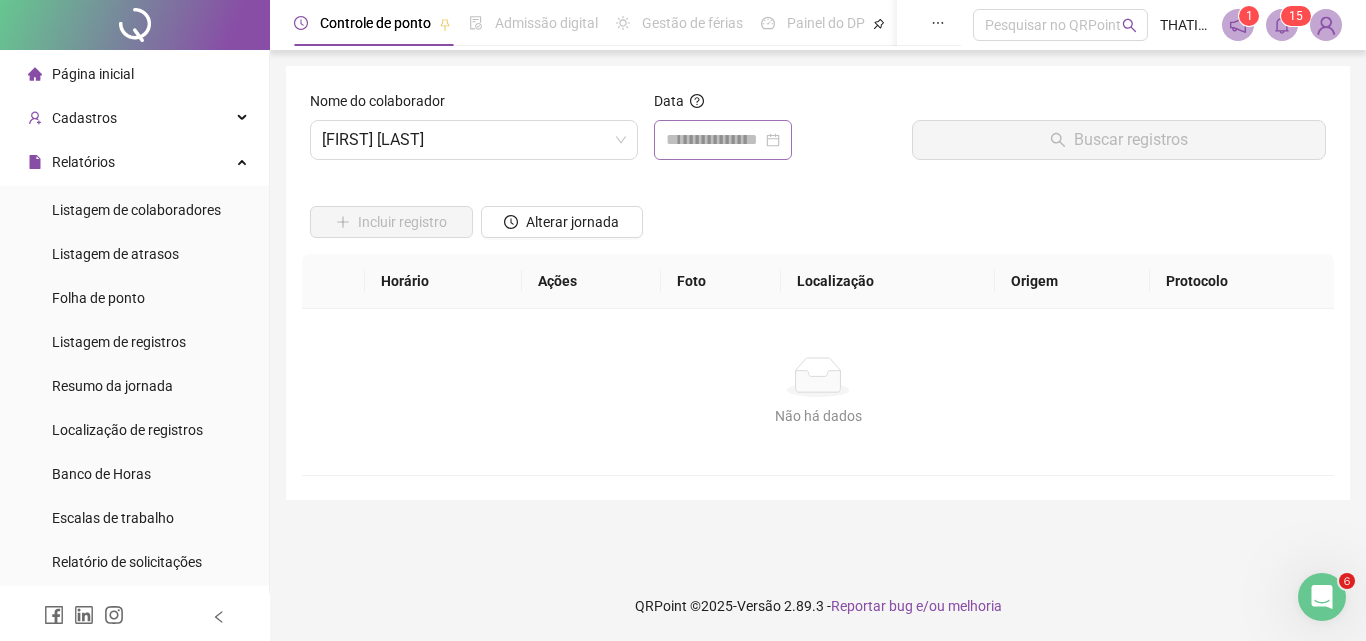 click at bounding box center (723, 140) 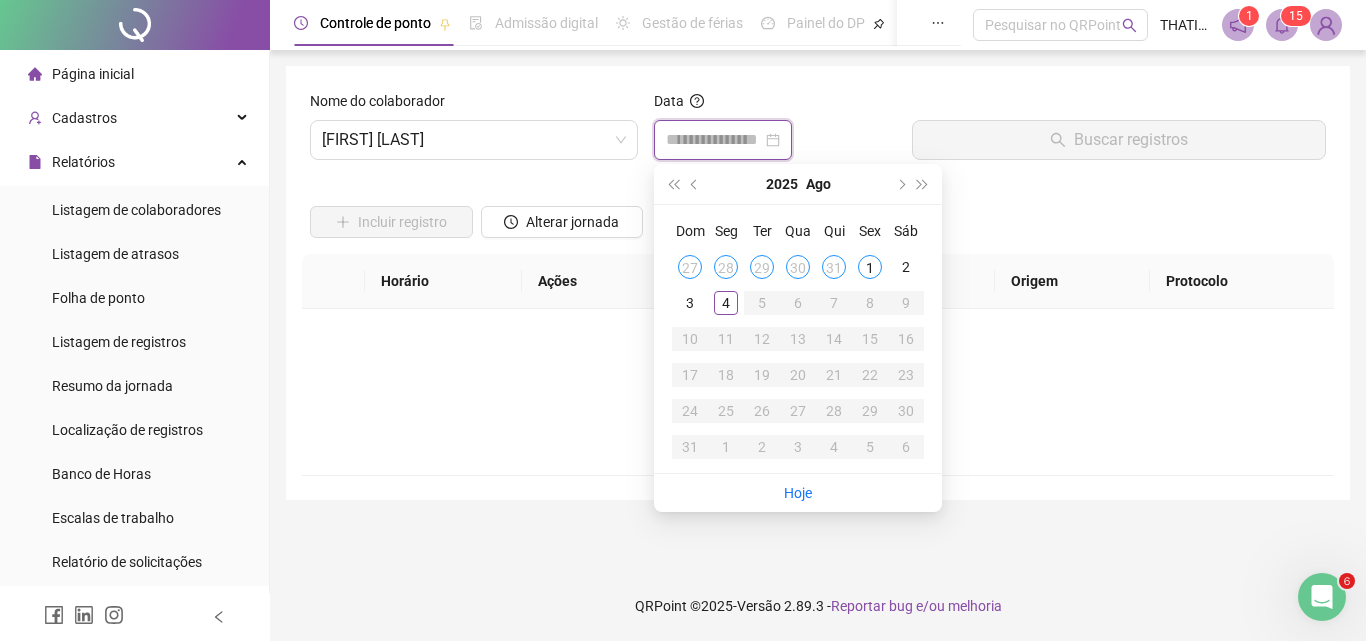 type on "**********" 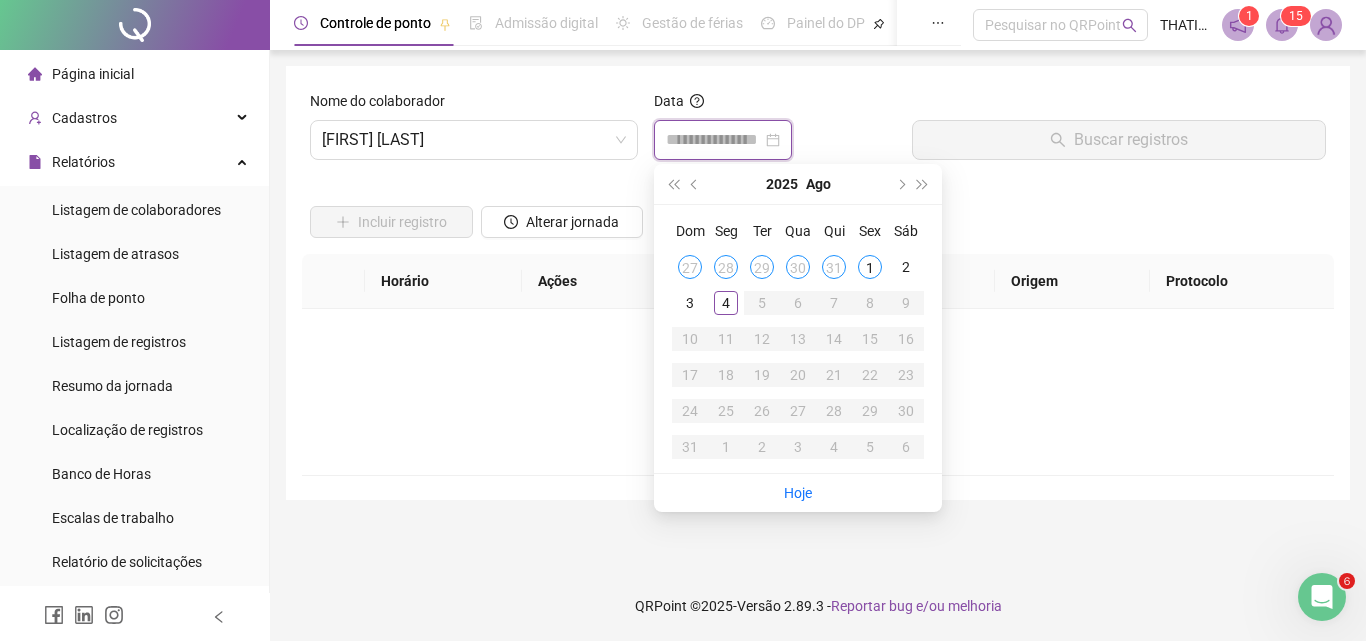 type on "**********" 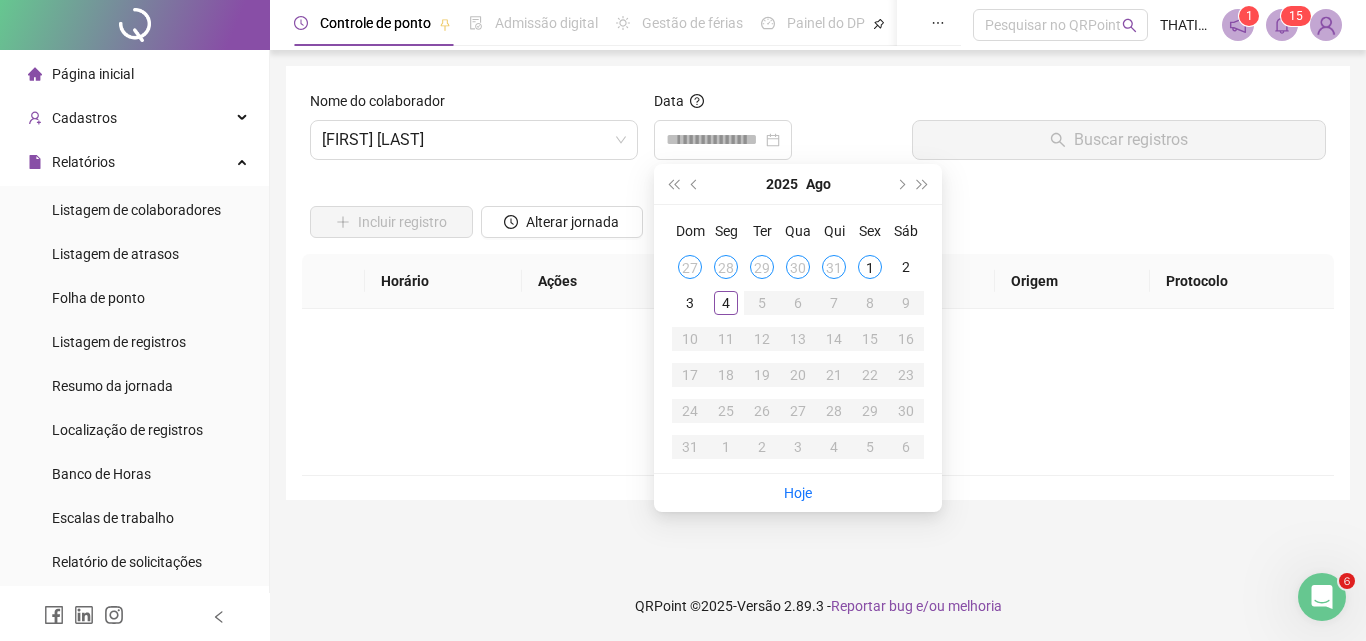 drag, startPoint x: 694, startPoint y: 183, endPoint x: 706, endPoint y: 196, distance: 17.691807 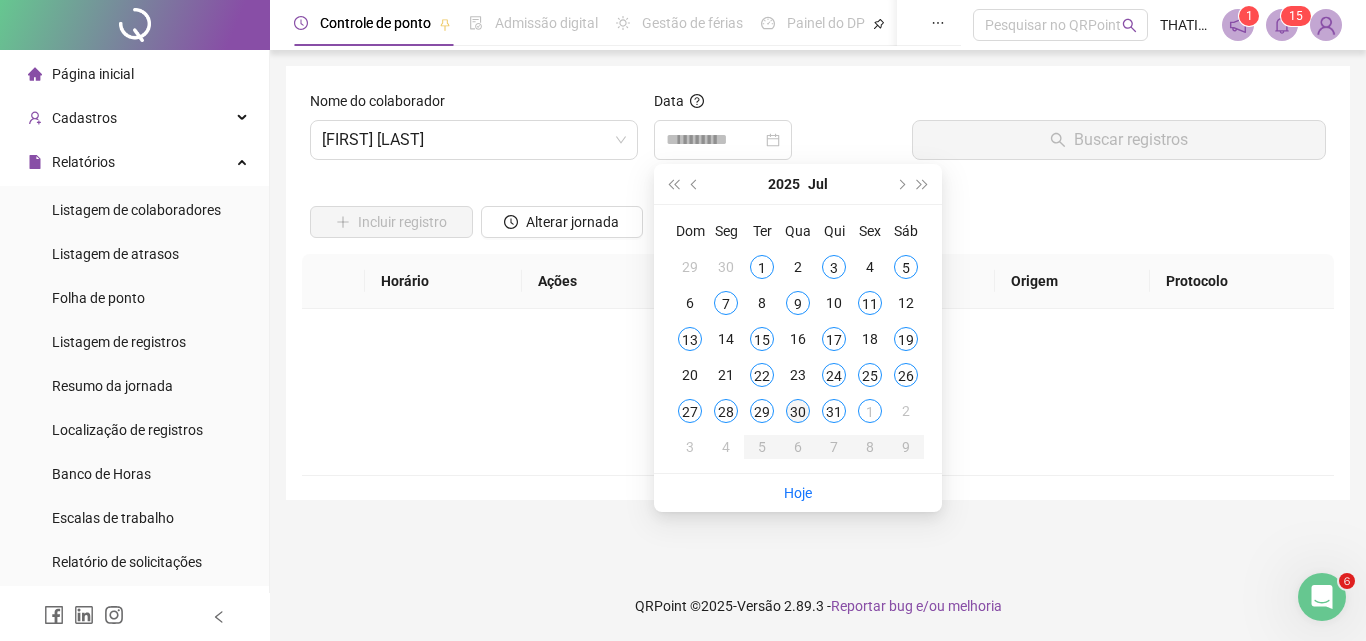type on "**********" 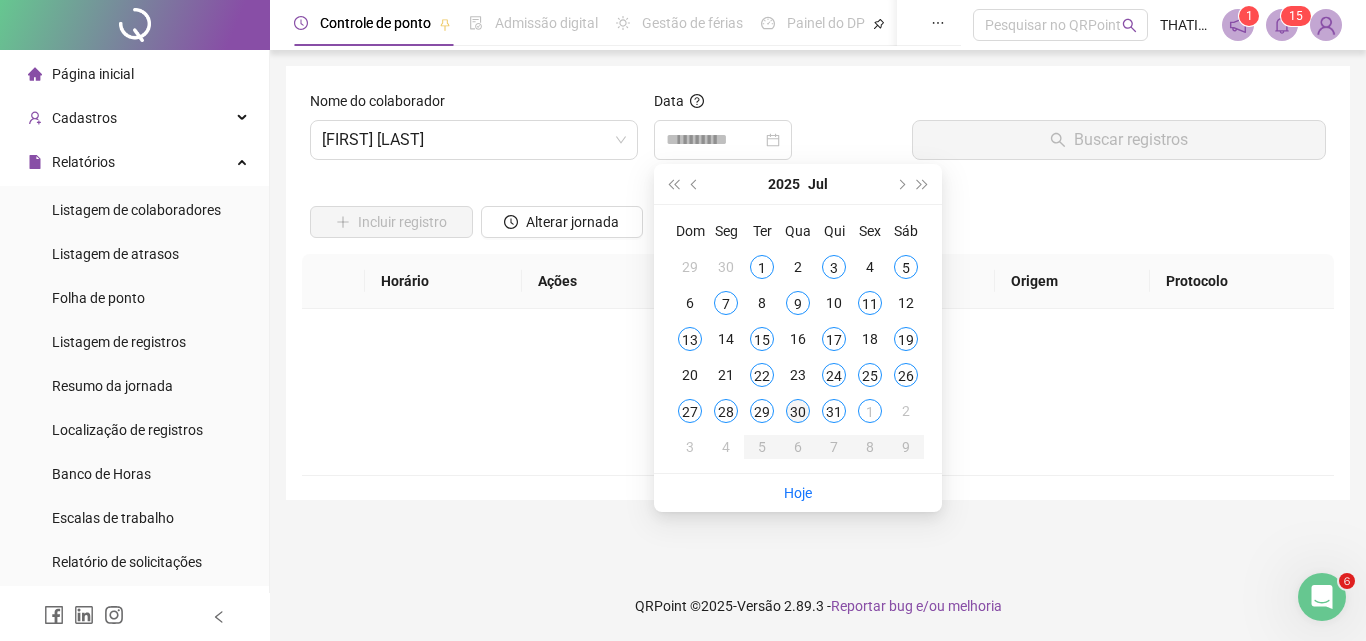 click on "30" at bounding box center (798, 411) 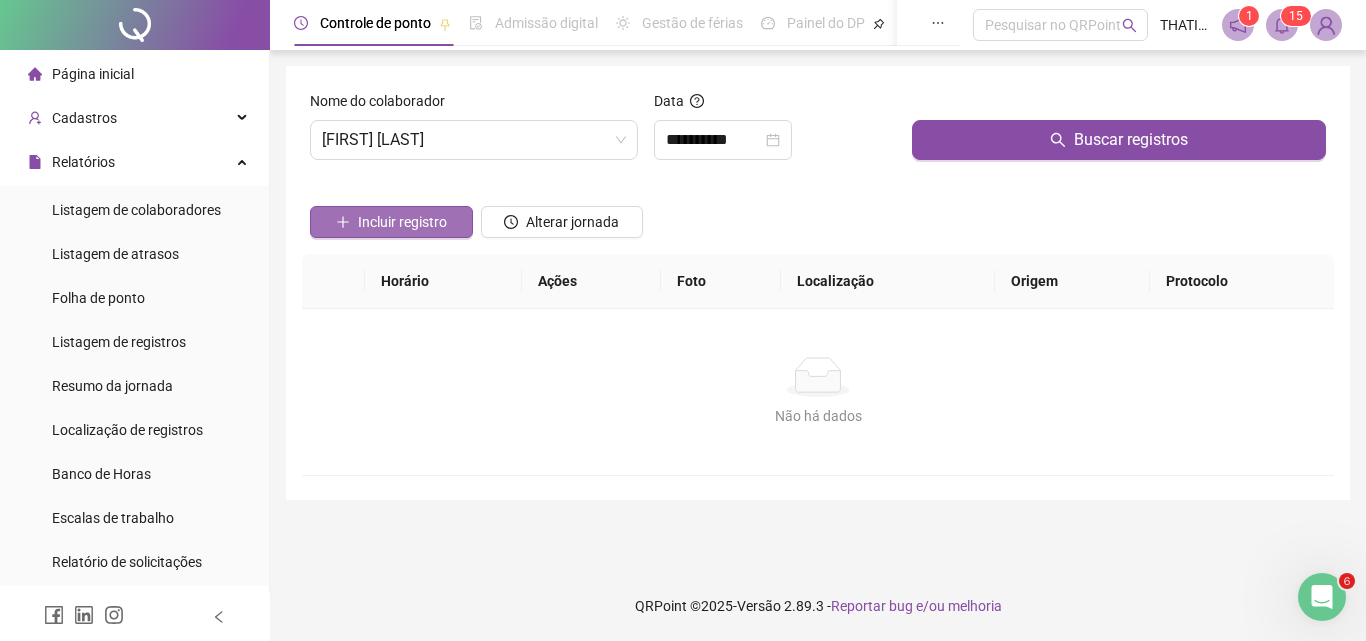 click on "Incluir registro" at bounding box center (402, 222) 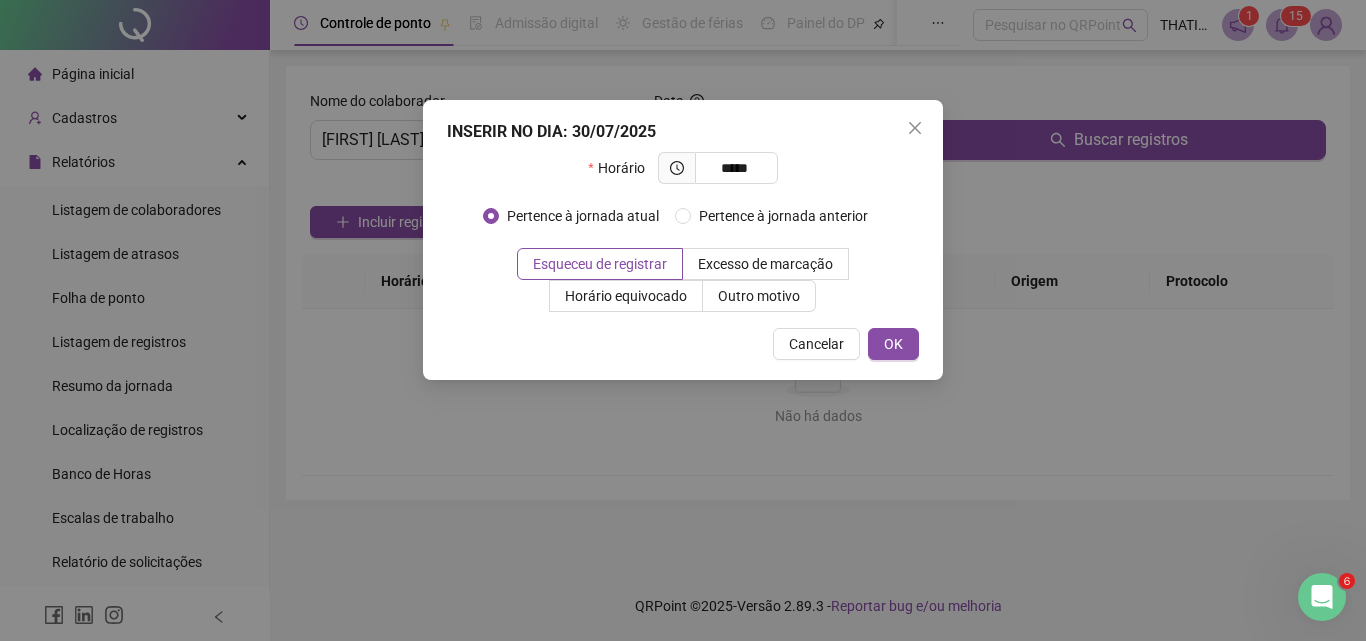 type on "*****" 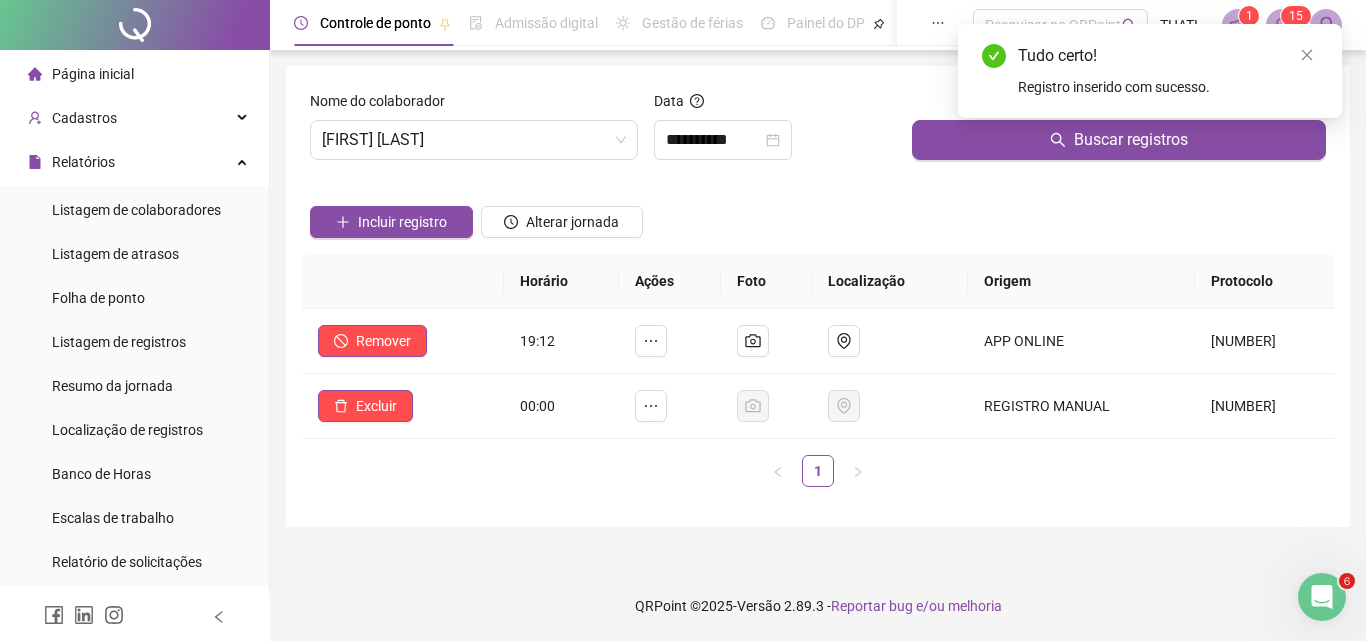 click on "Incluir registro" at bounding box center [402, 222] 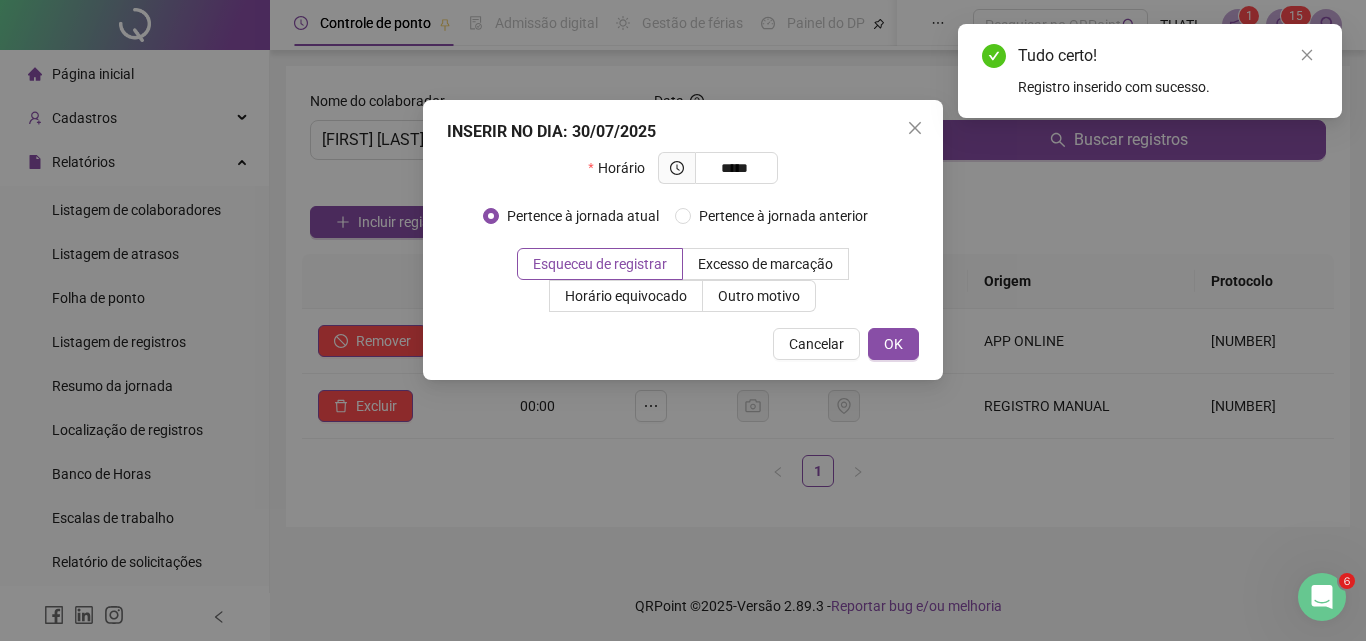 type on "*****" 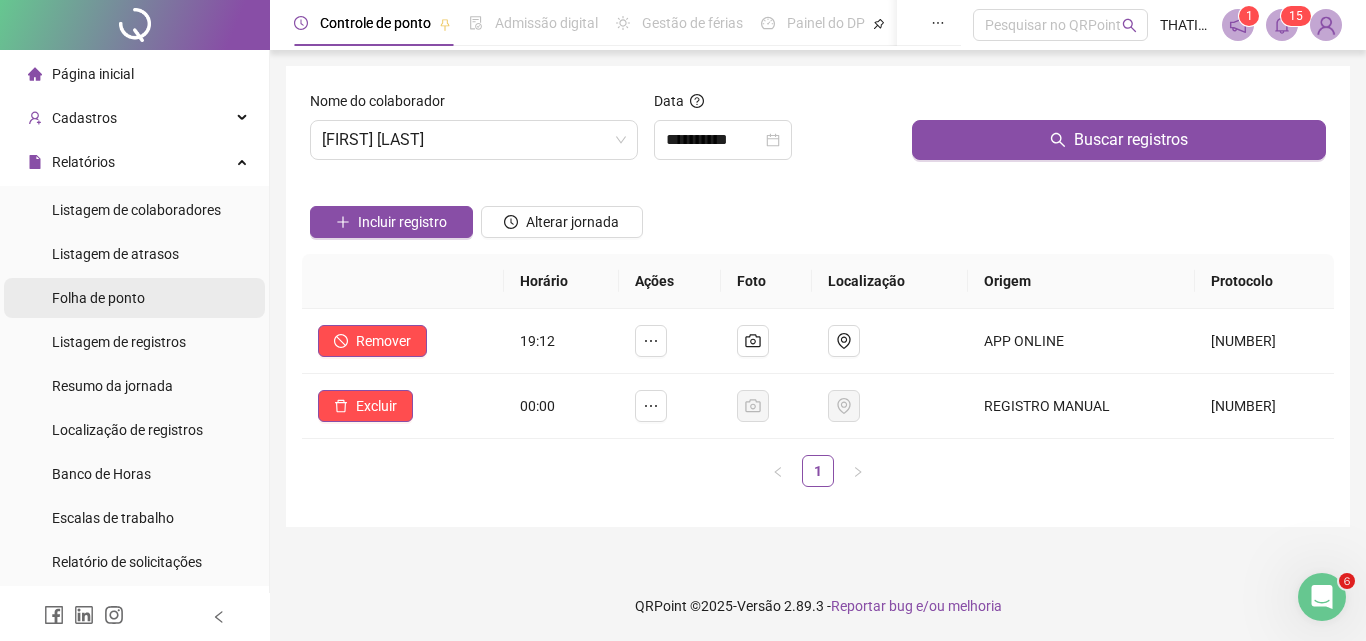 click on "Folha de ponto" at bounding box center [98, 298] 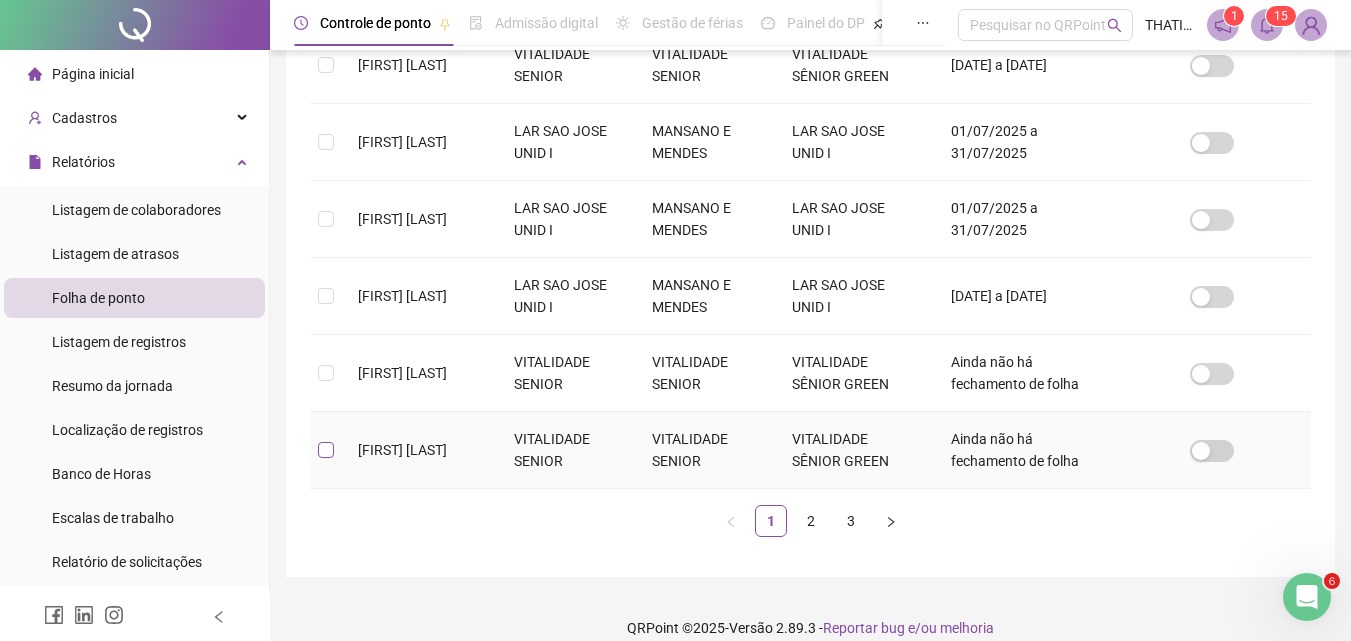 click at bounding box center [326, 450] 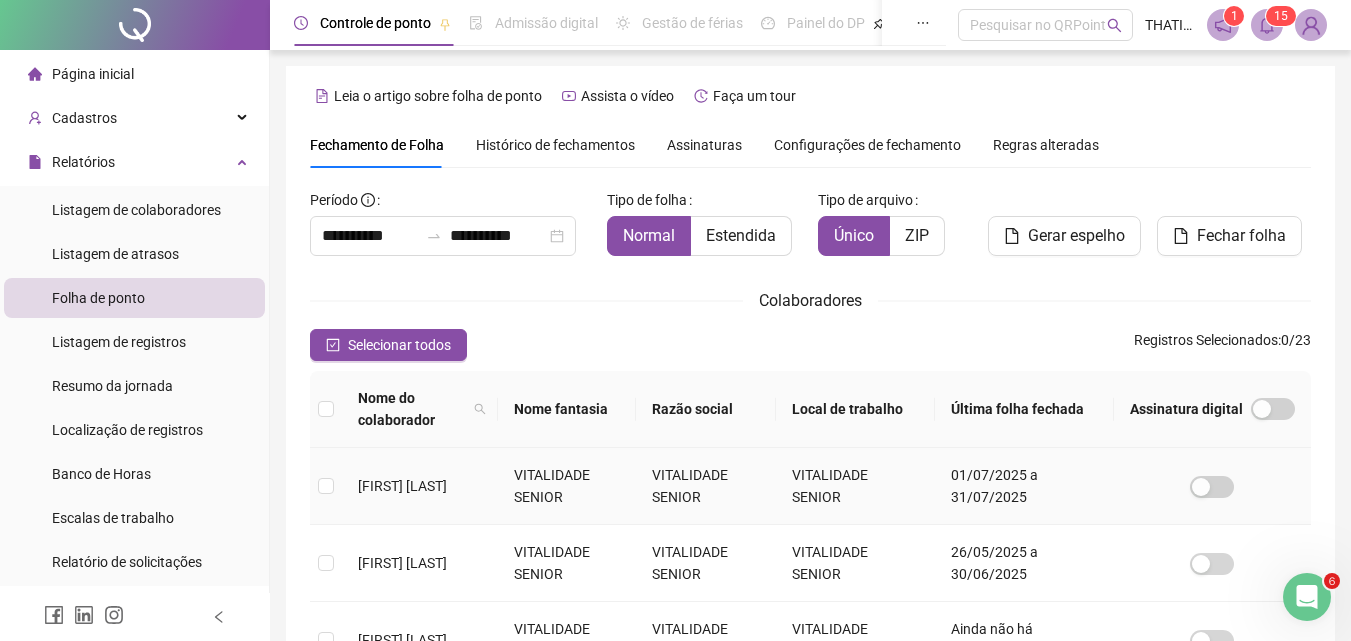 scroll, scrollTop: 600, scrollLeft: 0, axis: vertical 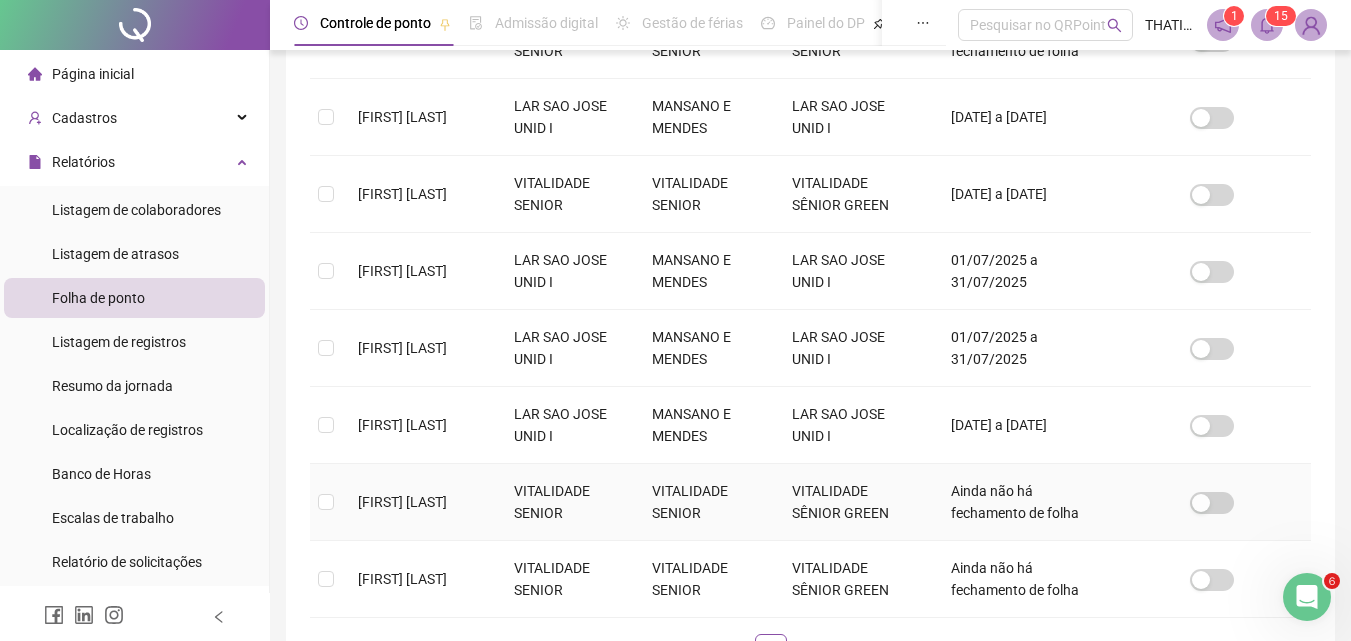 click on "[FIRST] [LAST] [LAST]" at bounding box center [420, 502] 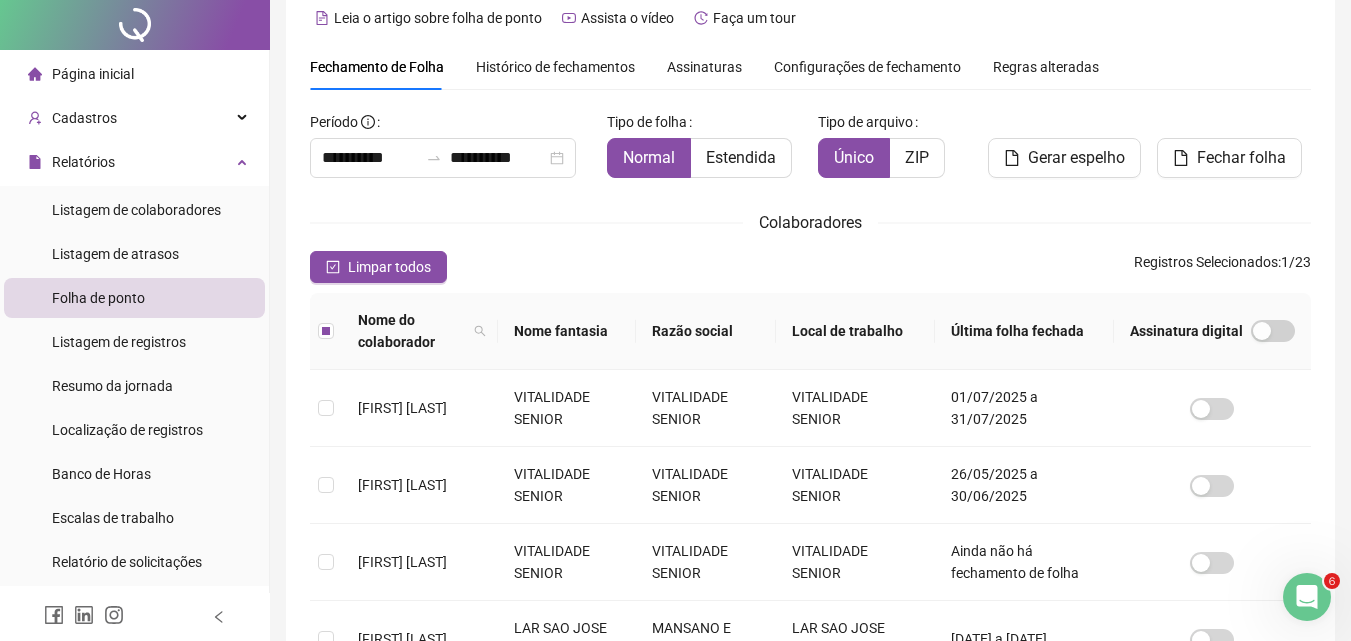 scroll, scrollTop: 0, scrollLeft: 0, axis: both 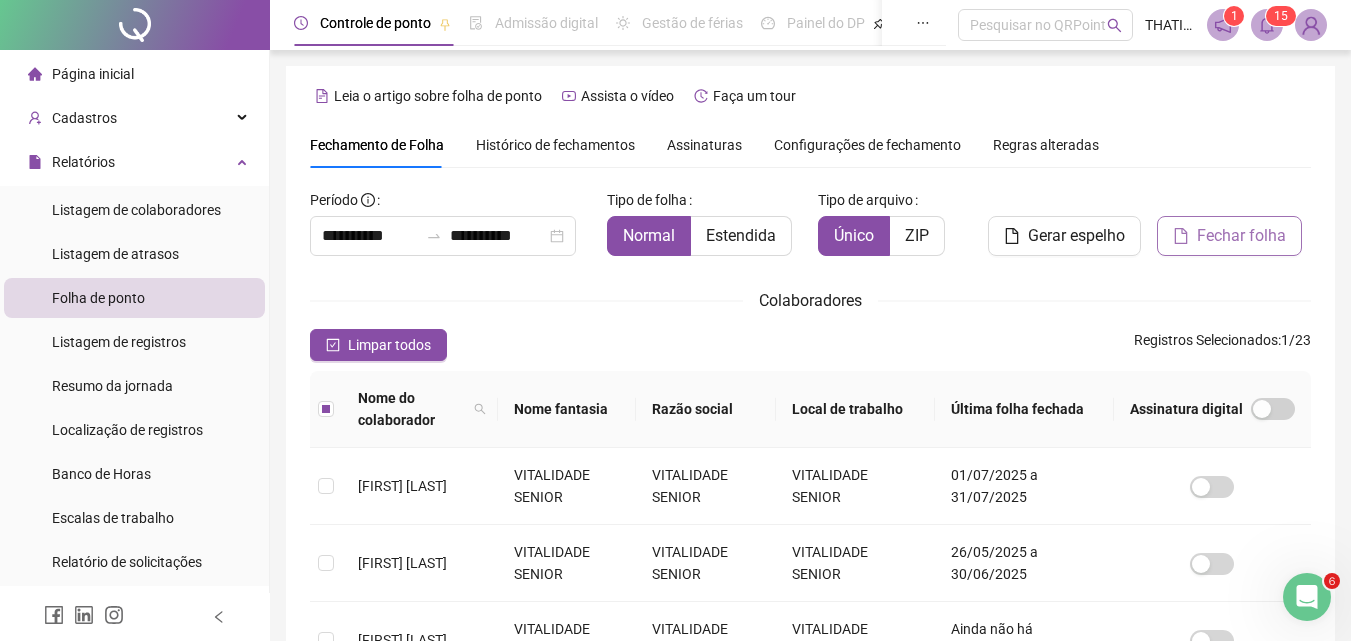 click on "Fechar folha" at bounding box center [1241, 236] 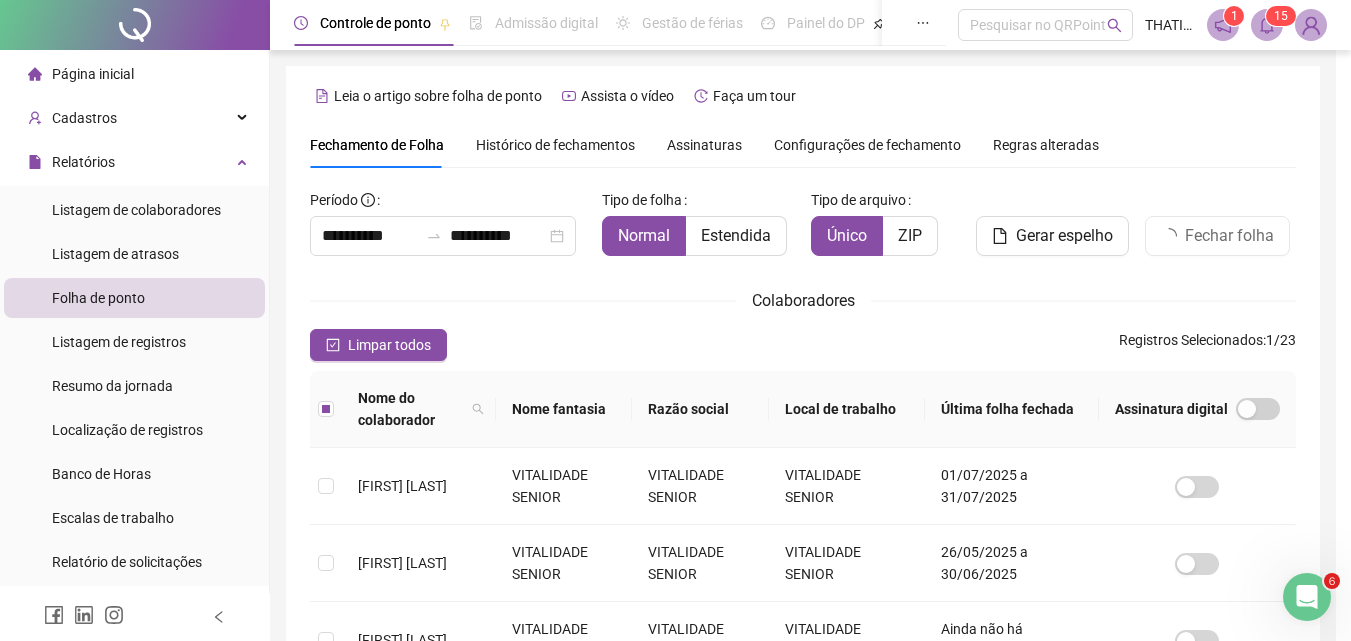 scroll, scrollTop: 78, scrollLeft: 0, axis: vertical 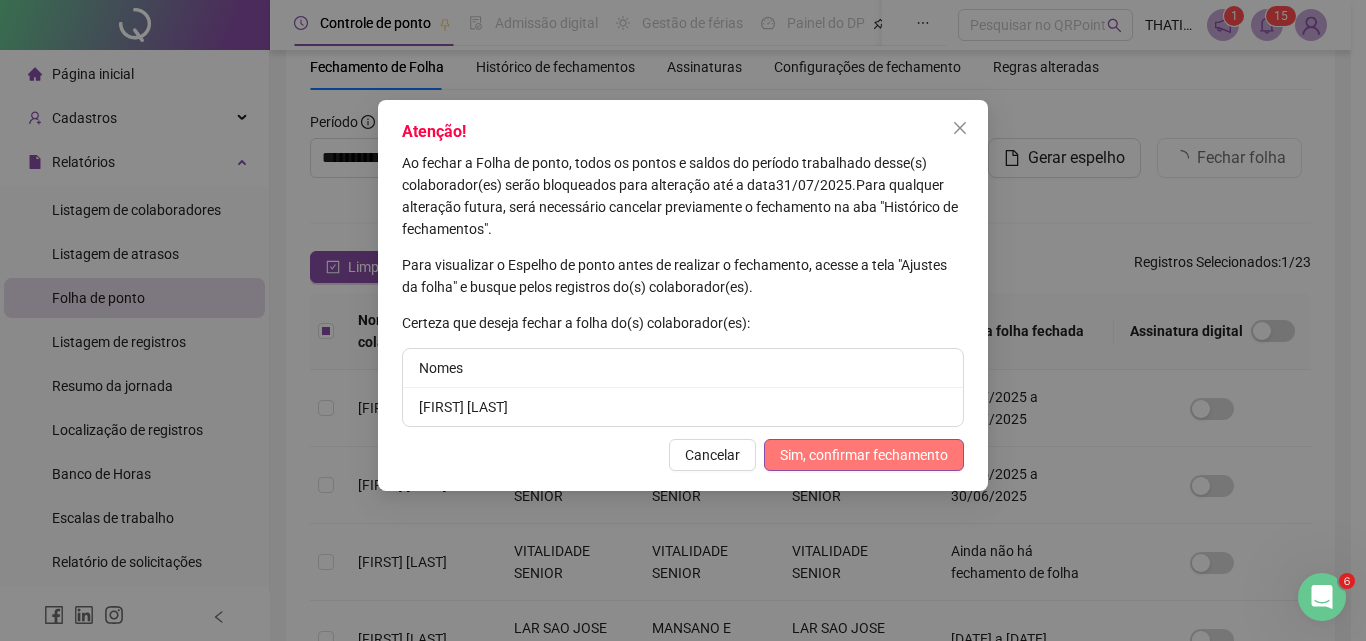 click on "Sim, confirmar fechamento" at bounding box center [864, 455] 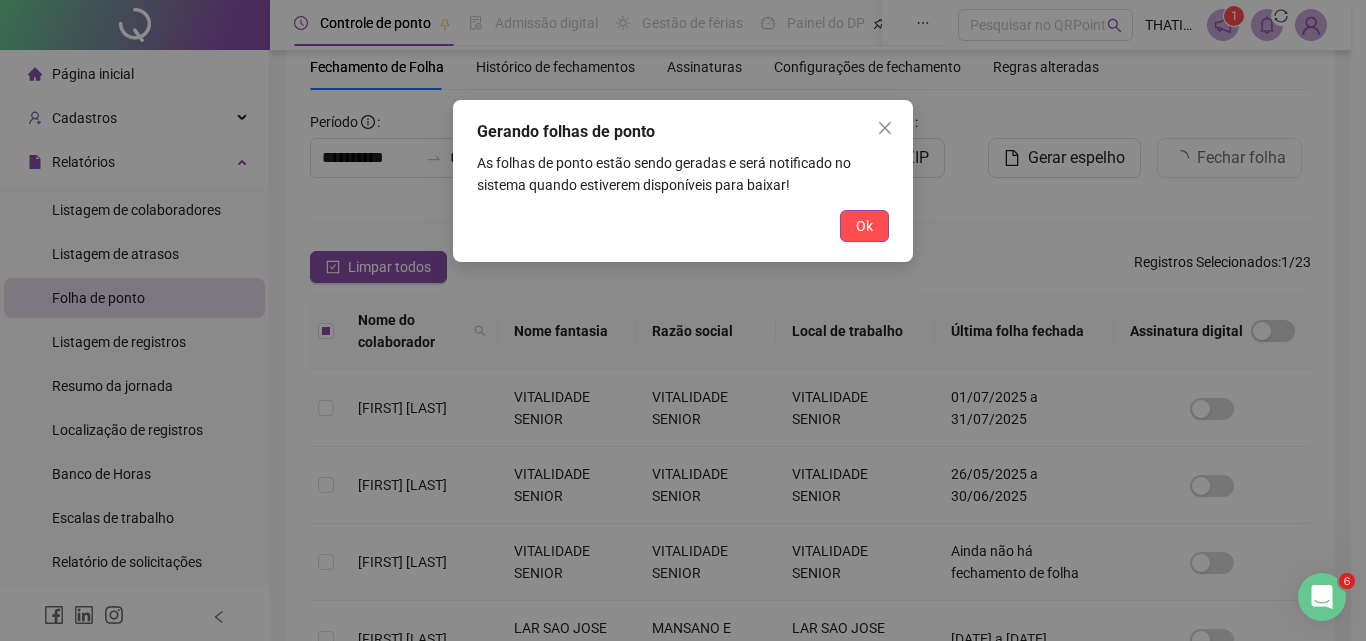 click on "Ok" at bounding box center [864, 226] 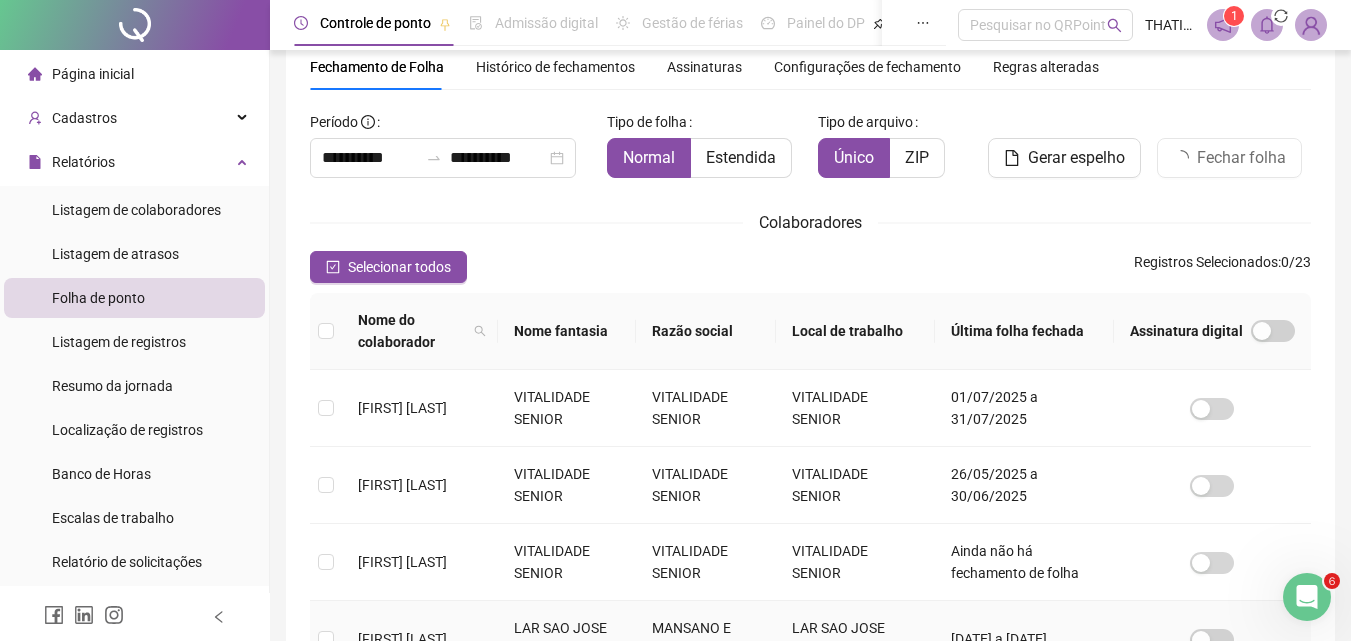 scroll, scrollTop: 729, scrollLeft: 0, axis: vertical 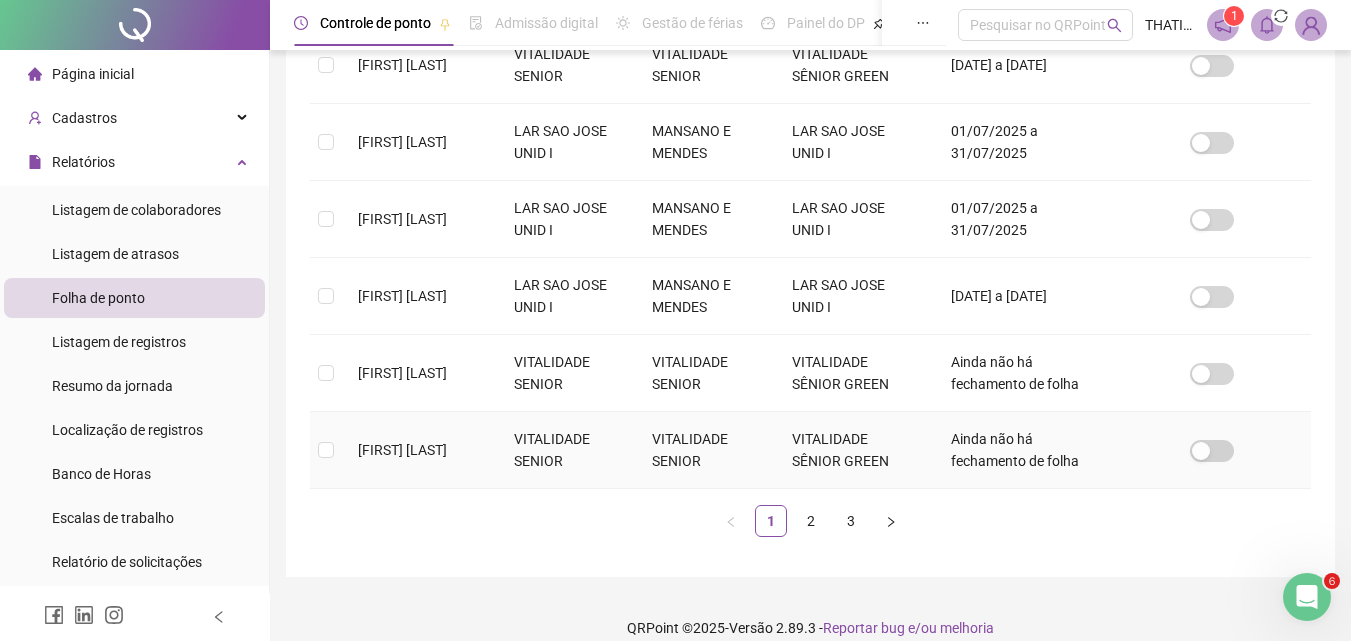 click on "[FIRST] [LAST] [LAST]" at bounding box center (402, 450) 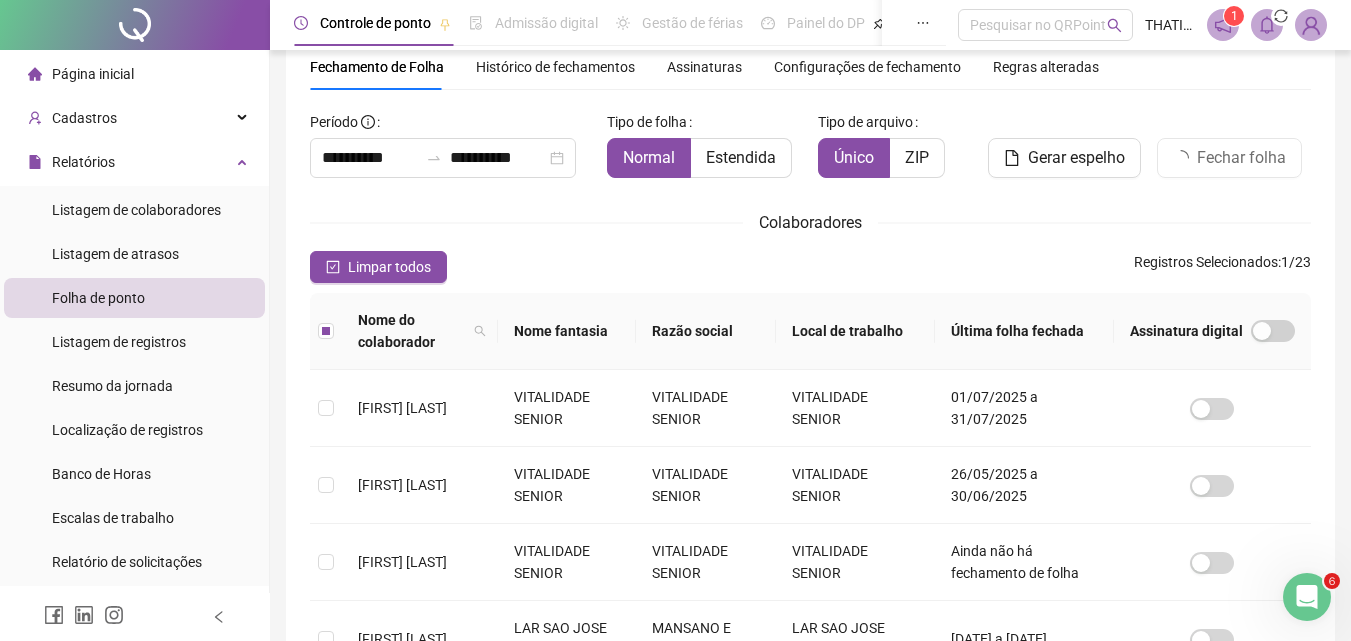 scroll, scrollTop: 0, scrollLeft: 0, axis: both 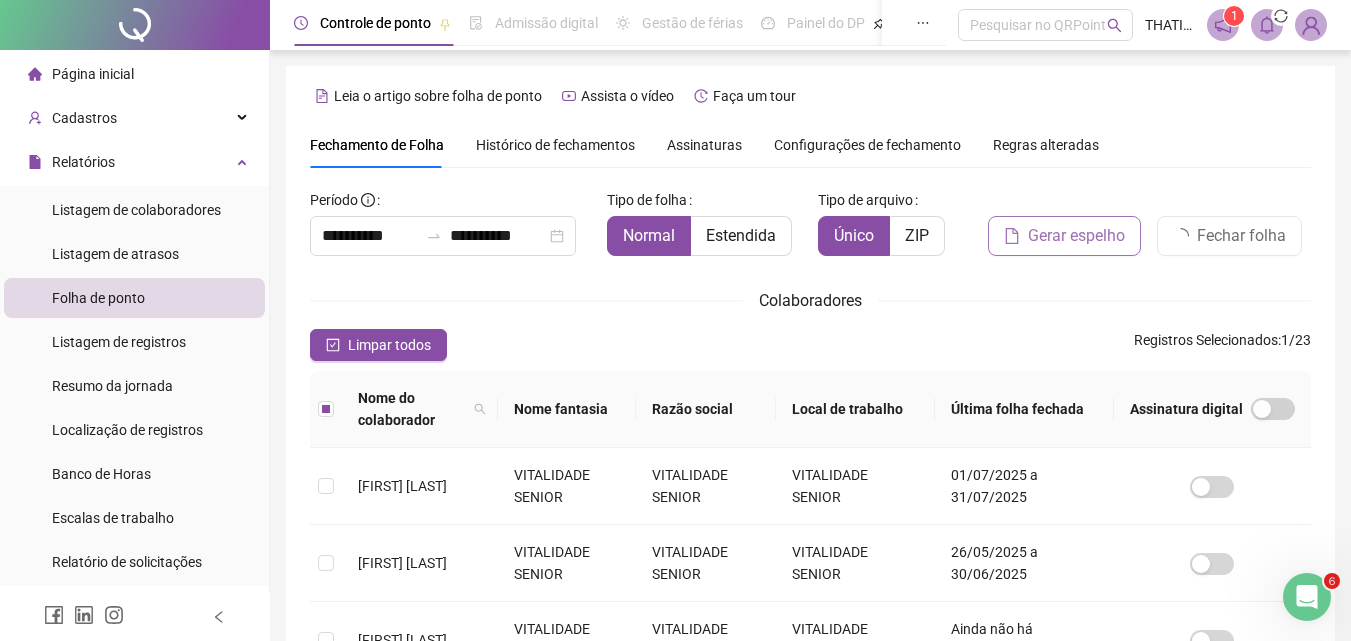 click on "Gerar espelho" at bounding box center (1076, 236) 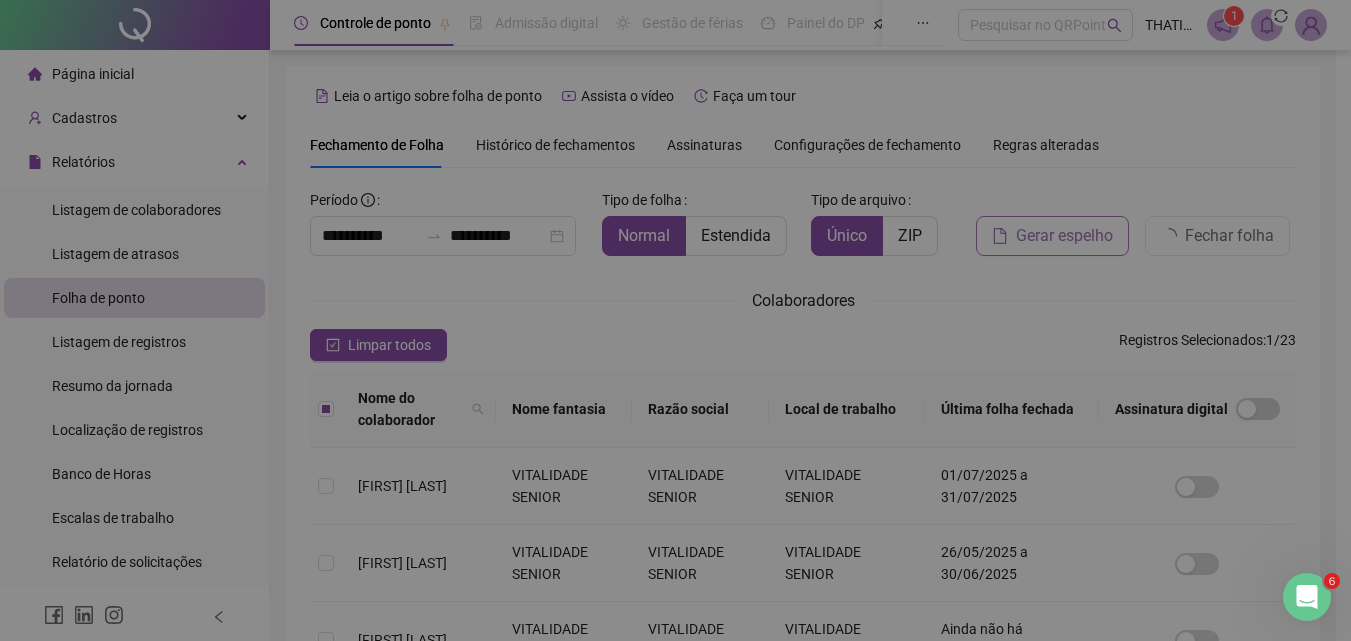 scroll, scrollTop: 78, scrollLeft: 0, axis: vertical 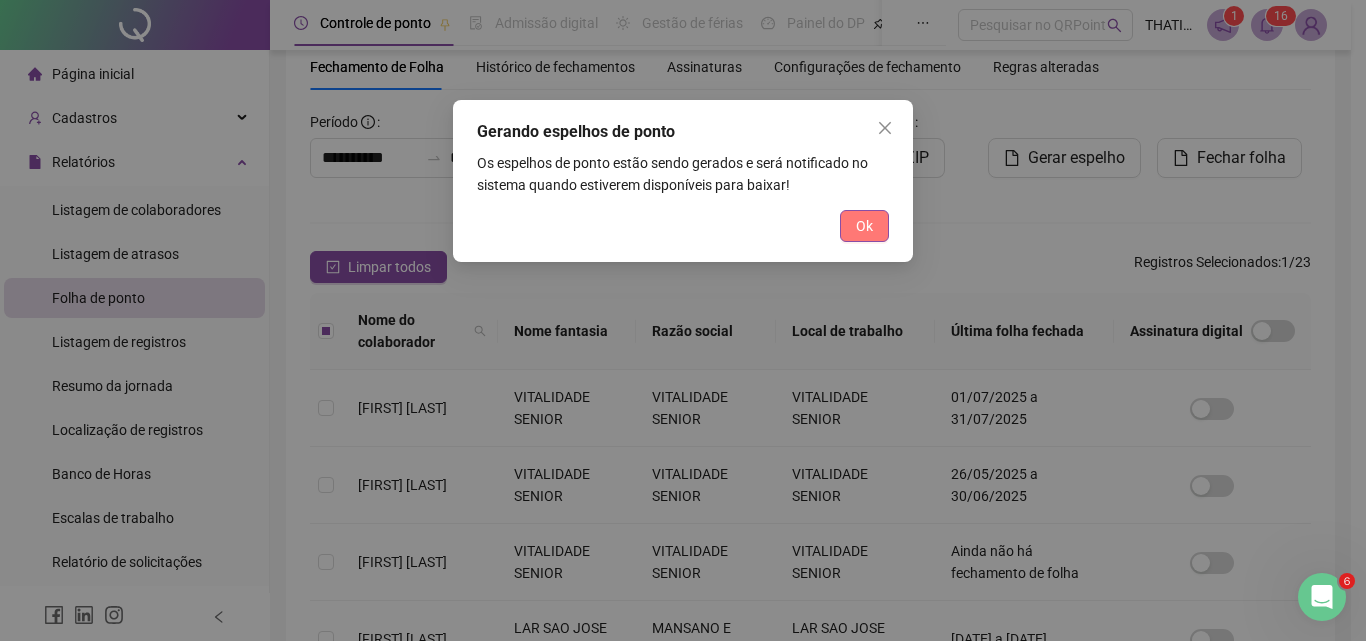 drag, startPoint x: 861, startPoint y: 204, endPoint x: 870, endPoint y: 221, distance: 19.235384 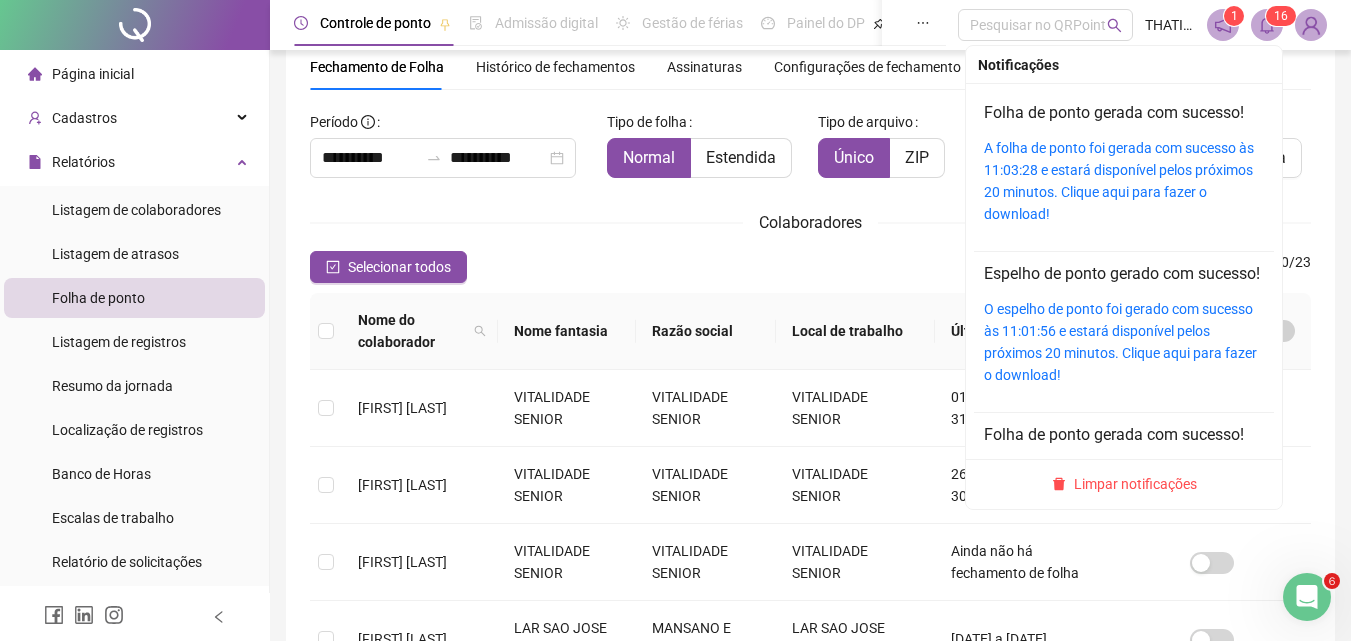 click 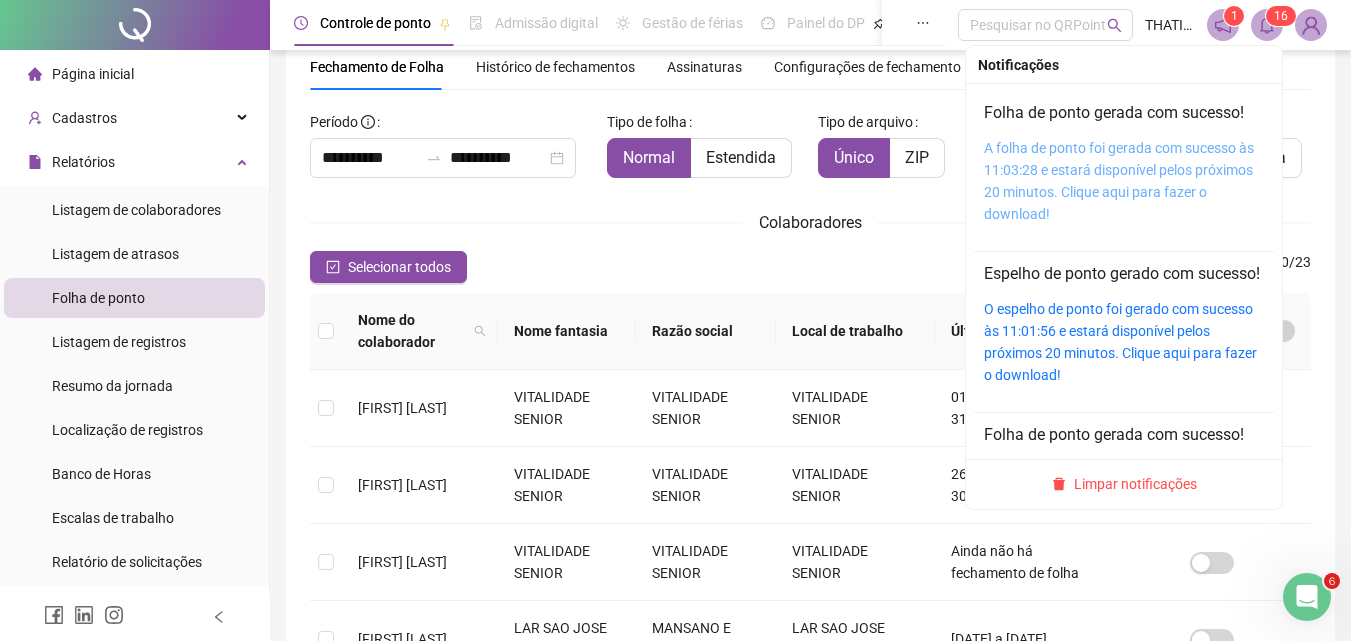 click on "A folha de ponto foi gerada com sucesso às 11:03:28 e estará disponível pelos próximos 20 minutos.
Clique aqui para fazer o download!" at bounding box center (1119, 181) 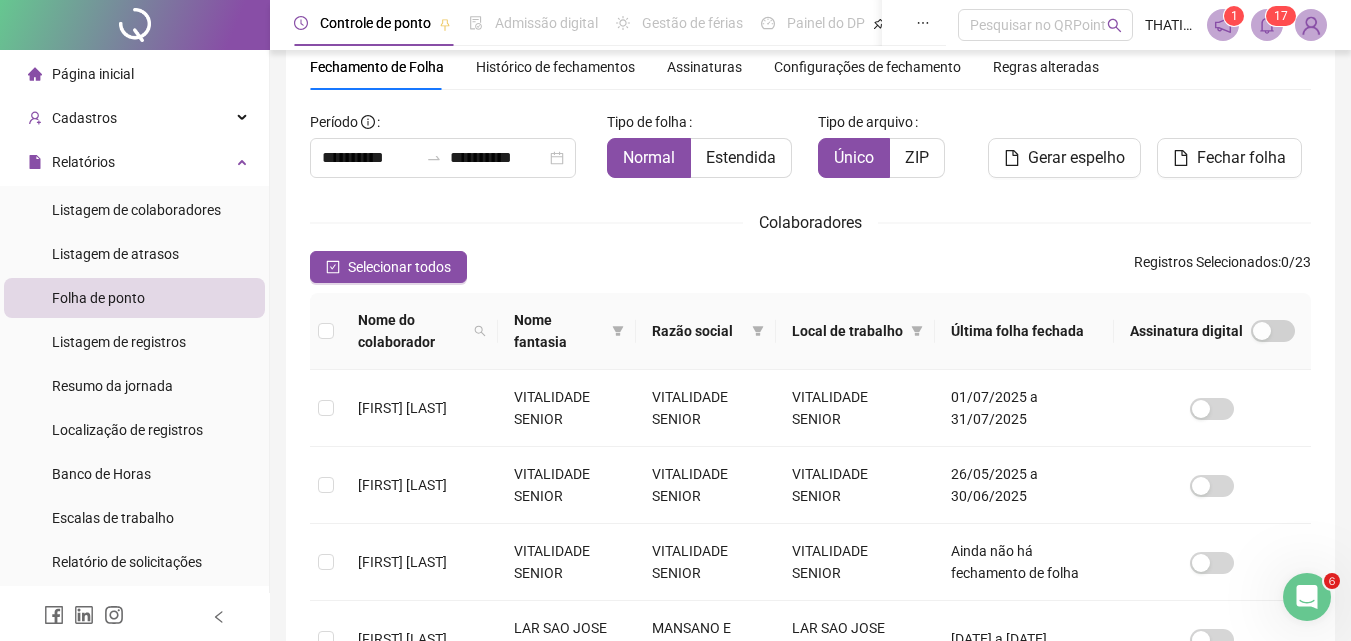 scroll, scrollTop: 89, scrollLeft: 0, axis: vertical 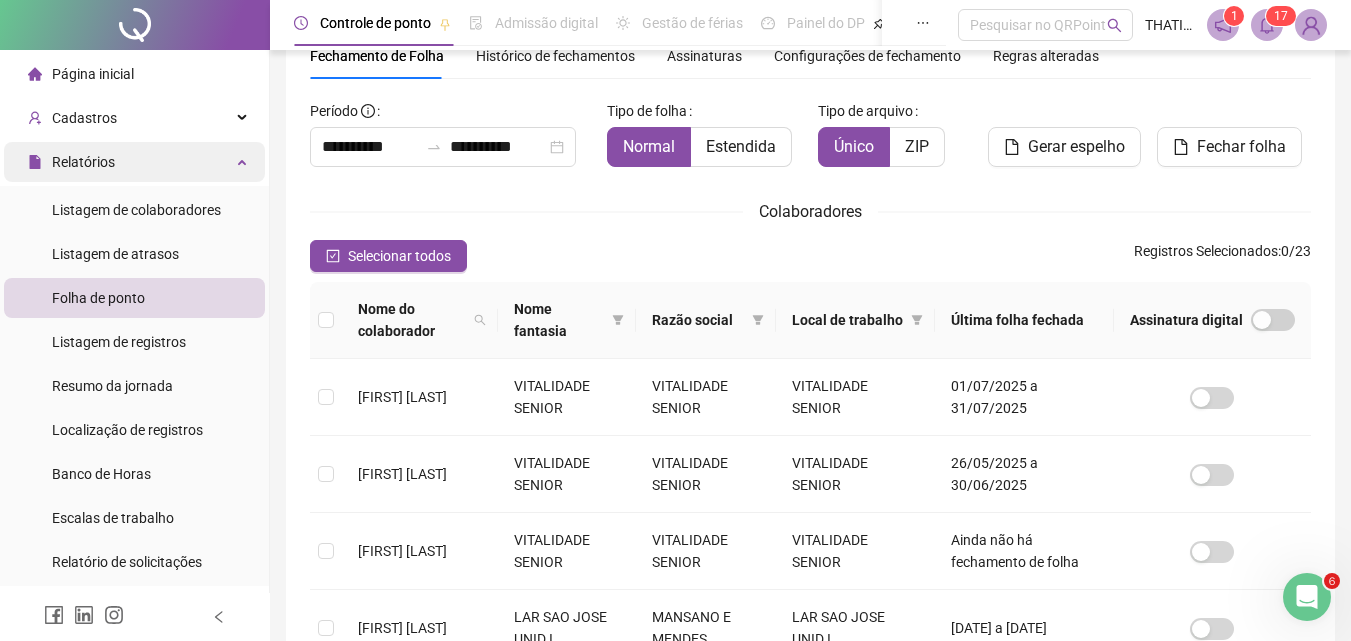 drag, startPoint x: 88, startPoint y: 66, endPoint x: 114, endPoint y: 149, distance: 86.977005 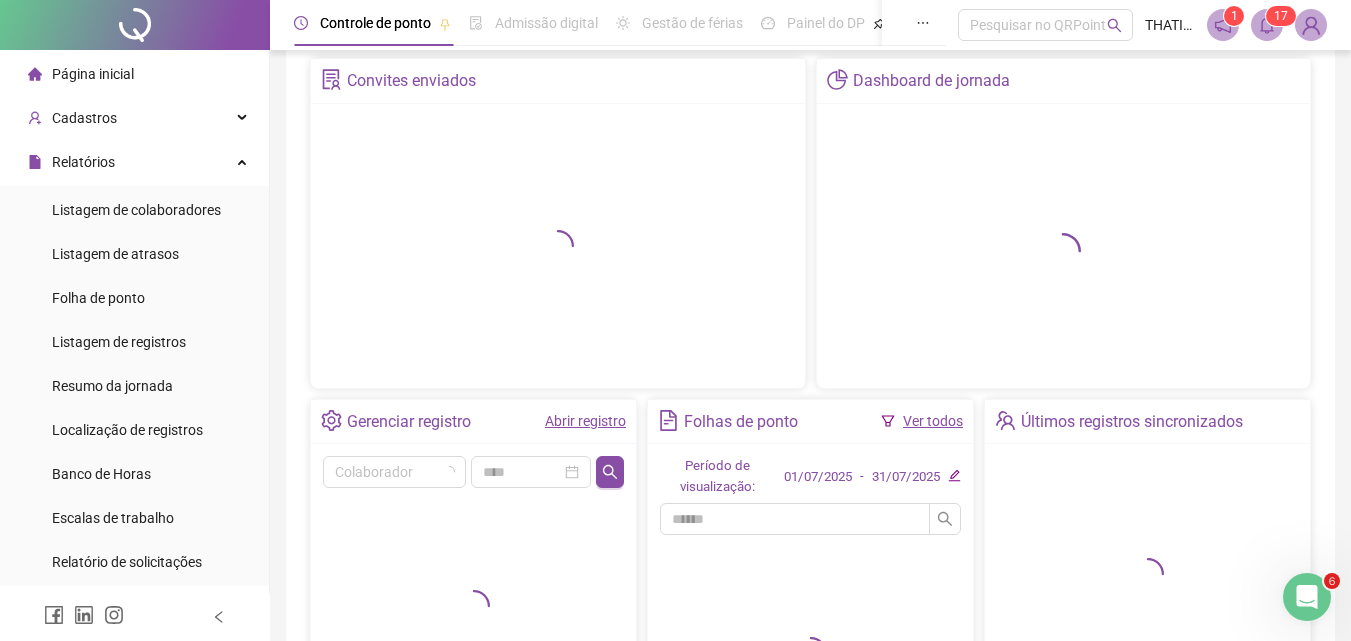 click on "Abrir registro" at bounding box center (585, 421) 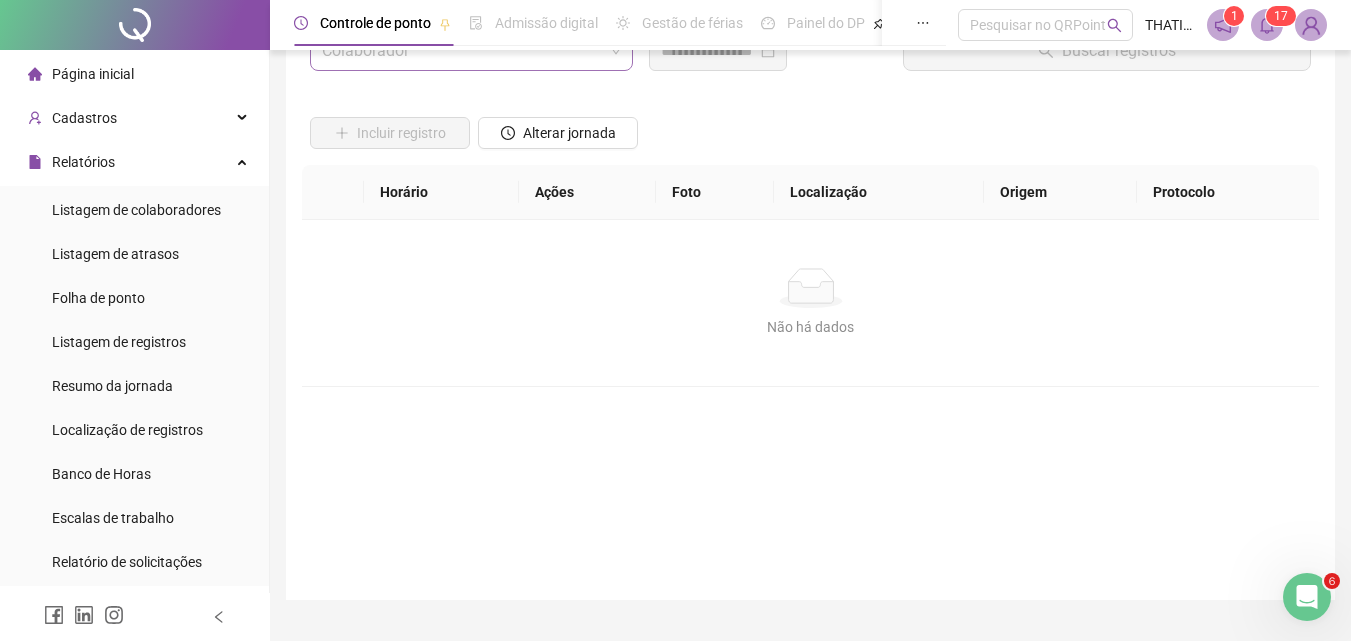 scroll, scrollTop: 0, scrollLeft: 0, axis: both 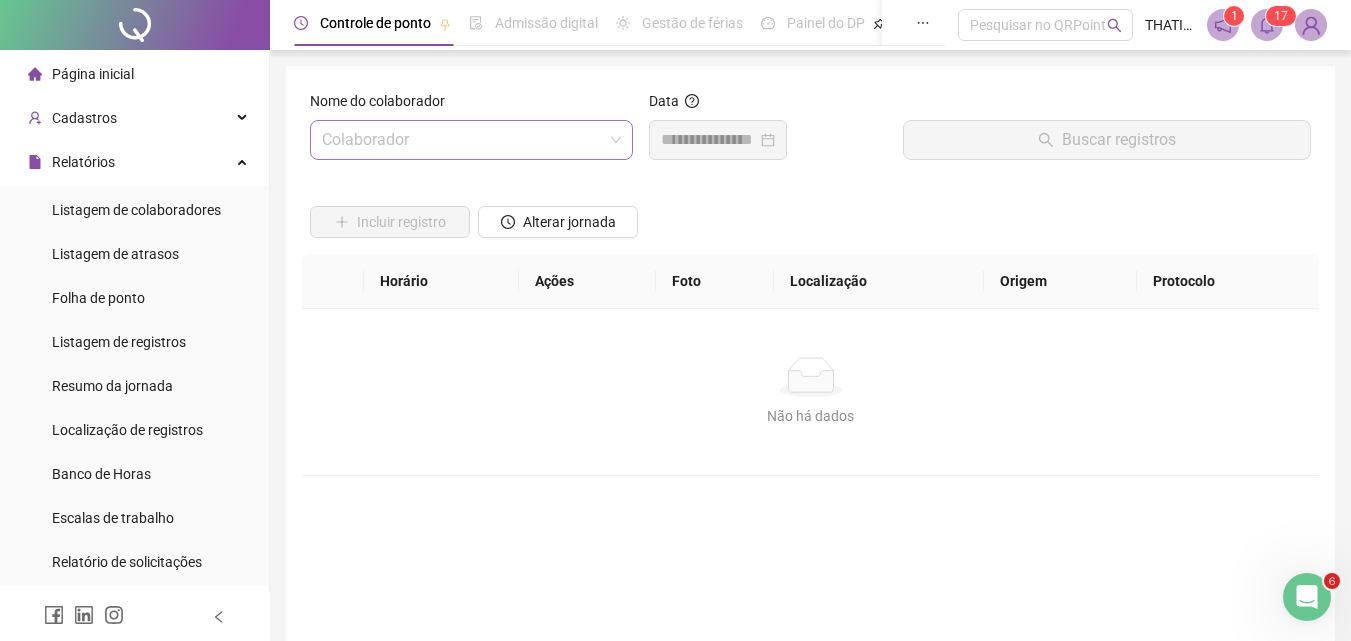 click at bounding box center [462, 140] 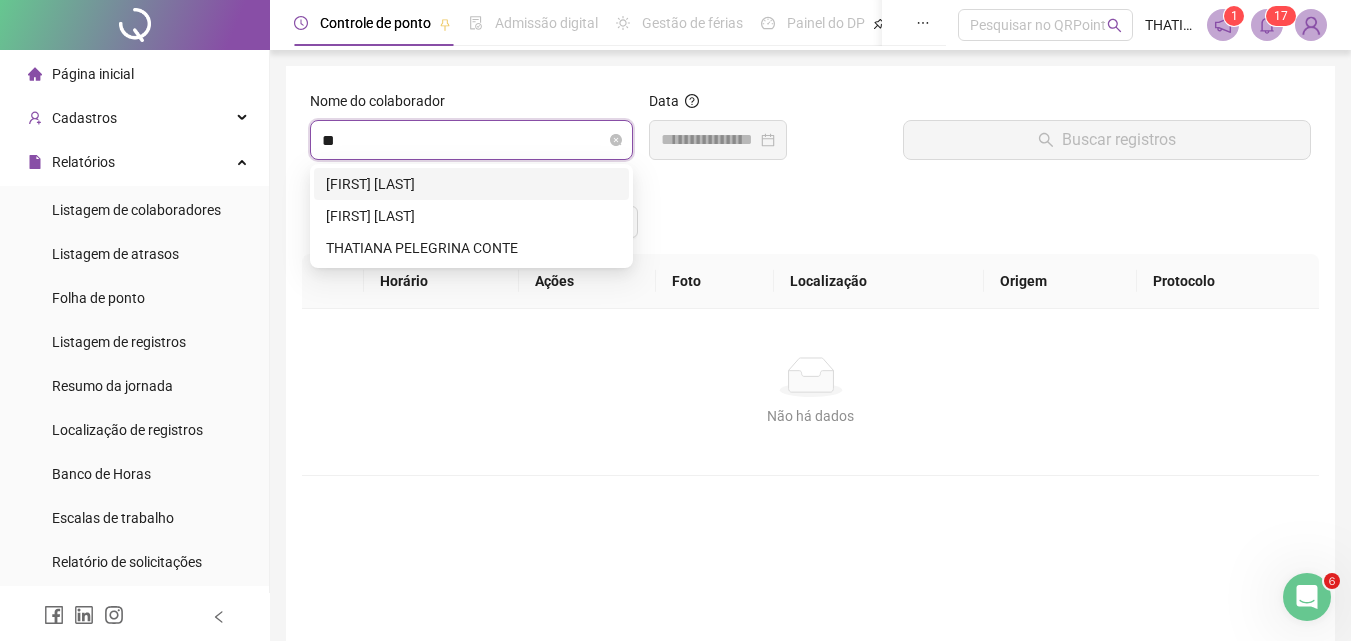 type on "***" 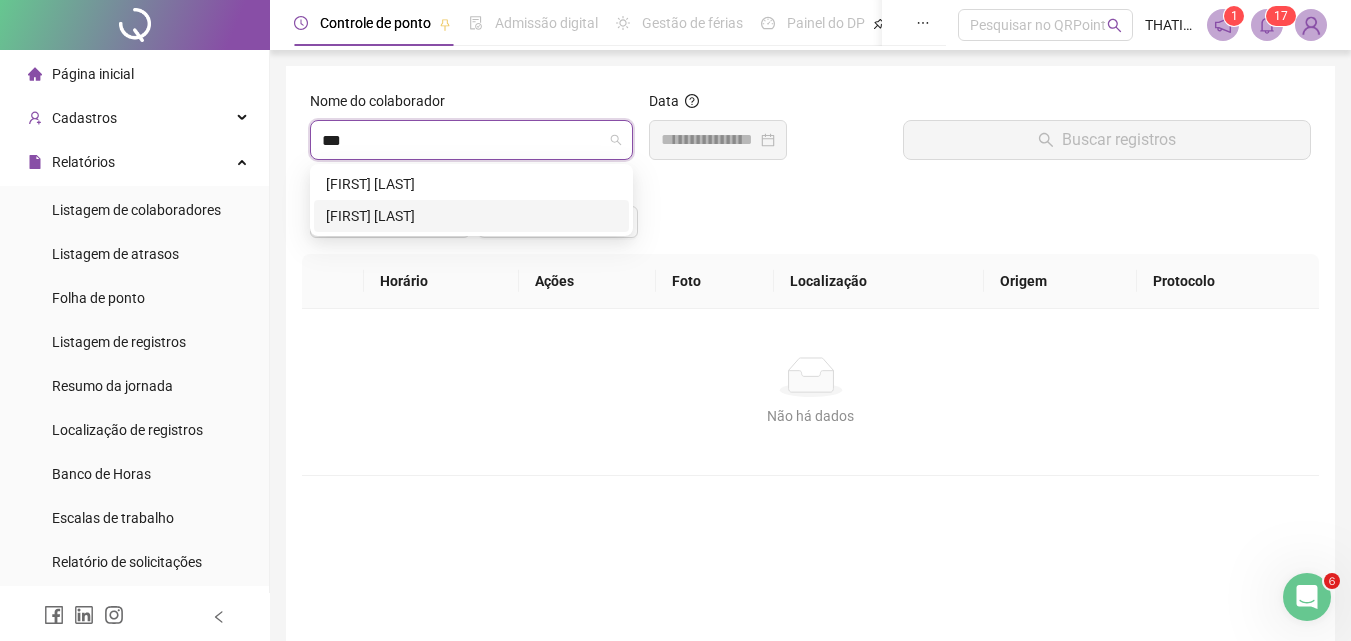 click on "[FIRST] [LAST] [LAST]" at bounding box center [471, 216] 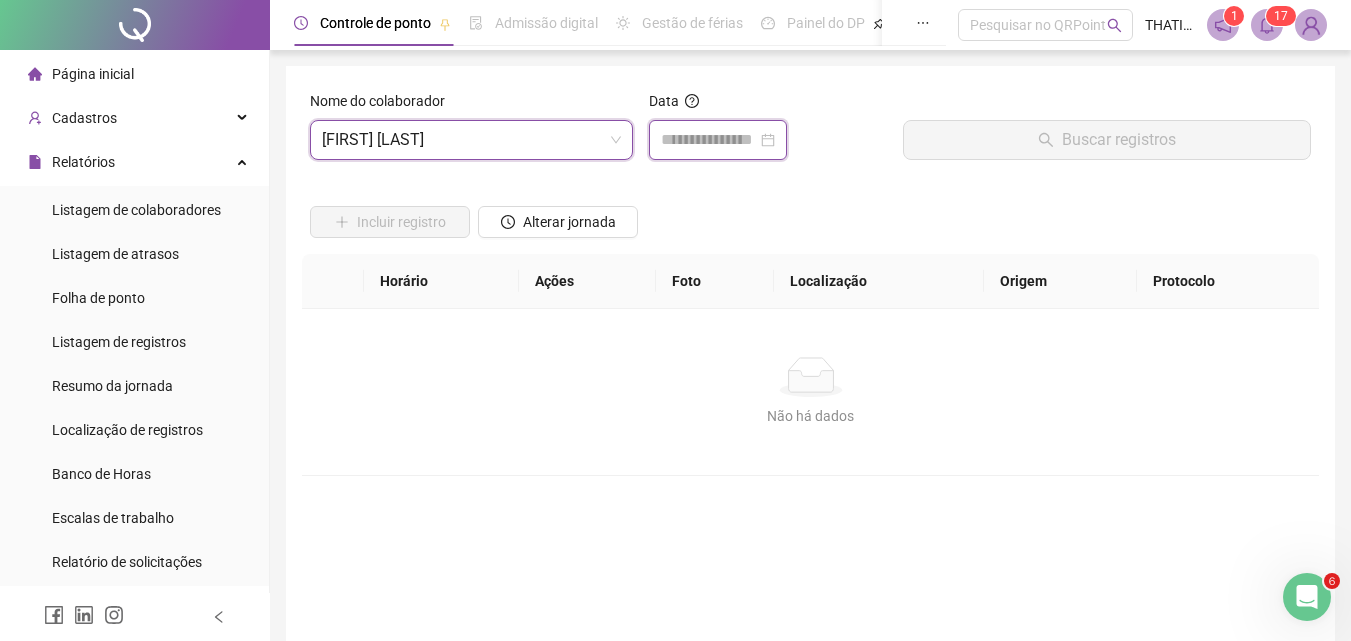 click at bounding box center (709, 140) 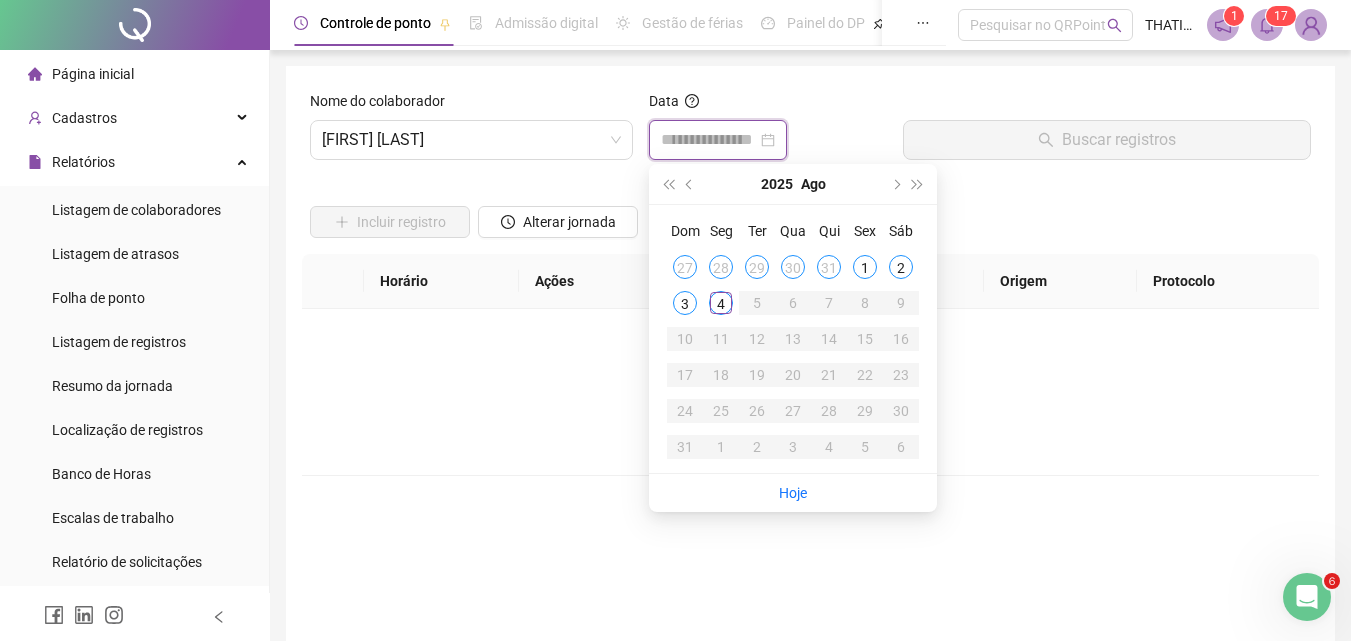 click at bounding box center (718, 140) 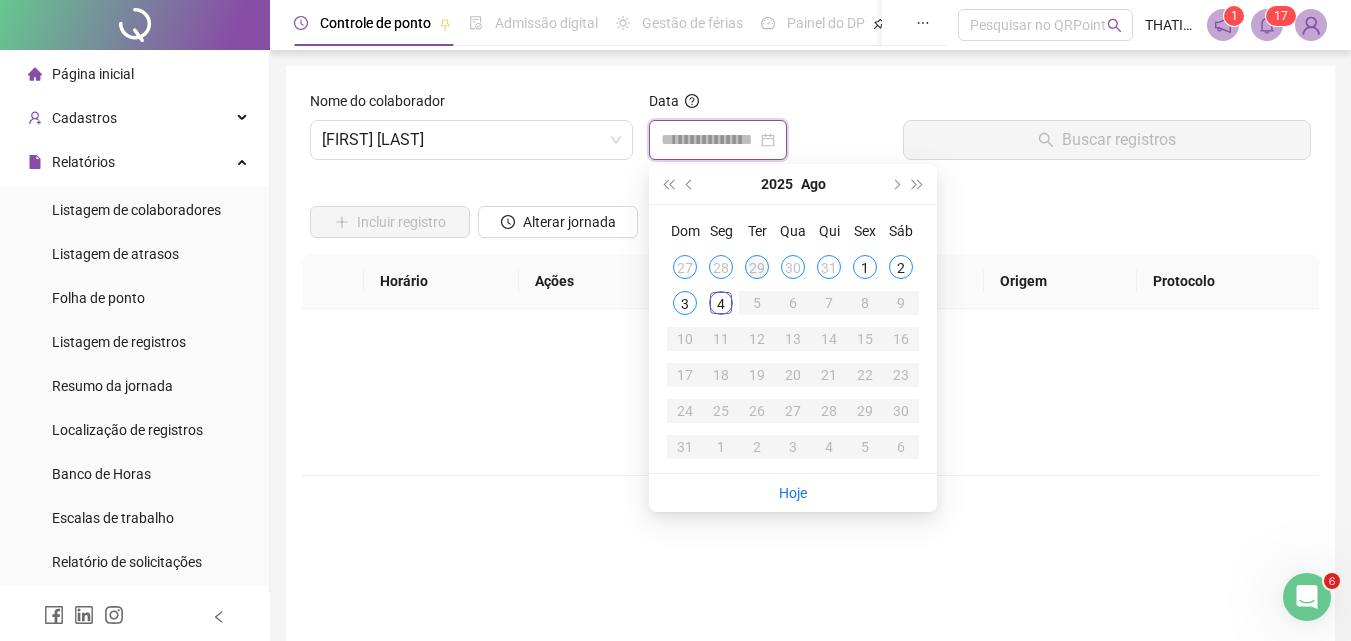 type on "**********" 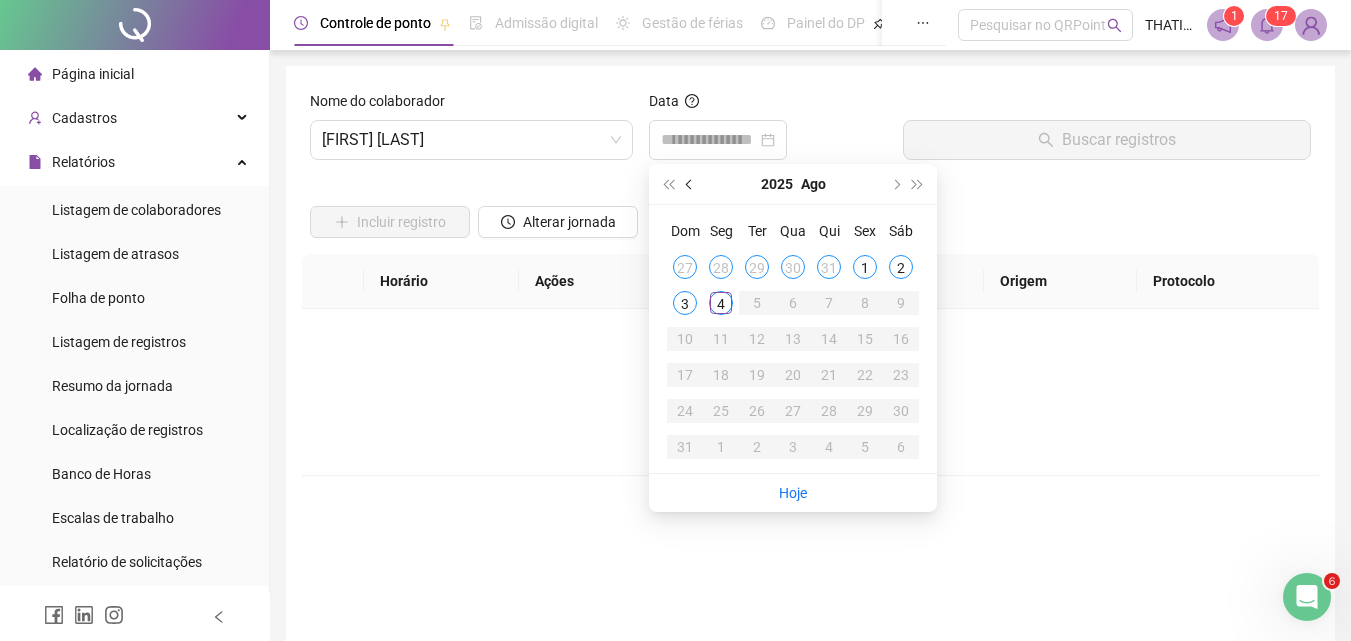 click at bounding box center [690, 184] 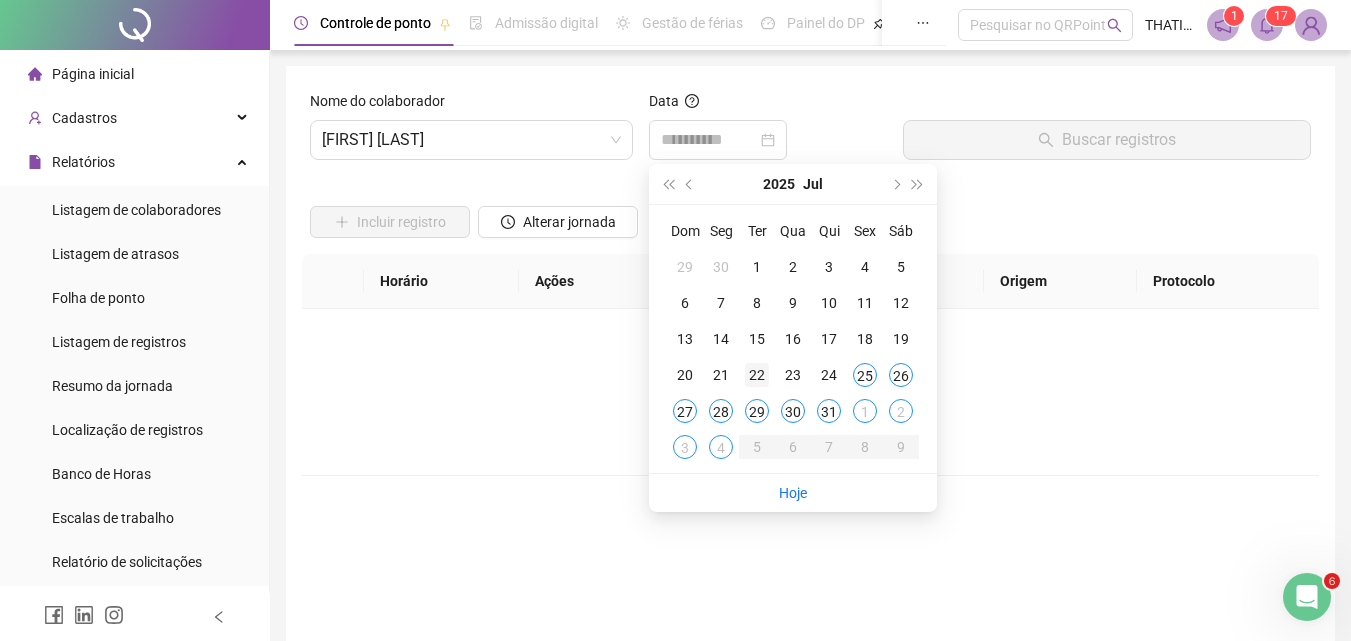 type on "**********" 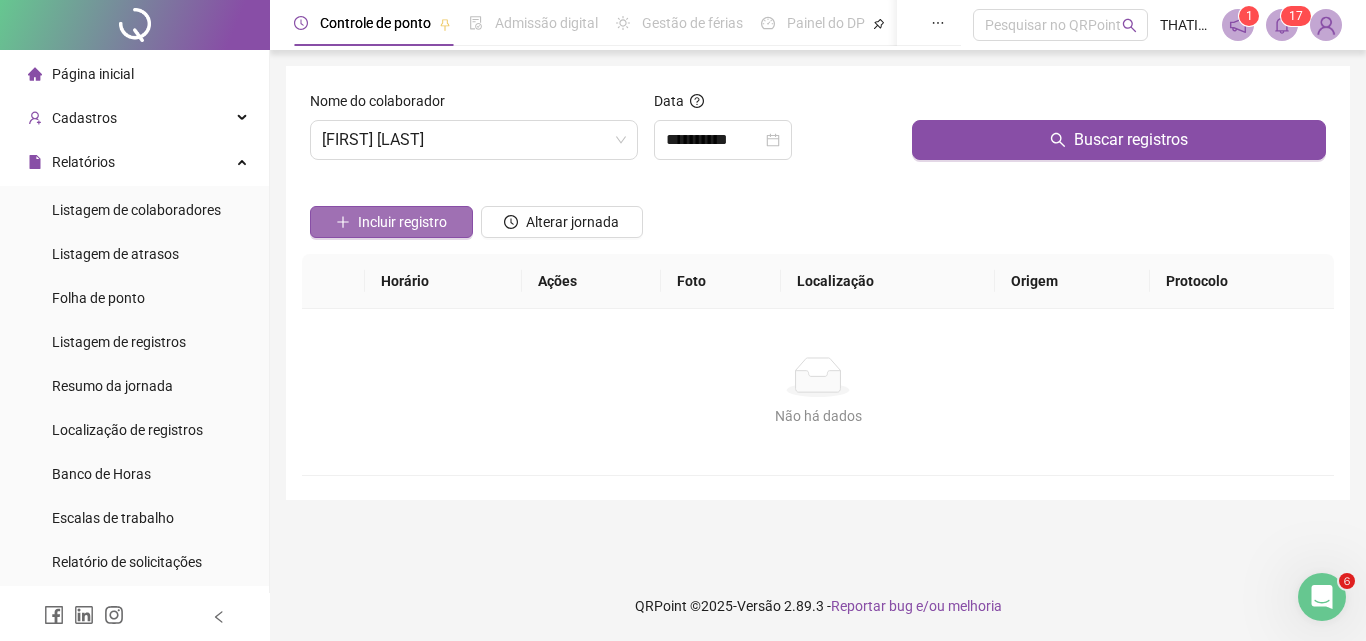 click on "Incluir registro" at bounding box center [402, 222] 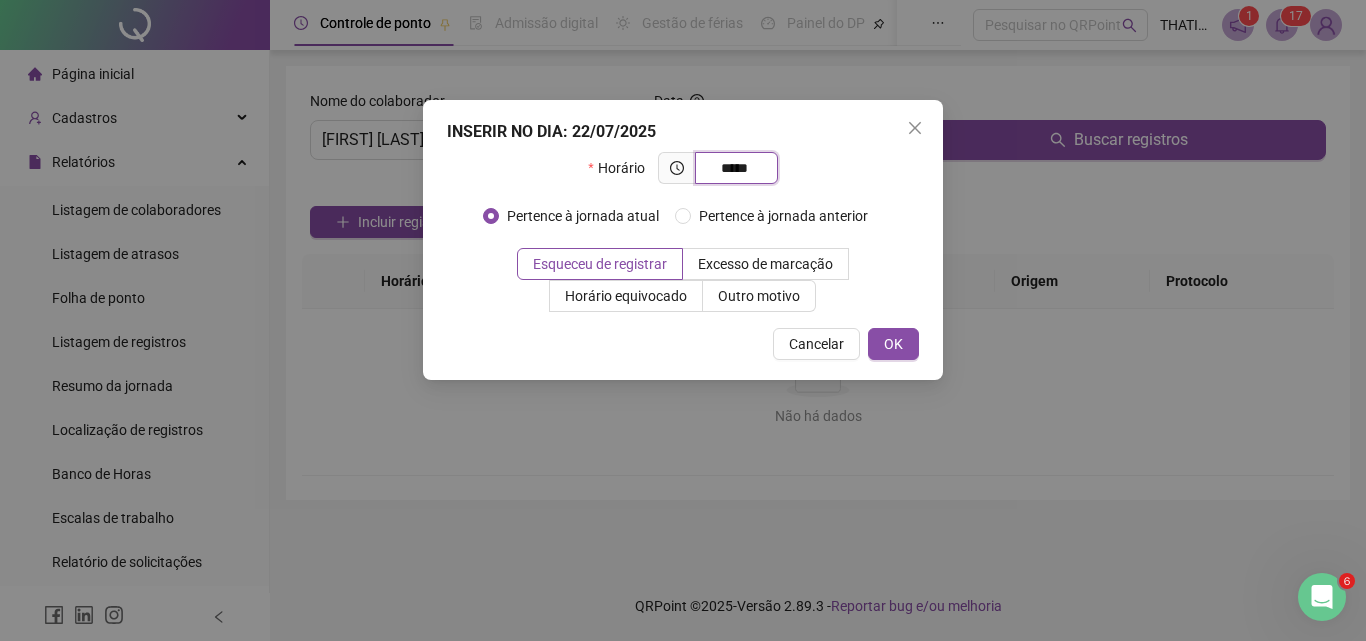 type on "*****" 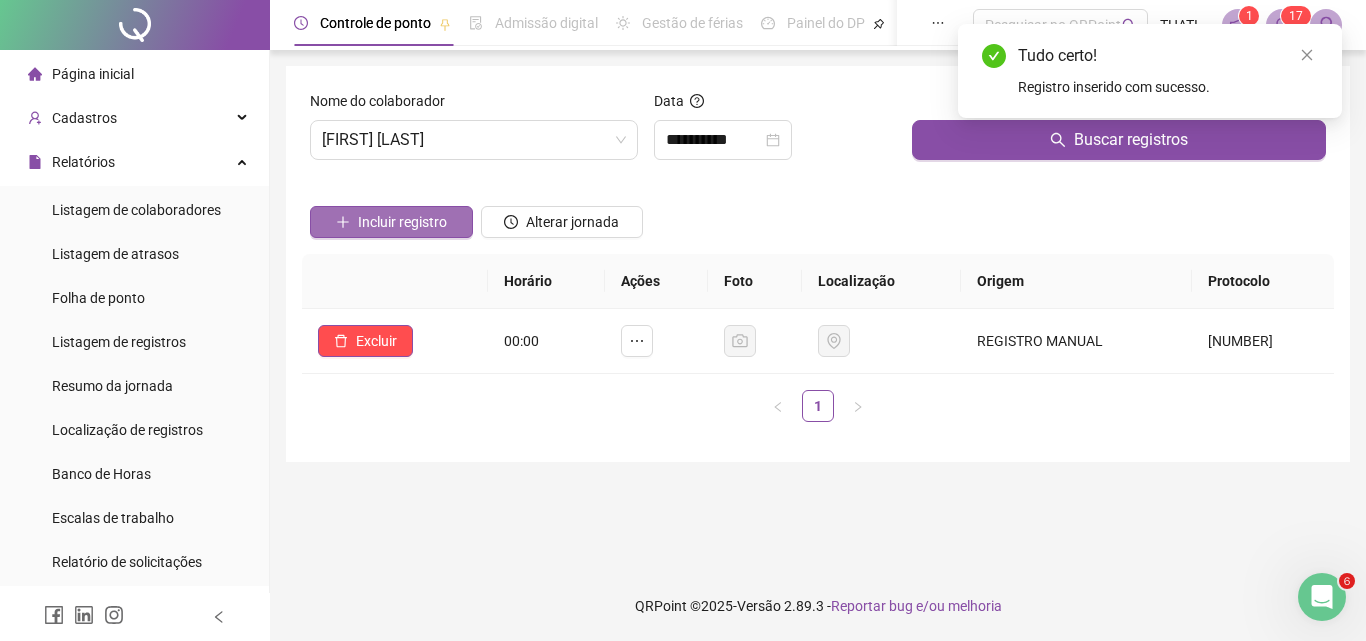 click on "Incluir registro" at bounding box center [391, 222] 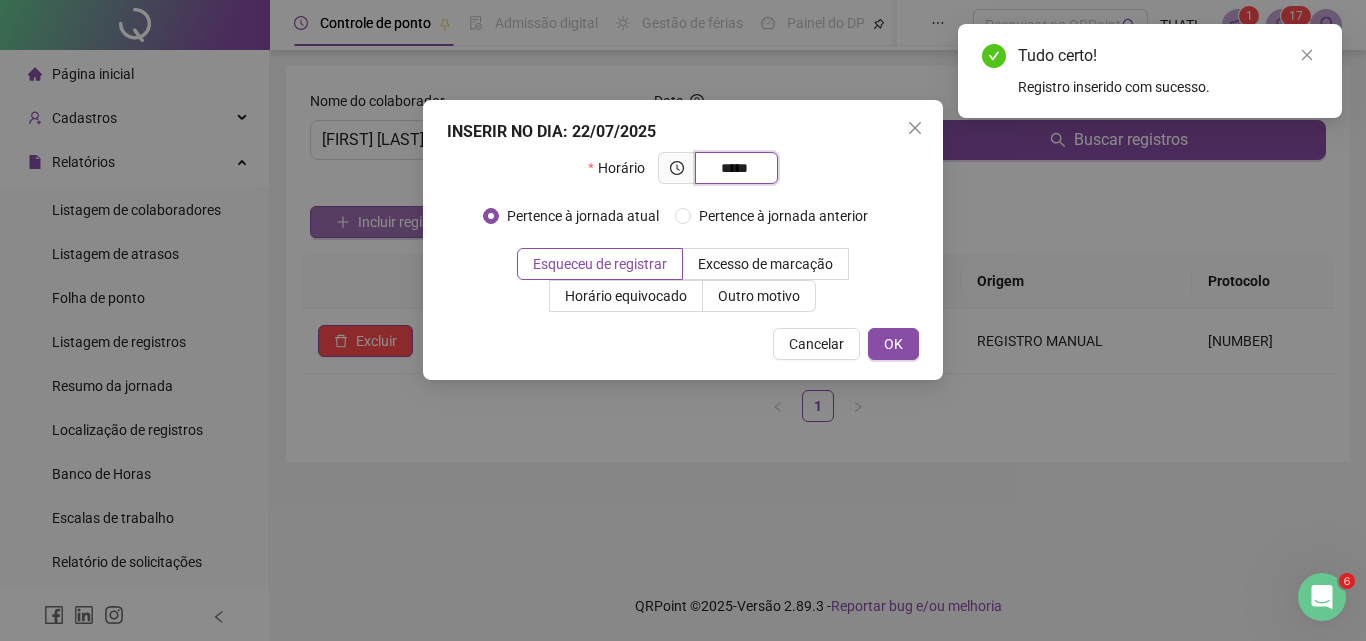 type on "*****" 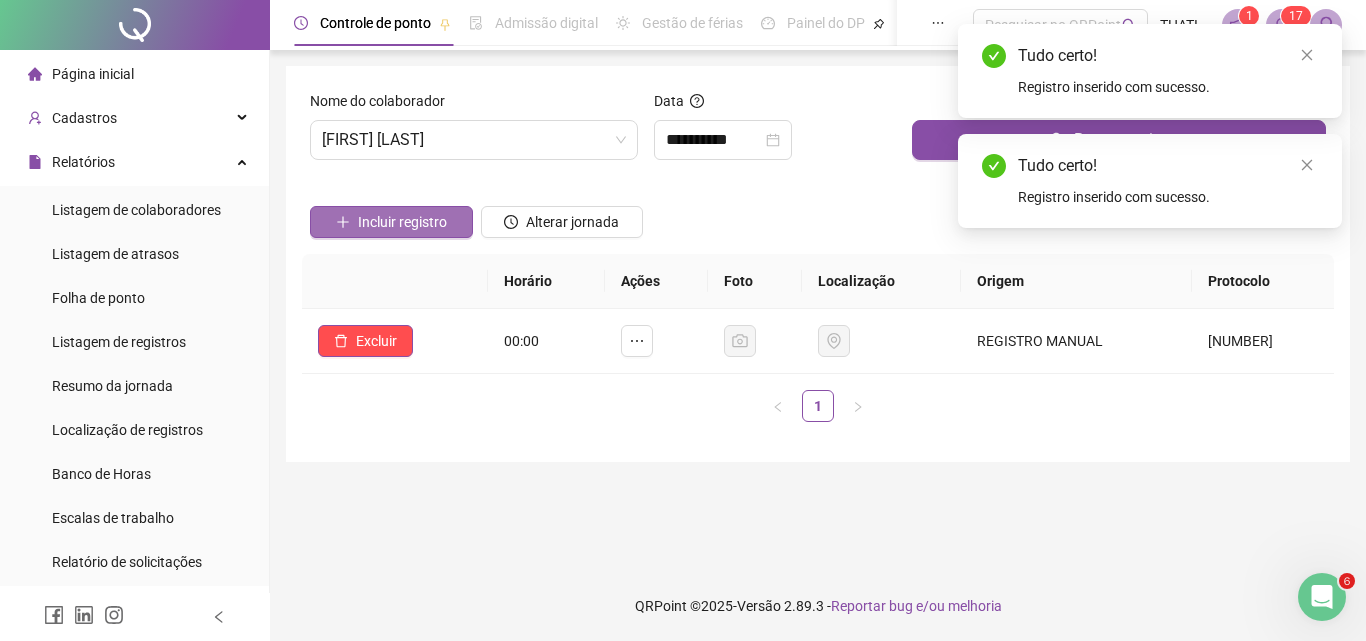 click on "Incluir registro" at bounding box center (391, 222) 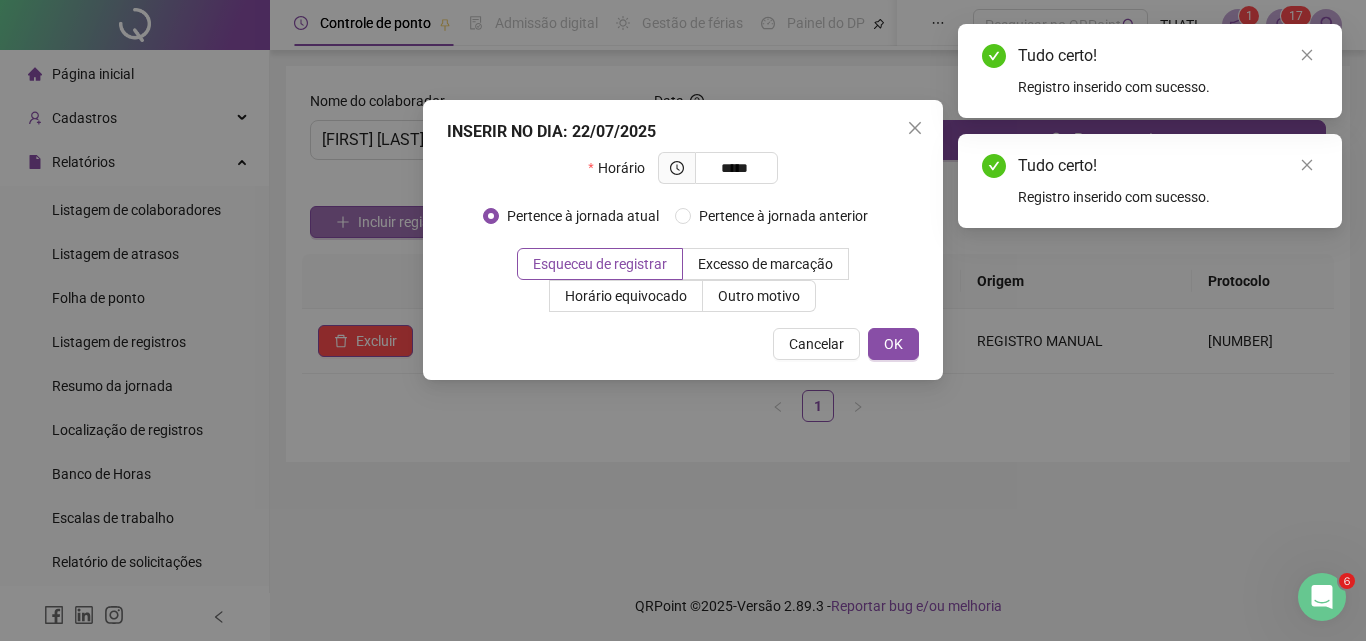 type on "*****" 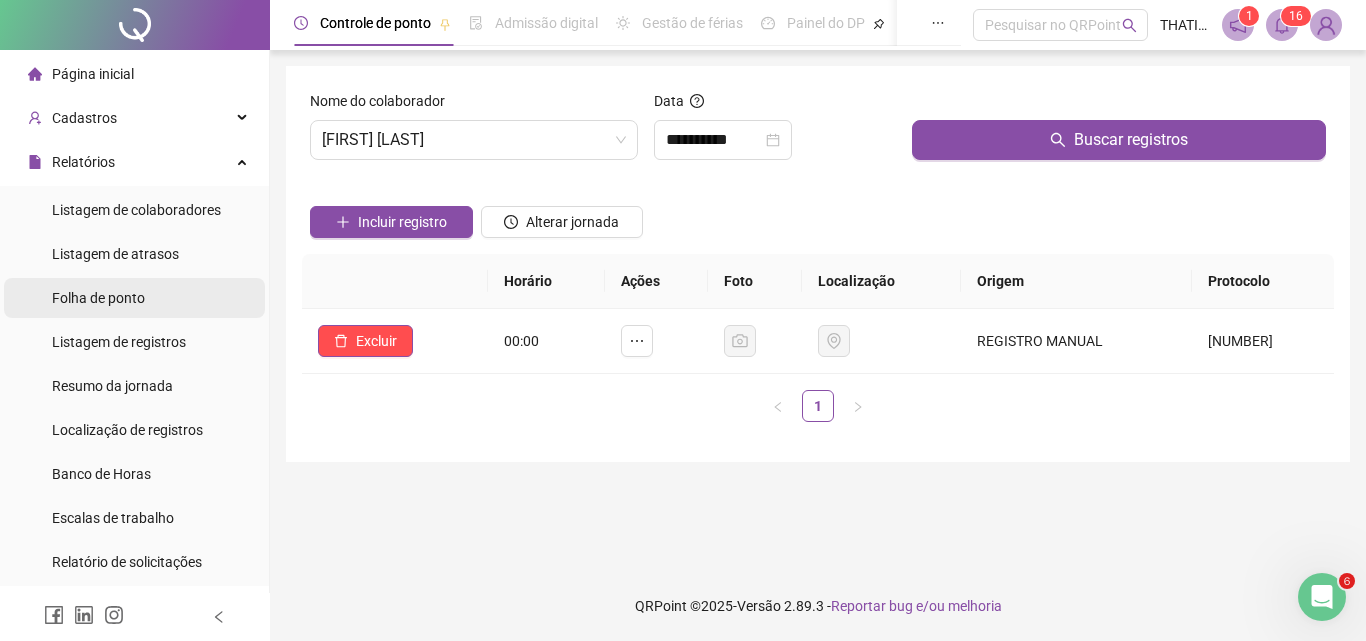 click on "Folha de ponto" at bounding box center (98, 298) 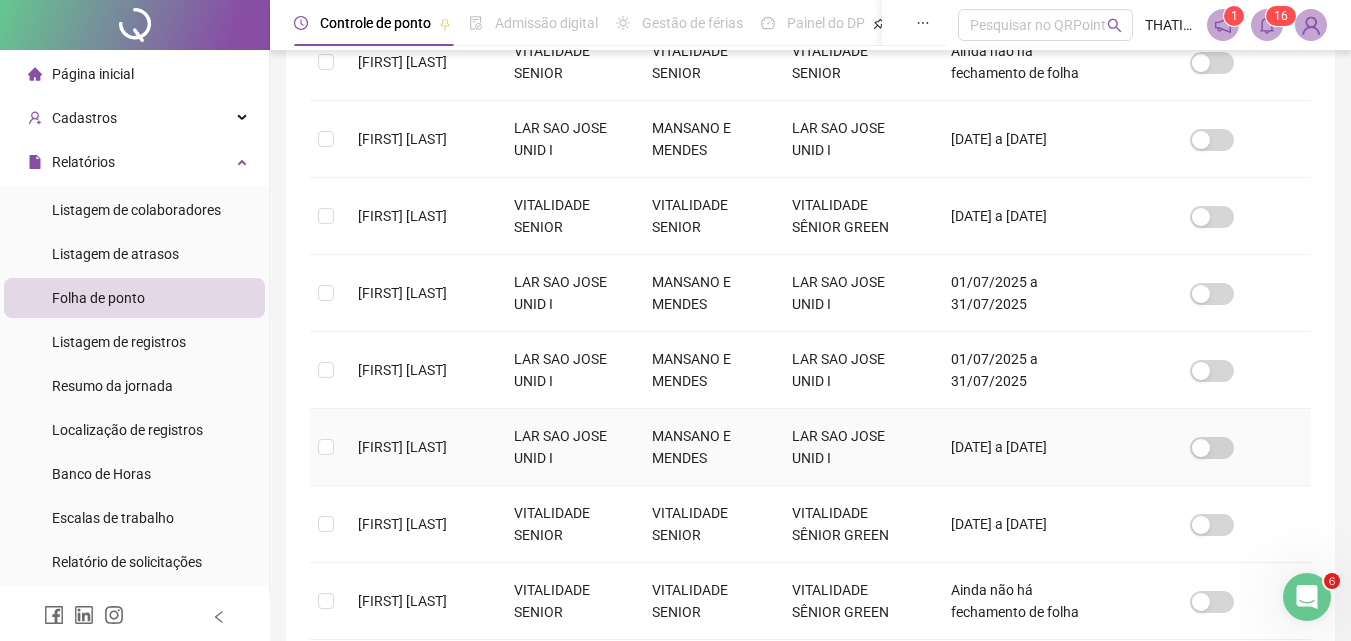 scroll, scrollTop: 729, scrollLeft: 0, axis: vertical 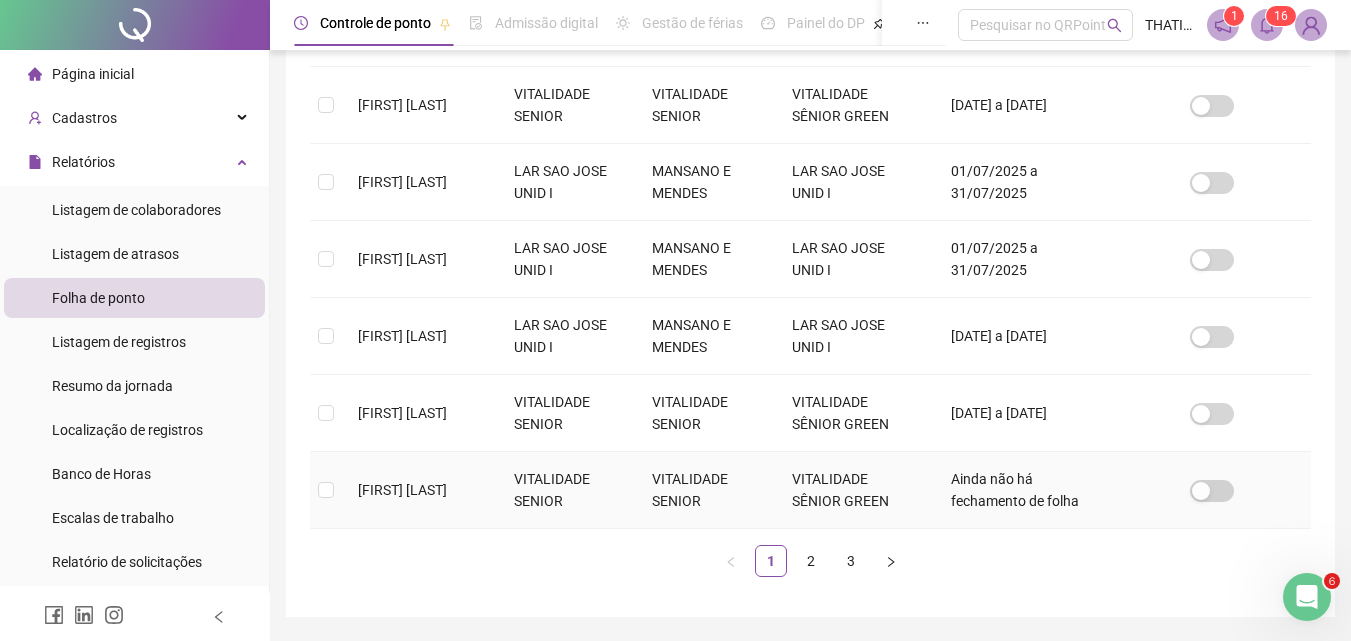 click on "[FIRST] [LAST] [LAST]" at bounding box center [402, 490] 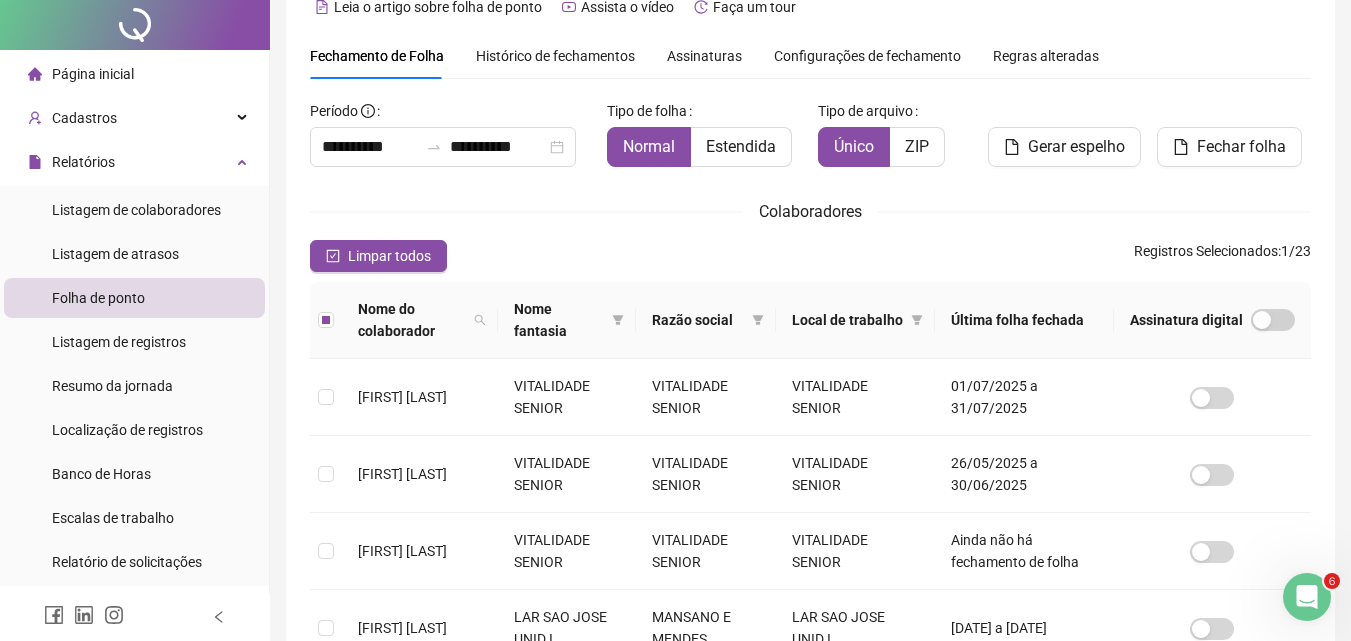 scroll, scrollTop: 0, scrollLeft: 0, axis: both 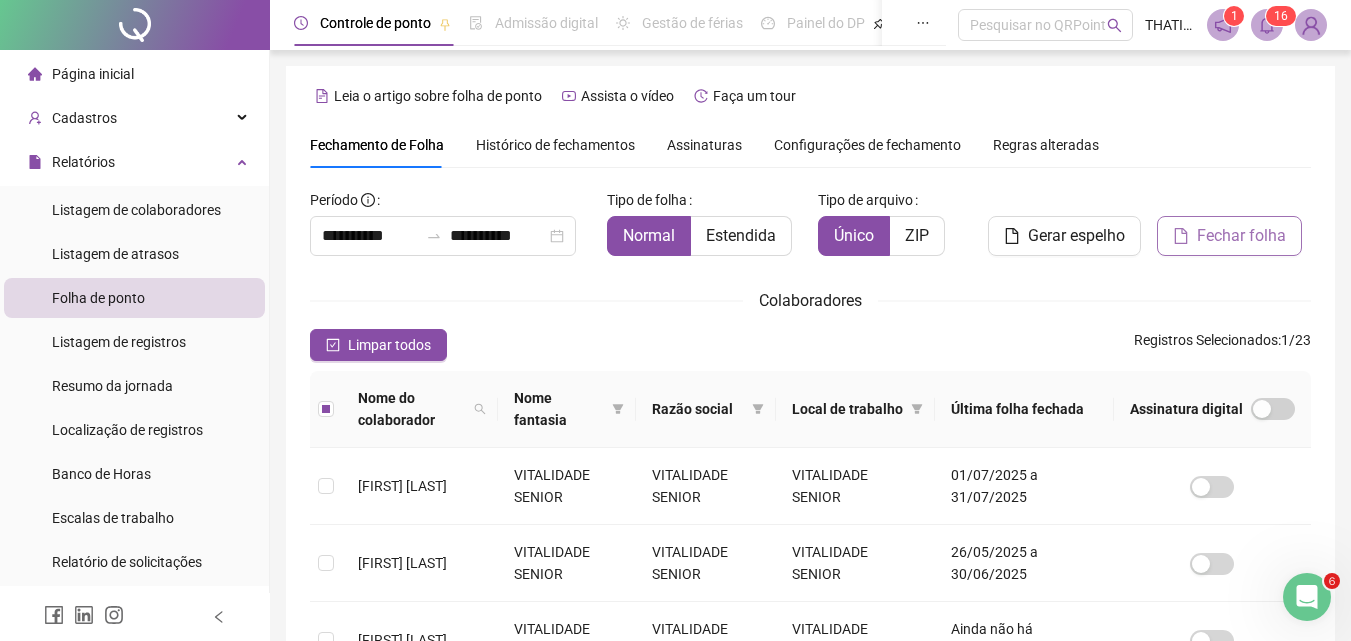 click on "Fechar folha" at bounding box center (1241, 236) 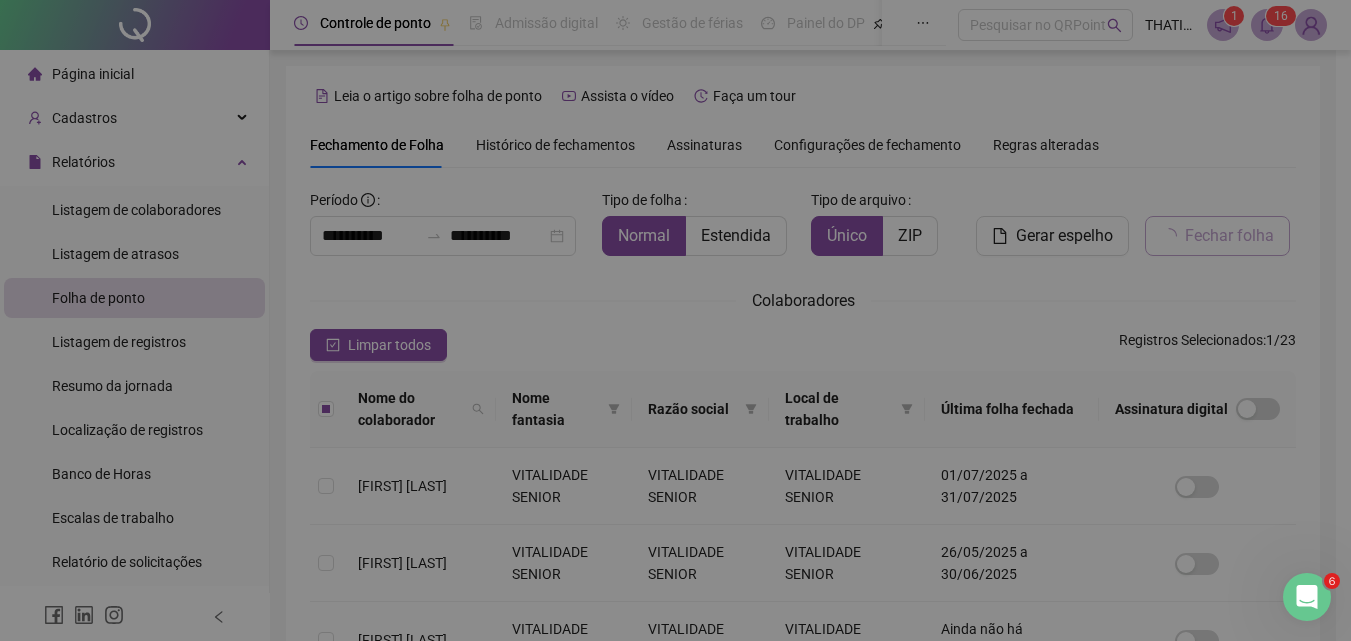 scroll, scrollTop: 89, scrollLeft: 0, axis: vertical 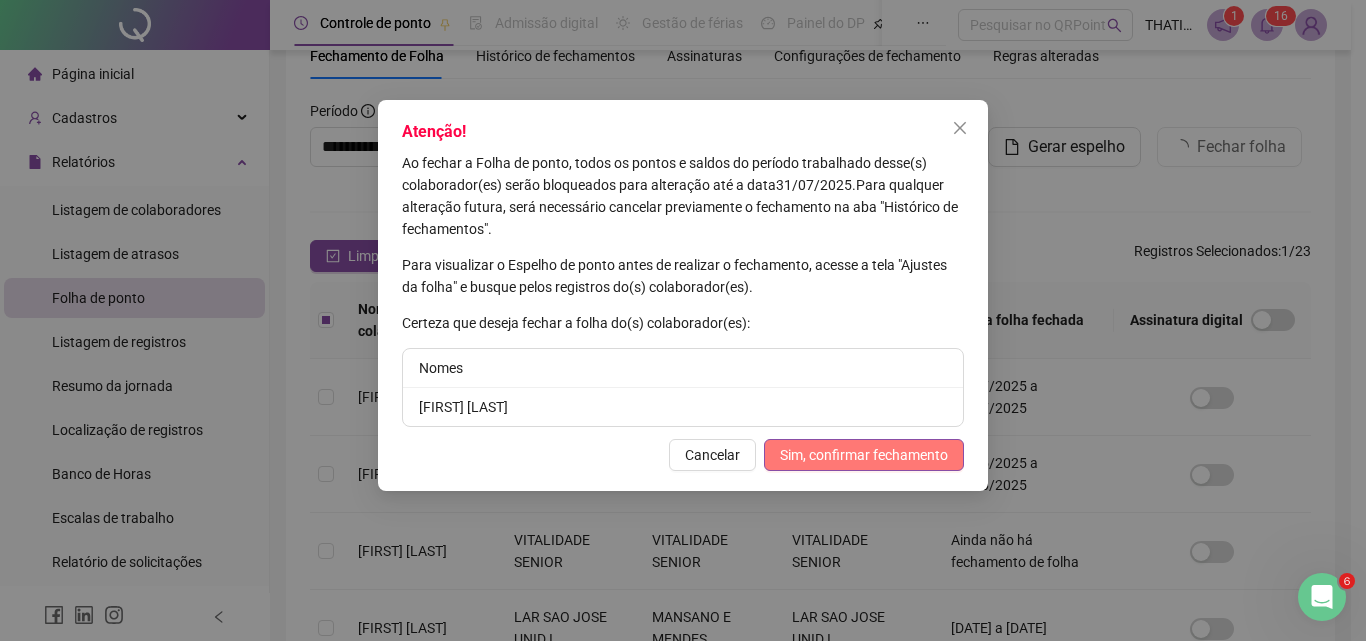 click on "Sim, confirmar fechamento" at bounding box center [864, 455] 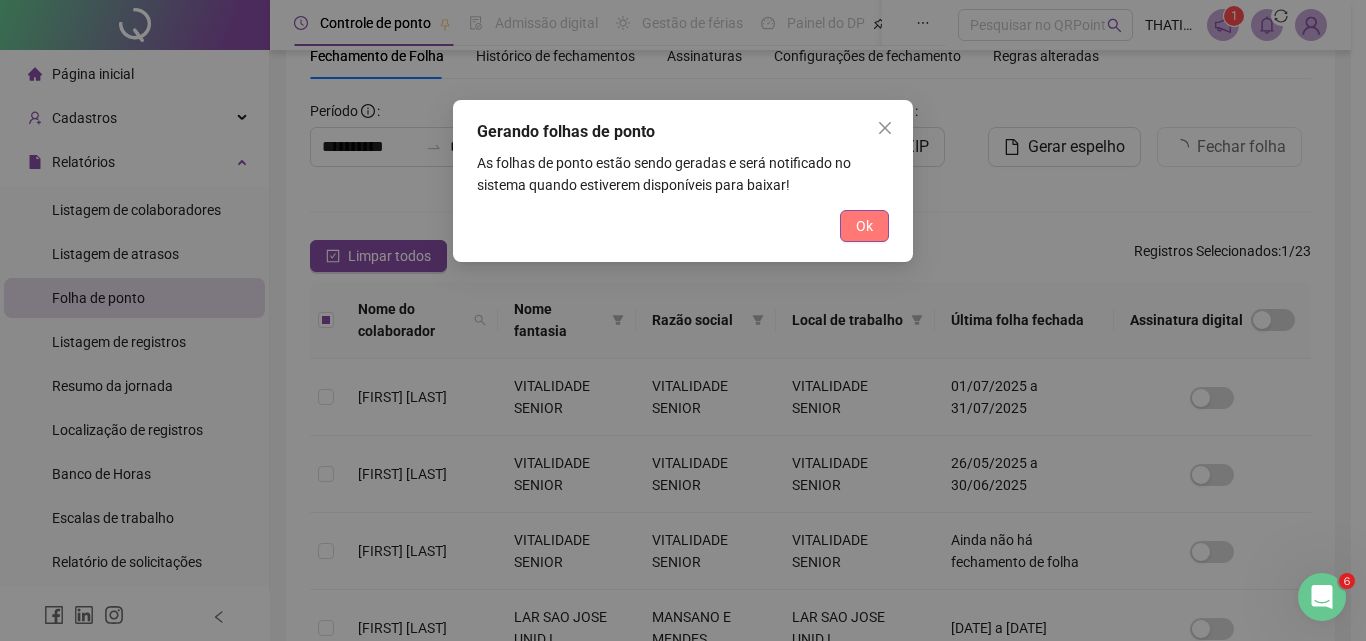 click on "Ok" at bounding box center (864, 226) 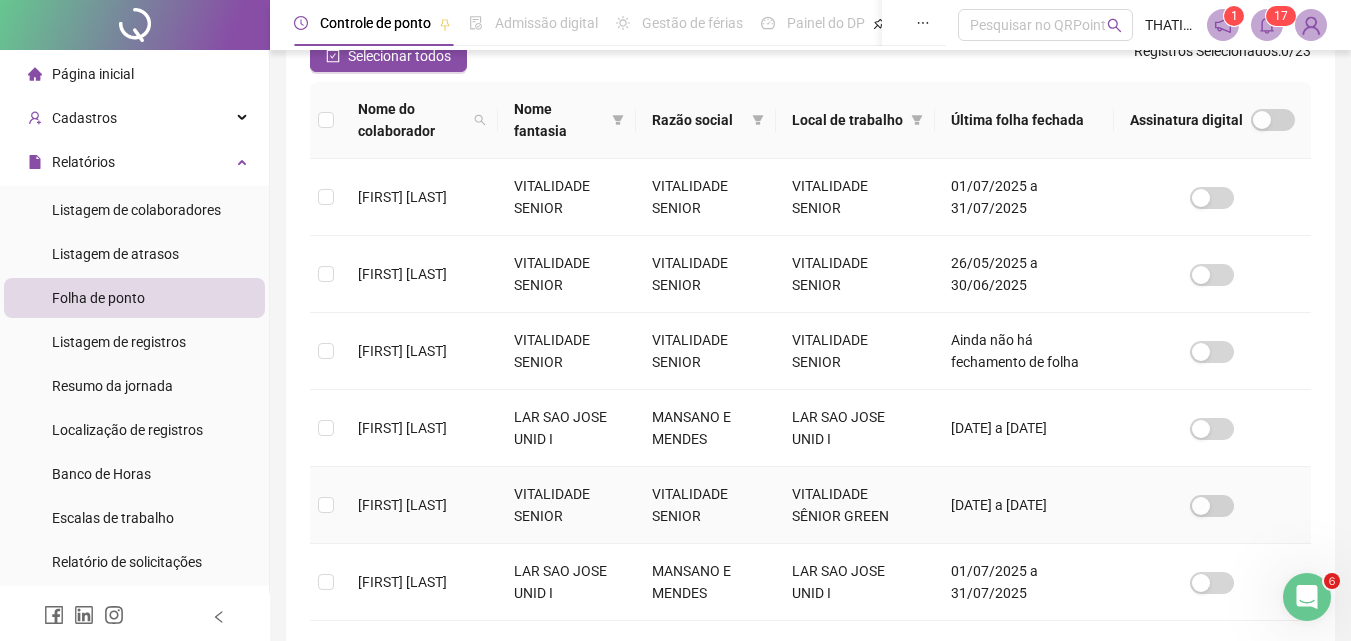 scroll, scrollTop: 751, scrollLeft: 0, axis: vertical 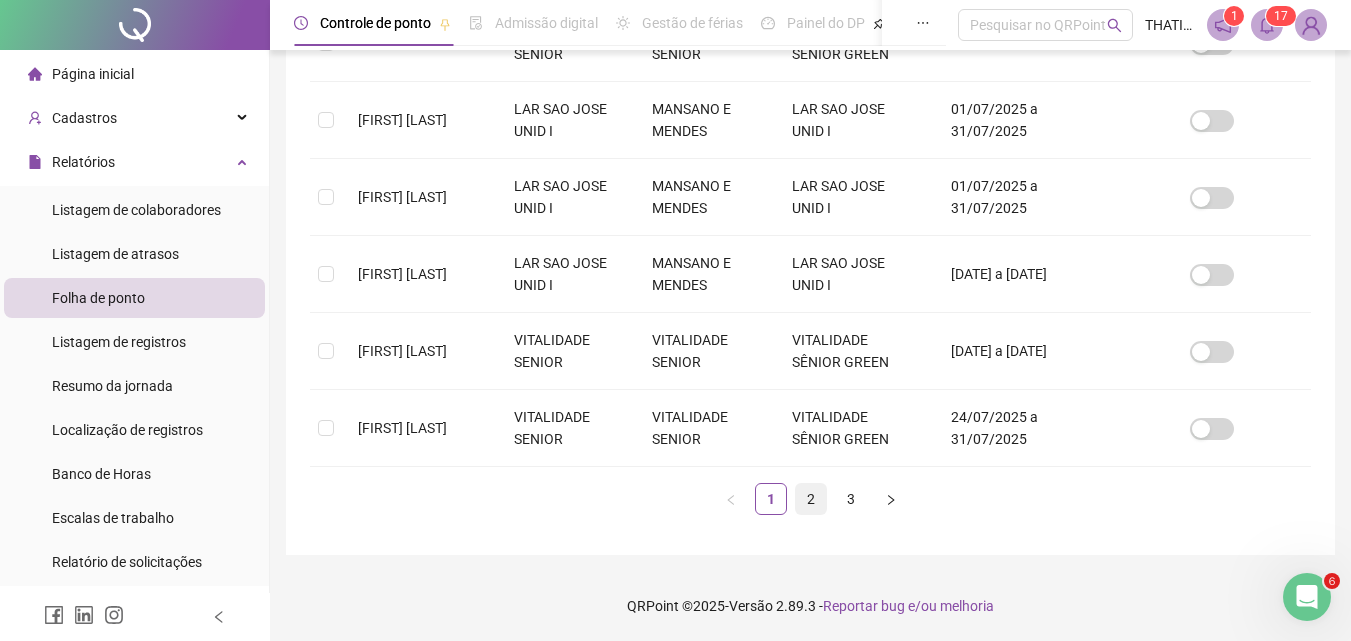 click on "2" at bounding box center [811, 499] 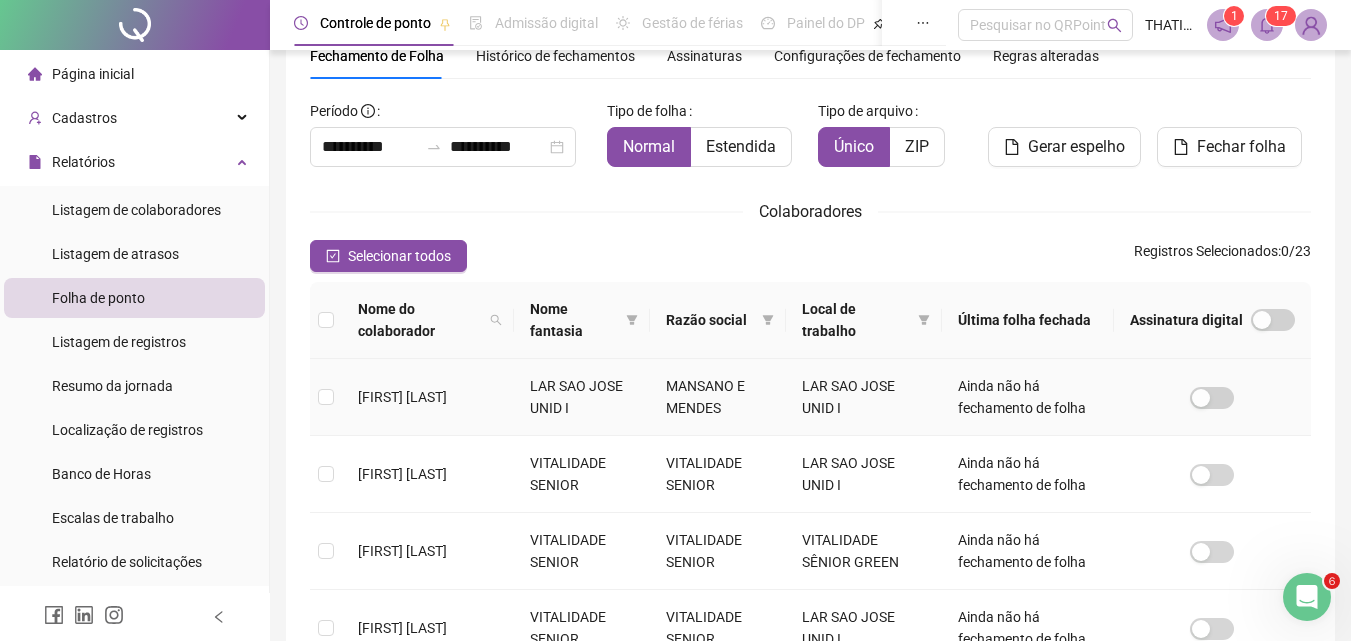 scroll, scrollTop: 189, scrollLeft: 0, axis: vertical 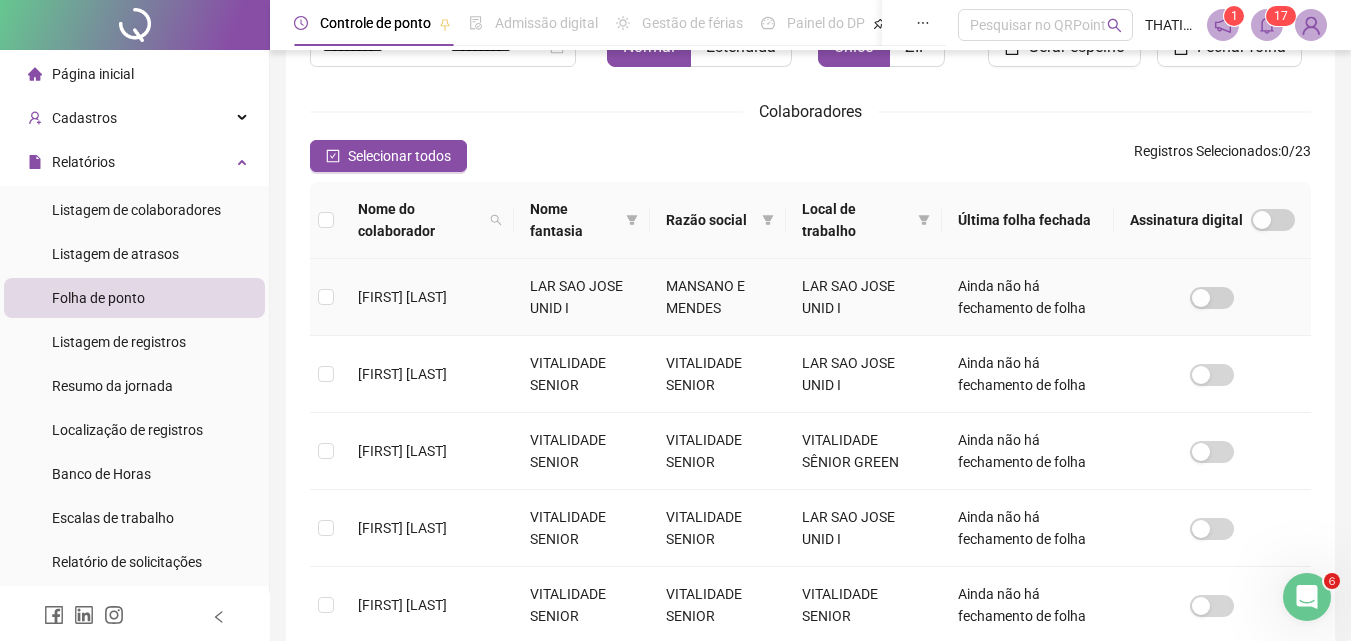 click on "[FIRST] [LAST] [LAST]" at bounding box center (402, 297) 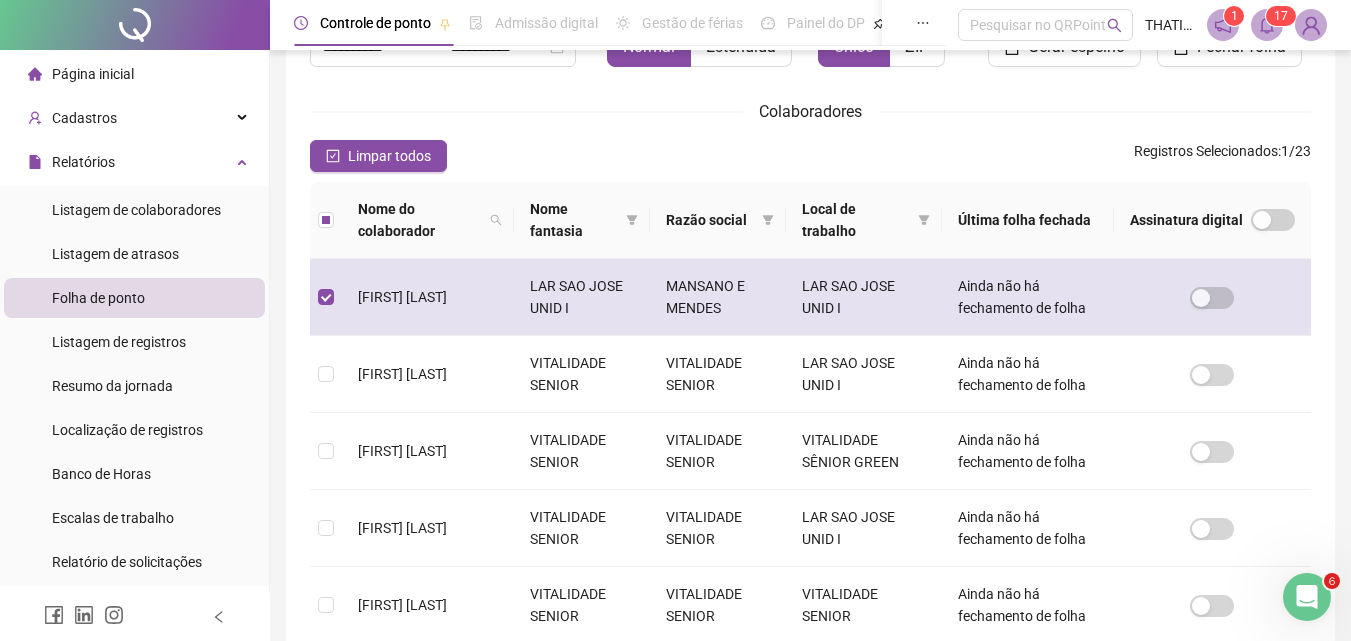 scroll, scrollTop: 89, scrollLeft: 0, axis: vertical 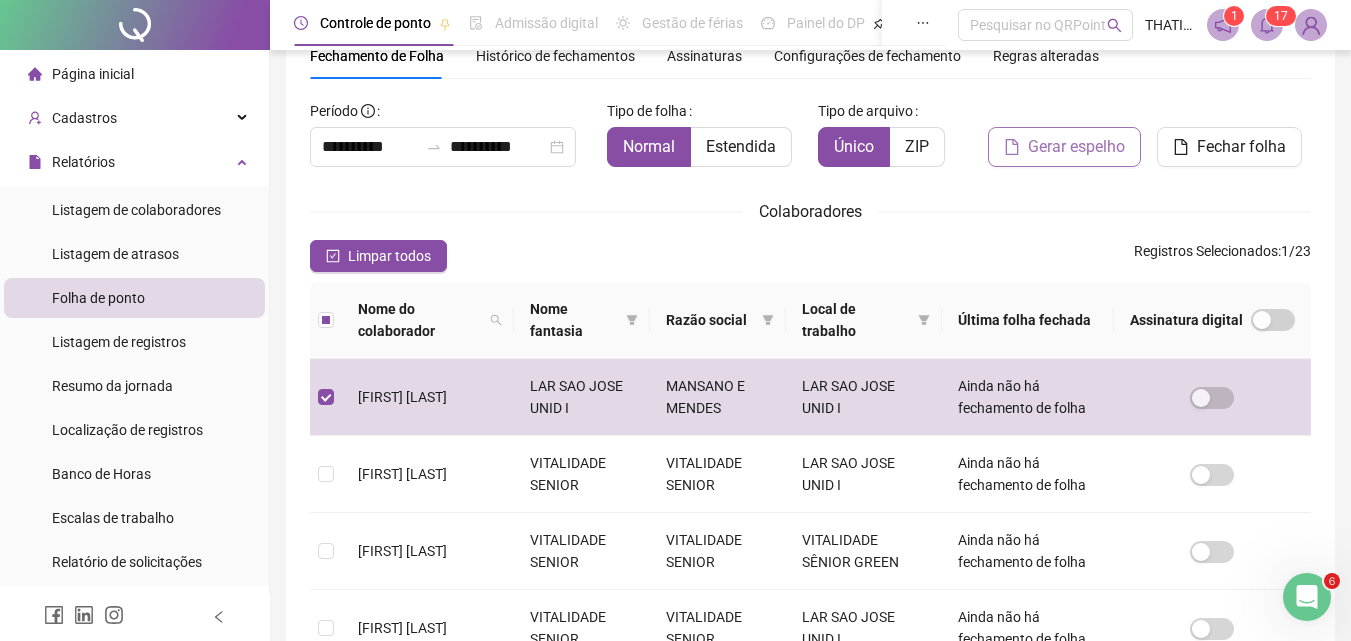 click on "Gerar espelho" at bounding box center (1076, 147) 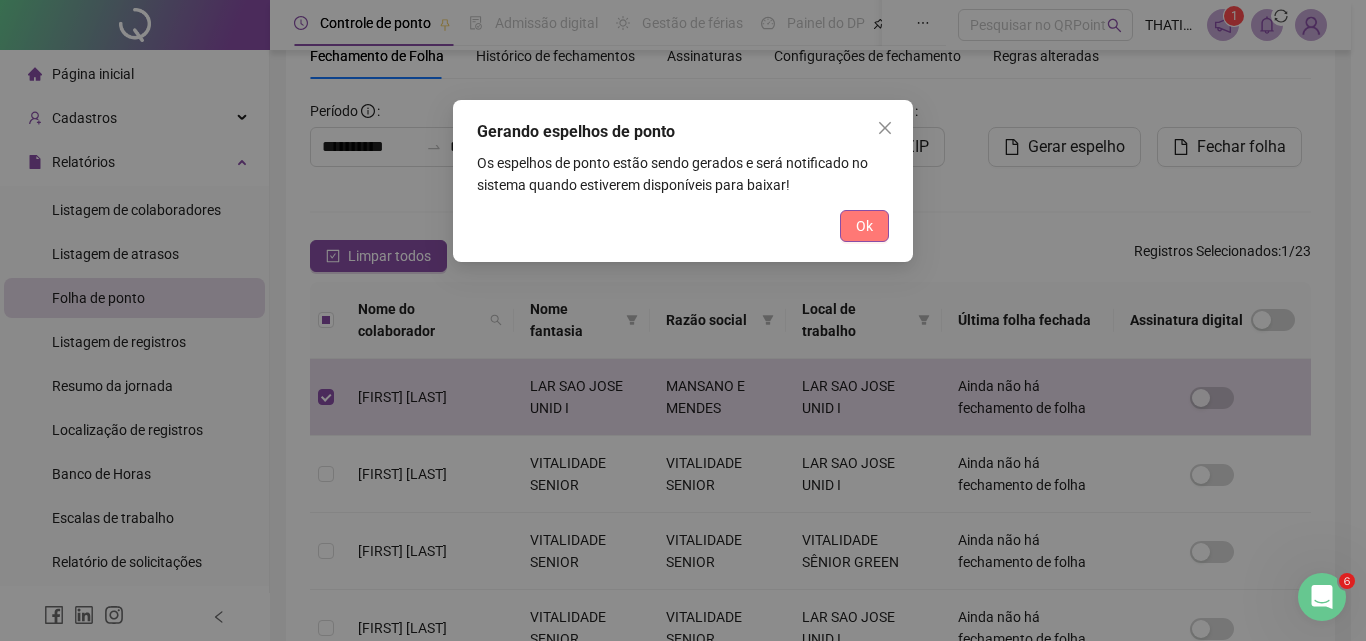 click on "Ok" at bounding box center (864, 226) 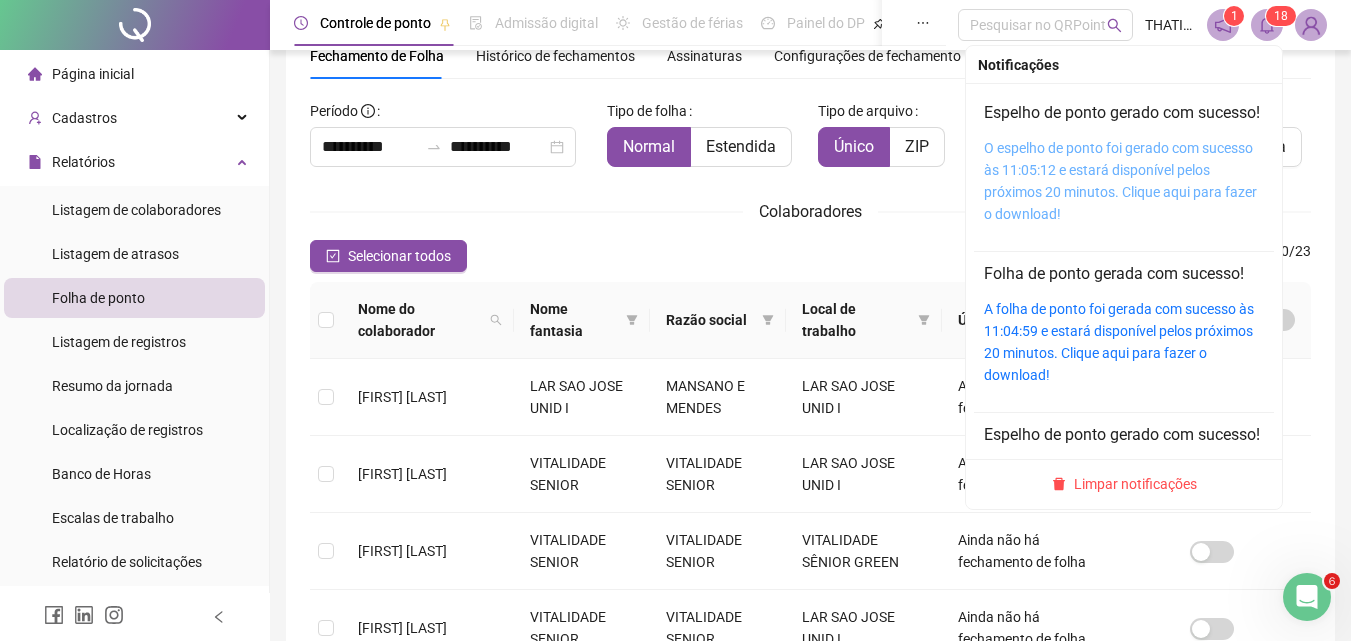 click on "O espelho de ponto foi gerado com sucesso às 11:05:12 e estará disponível pelos próximos 20 minutos.
Clique aqui para fazer o download!" at bounding box center (1120, 181) 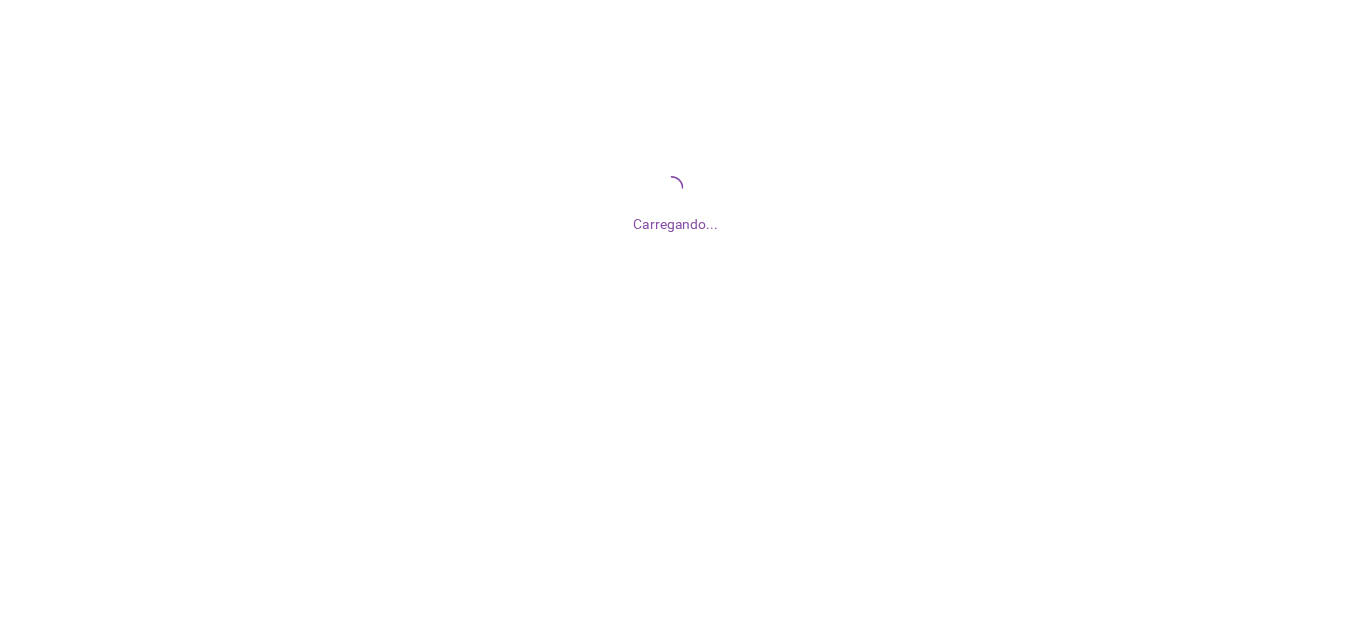 scroll, scrollTop: 0, scrollLeft: 0, axis: both 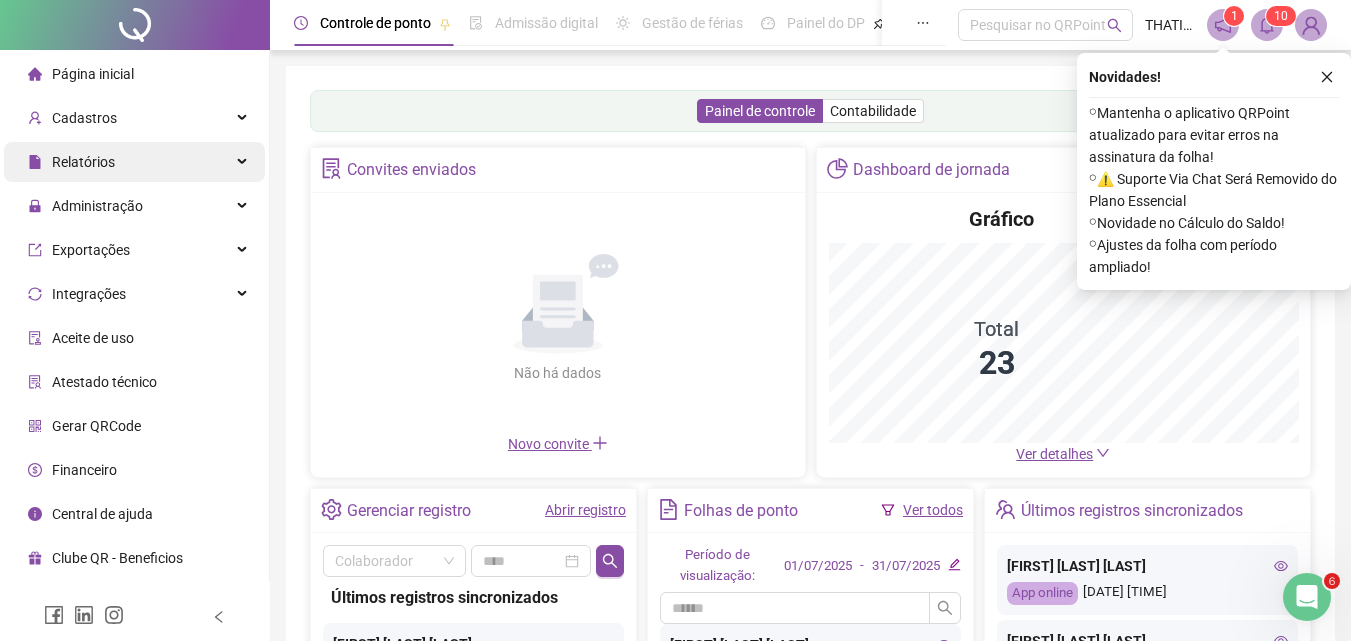 click on "Relatórios" at bounding box center (83, 162) 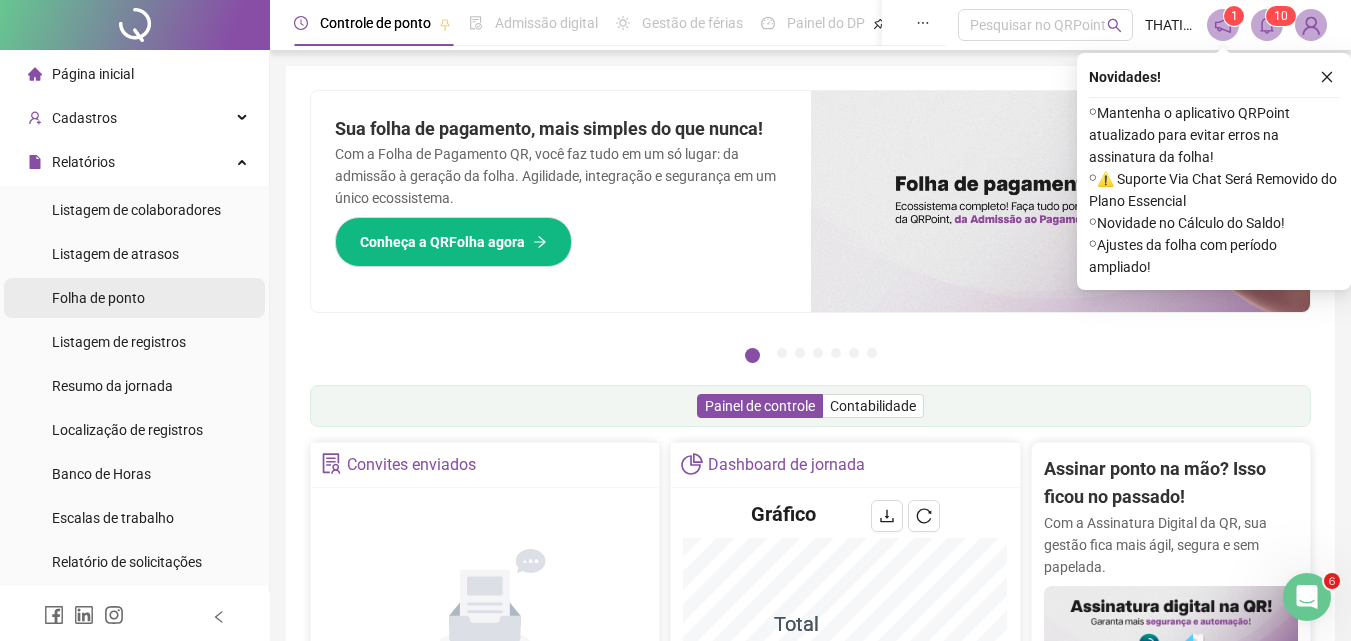 click on "Folha de ponto" at bounding box center (98, 298) 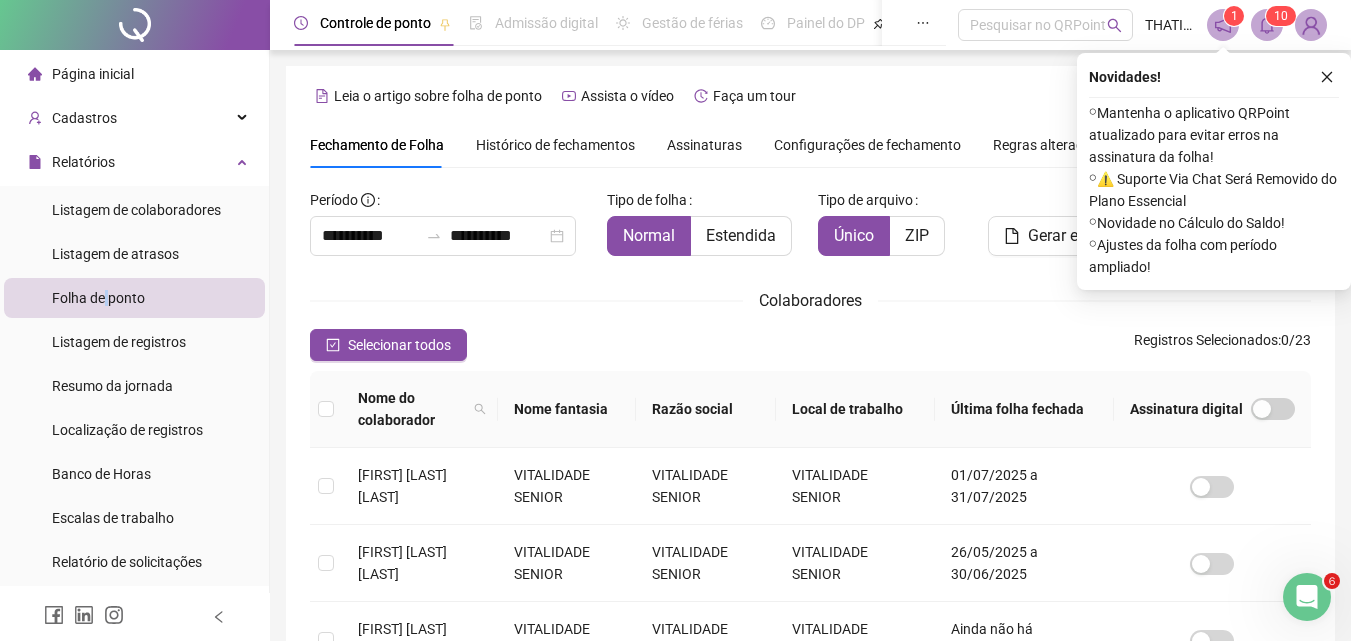 scroll, scrollTop: 78, scrollLeft: 0, axis: vertical 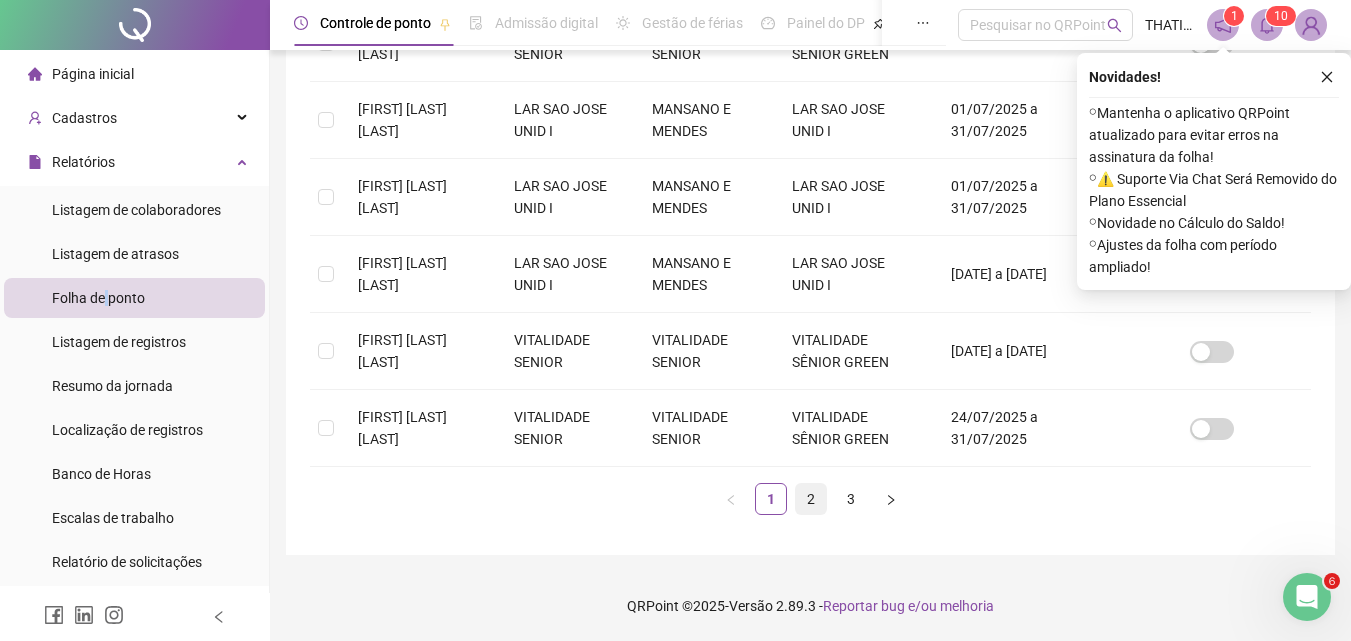 click on "2" at bounding box center (811, 499) 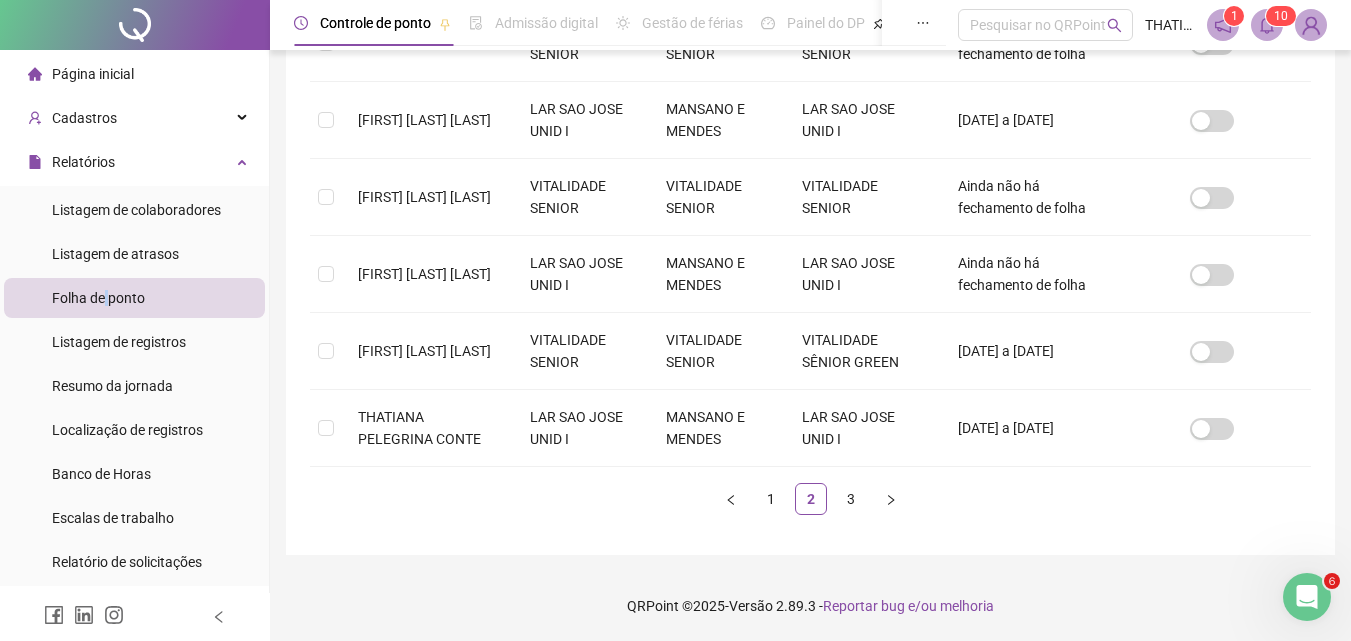 scroll, scrollTop: 89, scrollLeft: 0, axis: vertical 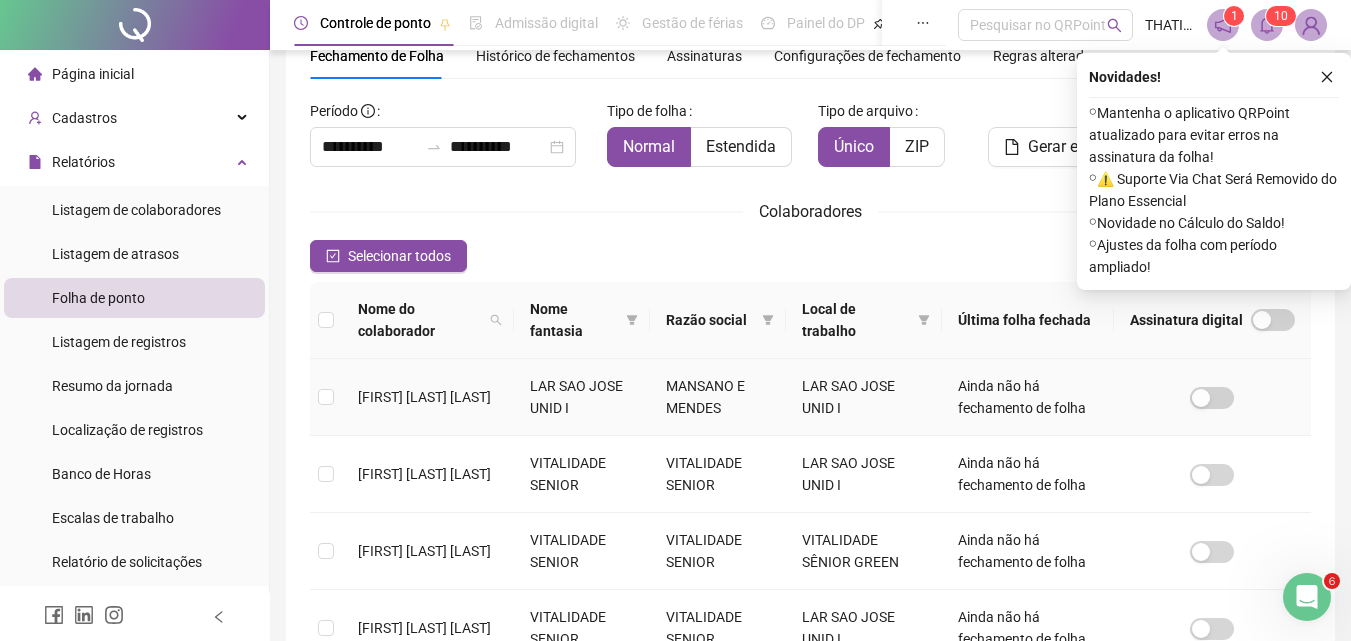 click on "[FIRST] [MIDDLE] [LAST]" at bounding box center [428, 397] 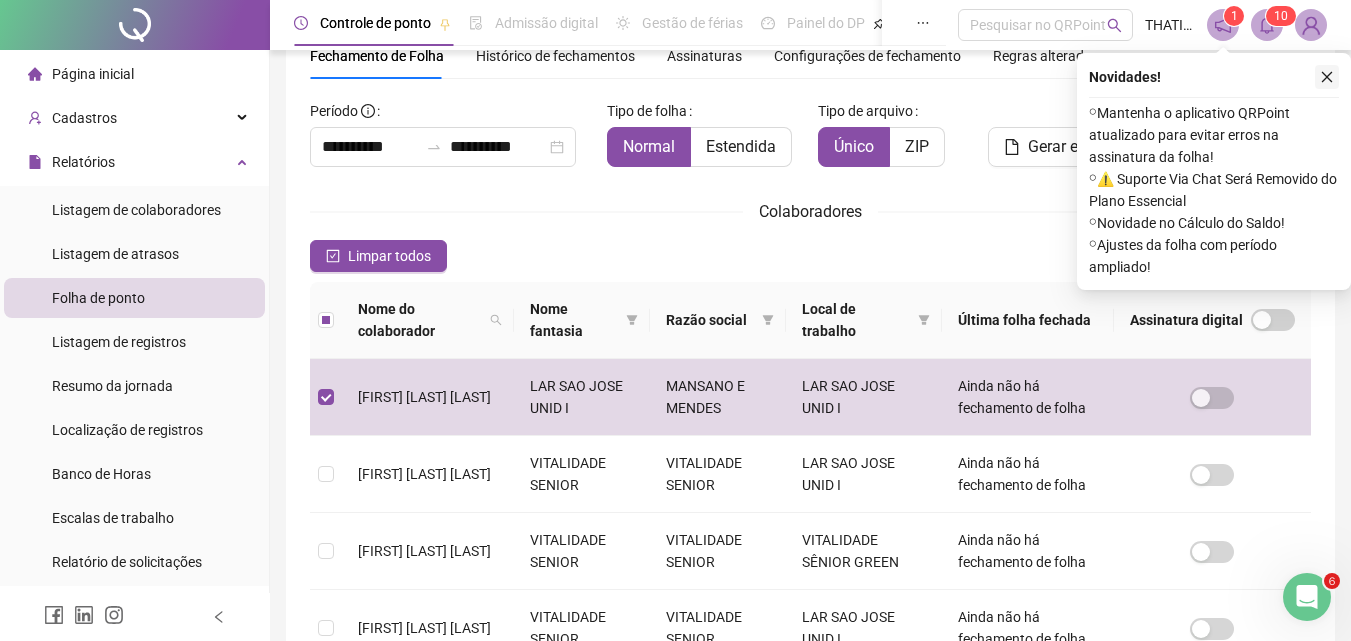 click 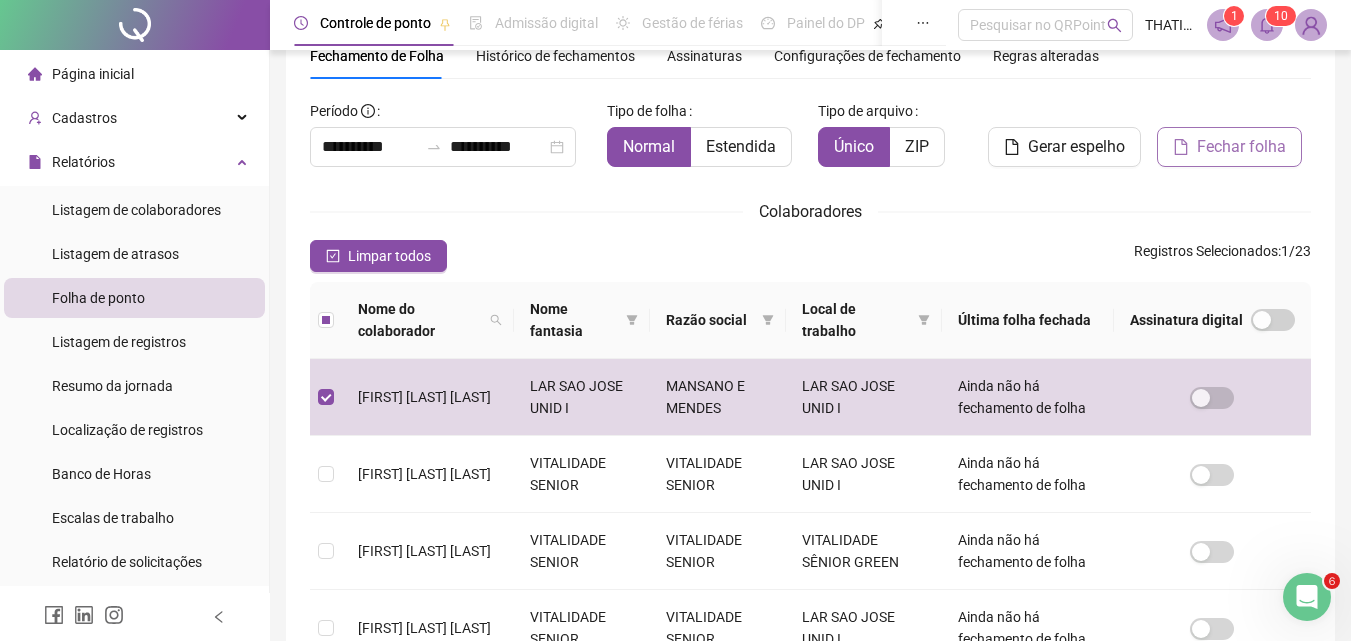 click on "Fechar folha" at bounding box center [1229, 147] 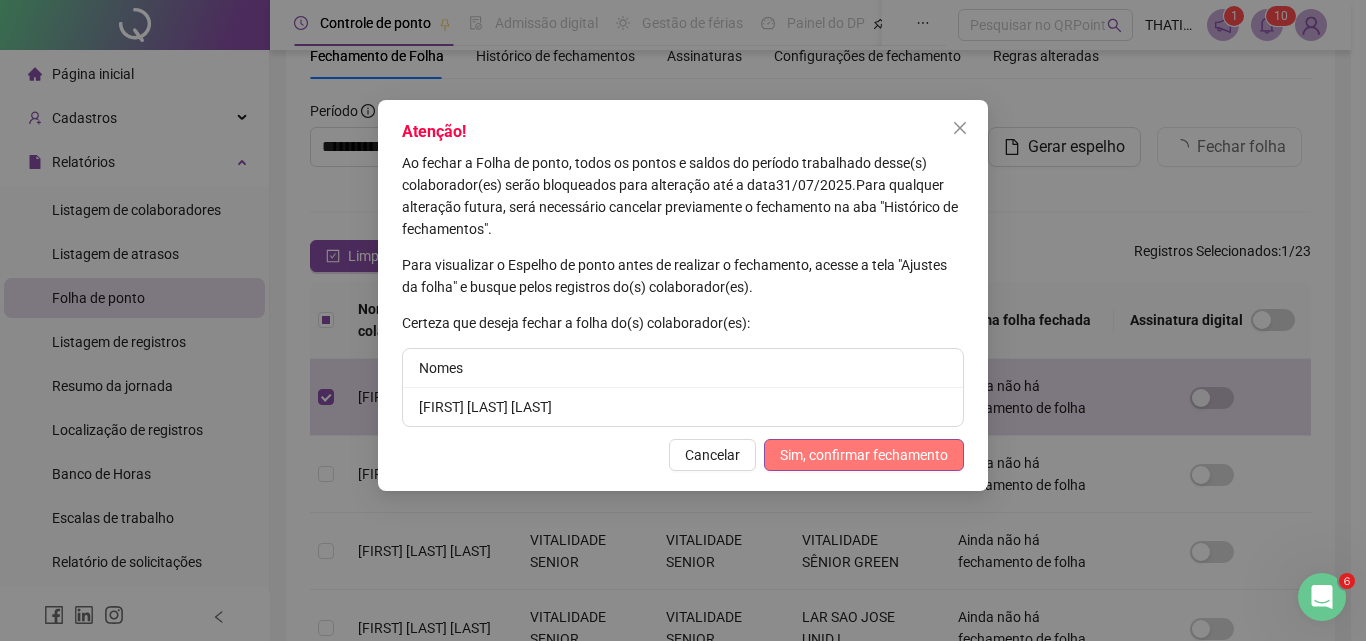click on "Sim, confirmar fechamento" at bounding box center [864, 455] 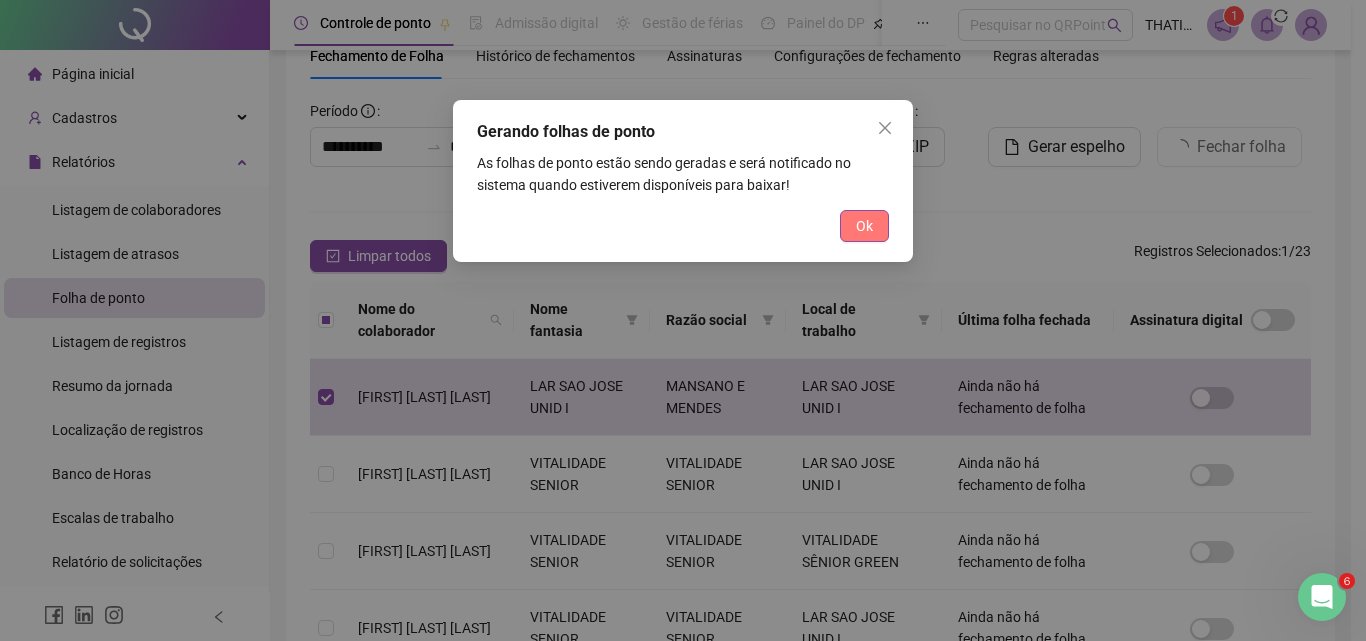 click on "Ok" at bounding box center [864, 226] 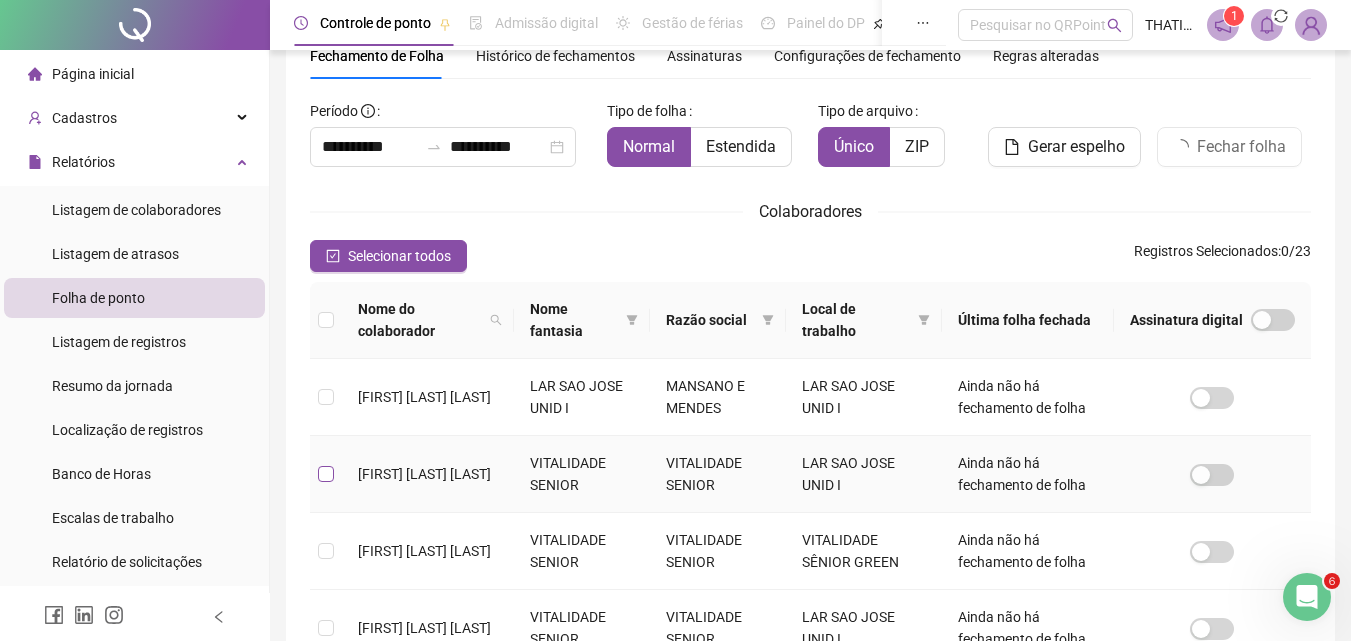 click at bounding box center (326, 474) 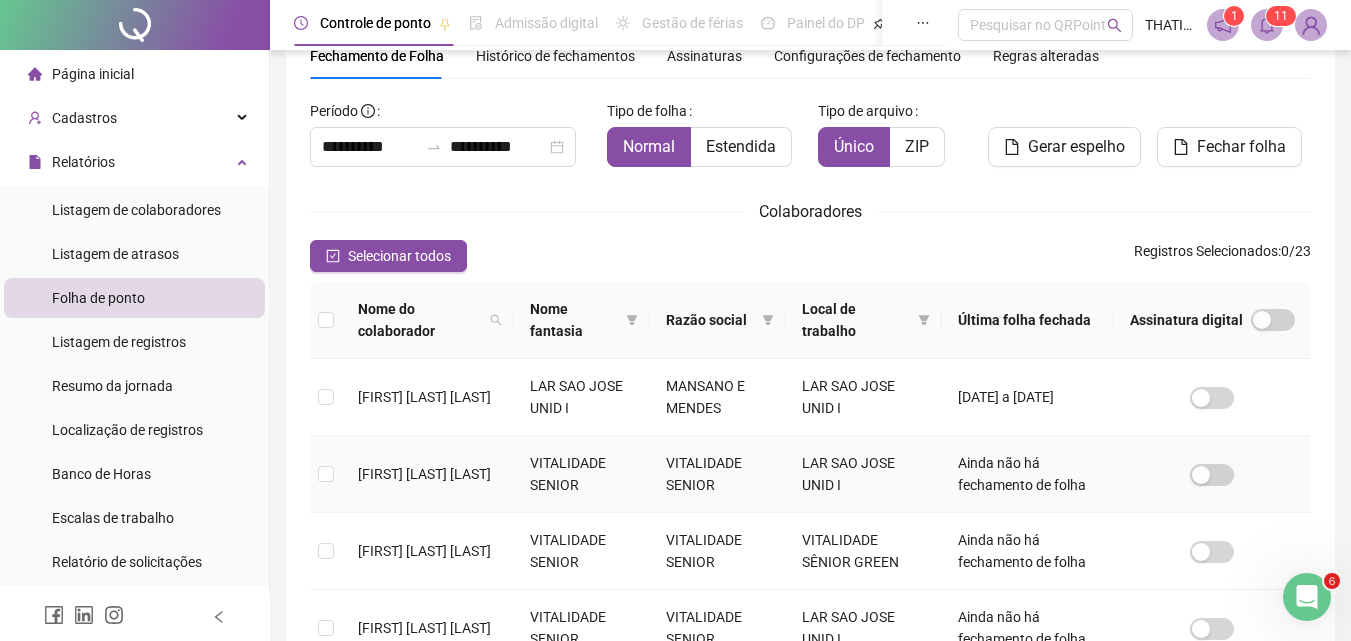 drag, startPoint x: 328, startPoint y: 459, endPoint x: 334, endPoint y: 470, distance: 12.529964 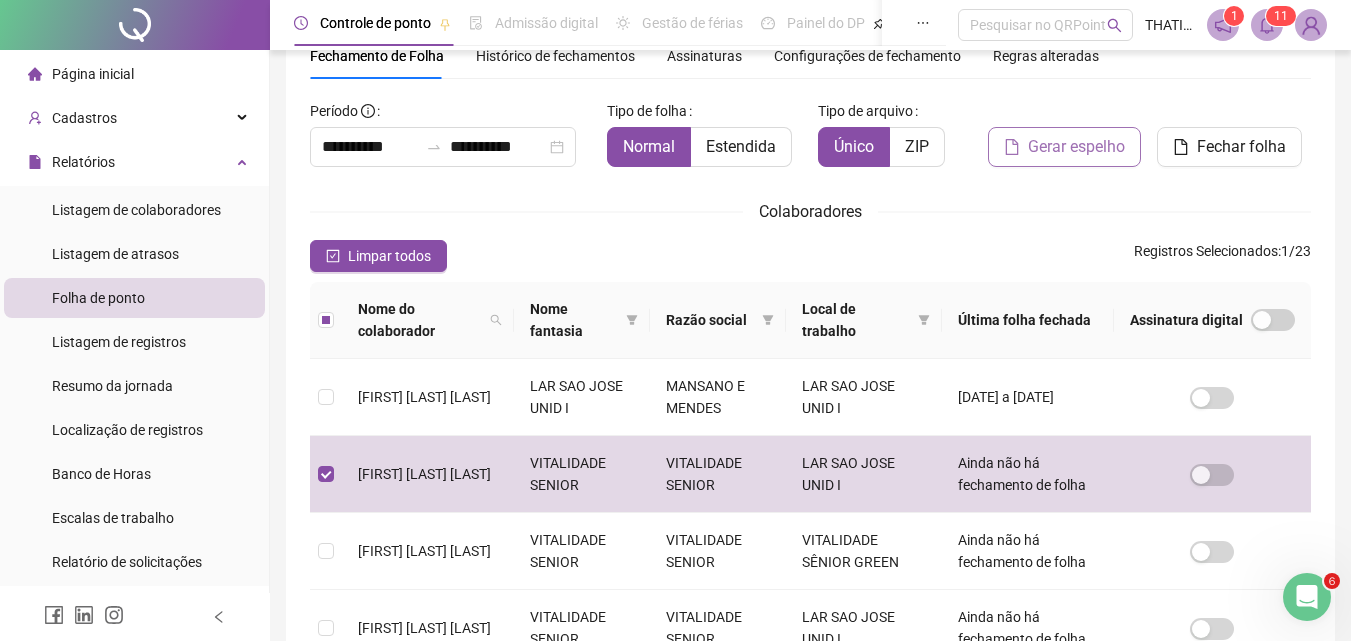 click on "Gerar espelho" at bounding box center (1076, 147) 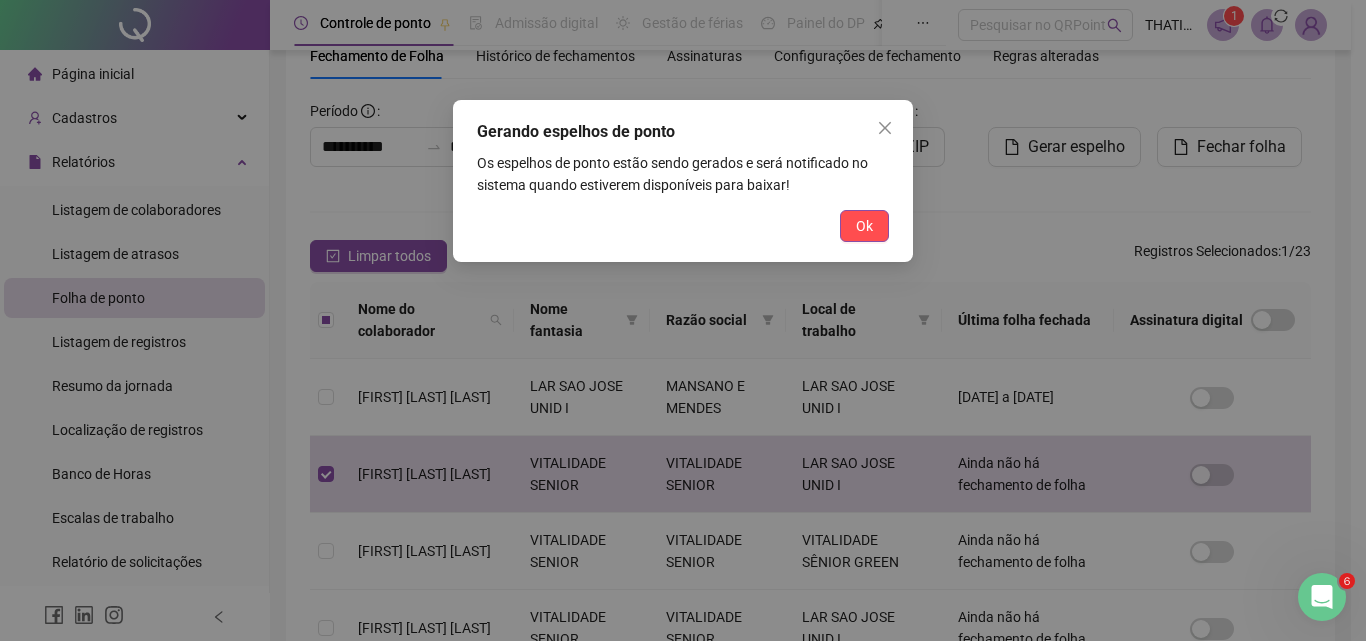 click on "Ok" at bounding box center (683, 226) 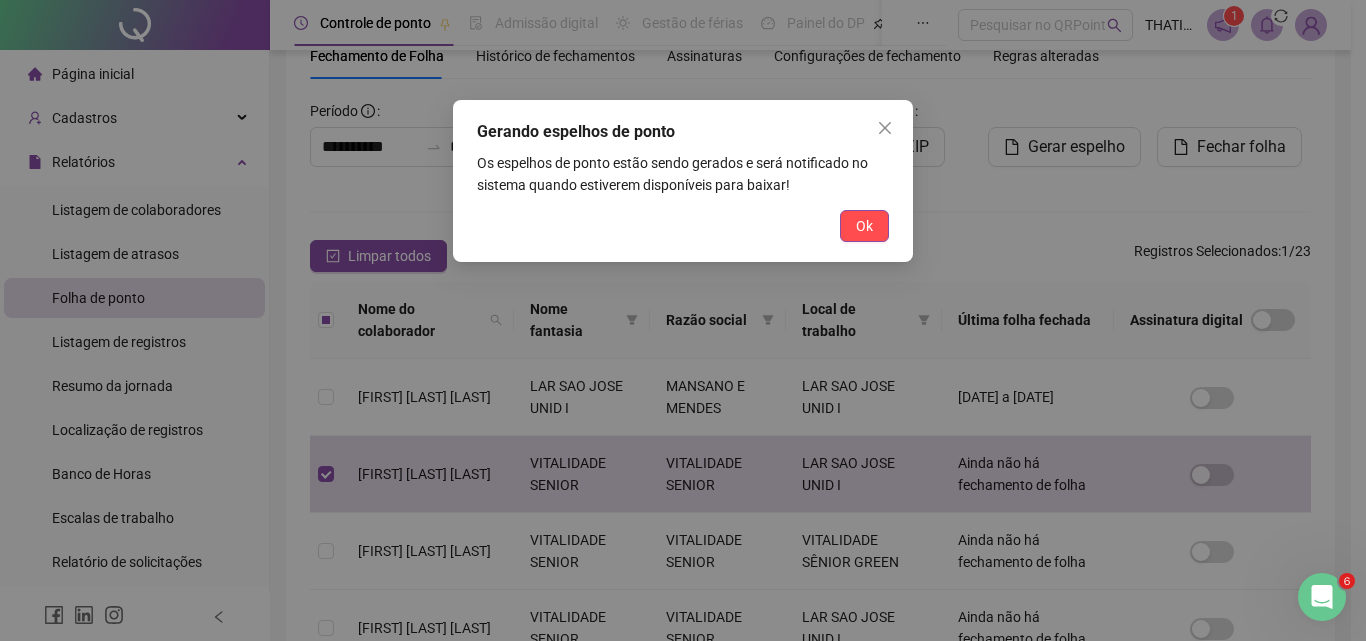 click on "Ok" at bounding box center (864, 226) 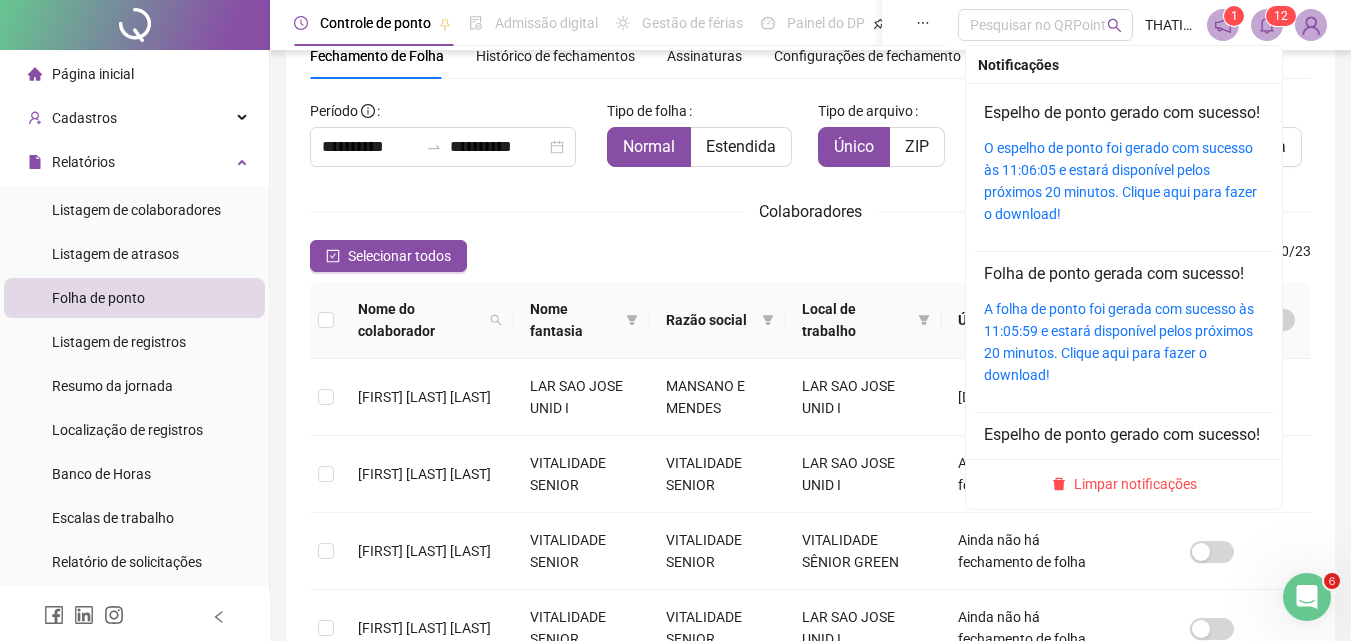 click on "1 2" at bounding box center (1281, 16) 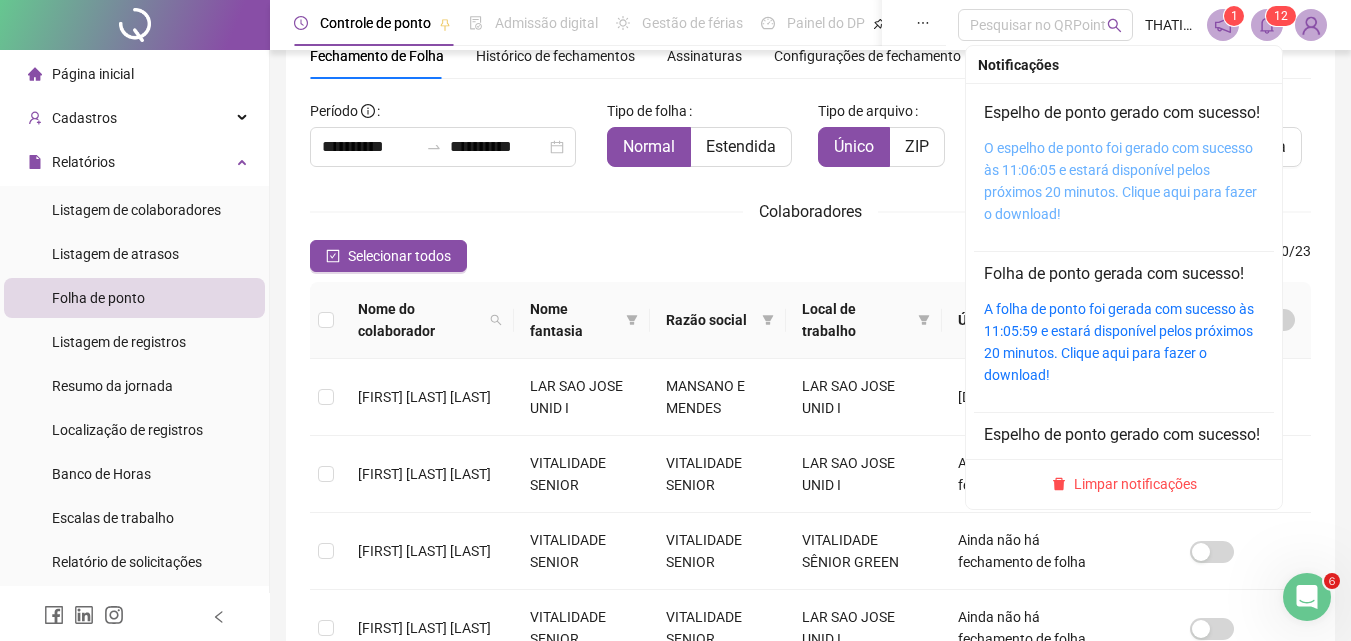 click on "O espelho de ponto foi gerado com sucesso às 11:06:05 e estará disponível pelos próximos 20 minutos.
Clique aqui para fazer o download!" at bounding box center [1120, 181] 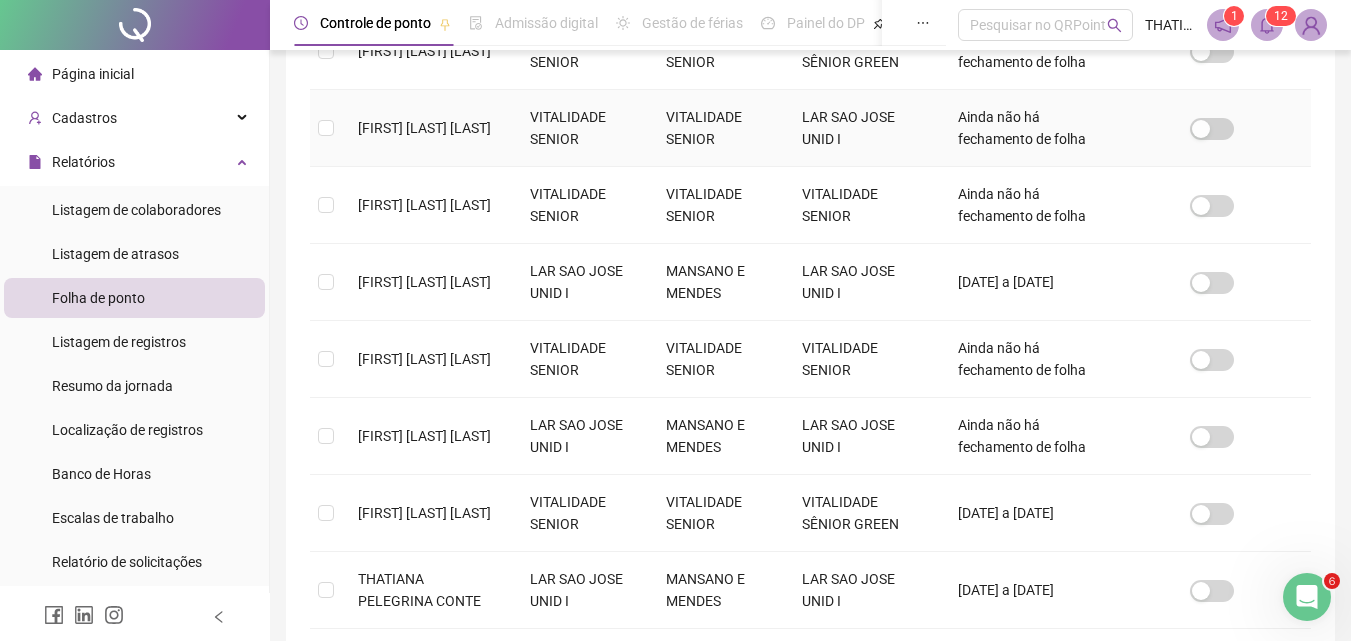 click on "[FIRST] [MIDDLE] [LAST]" at bounding box center (424, 128) 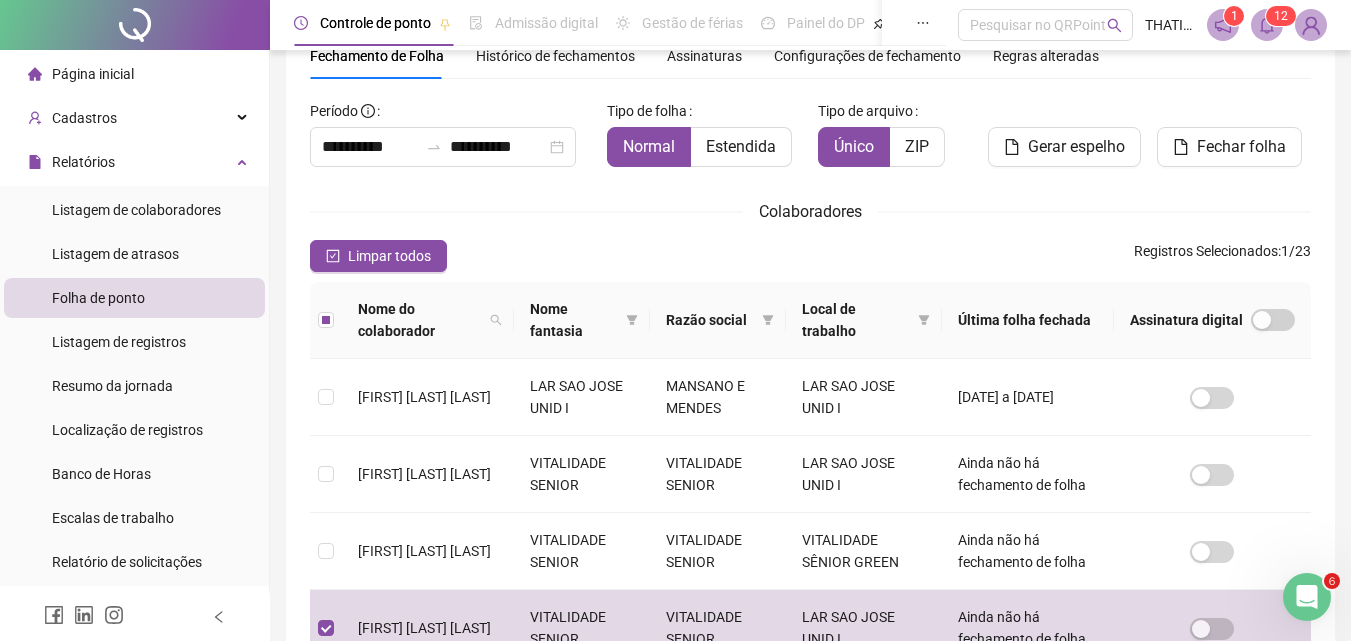 scroll, scrollTop: 0, scrollLeft: 0, axis: both 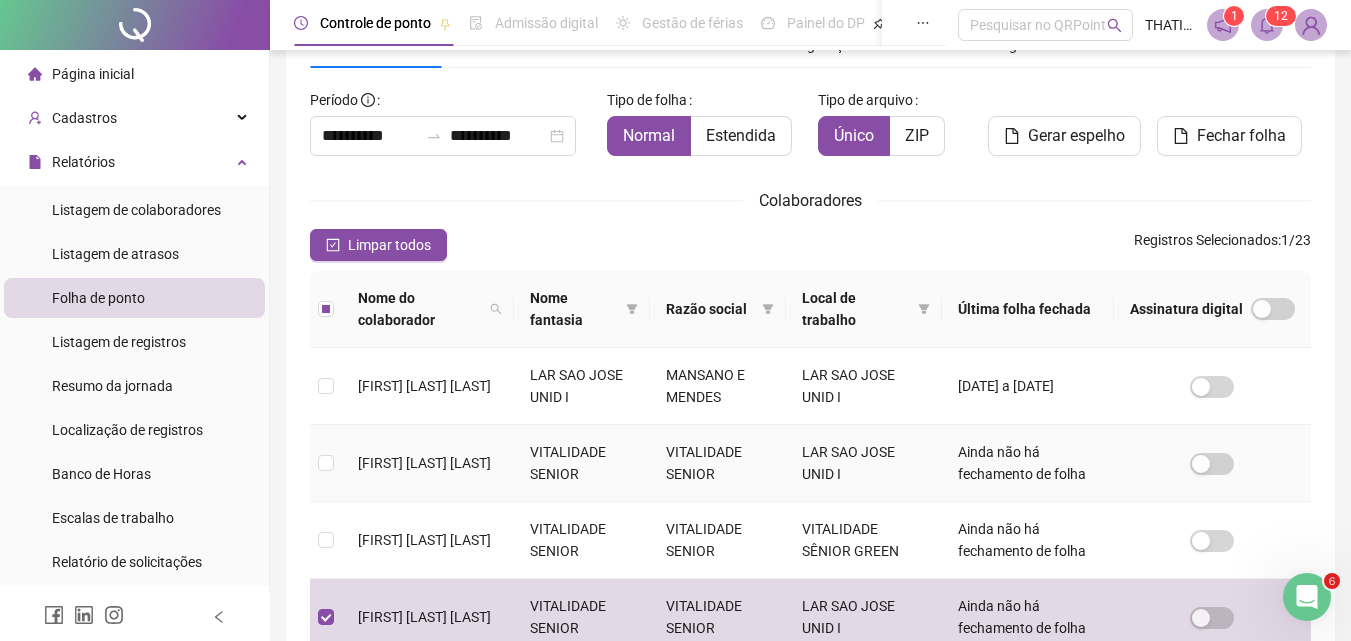 click on "[FIRST] [MIDDLE] [LAST]" at bounding box center (424, 463) 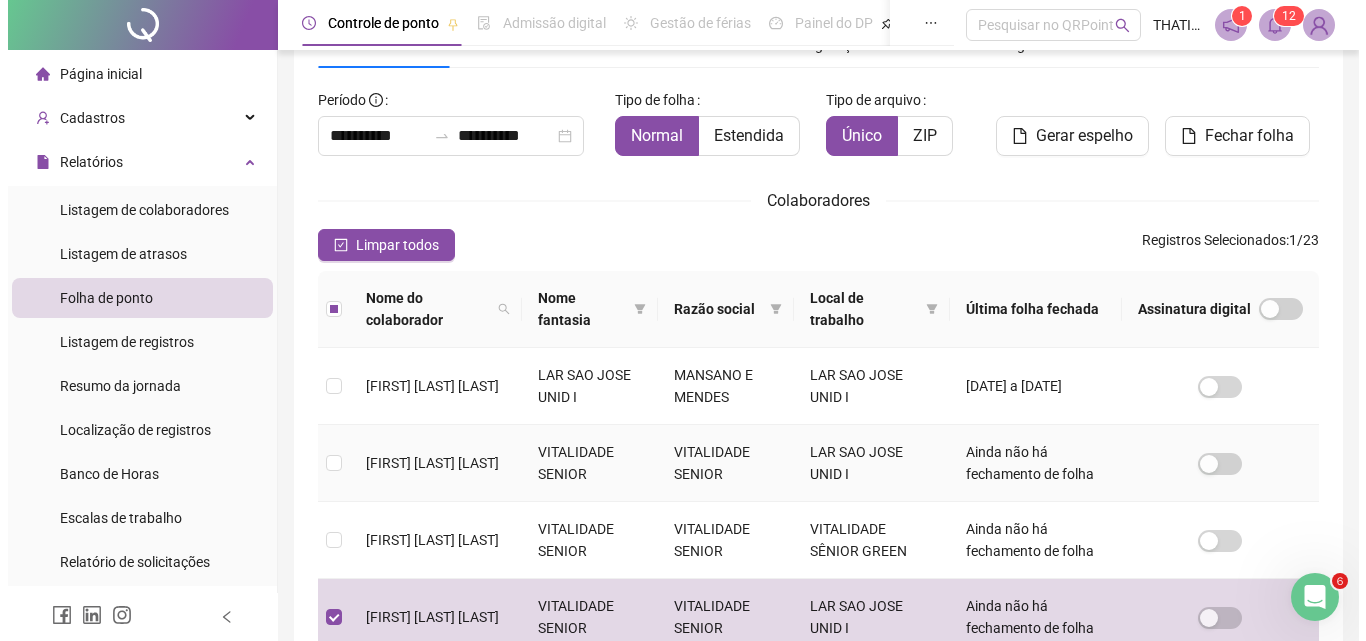 scroll, scrollTop: 89, scrollLeft: 0, axis: vertical 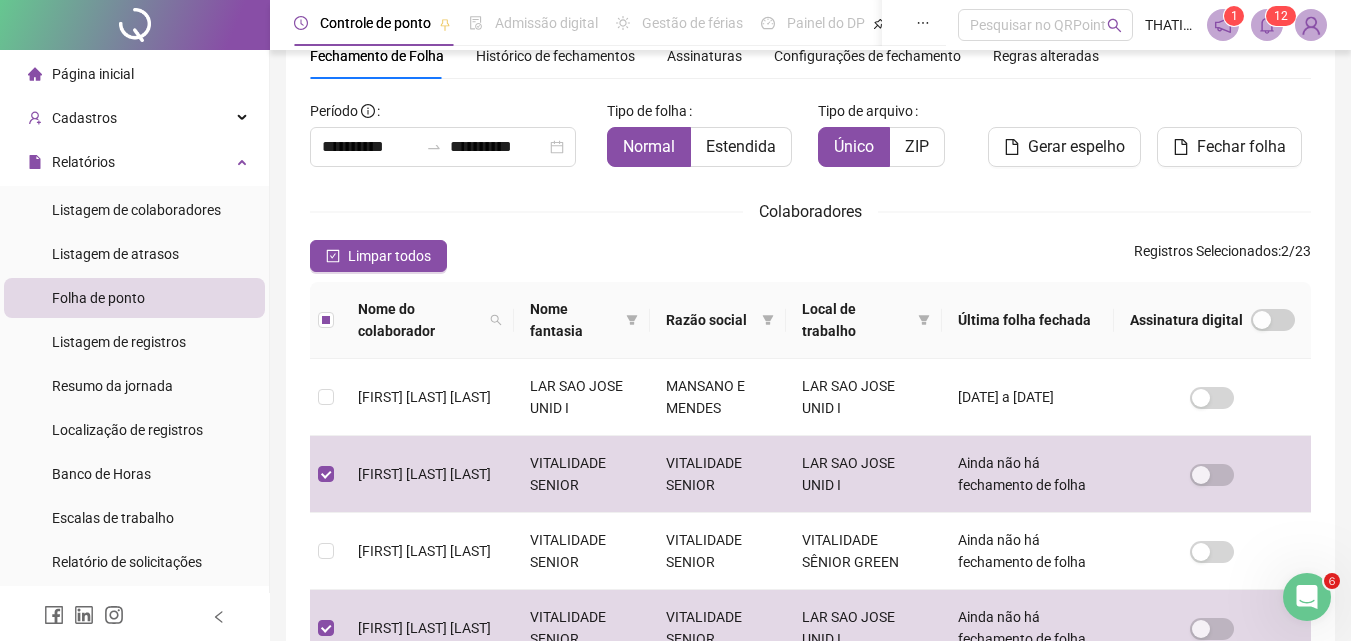drag, startPoint x: 1228, startPoint y: 149, endPoint x: 472, endPoint y: 199, distance: 757.6516 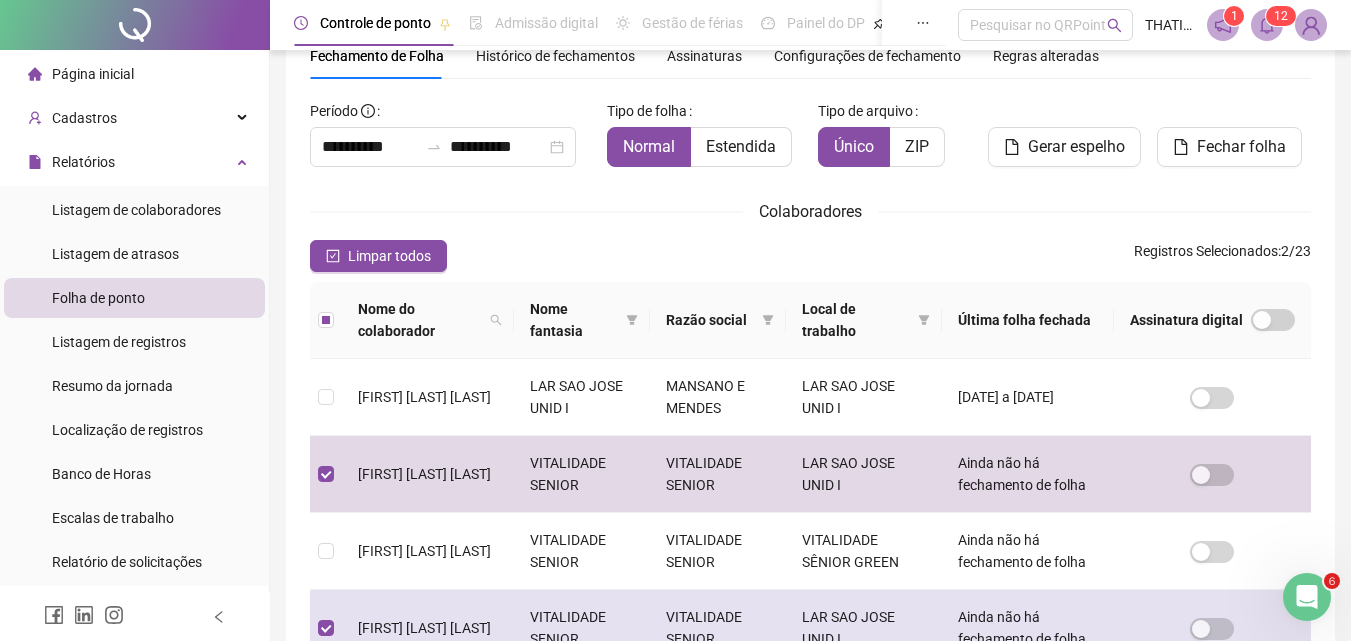 click on "[FIRST] [MIDDLE] [LAST]" at bounding box center [428, 628] 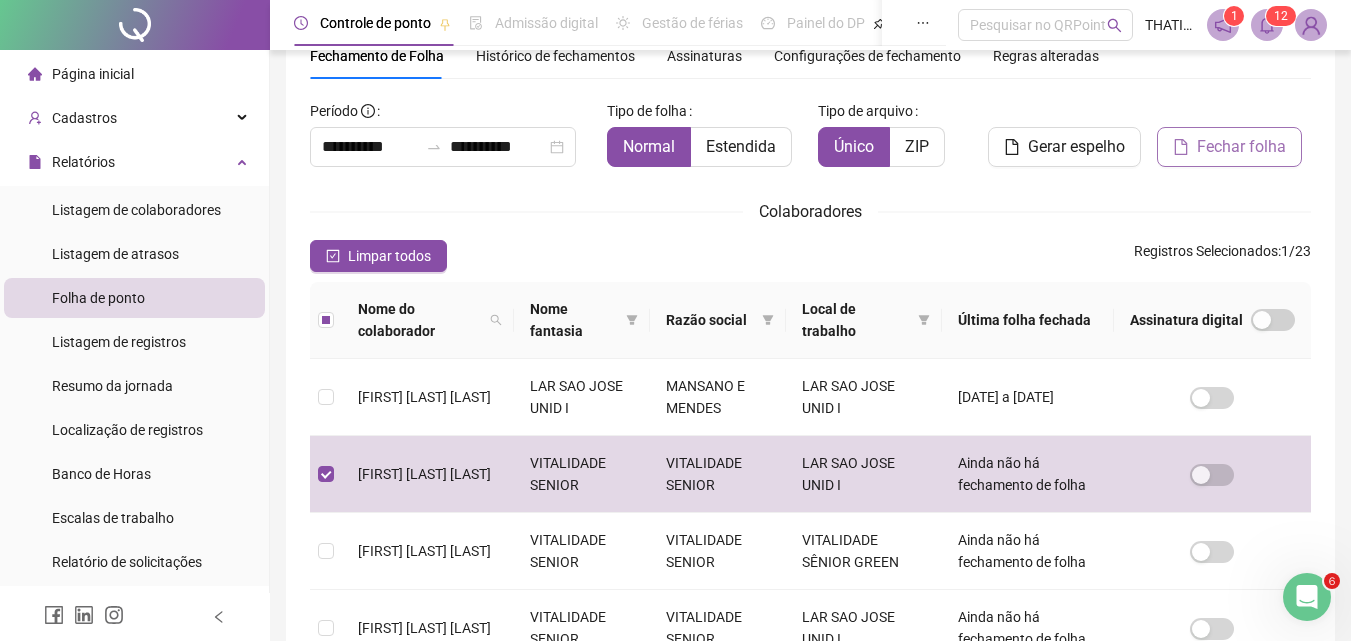 click on "Fechar folha" at bounding box center (1241, 147) 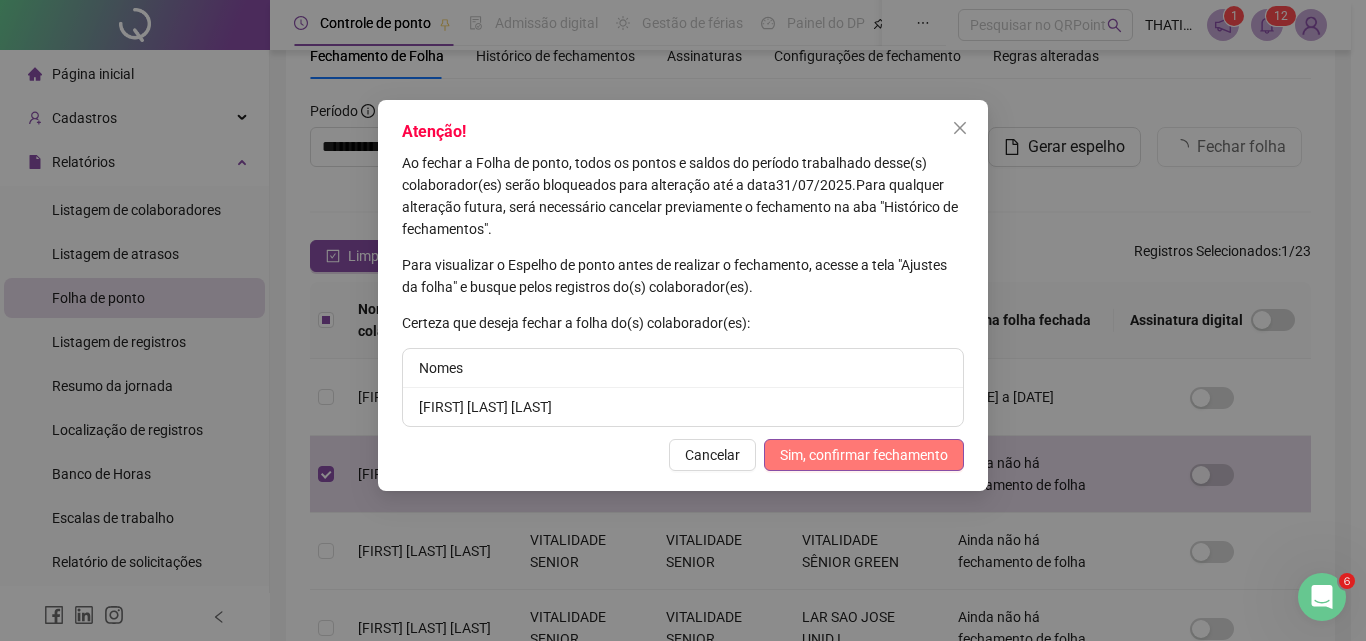 click on "Sim, confirmar fechamento" at bounding box center (864, 455) 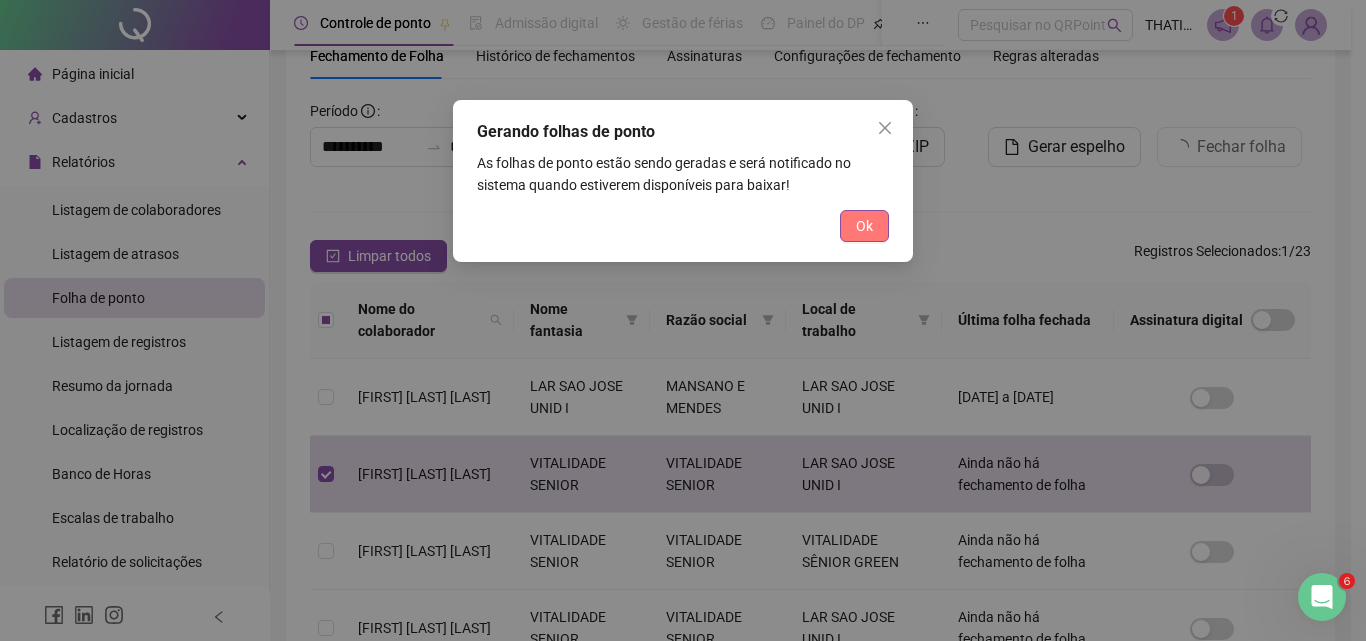 click on "Ok" at bounding box center [864, 226] 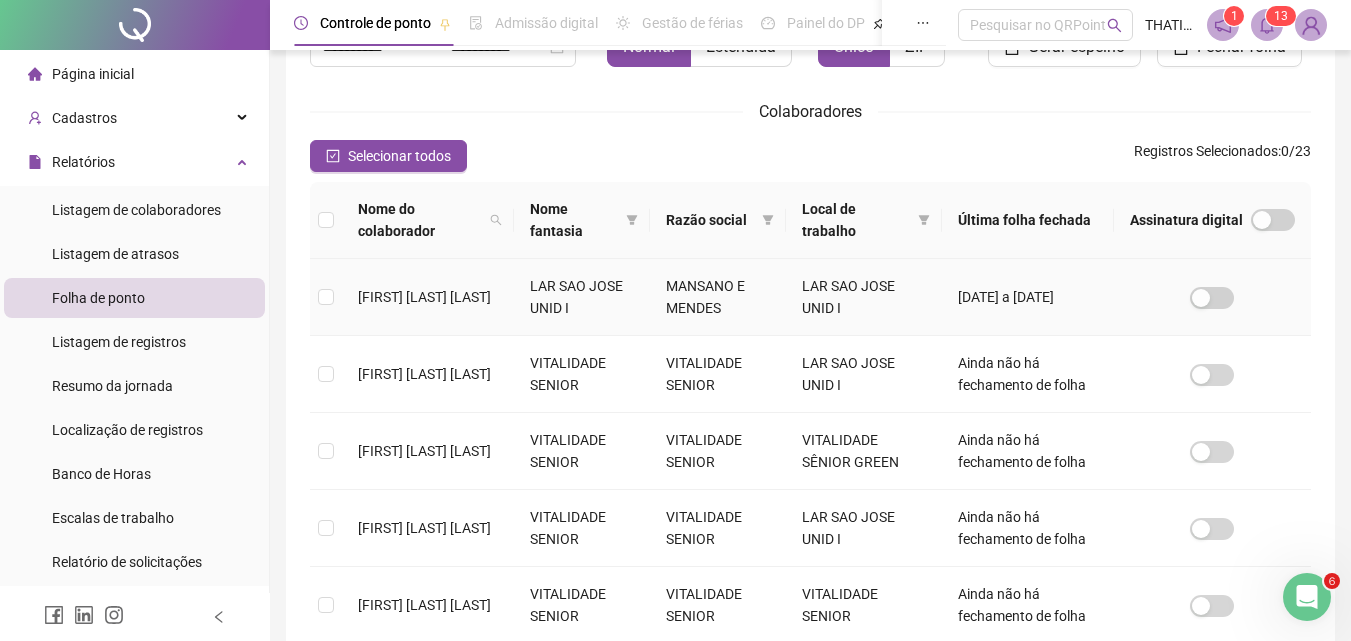 scroll, scrollTop: 89, scrollLeft: 0, axis: vertical 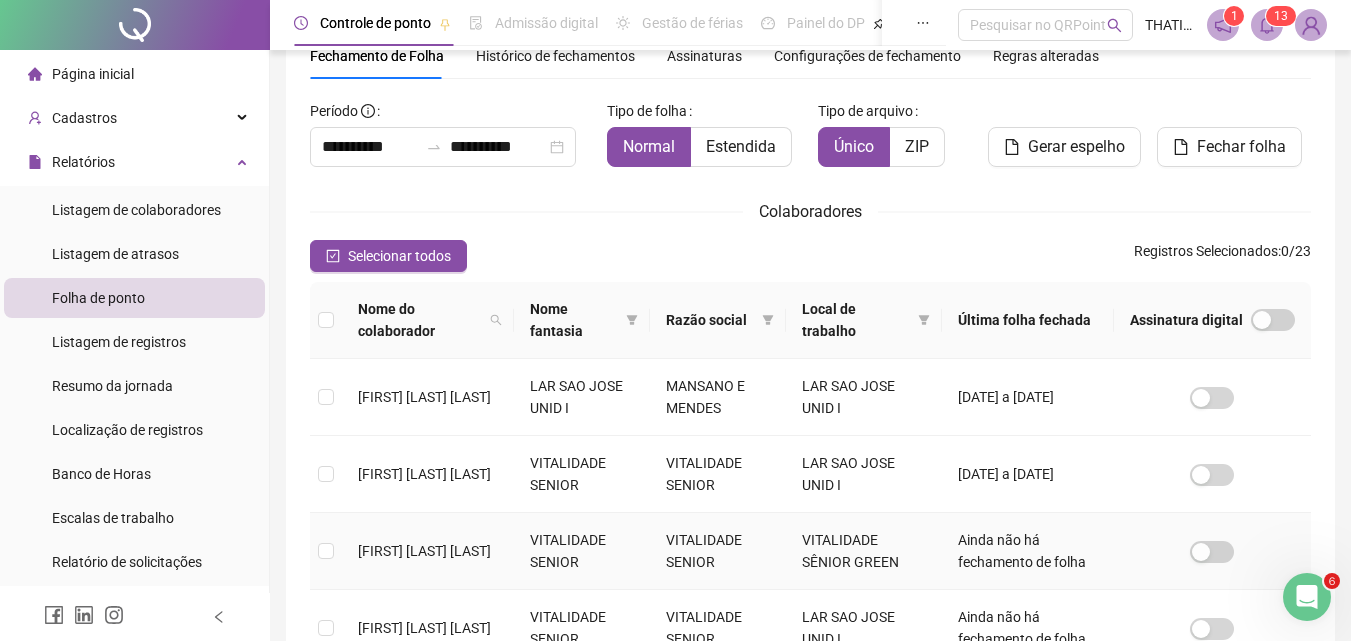 click on "[FIRST] [MIDDLE] [LAST]" at bounding box center (428, 551) 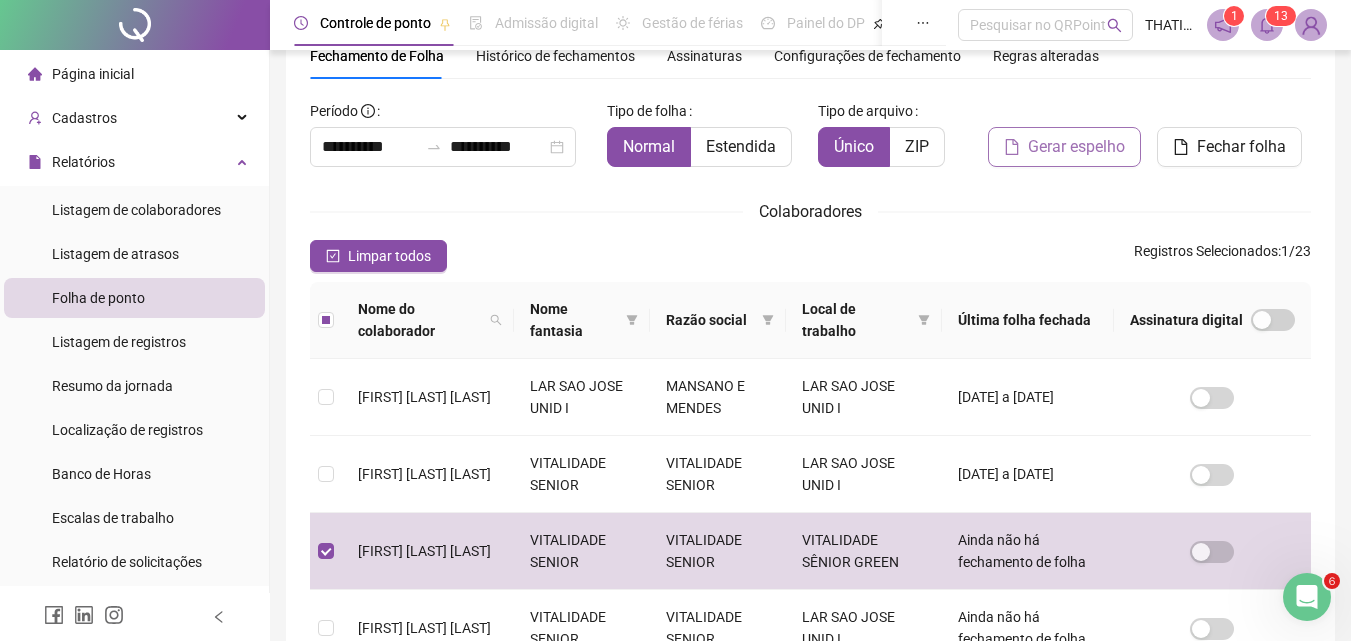 click on "Gerar espelho" at bounding box center (1076, 147) 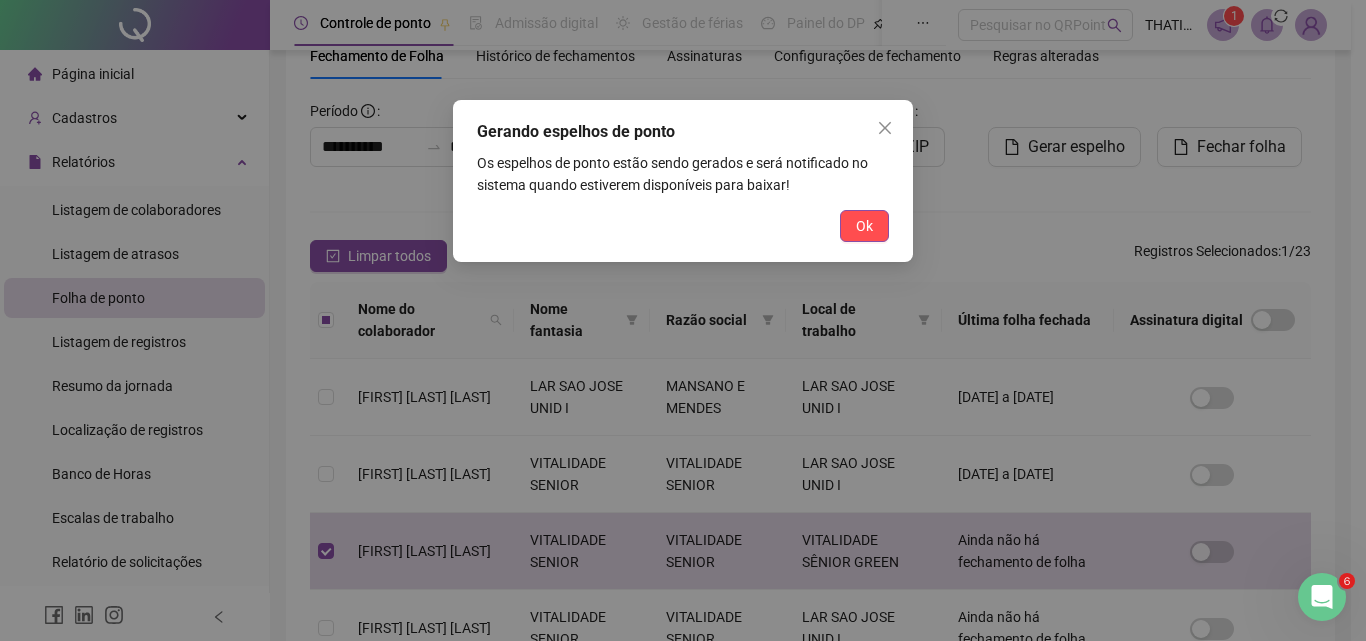 click on "Ok" at bounding box center (864, 226) 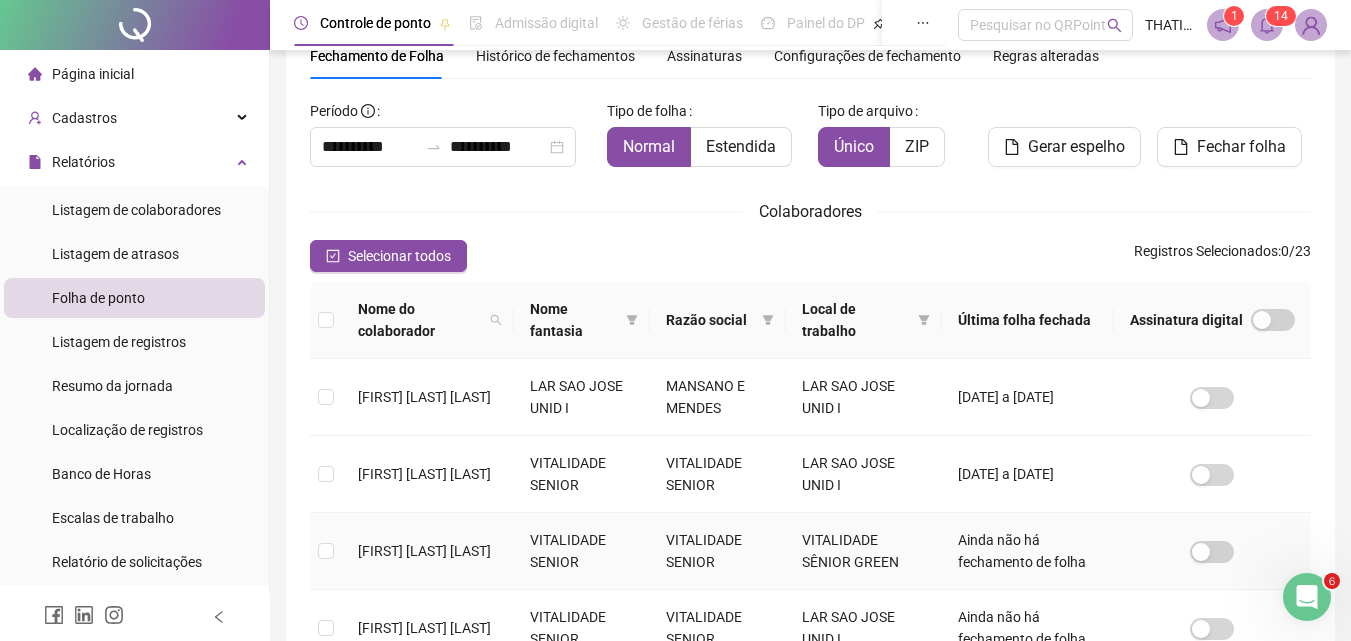 click on "[FIRST] [LAST] [LAST]" at bounding box center [424, 551] 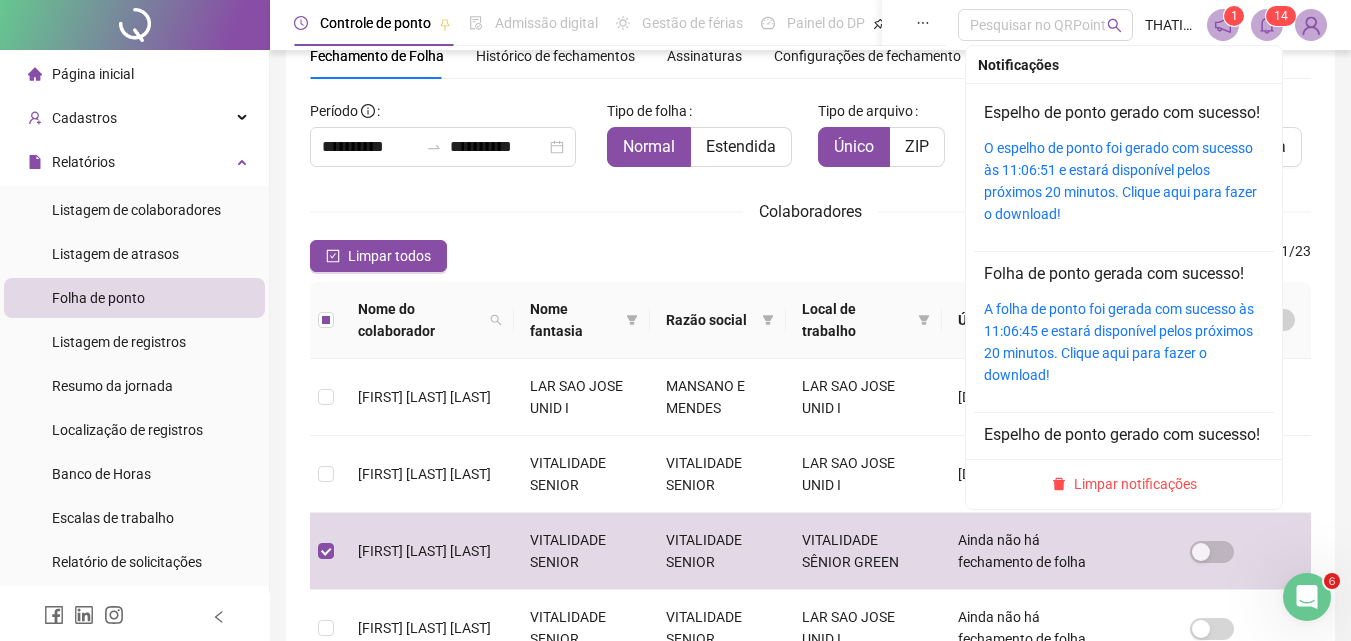 click on "1 4" at bounding box center (1281, 16) 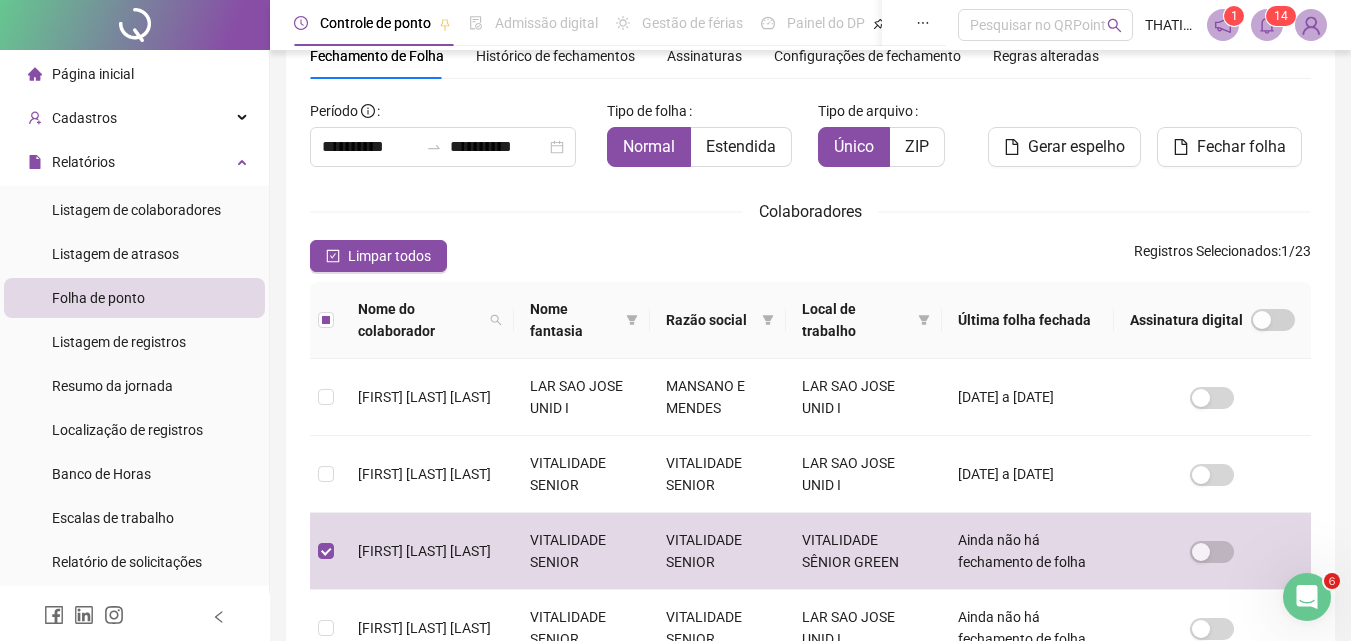 click at bounding box center [1267, 25] 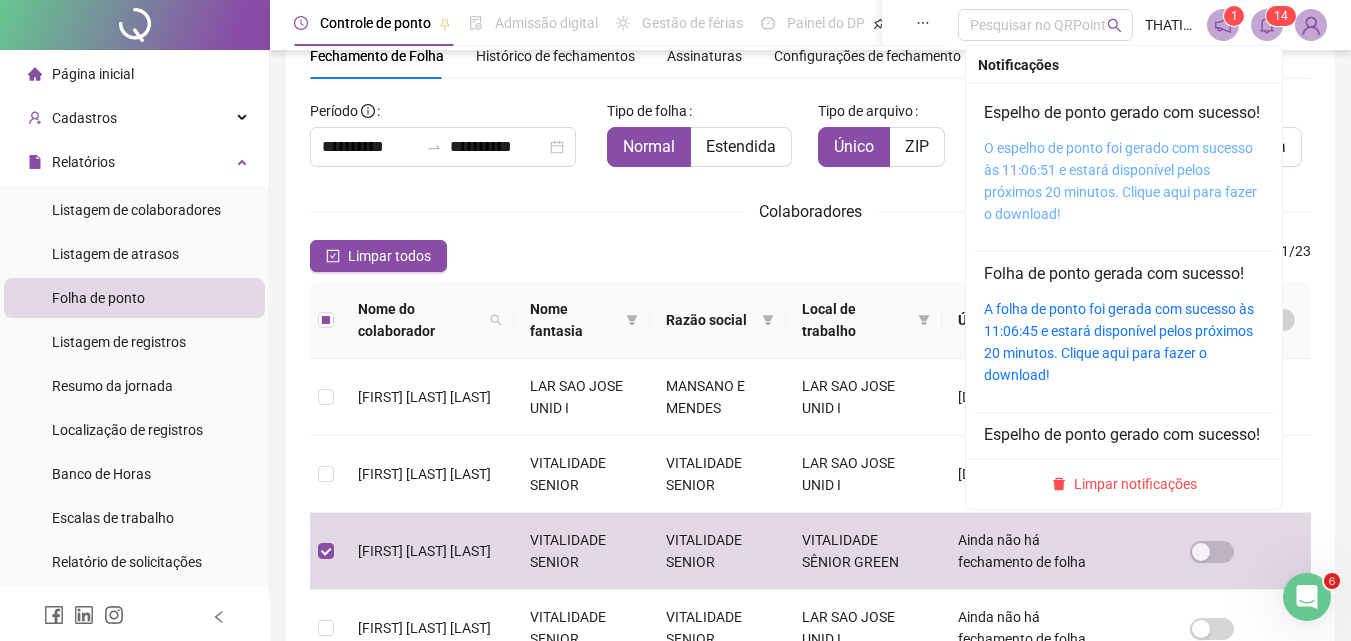 click on "O espelho de ponto foi gerado com sucesso às 11:06:51 e estará disponível pelos próximos 20 minutos.
Clique aqui para fazer o download!" at bounding box center (1120, 181) 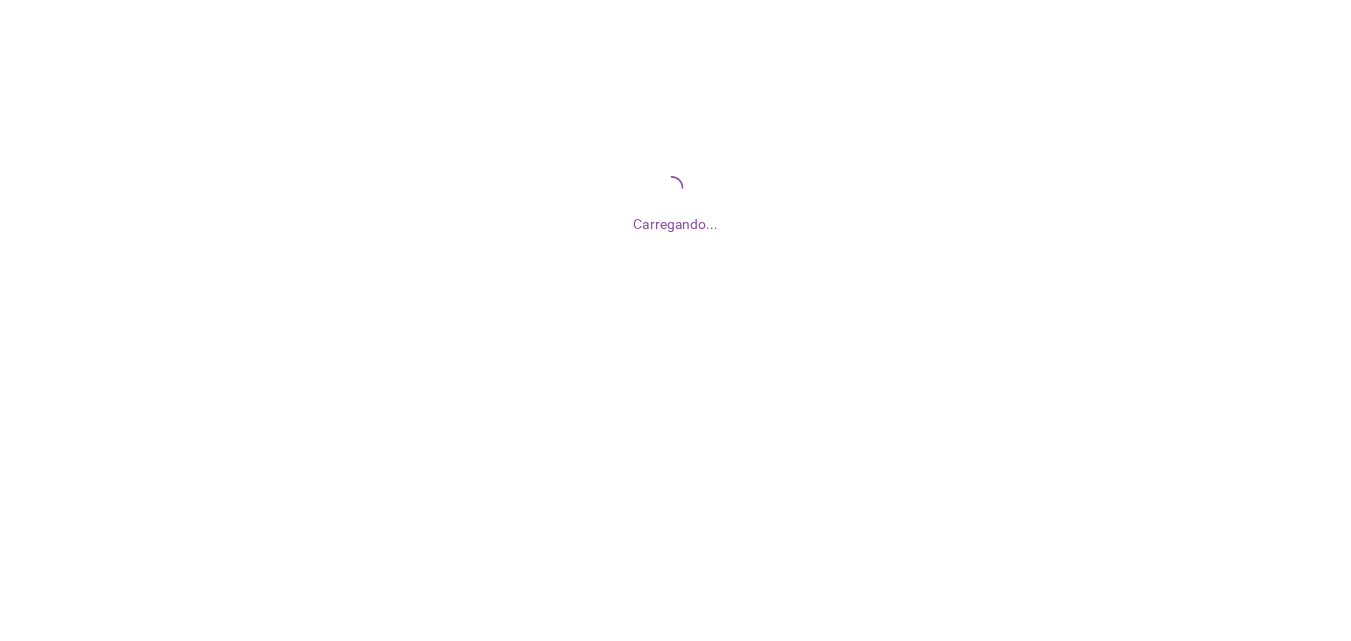 scroll, scrollTop: 0, scrollLeft: 0, axis: both 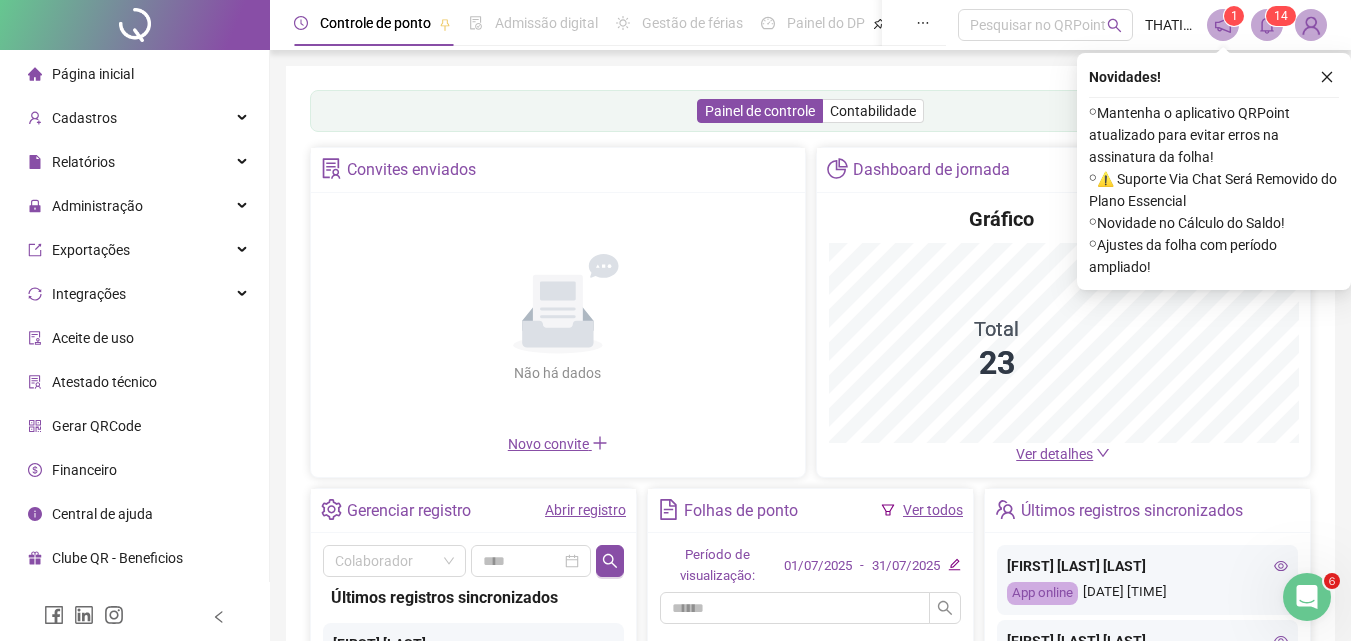 click on "Relatórios" at bounding box center (134, 162) 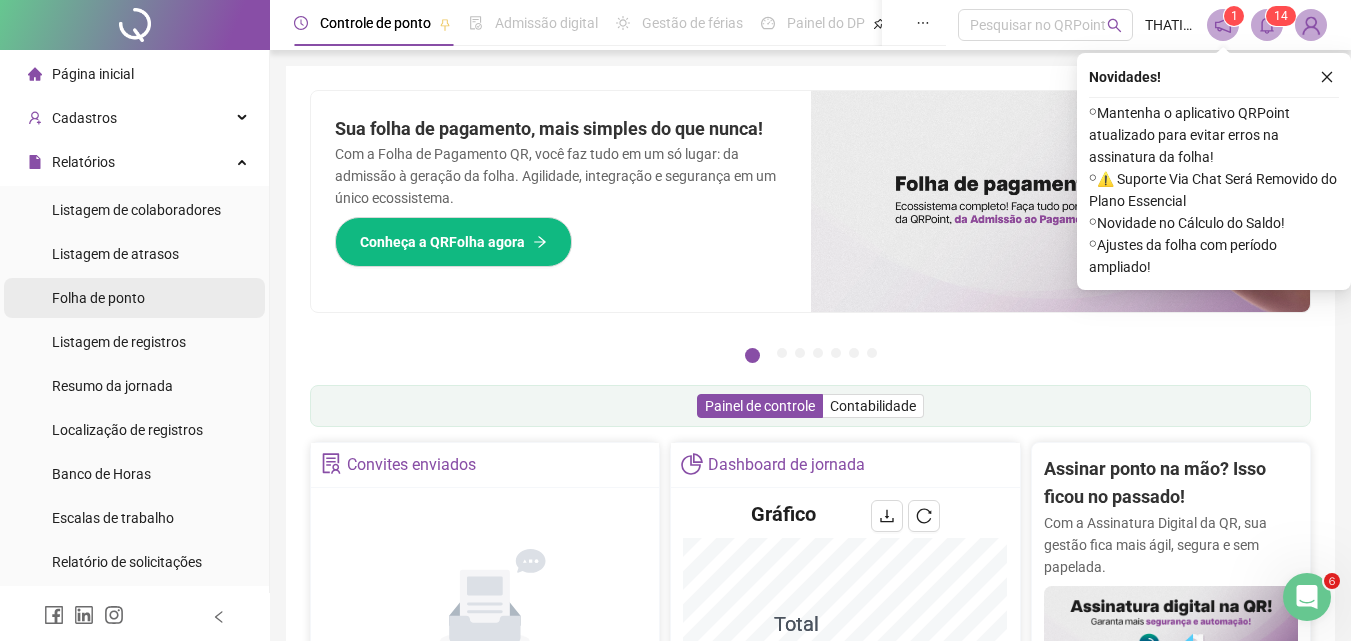 click on "Folha de ponto" at bounding box center [98, 298] 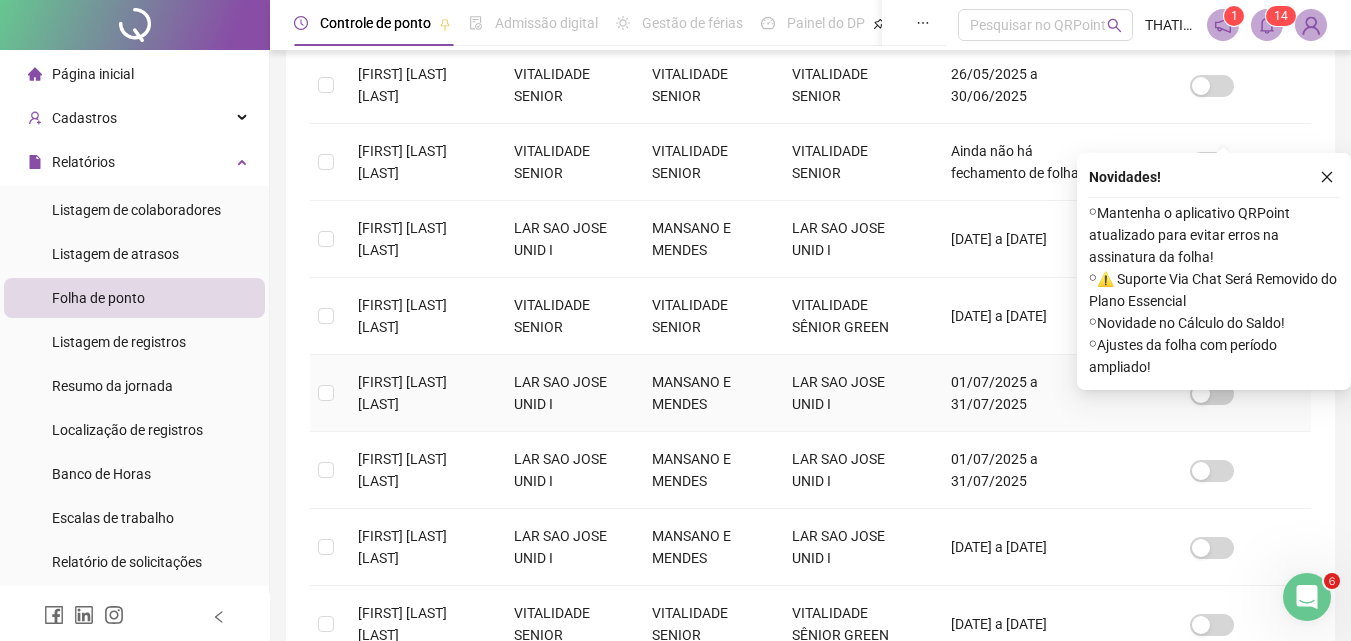 scroll, scrollTop: 729, scrollLeft: 0, axis: vertical 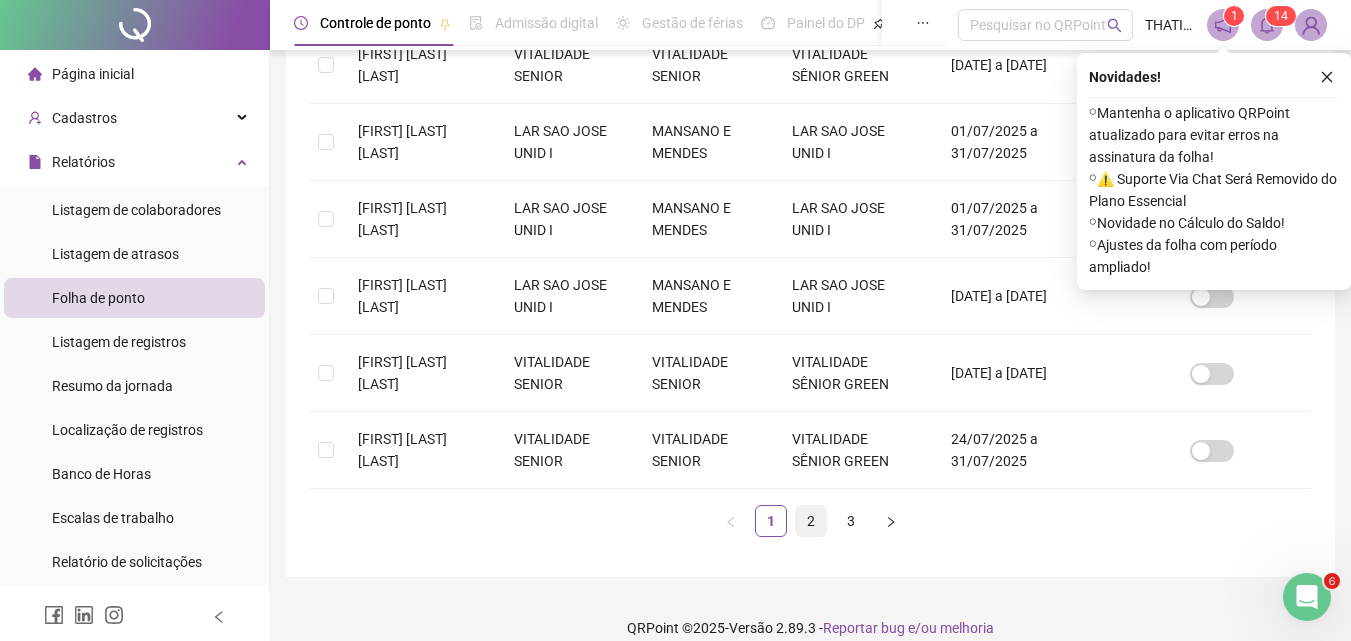 click on "2" at bounding box center (811, 521) 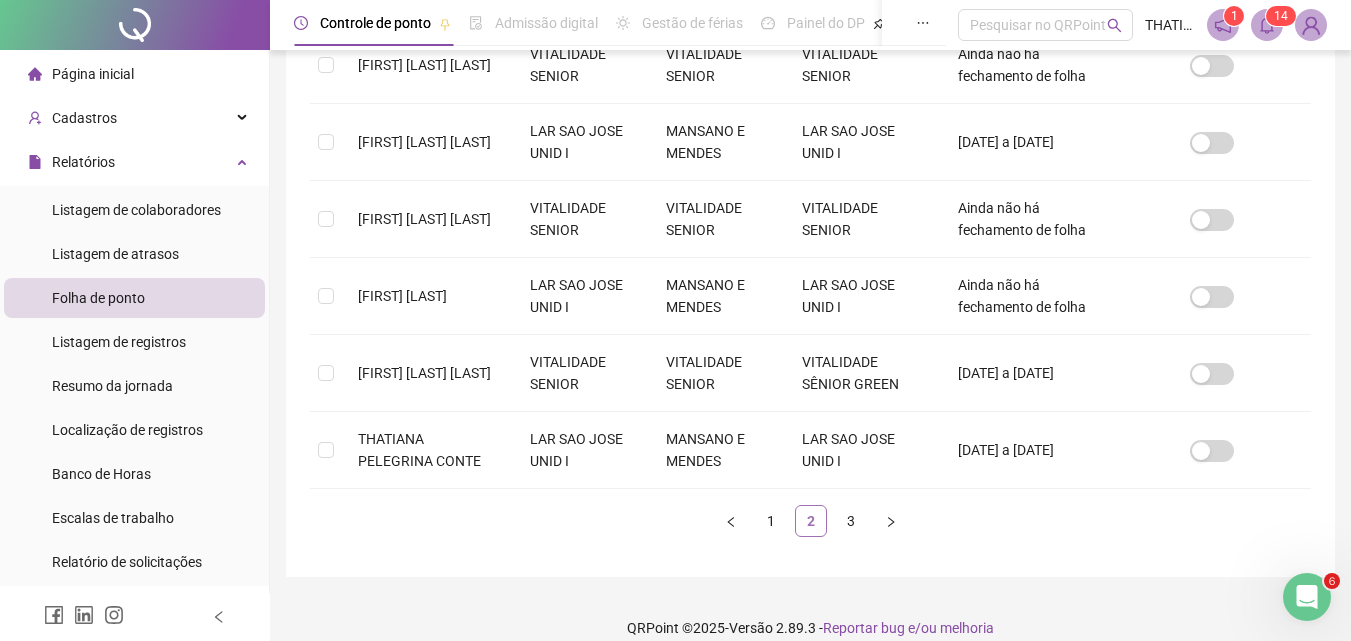 scroll, scrollTop: 89, scrollLeft: 0, axis: vertical 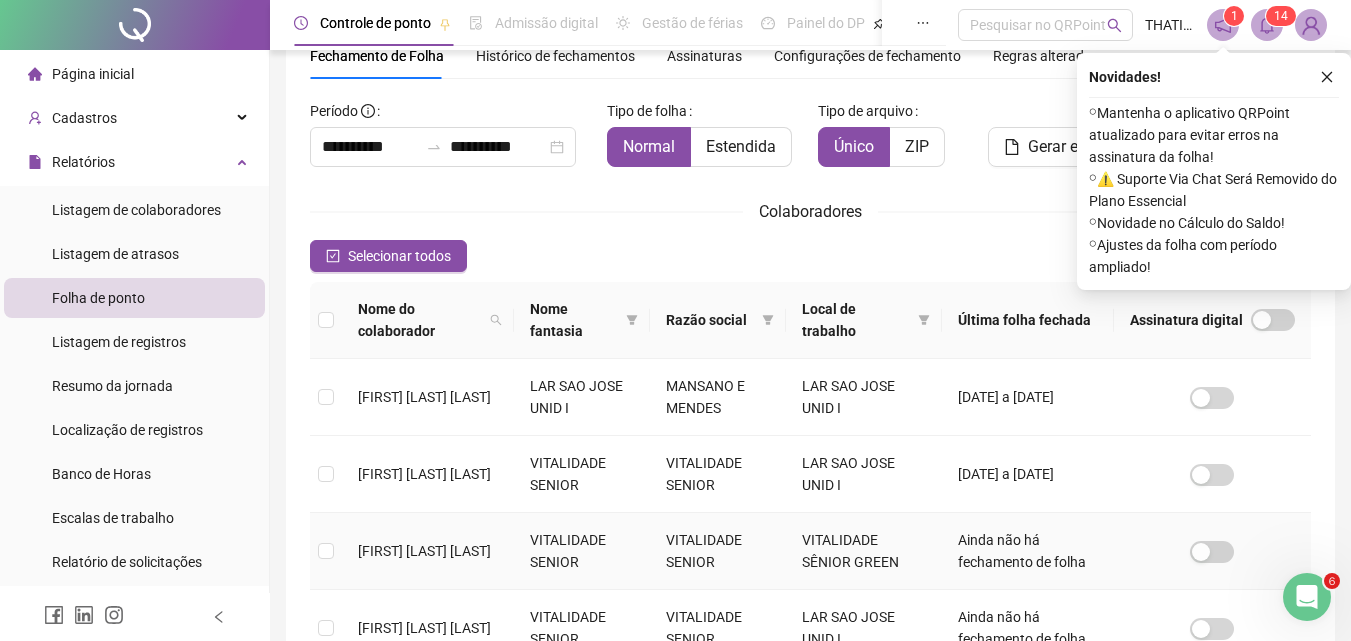 drag, startPoint x: 365, startPoint y: 549, endPoint x: 377, endPoint y: 530, distance: 22.472204 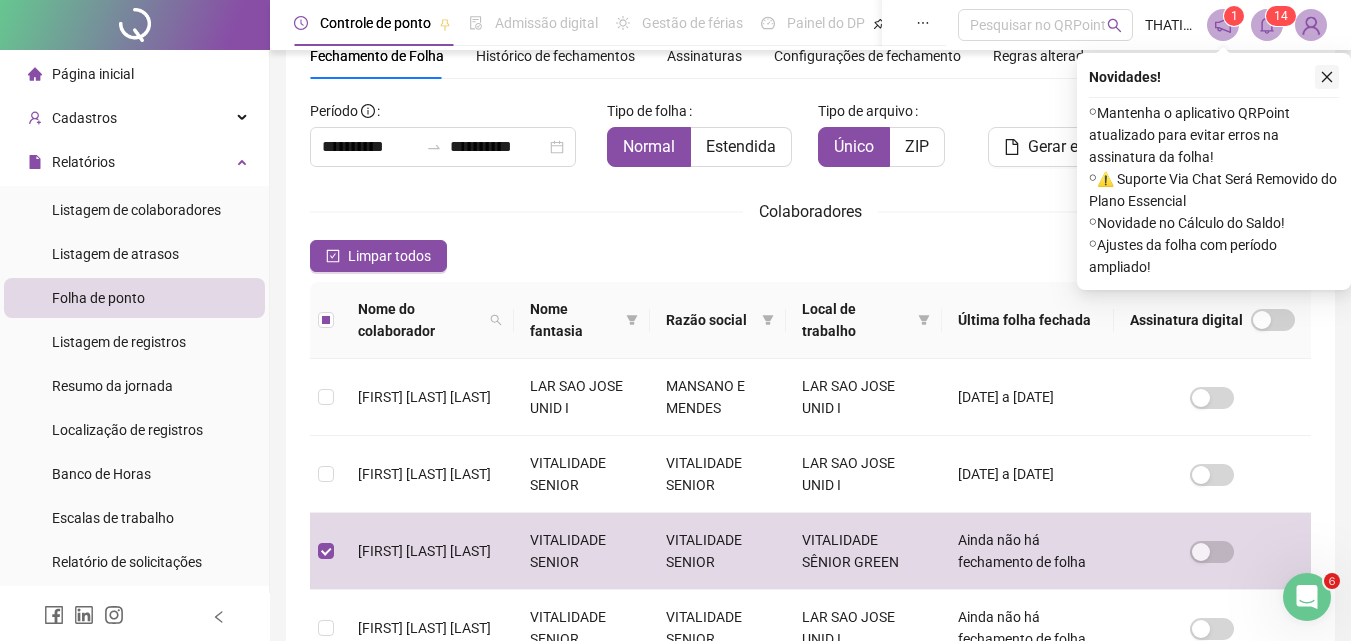 click at bounding box center [1327, 77] 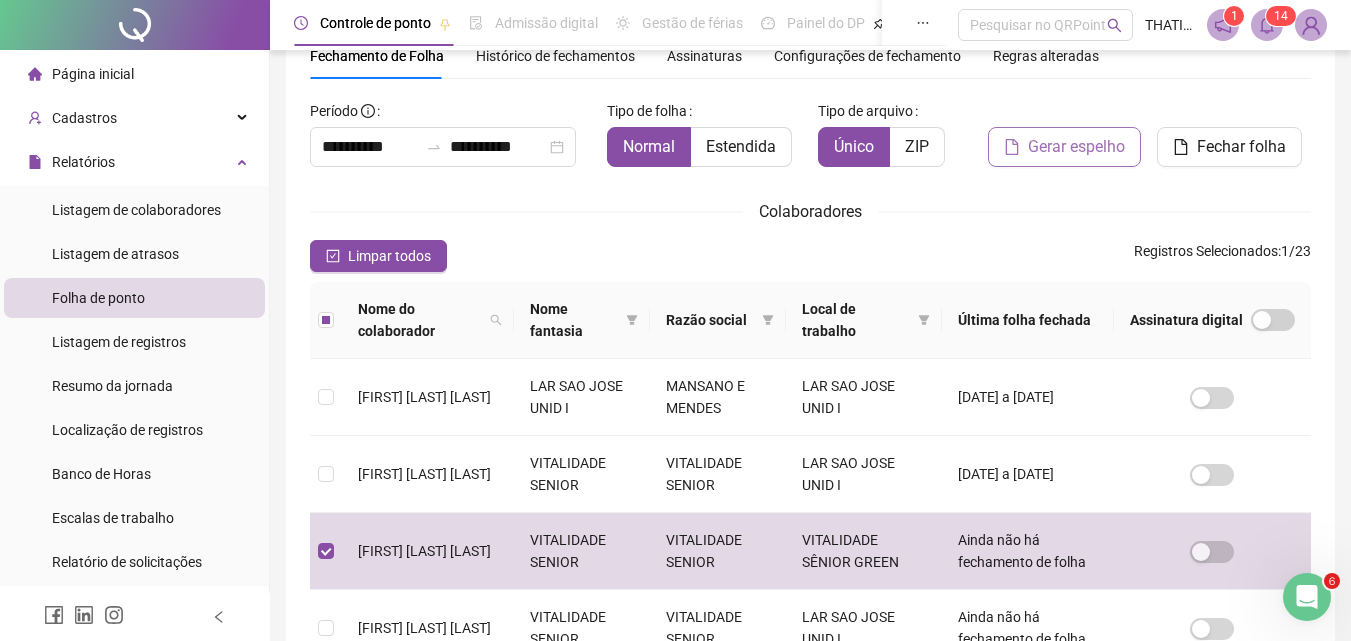 click on "Gerar espelho" at bounding box center (1076, 147) 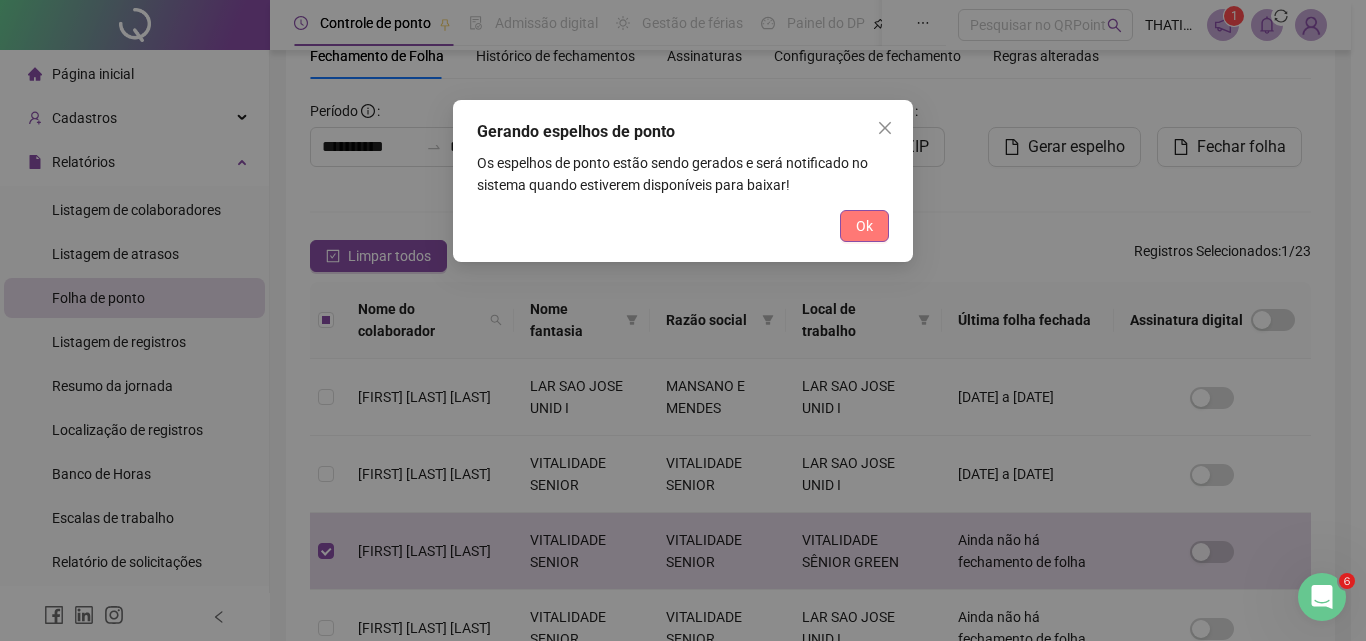 click on "Ok" at bounding box center (864, 226) 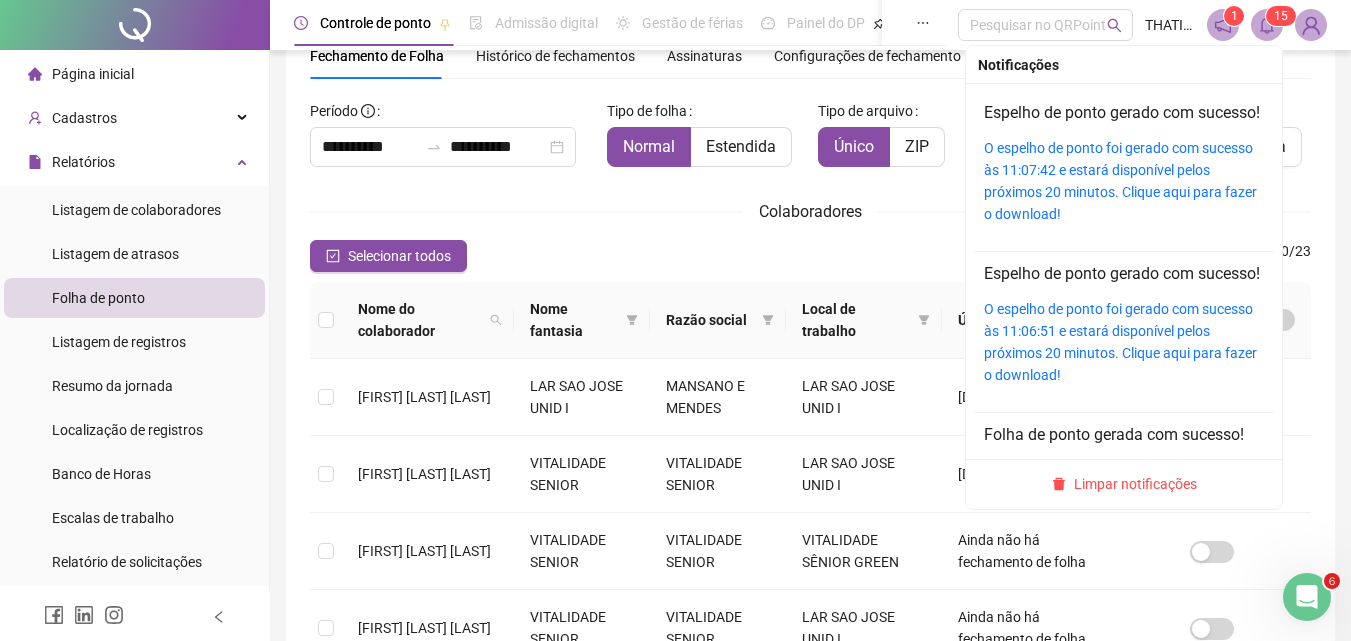 click on "1 5" at bounding box center (1267, 25) 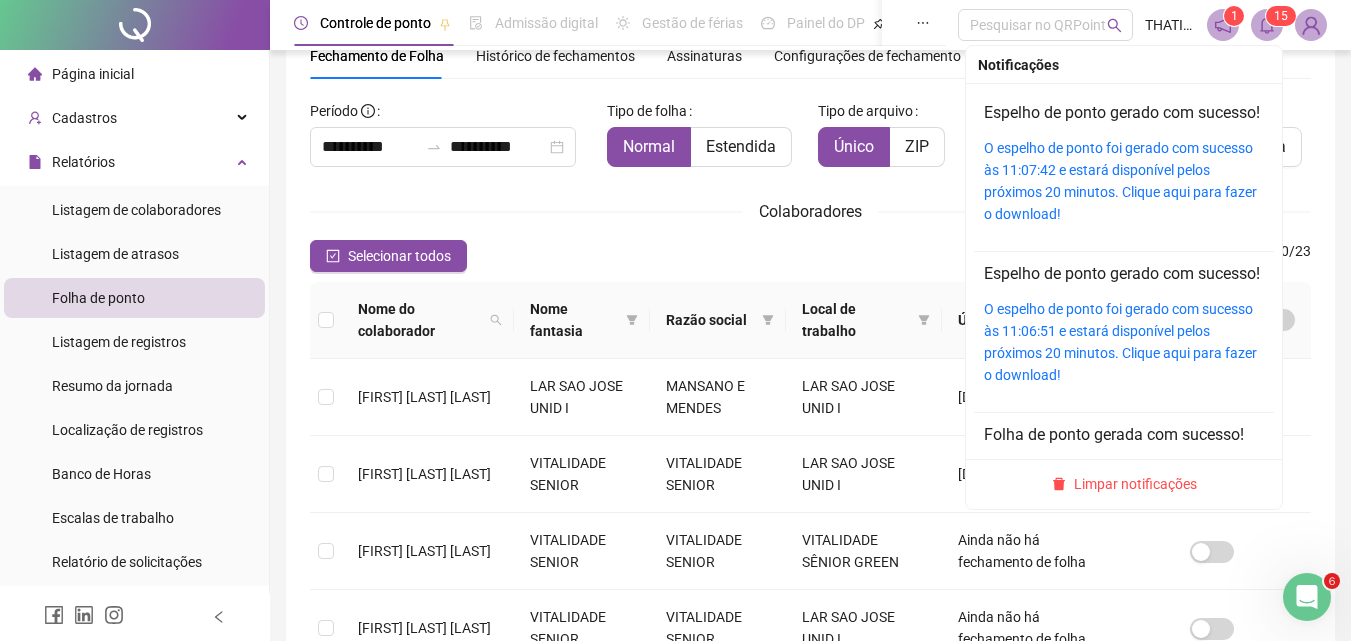 click on "O espelho de ponto foi gerado com sucesso às 11:07:42 e estará disponível pelos próximos 20 minutos.
Clique aqui para fazer o download!" at bounding box center (1124, 181) 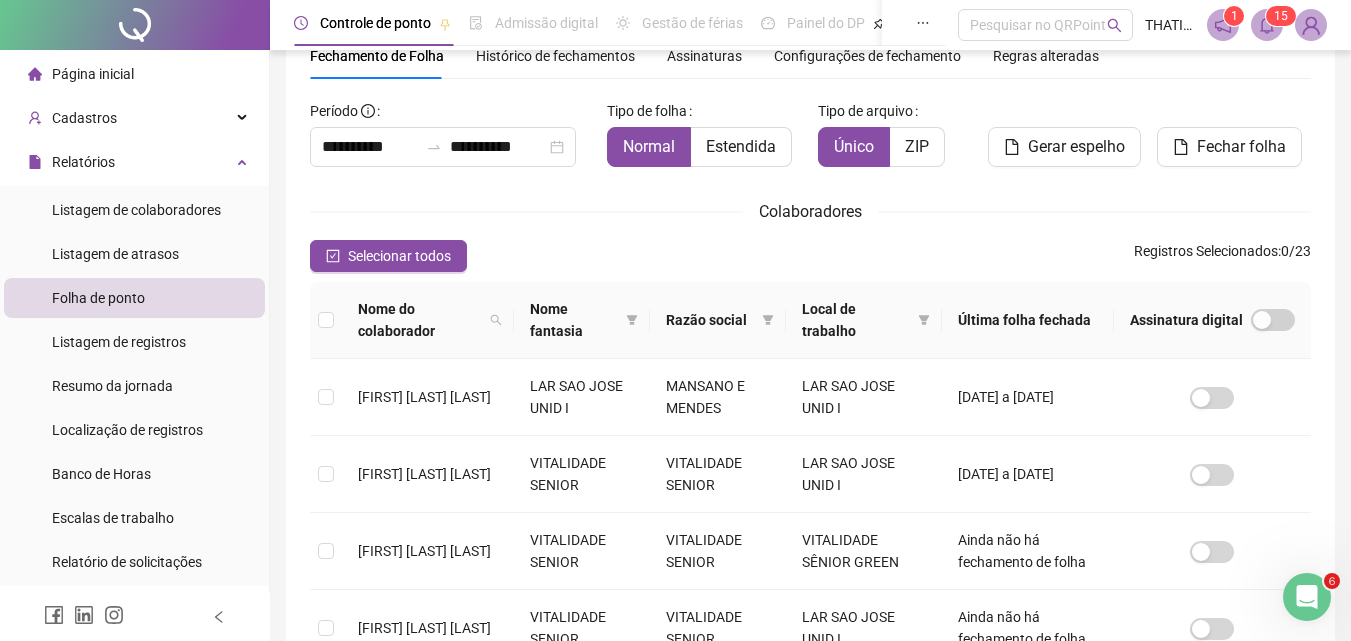 click on "1 5" at bounding box center (1281, 16) 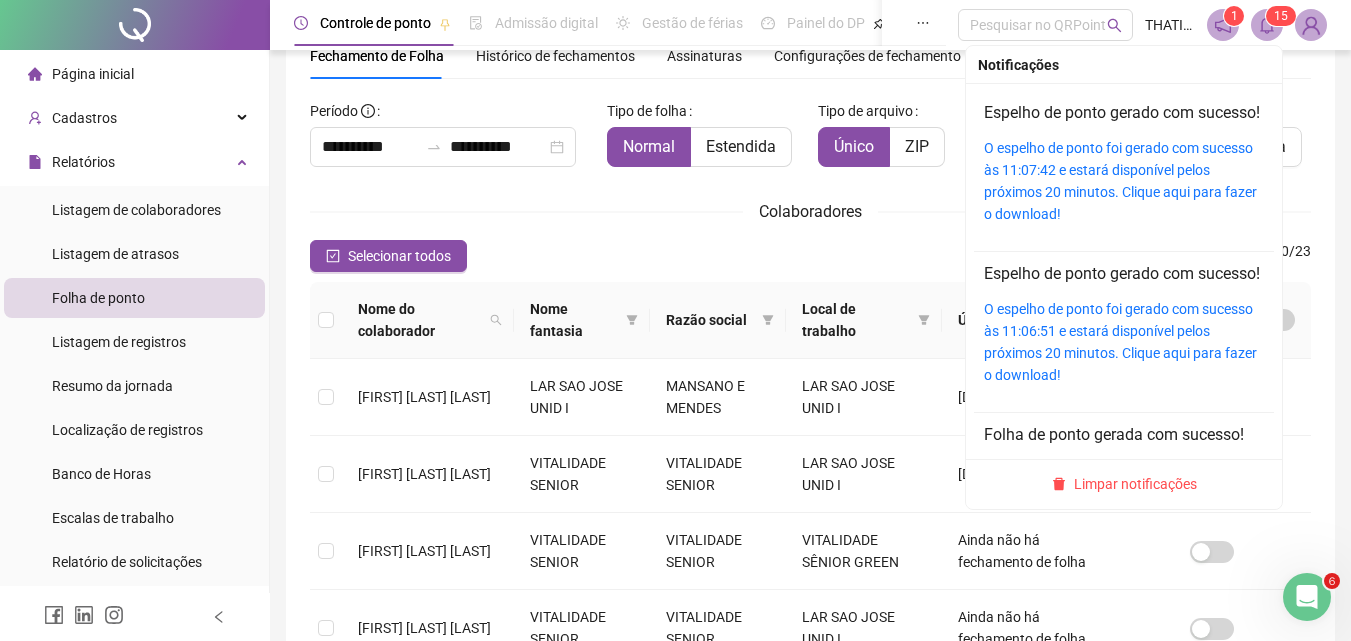 click on "O espelho de ponto foi gerado com sucesso às 11:07:42 e estará disponível pelos próximos 20 minutos.
Clique aqui para fazer o download!" at bounding box center (1124, 181) 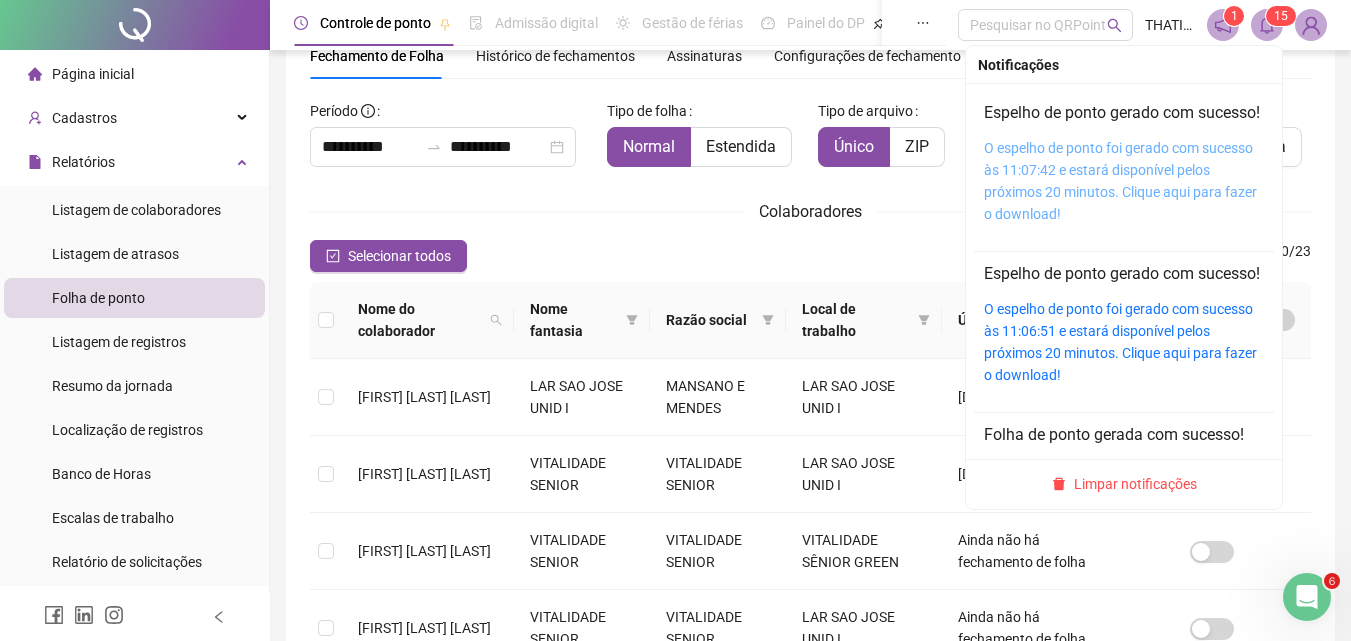 click on "O espelho de ponto foi gerado com sucesso às 11:07:42 e estará disponível pelos próximos 20 minutos.
Clique aqui para fazer o download!" at bounding box center [1120, 181] 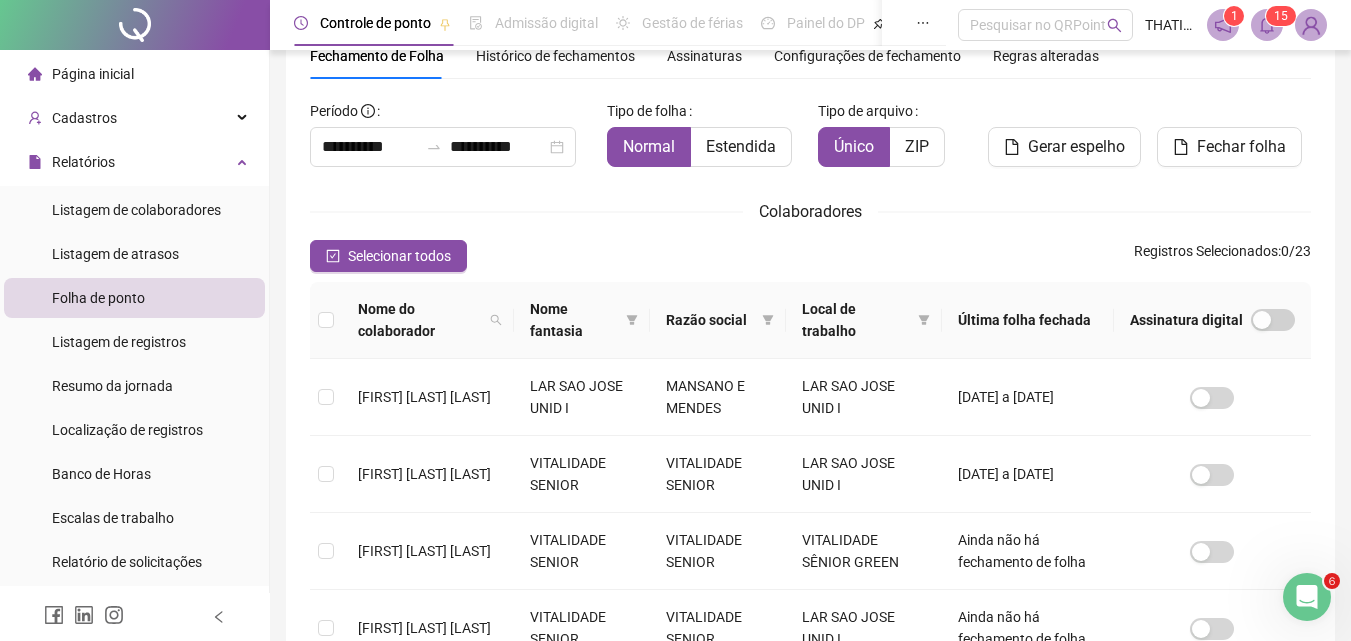 click on "Página inicial" at bounding box center (93, 74) 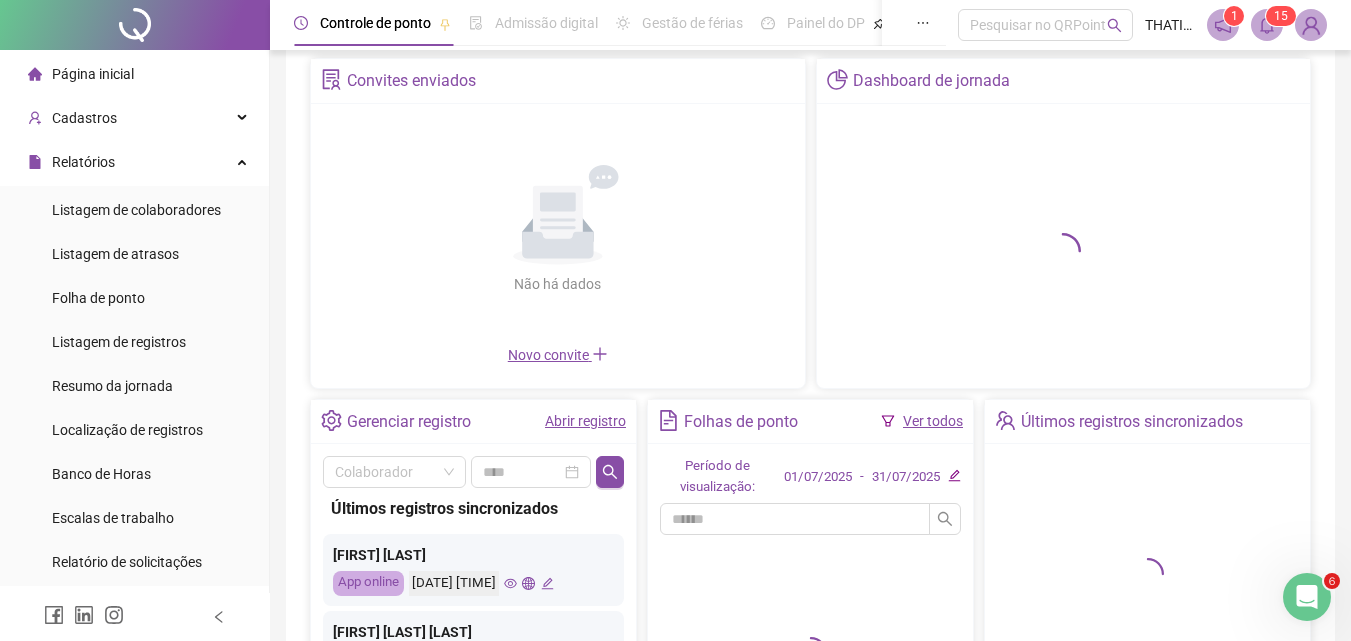 scroll, scrollTop: 0, scrollLeft: 0, axis: both 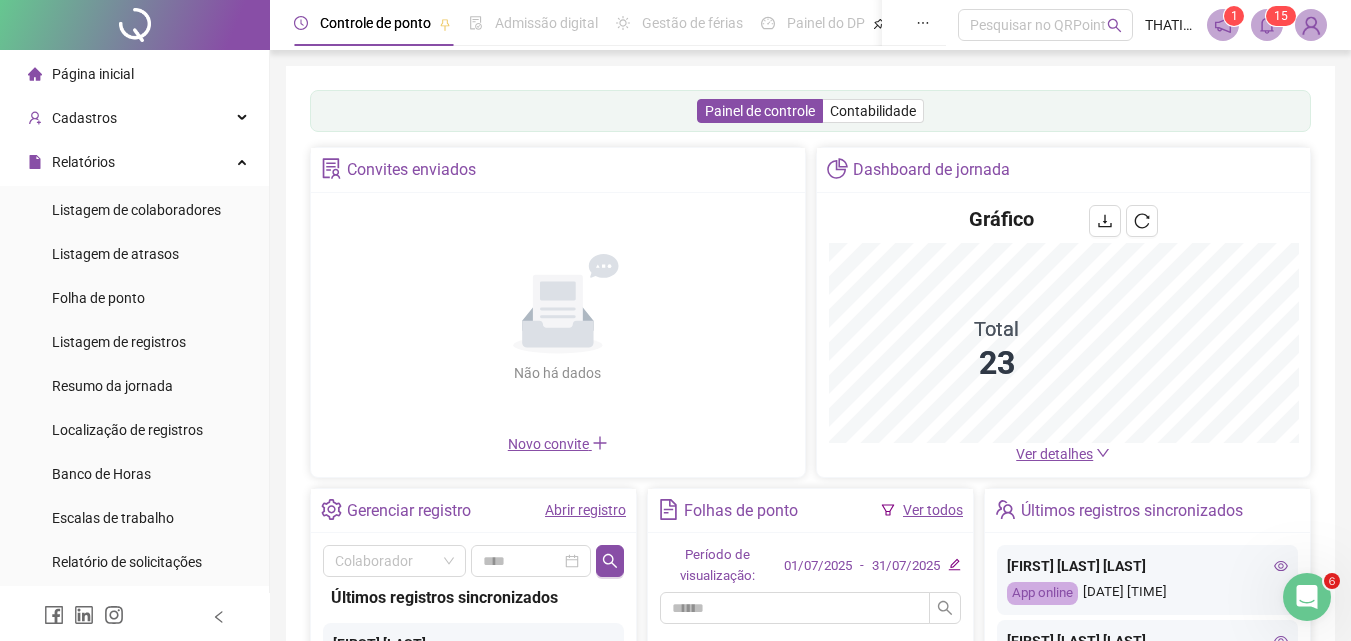 click on "Abrir registro" at bounding box center (585, 510) 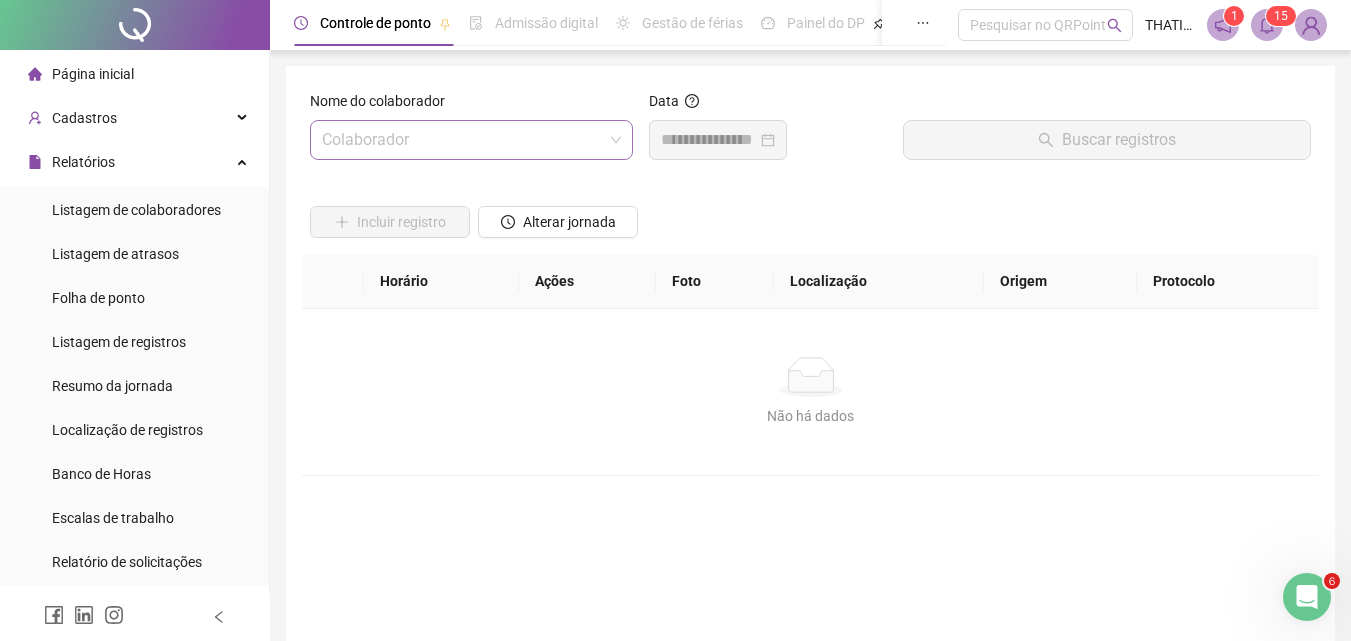 click at bounding box center [462, 140] 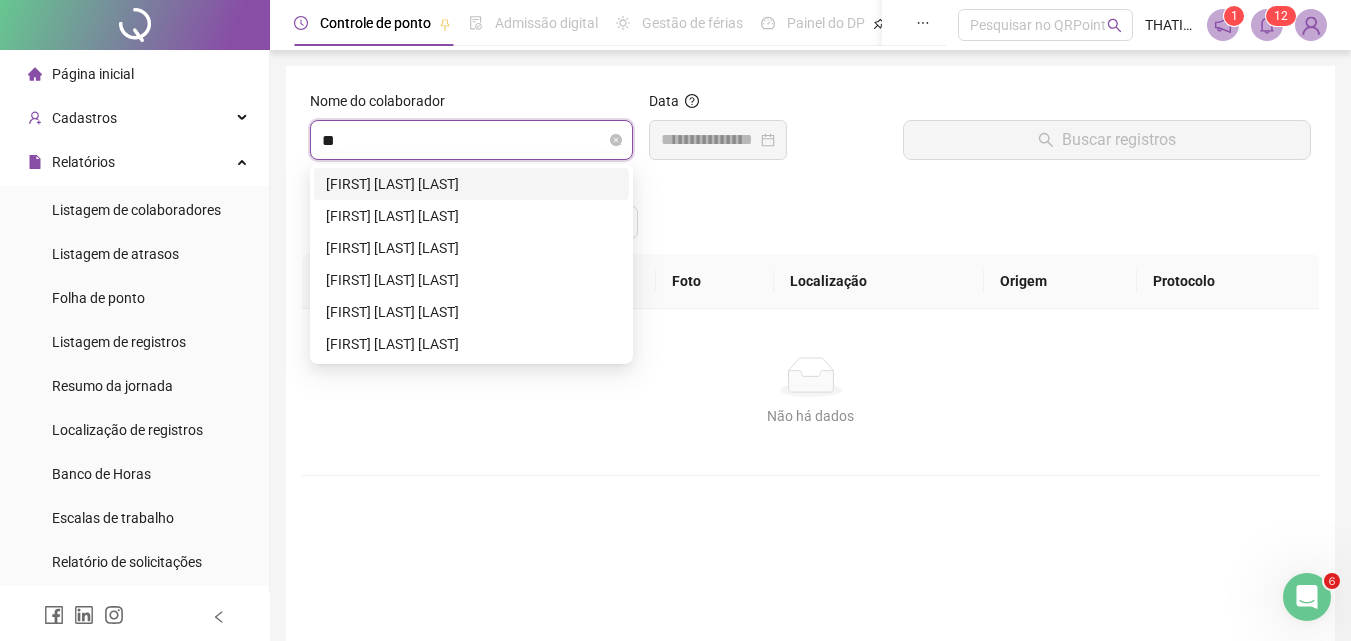 type on "***" 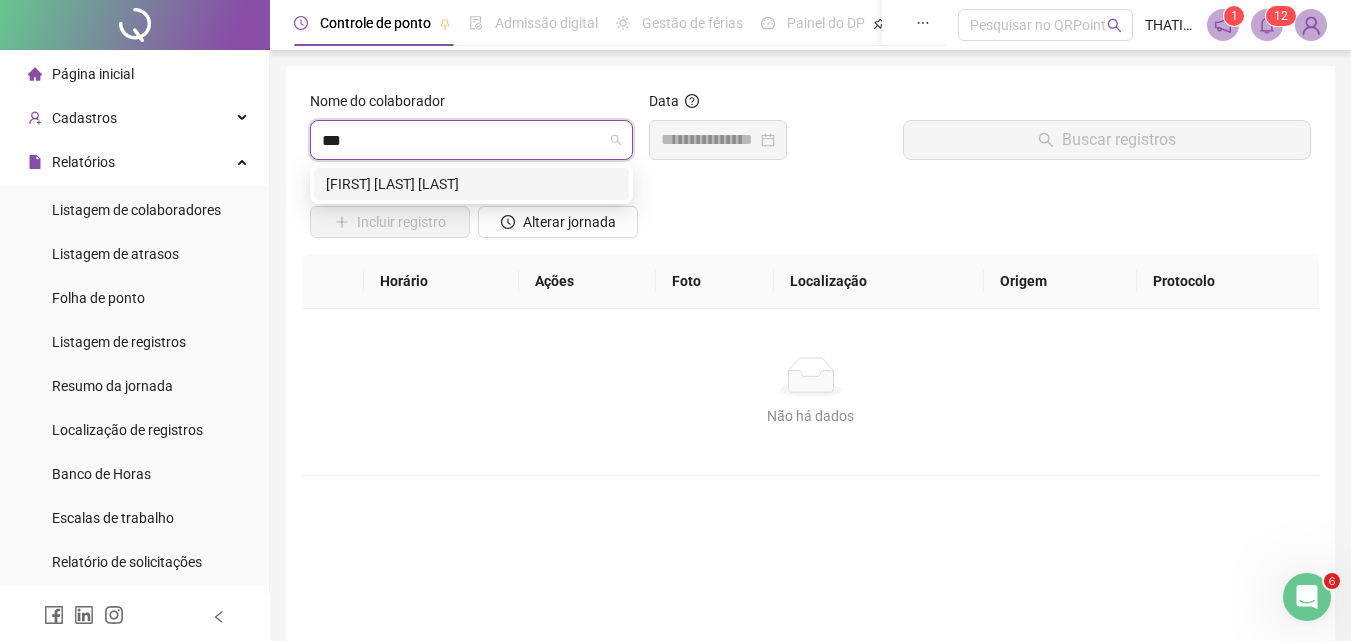 click on "[FIRST] [MIDDLE] [LAST]" at bounding box center (471, 184) 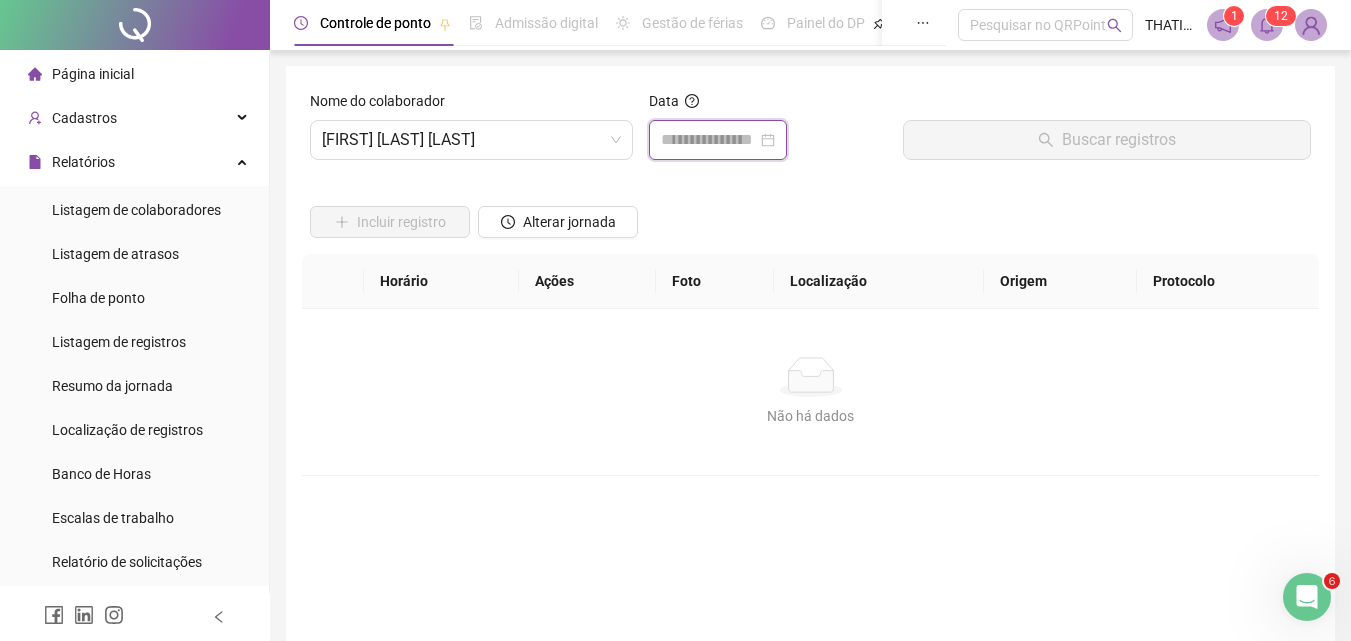 drag, startPoint x: 741, startPoint y: 140, endPoint x: 751, endPoint y: 141, distance: 10.049875 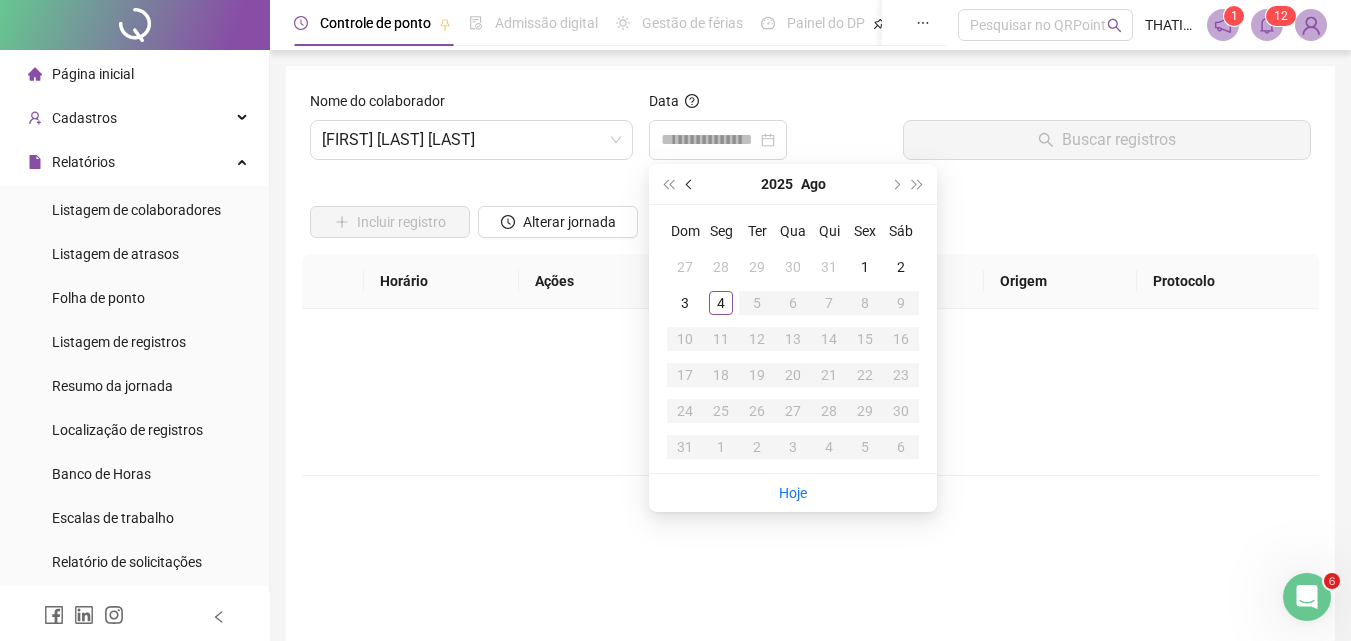 click at bounding box center (690, 184) 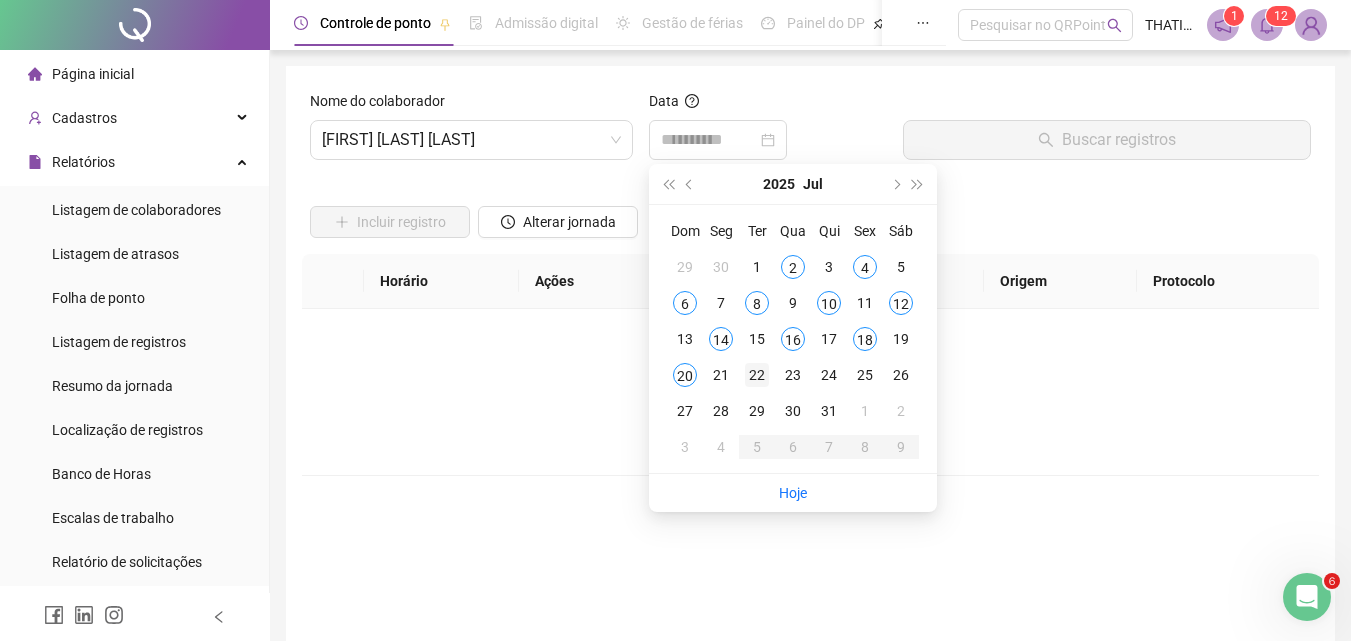 type on "**********" 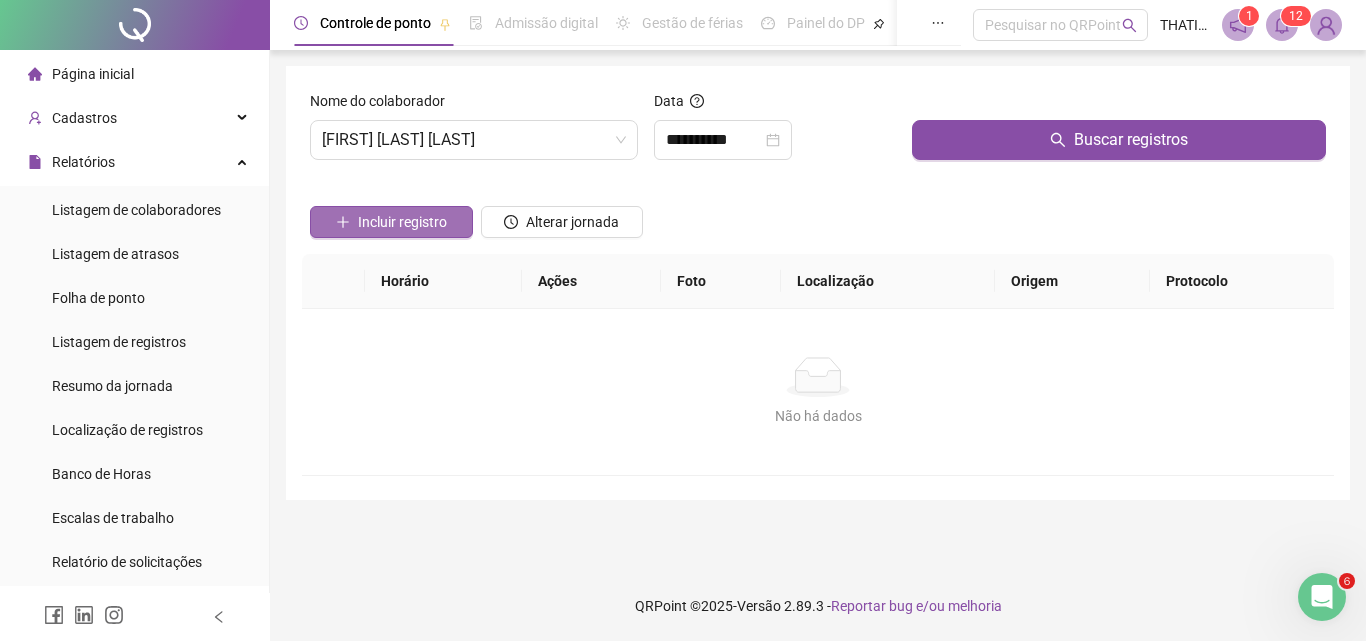 click on "Incluir registro" at bounding box center [402, 222] 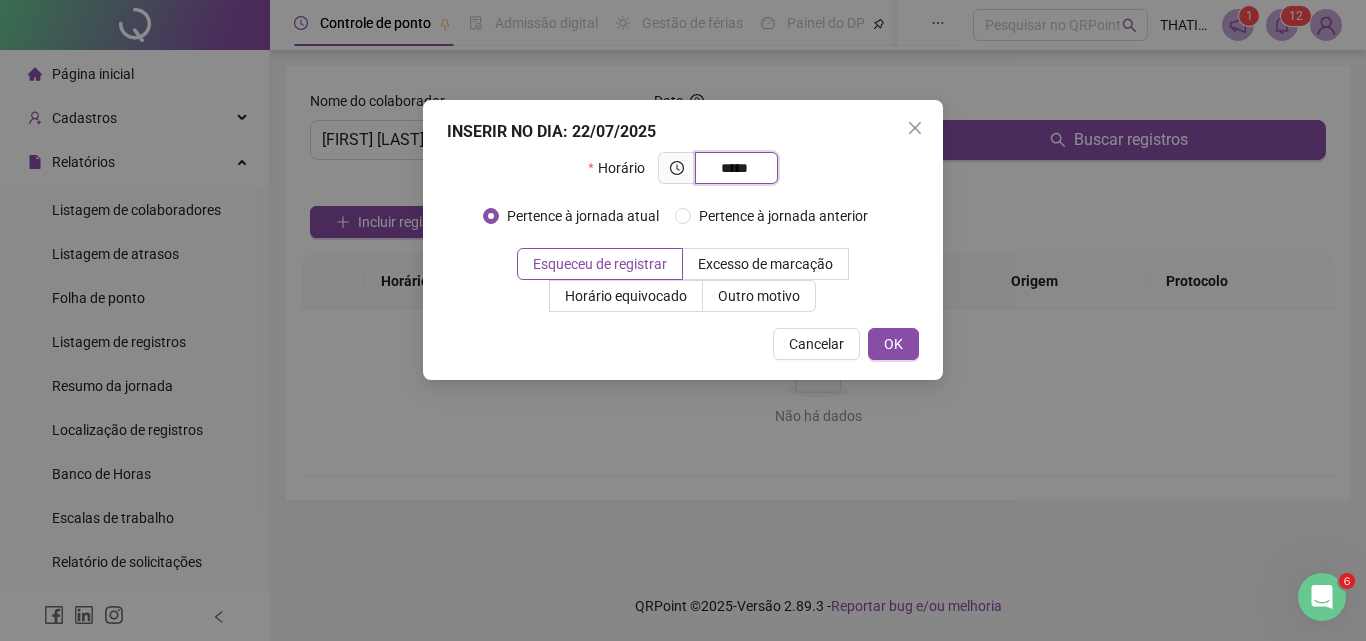 type on "*****" 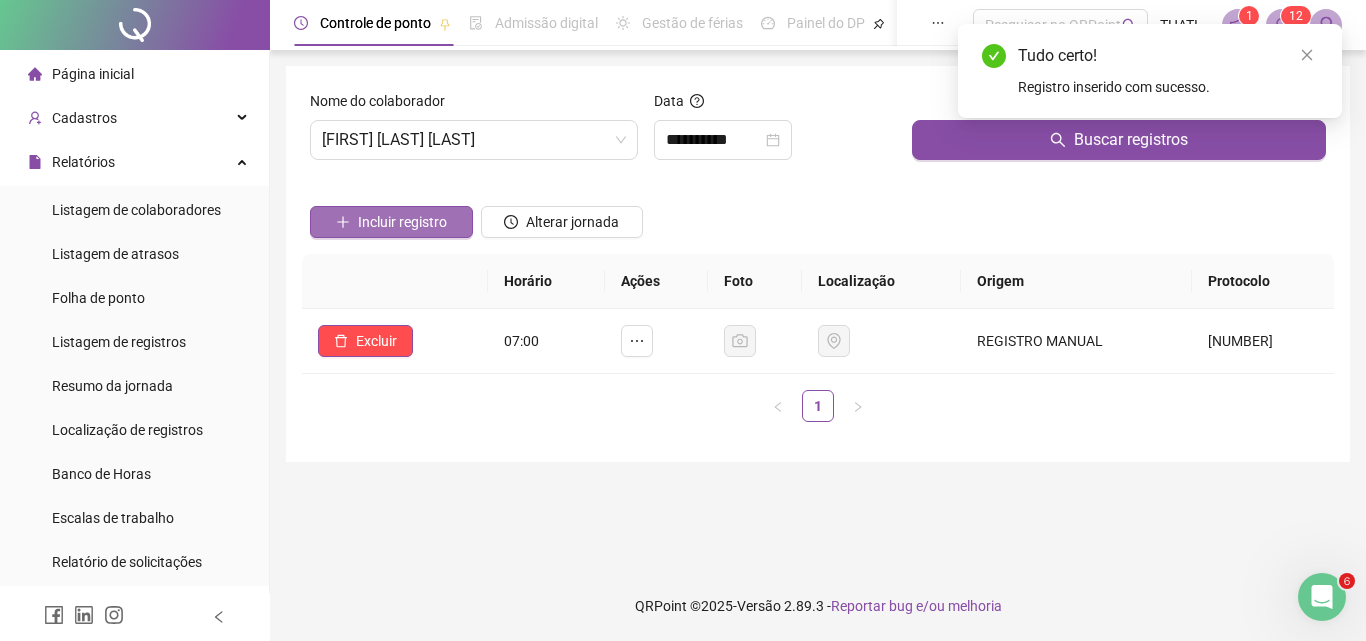 click 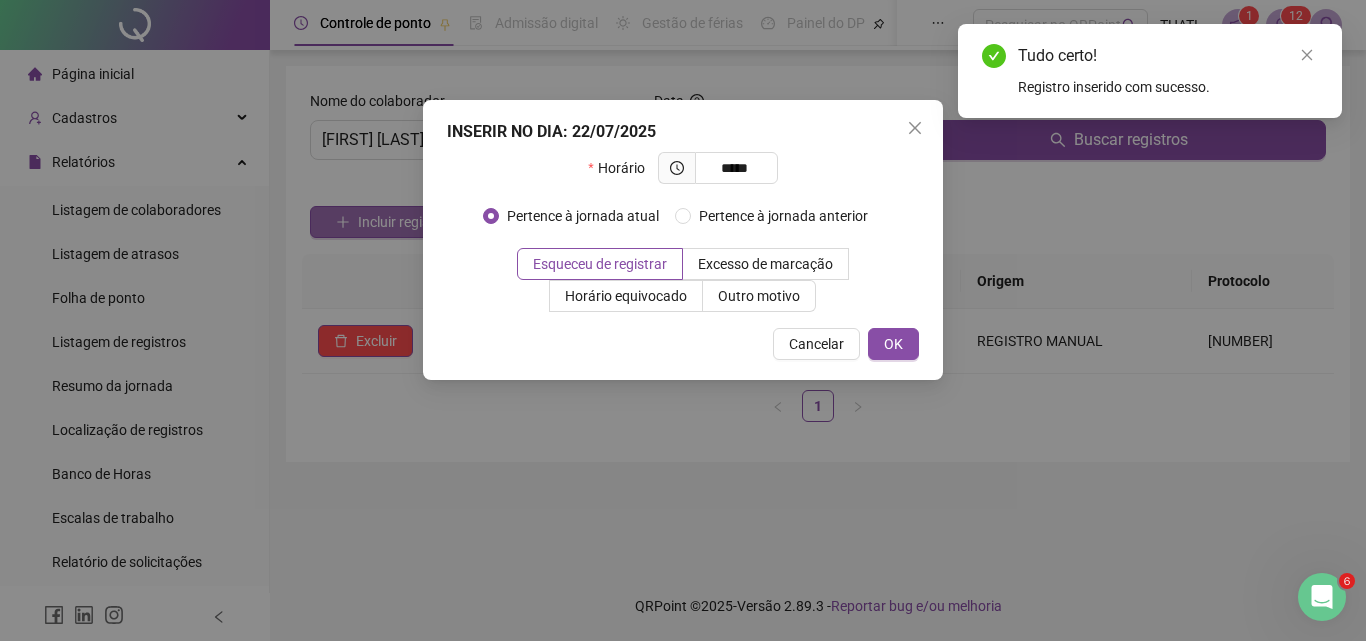 type on "*****" 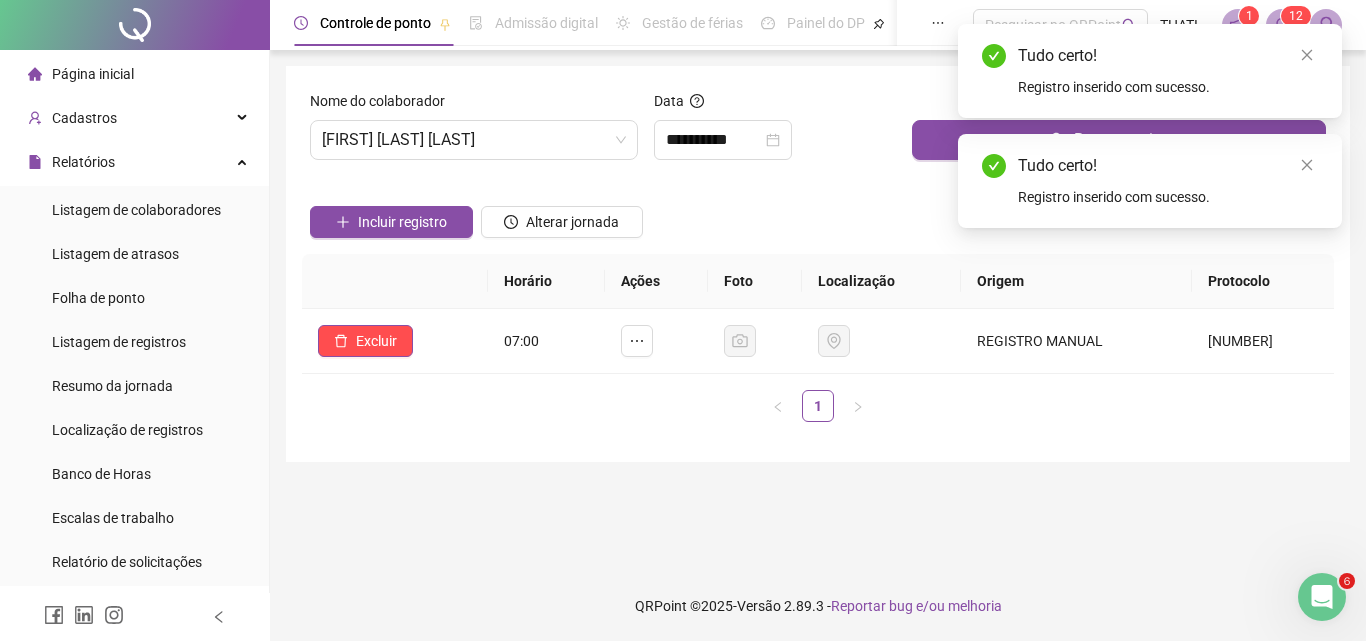 click on "Incluir registro" at bounding box center [402, 222] 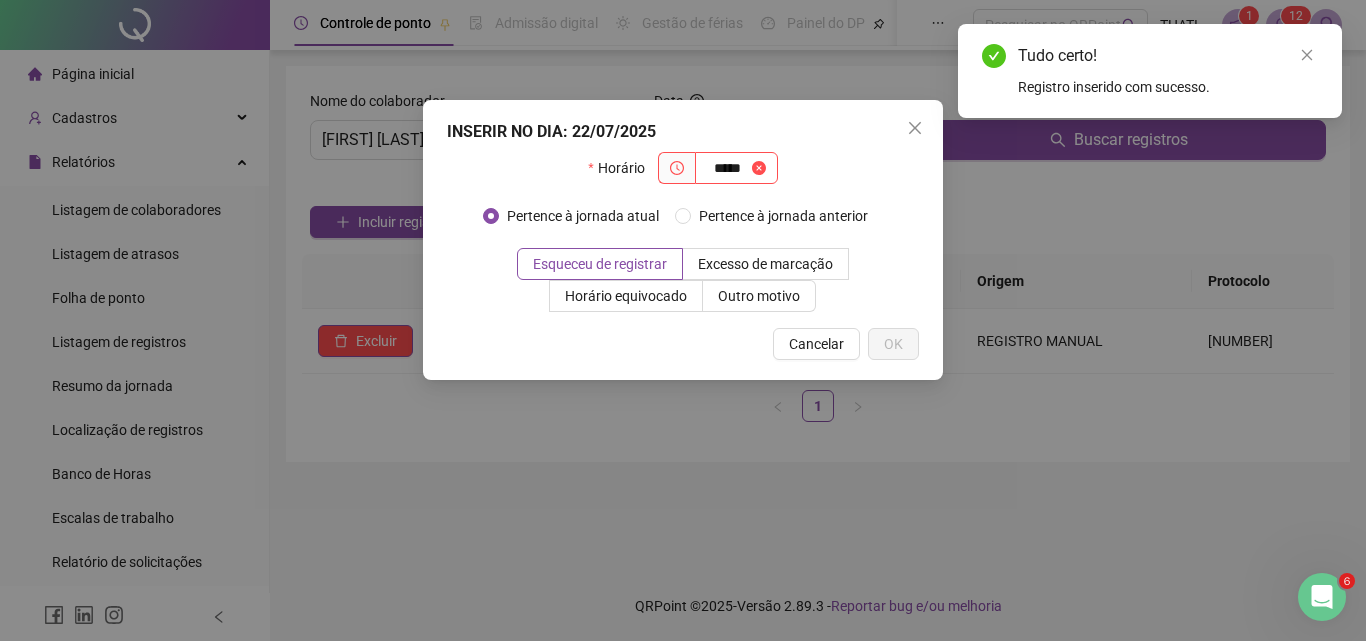type on "*****" 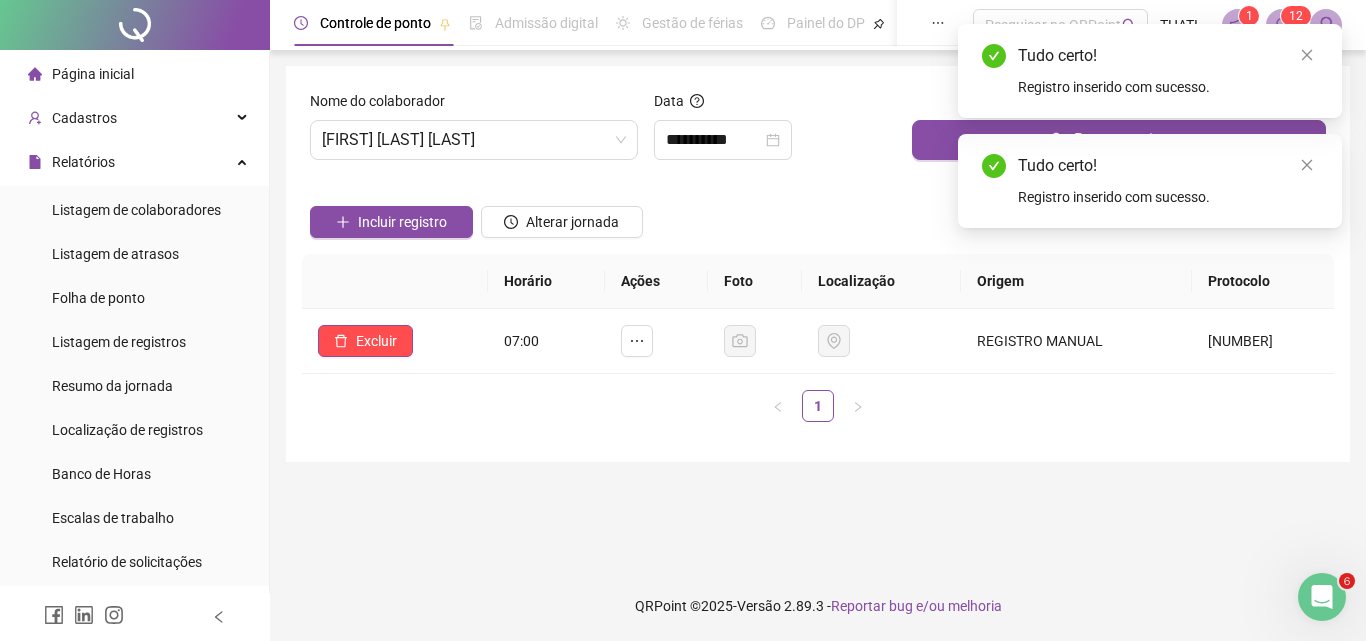 click on "Incluir registro" at bounding box center [402, 222] 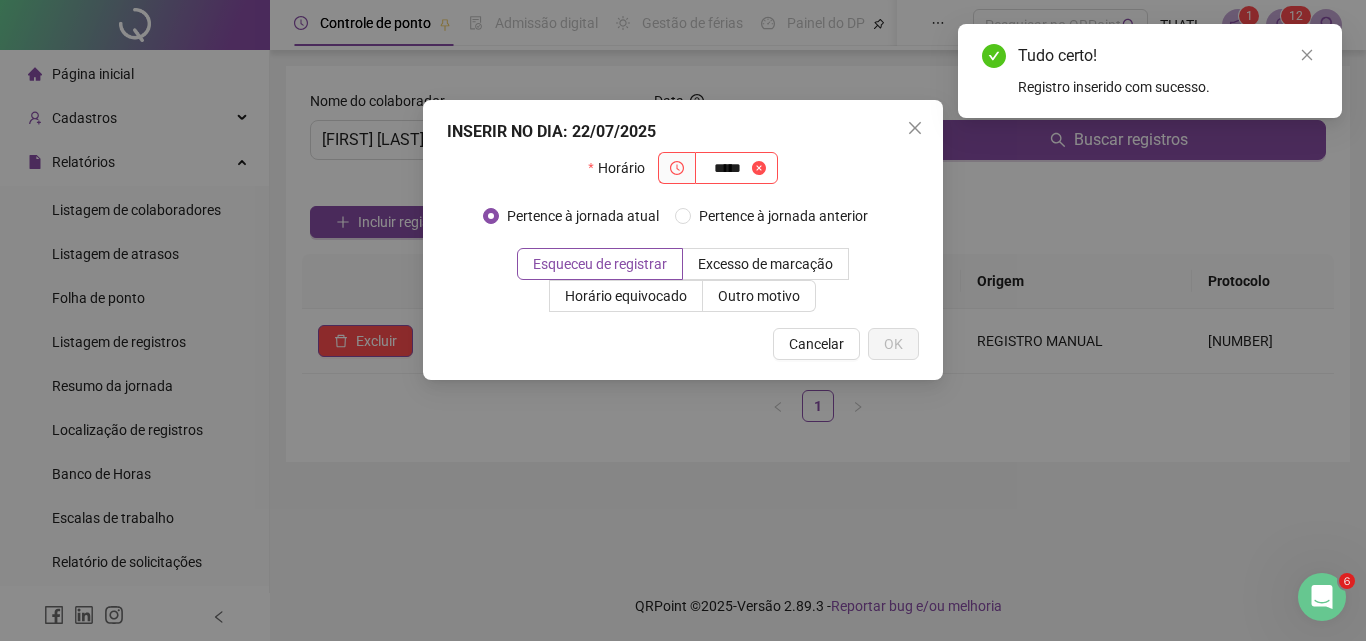 type on "*****" 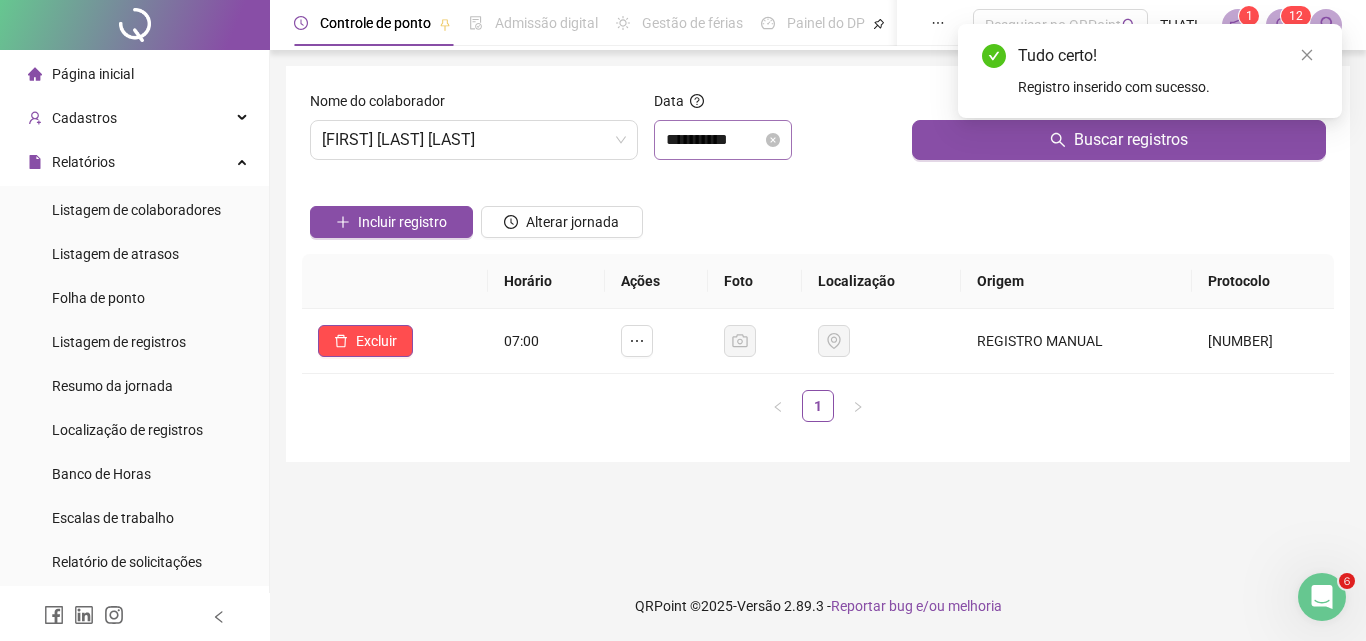 click 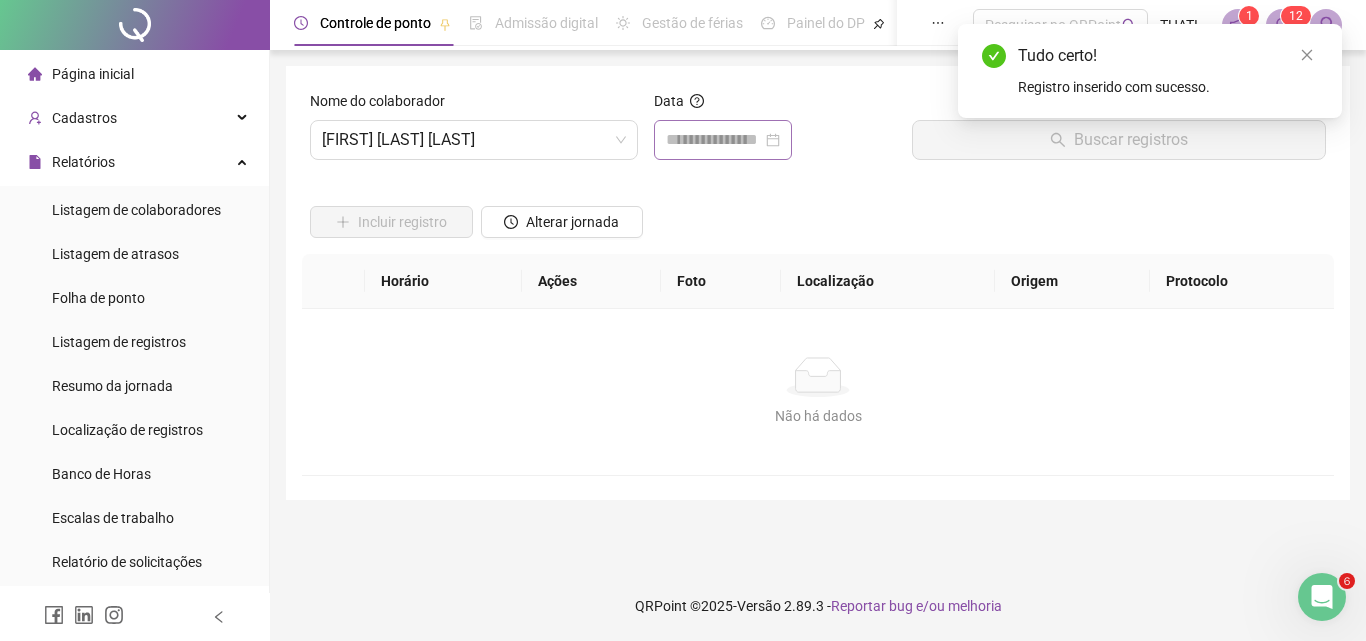 click at bounding box center (723, 140) 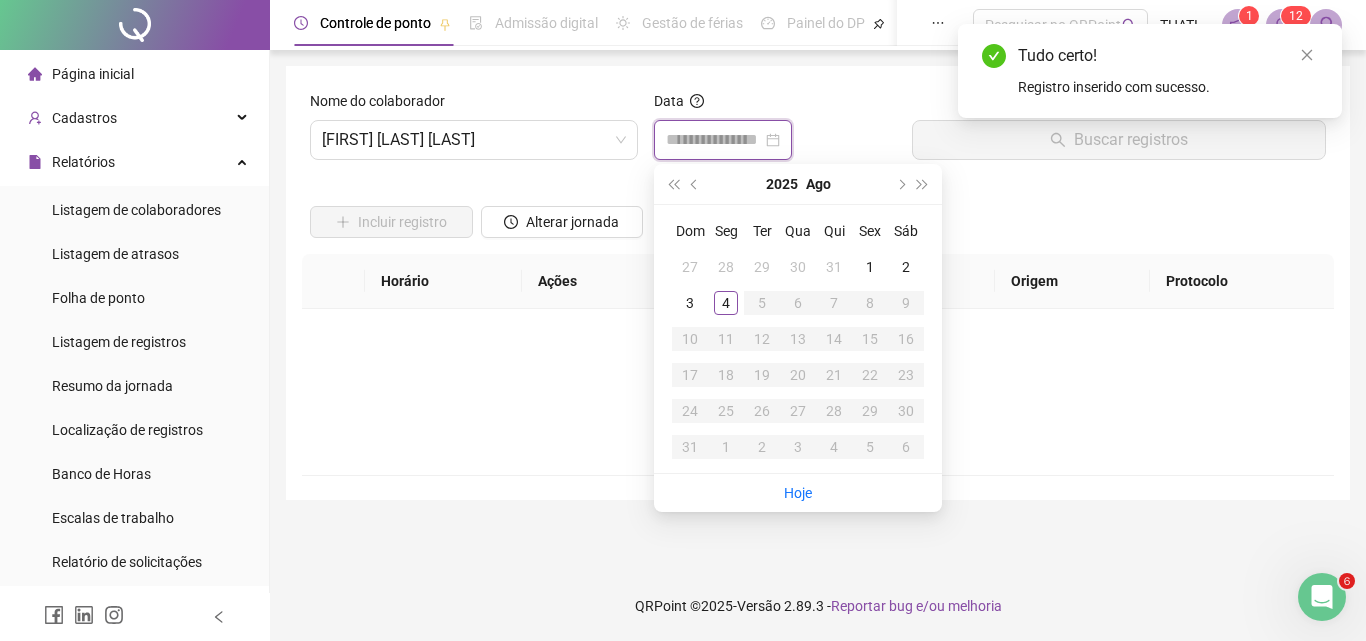 type on "**********" 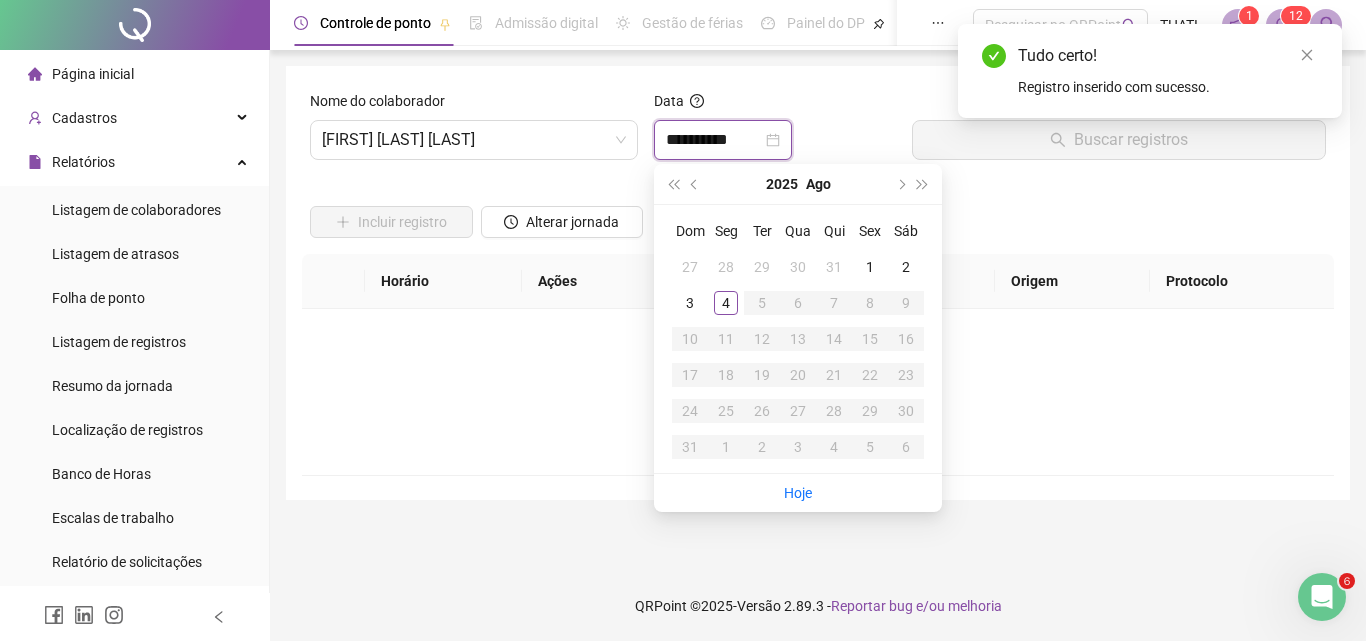 type on "**********" 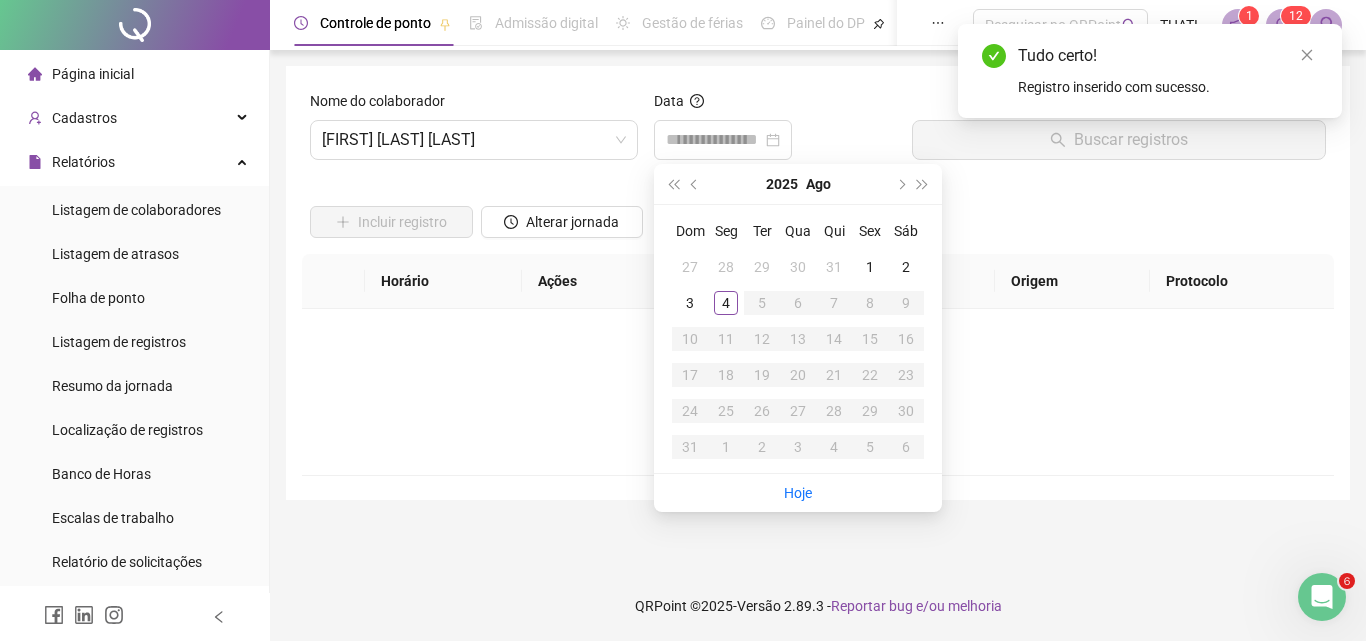 drag, startPoint x: 700, startPoint y: 177, endPoint x: 707, endPoint y: 185, distance: 10.630146 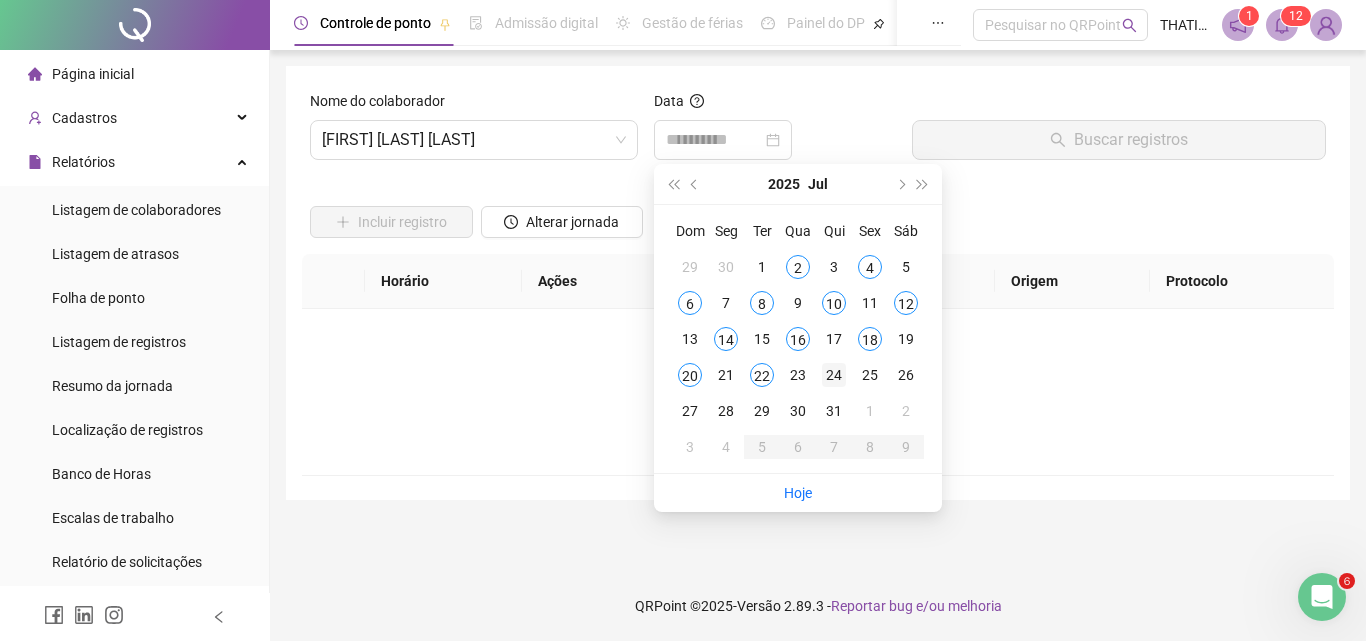 type on "**********" 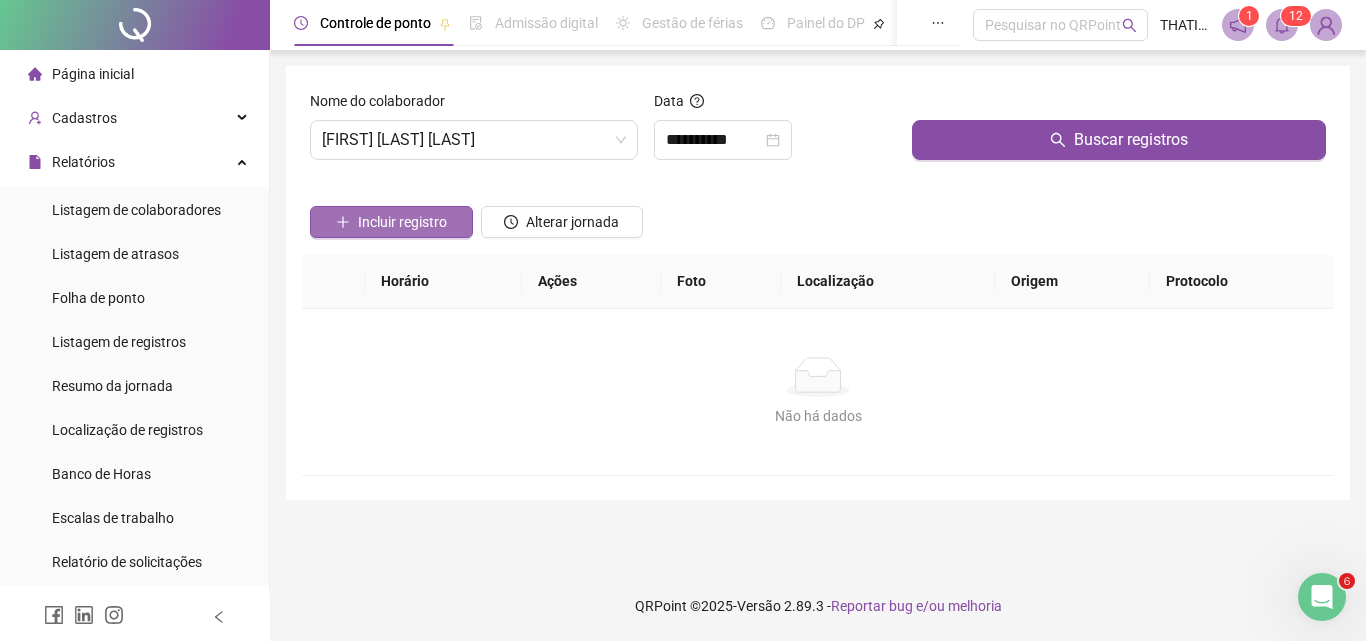 click on "Incluir registro" at bounding box center [391, 222] 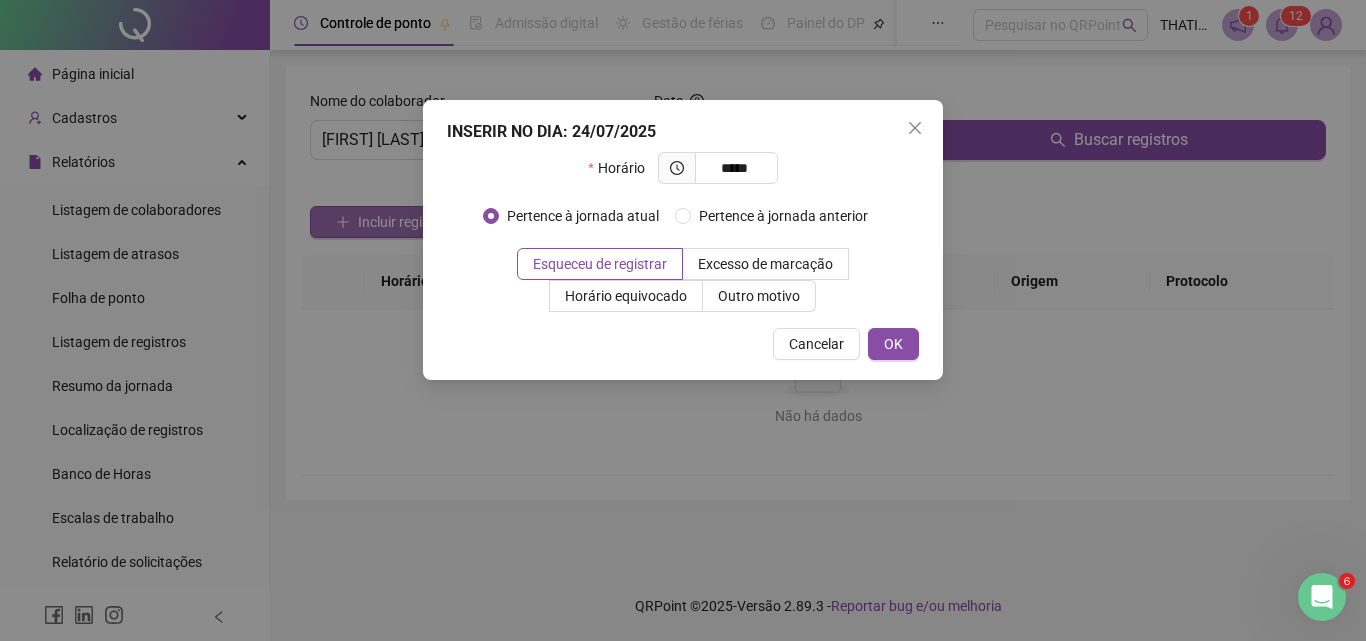 type on "*****" 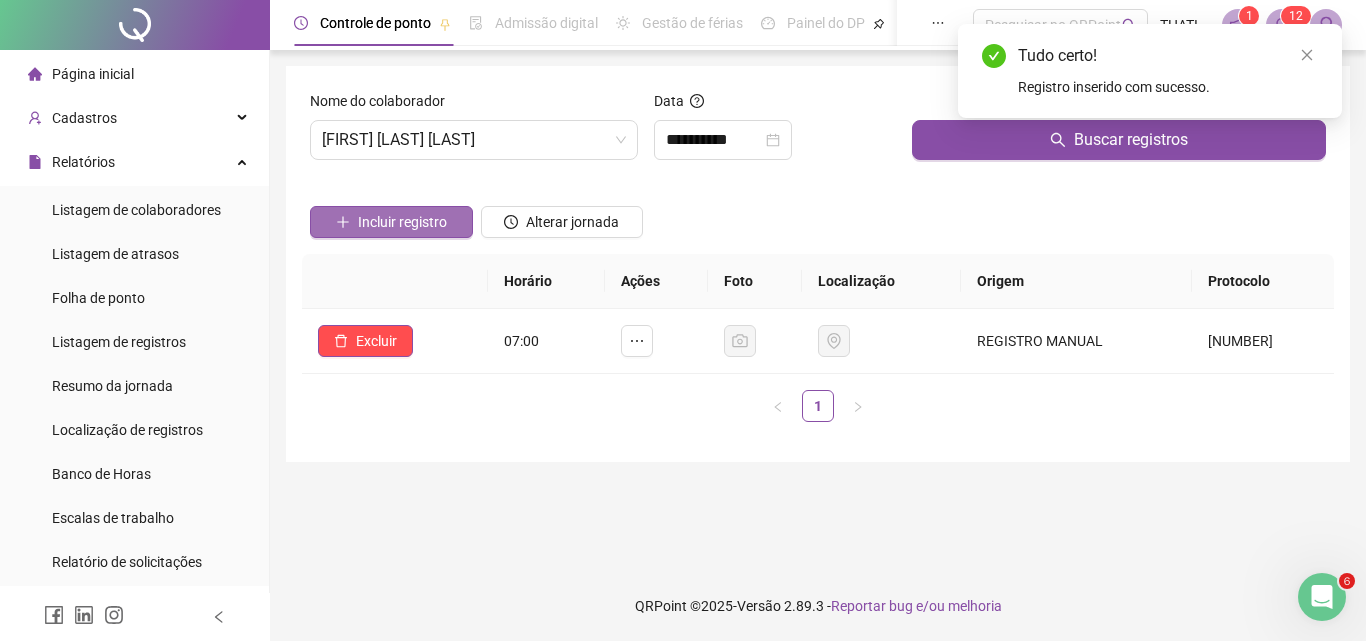 click on "Incluir registro" at bounding box center [402, 222] 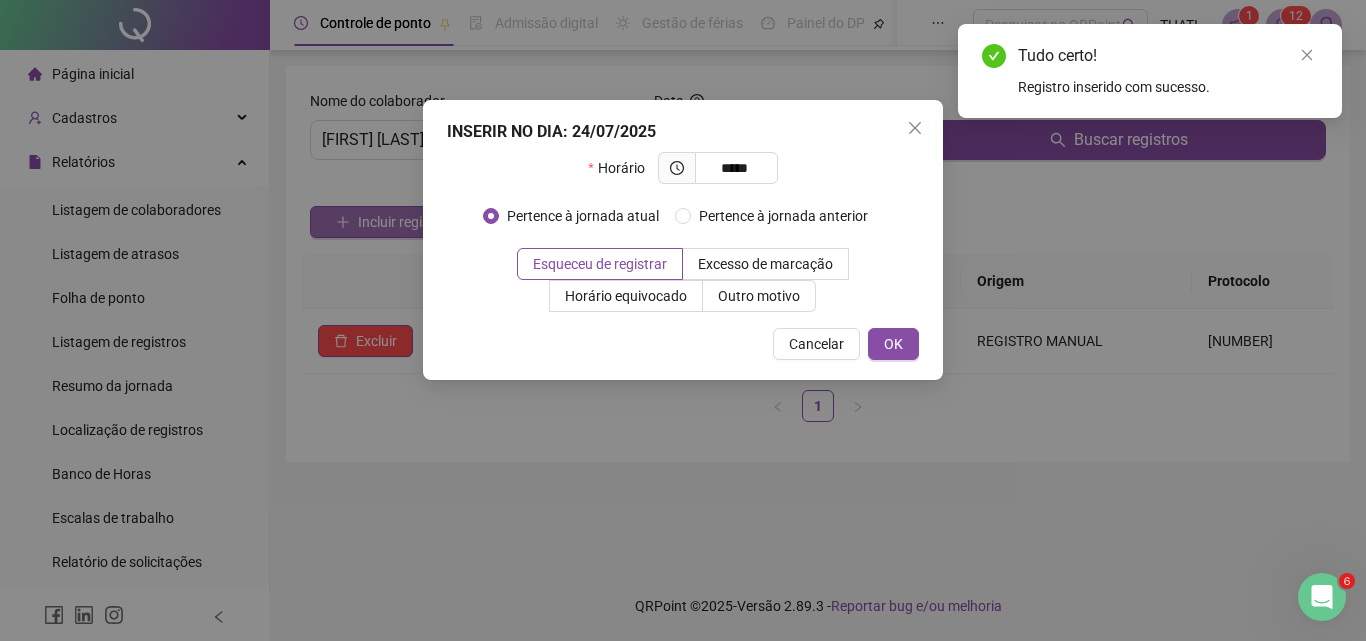 type on "*****" 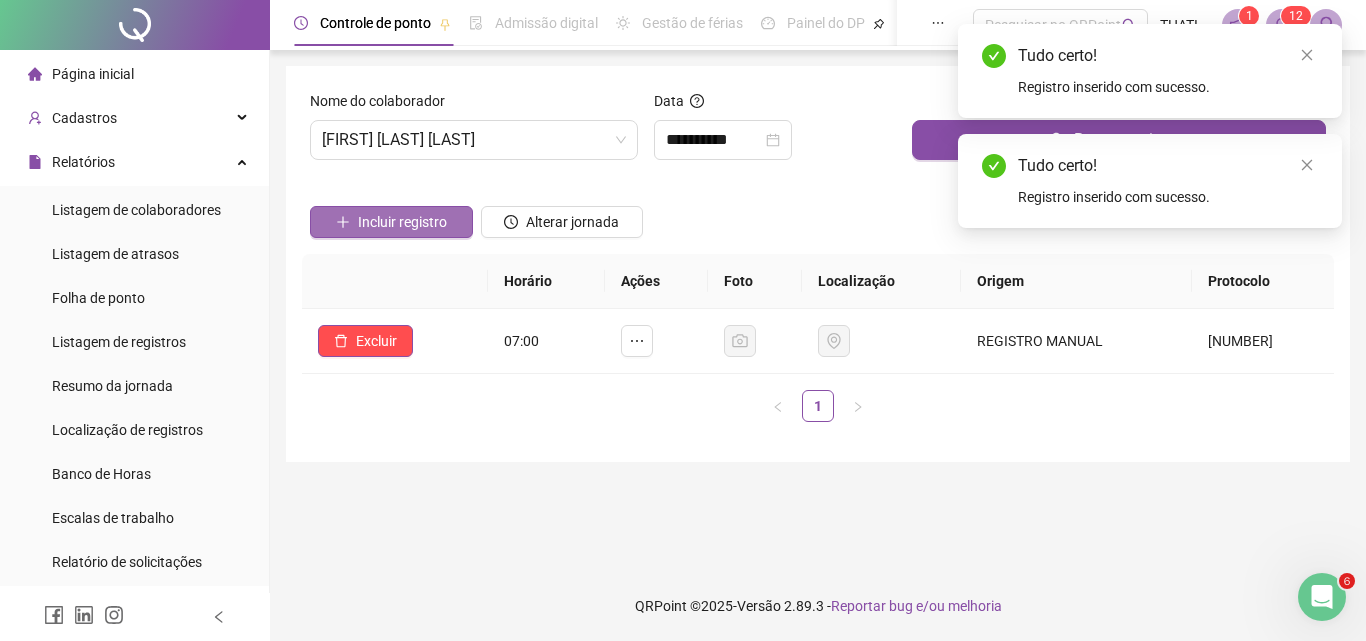 click on "Incluir registro" at bounding box center [402, 222] 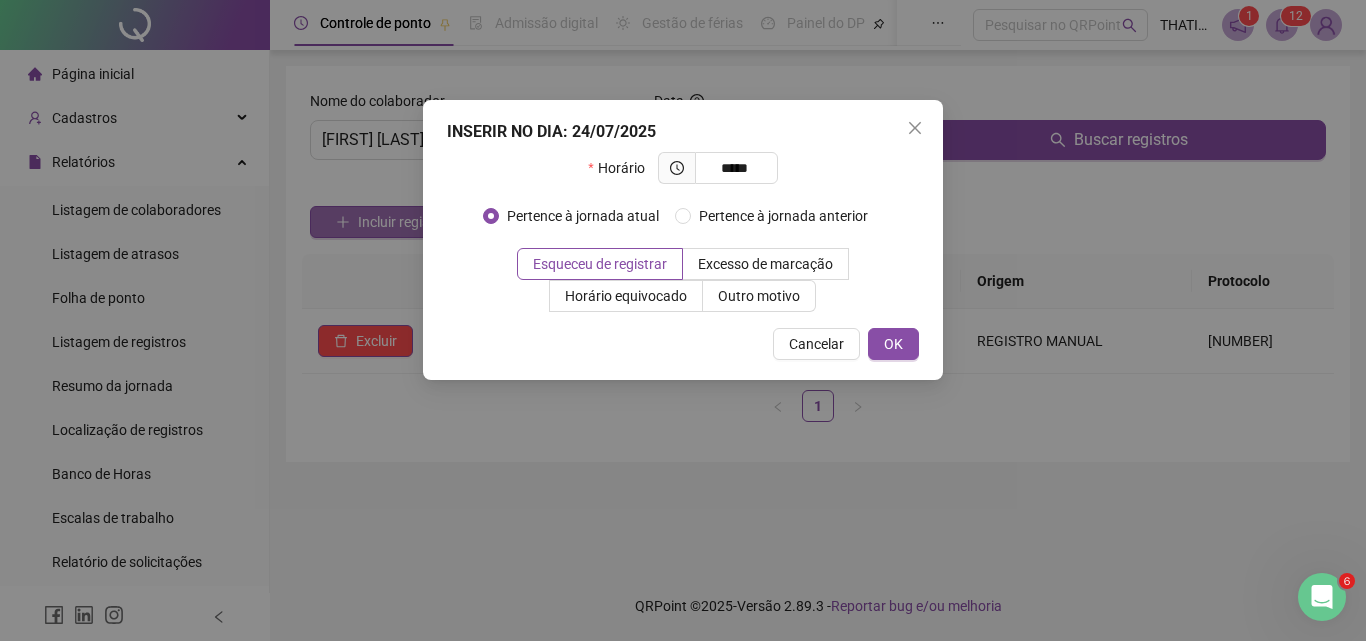 type on "*****" 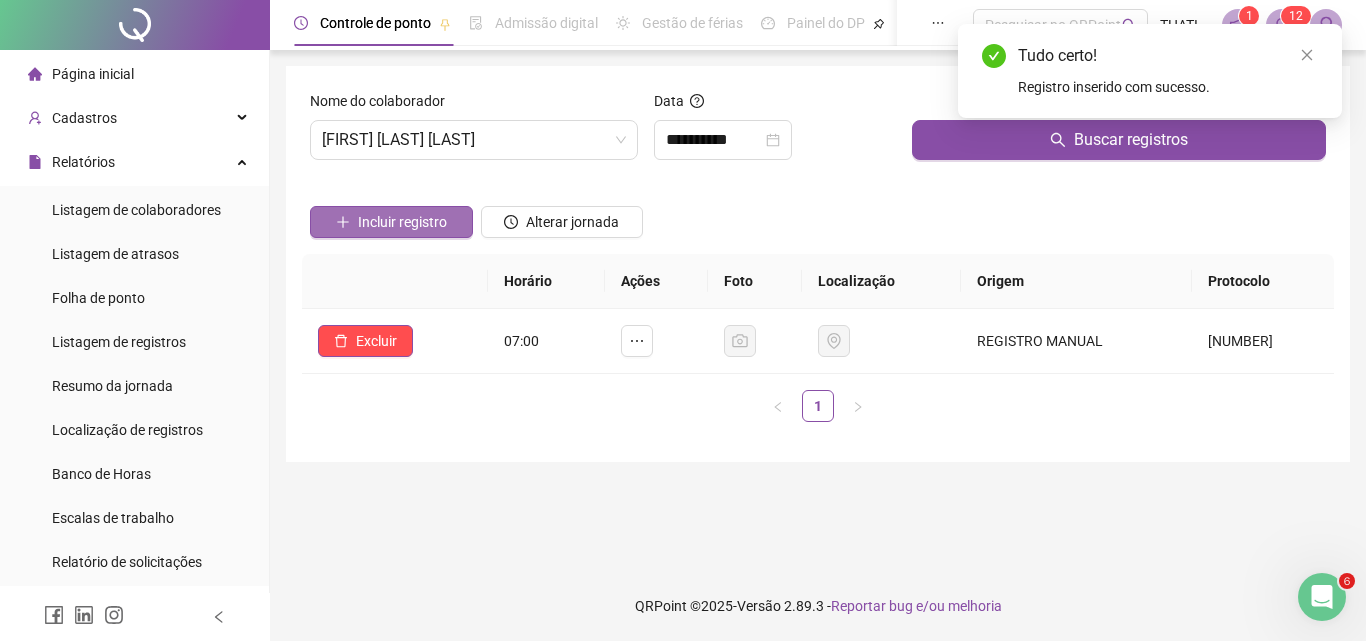 click on "Incluir registro" at bounding box center [402, 222] 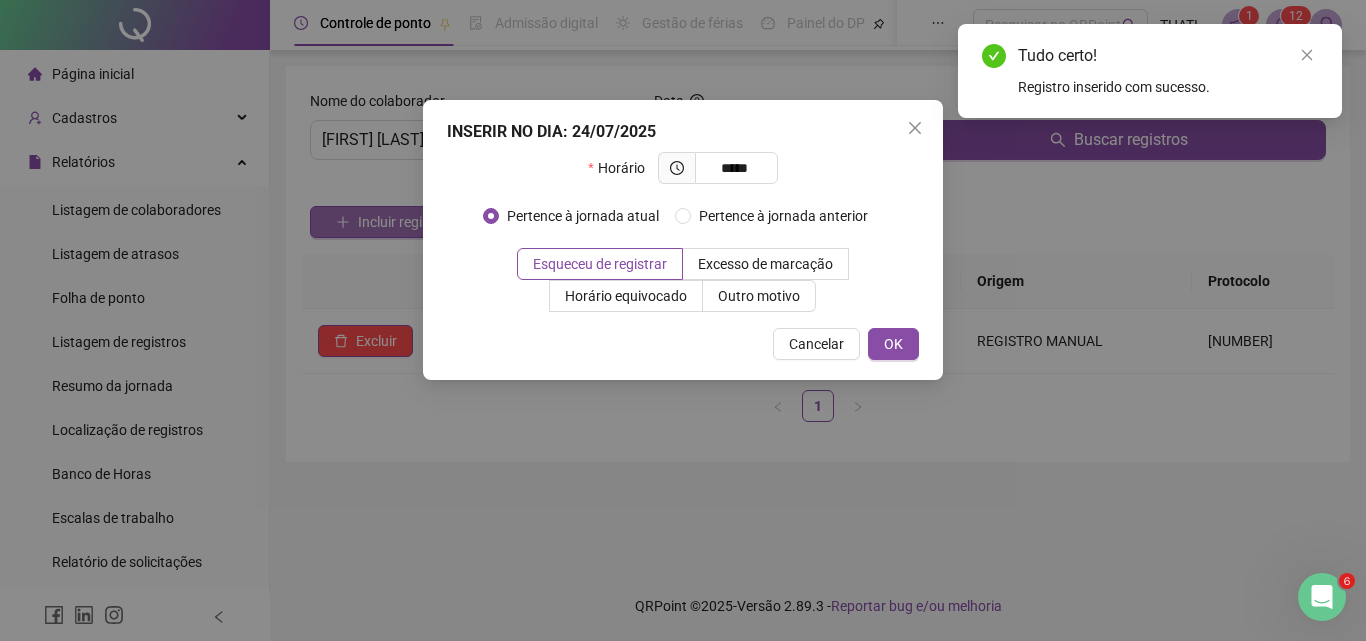 type on "*****" 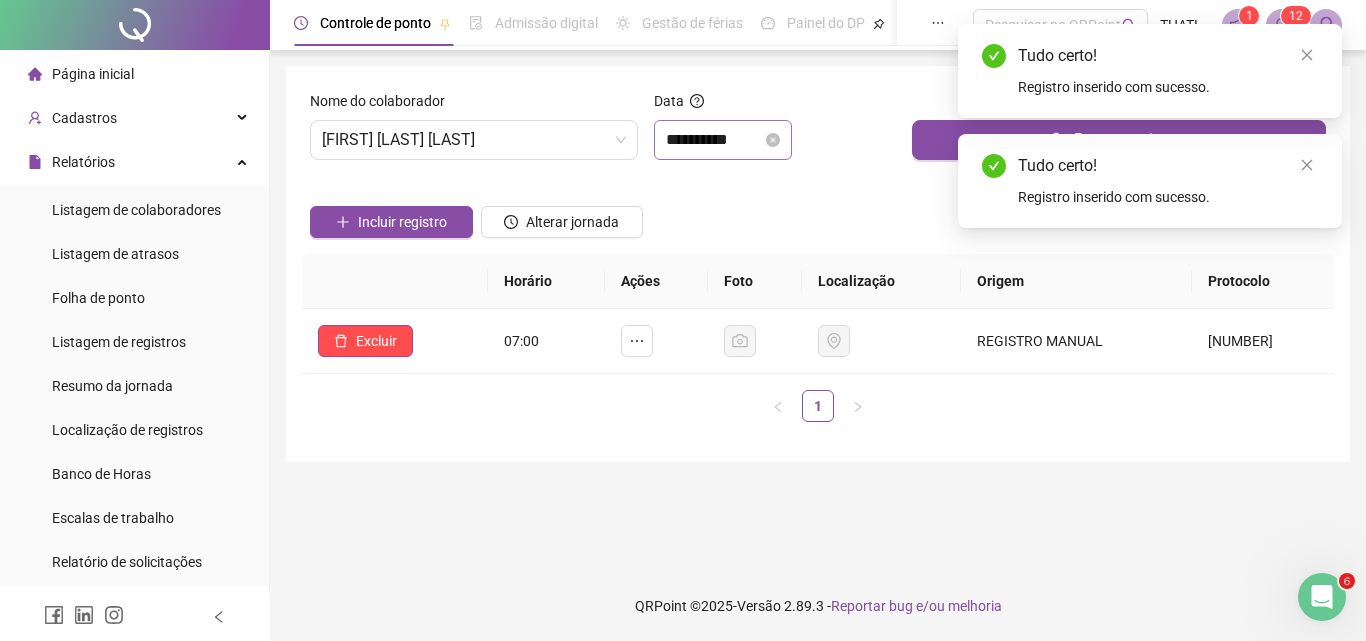 click on "**********" at bounding box center [723, 140] 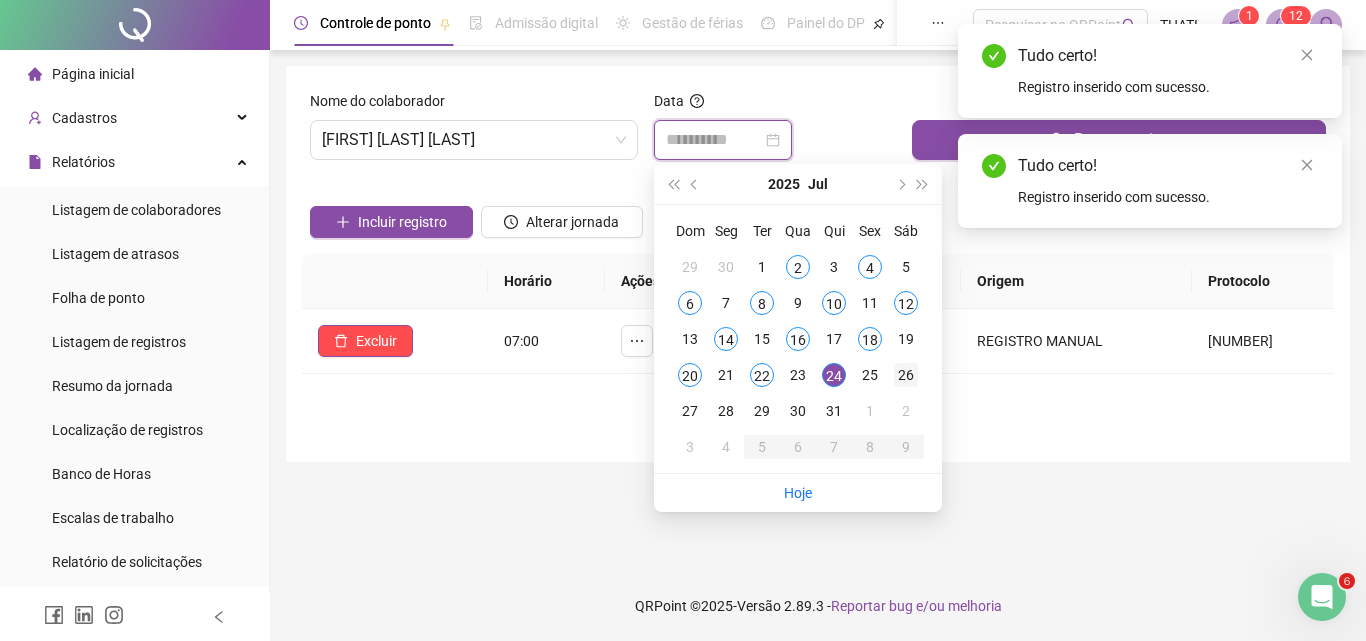 type on "**********" 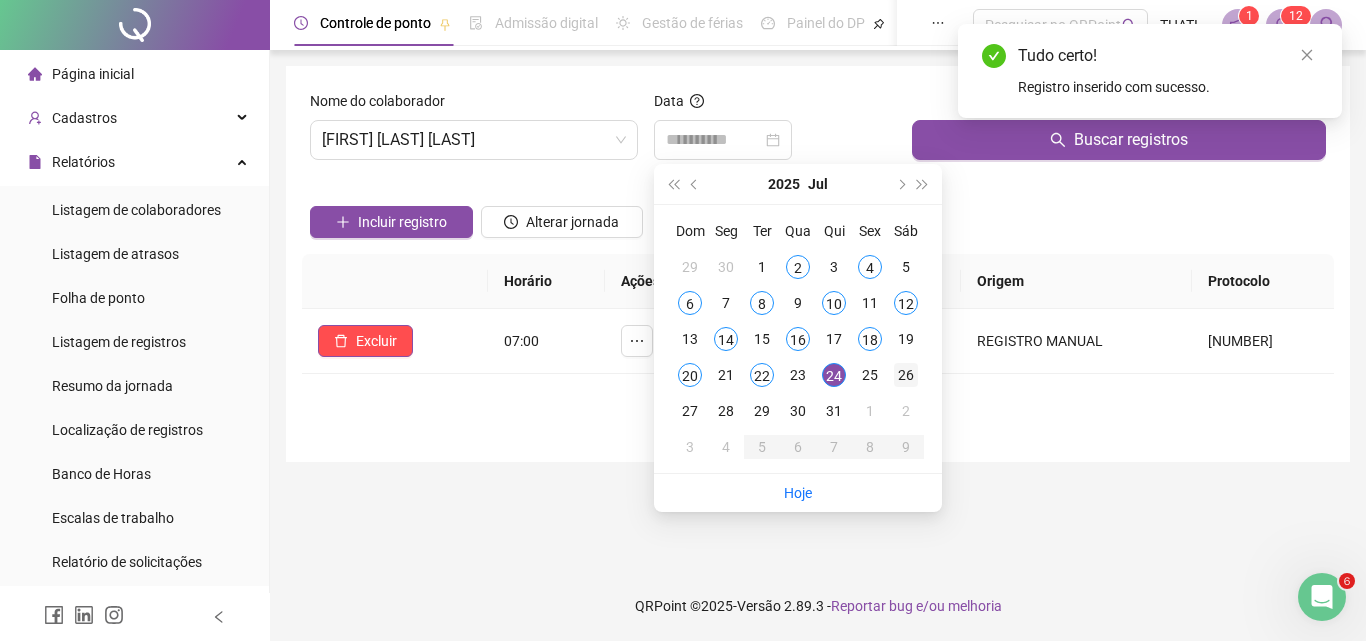 click on "26" at bounding box center (906, 375) 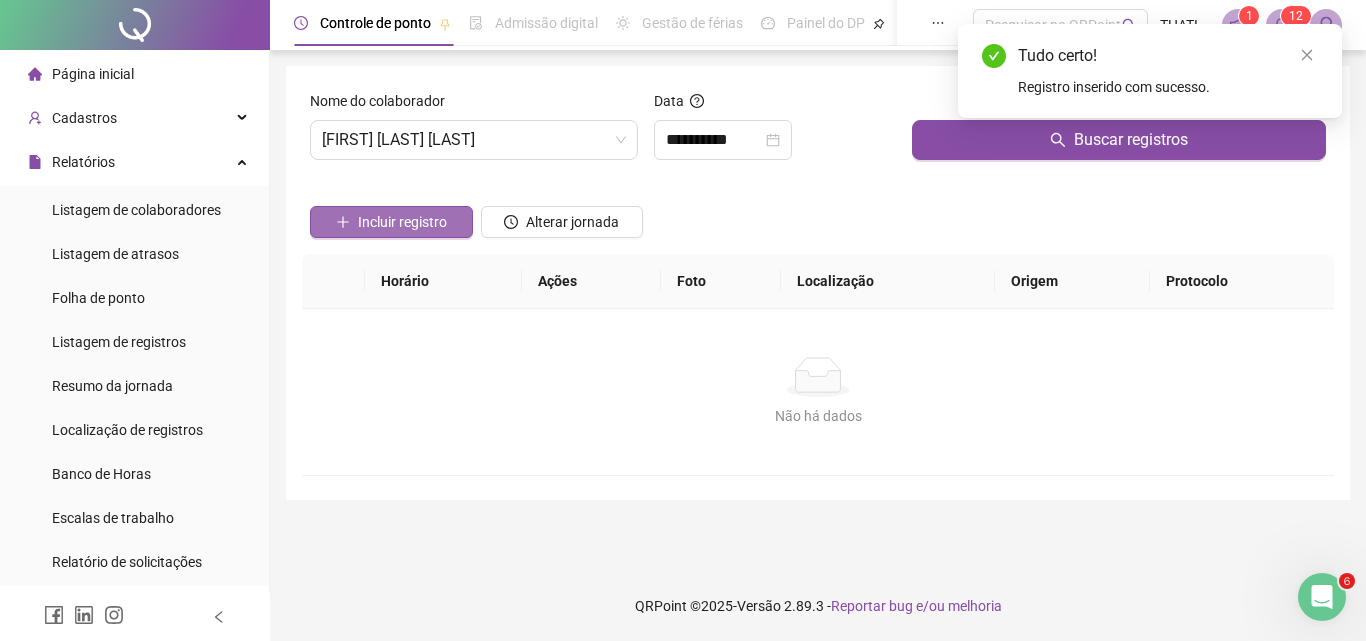 click on "Incluir registro" at bounding box center (402, 222) 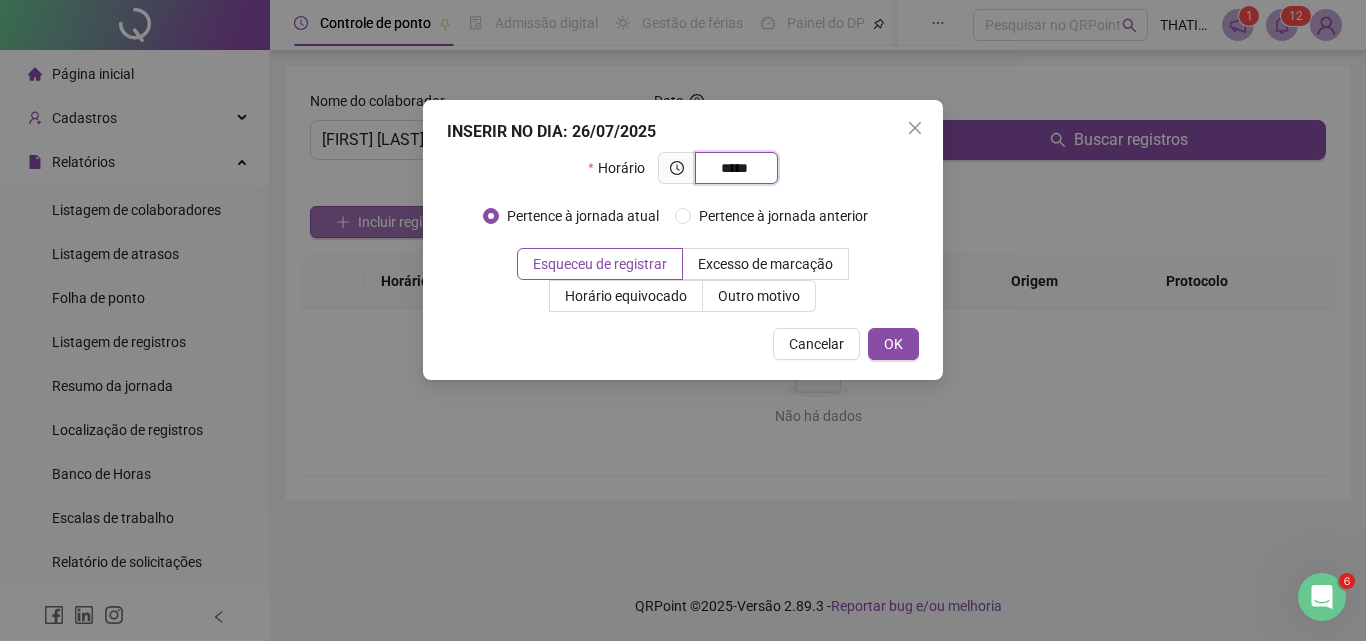 type on "*****" 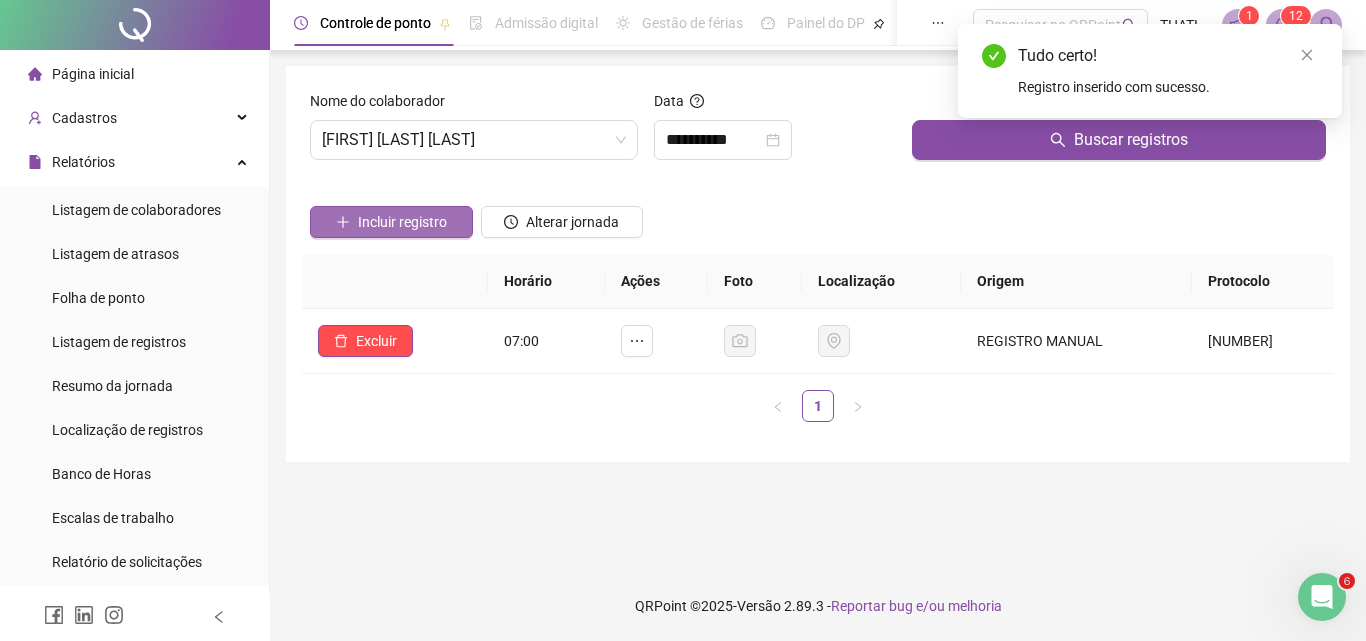 click on "Incluir registro" at bounding box center (402, 222) 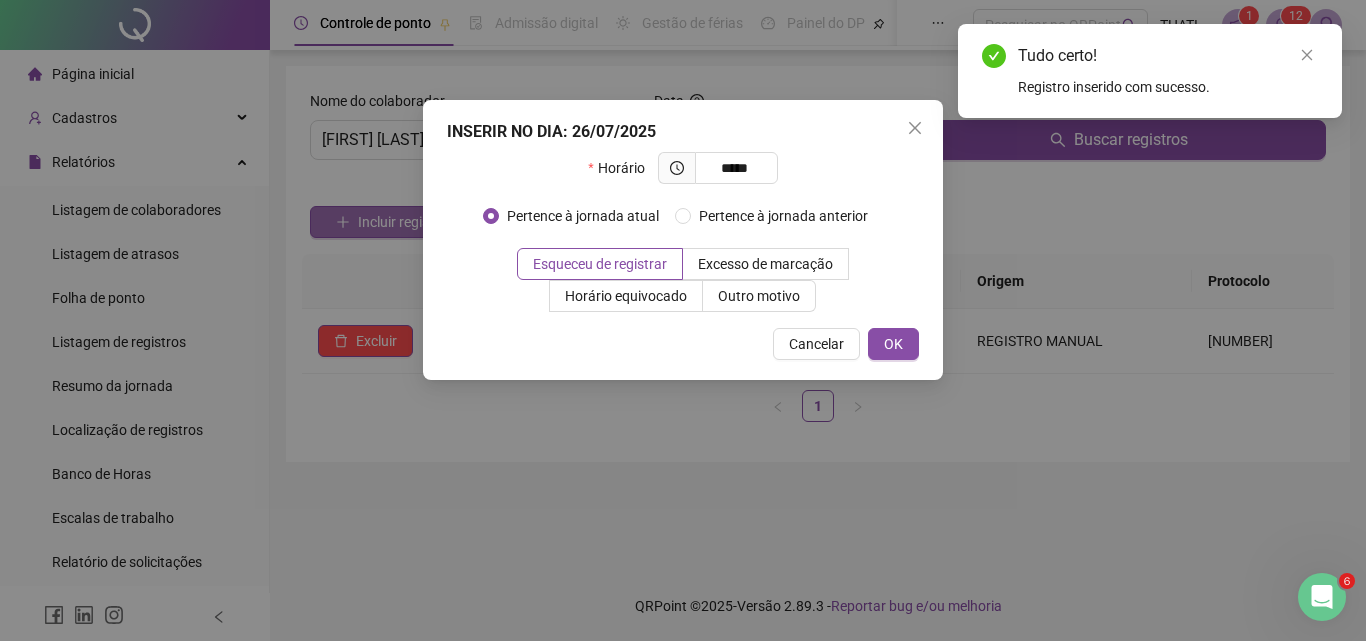 type on "*****" 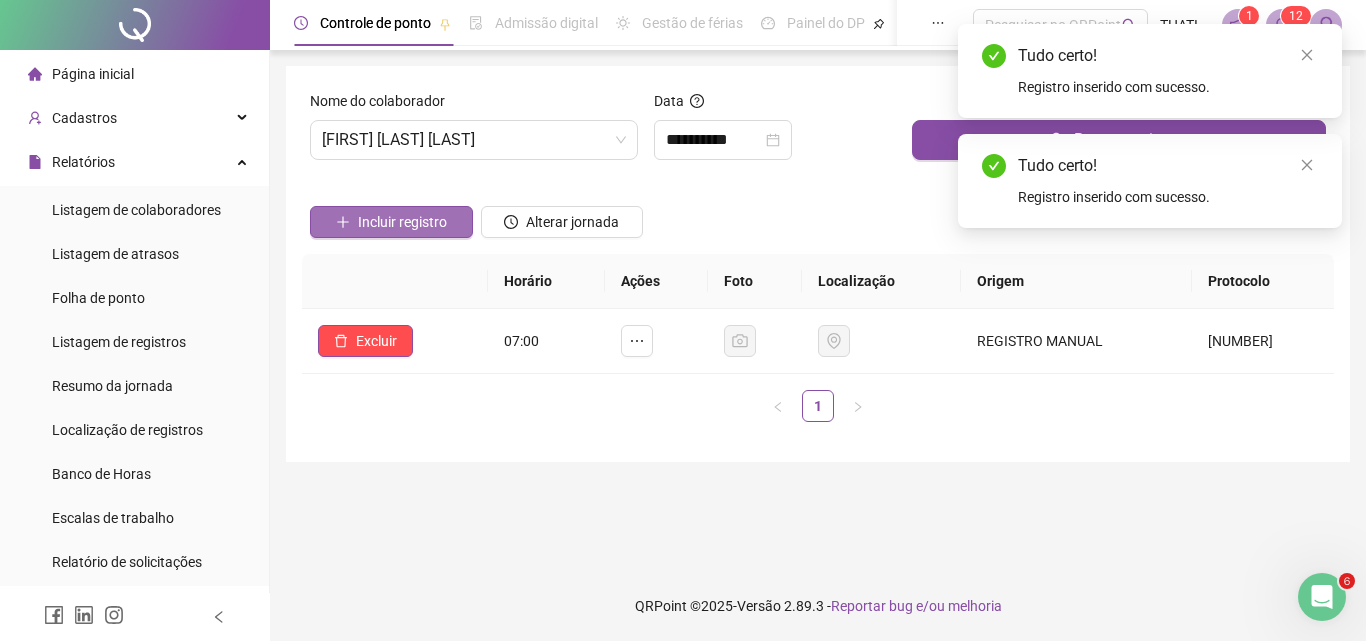 click on "Incluir registro" at bounding box center (402, 222) 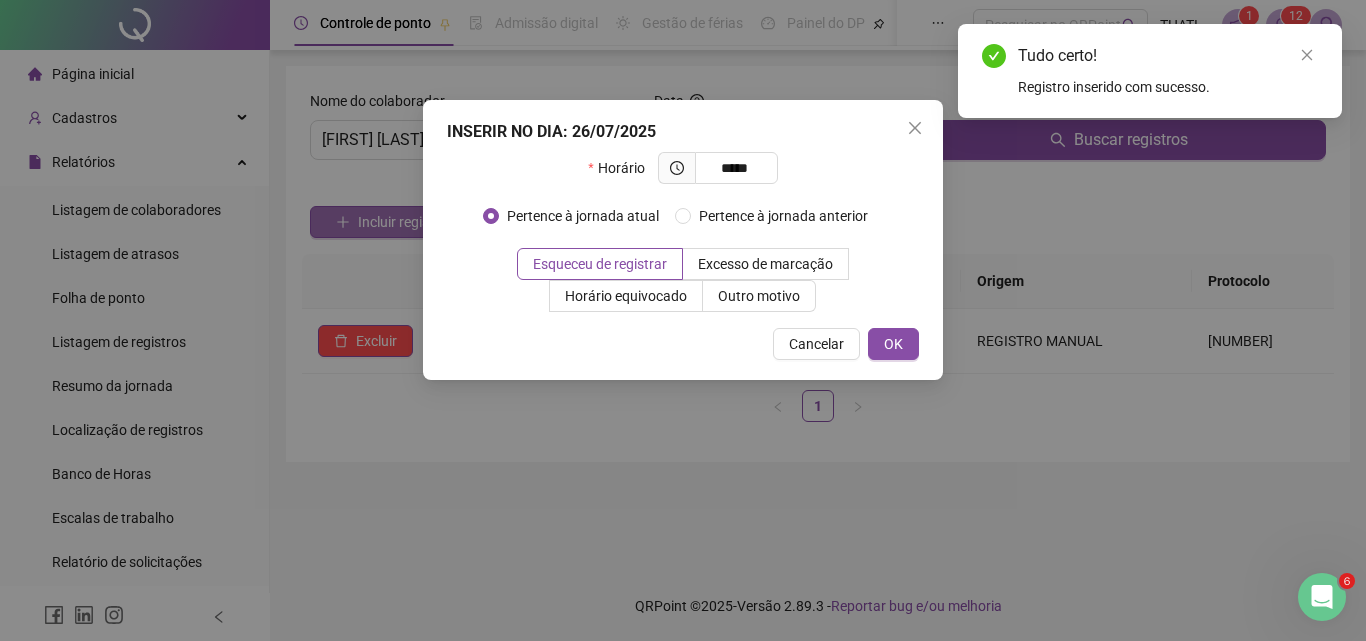 type on "*****" 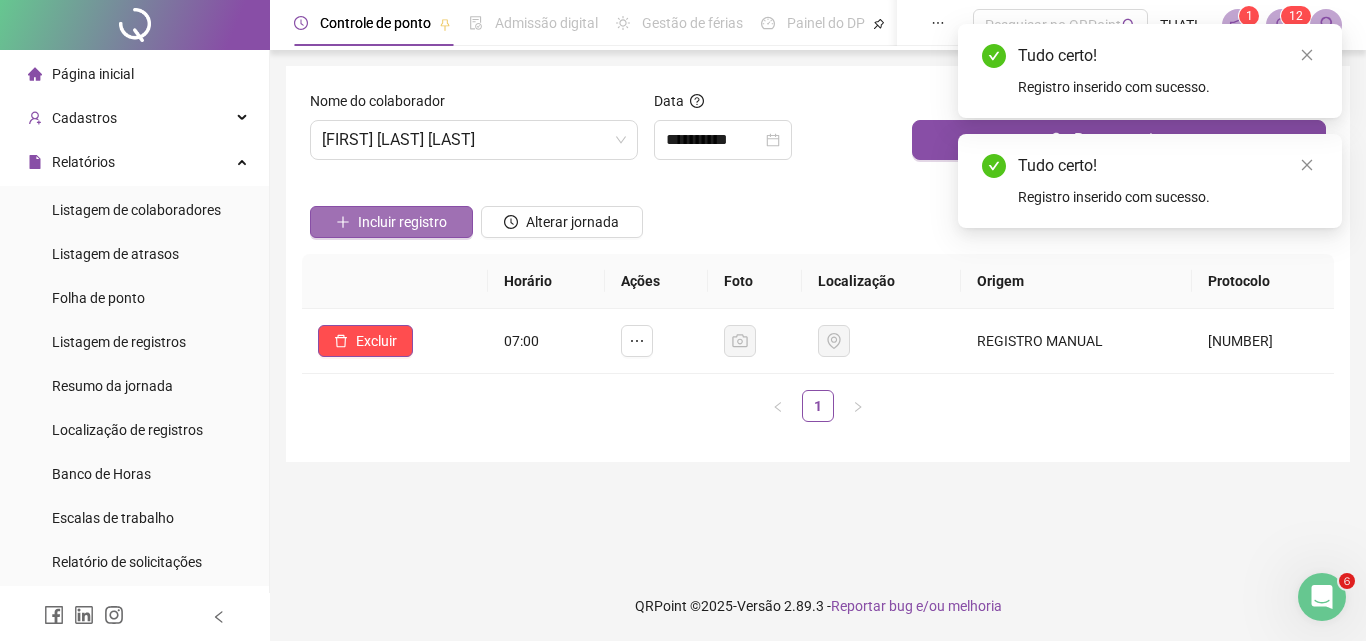 click on "Incluir registro" at bounding box center (402, 222) 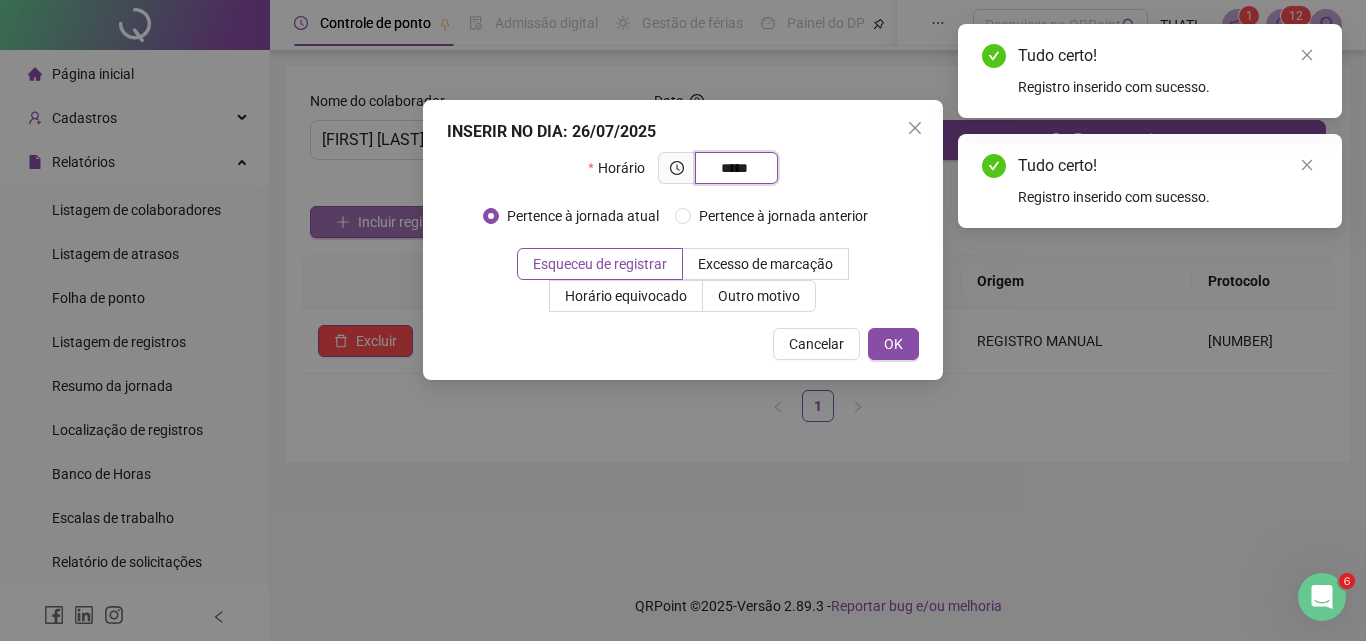 type on "*****" 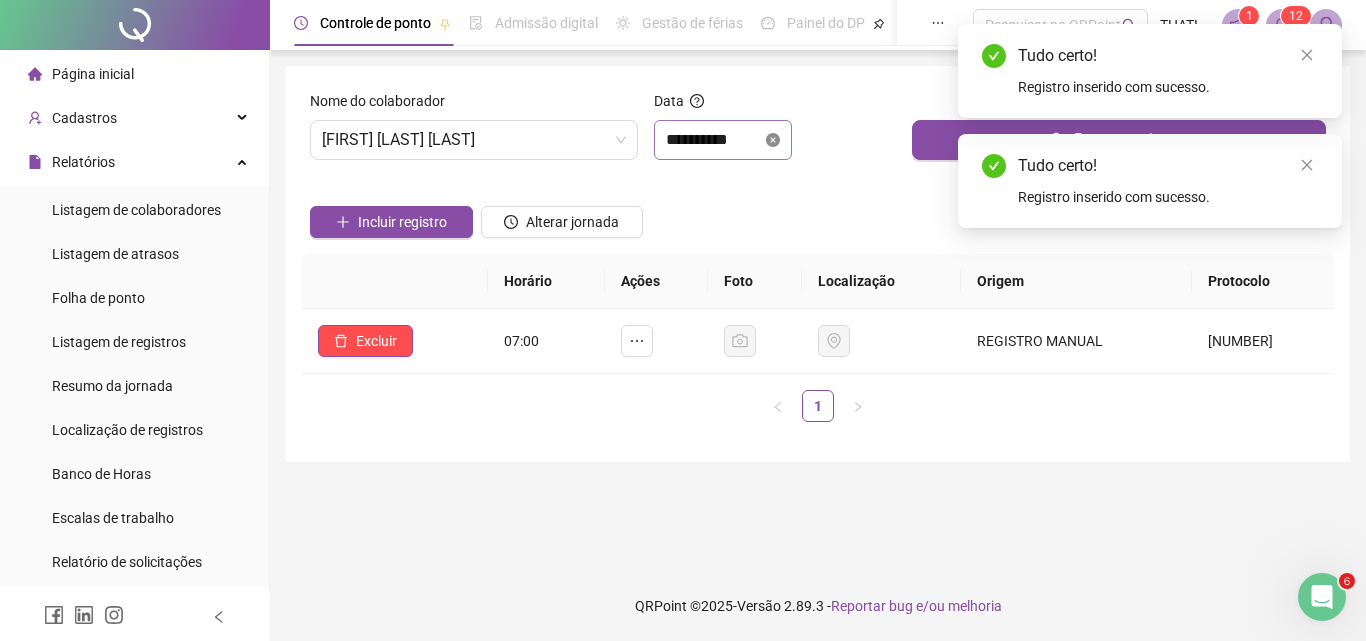 click 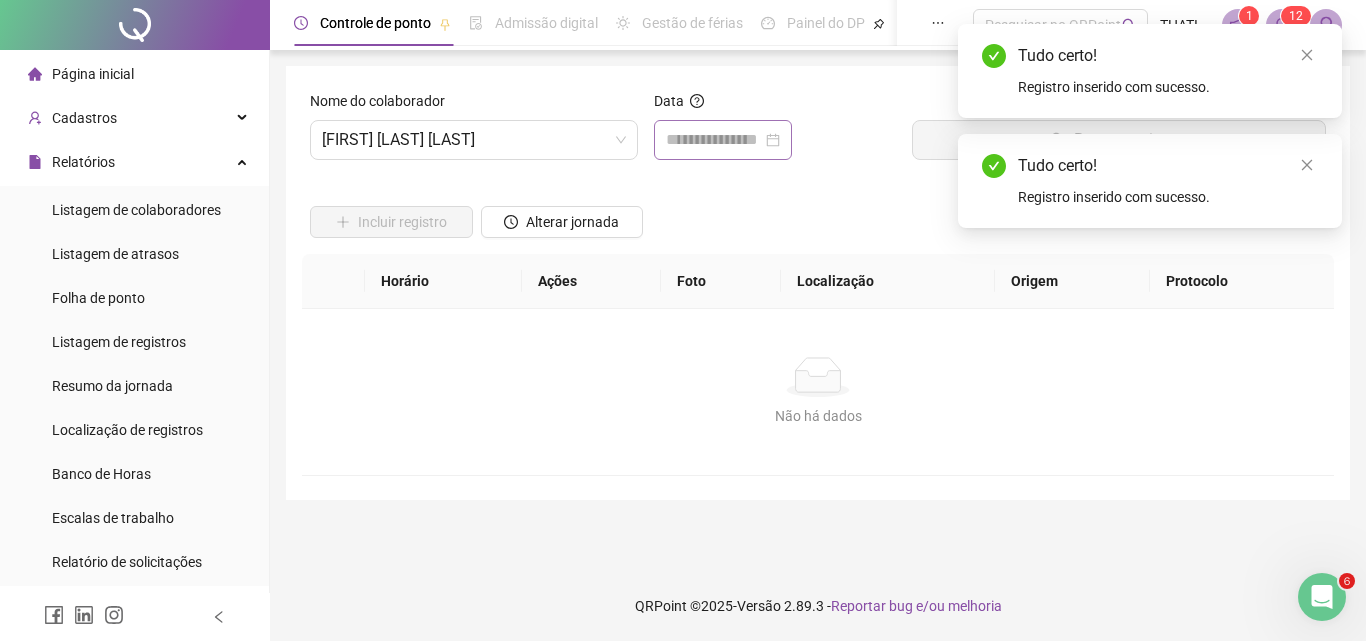 click at bounding box center [723, 140] 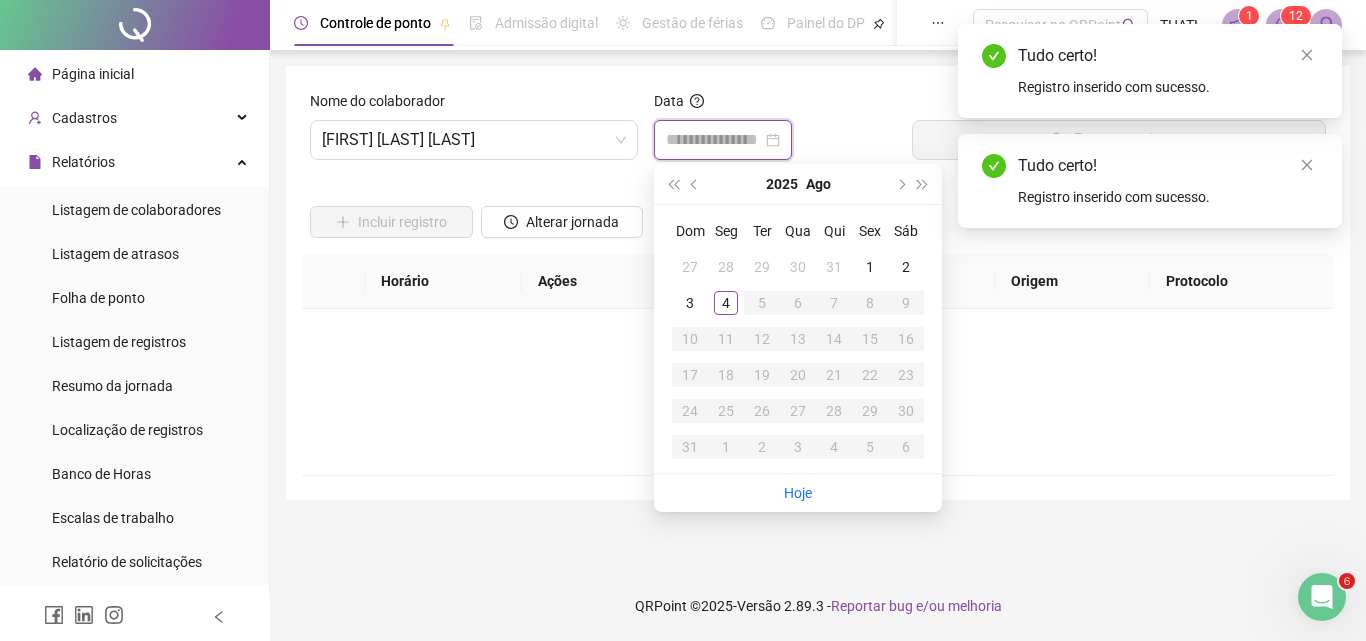type on "**********" 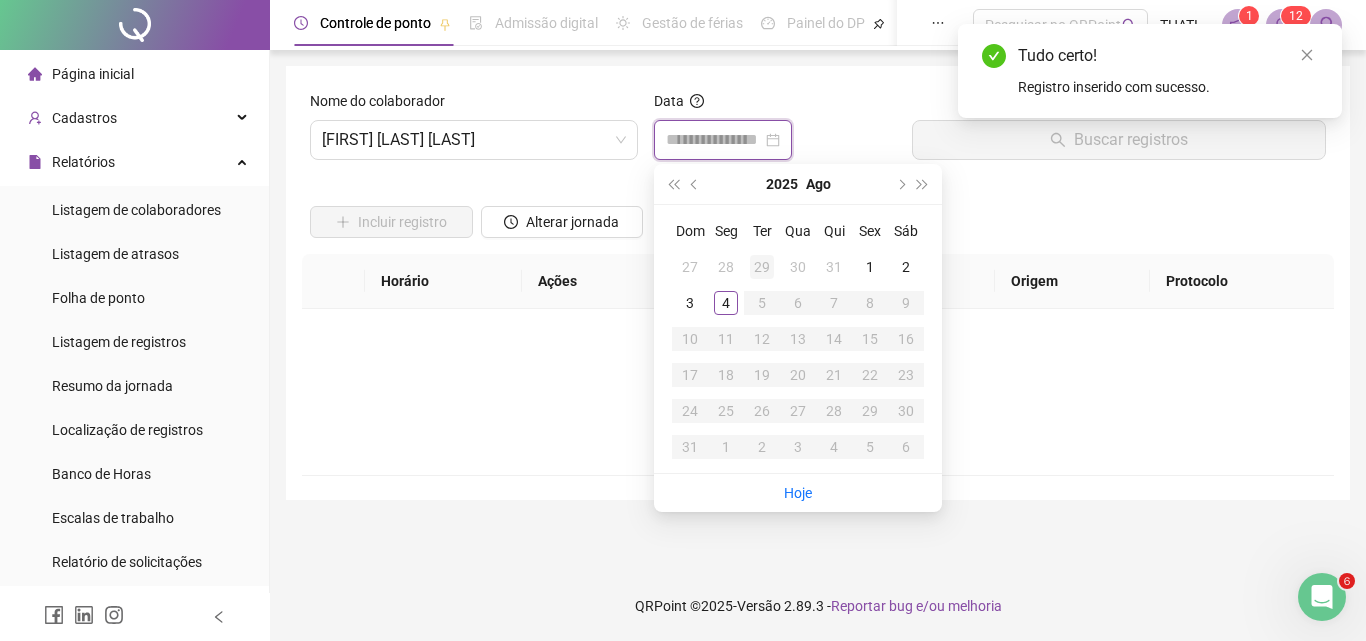 type on "**********" 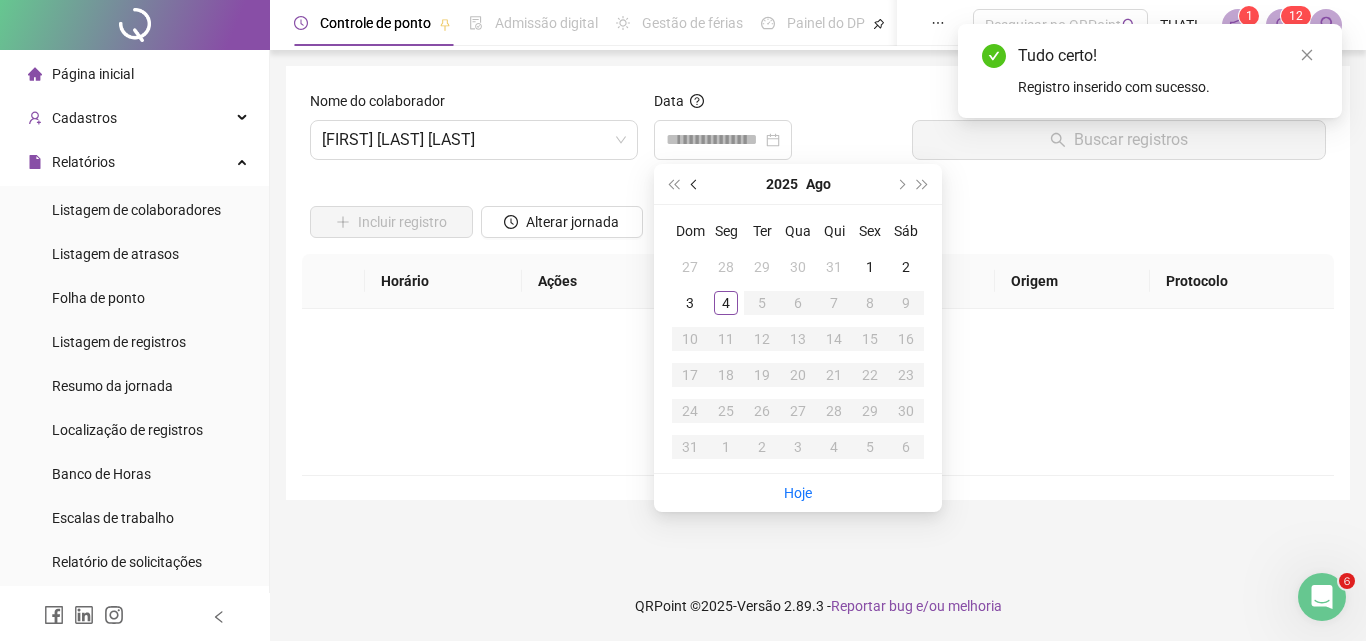 click at bounding box center [695, 184] 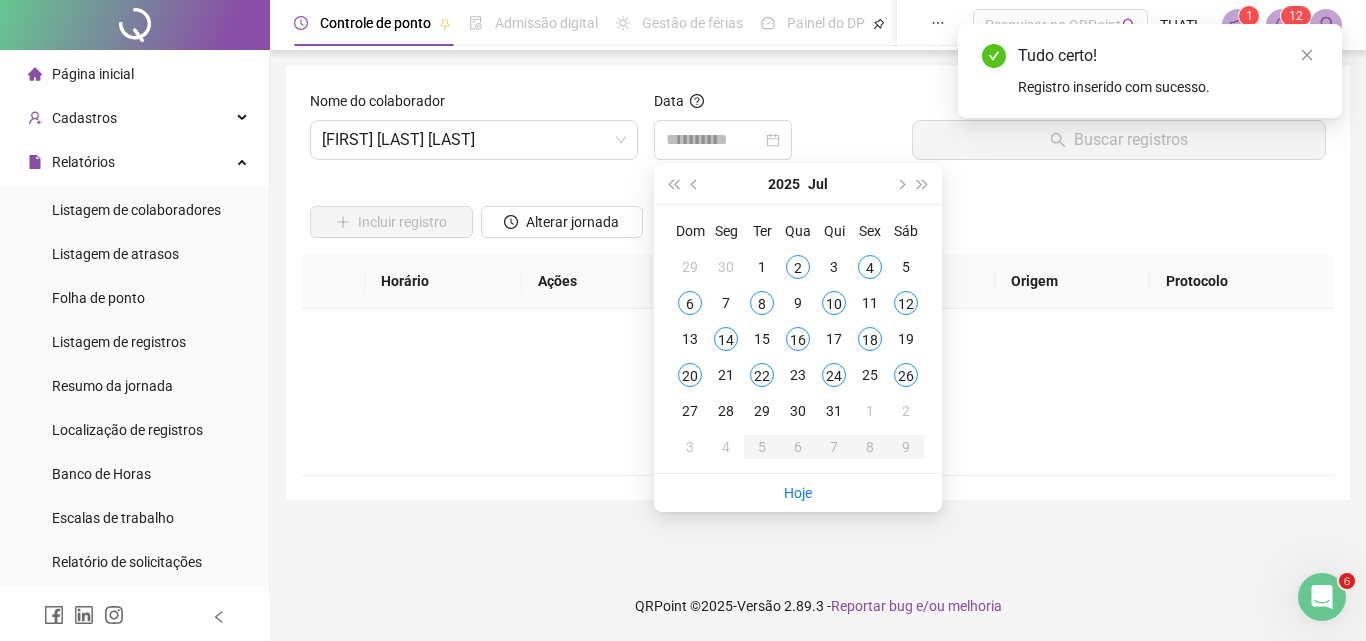 type on "**********" 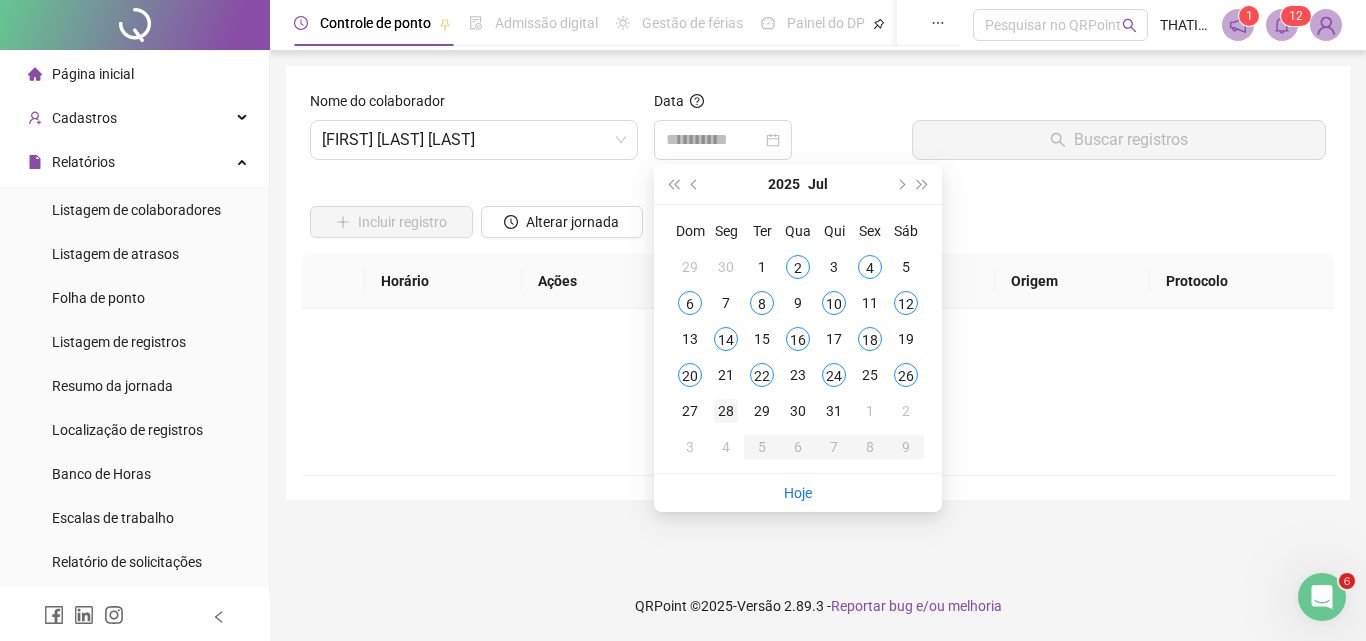 type on "**********" 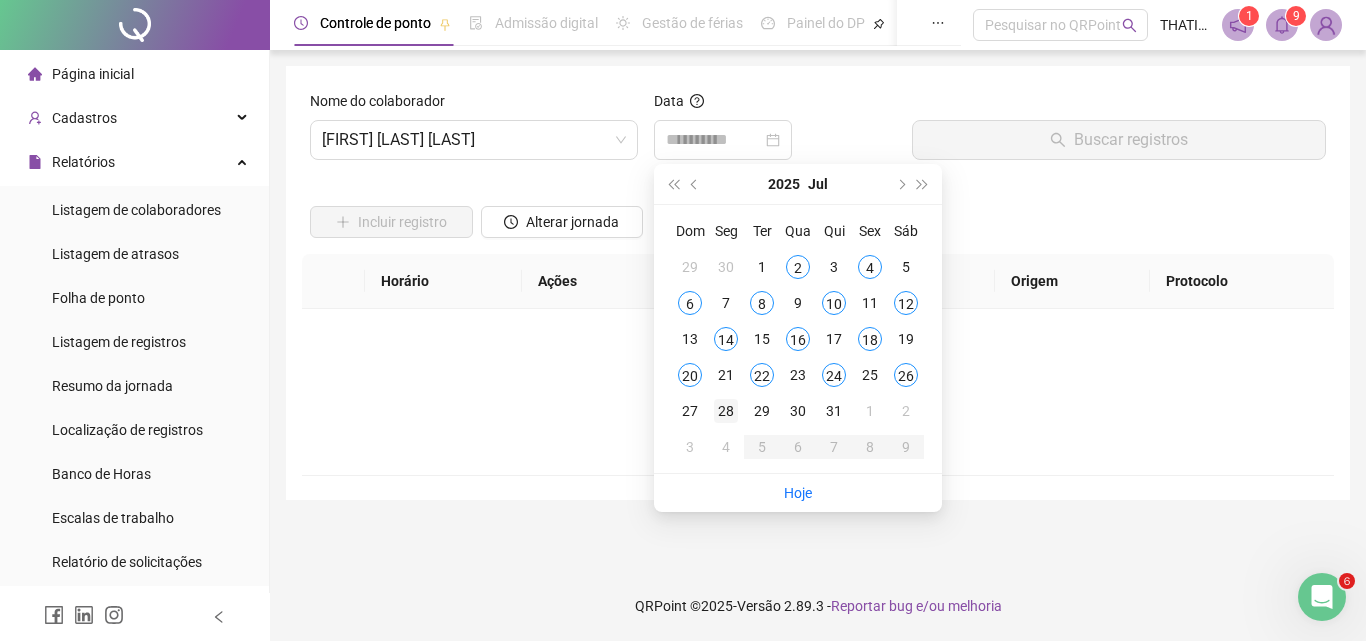 click on "28" at bounding box center (726, 411) 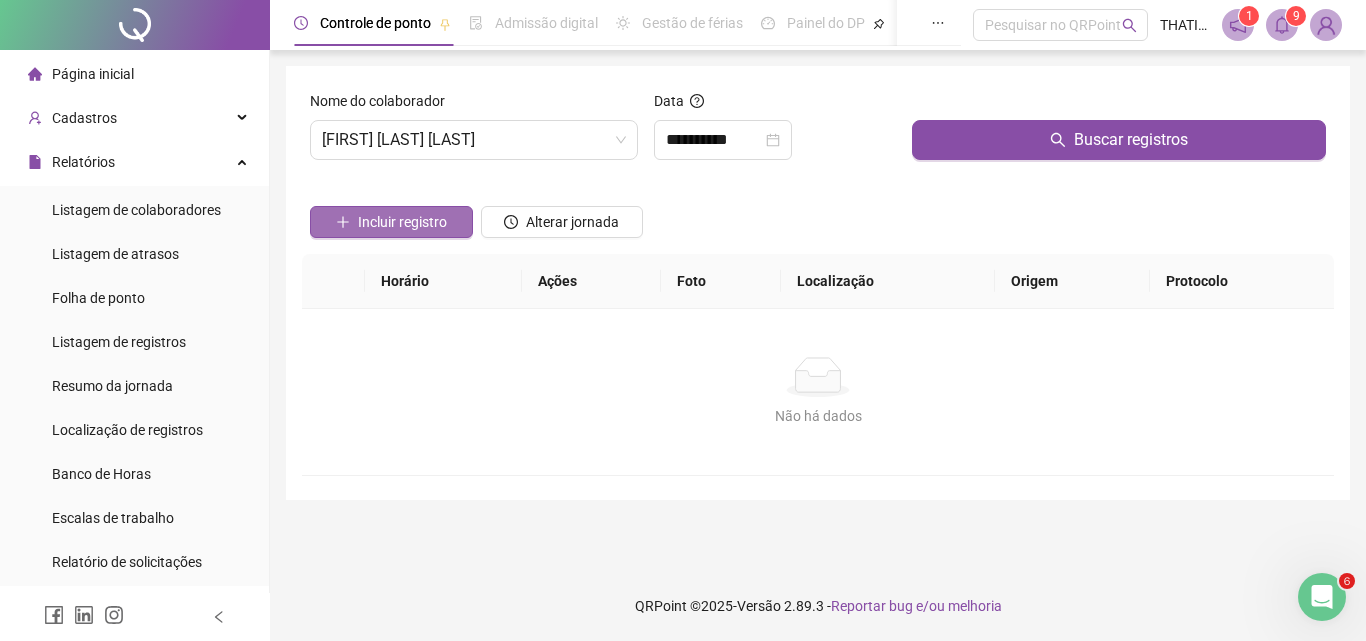 click on "Incluir registro" at bounding box center [402, 222] 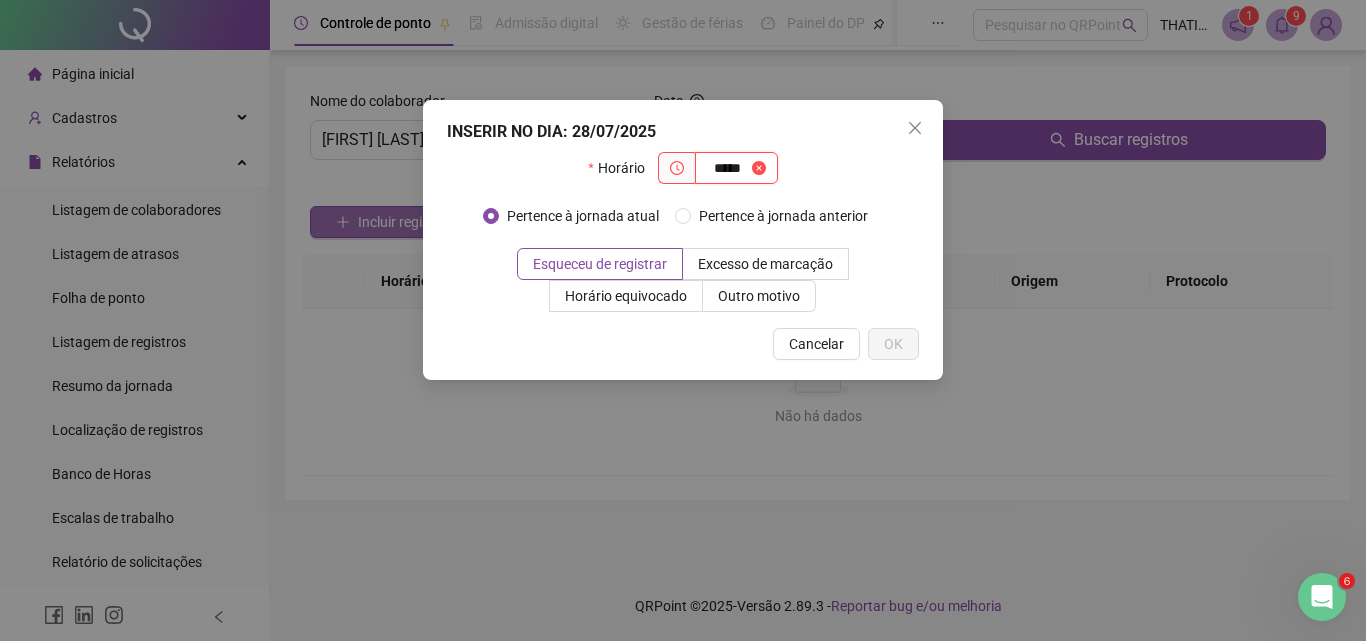 type on "*****" 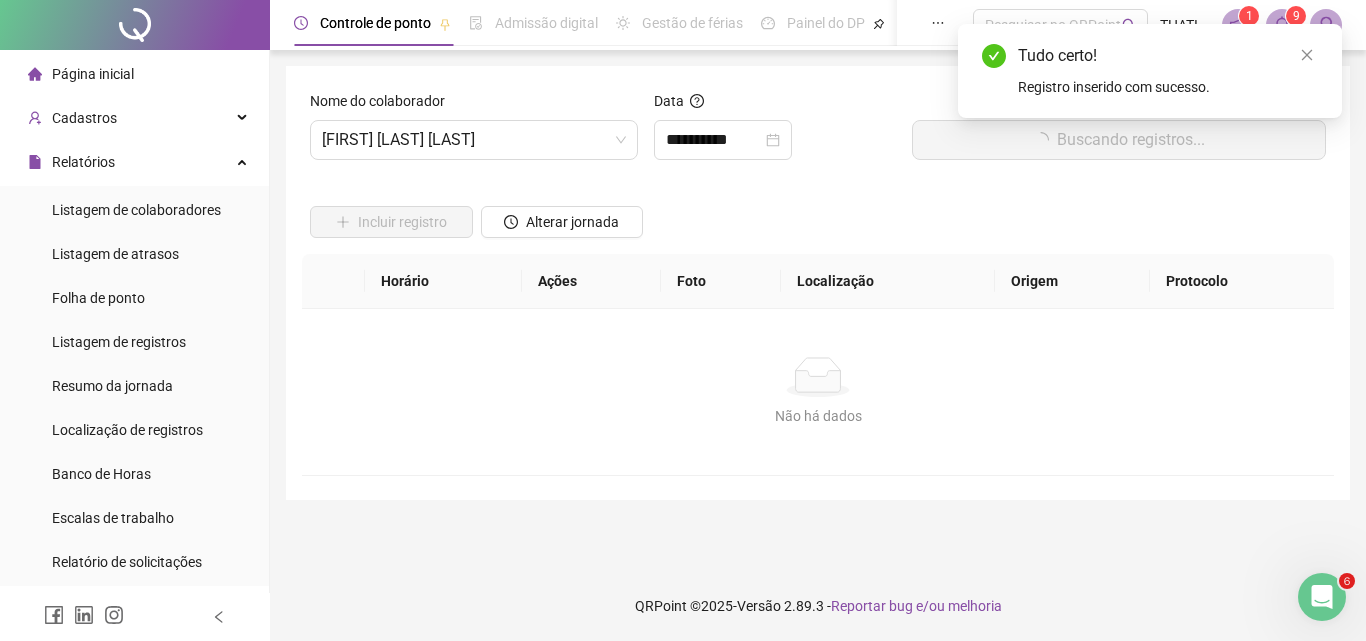click on "Incluir registro" at bounding box center (402, 222) 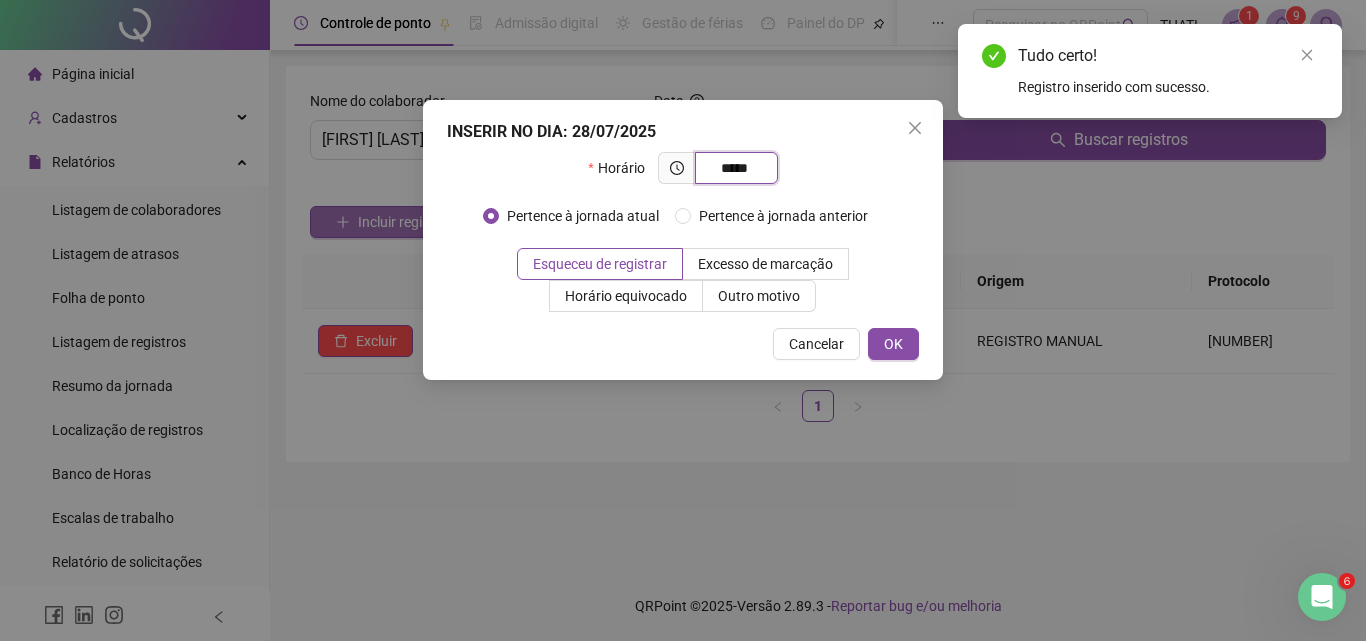type on "*****" 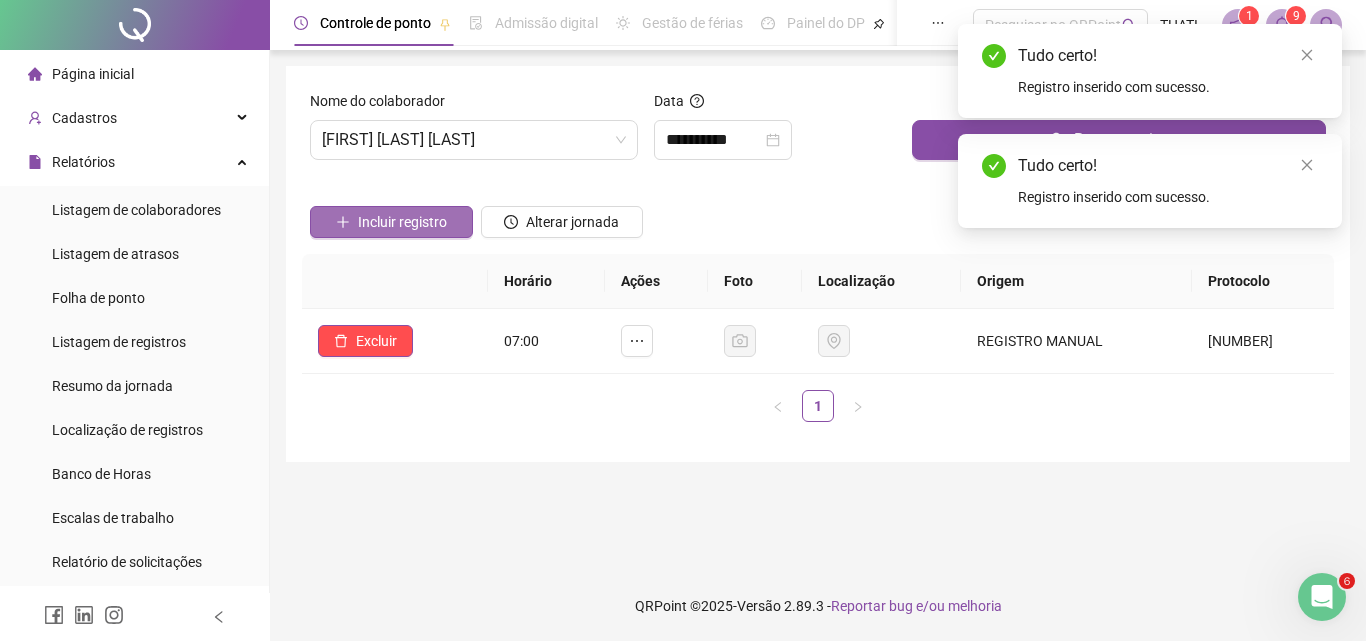 click on "Incluir registro" at bounding box center [402, 222] 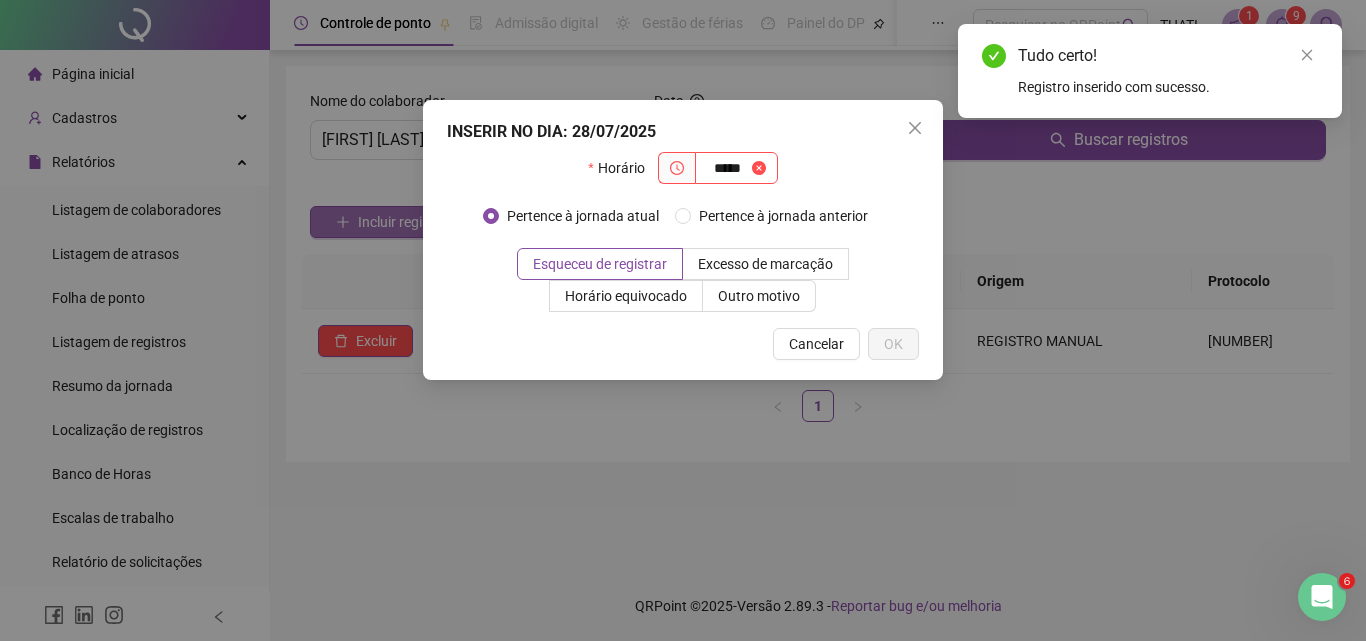 type on "*****" 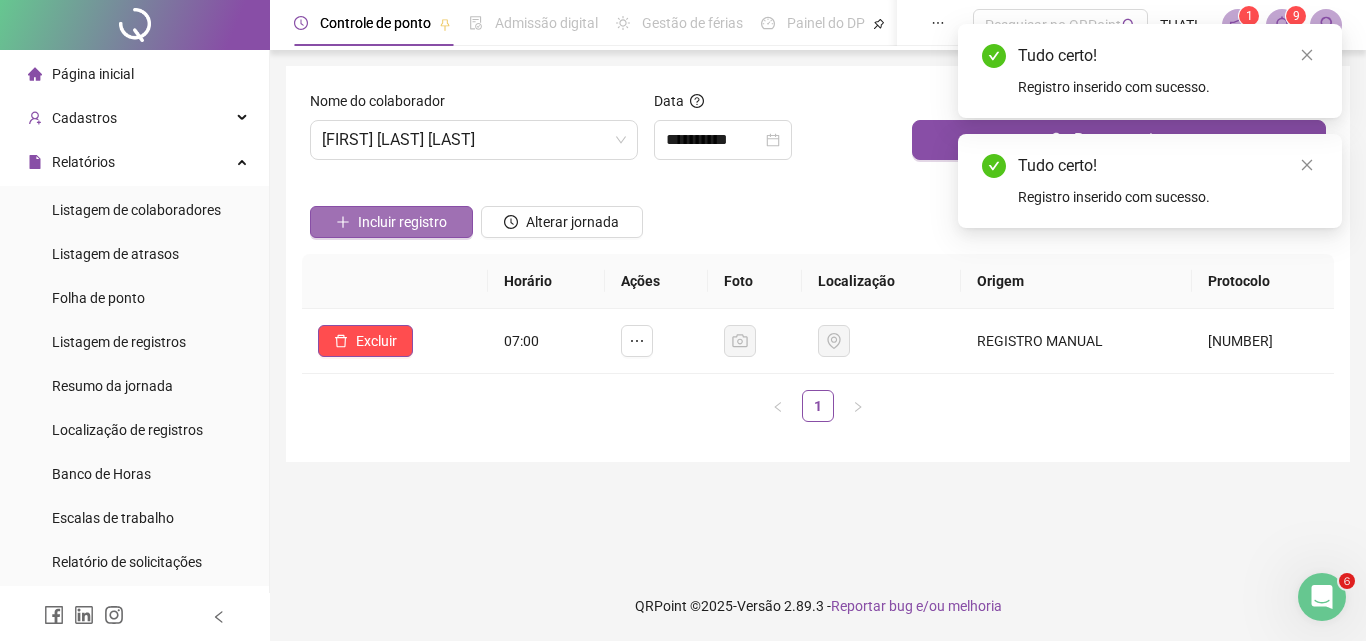 click on "Incluir registro" at bounding box center [402, 222] 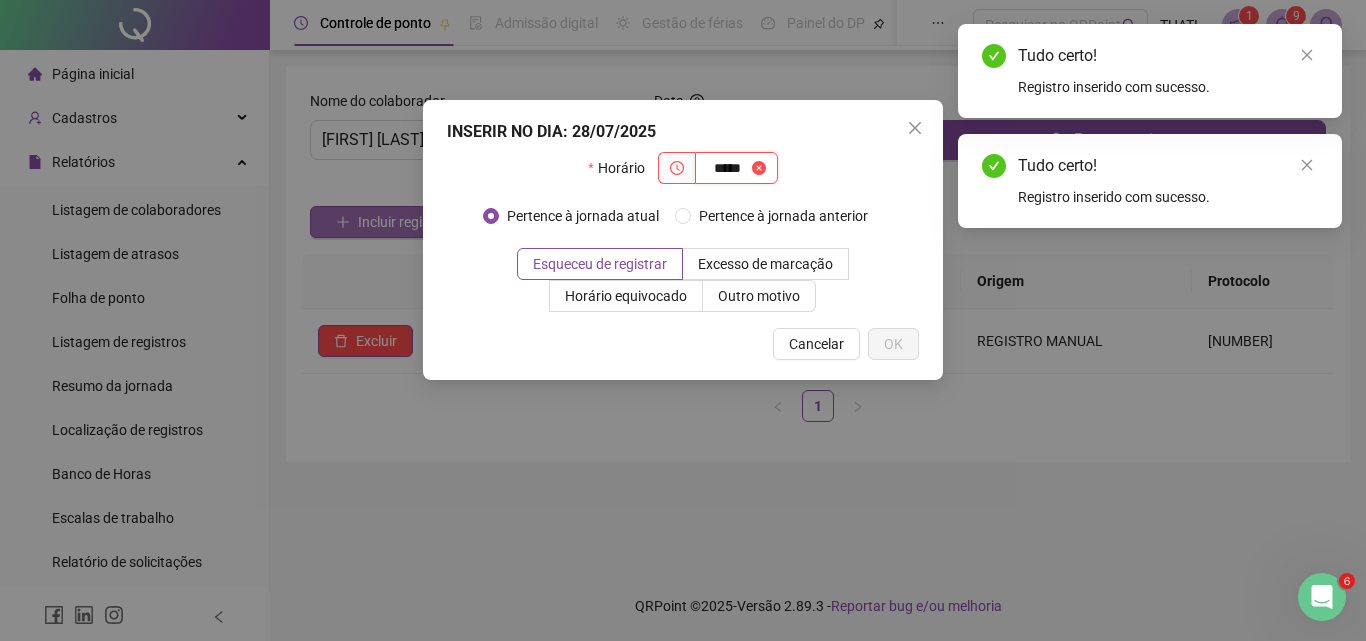 type on "*****" 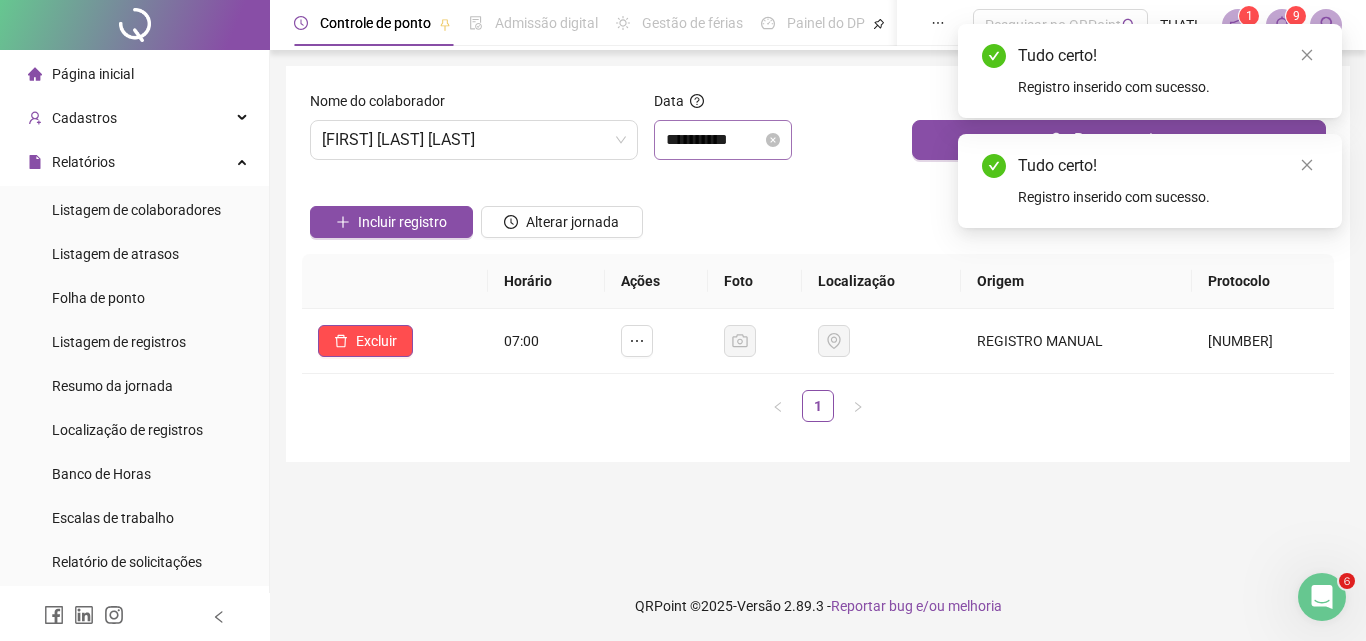 click on "**********" at bounding box center [723, 140] 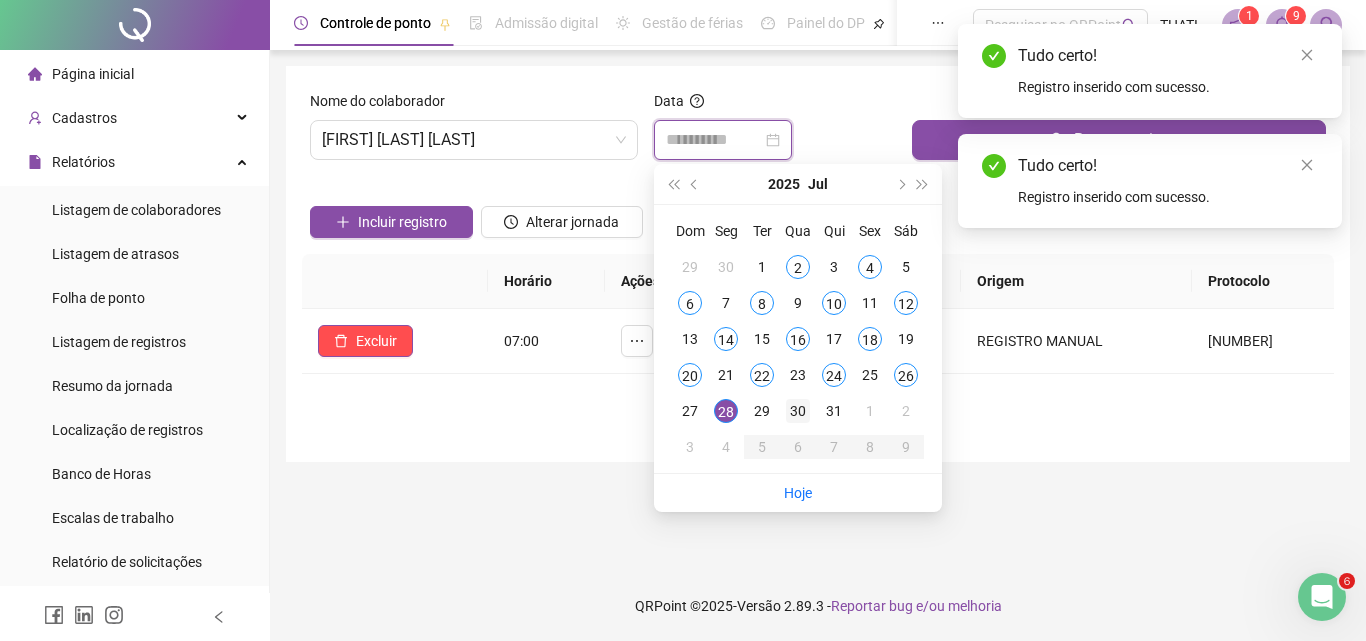 type on "**********" 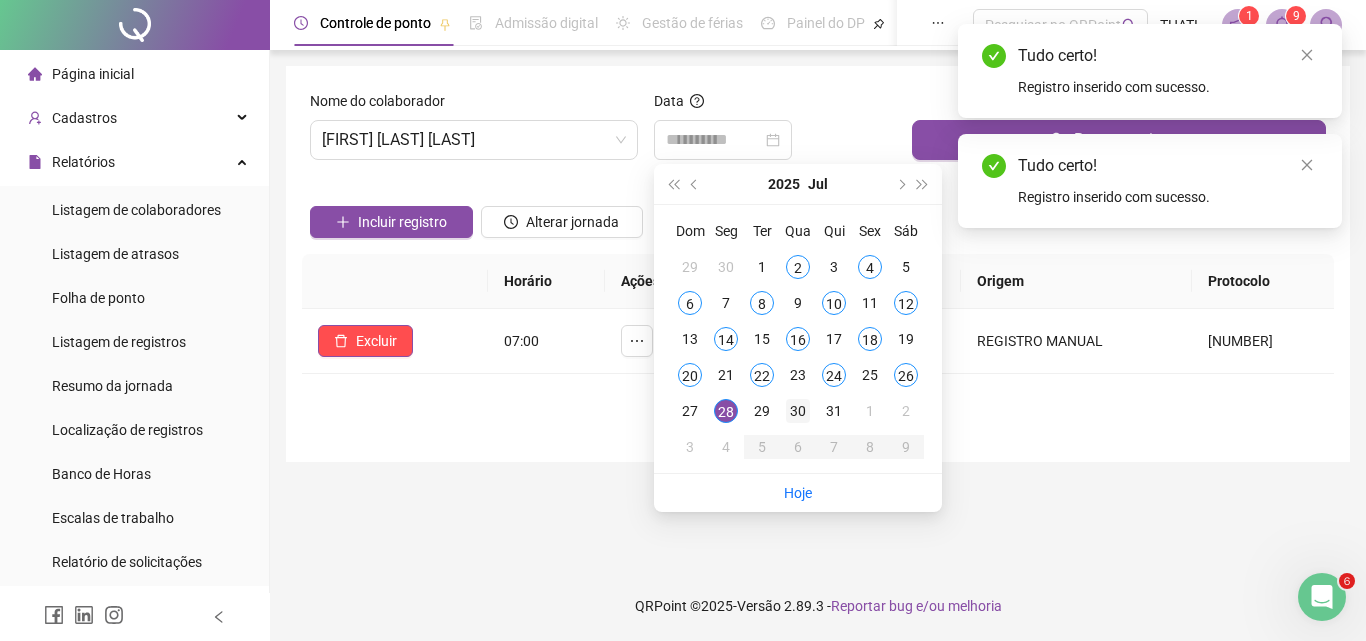 click on "30" at bounding box center [798, 411] 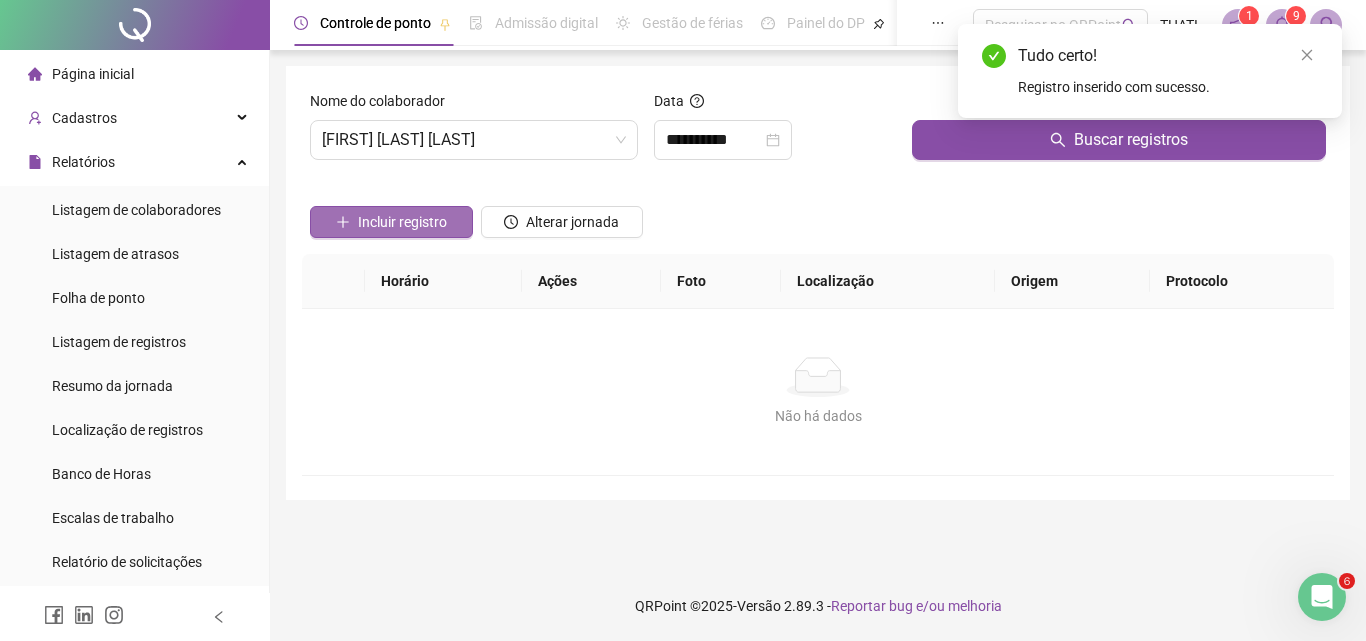 click on "Incluir registro" at bounding box center [402, 222] 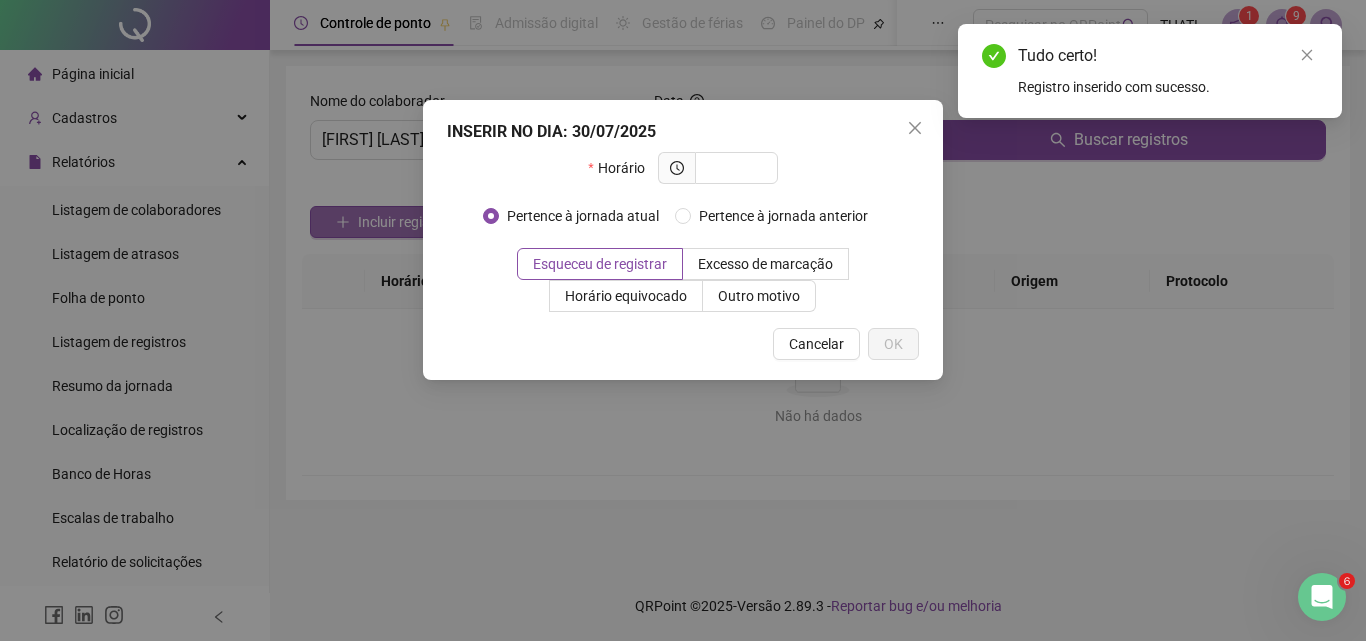type on "*" 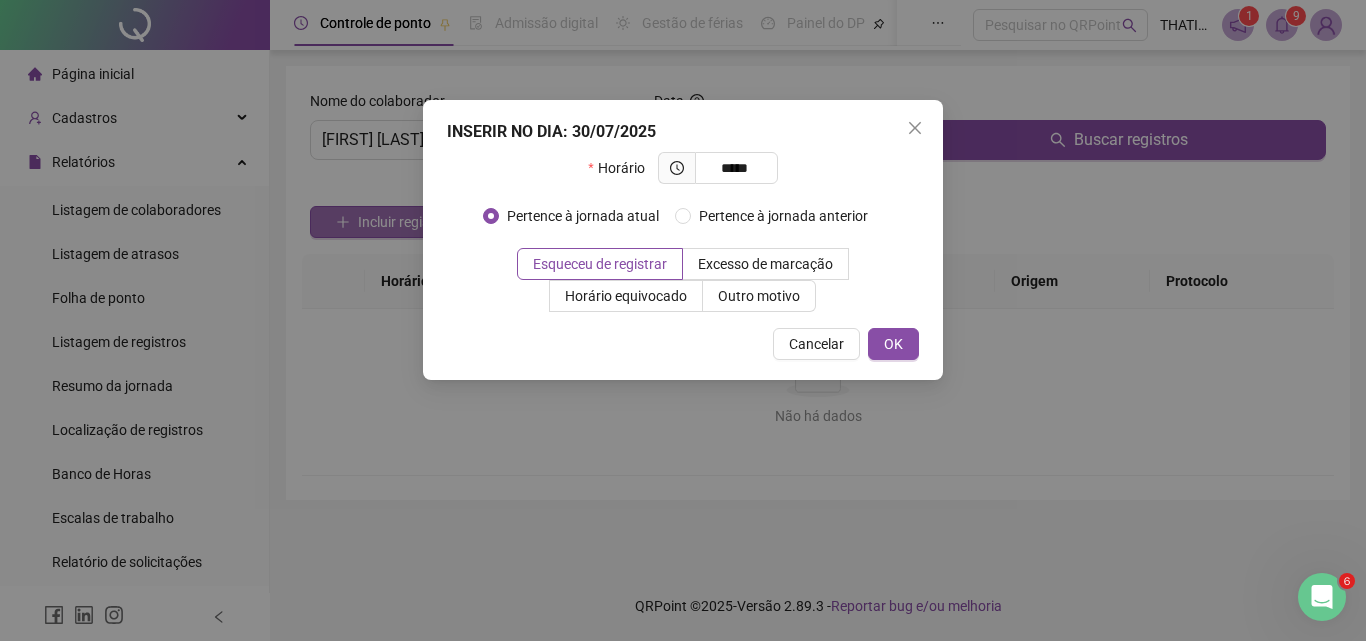 type on "*****" 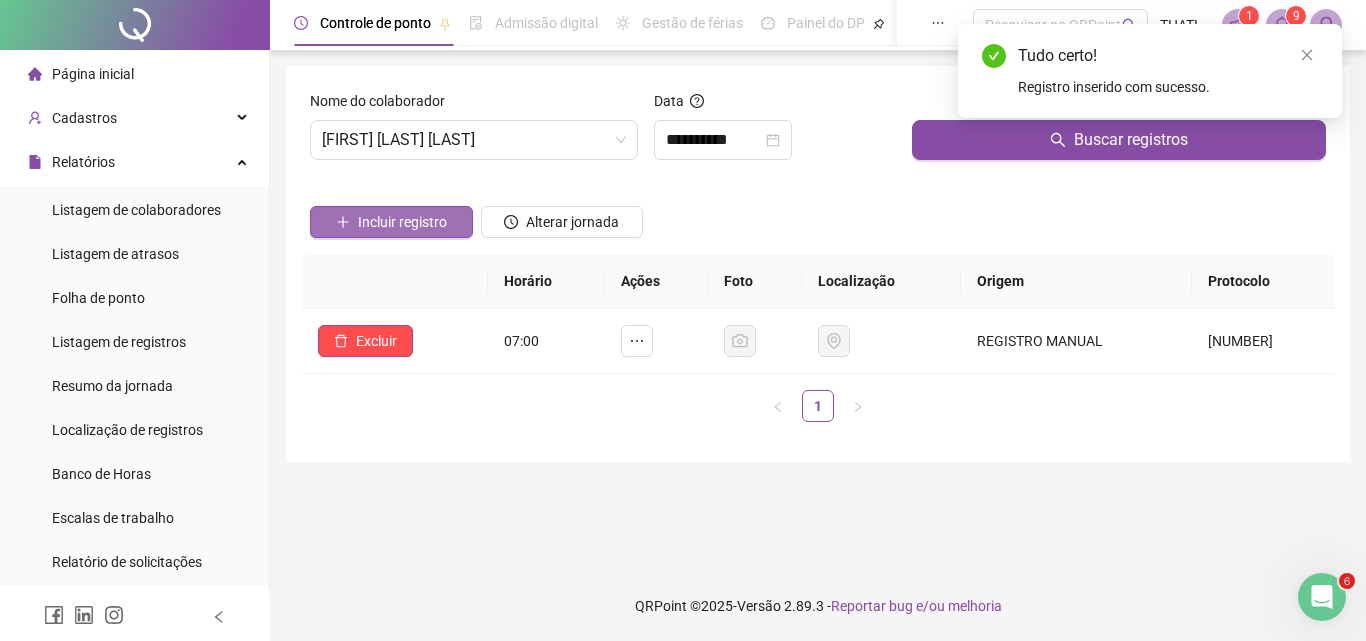 click on "Incluir registro" at bounding box center [402, 222] 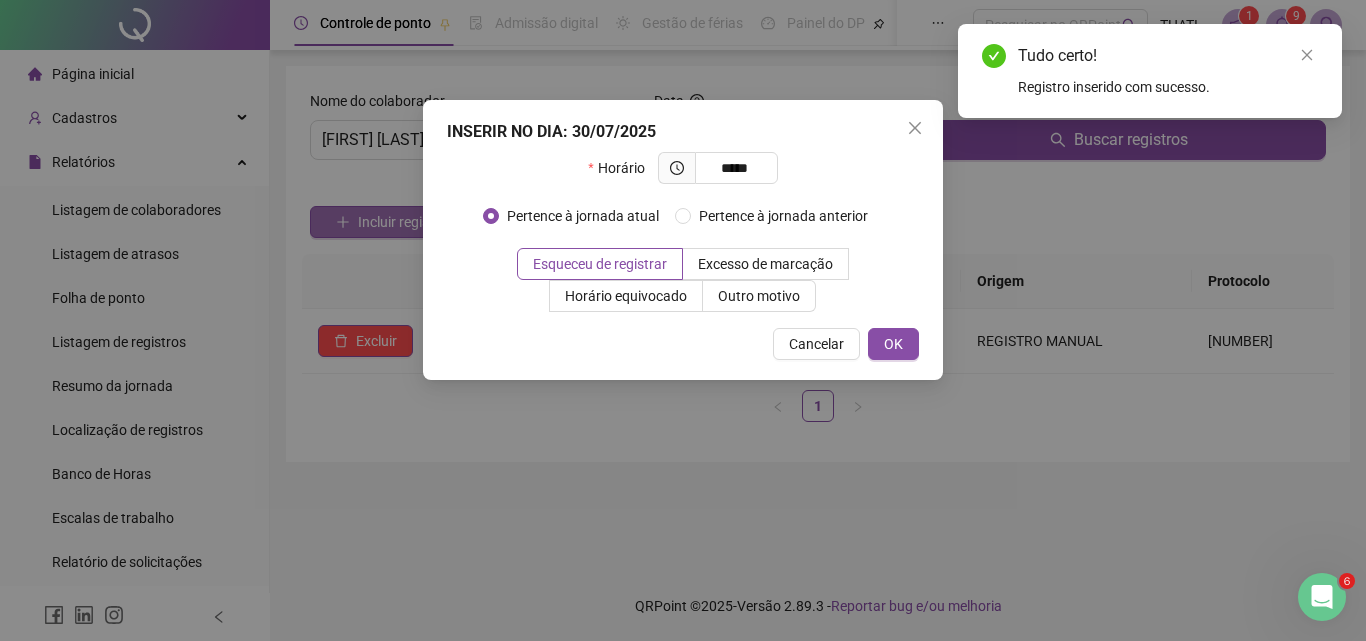type on "*****" 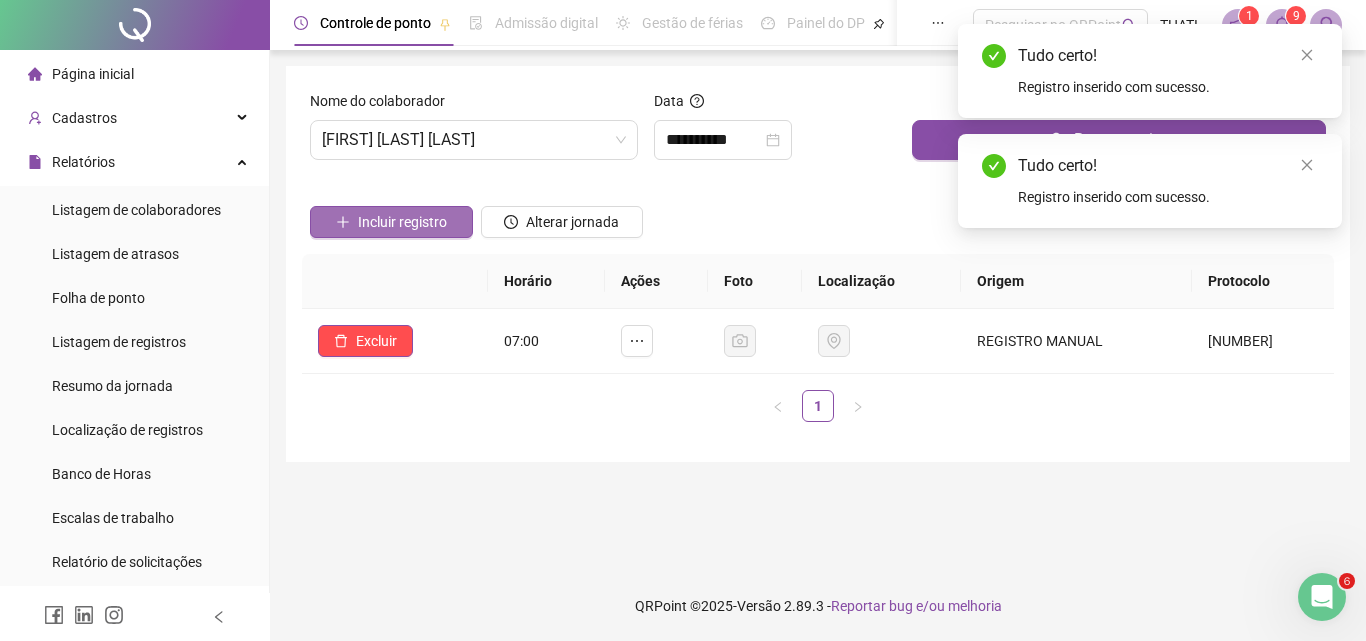 click on "Incluir registro" at bounding box center [402, 222] 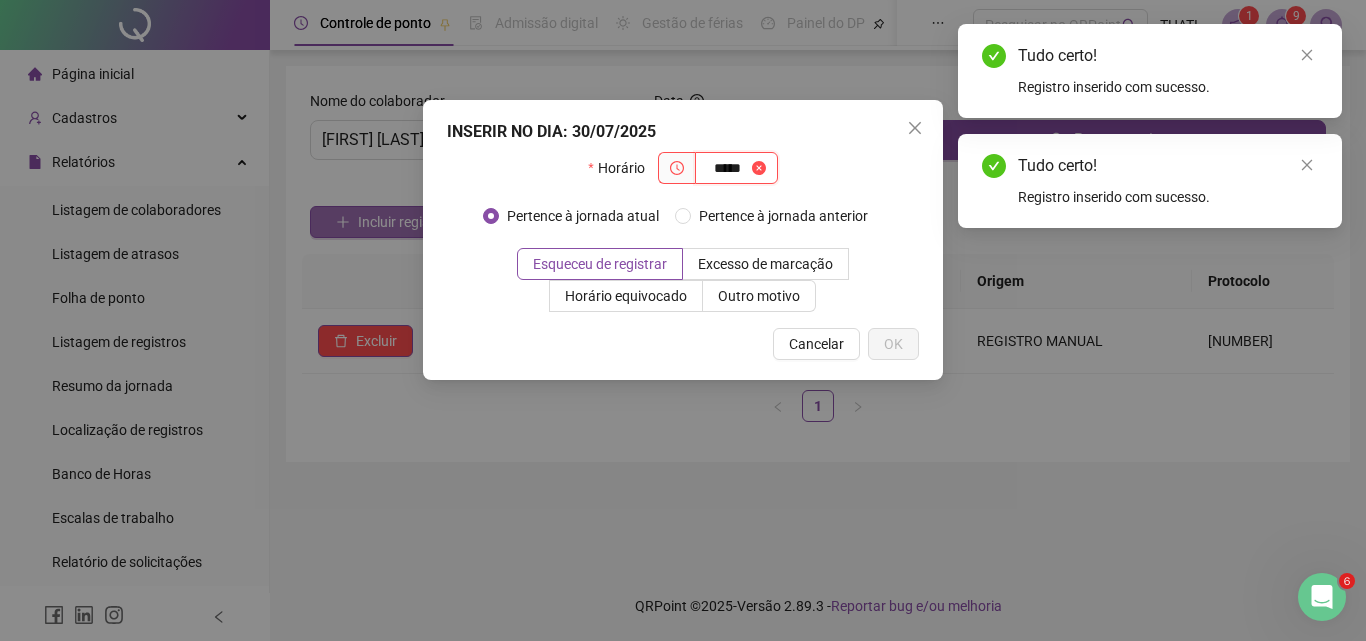 type on "*****" 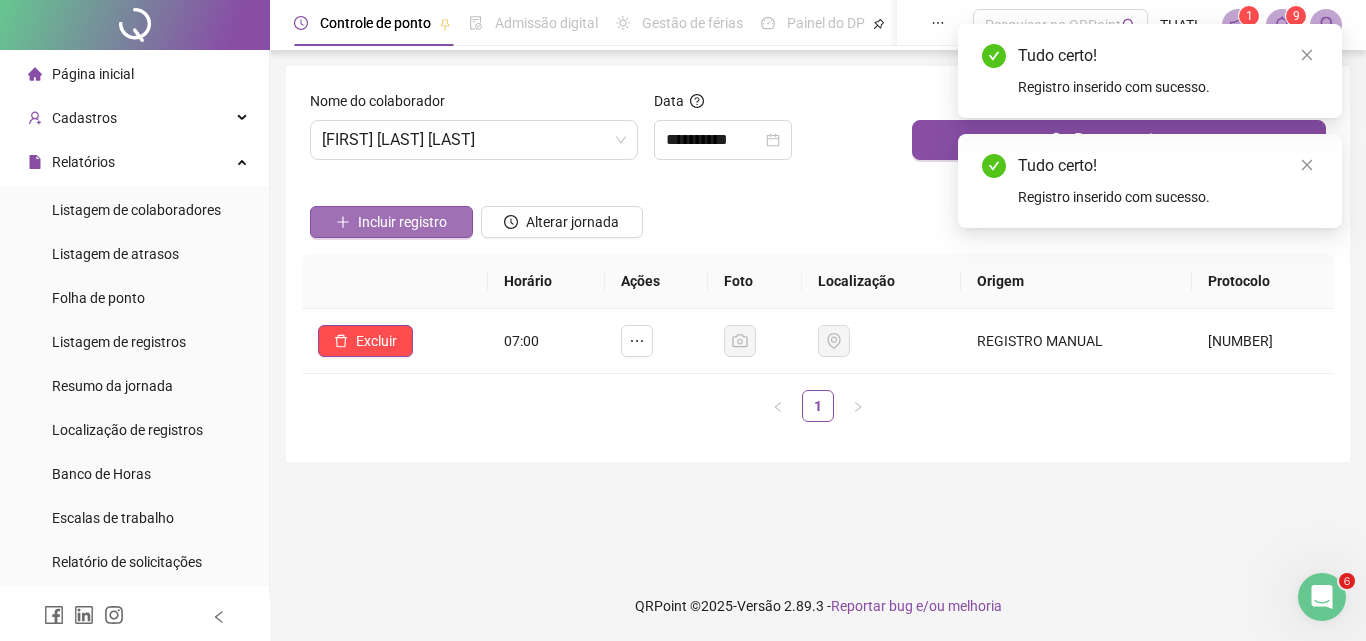 click on "Incluir registro" at bounding box center [402, 222] 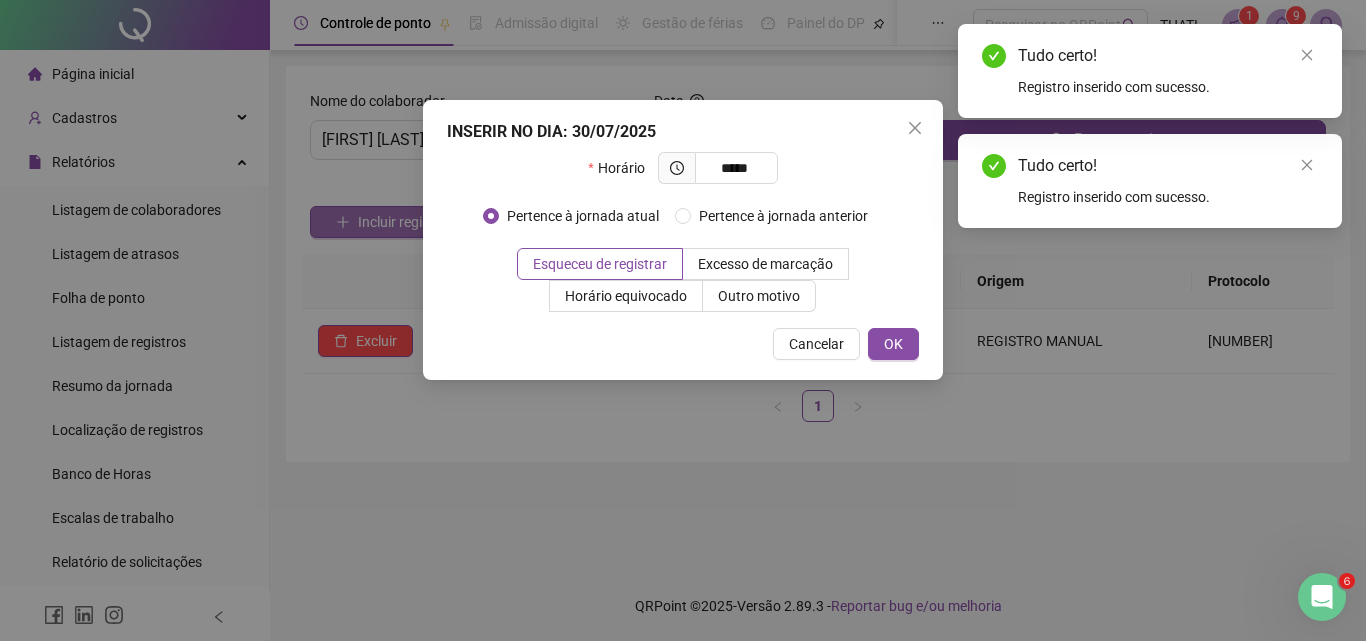 type on "*****" 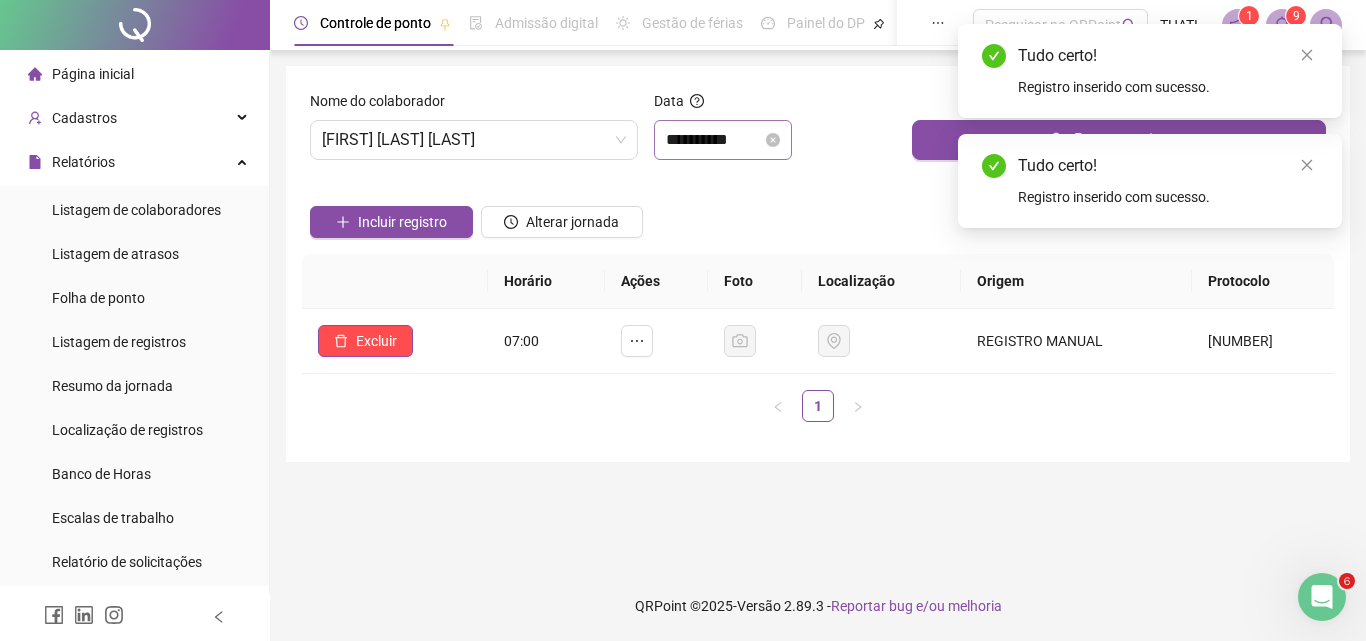 click on "**********" at bounding box center (723, 140) 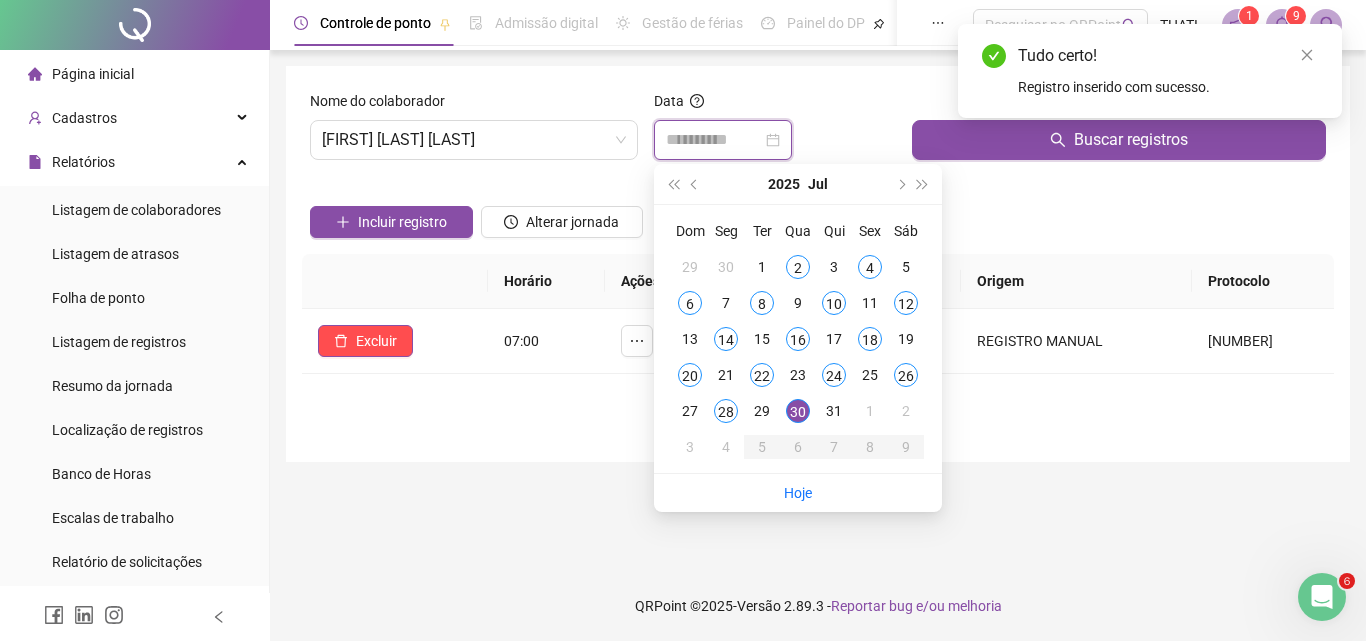 type on "**********" 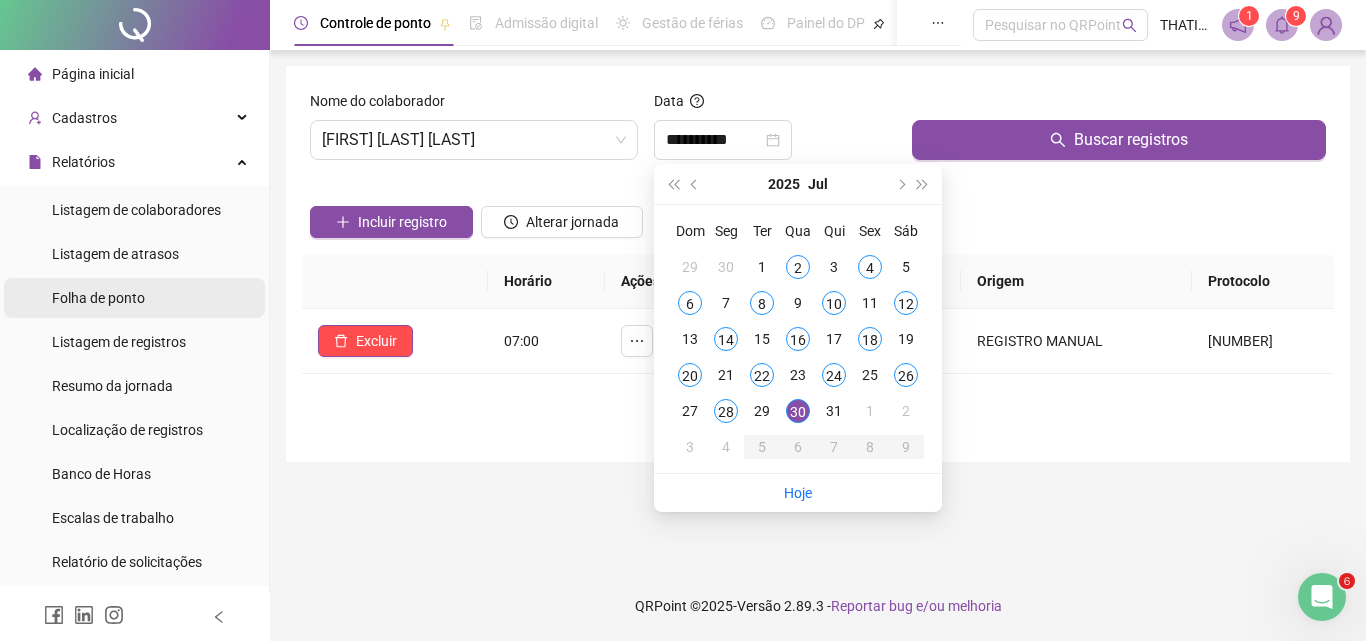 click on "Folha de ponto" at bounding box center (98, 298) 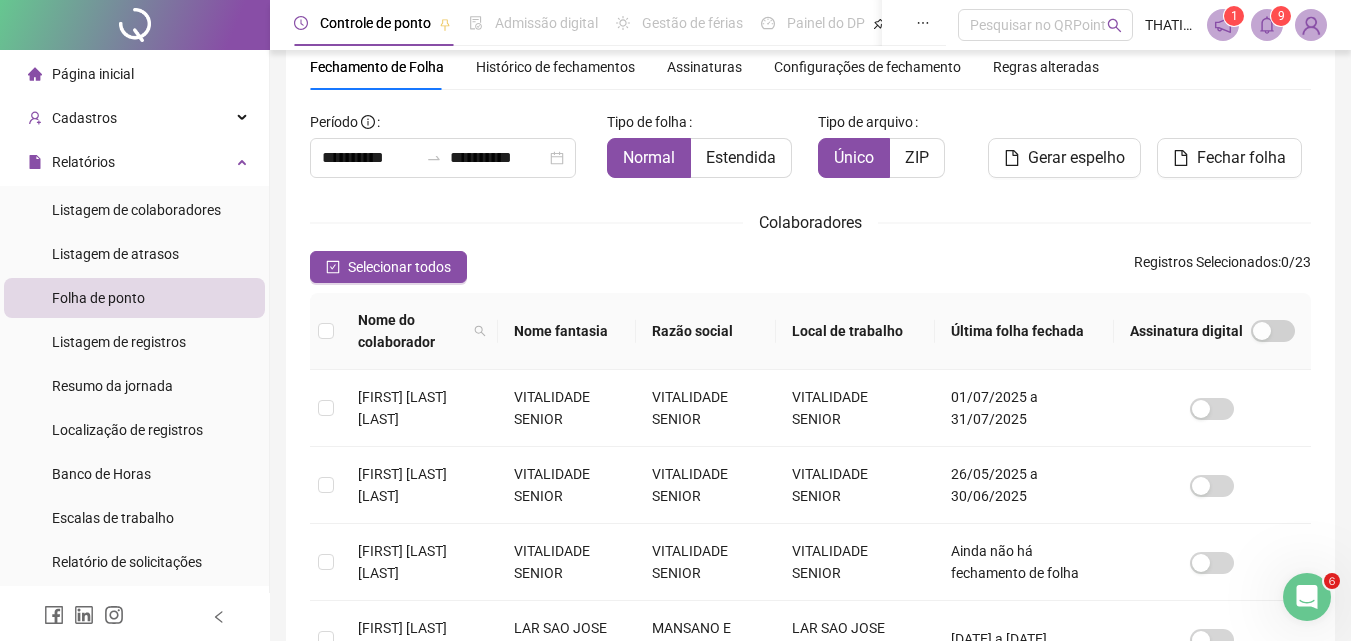 scroll, scrollTop: 678, scrollLeft: 0, axis: vertical 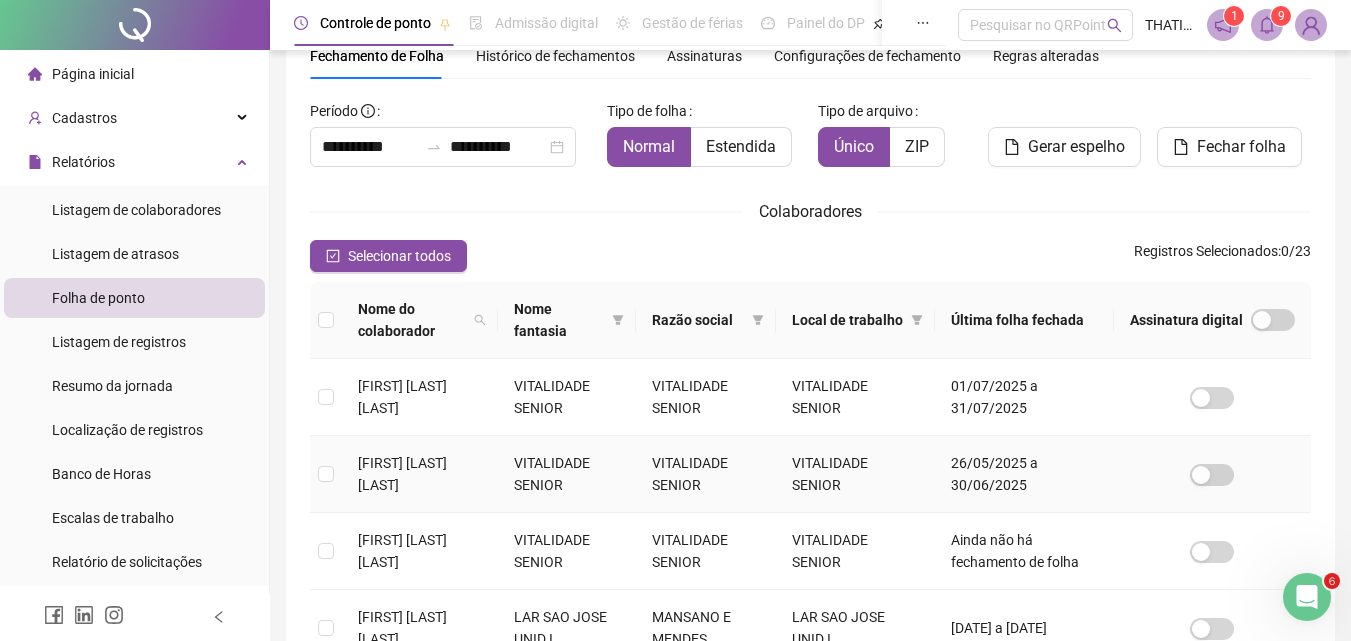 click on "VITALIDADE SENIOR" at bounding box center [856, 474] 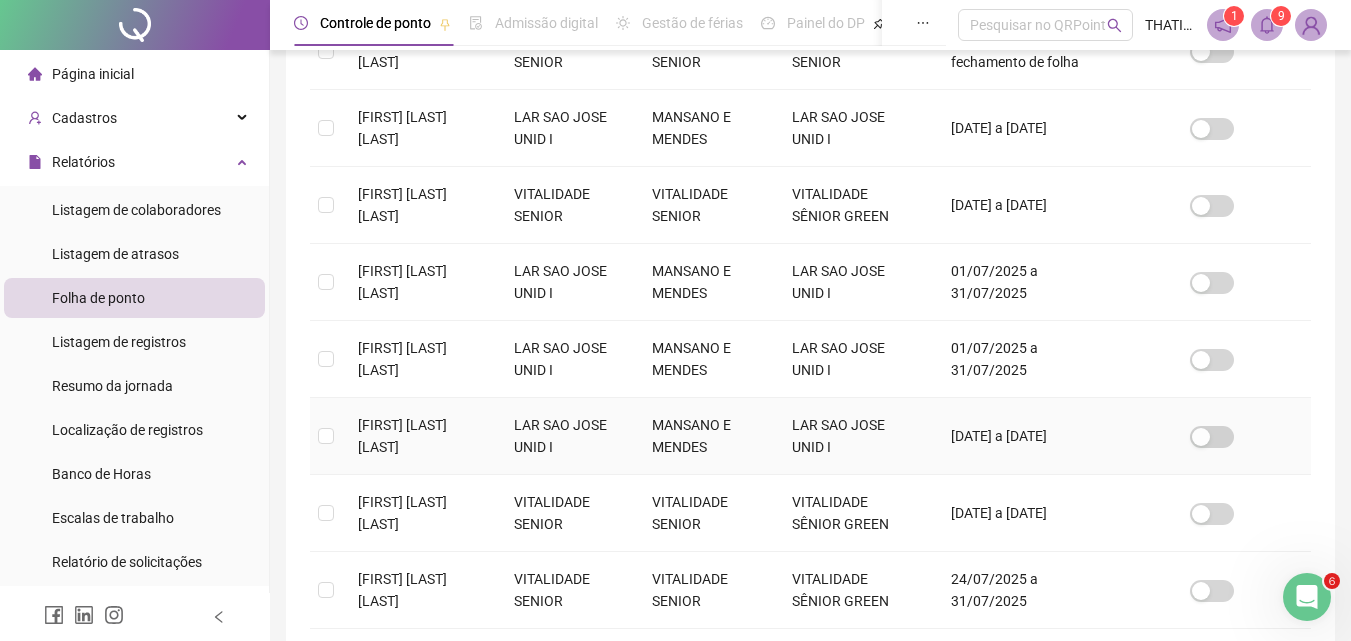 scroll, scrollTop: 751, scrollLeft: 0, axis: vertical 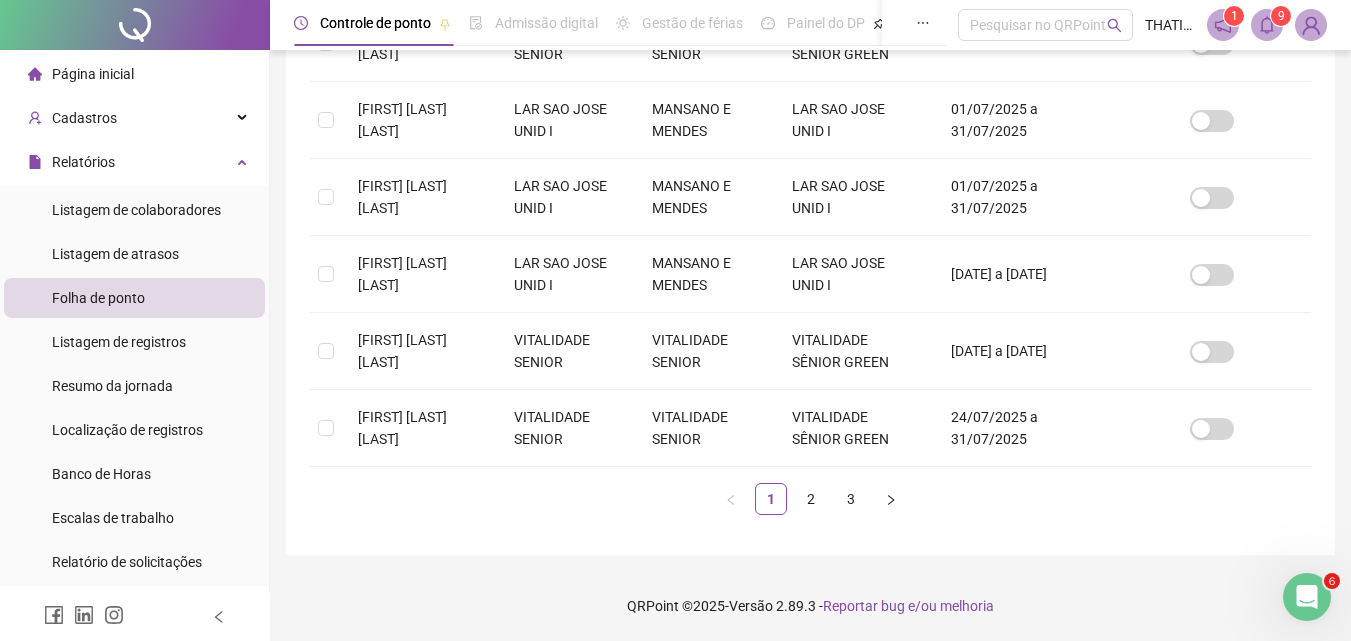 click on "Nome do colaborador Nome fantasia Razão social Local de trabalho Última folha fechada Assinatura digital               ANA BEATRIZ DA SILVA VITALIDADE SENIOR VITALIDADE SENIOR VITALIDADE SENIOR 01/07/2025 a 31/07/2025 ANA CAROLINA LIMA DOS SANTOS VITALIDADE SENIOR VITALIDADE SENIOR VITALIDADE SENIOR 26/05/2025 a 30/06/2025 ANA JULIA MENDES DOLIVEIRA VITALIDADE SENIOR VITALIDADE SENIOR VITALIDADE SENIOR Ainda não há fechamento de folha ANGELA MARIA SOARES DE OLIVEIRA LAR SAO JOSE UNID I MANSANO E MENDES  LAR SAO JOSE UNID I 17/07/2025 a 31/07/2025 CLEONICE CANDIDO DA SILVA ROSA VITALIDADE SENIOR VITALIDADE SENIOR VITALIDADE SÊNIOR GREEN 17/07/2025 a 31/07/2025 CRISTIANA DE PAULA SANTOS LAR SAO JOSE UNID I MANSANO E MENDES  LAR SAO JOSE UNID I 01/07/2025 a 31/07/2025 CRISTIANE PIMENTEL DE SOUZA AROUCA LAR SAO JOSE UNID I MANSANO E MENDES  LAR SAO JOSE UNID I 01/07/2025 a 31/07/2025 DHIENIFER MILENA DA SILVA GUERRA LAR SAO JOSE UNID I MANSANO E MENDES  LAR SAO JOSE UNID I 17/07/2025 a 31/07/2025 1 2" at bounding box center [810, 67] 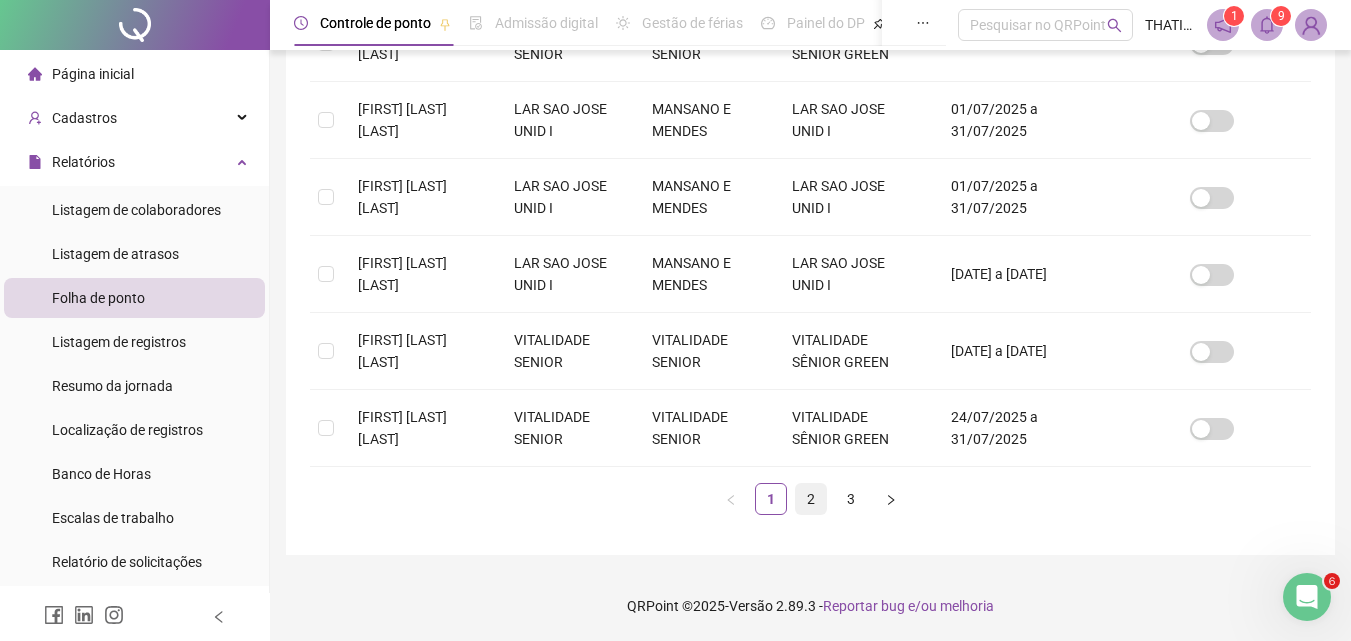 click on "2" at bounding box center [811, 499] 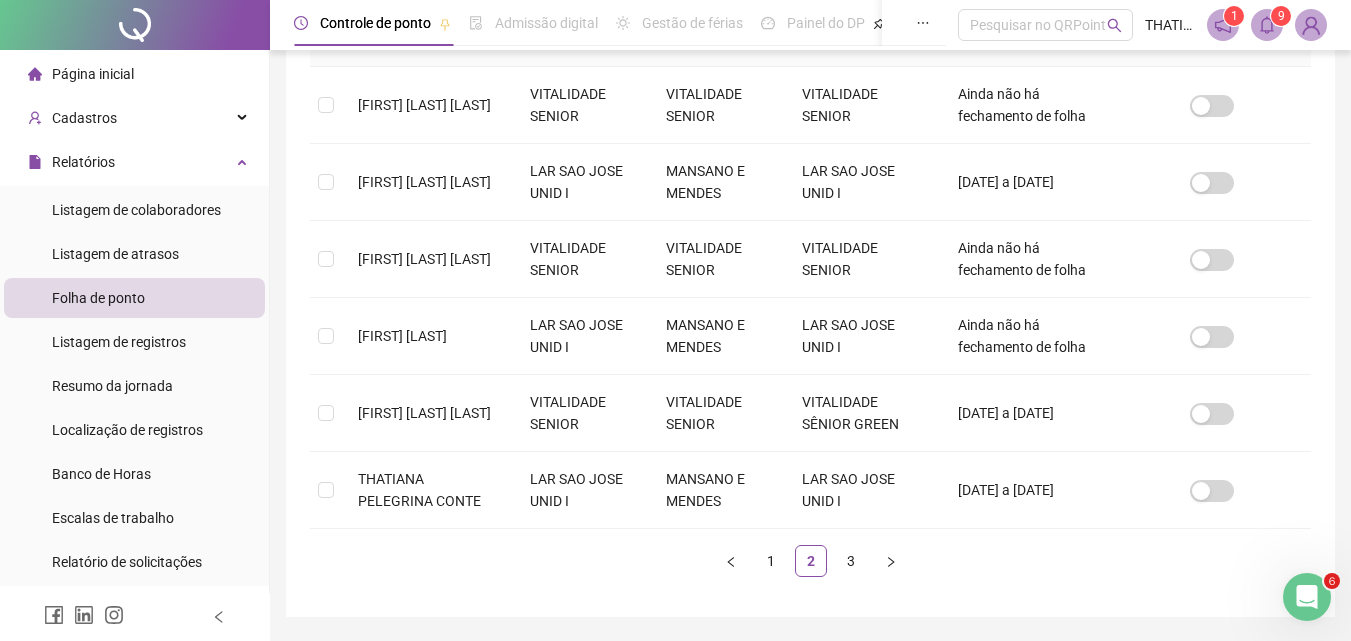 scroll, scrollTop: 389, scrollLeft: 0, axis: vertical 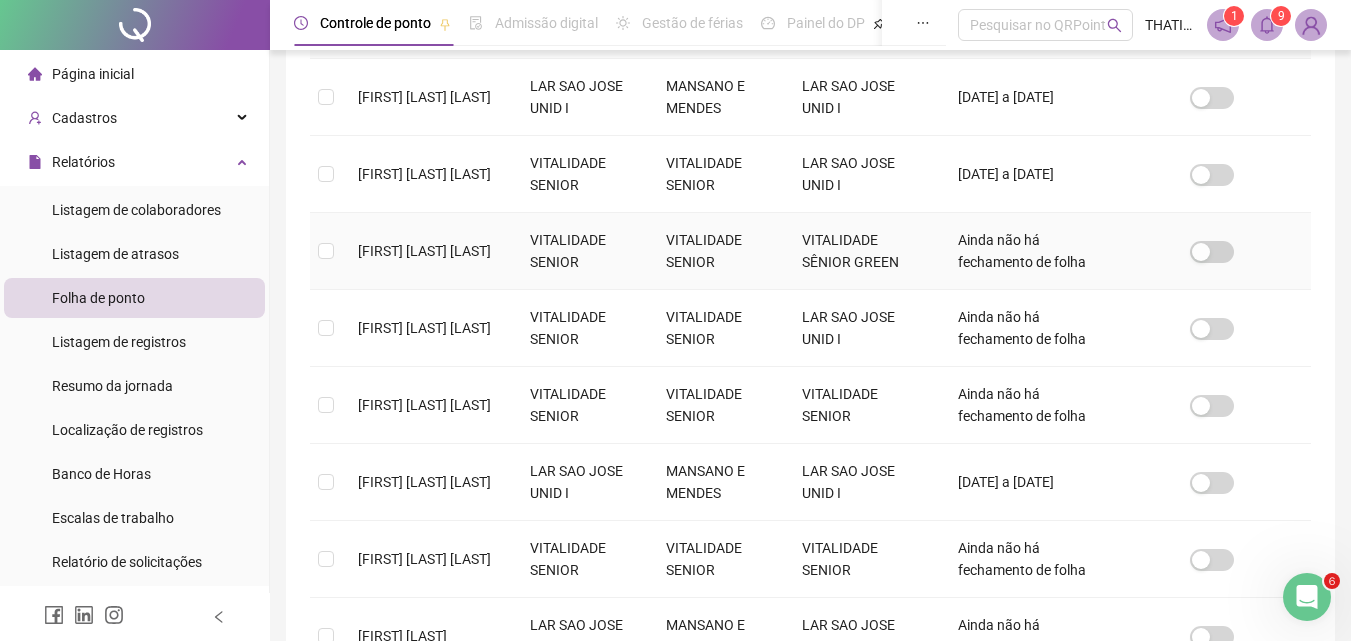 click on "[FIRST] [MIDDLE] [LAST]" at bounding box center (428, 251) 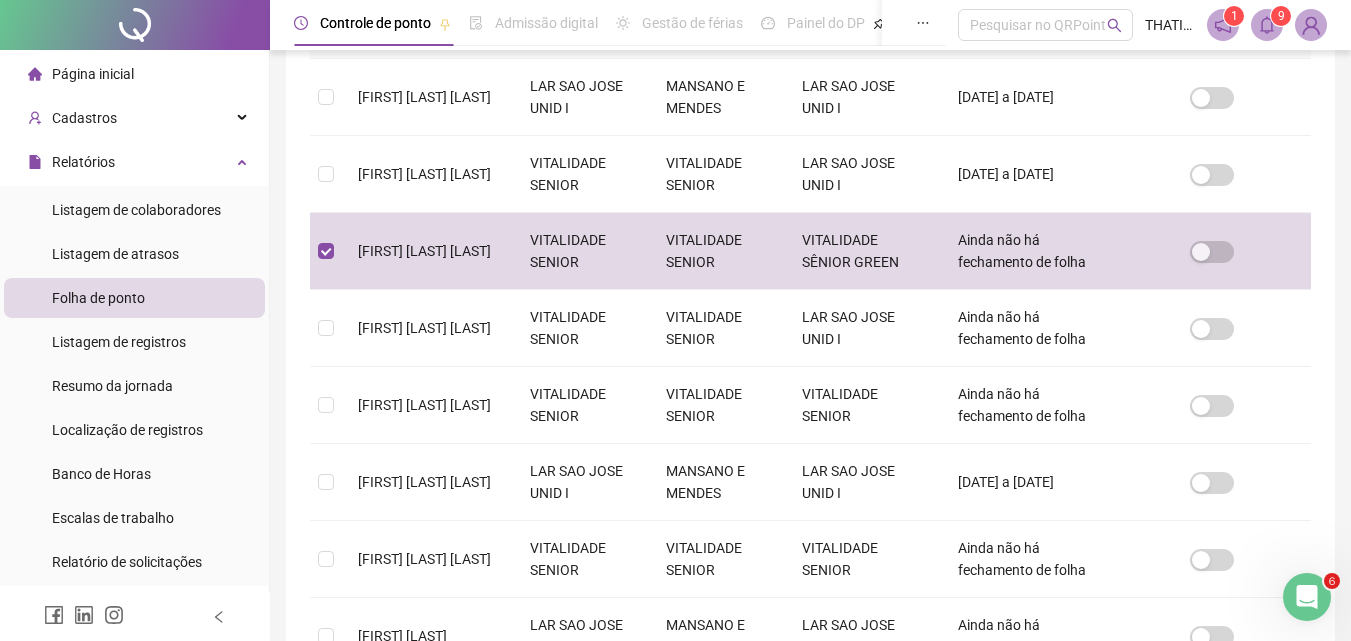 scroll, scrollTop: 89, scrollLeft: 0, axis: vertical 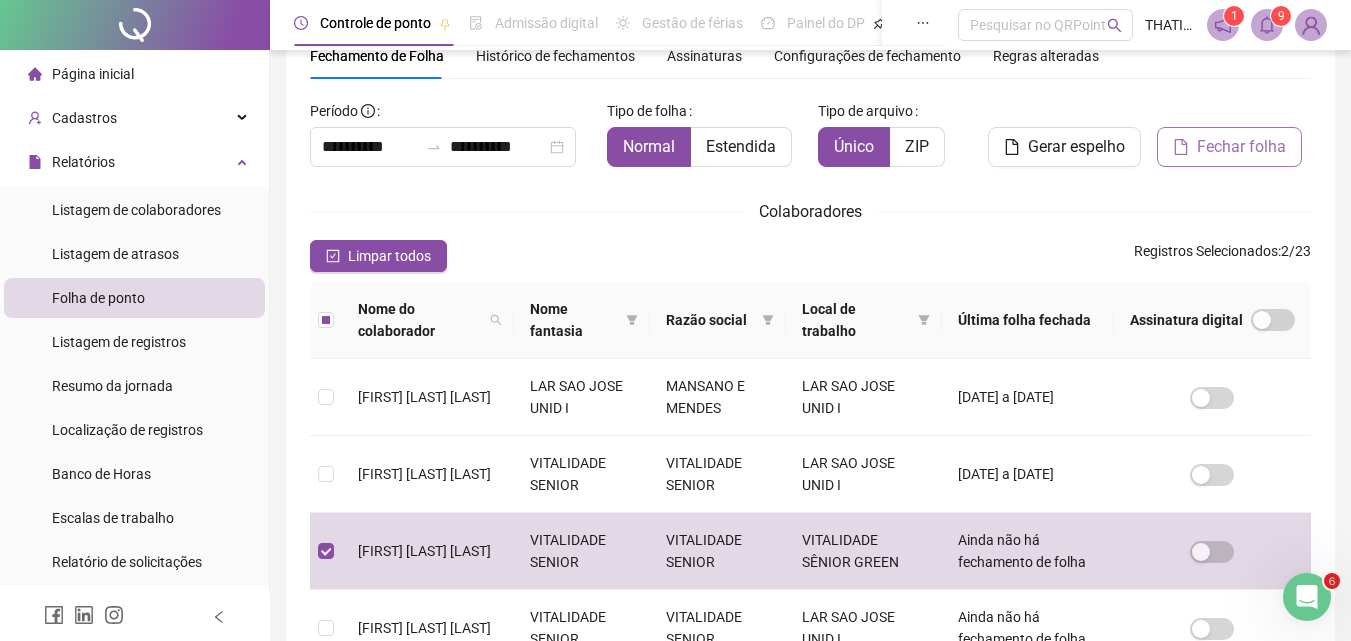 click on "Fechar folha" at bounding box center [1229, 147] 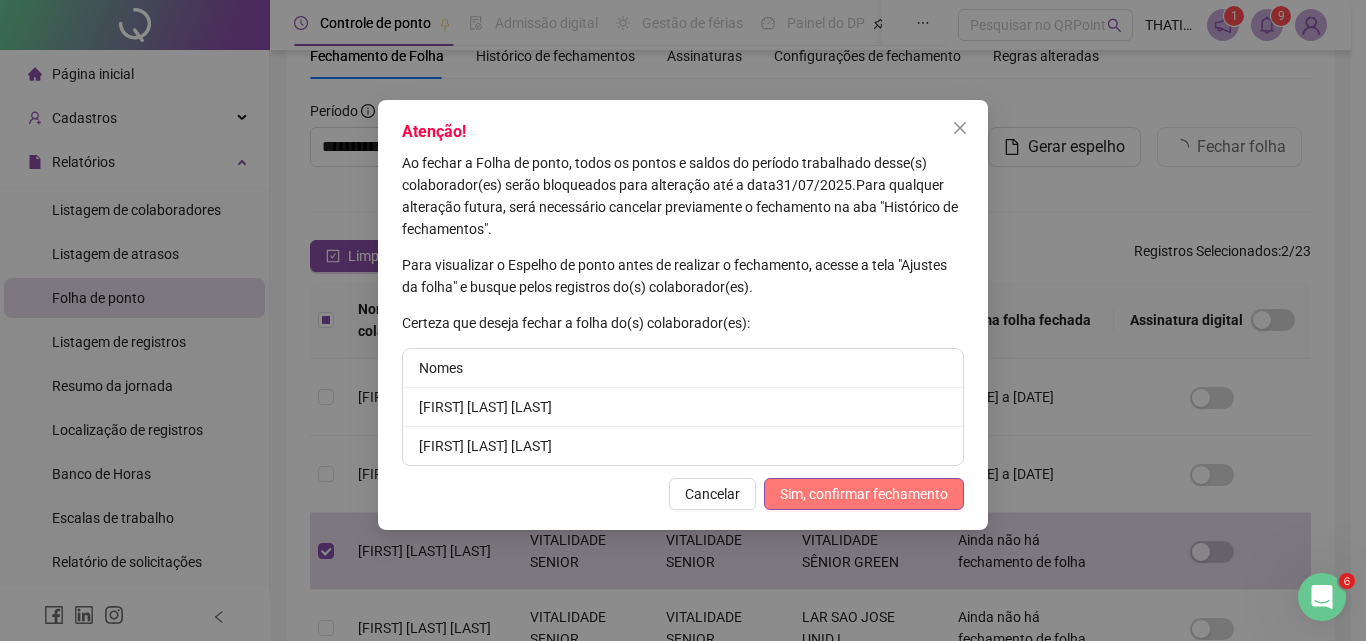 click on "Sim, confirmar fechamento" at bounding box center [864, 494] 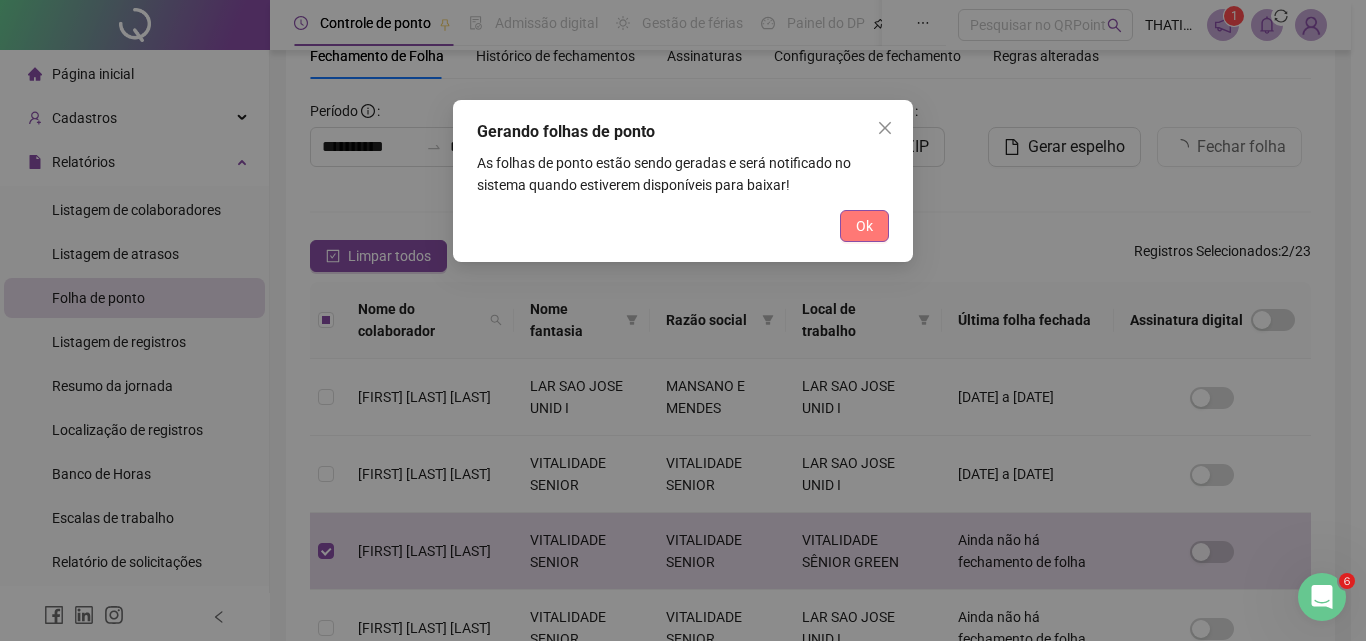 click on "Ok" at bounding box center (864, 226) 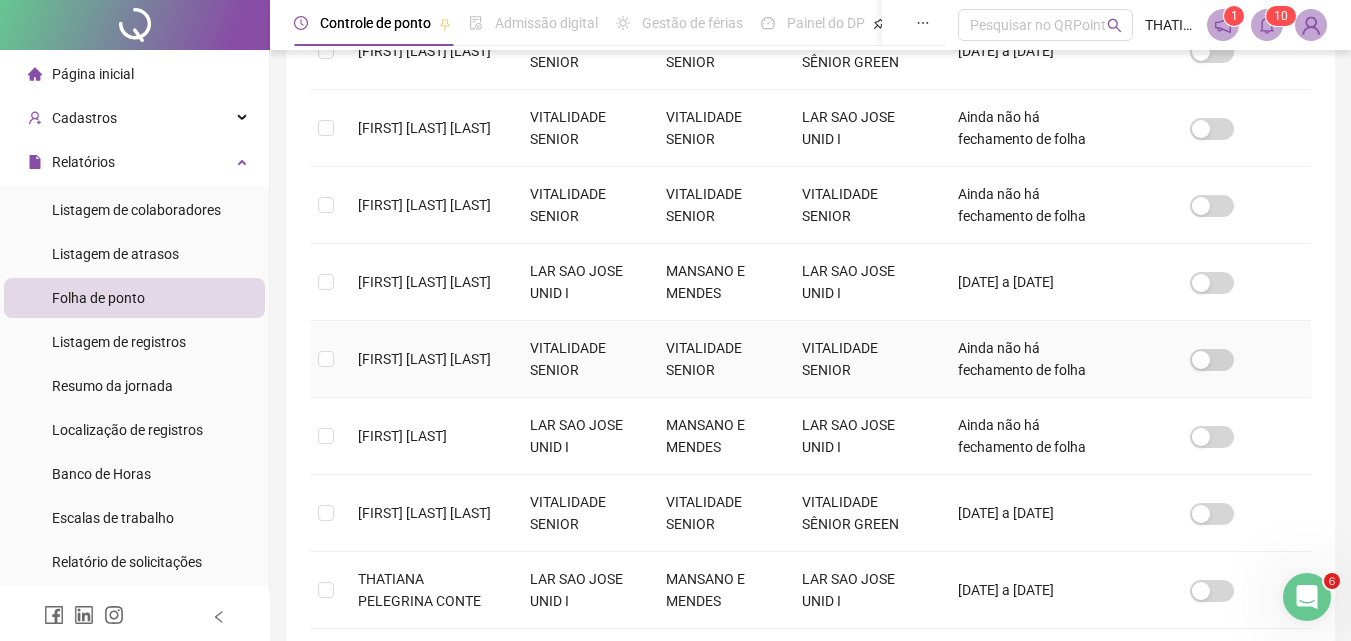 scroll, scrollTop: 489, scrollLeft: 0, axis: vertical 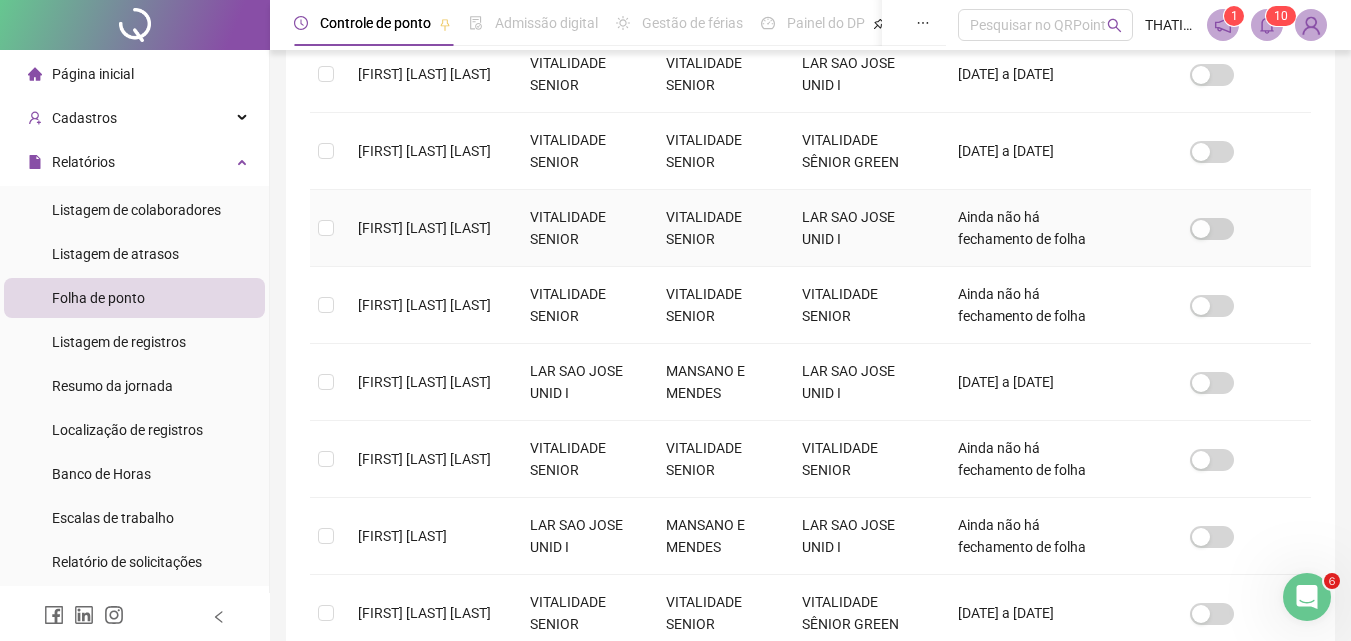 click on "[FIRST] [MIDDLE] [LAST]" at bounding box center (424, 228) 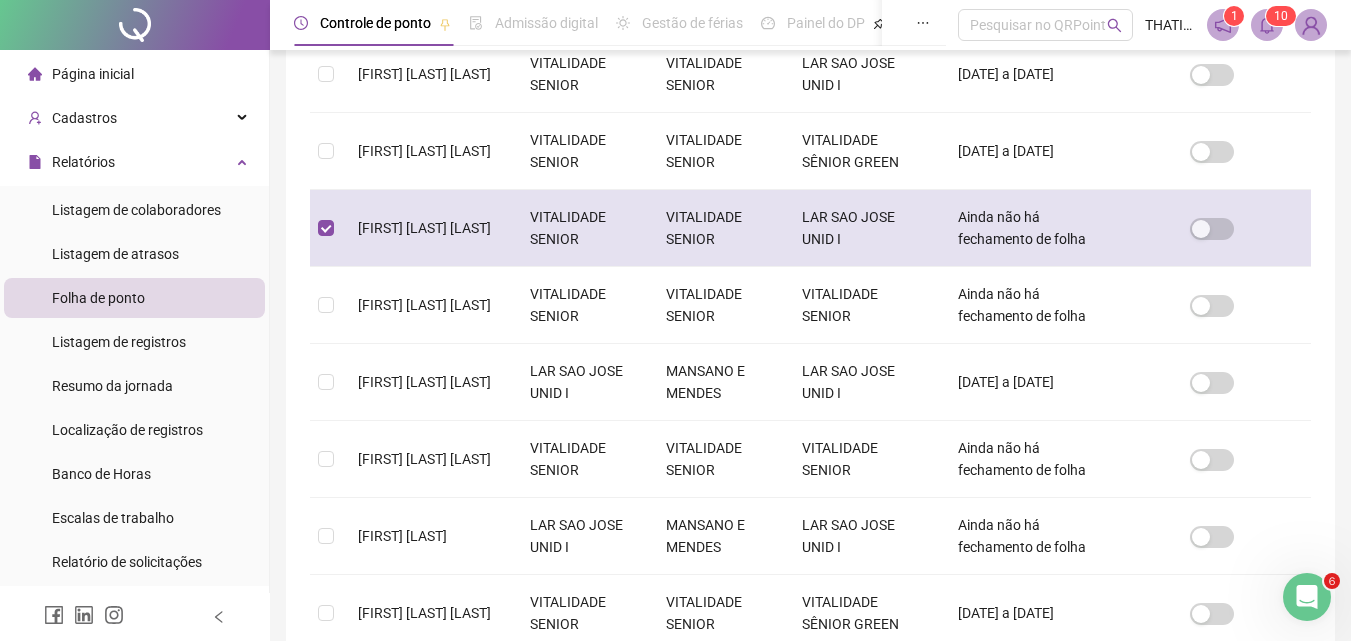 scroll, scrollTop: 89, scrollLeft: 0, axis: vertical 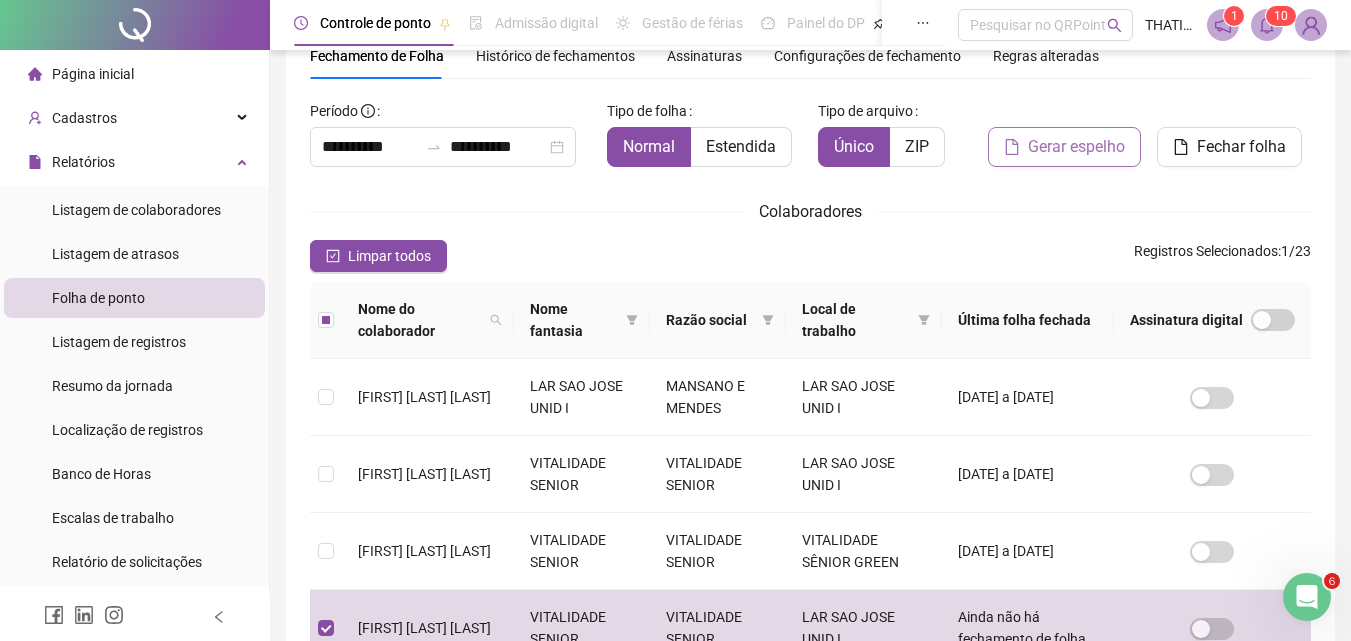click on "Gerar espelho" at bounding box center (1076, 147) 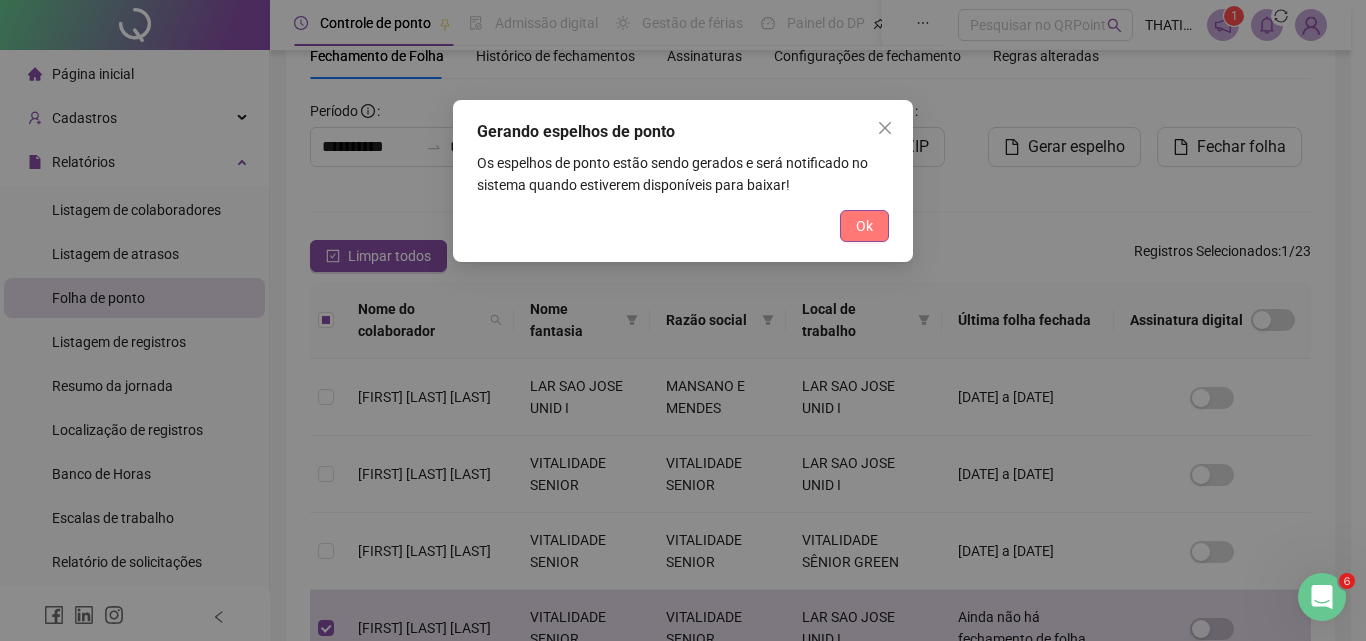 click on "Ok" at bounding box center (864, 226) 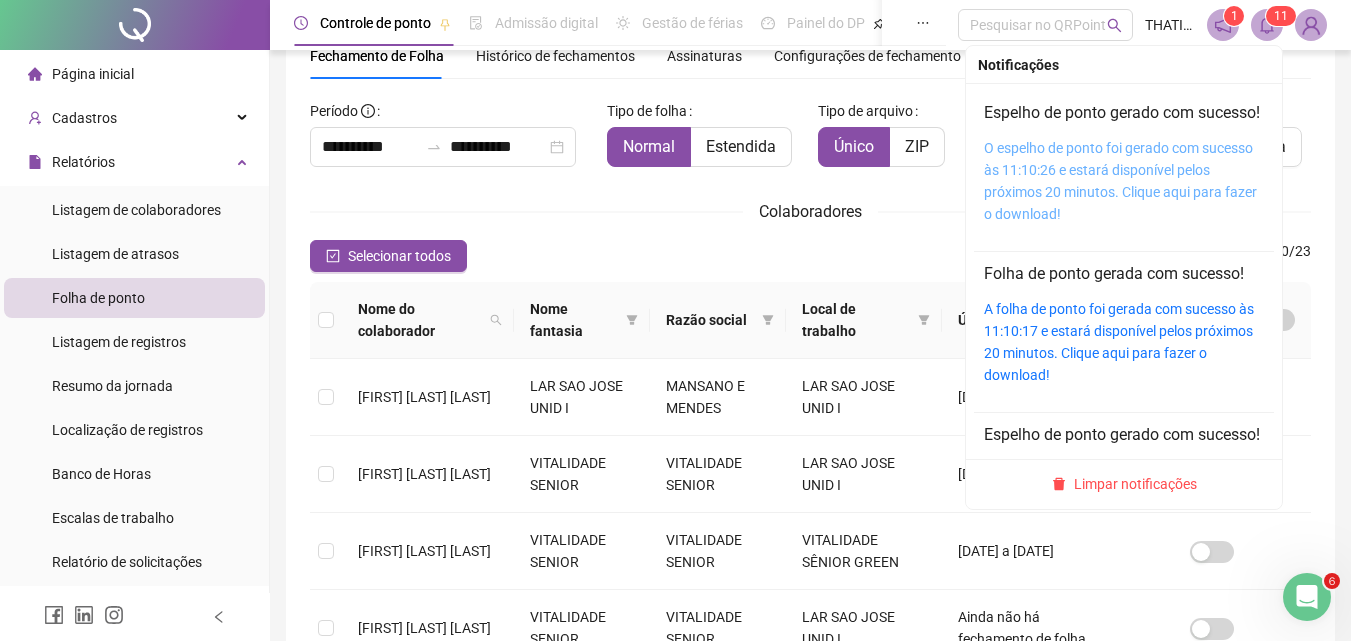 click on "O espelho de ponto foi gerado com sucesso às 11:10:26 e estará disponível pelos próximos 20 minutos.
Clique aqui para fazer o download!" at bounding box center (1120, 181) 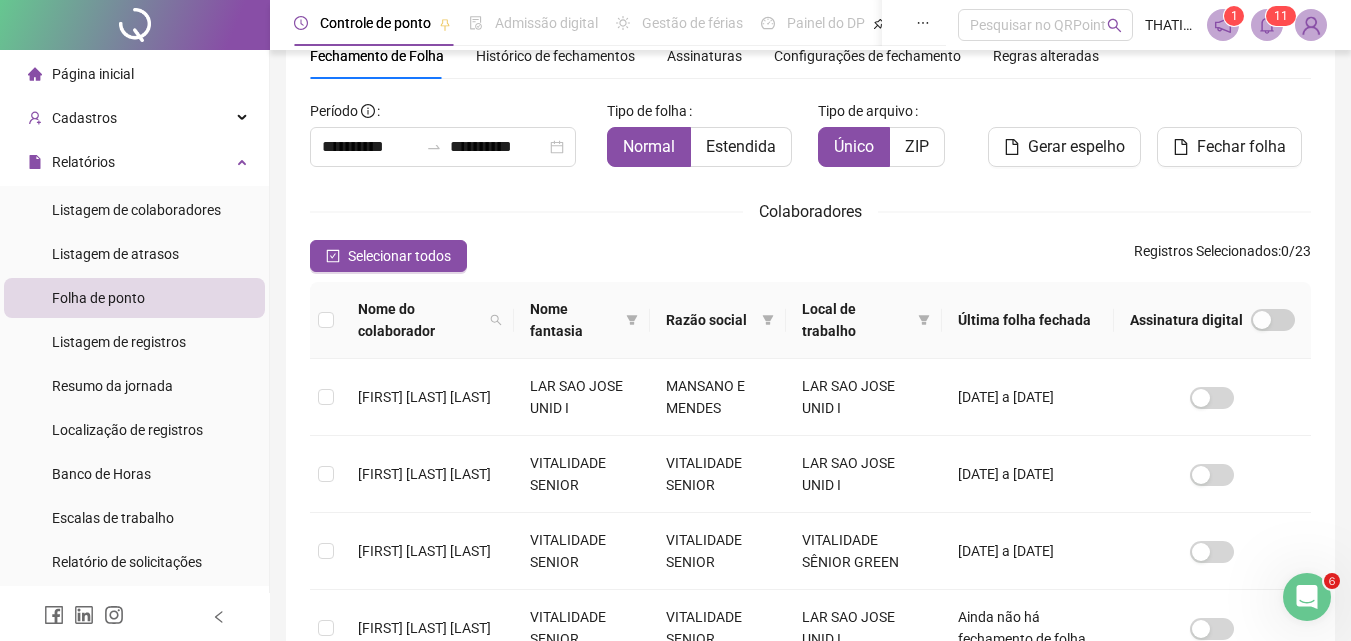 click on "Página inicial" at bounding box center (134, 74) 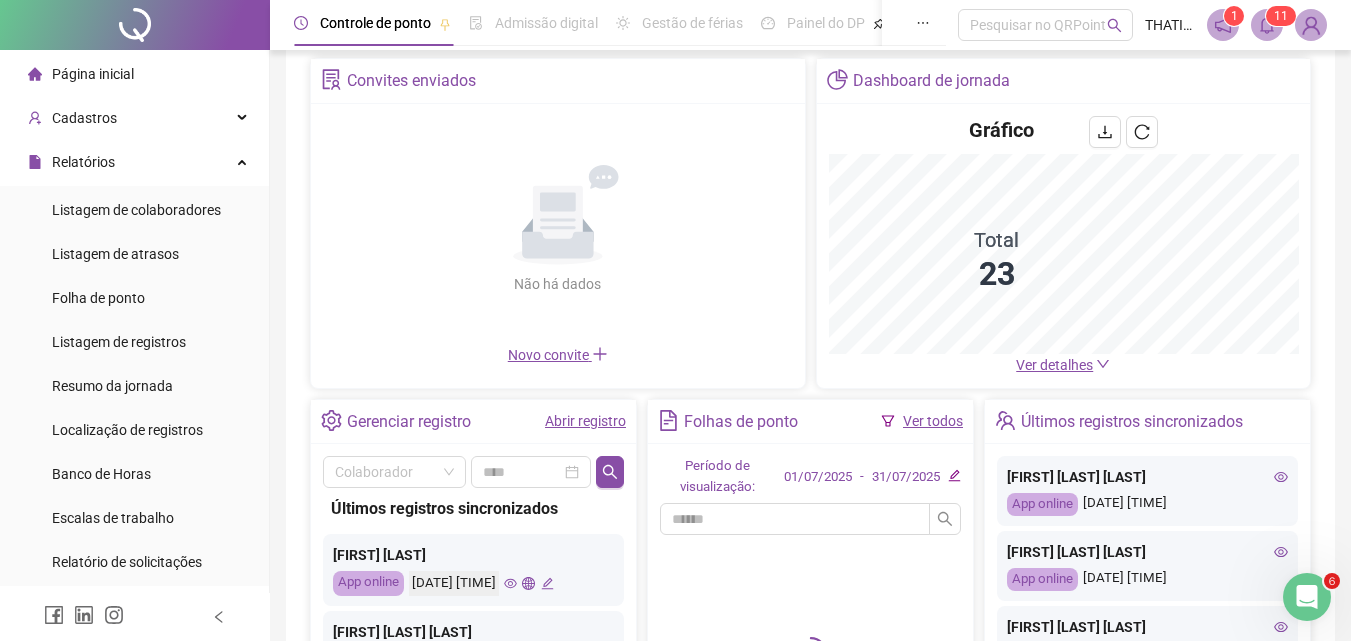 click on "Abrir registro" at bounding box center (585, 421) 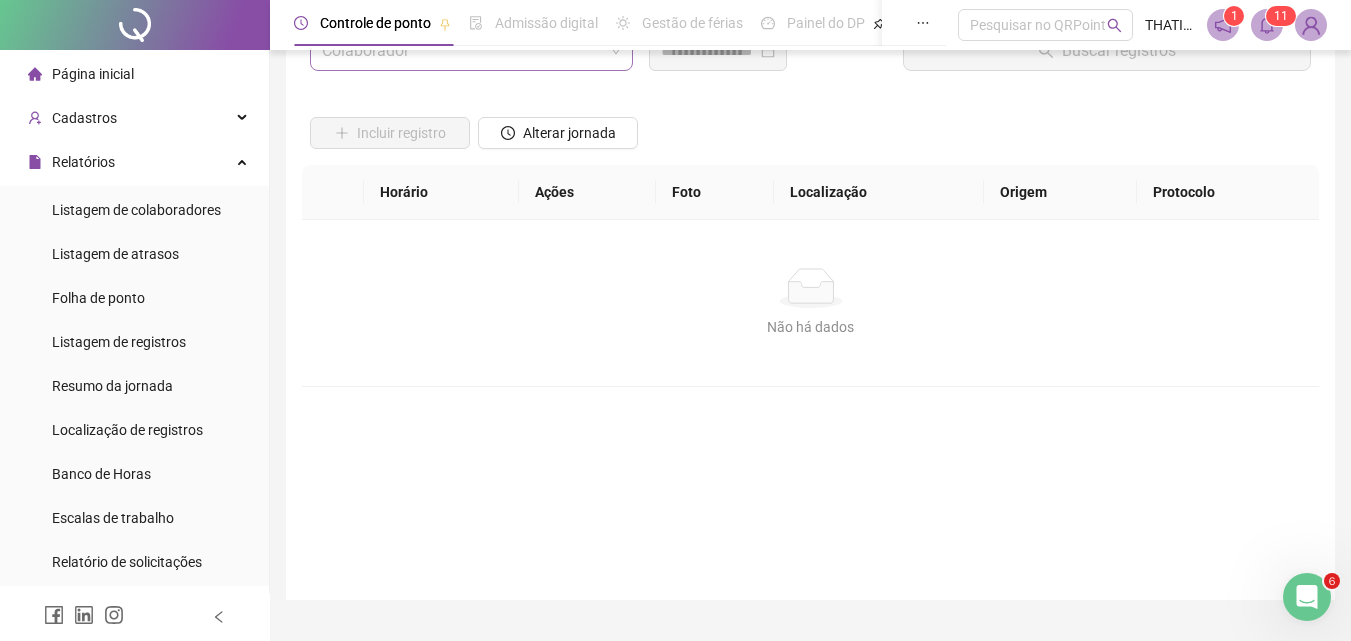 scroll, scrollTop: 0, scrollLeft: 0, axis: both 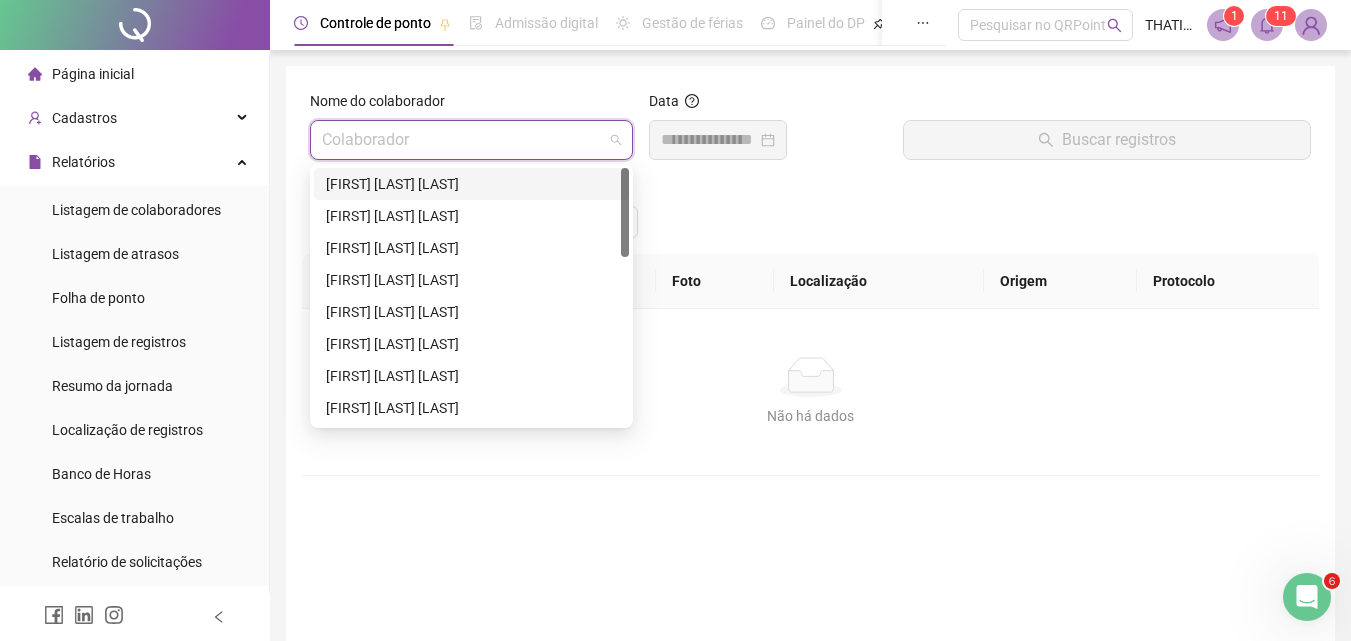 click at bounding box center [462, 140] 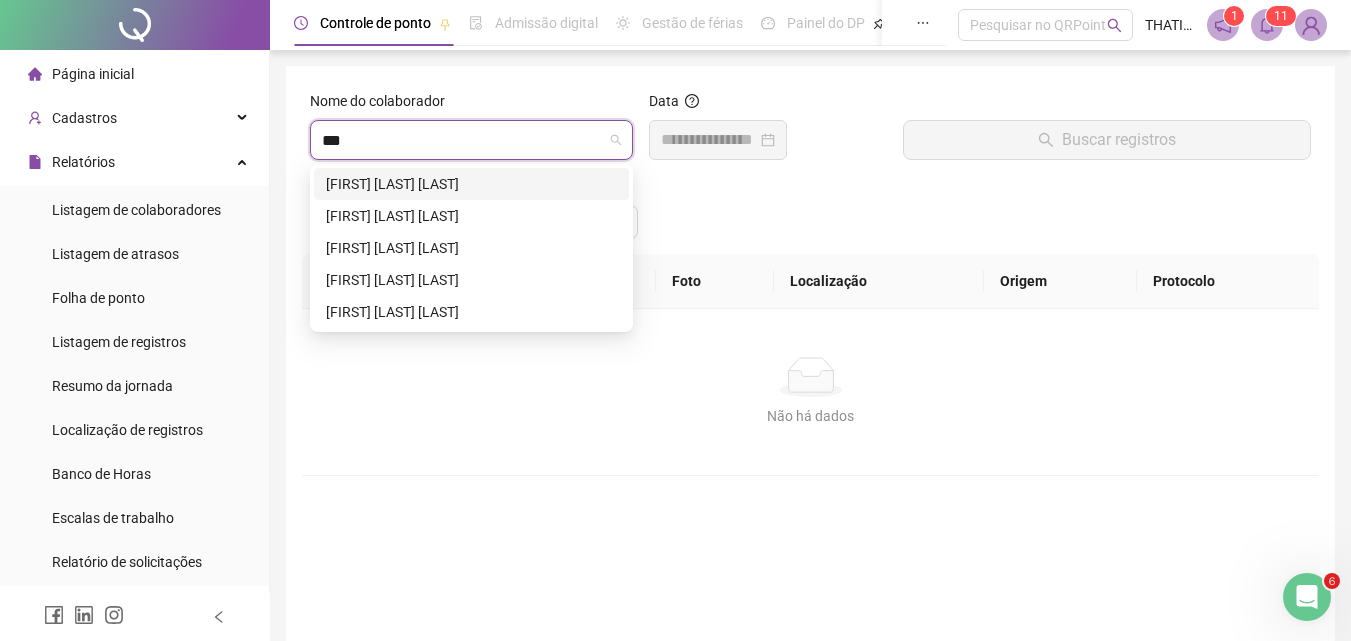 type on "****" 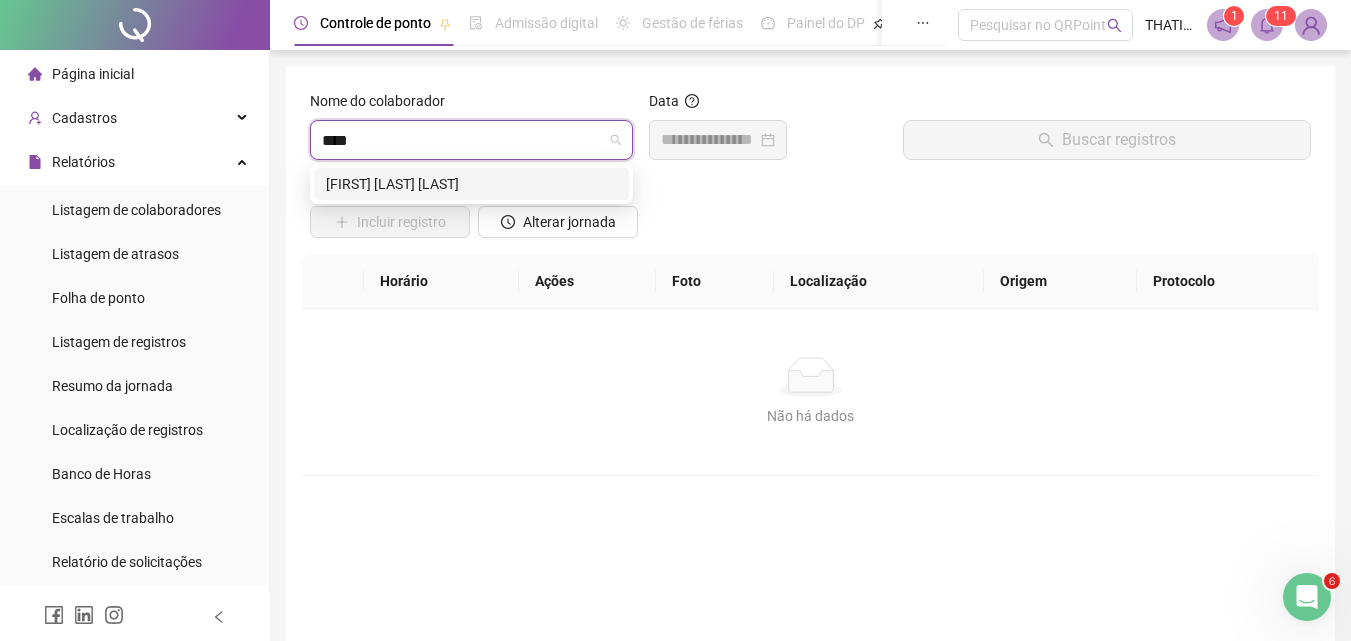 click on "[FIRST] [MIDDLE] [LAST]" at bounding box center (471, 184) 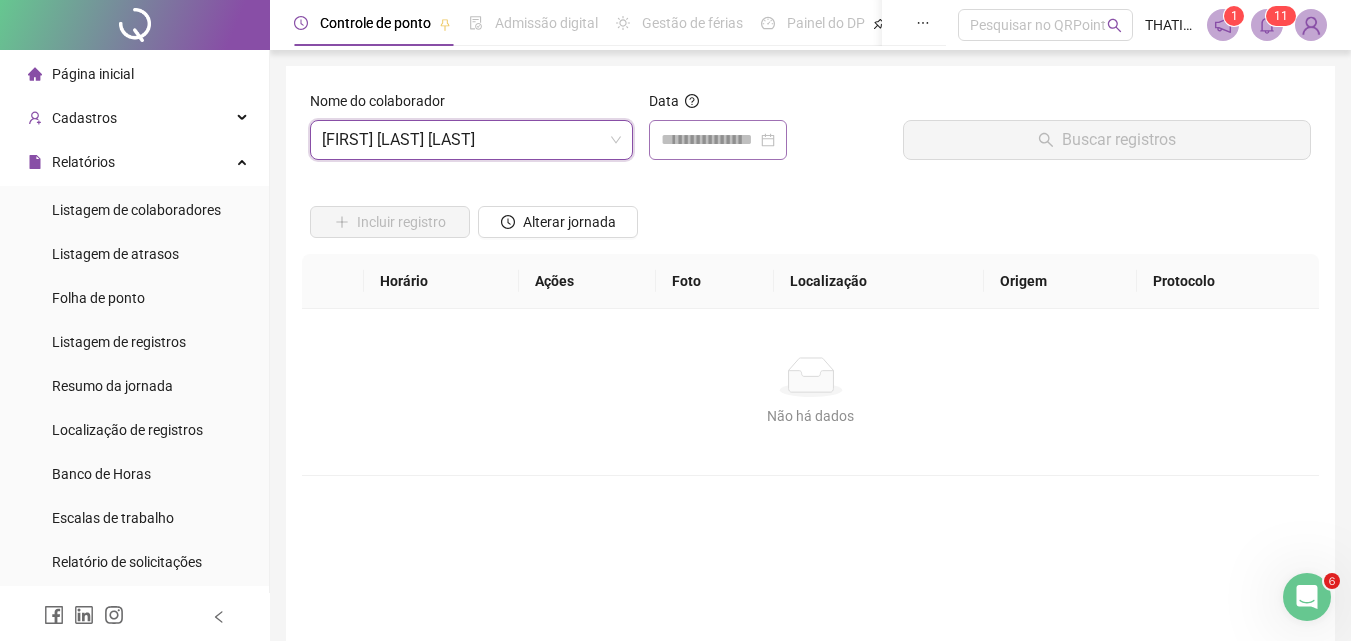 click at bounding box center [718, 140] 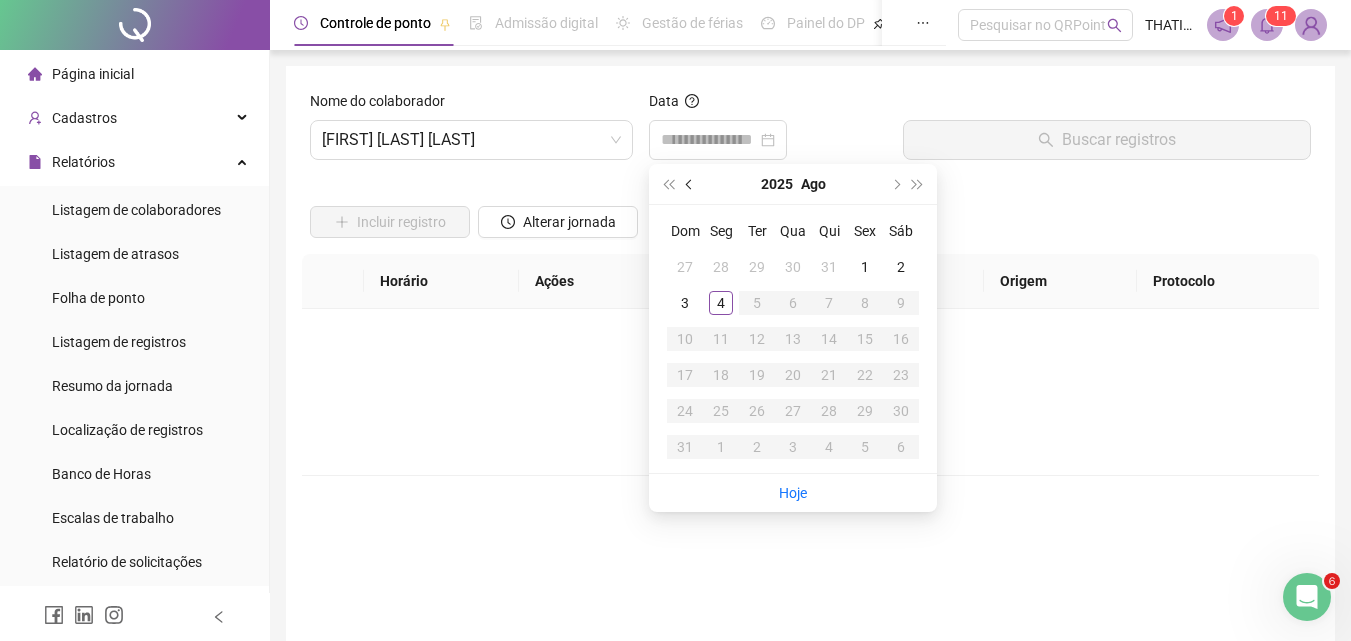 click at bounding box center [691, 184] 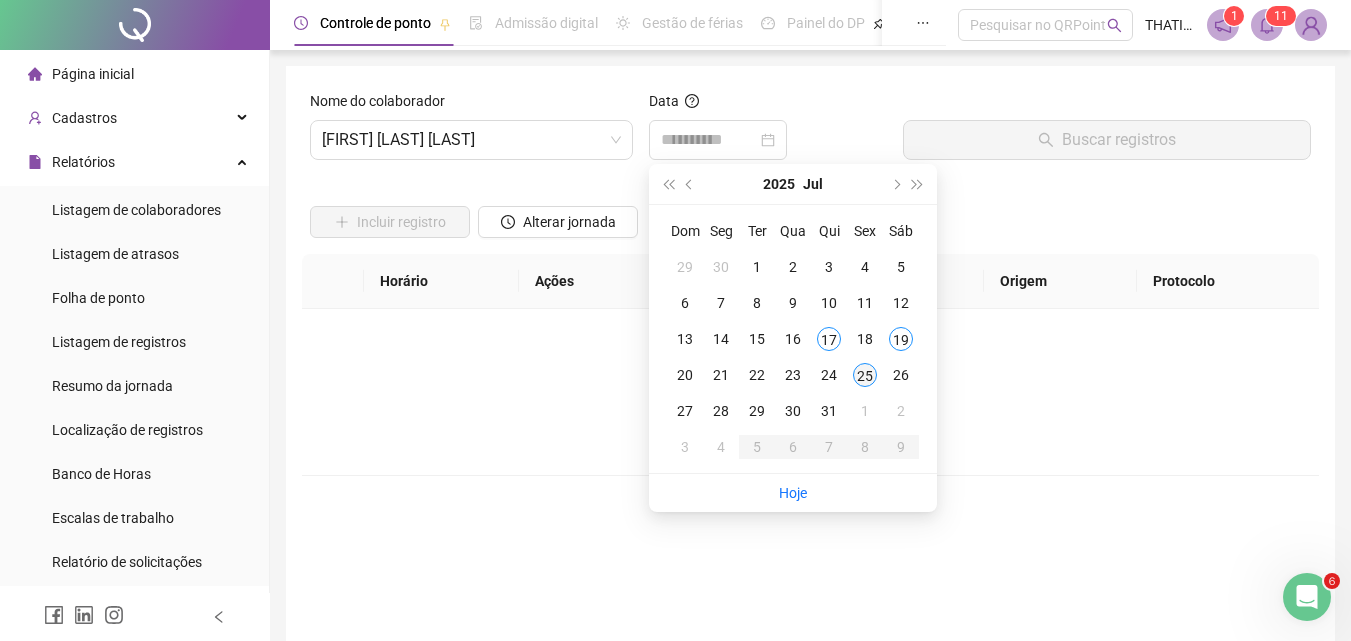 type on "**********" 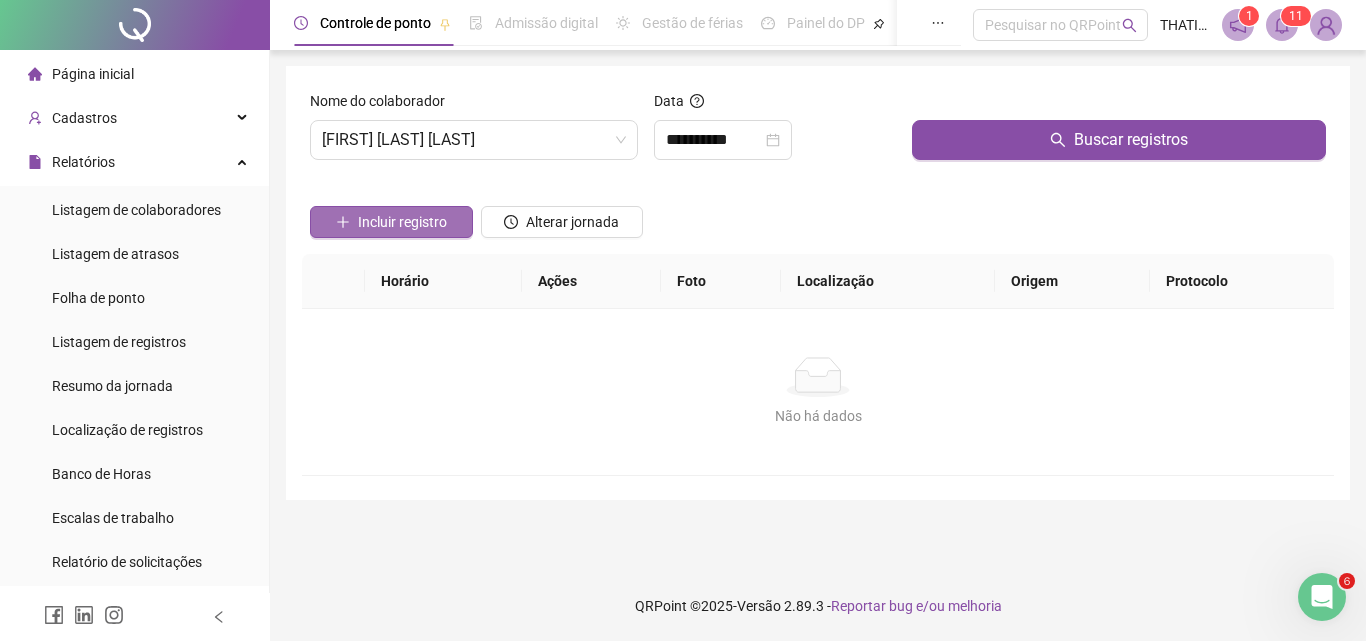 click on "Incluir registro" at bounding box center (402, 222) 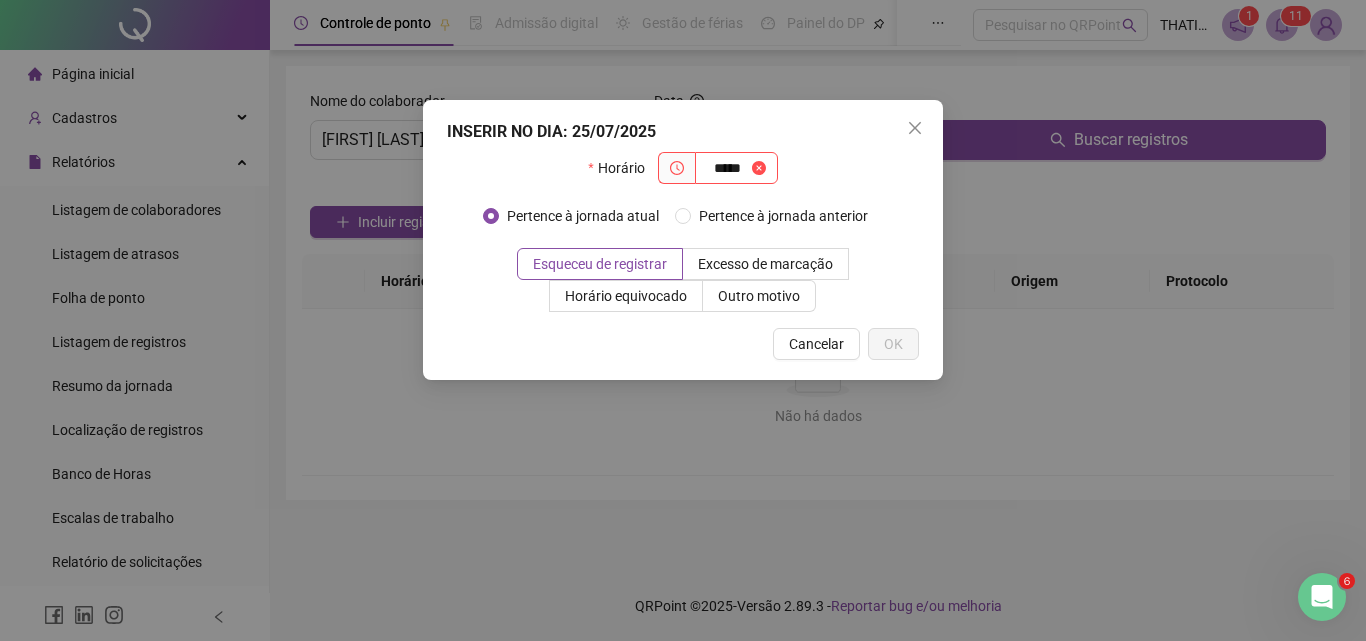 type on "*****" 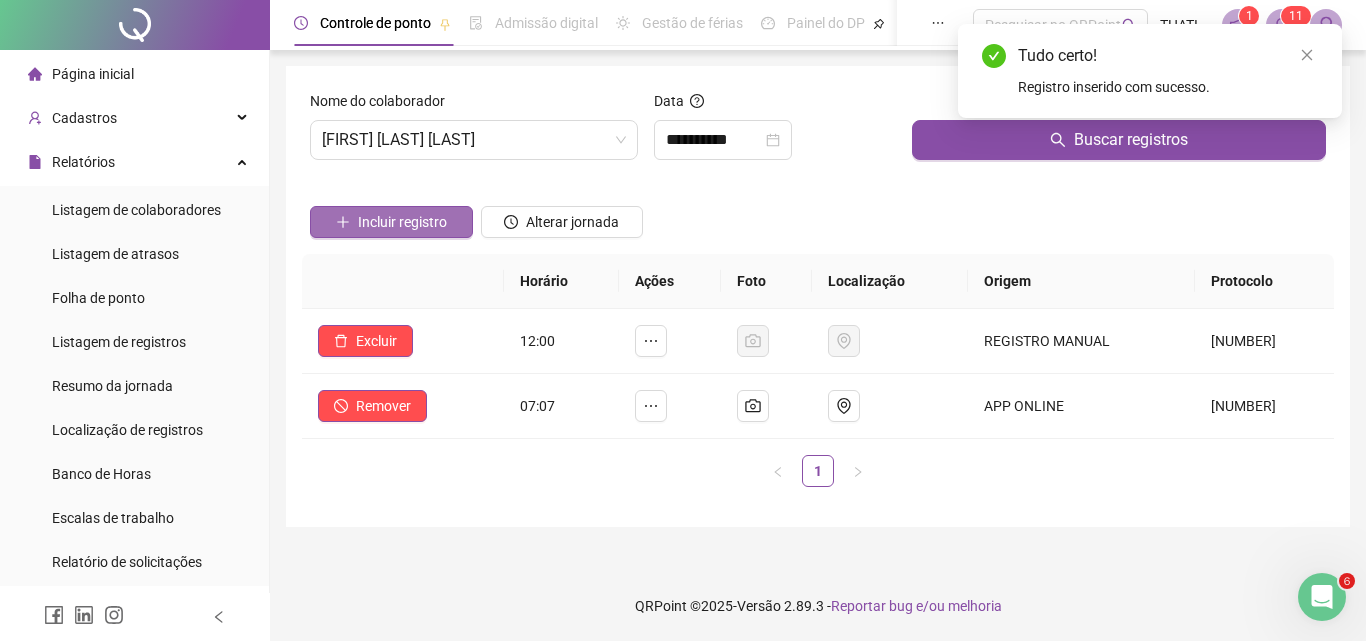 click on "Incluir registro" at bounding box center [402, 222] 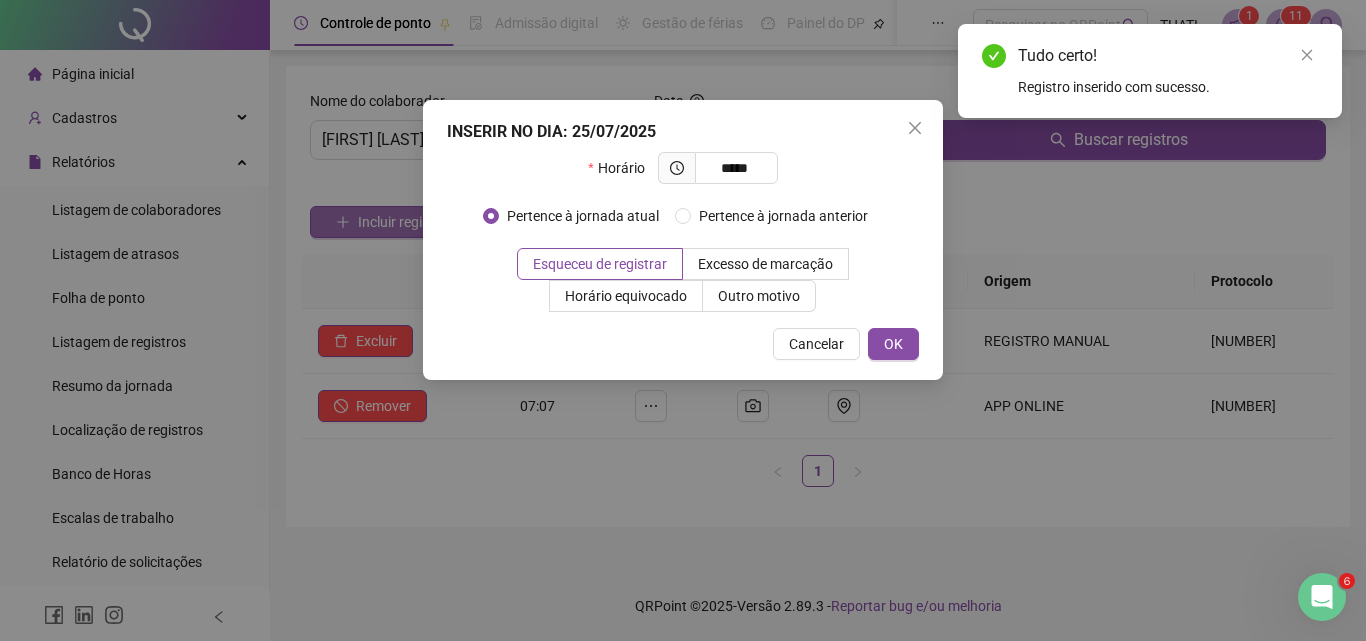 type on "*****" 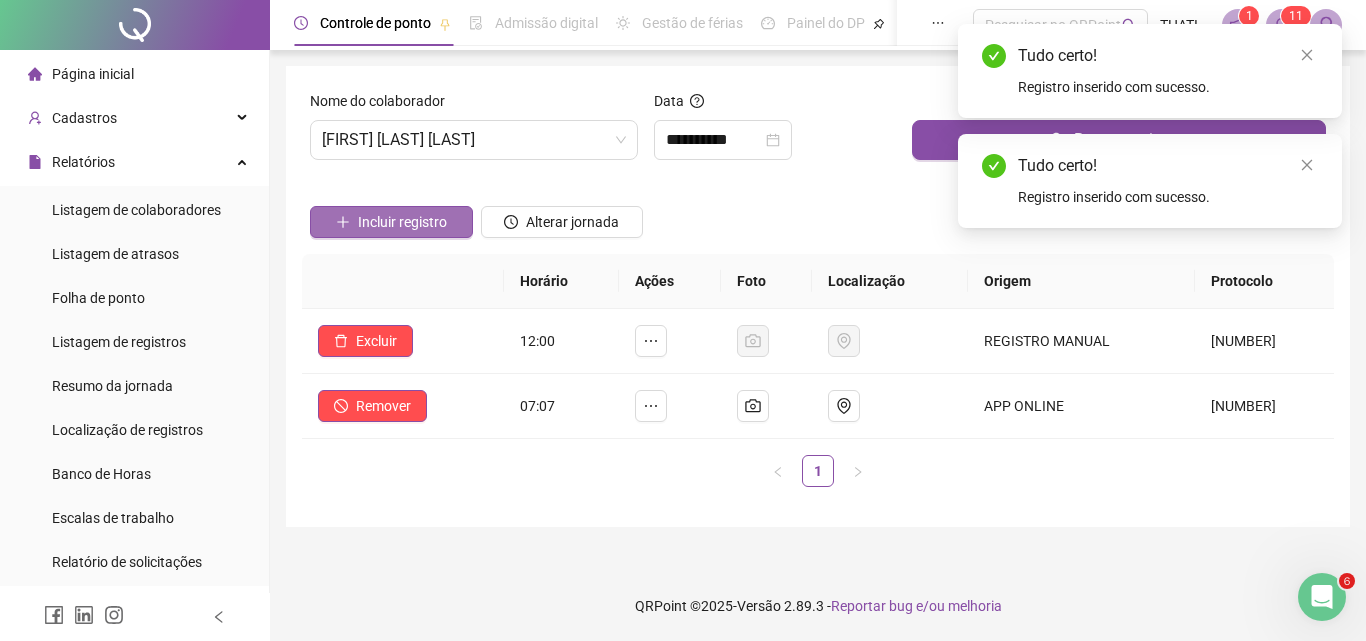 click on "Incluir registro" at bounding box center [402, 222] 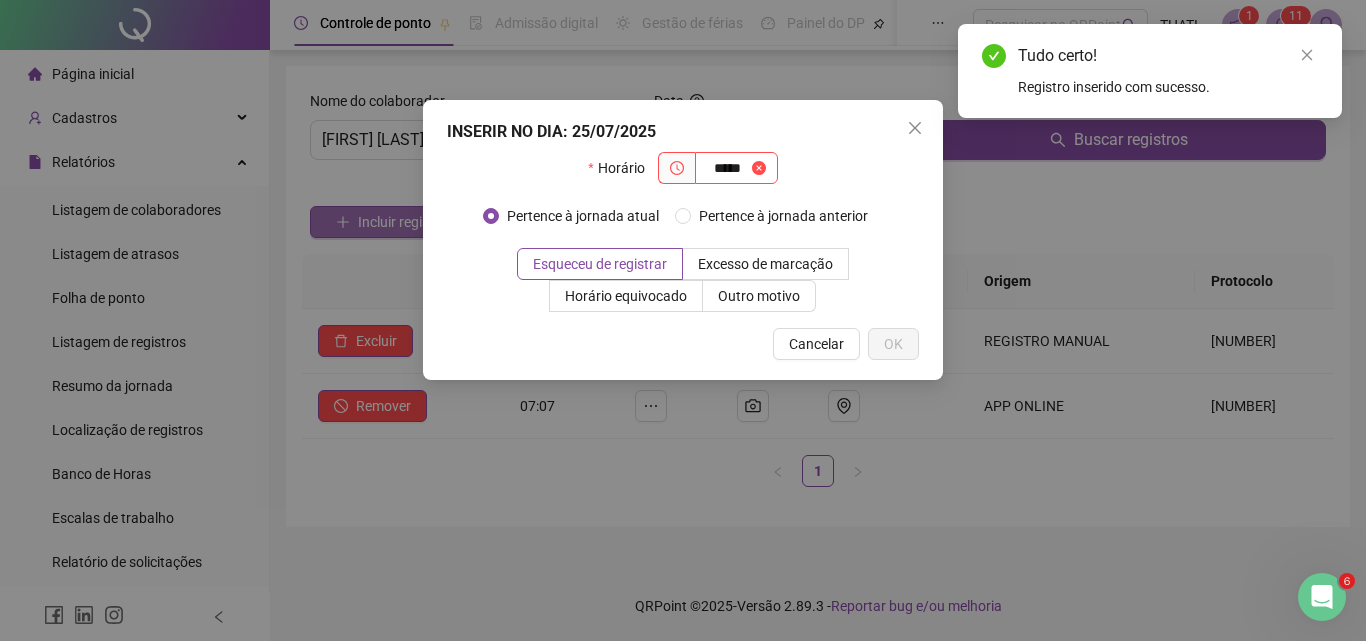 type on "*****" 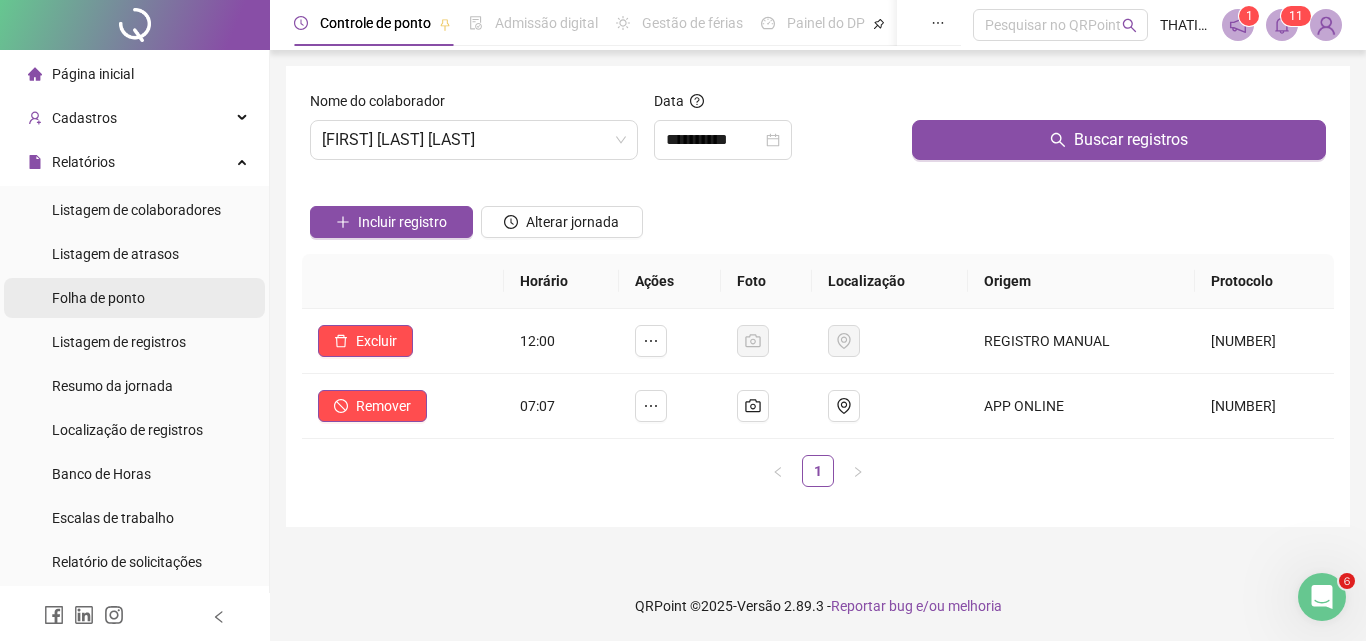 click on "Folha de ponto" at bounding box center (98, 298) 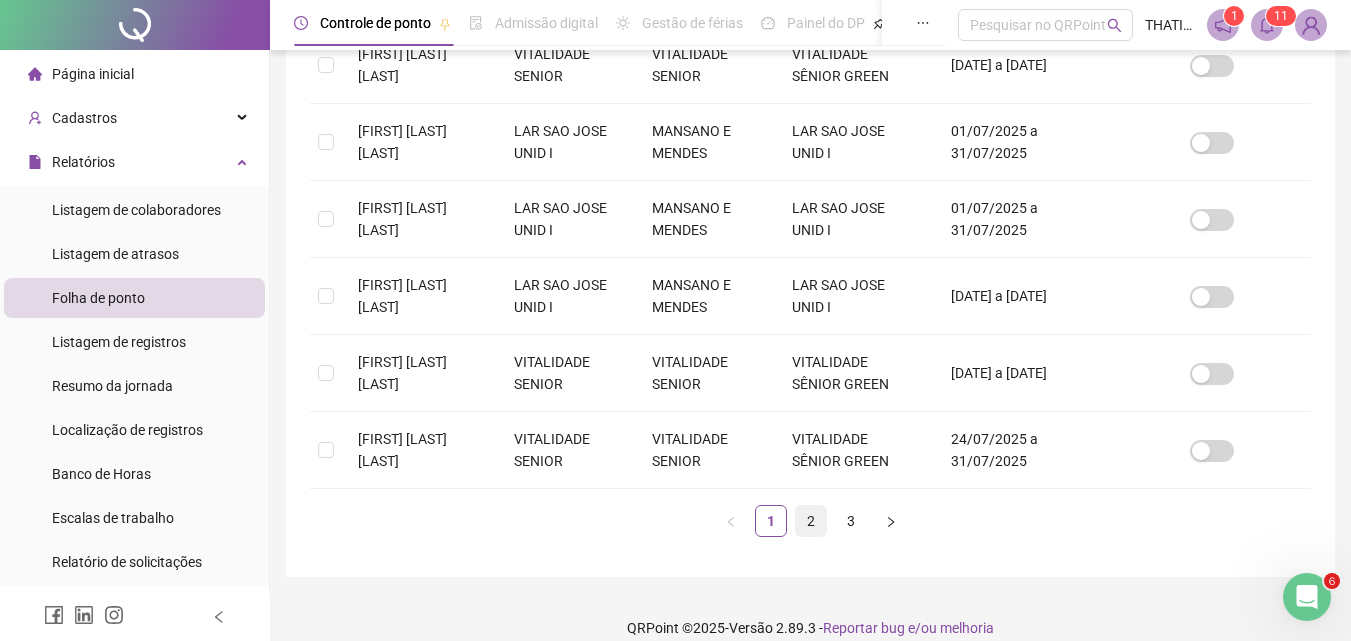 click on "2" at bounding box center [811, 521] 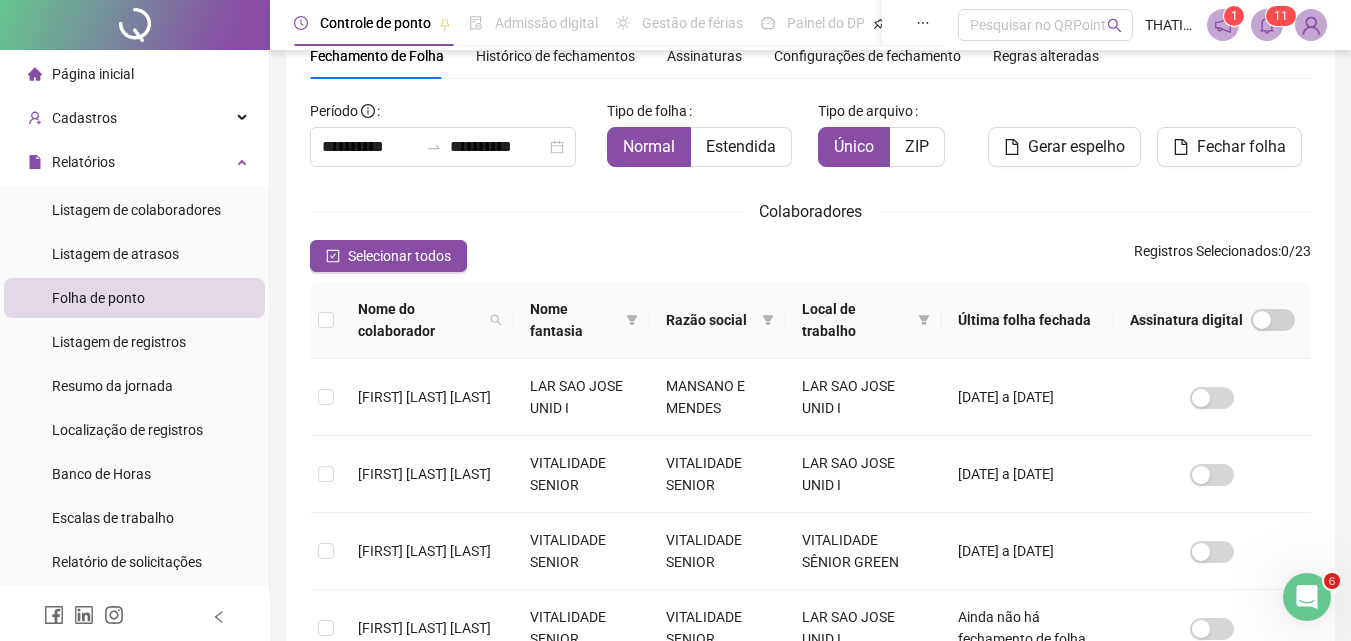 drag, startPoint x: 386, startPoint y: 314, endPoint x: 378, endPoint y: 322, distance: 11.313708 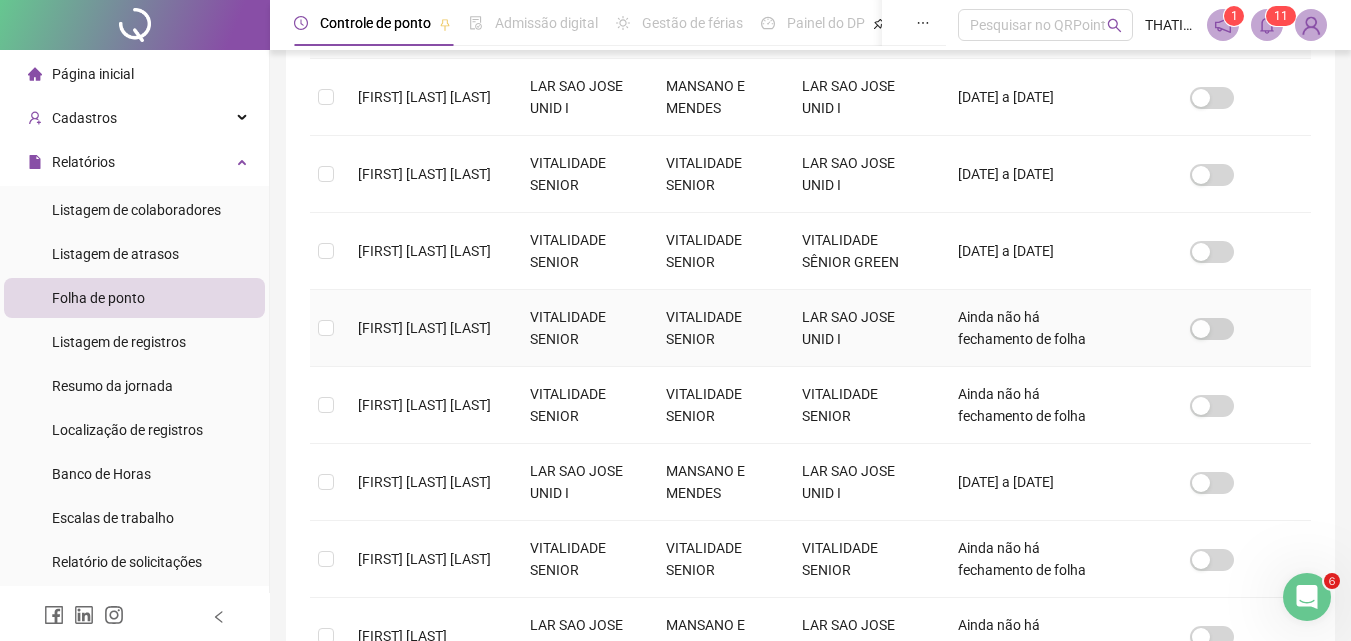 click on "[FIRST] [MIDDLE] [LAST]" at bounding box center [424, 328] 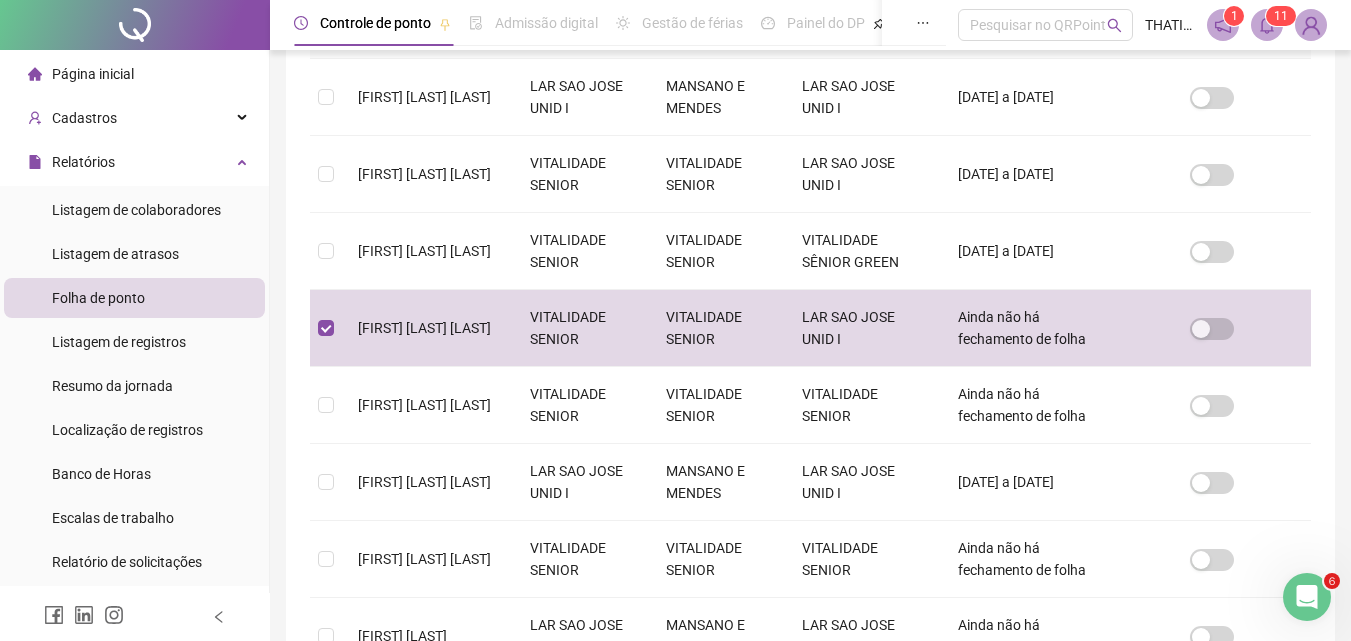 scroll, scrollTop: 89, scrollLeft: 0, axis: vertical 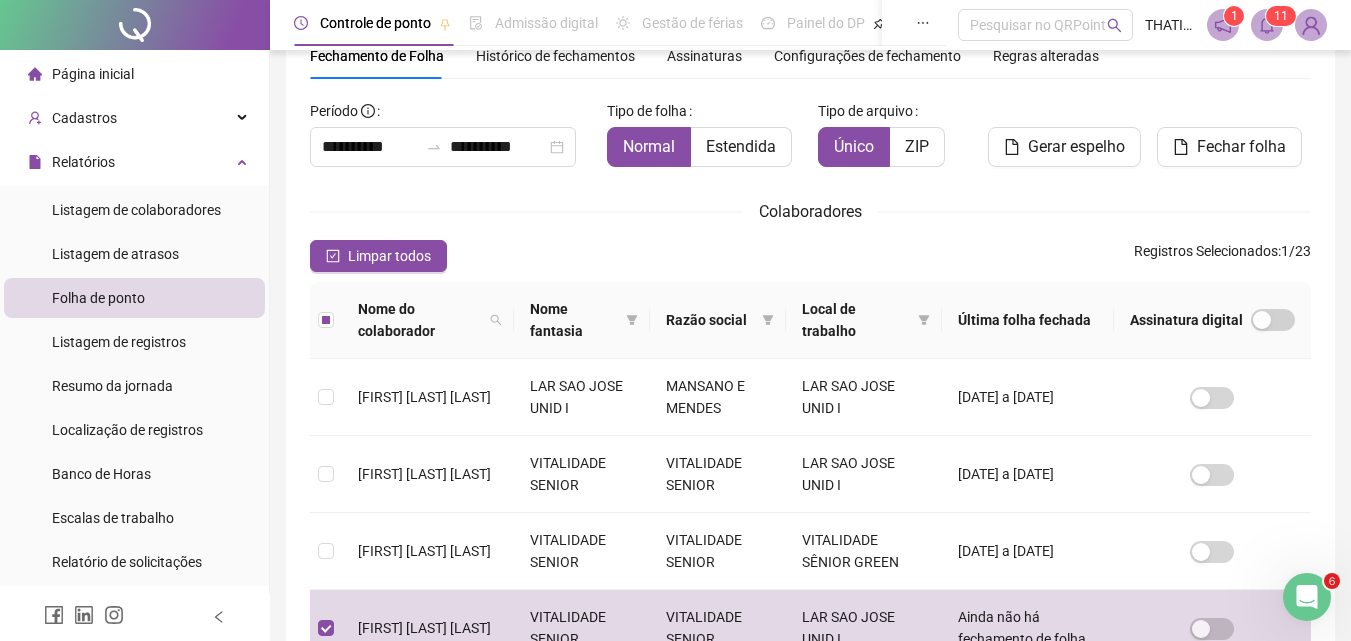 click on "Fechar folha" at bounding box center [1234, 131] 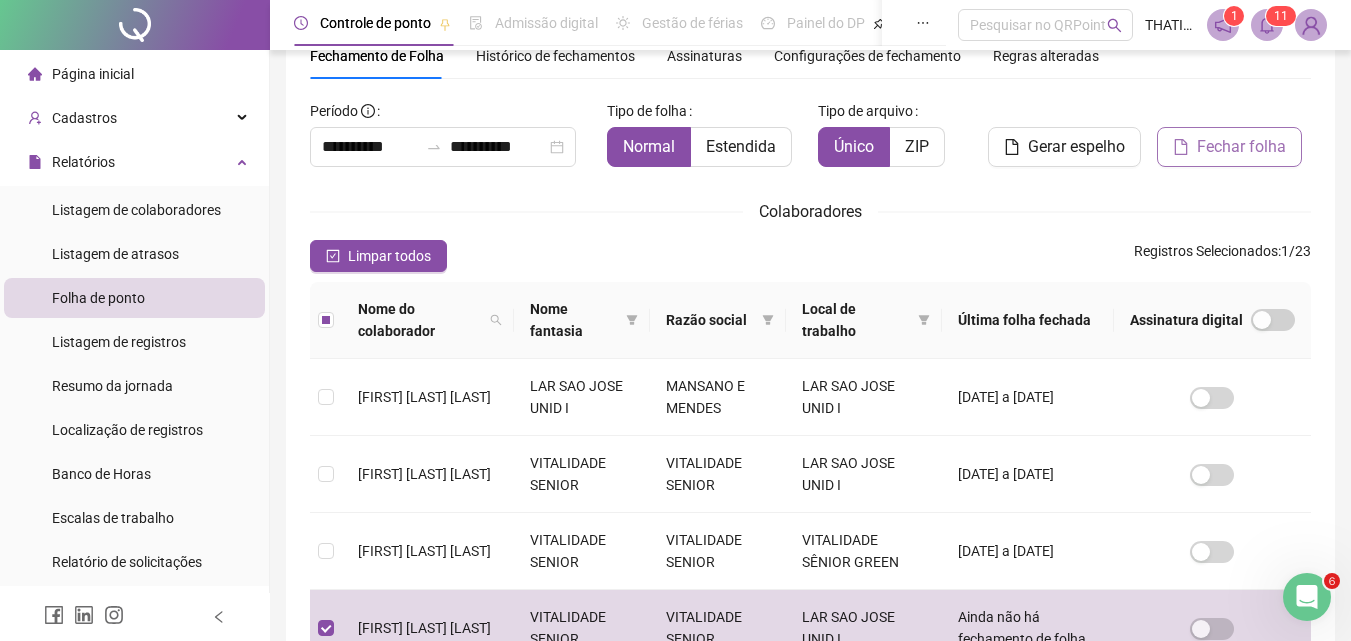 click on "Fechar folha" at bounding box center [1229, 147] 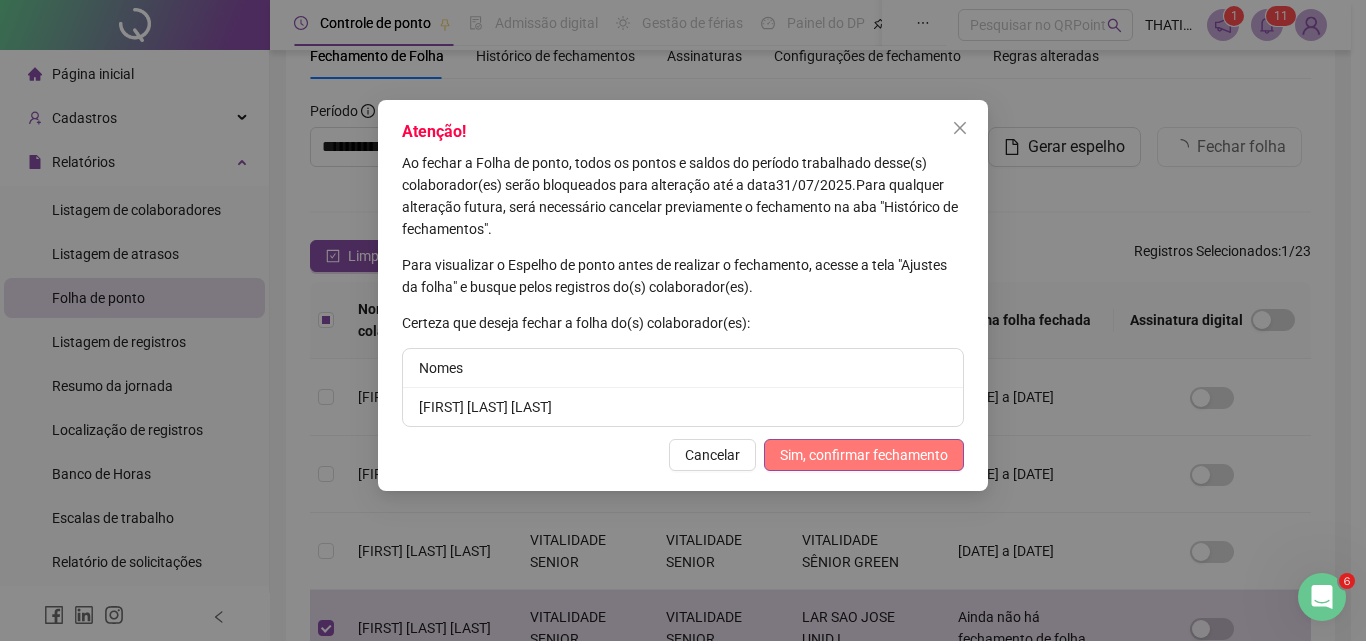 click on "Sim, confirmar fechamento" at bounding box center (864, 455) 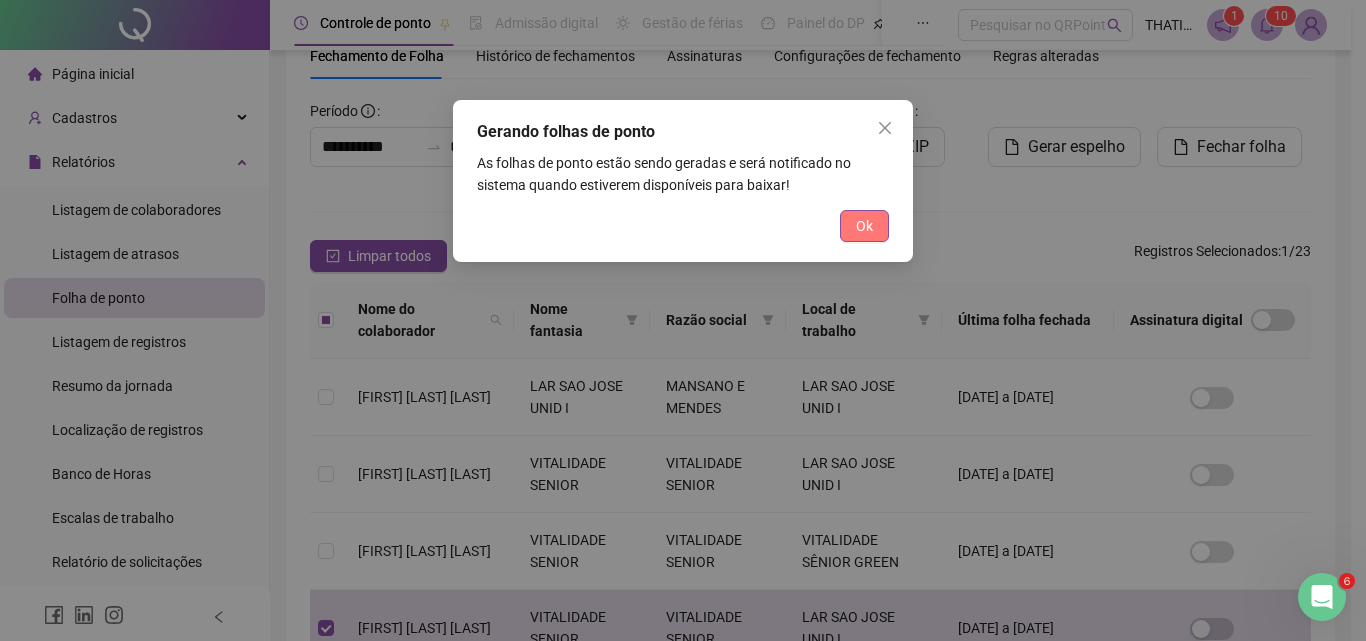 click on "Ok" at bounding box center (864, 226) 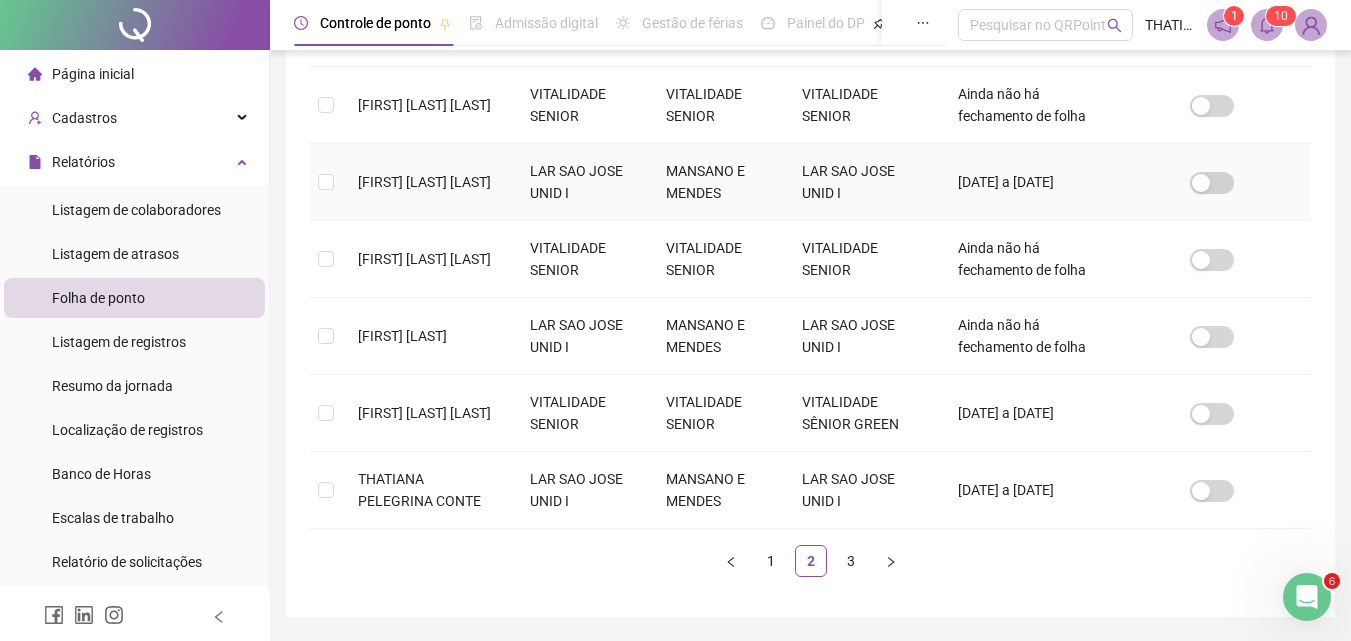 scroll, scrollTop: 589, scrollLeft: 0, axis: vertical 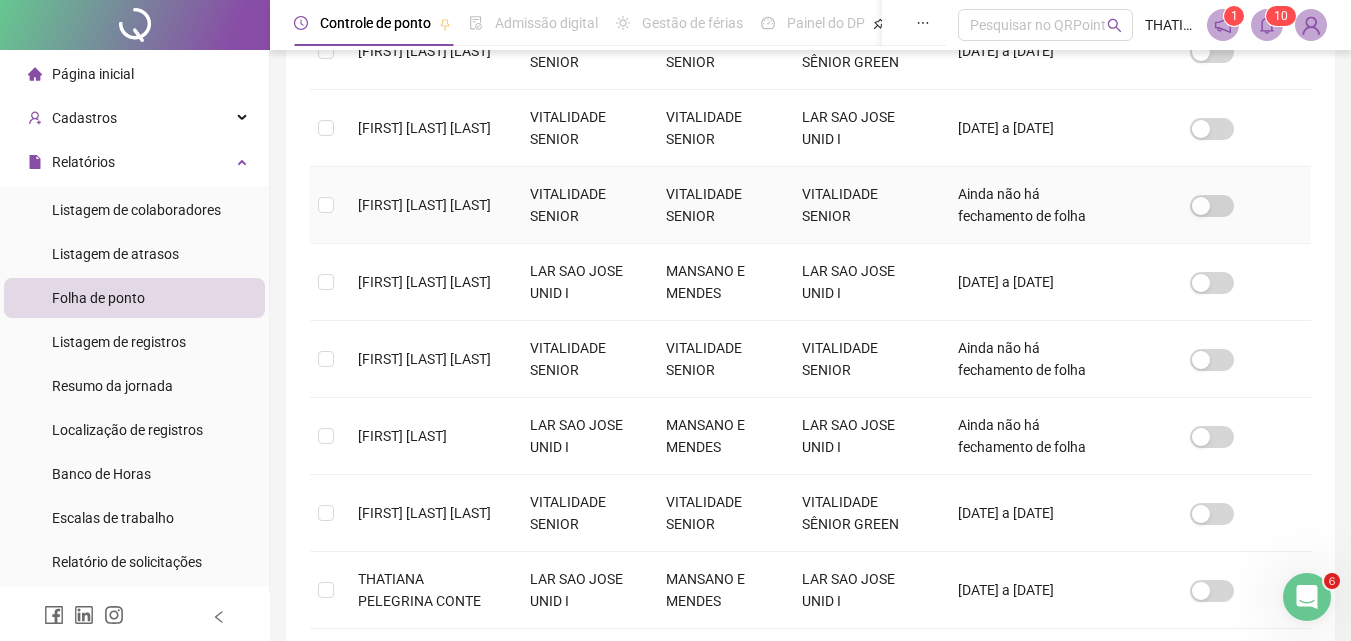 click on "[FIRST] [LAST]" at bounding box center [424, 205] 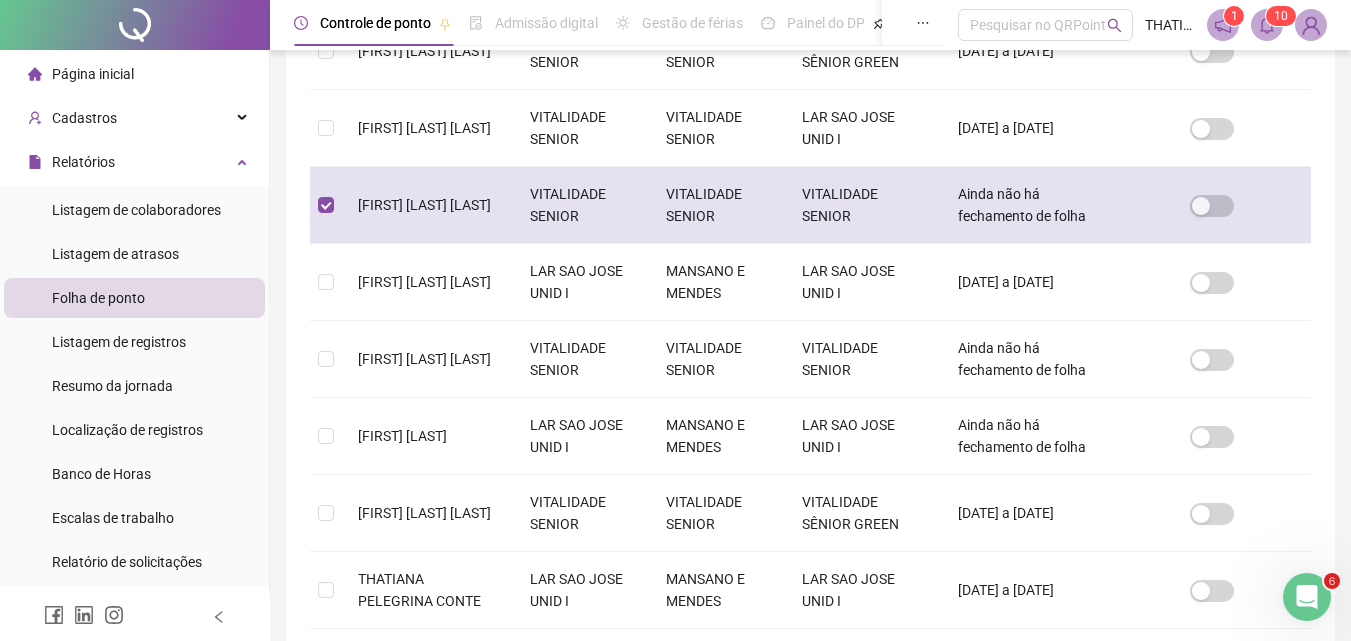 scroll, scrollTop: 89, scrollLeft: 0, axis: vertical 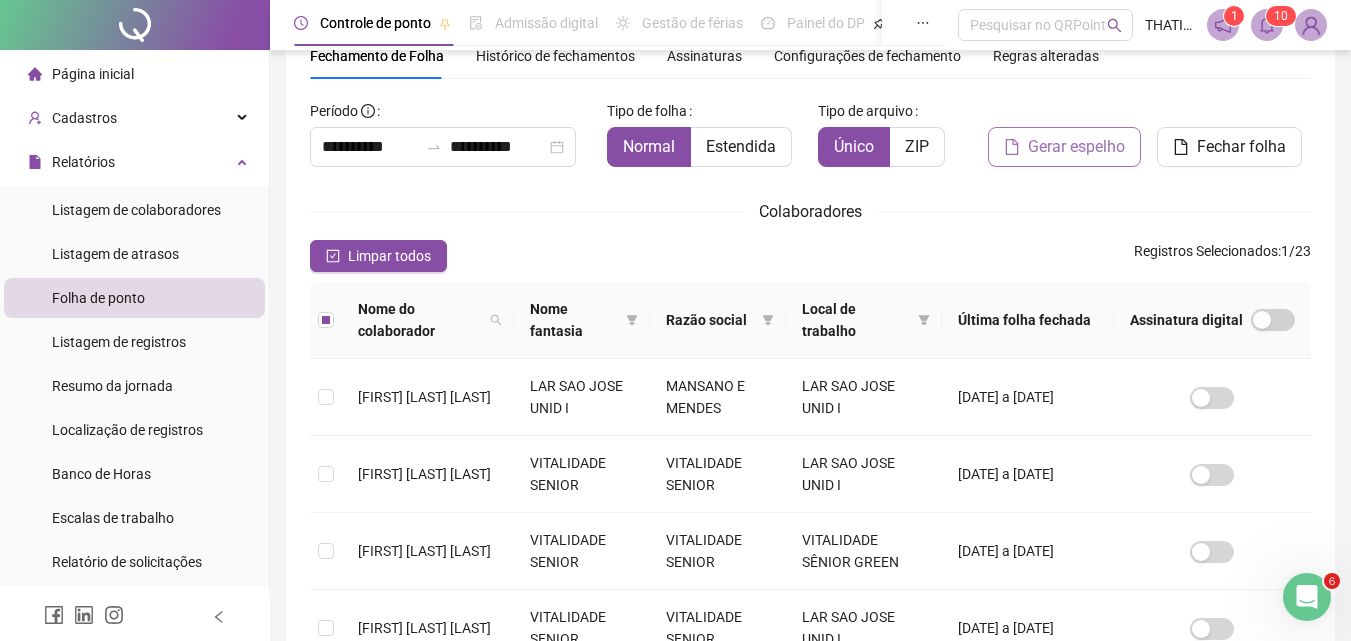 click on "Gerar espelho" at bounding box center (1064, 147) 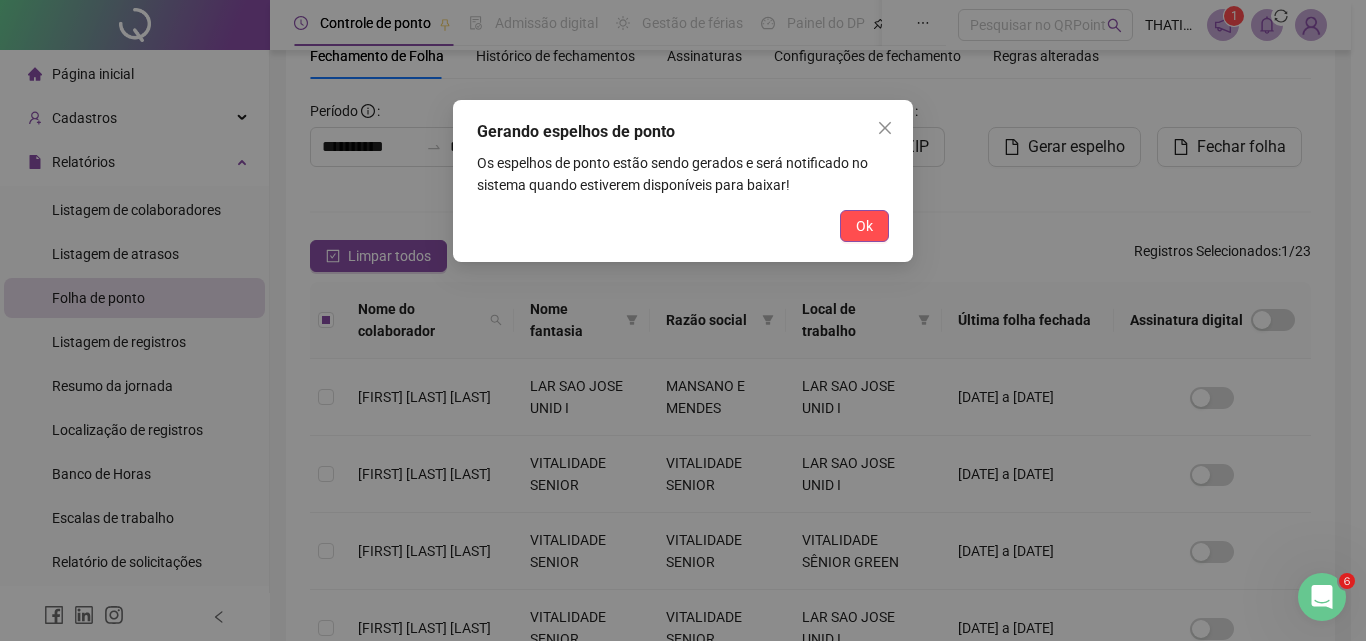 drag, startPoint x: 889, startPoint y: 224, endPoint x: 878, endPoint y: 224, distance: 11 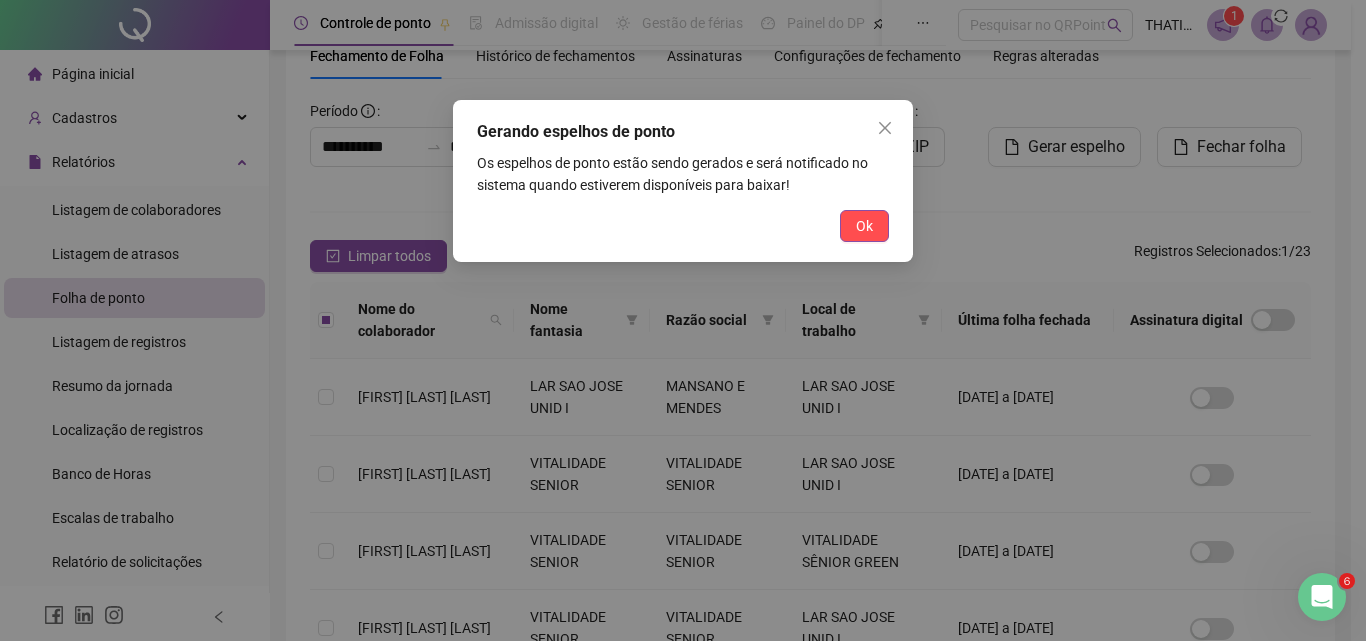 click on "Ok" at bounding box center (864, 226) 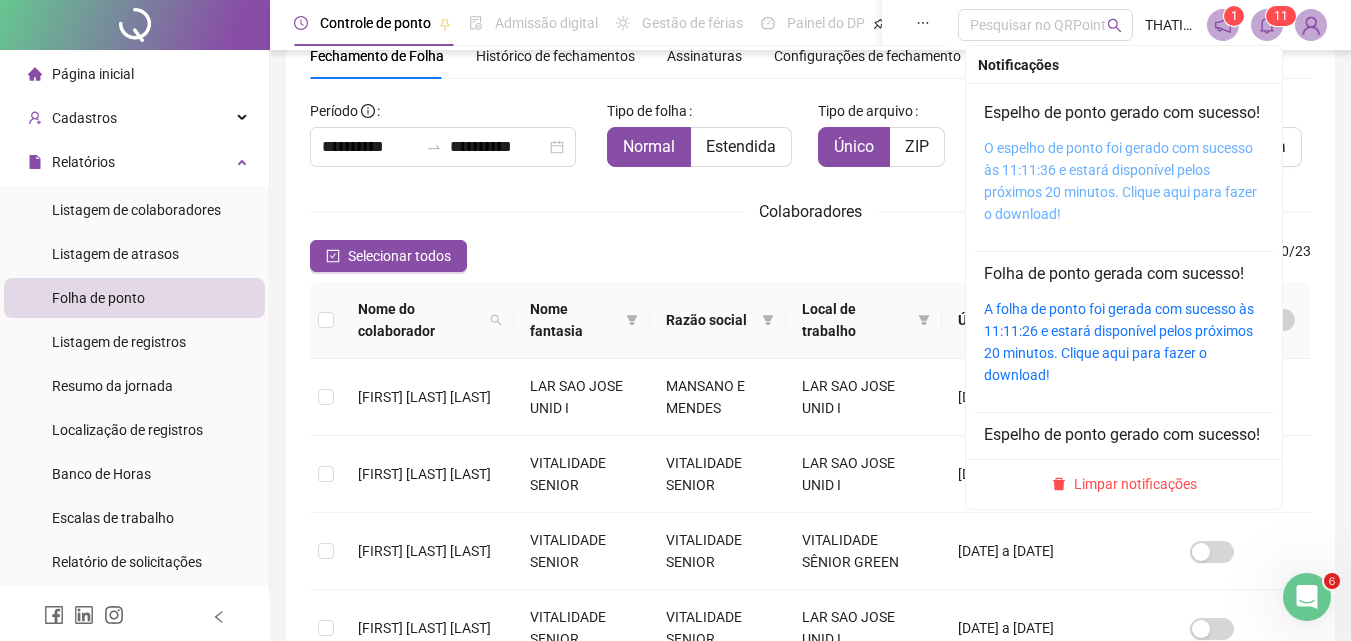 click on "O espelho de ponto foi gerado com sucesso às 11:11:36 e estará disponível pelos próximos 20 minutos.
Clique aqui para fazer o download!" at bounding box center [1120, 181] 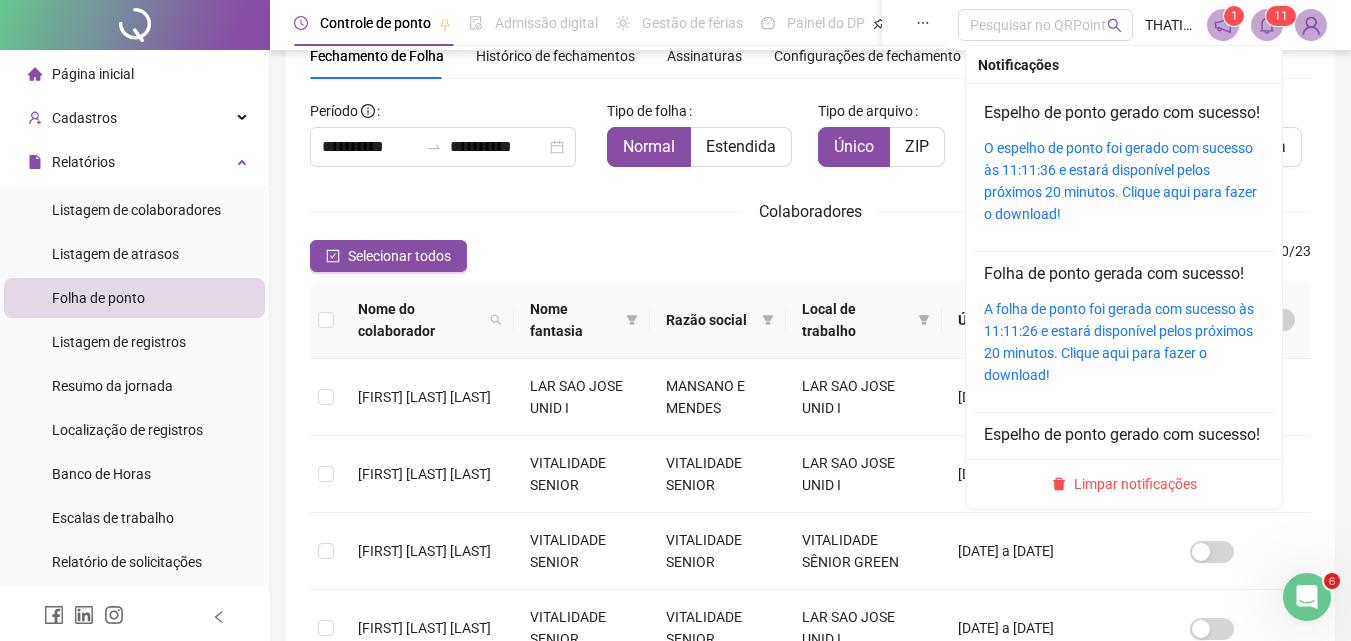 click on "O espelho de ponto foi gerado com sucesso às 11:11:36 e estará disponível pelos próximos 20 minutos.
Clique aqui para fazer o download!" at bounding box center [1124, 181] 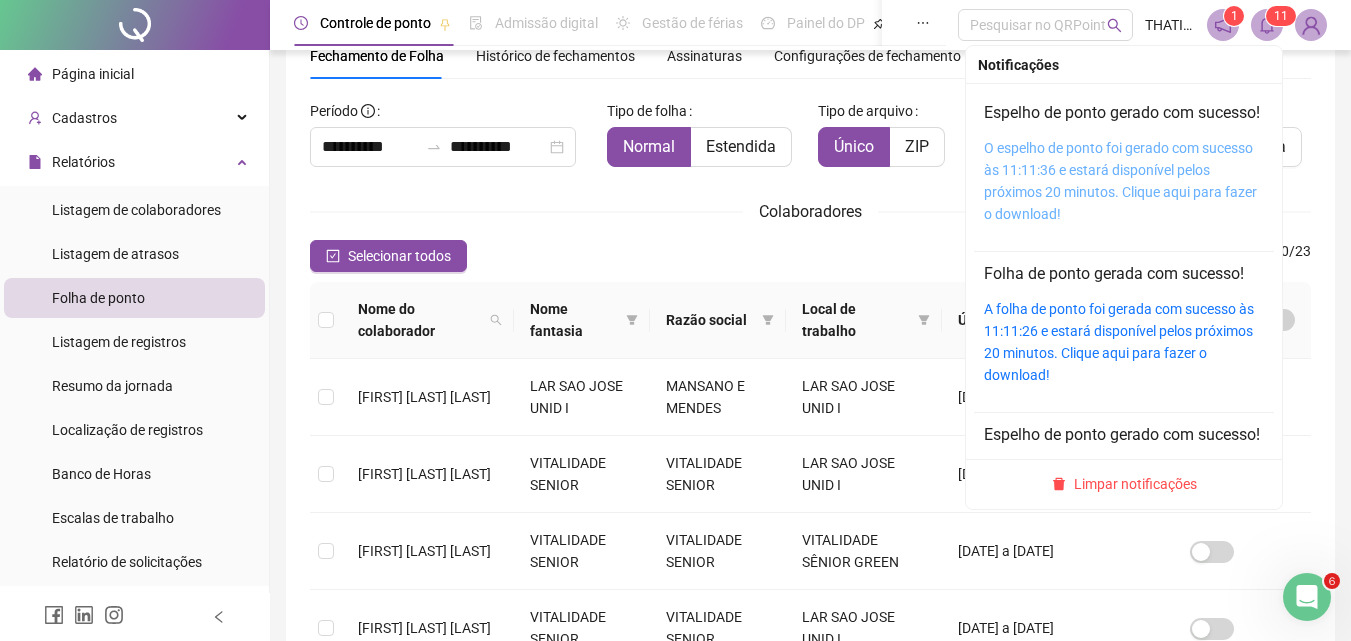 click on "O espelho de ponto foi gerado com sucesso às 11:11:36 e estará disponível pelos próximos 20 minutos.
Clique aqui para fazer o download!" at bounding box center (1120, 181) 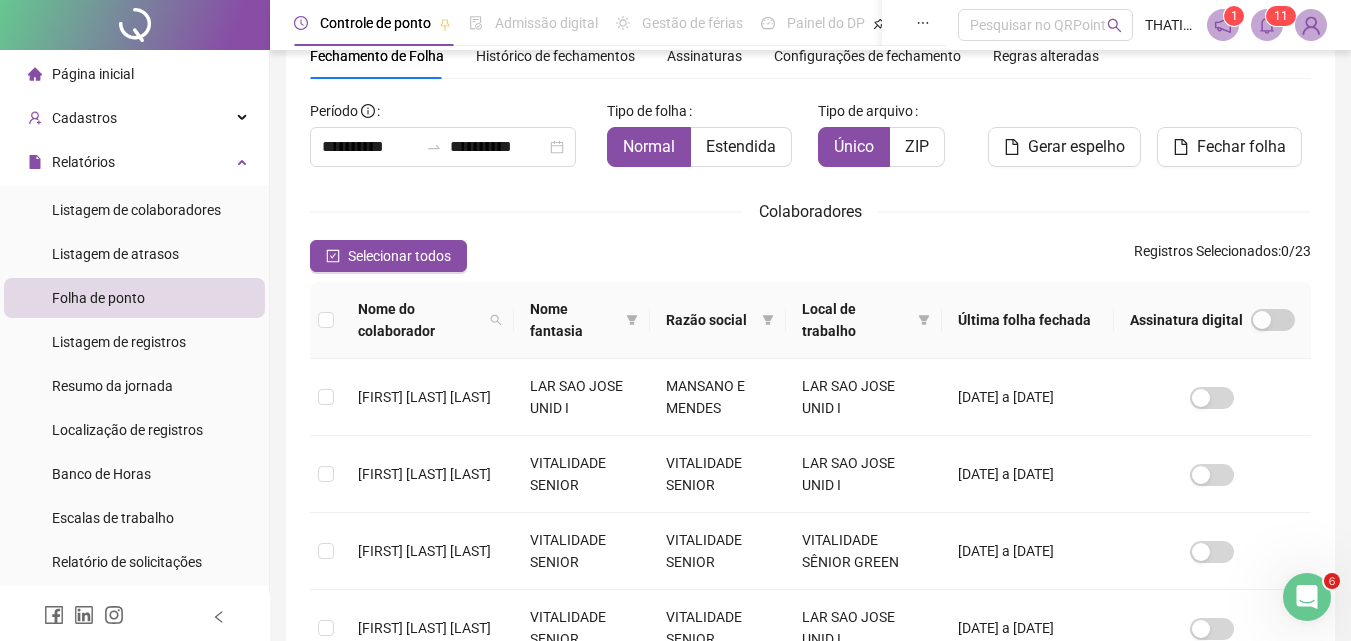 click on "Página inicial" at bounding box center (93, 74) 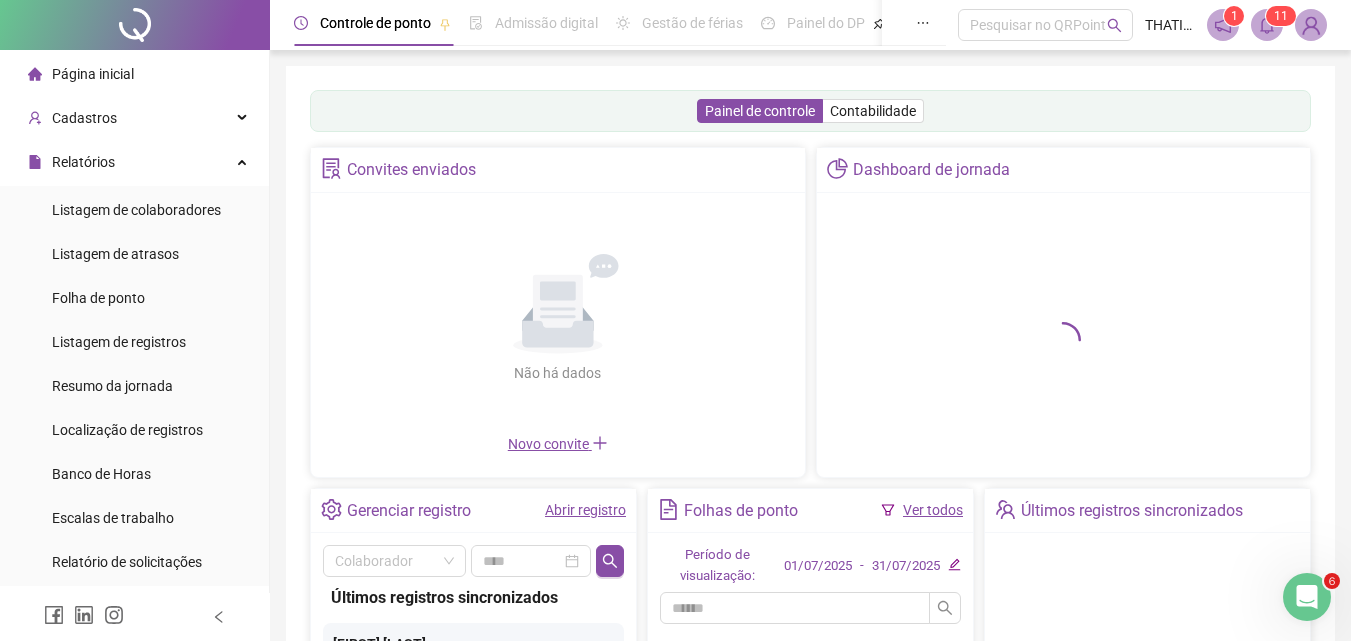 scroll, scrollTop: 100, scrollLeft: 0, axis: vertical 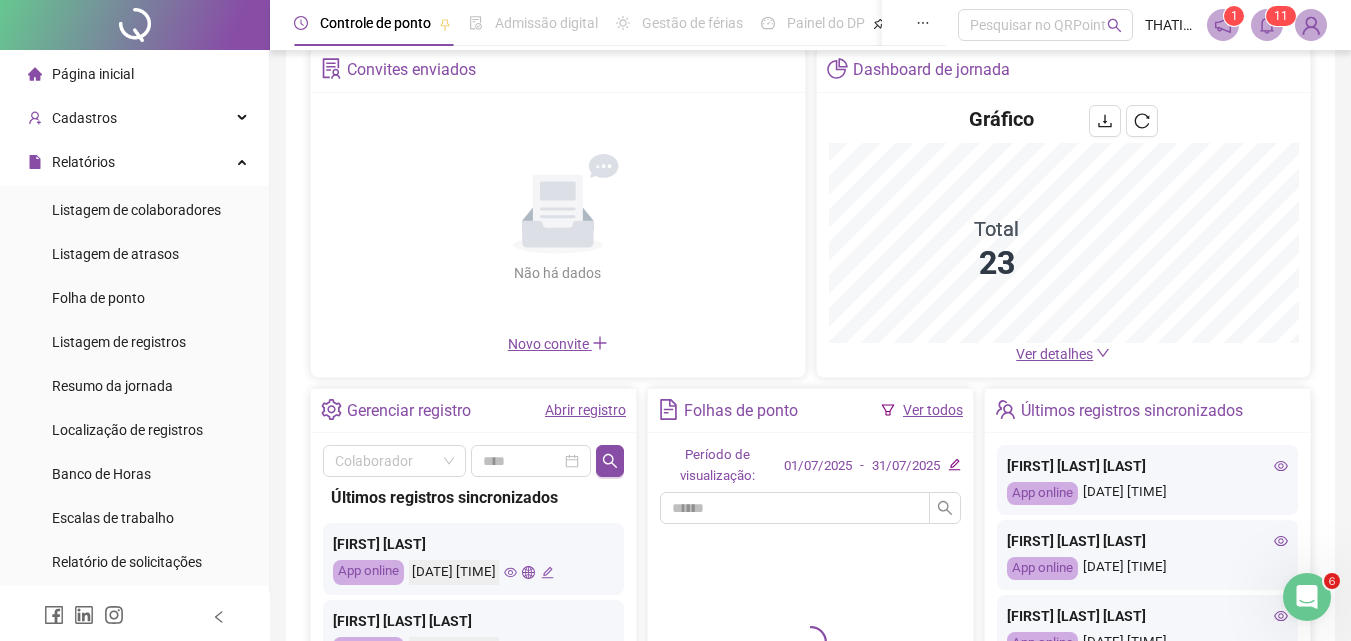 click on "Abrir registro" at bounding box center (585, 410) 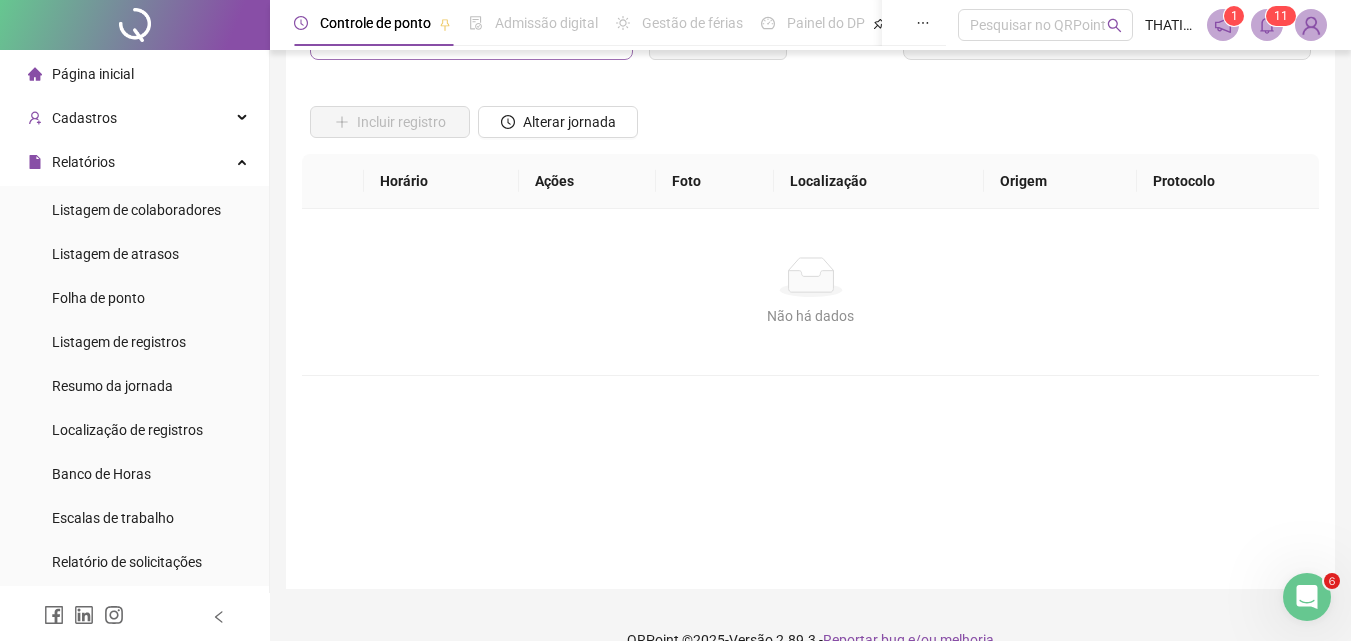 scroll, scrollTop: 0, scrollLeft: 0, axis: both 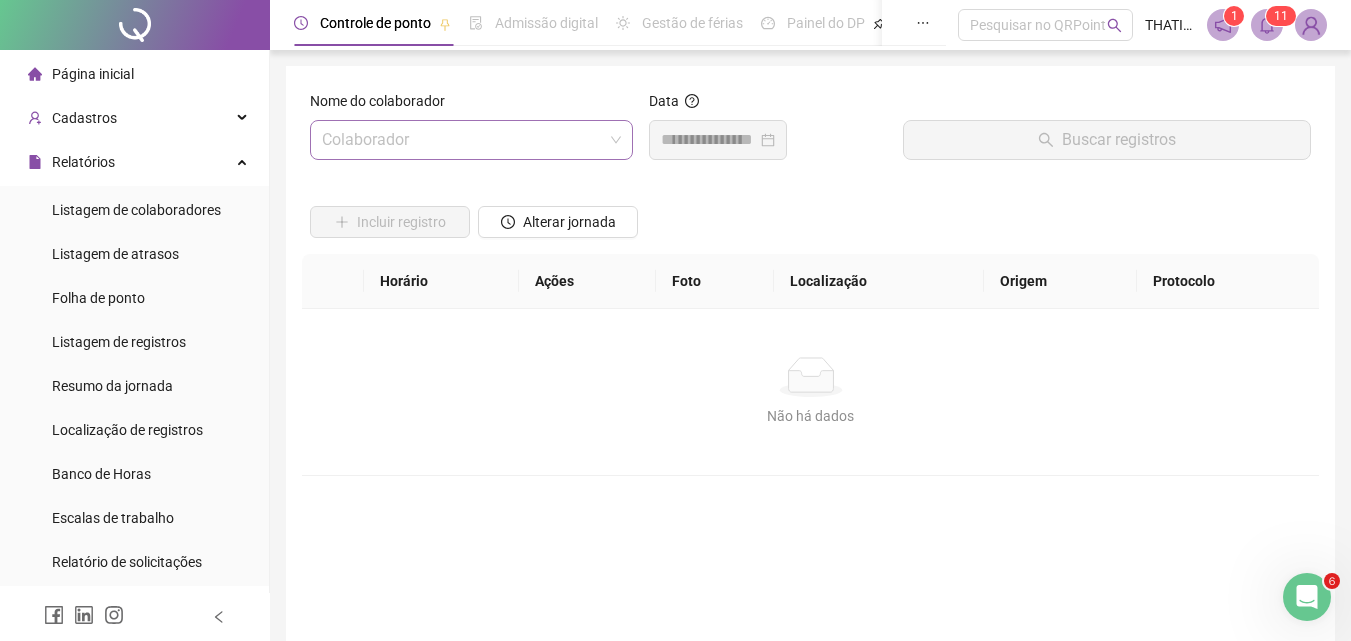 click at bounding box center [462, 140] 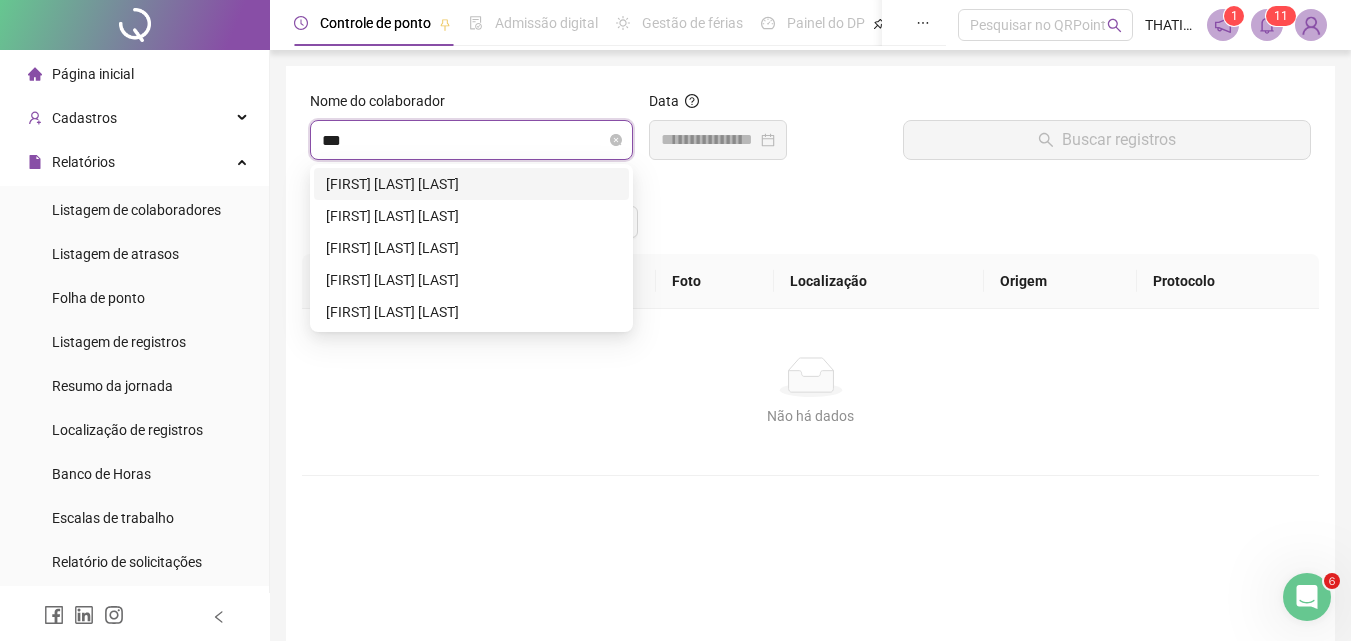type on "****" 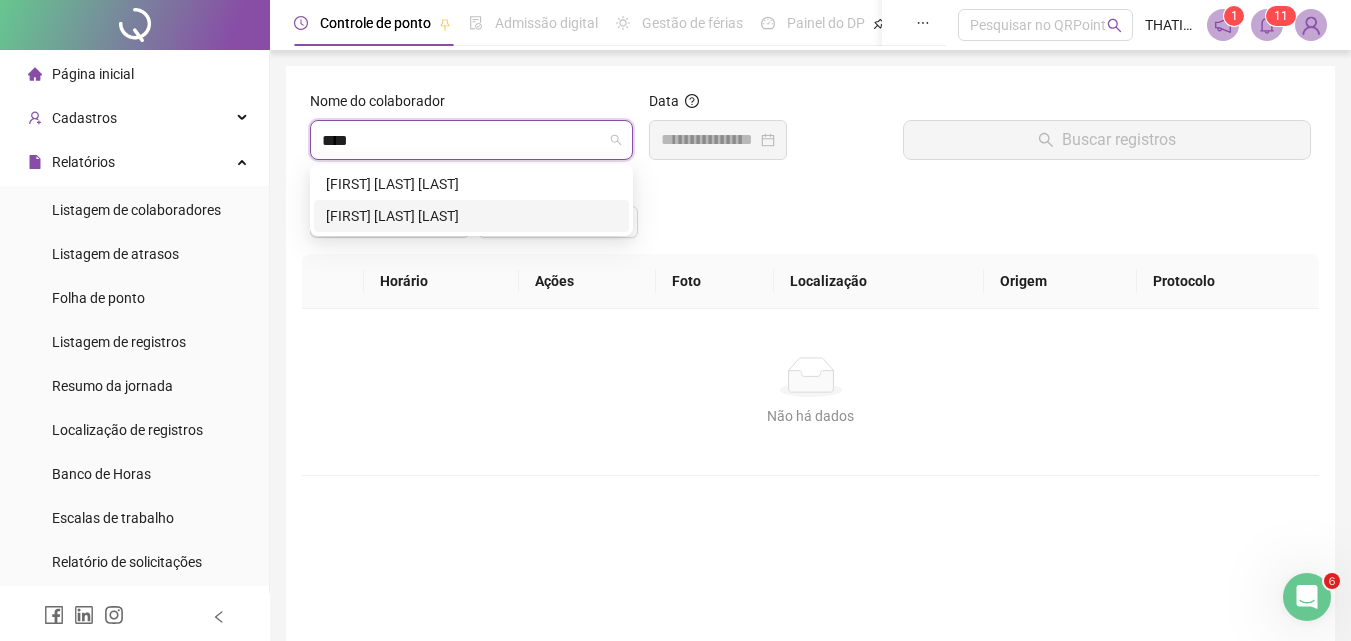 click on "[FIRST] [LAST]" at bounding box center [471, 216] 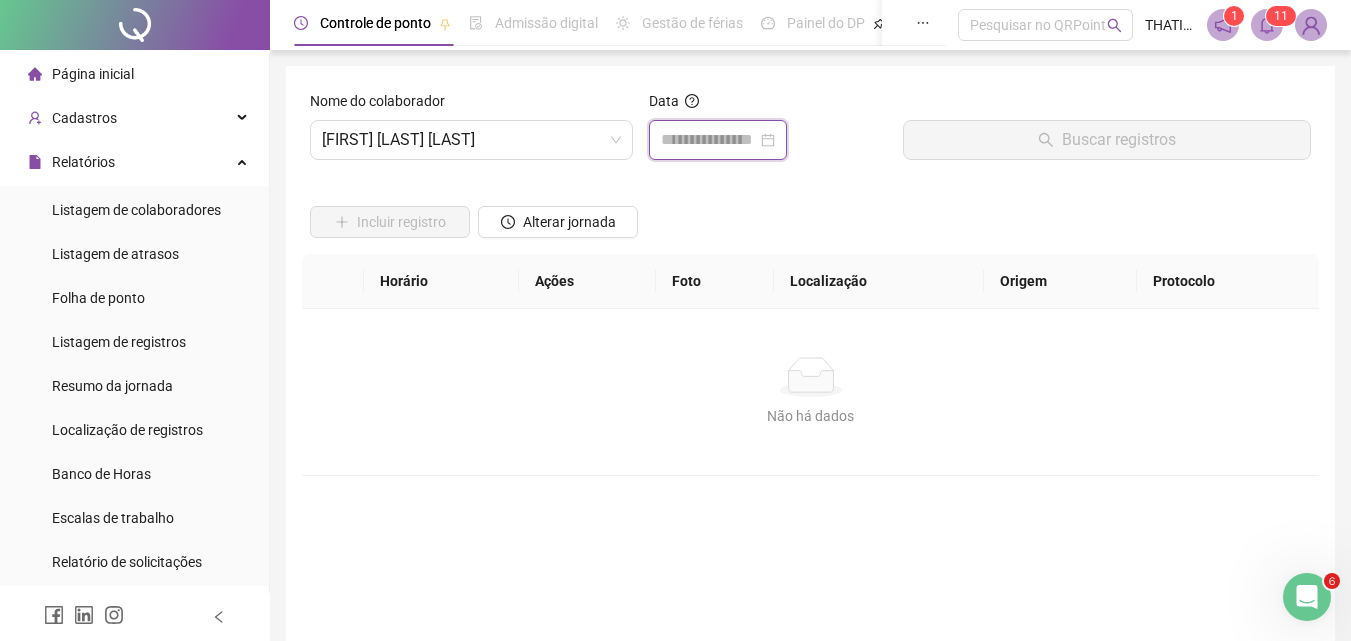 click at bounding box center [709, 140] 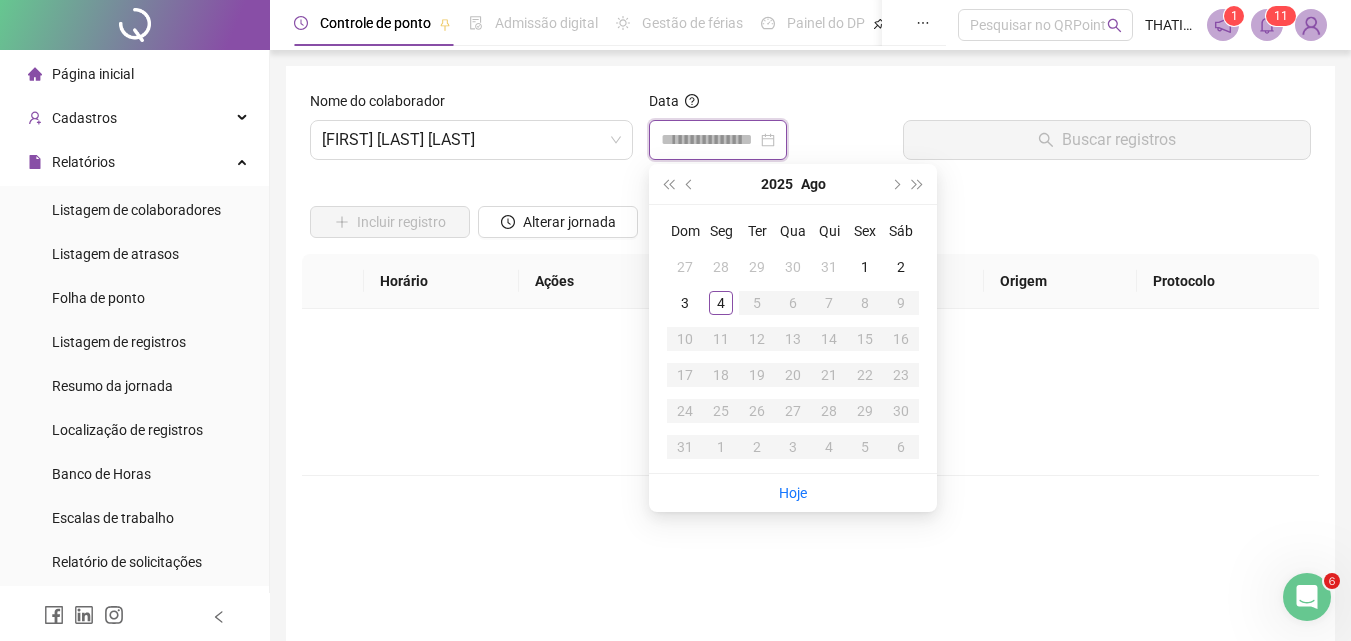 click at bounding box center (718, 140) 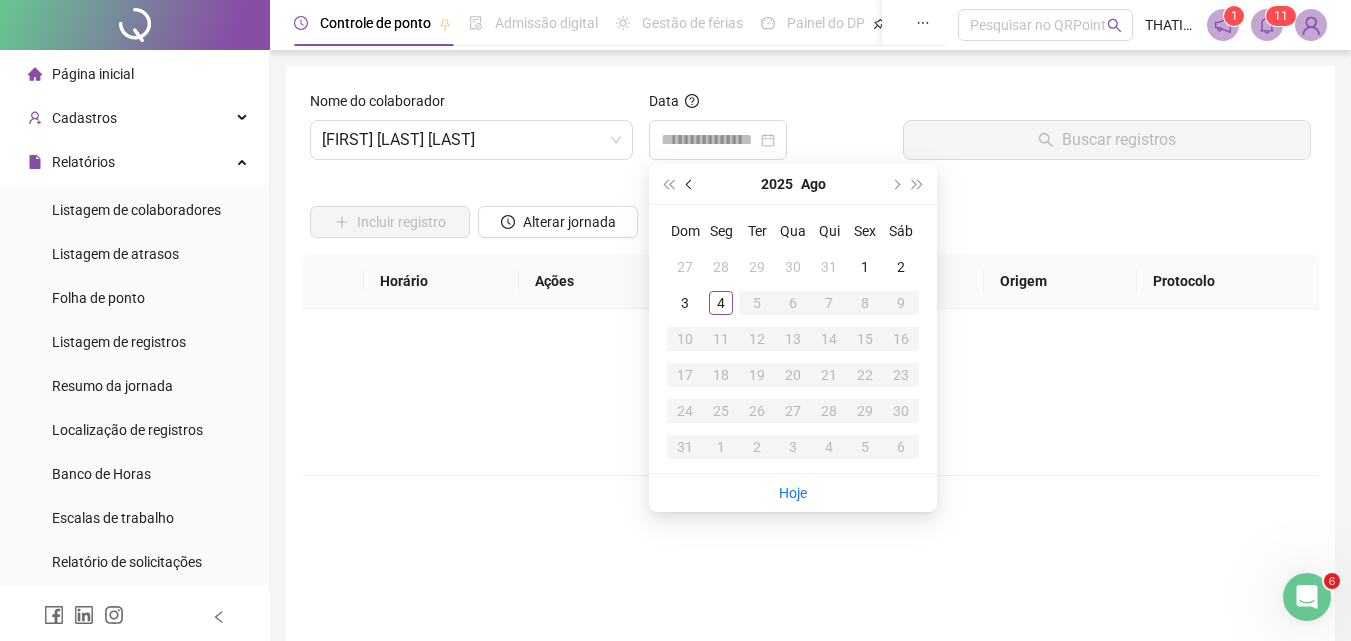 click at bounding box center [691, 184] 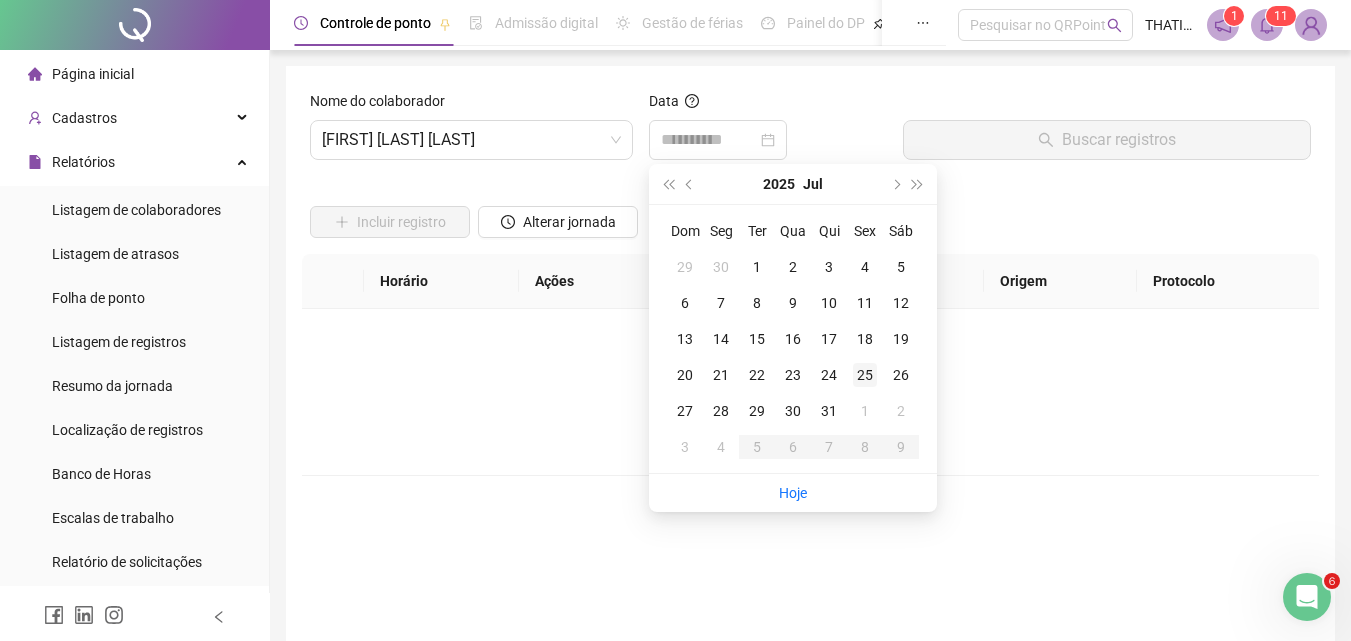 type on "**********" 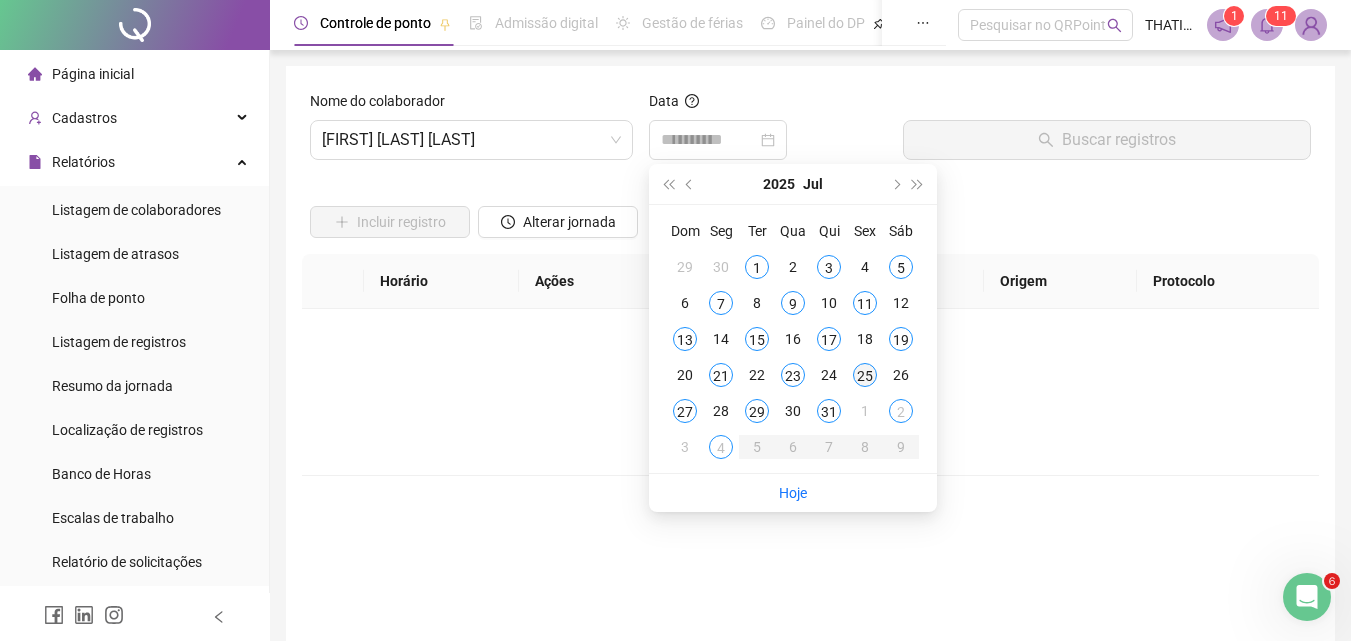 click on "25" at bounding box center [865, 375] 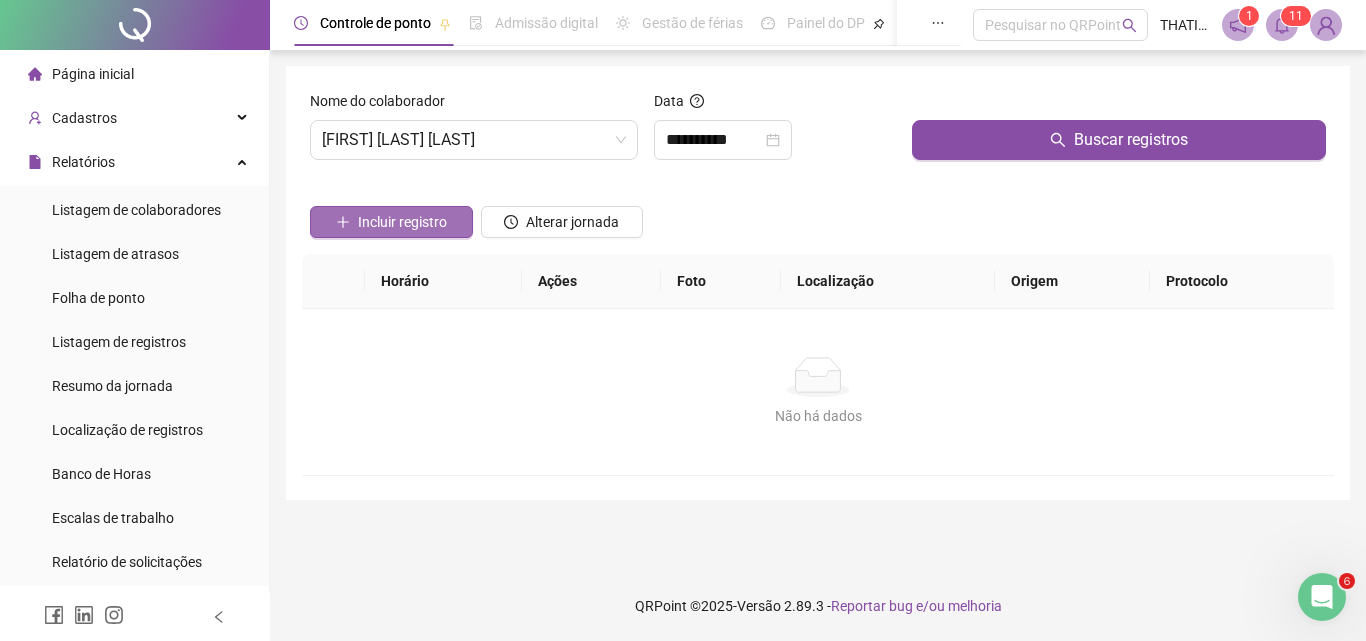 click on "Incluir registro" at bounding box center (402, 222) 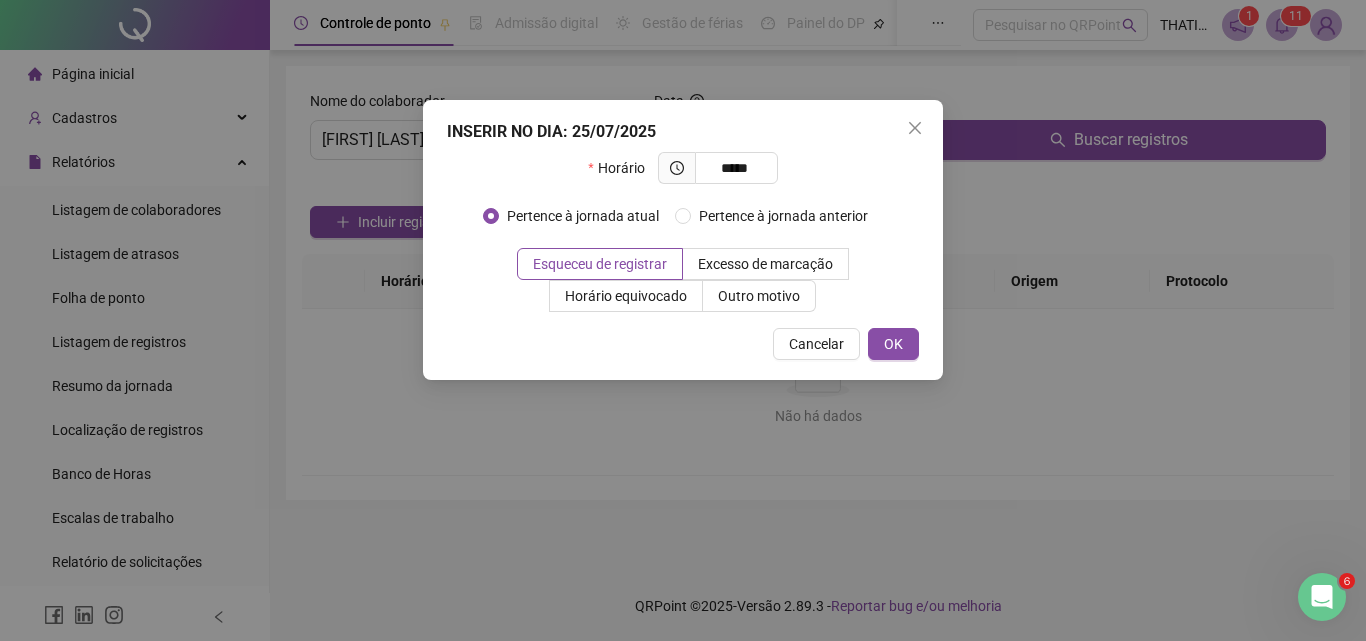 type on "*****" 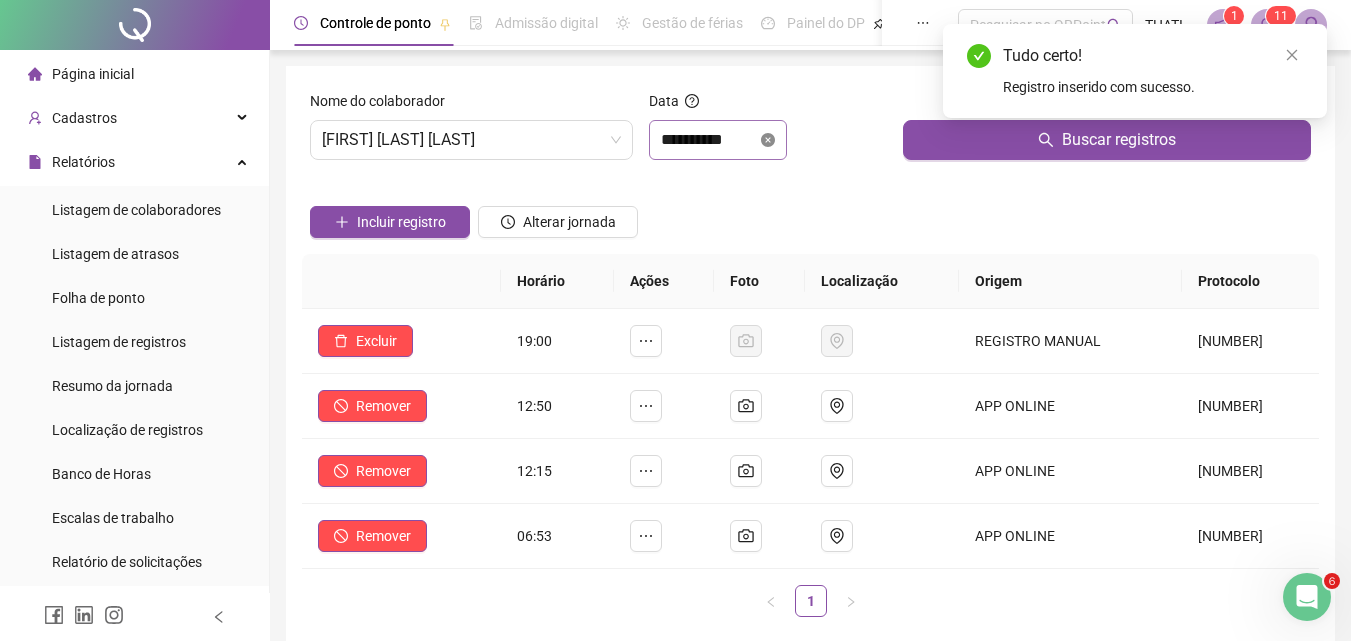 click 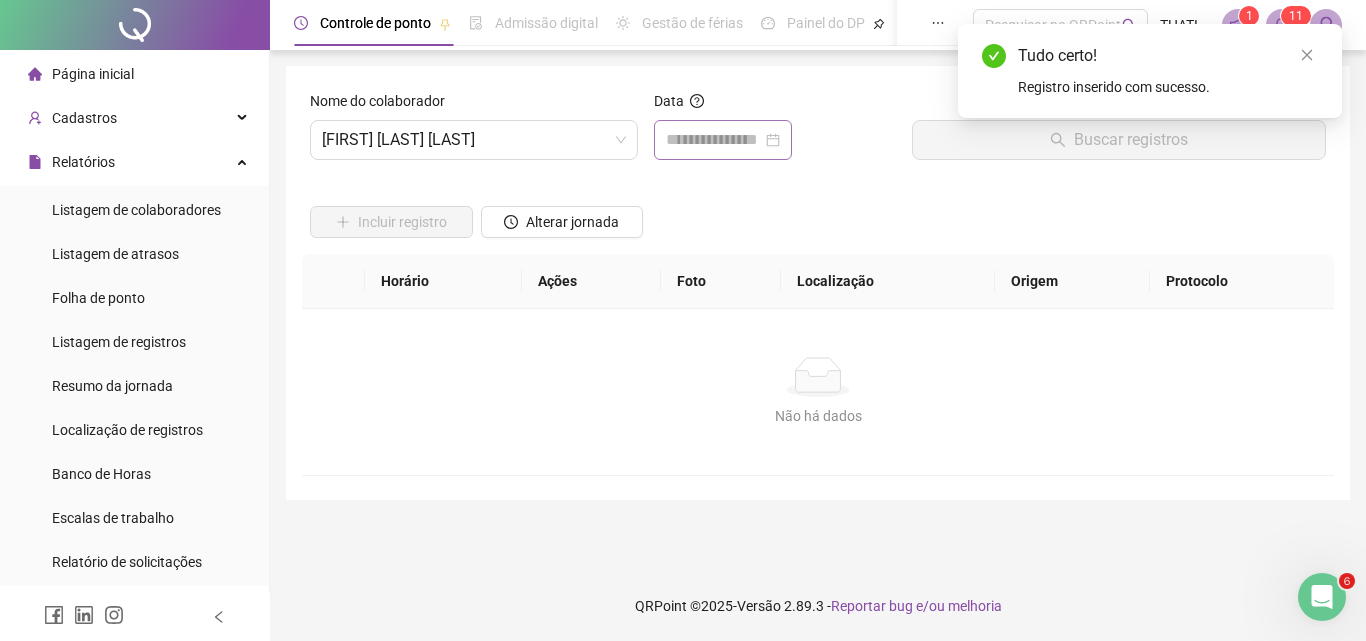click at bounding box center (723, 140) 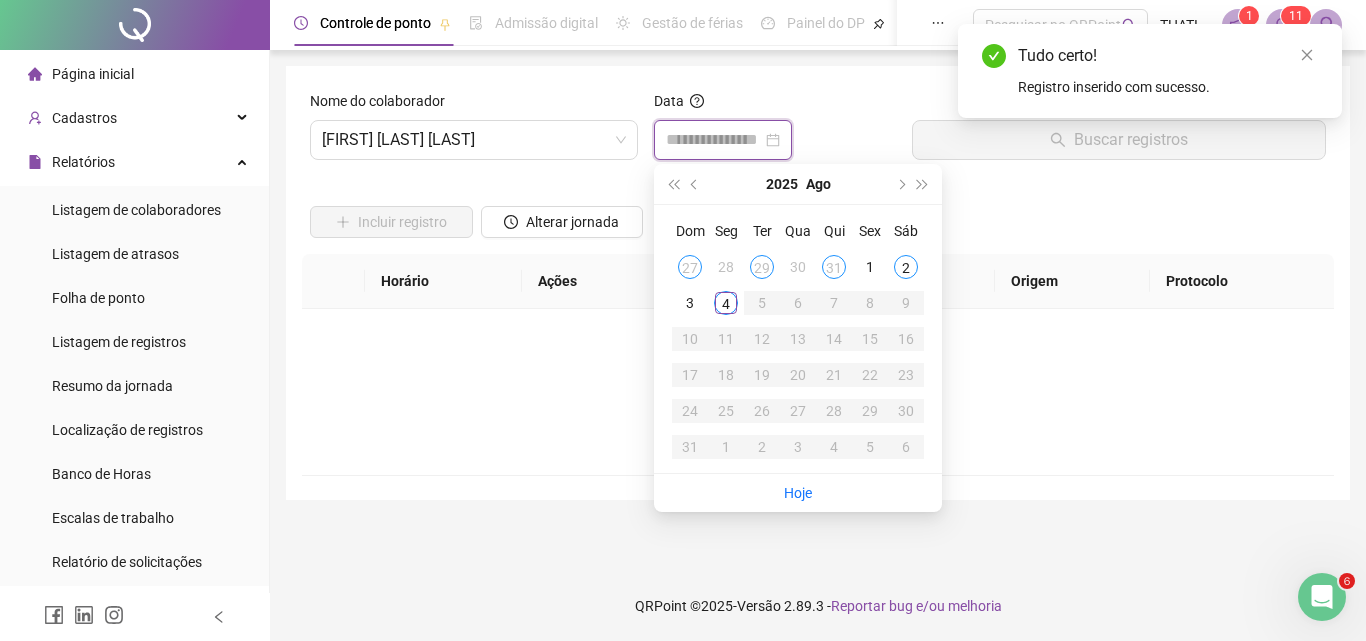 type on "**********" 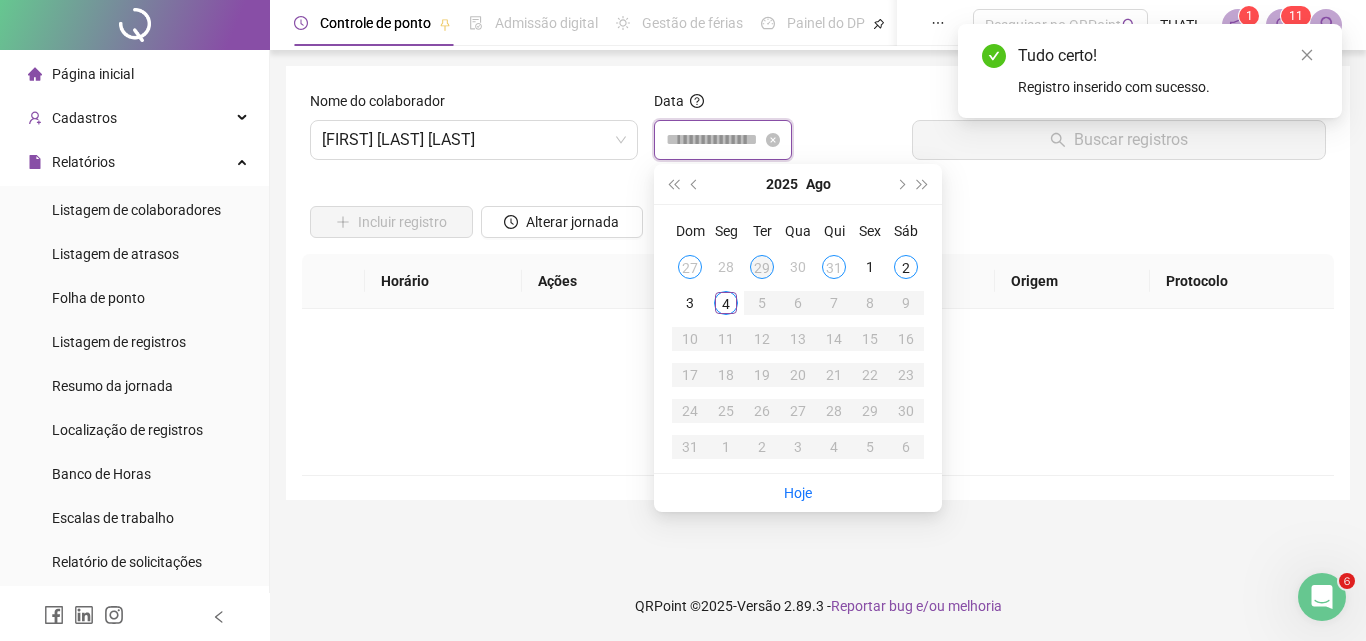 type on "**********" 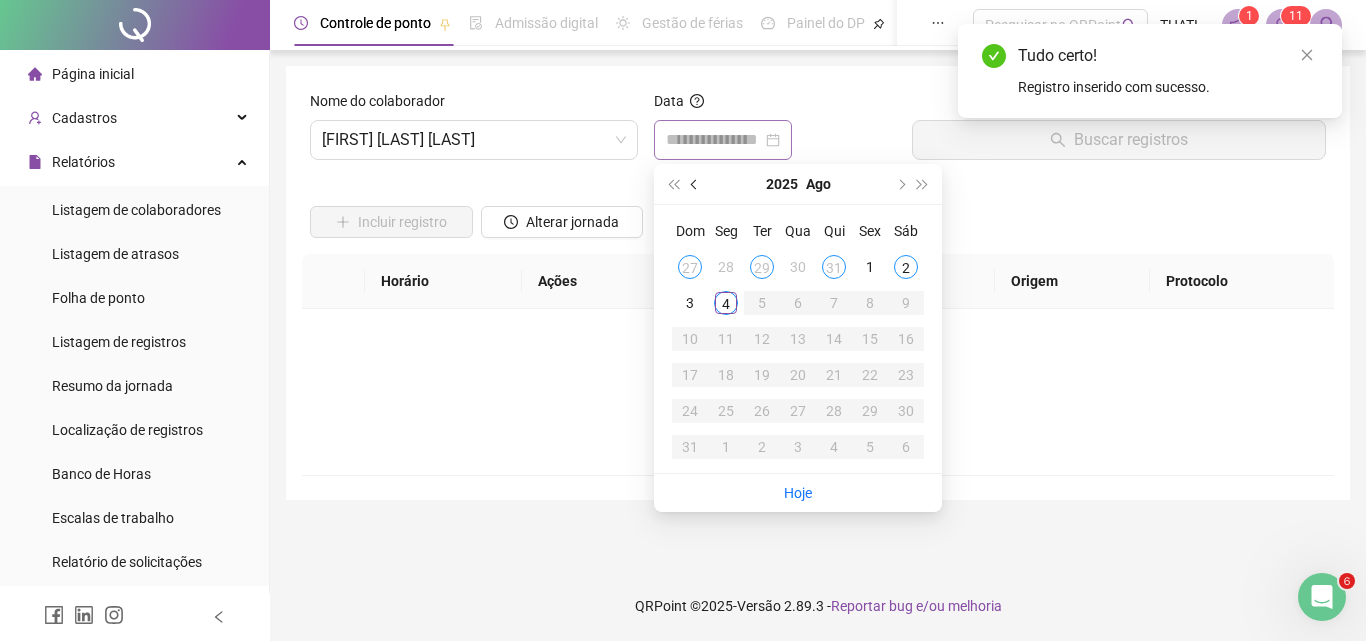 click at bounding box center [695, 184] 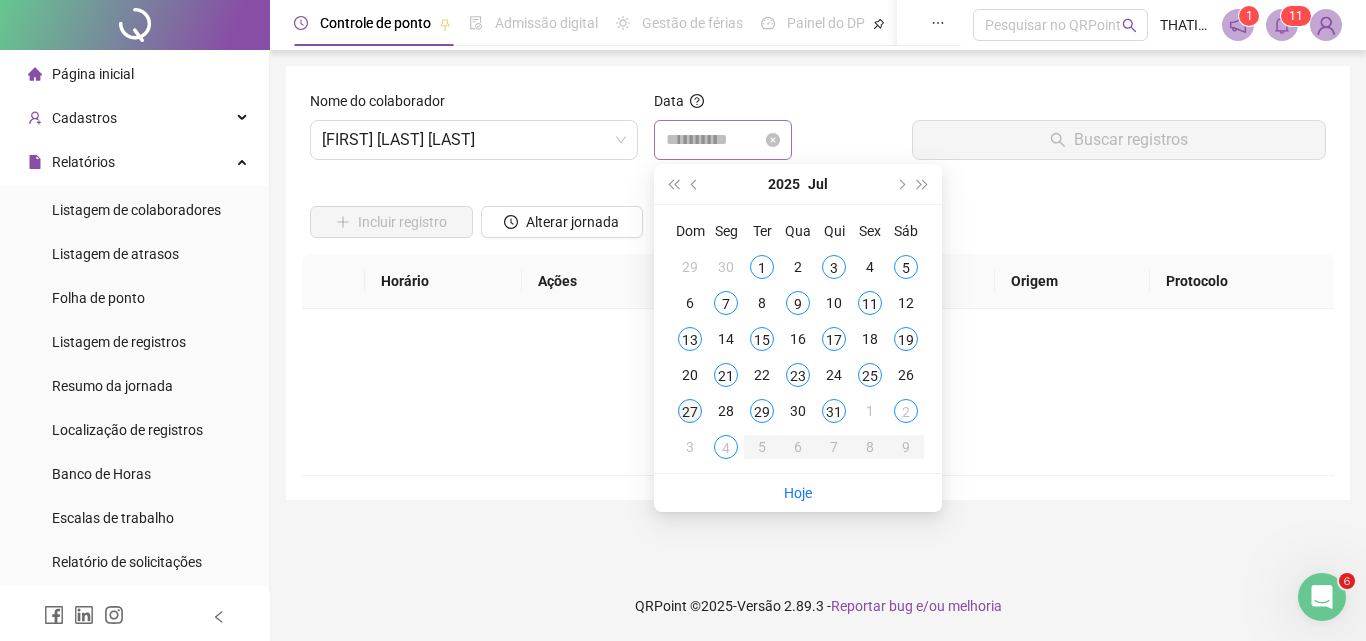 type on "**********" 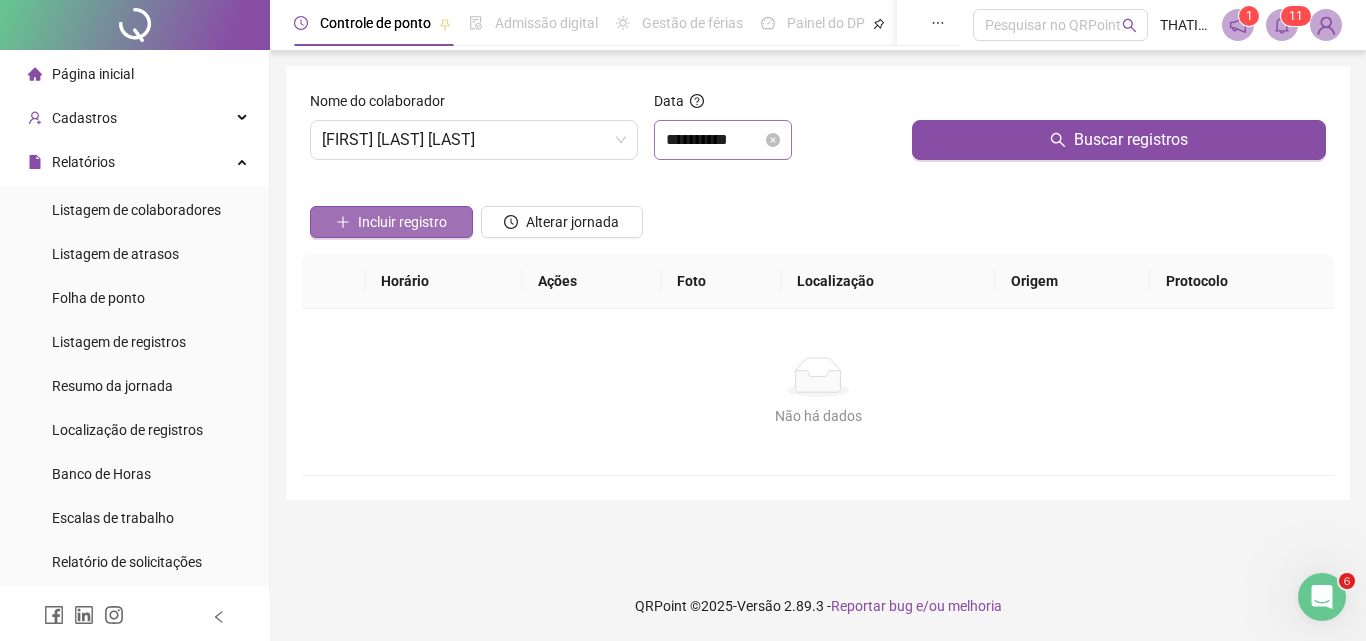 click on "Incluir registro" at bounding box center [402, 222] 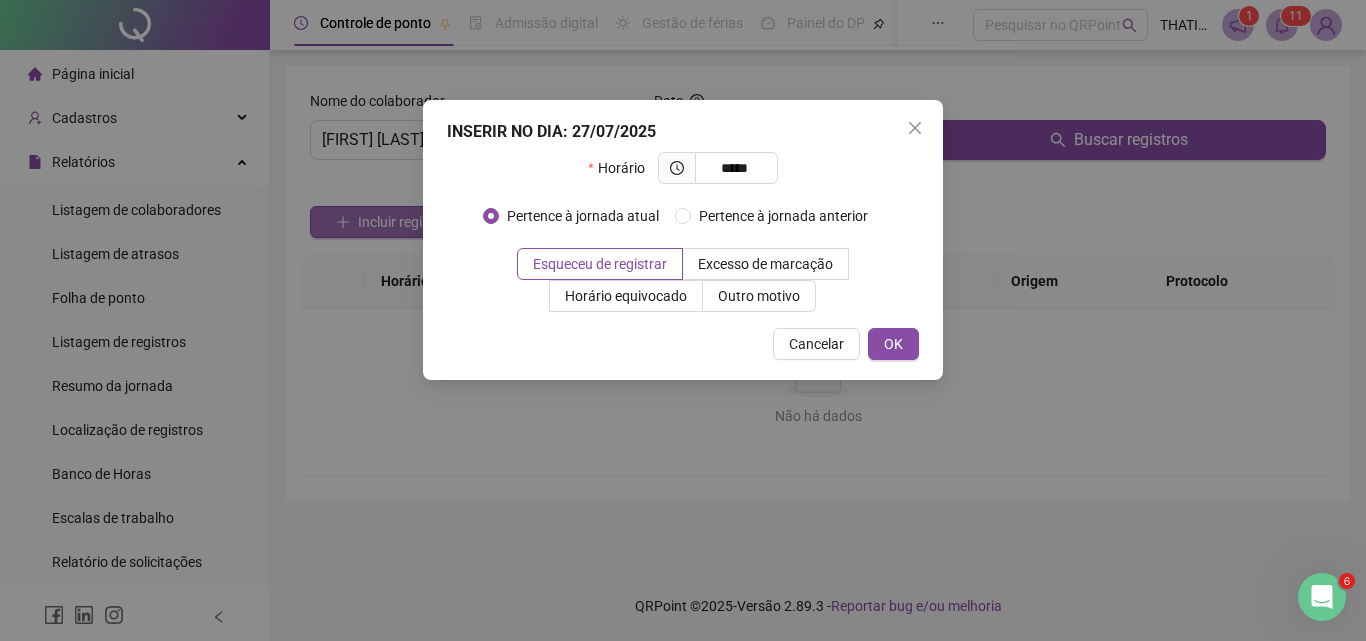 type on "*****" 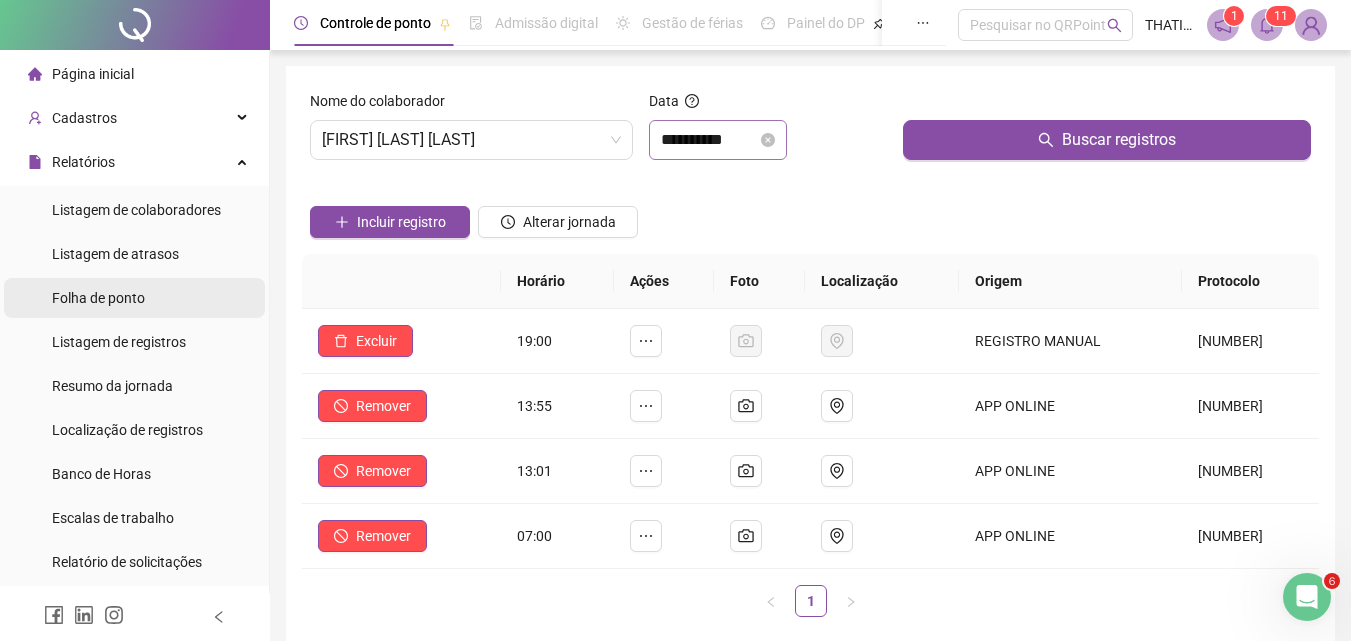 click on "Folha de ponto" at bounding box center (98, 298) 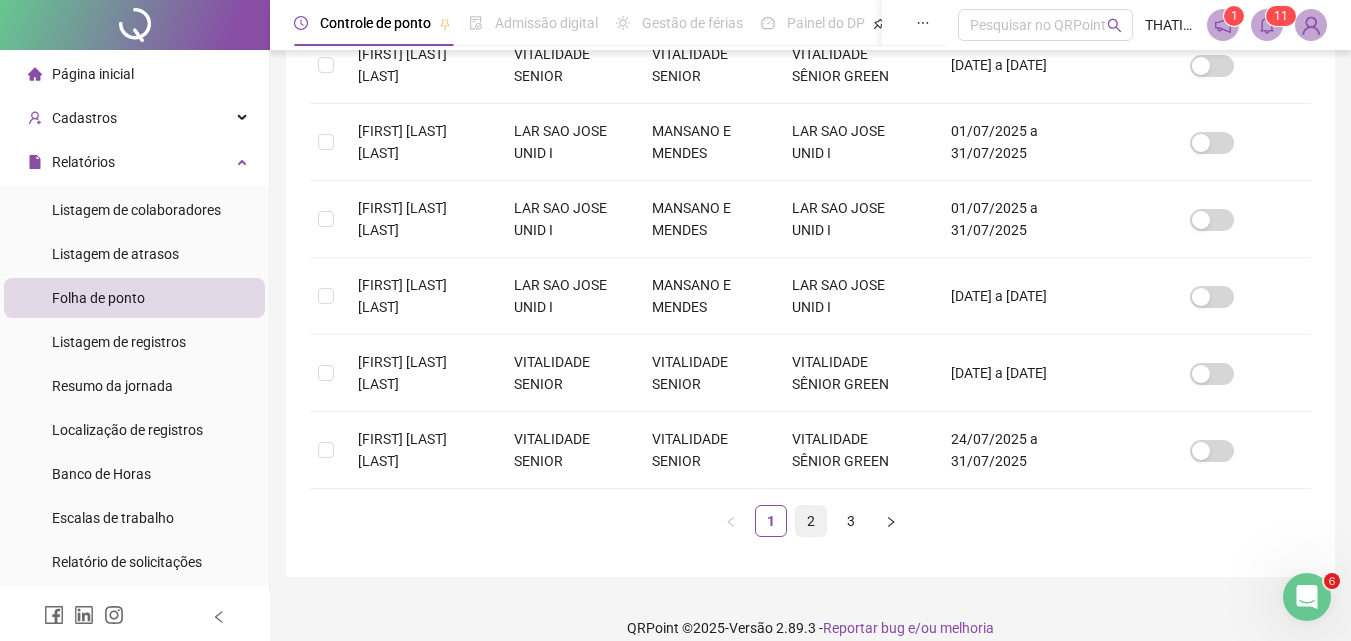 click on "2" at bounding box center [811, 521] 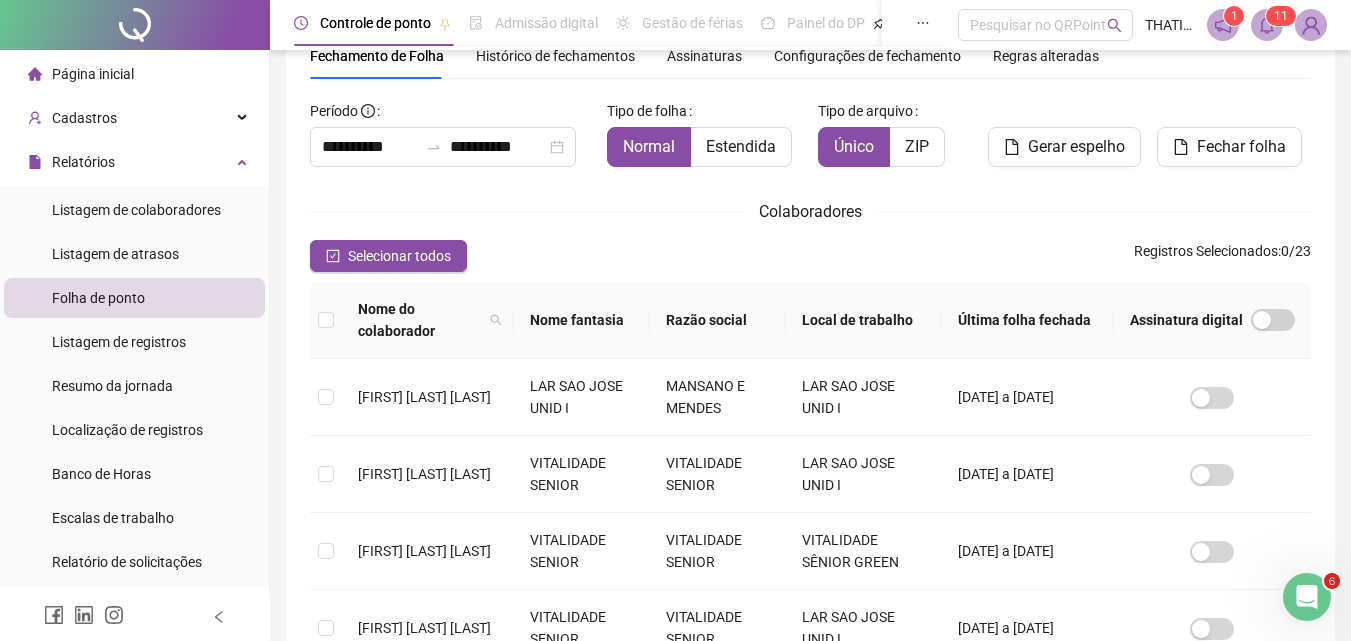 scroll, scrollTop: 689, scrollLeft: 0, axis: vertical 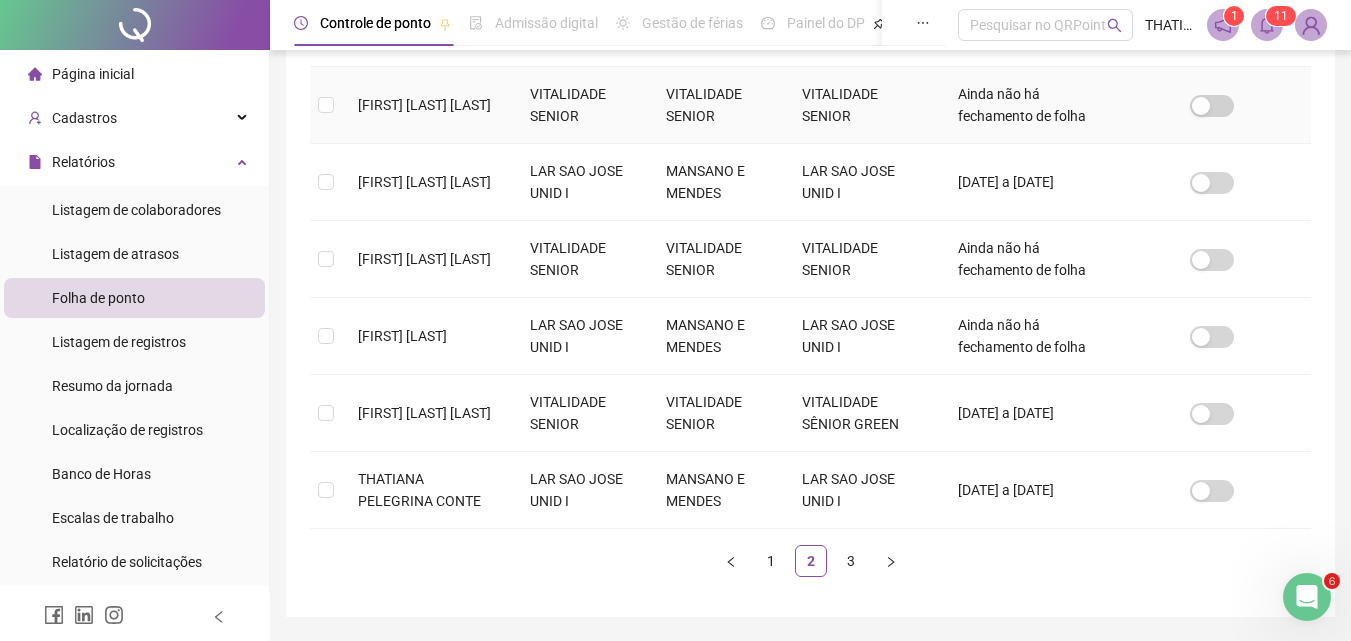 click on "[FIRST] [LAST]" at bounding box center [424, 105] 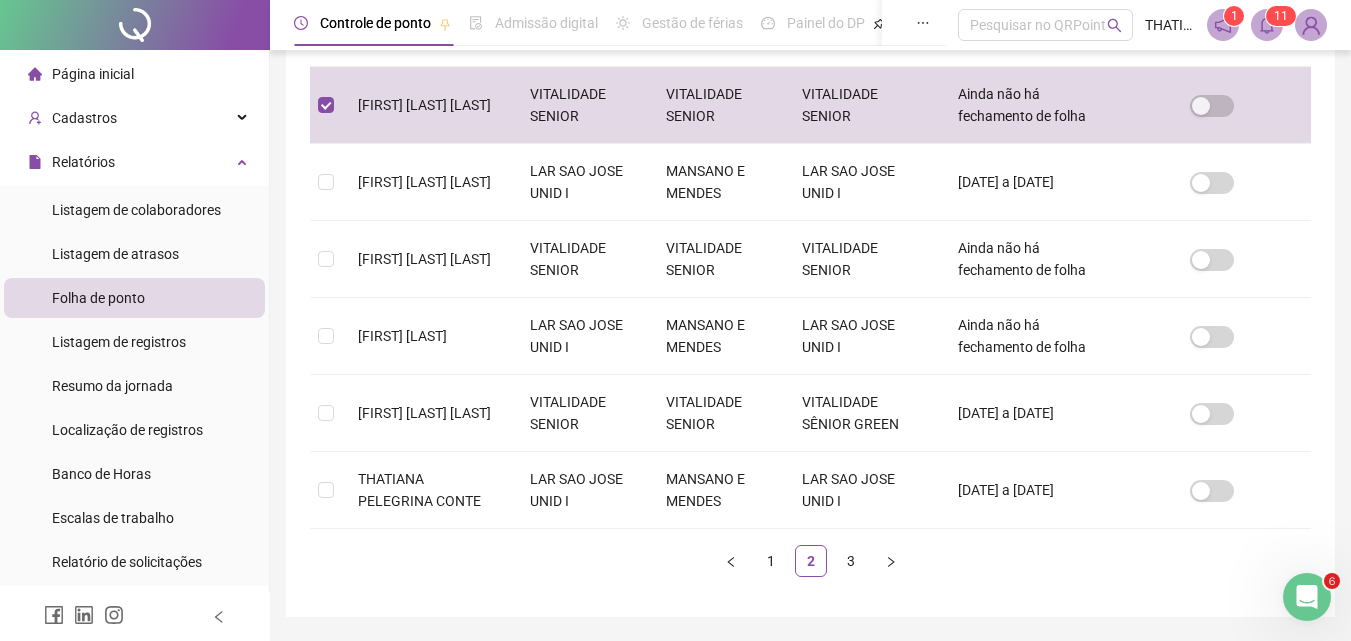 scroll, scrollTop: 89, scrollLeft: 0, axis: vertical 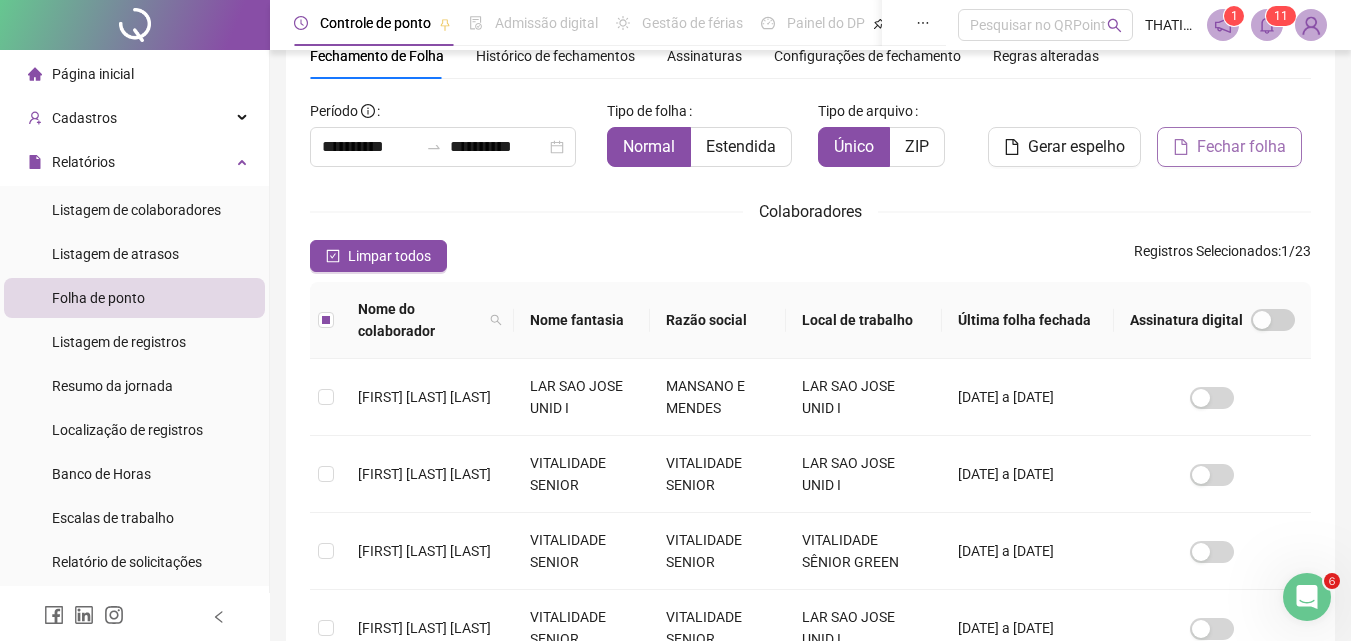 click on "Fechar folha" at bounding box center (1241, 147) 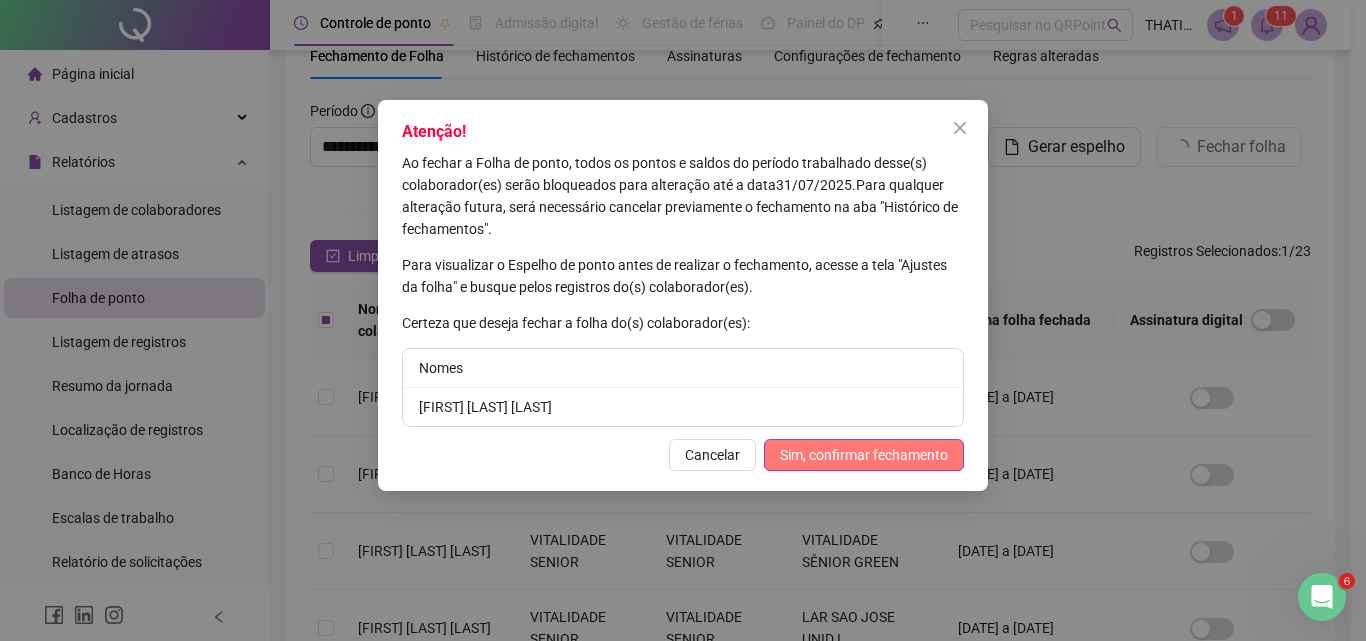 click on "Sim, confirmar fechamento" at bounding box center (864, 455) 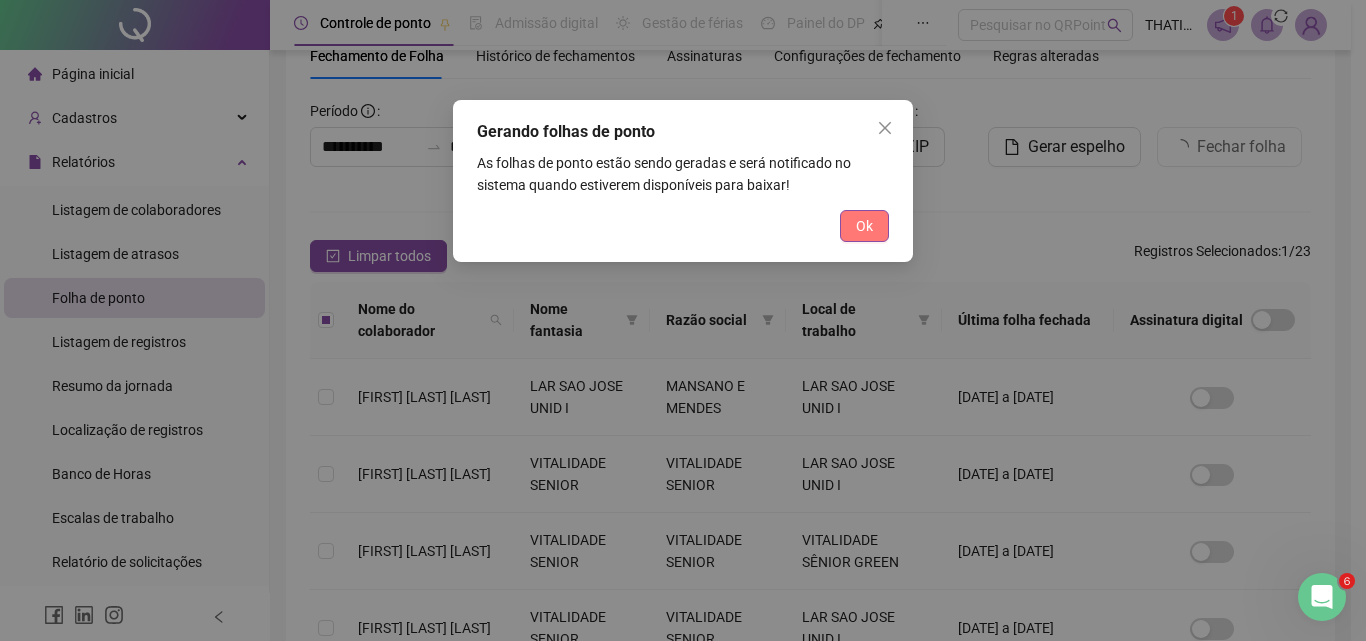 click on "Ok" at bounding box center [864, 226] 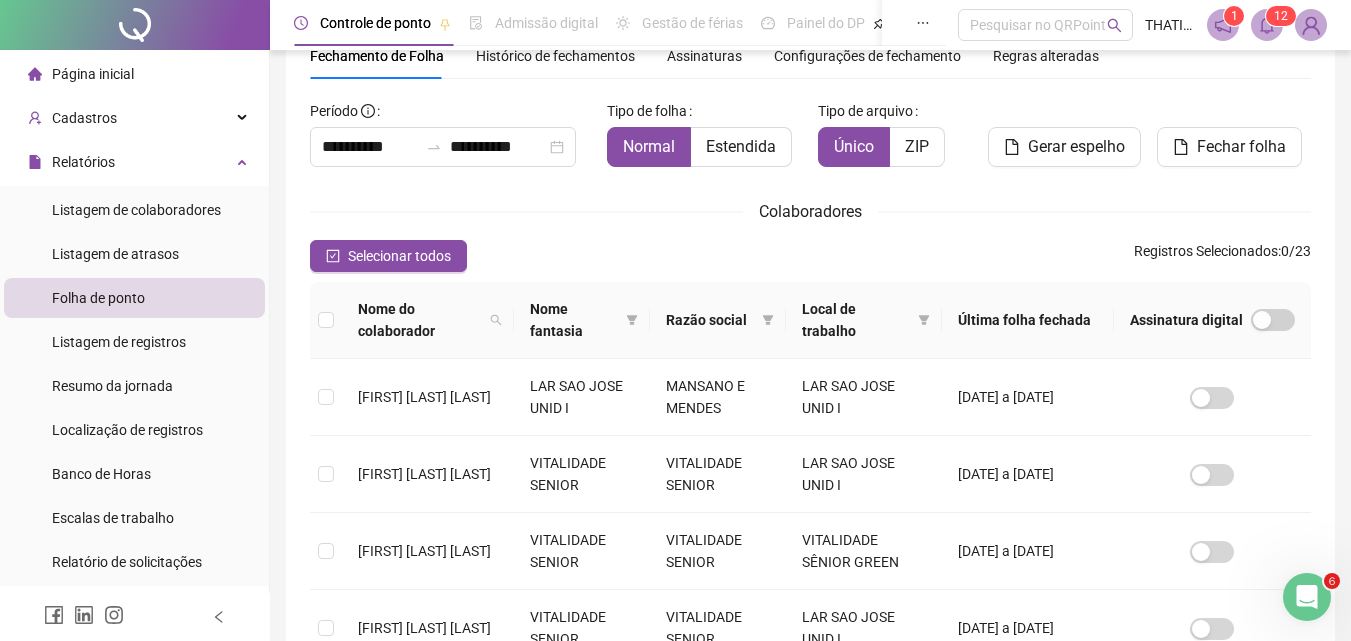 scroll, scrollTop: 589, scrollLeft: 0, axis: vertical 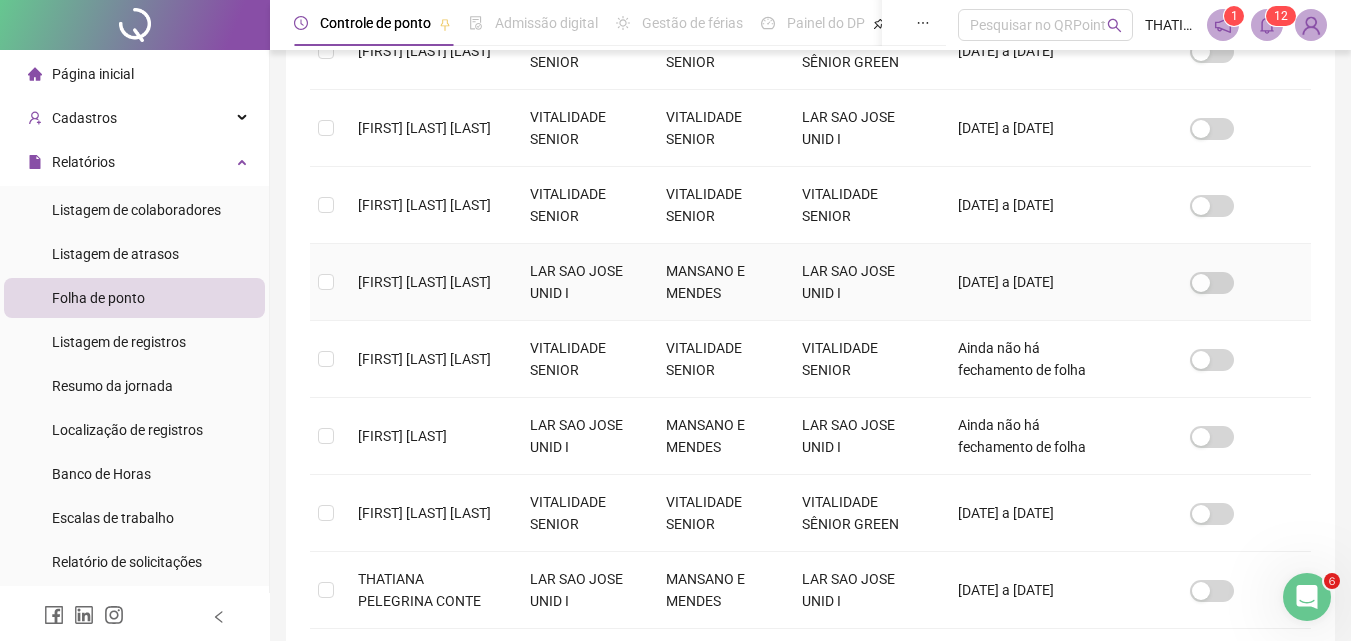 click on "[FIRST] [MIDDLE] [LAST]" at bounding box center [424, 282] 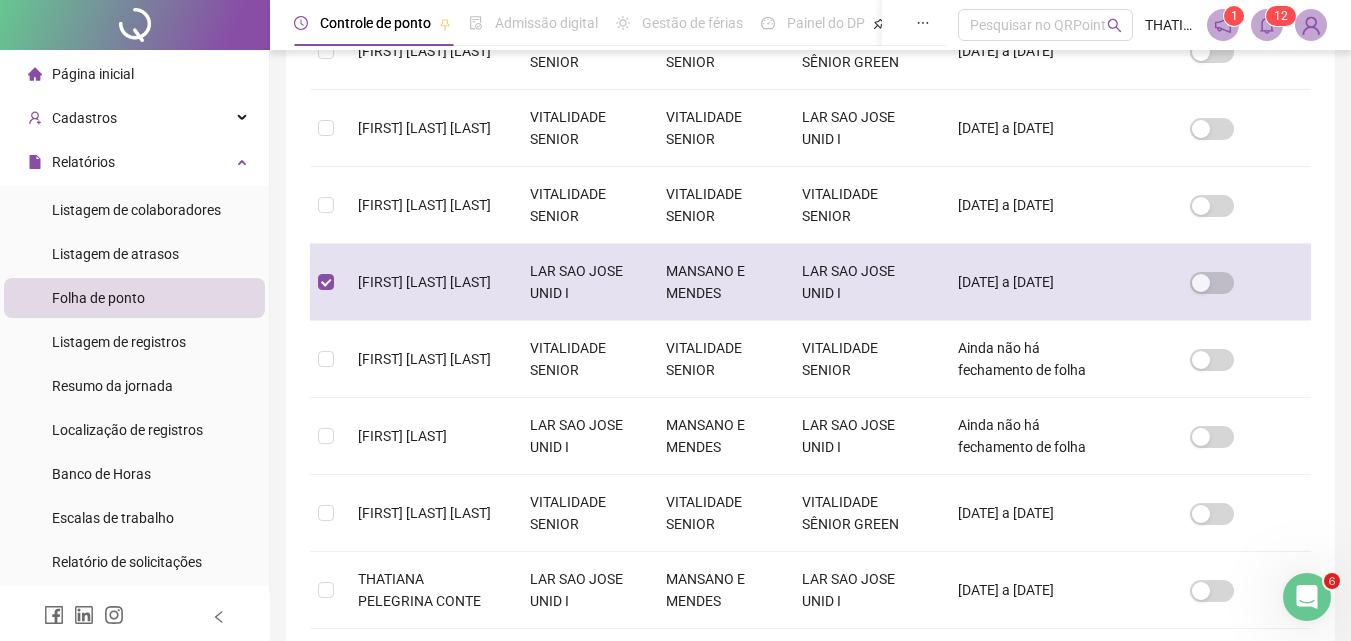 scroll, scrollTop: 89, scrollLeft: 0, axis: vertical 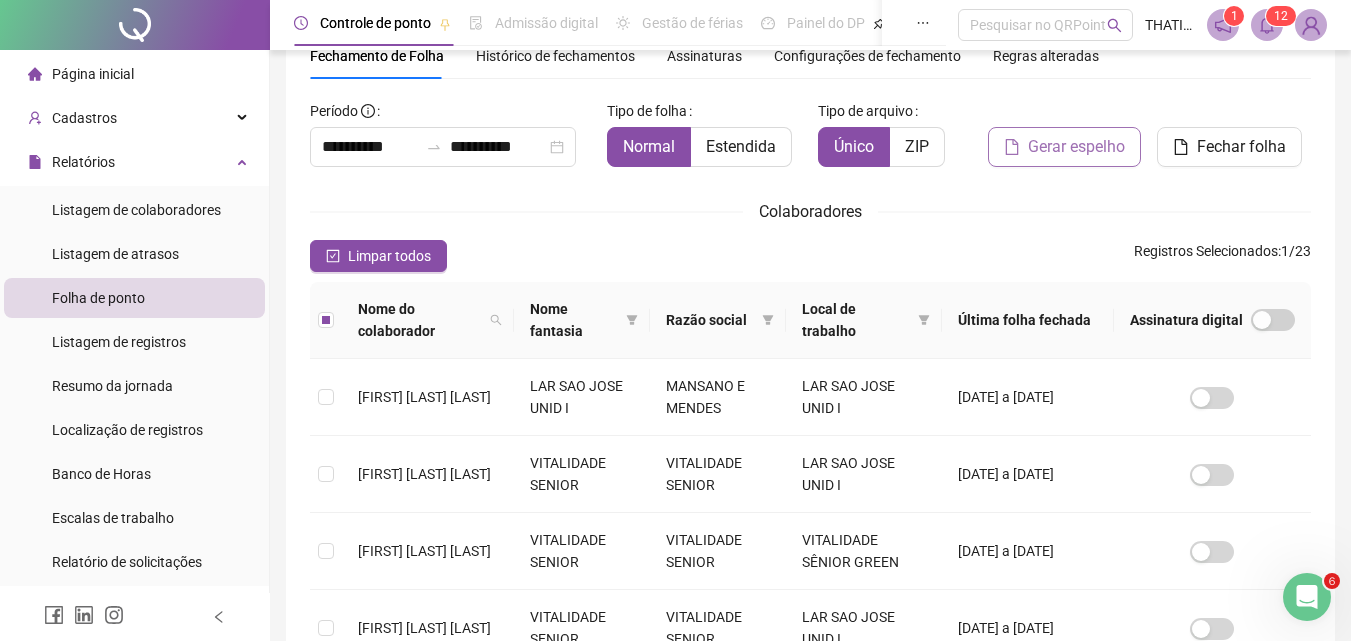 click on "Gerar espelho" at bounding box center (1076, 147) 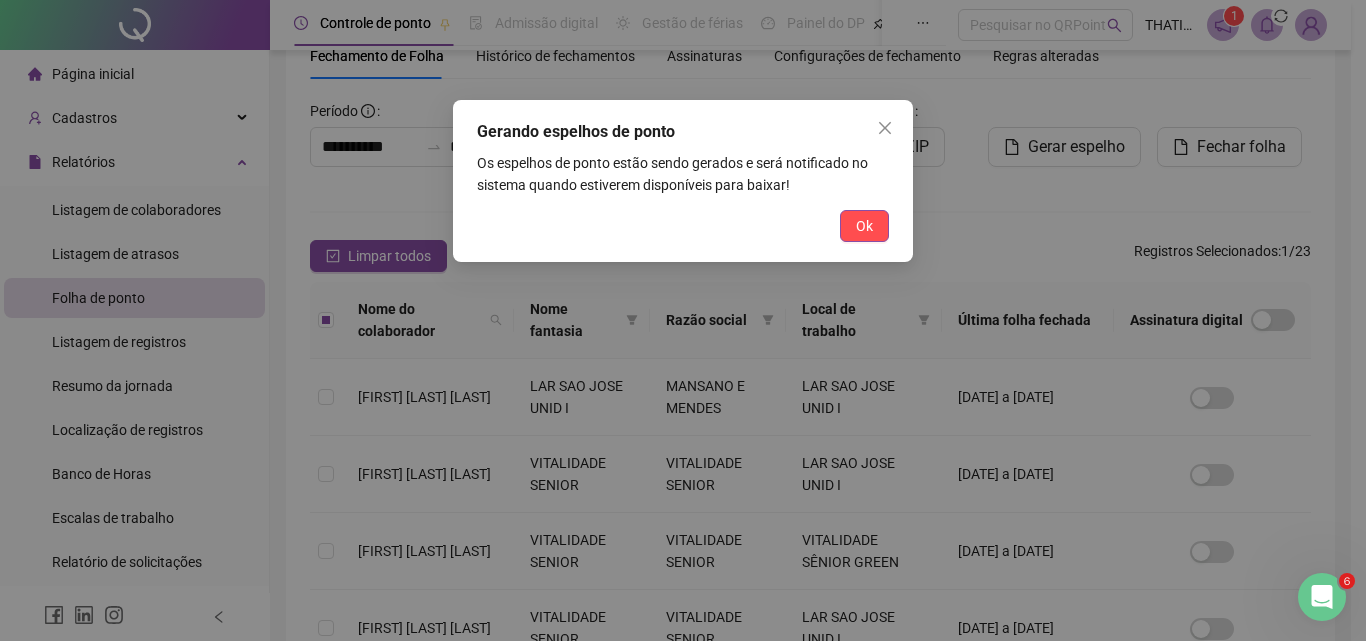 click on "Ok" at bounding box center [864, 226] 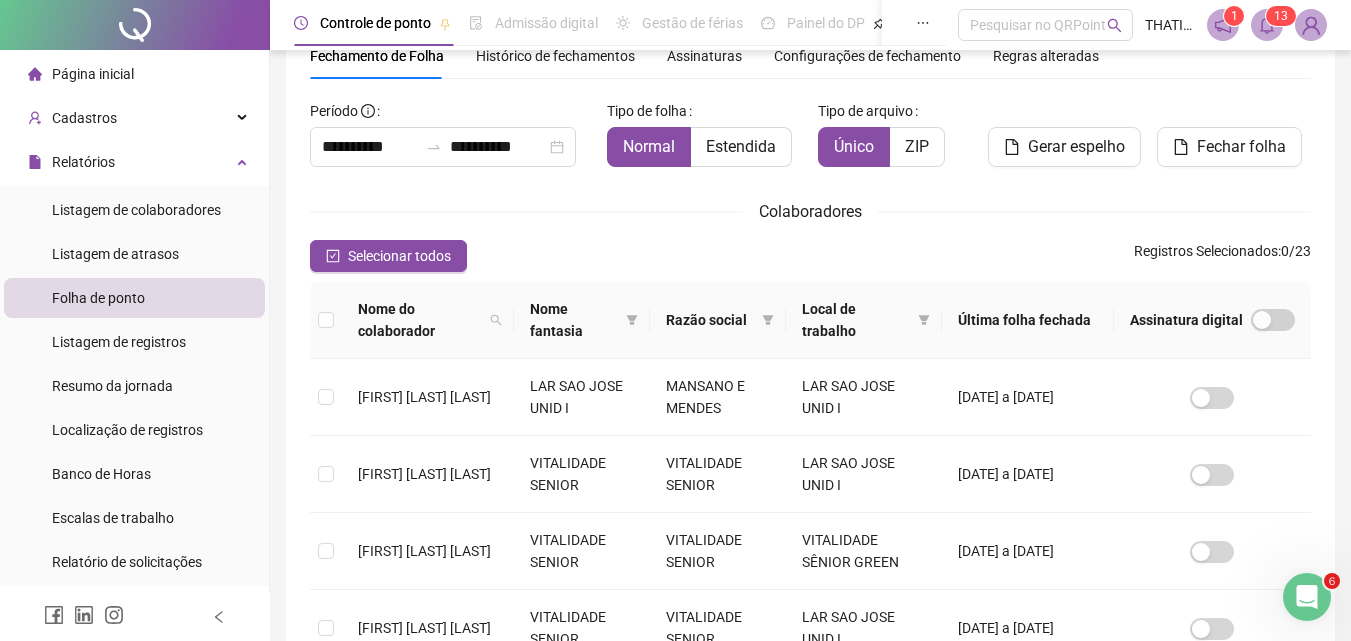 drag, startPoint x: 1277, startPoint y: 13, endPoint x: 1271, endPoint y: 23, distance: 11.661903 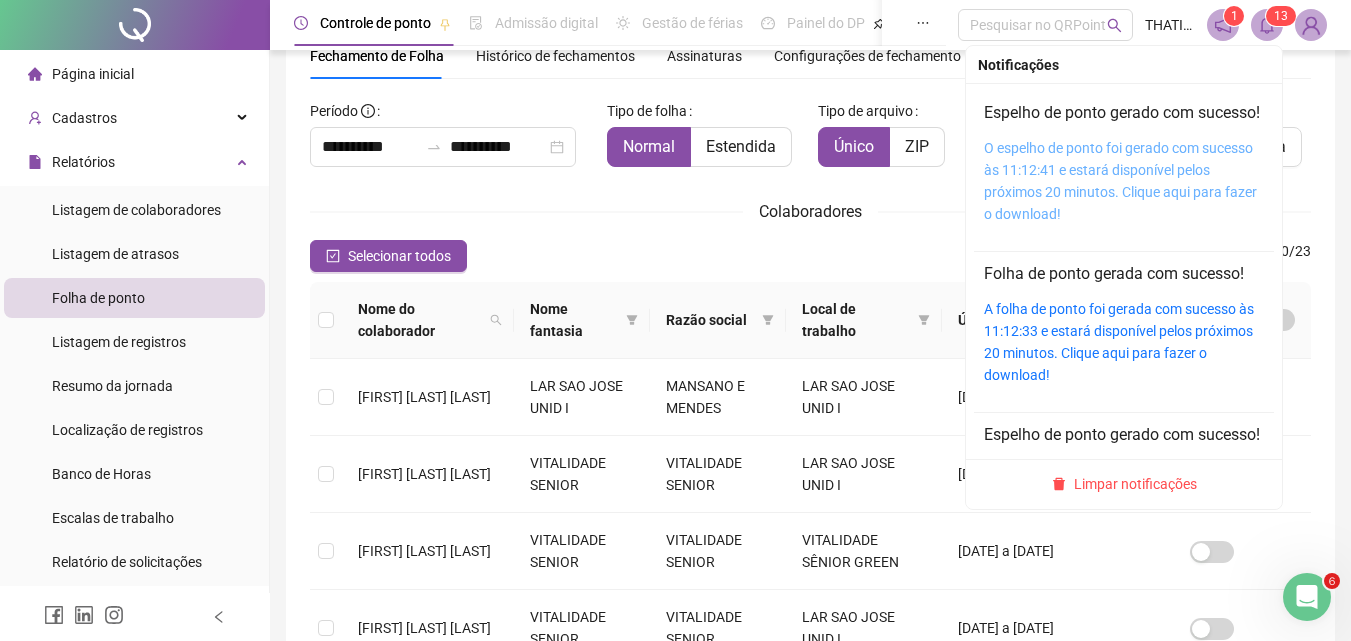 click on "O espelho de ponto foi gerado com sucesso às 11:12:41 e estará disponível pelos próximos 20 minutos.
Clique aqui para fazer o download!" at bounding box center (1120, 181) 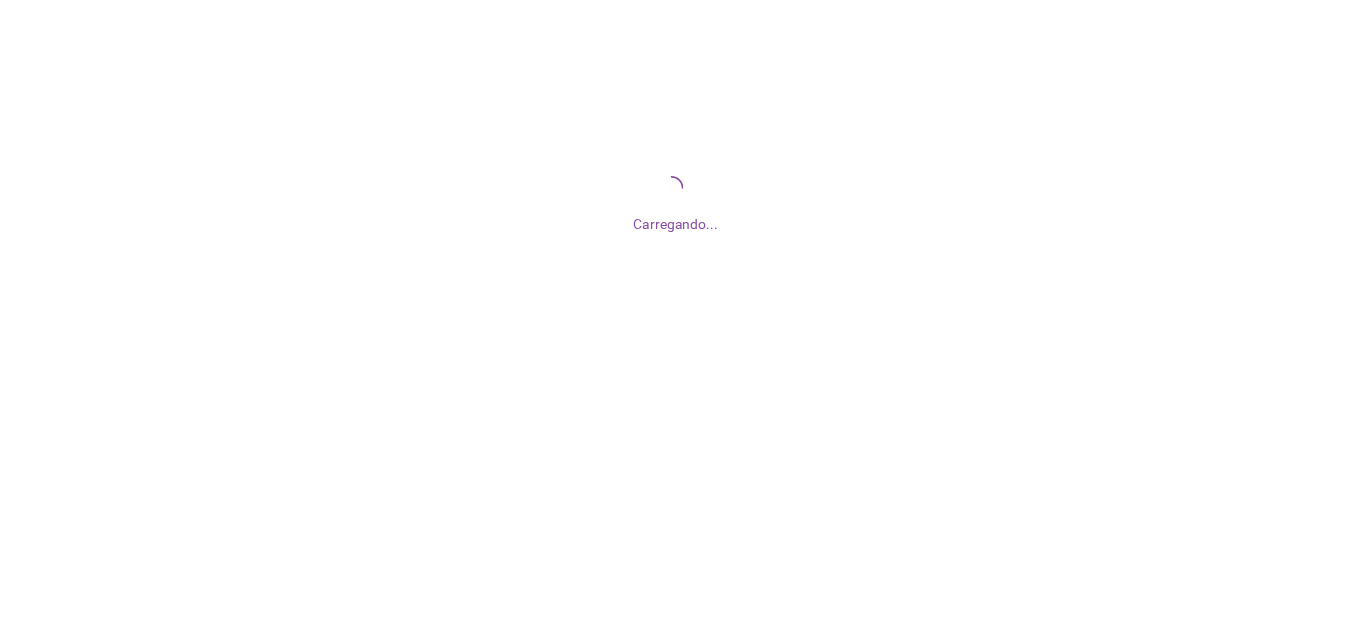 scroll, scrollTop: 0, scrollLeft: 0, axis: both 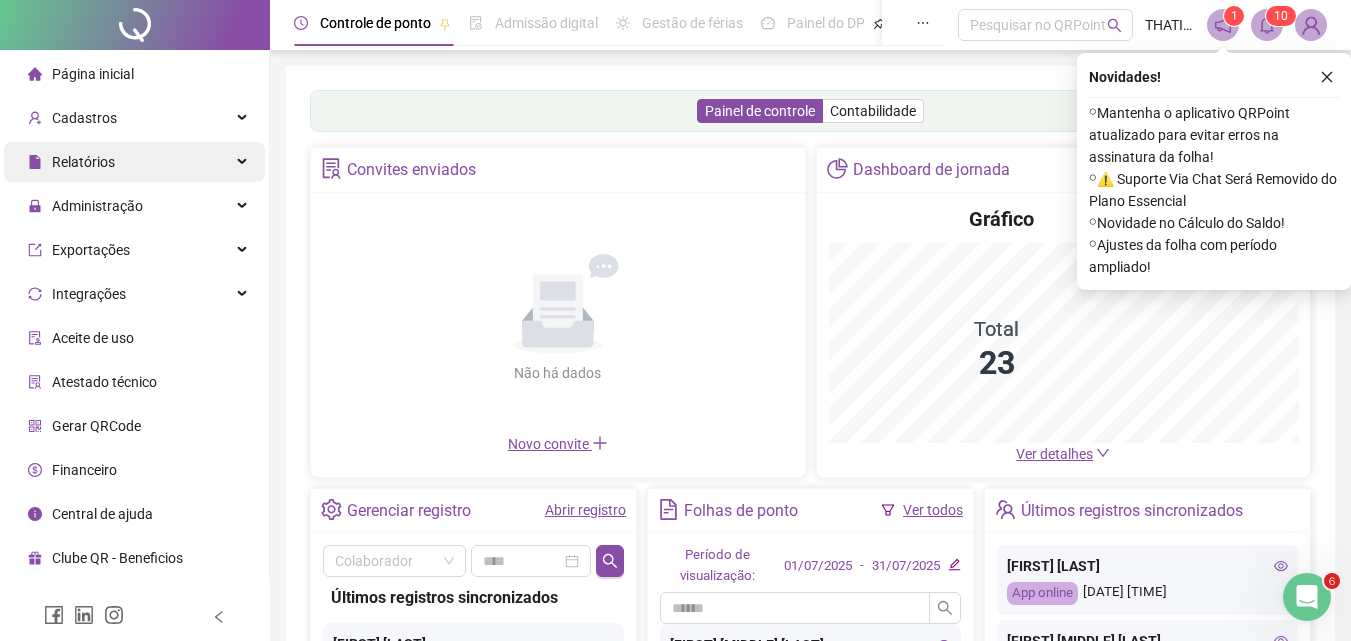 click on "Relatórios" at bounding box center [134, 162] 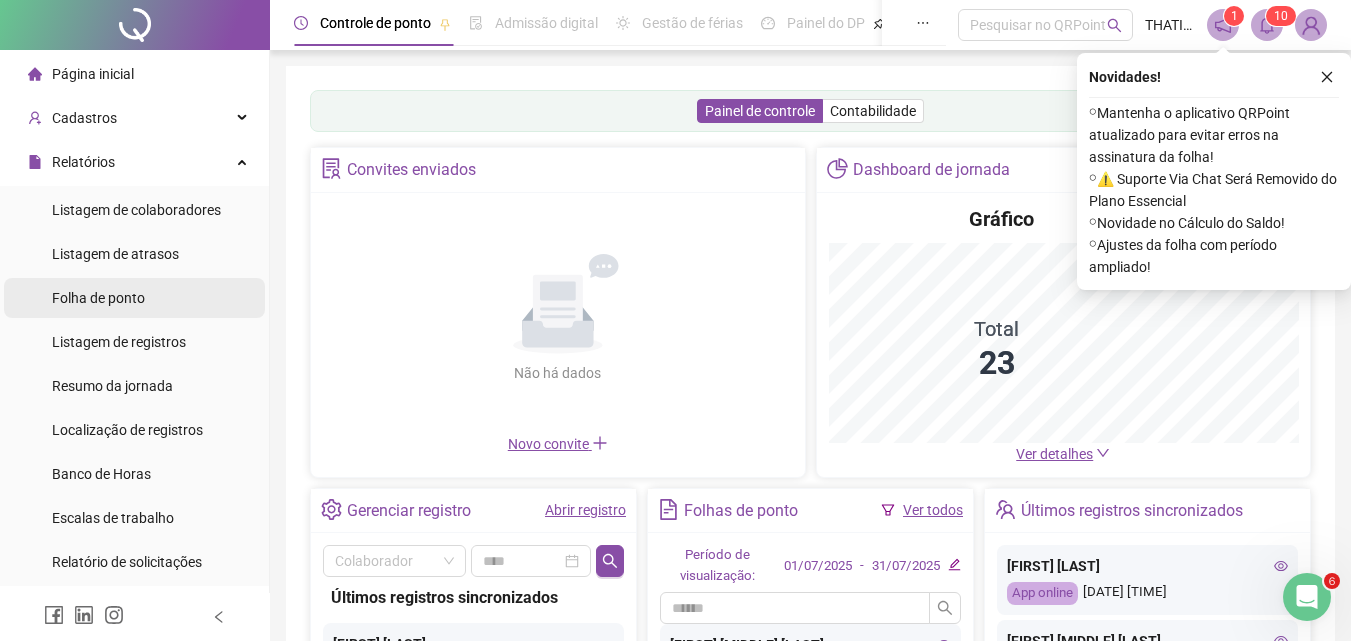 click on "Folha de ponto" at bounding box center (98, 298) 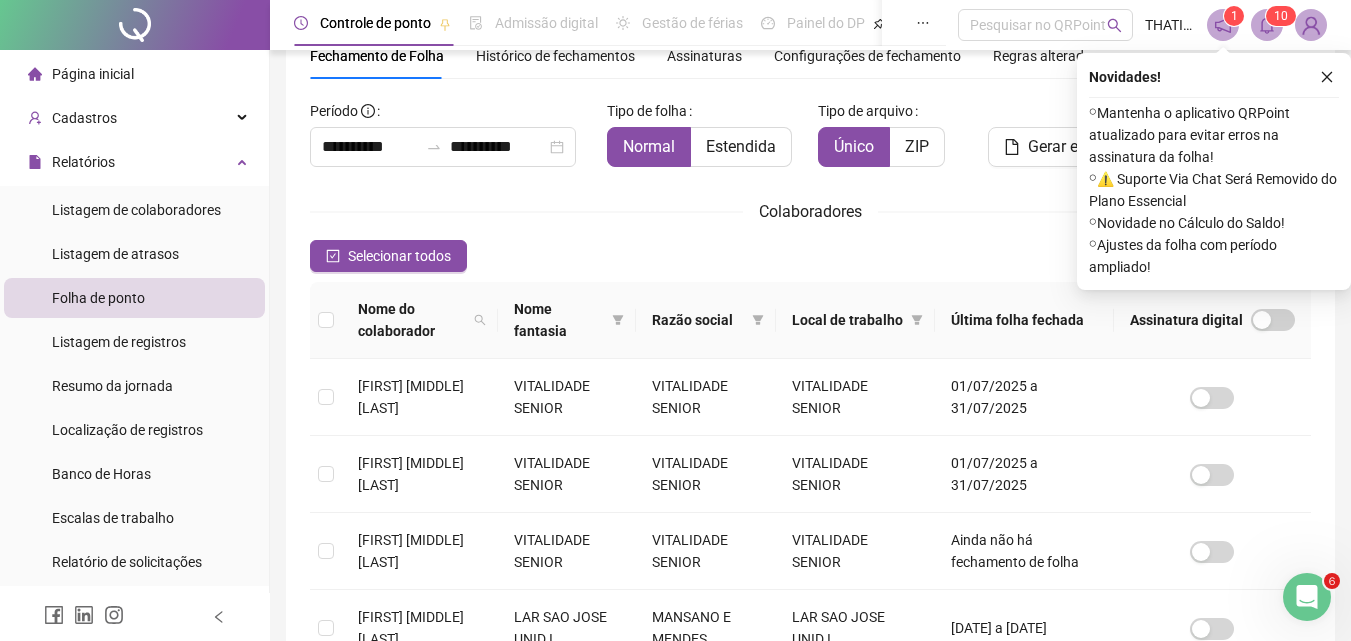 scroll, scrollTop: 751, scrollLeft: 0, axis: vertical 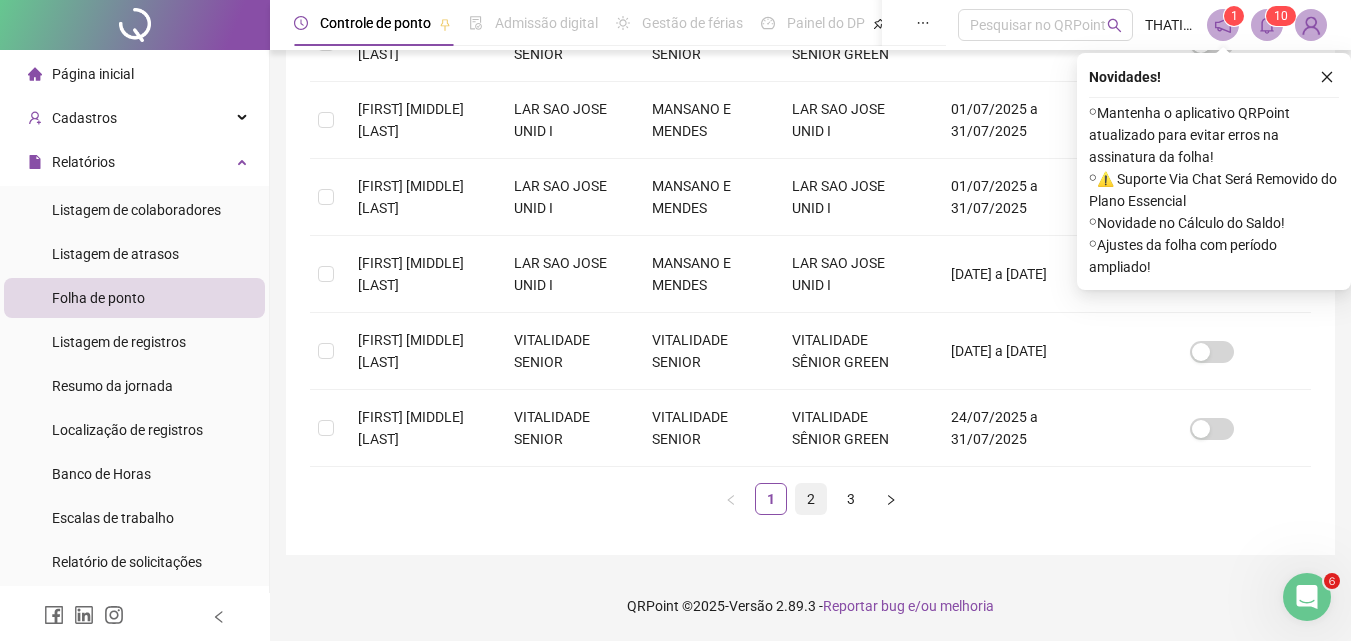 click on "2" at bounding box center [811, 499] 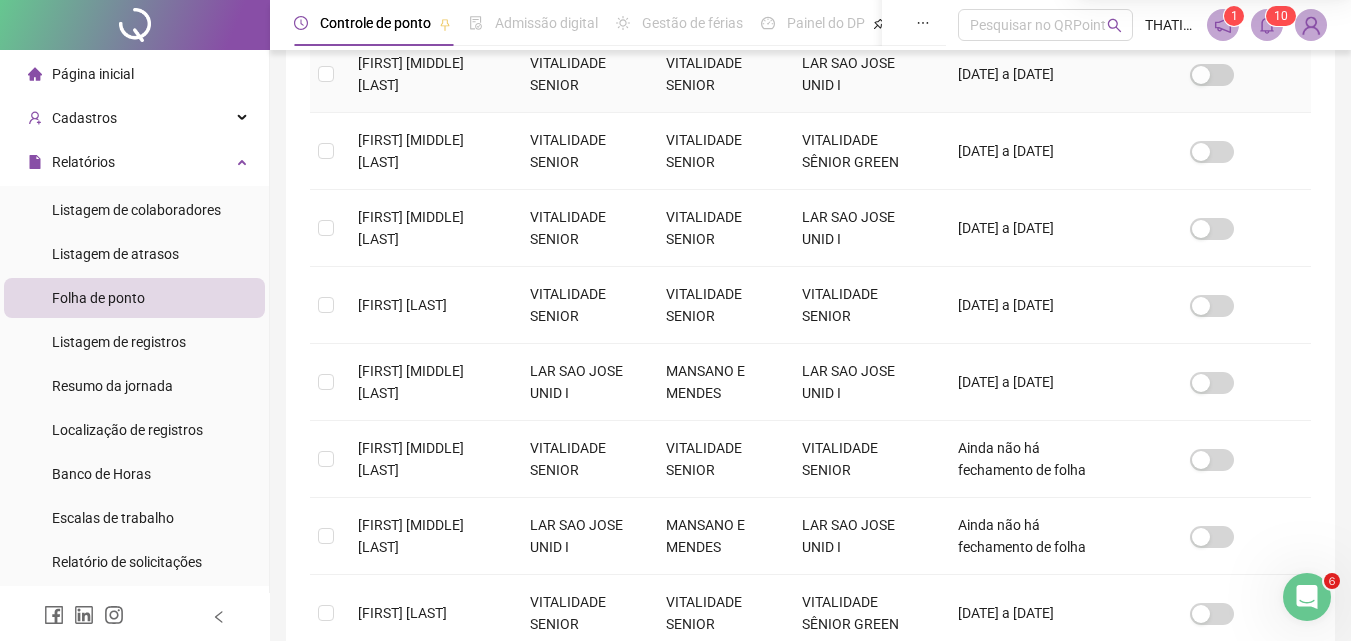scroll, scrollTop: 589, scrollLeft: 0, axis: vertical 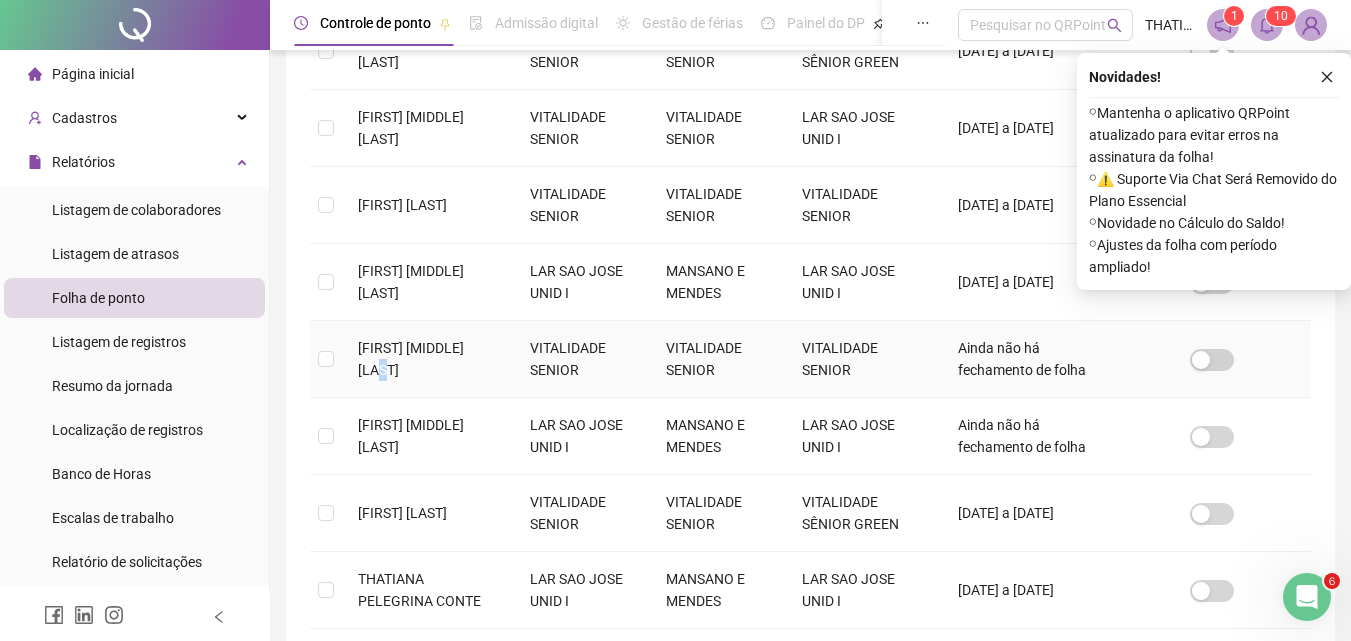 click on "[FIRST] [MIDDLE] [LAST]" at bounding box center [411, 359] 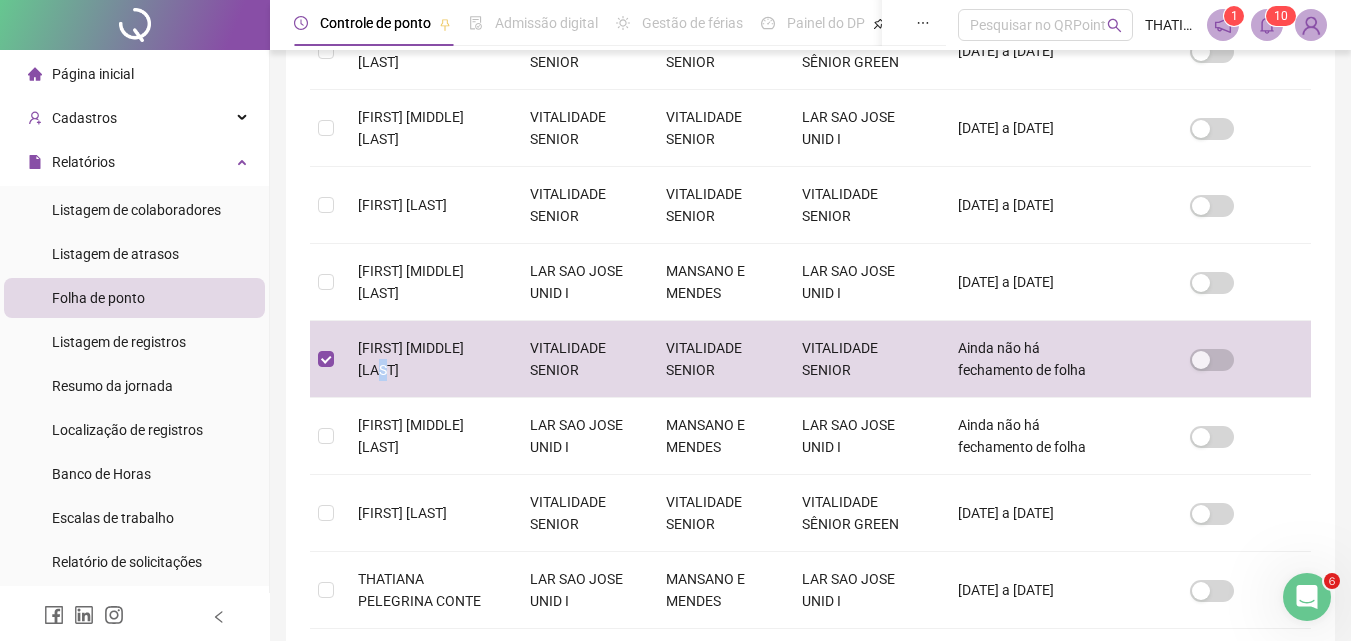 scroll, scrollTop: 89, scrollLeft: 0, axis: vertical 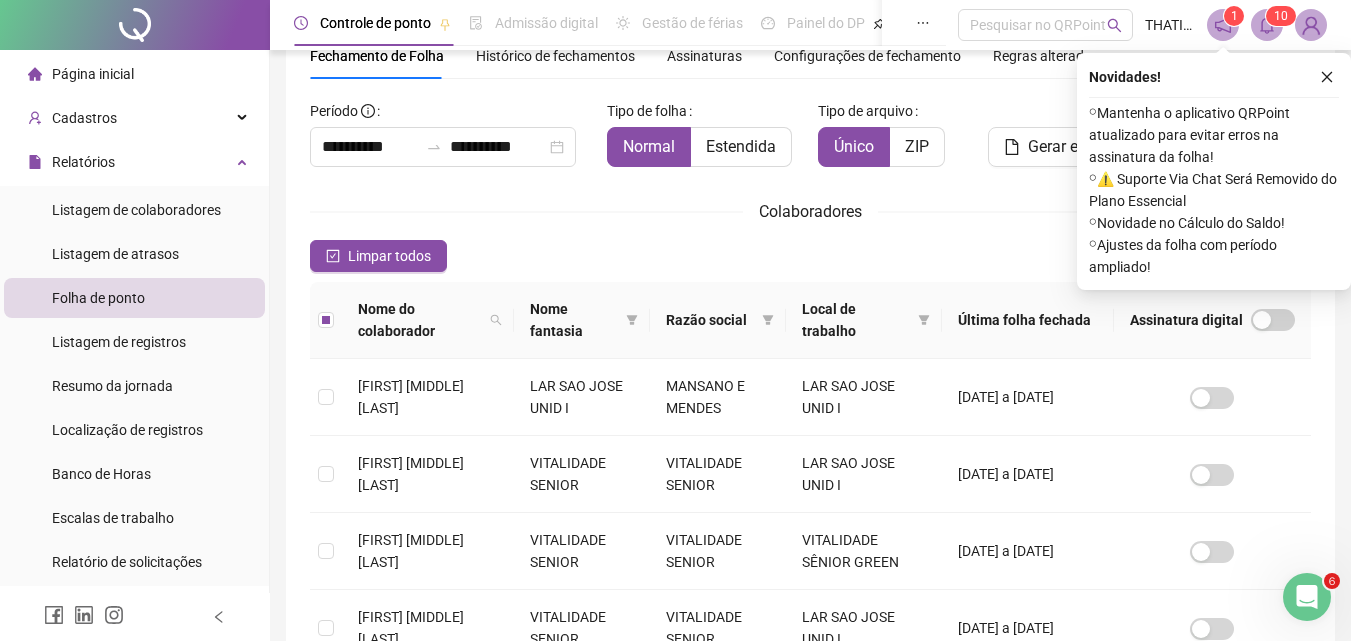 drag, startPoint x: 1319, startPoint y: 72, endPoint x: 1209, endPoint y: 98, distance: 113.03097 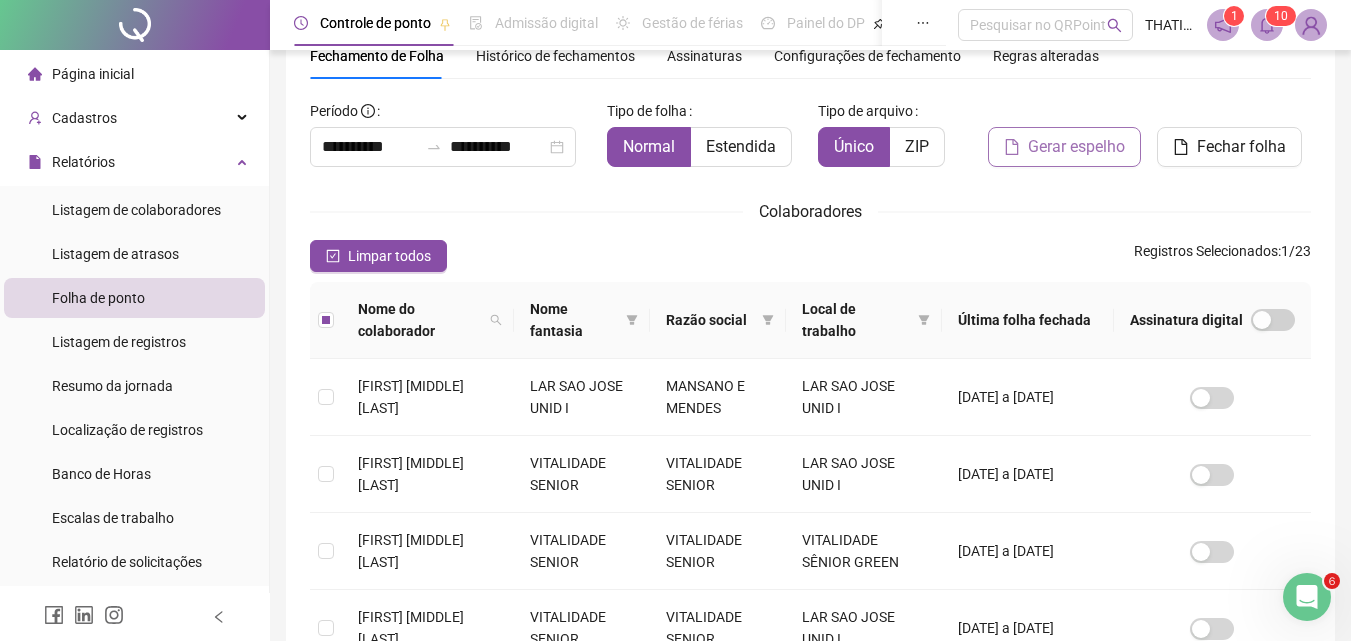 click on "Gerar espelho" at bounding box center [1076, 147] 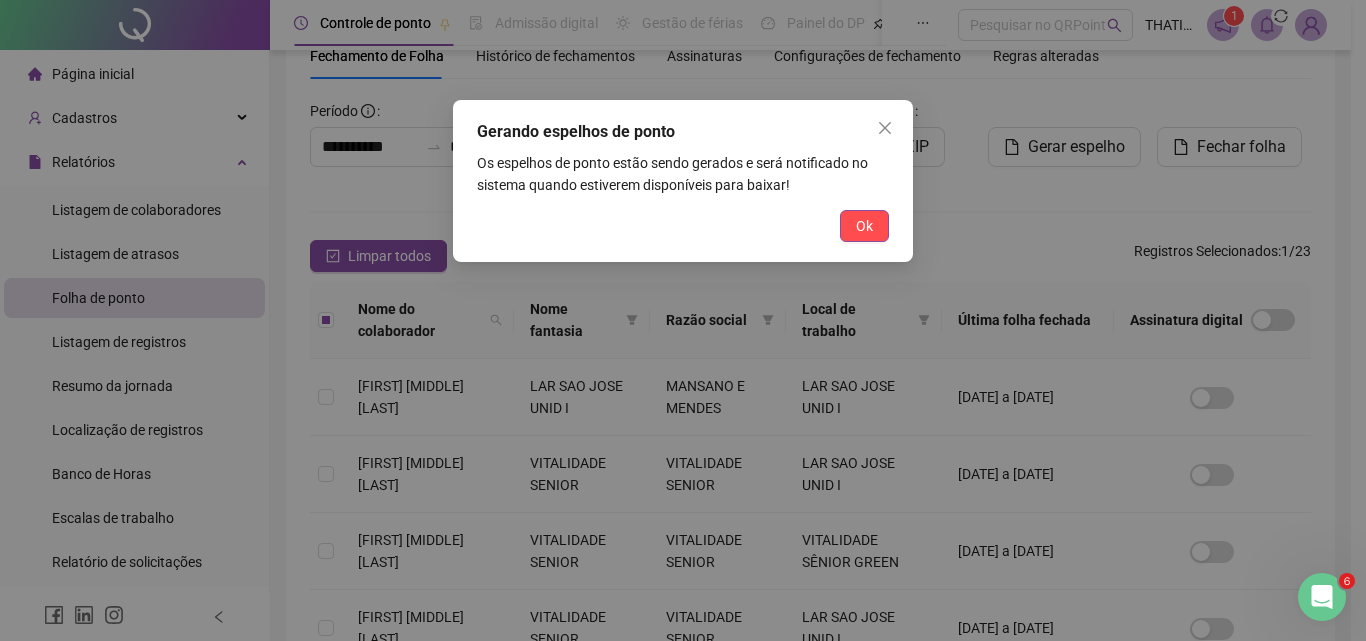 click on "Ok" at bounding box center [864, 226] 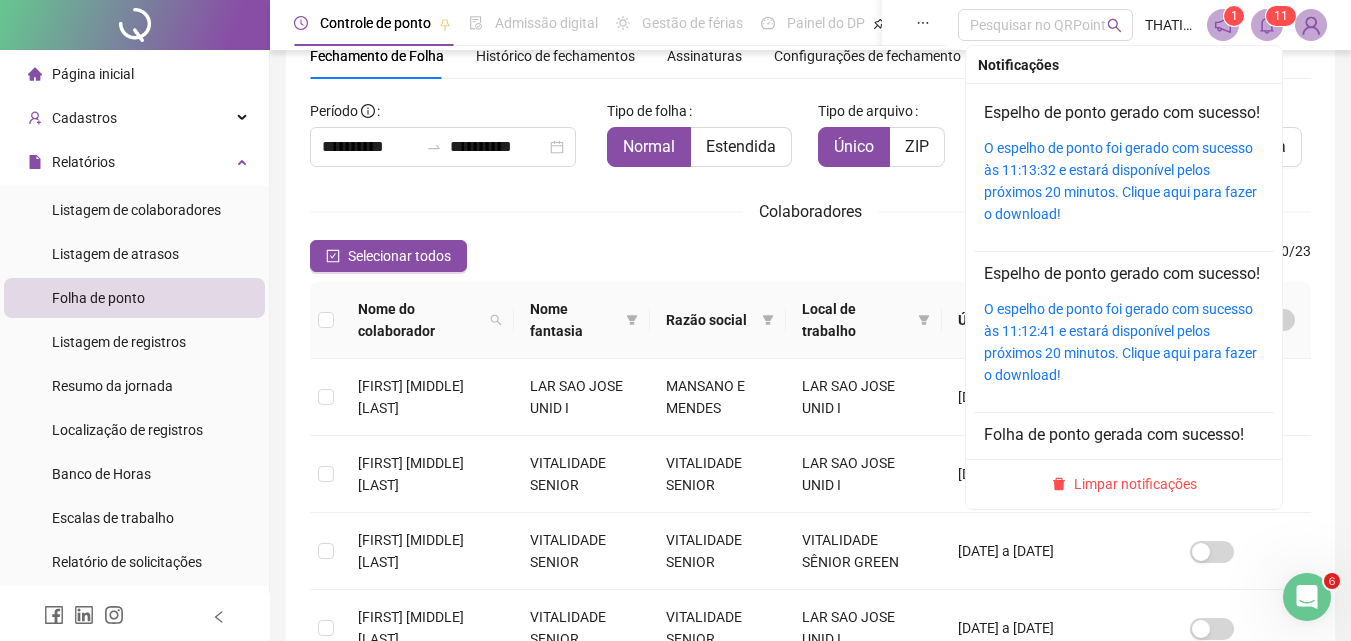 click 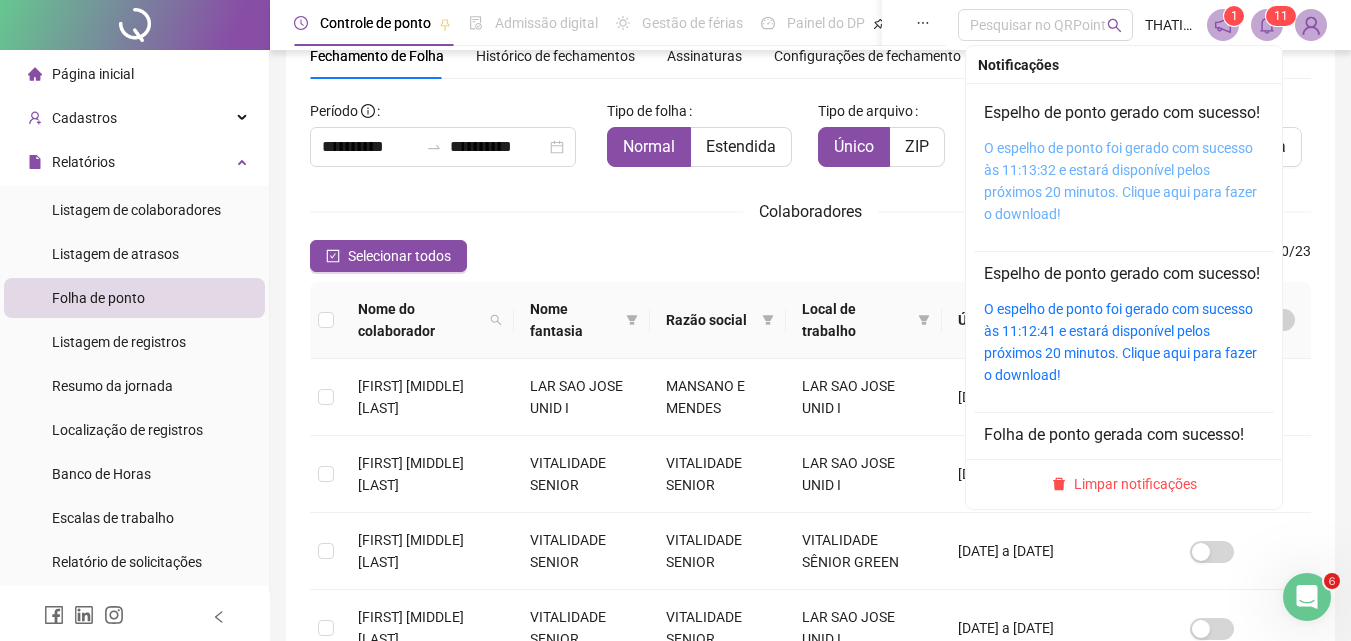 click on "O espelho de ponto foi gerado com sucesso às 11:13:32 e estará disponível pelos próximos 20 minutos.
Clique aqui para fazer o download!" at bounding box center [1124, 181] 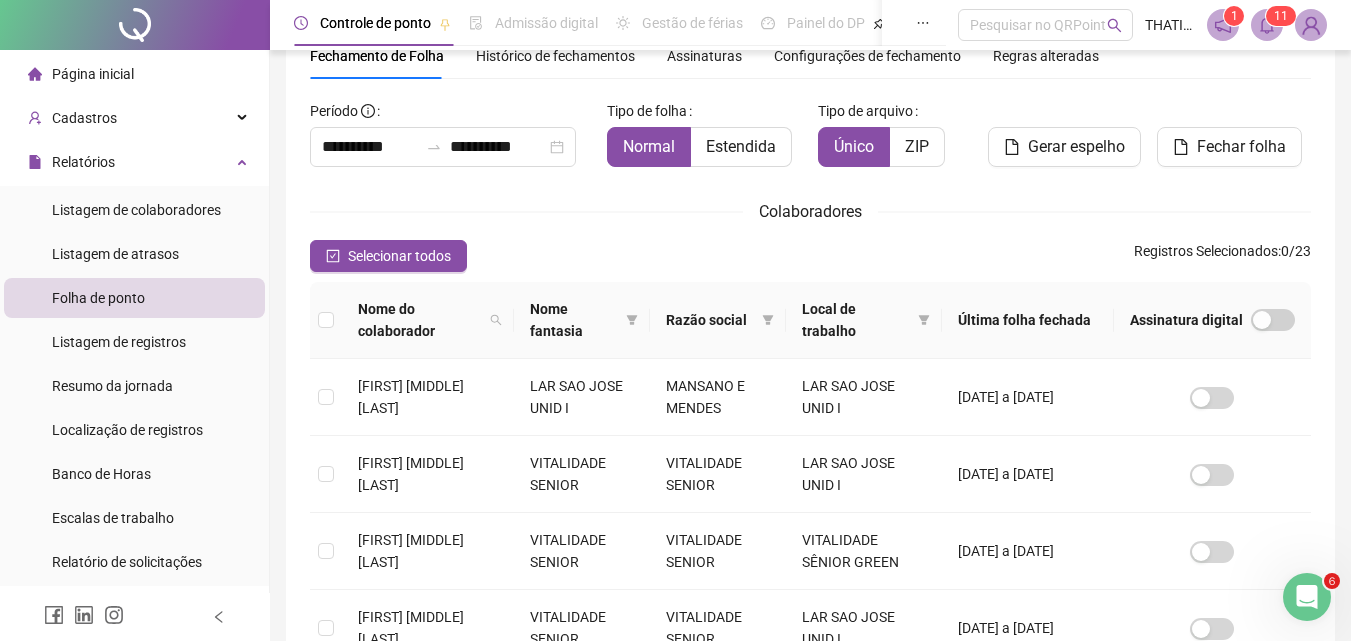 click on "Página inicial" at bounding box center (93, 74) 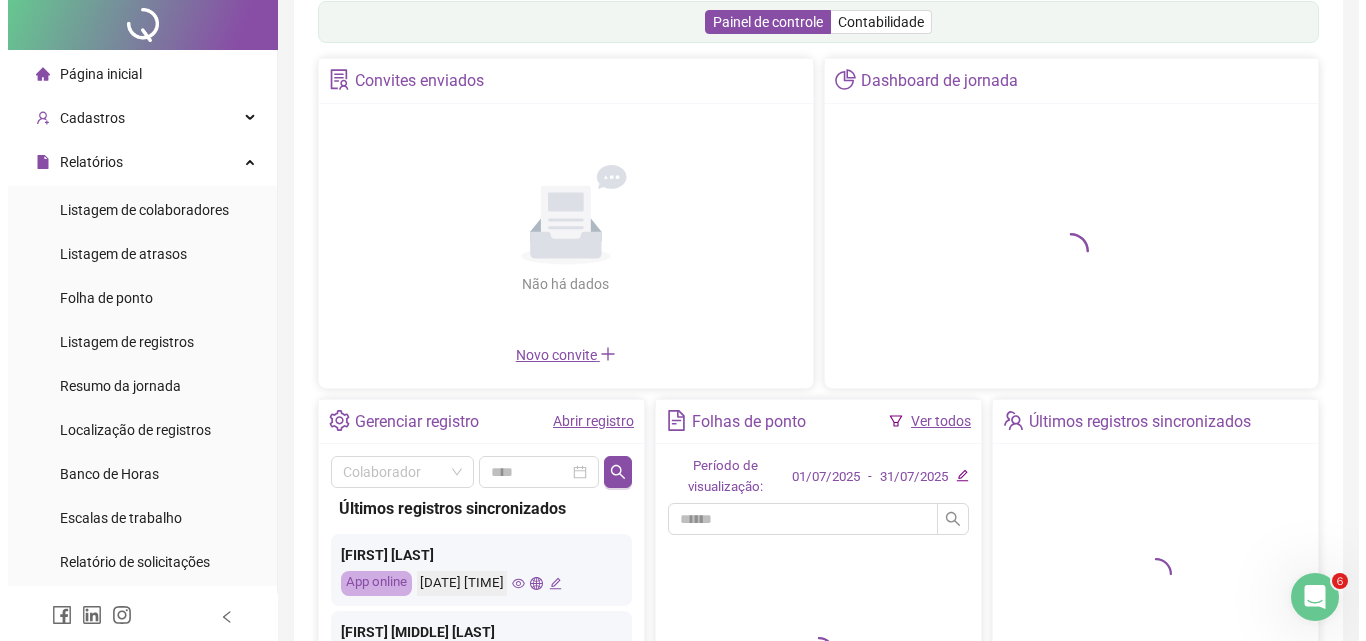 scroll, scrollTop: 0, scrollLeft: 0, axis: both 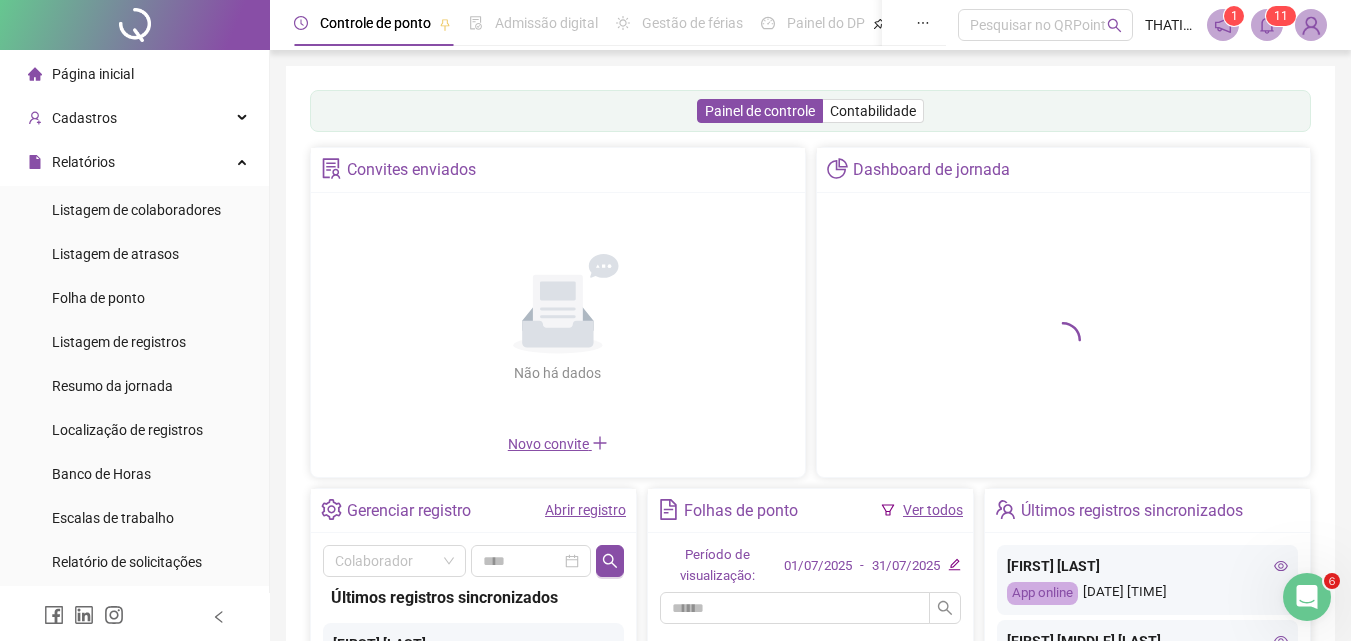 click on "Abrir registro" at bounding box center (585, 510) 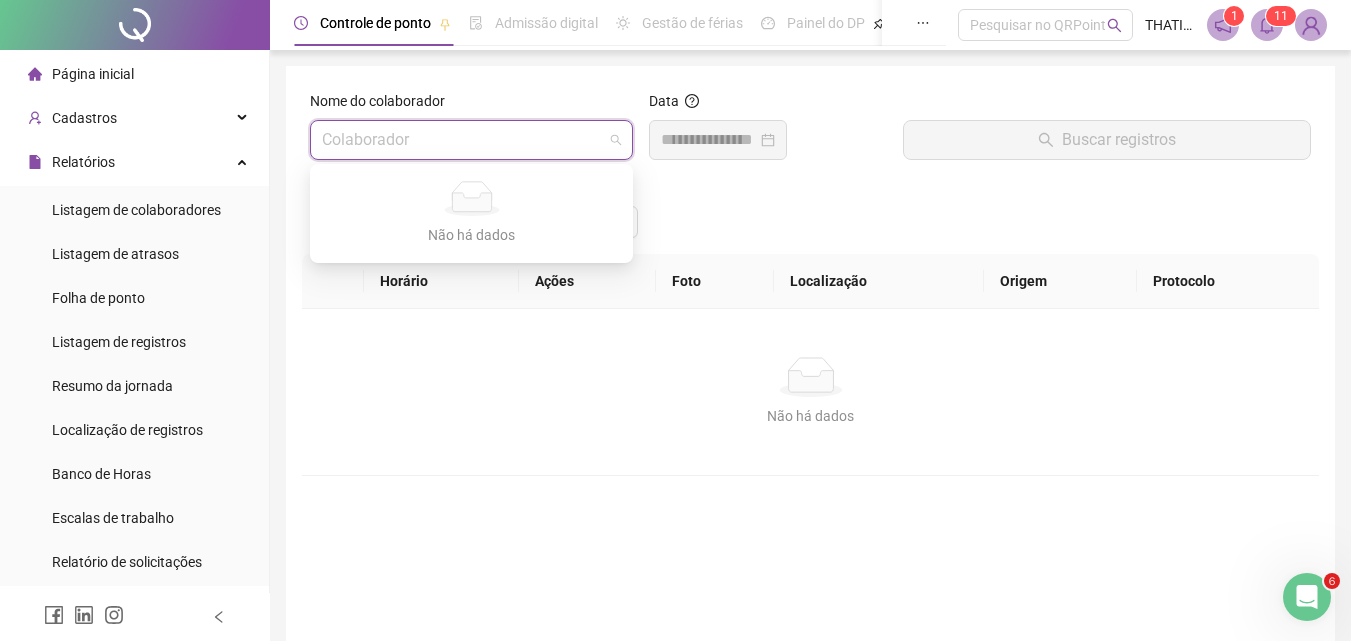click at bounding box center [462, 140] 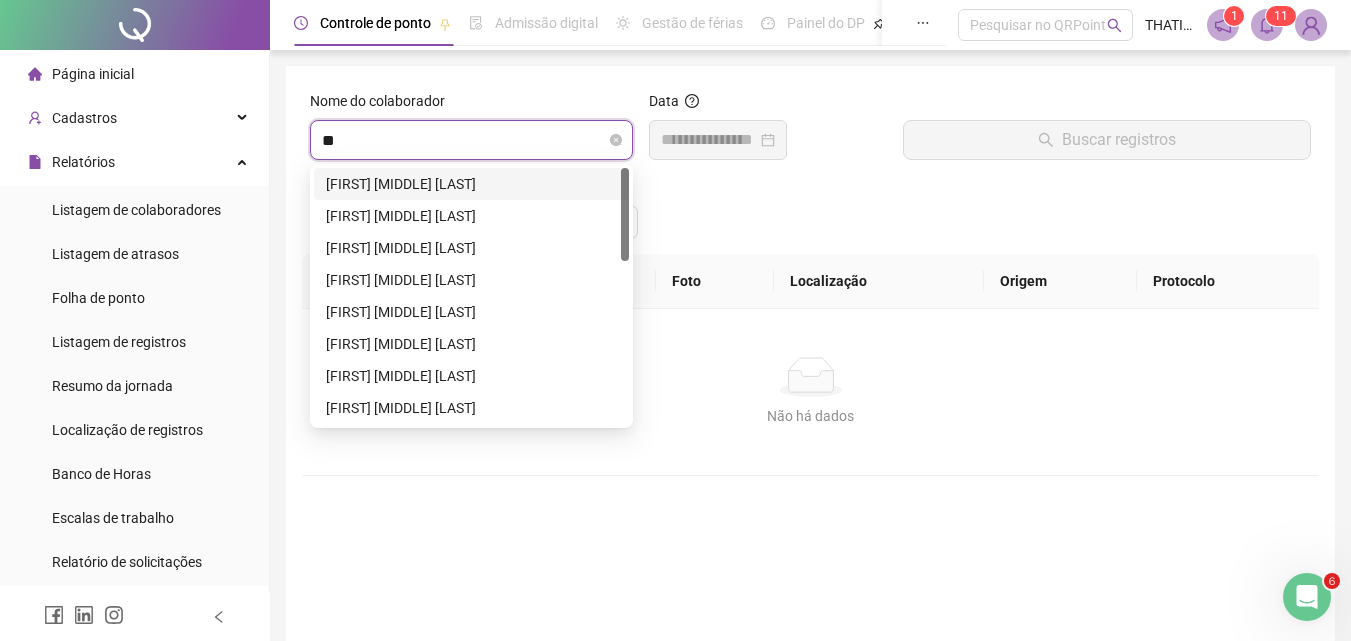 type on "***" 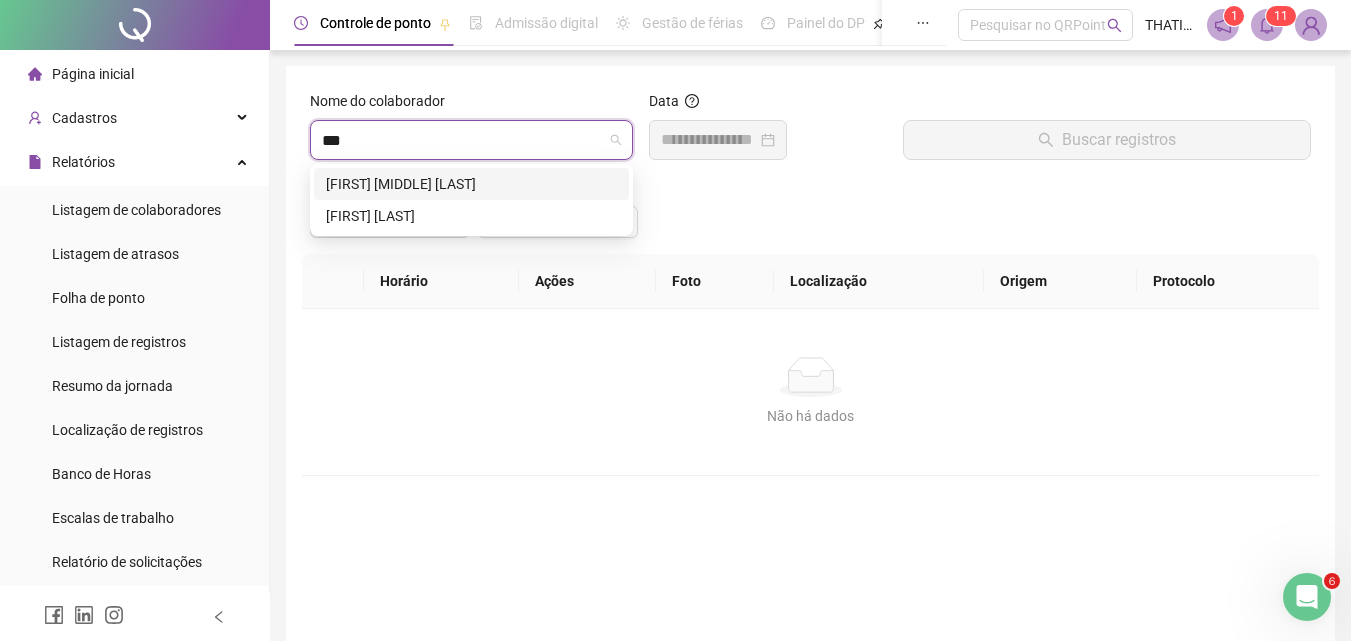 click on "[FIRST] [MIDDLE] [LAST]" at bounding box center (471, 184) 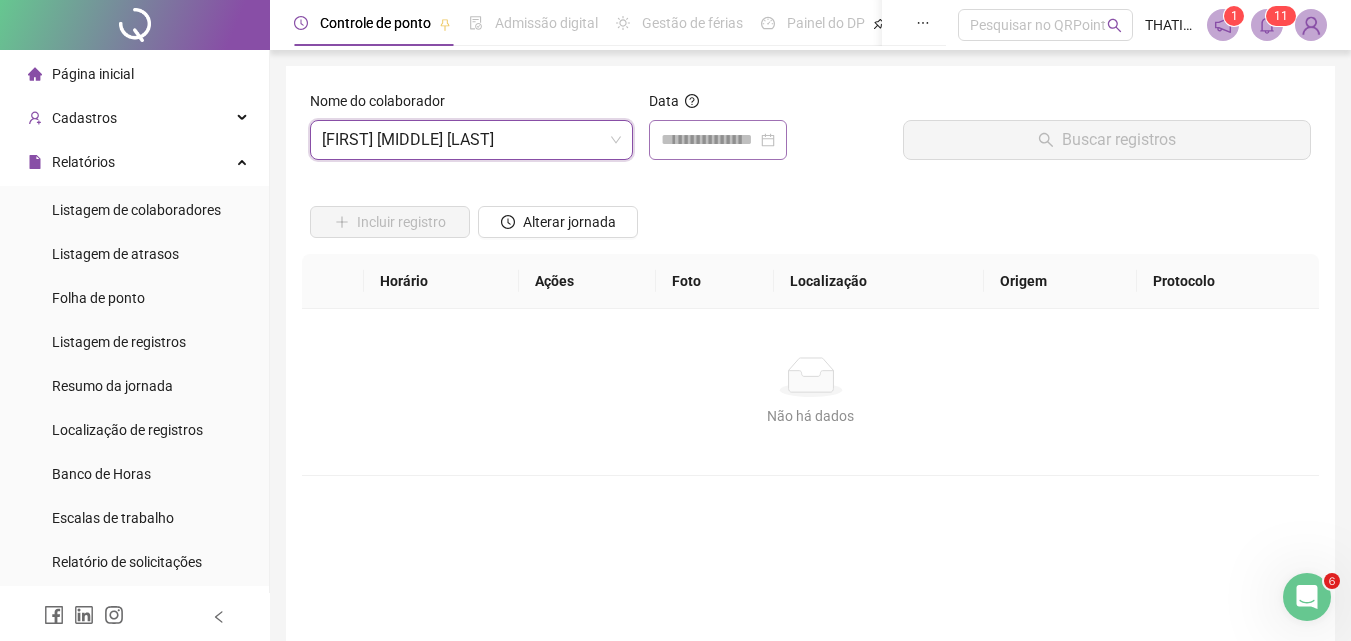 click at bounding box center (718, 140) 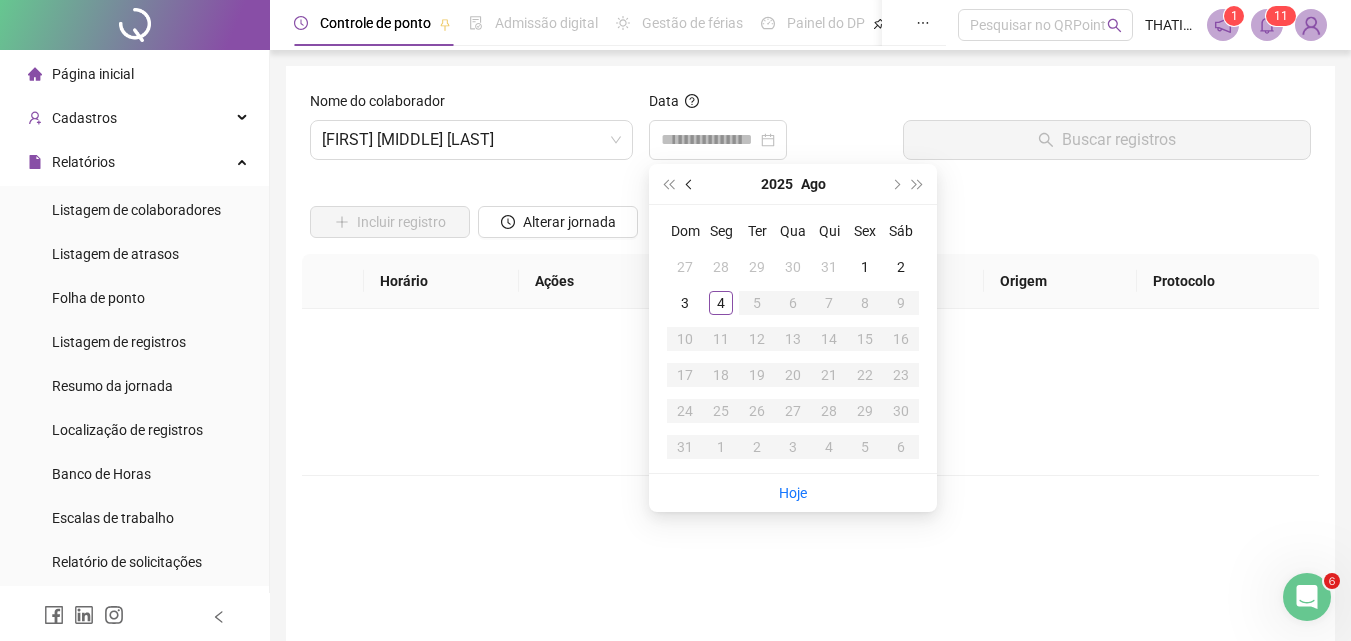 click at bounding box center (691, 184) 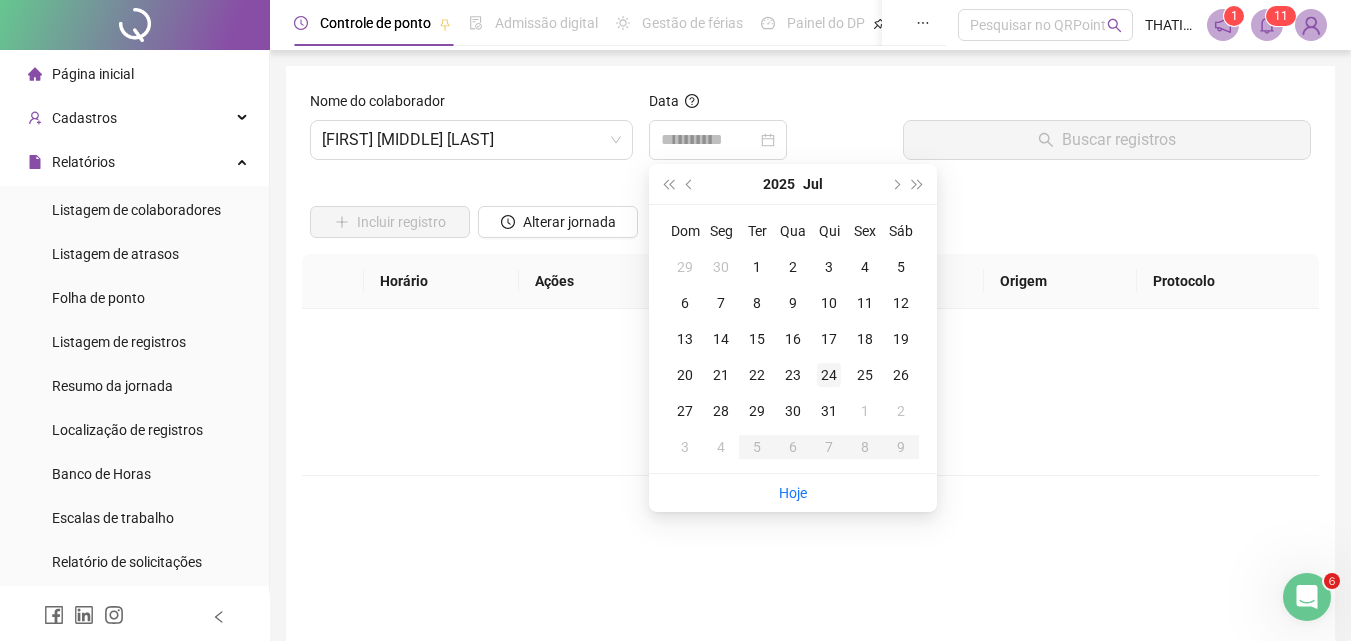 type on "**********" 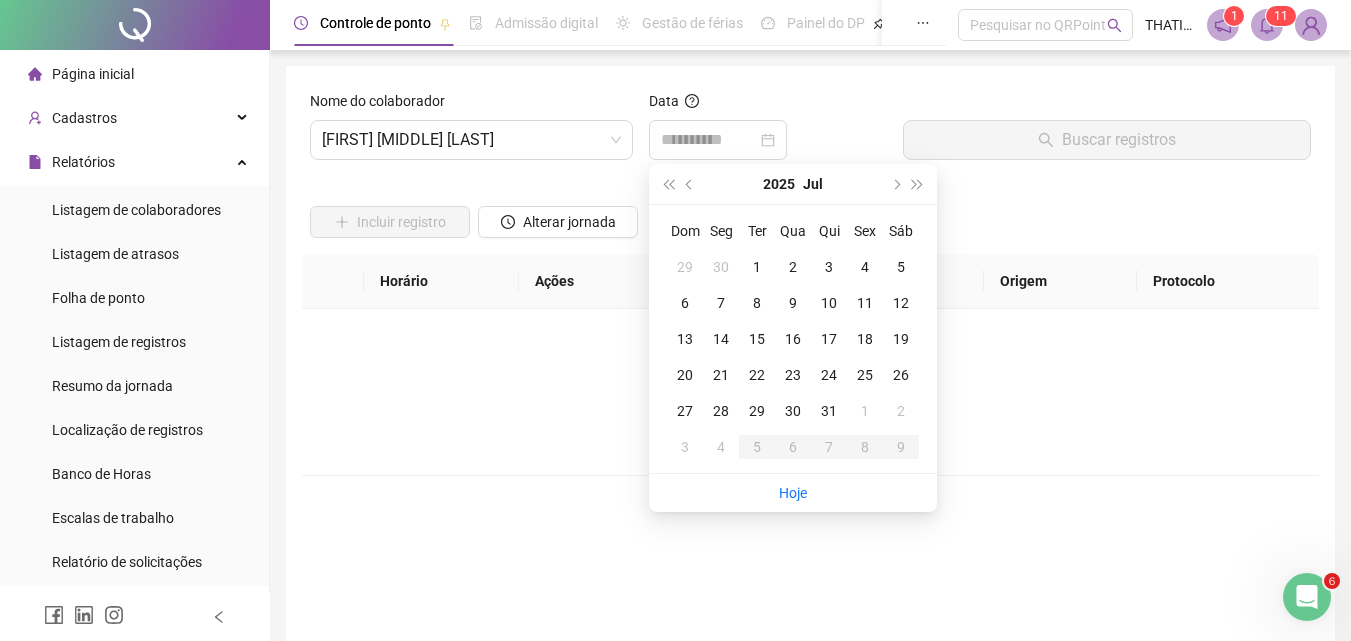 drag, startPoint x: 826, startPoint y: 376, endPoint x: 746, endPoint y: 205, distance: 188.78824 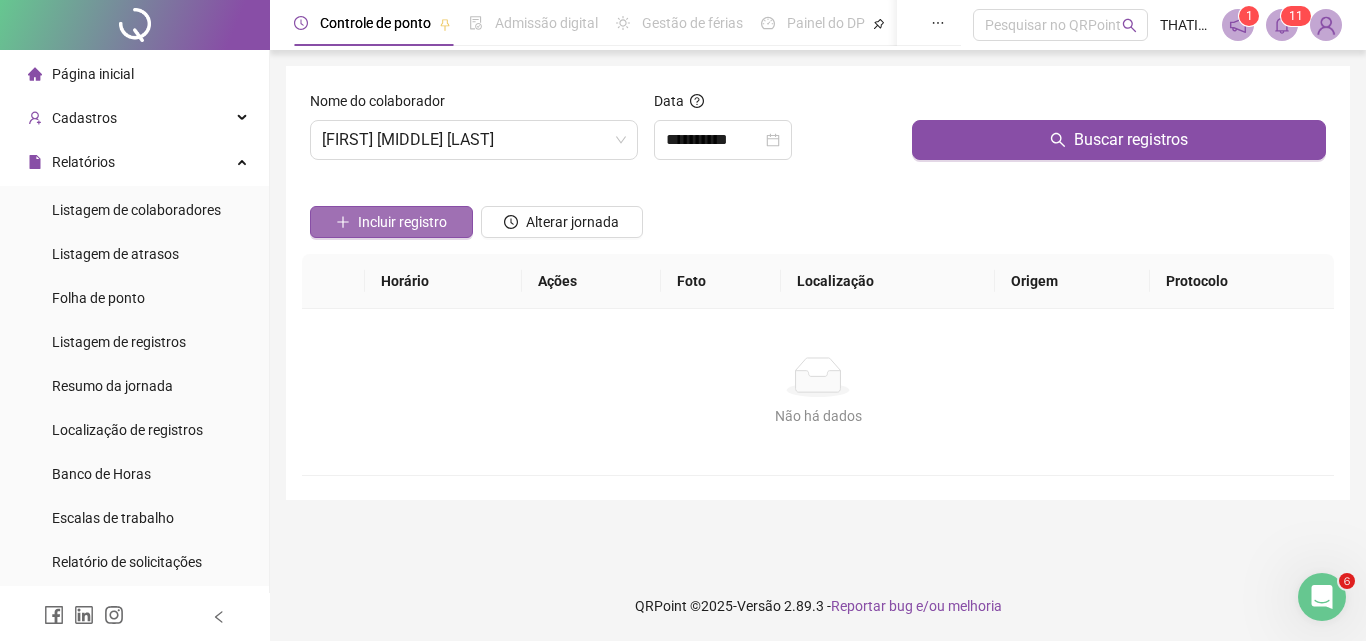 click on "Incluir registro" at bounding box center [402, 222] 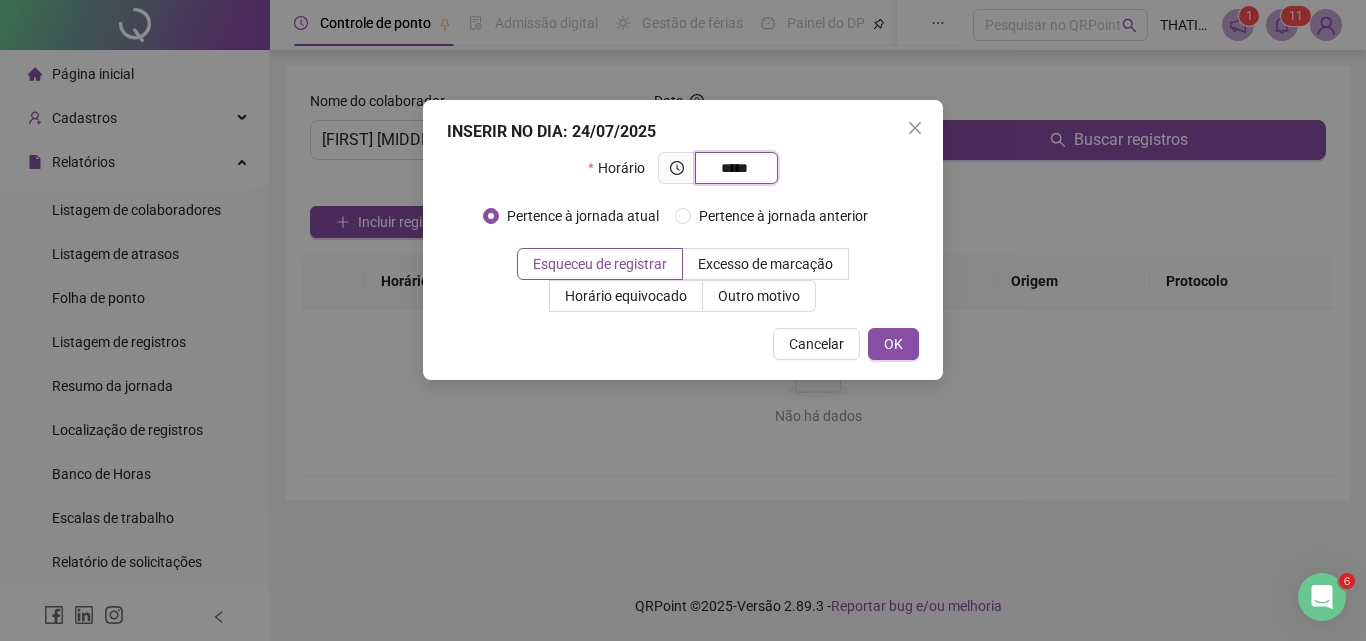 type on "*****" 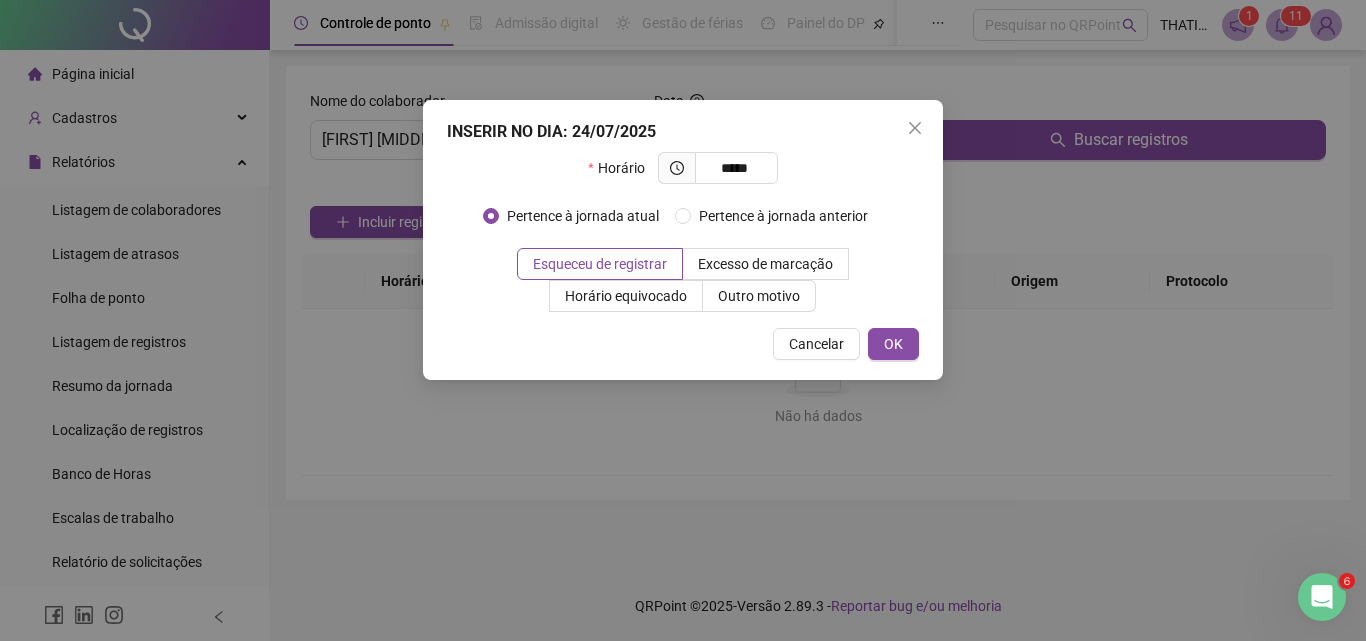 click on "INSERIR NO DIA :   24/07/2025 Horário ***** Pertence à jornada atual Pertence à jornada anterior Esqueceu de registrar Excesso de marcação Horário equivocado Outro motivo Motivo Cancelar OK" at bounding box center [683, 320] 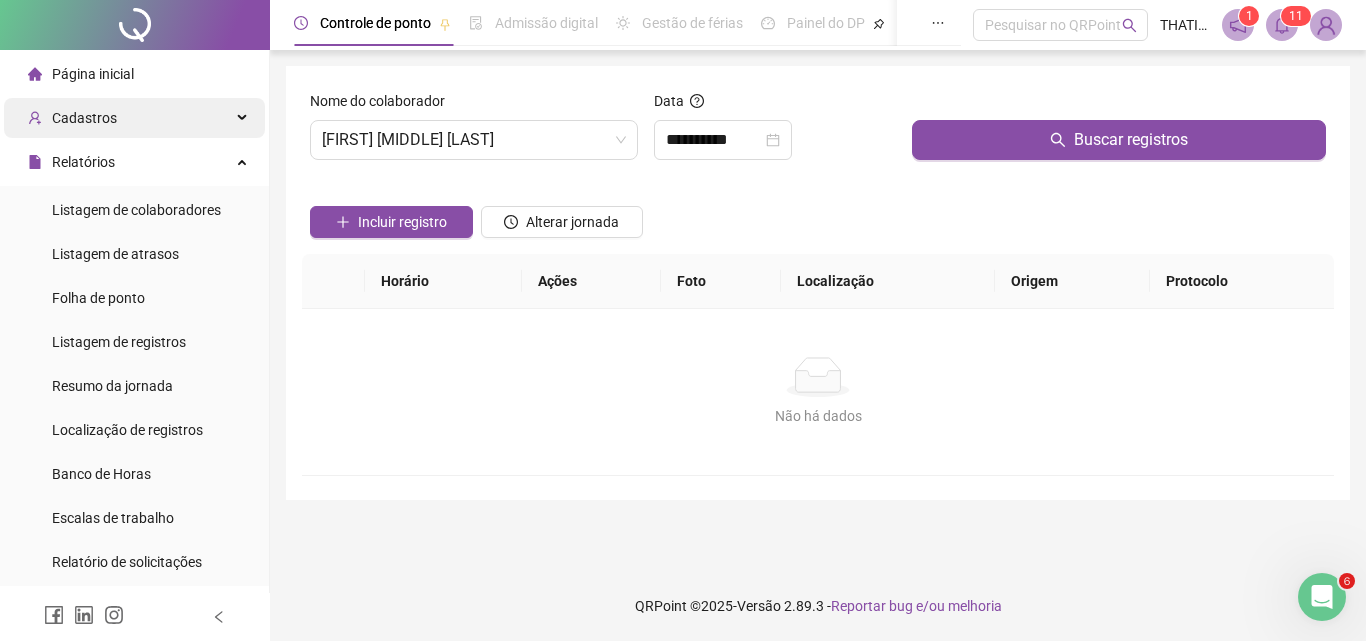 click on "Cadastros" at bounding box center [84, 118] 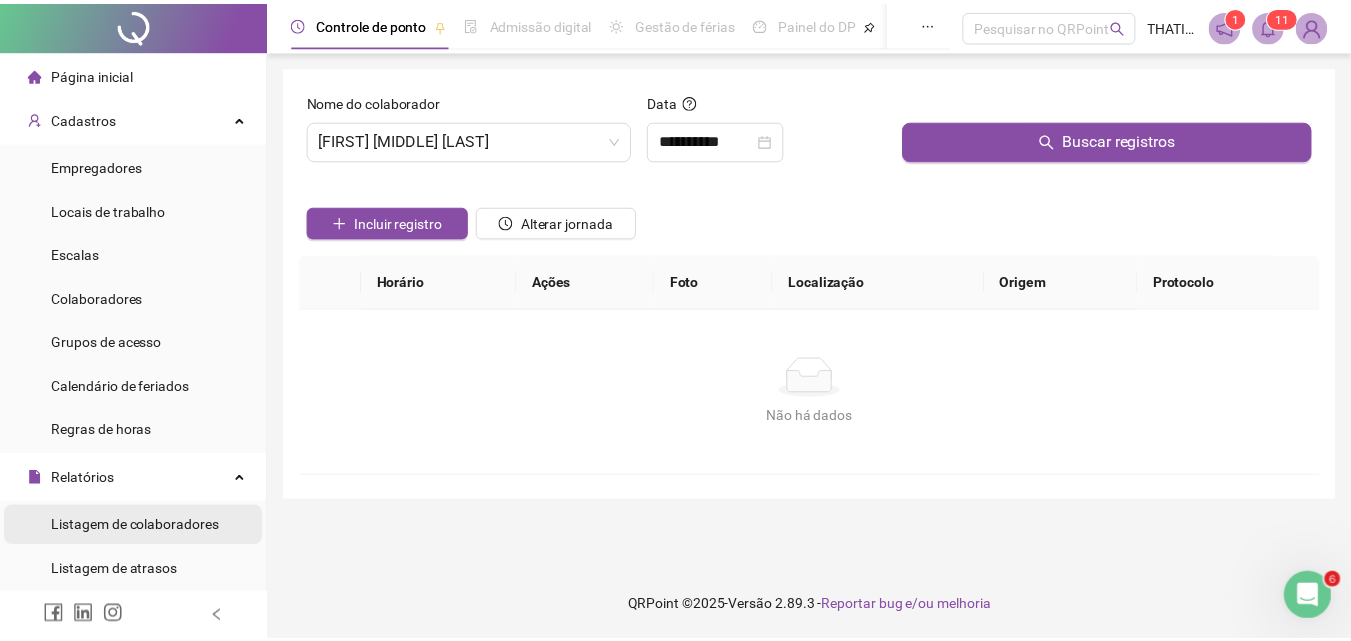 scroll, scrollTop: 200, scrollLeft: 0, axis: vertical 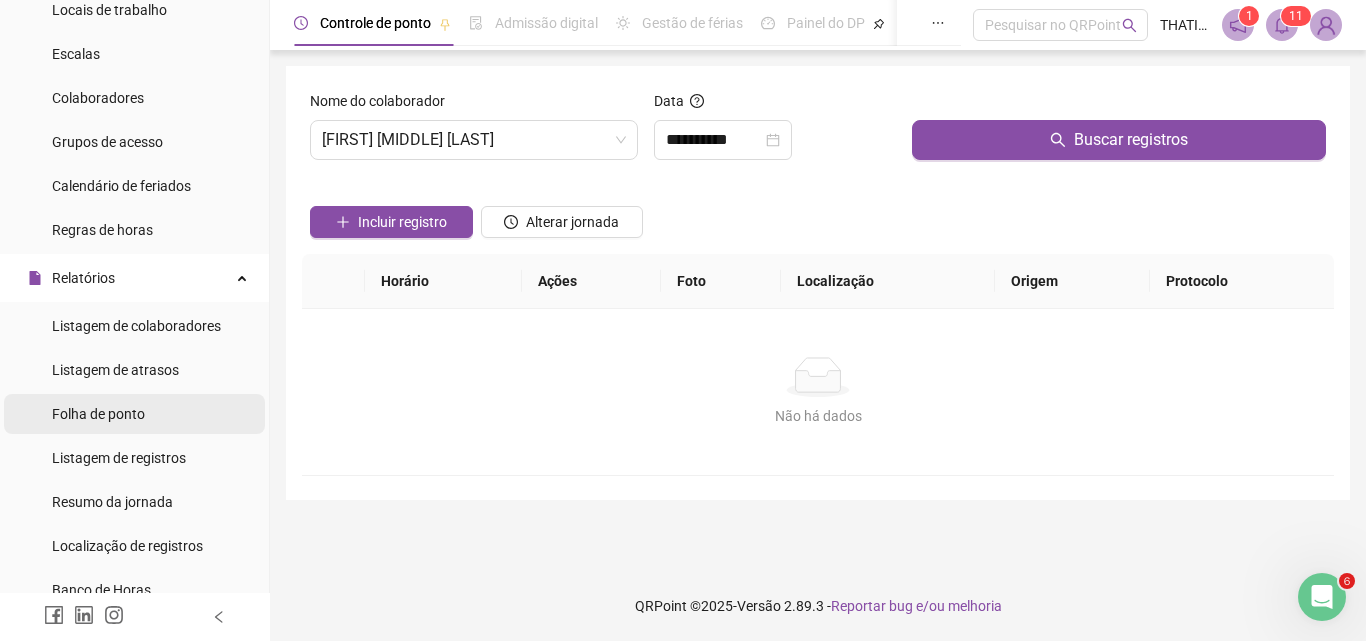 click on "Folha de ponto" at bounding box center (98, 414) 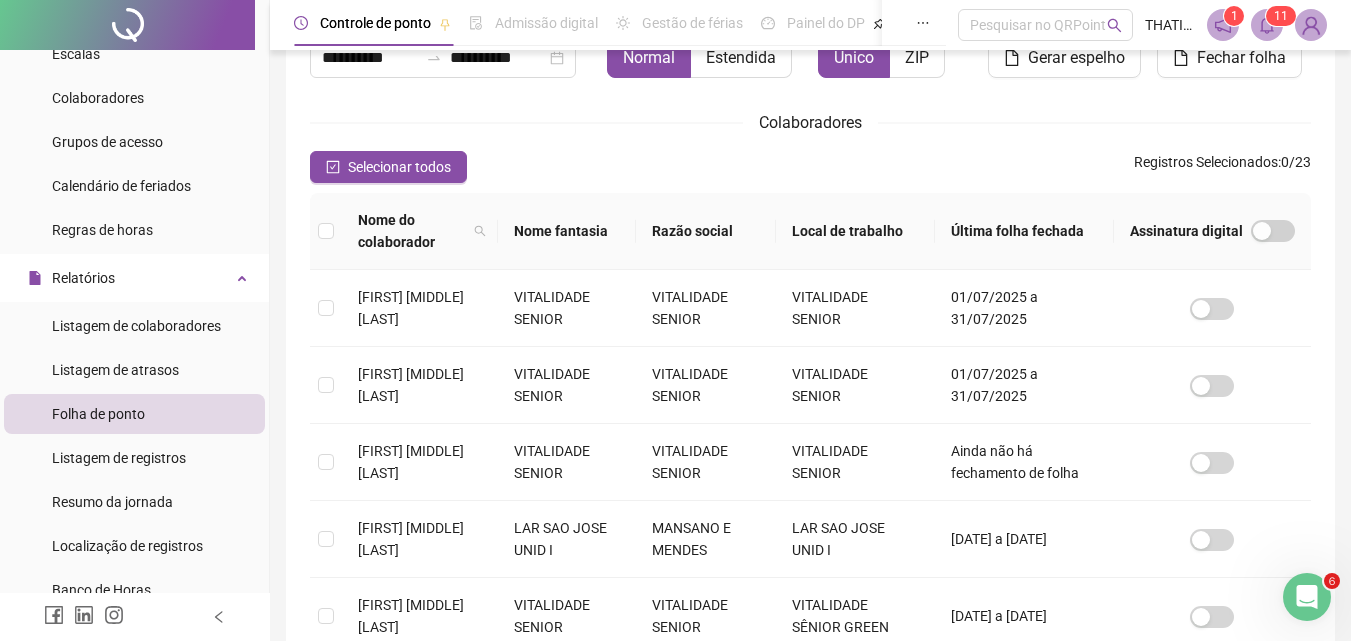 scroll, scrollTop: 729, scrollLeft: 0, axis: vertical 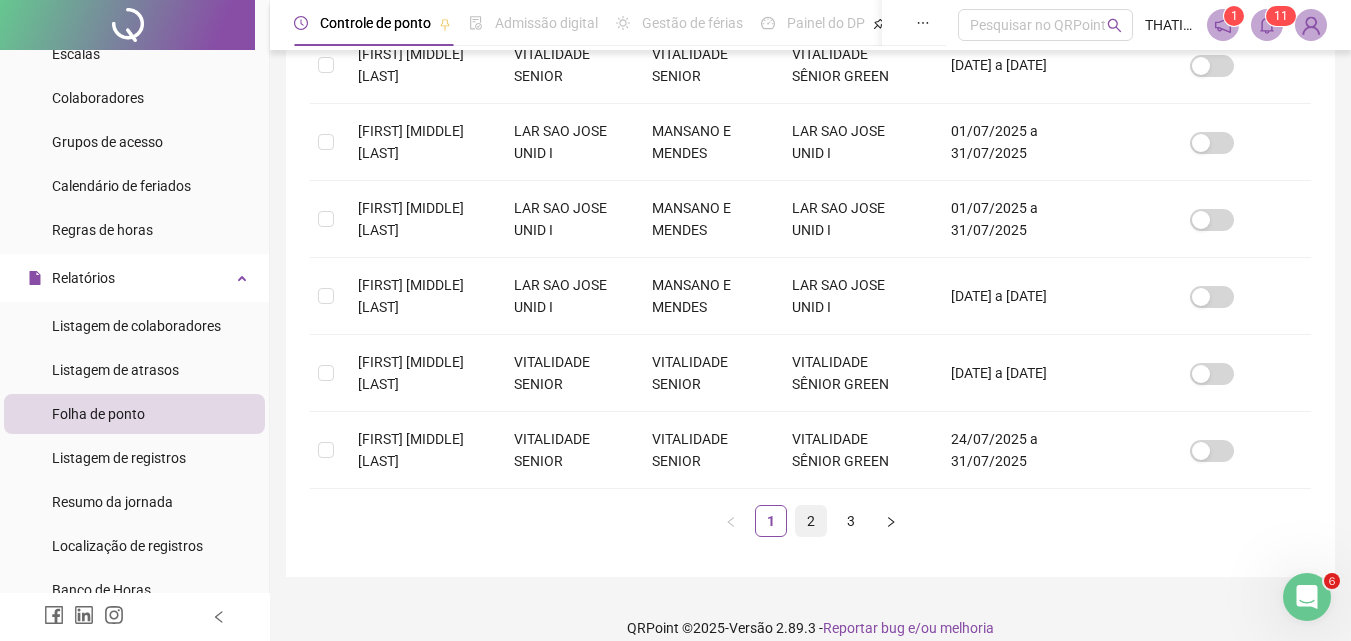 click on "2" at bounding box center [811, 521] 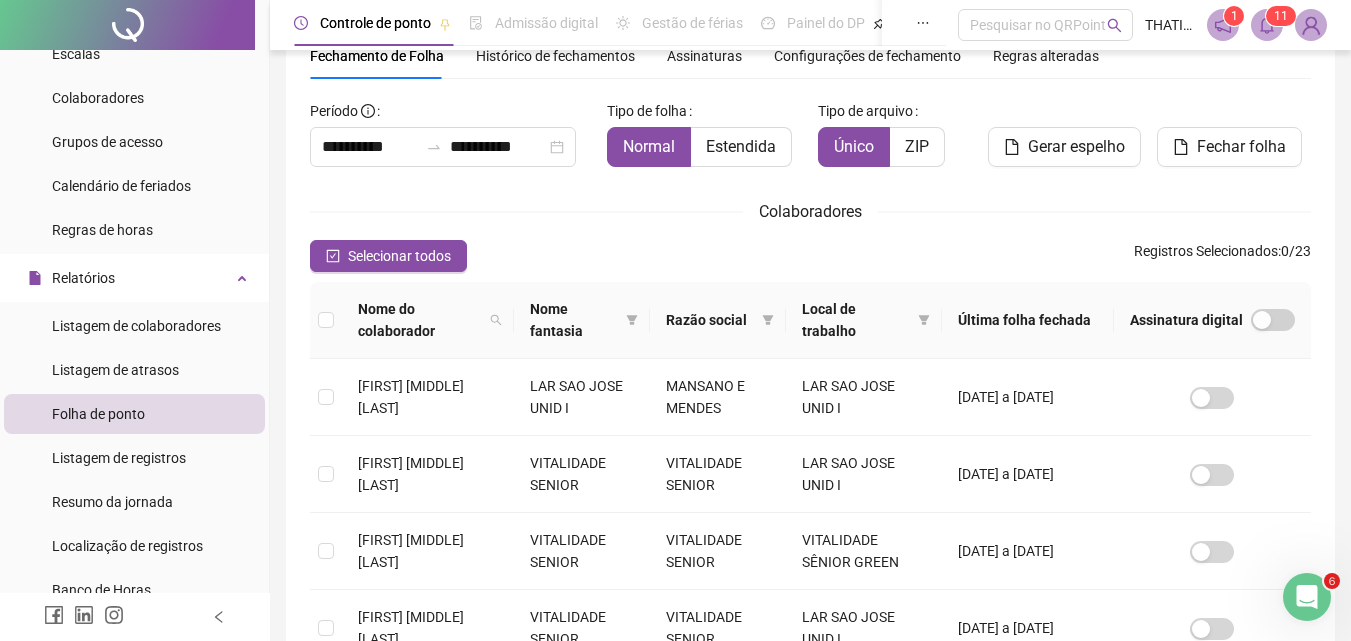 scroll, scrollTop: 489, scrollLeft: 0, axis: vertical 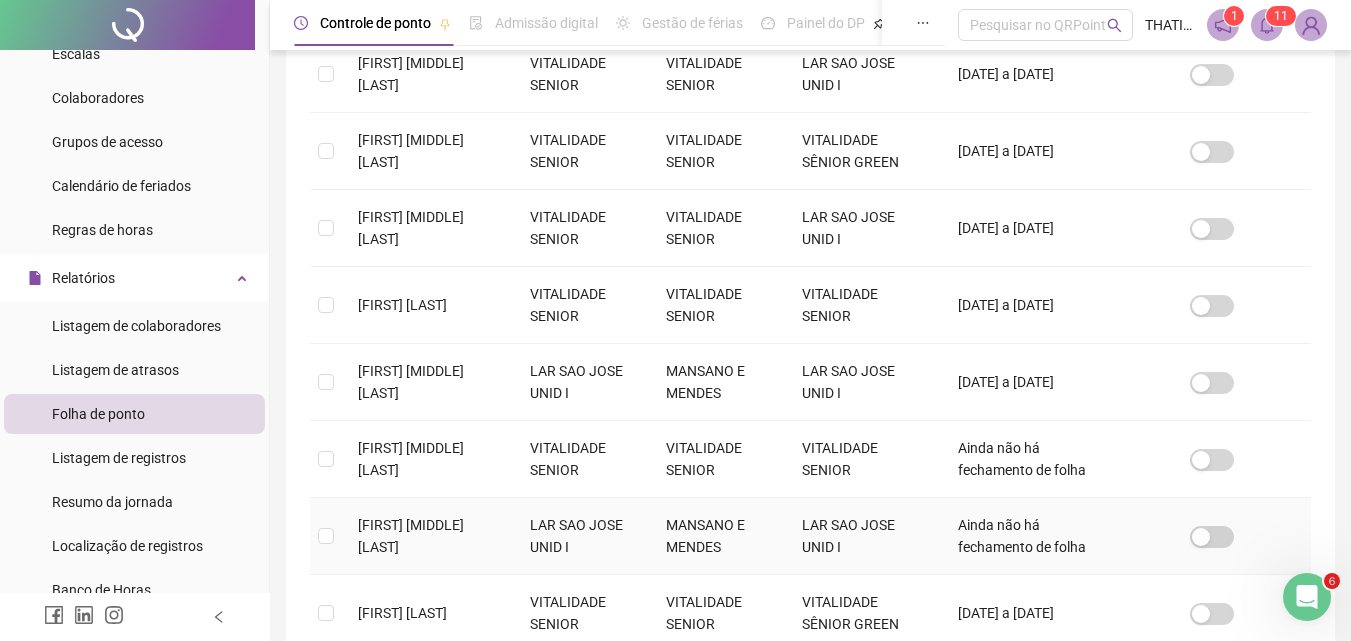 click on "[FIRST] [MIDDLE] [LAST]" at bounding box center [411, 536] 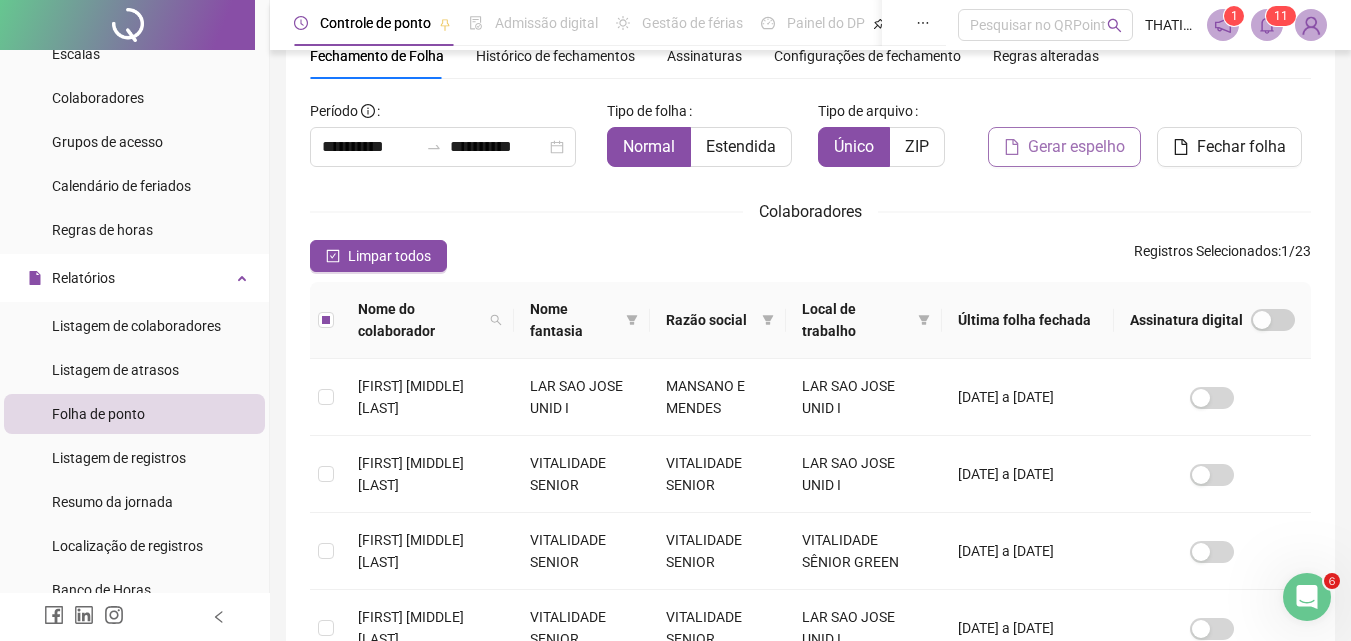 click on "Gerar espelho" at bounding box center [1076, 147] 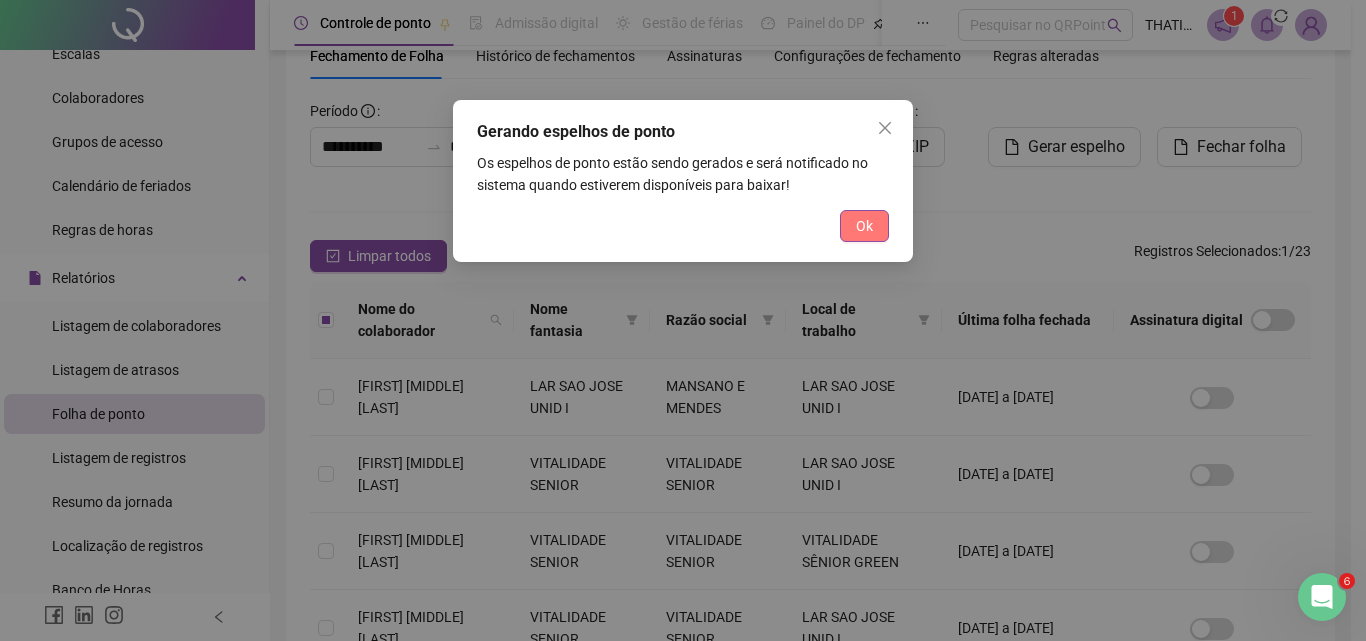click on "Ok" at bounding box center [864, 226] 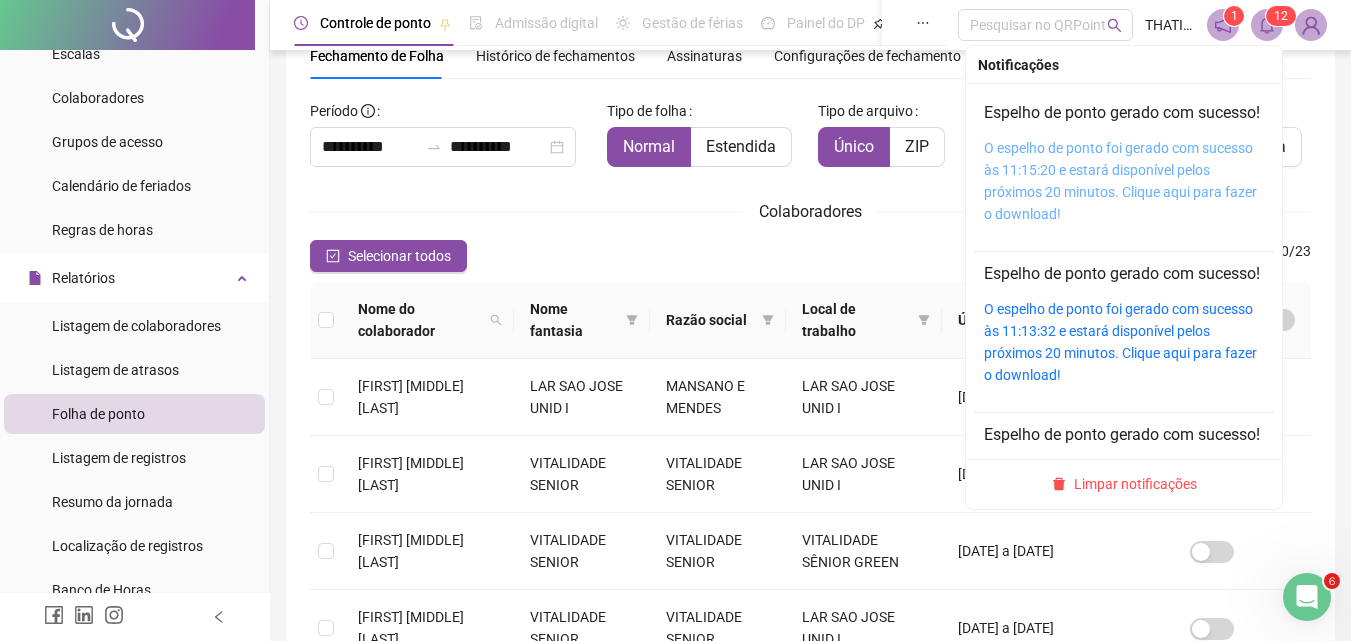 click on "O espelho de ponto foi gerado com sucesso às 11:15:20 e estará disponível pelos próximos 20 minutos.
Clique aqui para fazer o download!" at bounding box center [1120, 181] 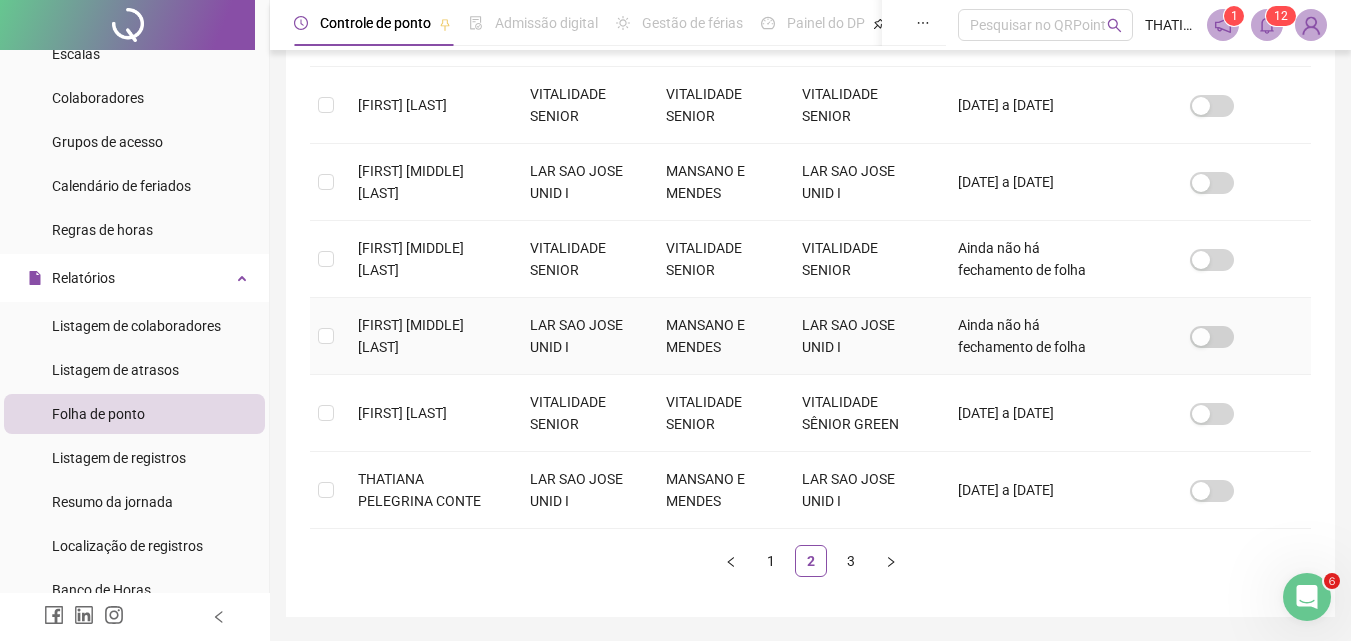 click on "[FIRST] [MIDDLE] [LAST]" at bounding box center [411, 336] 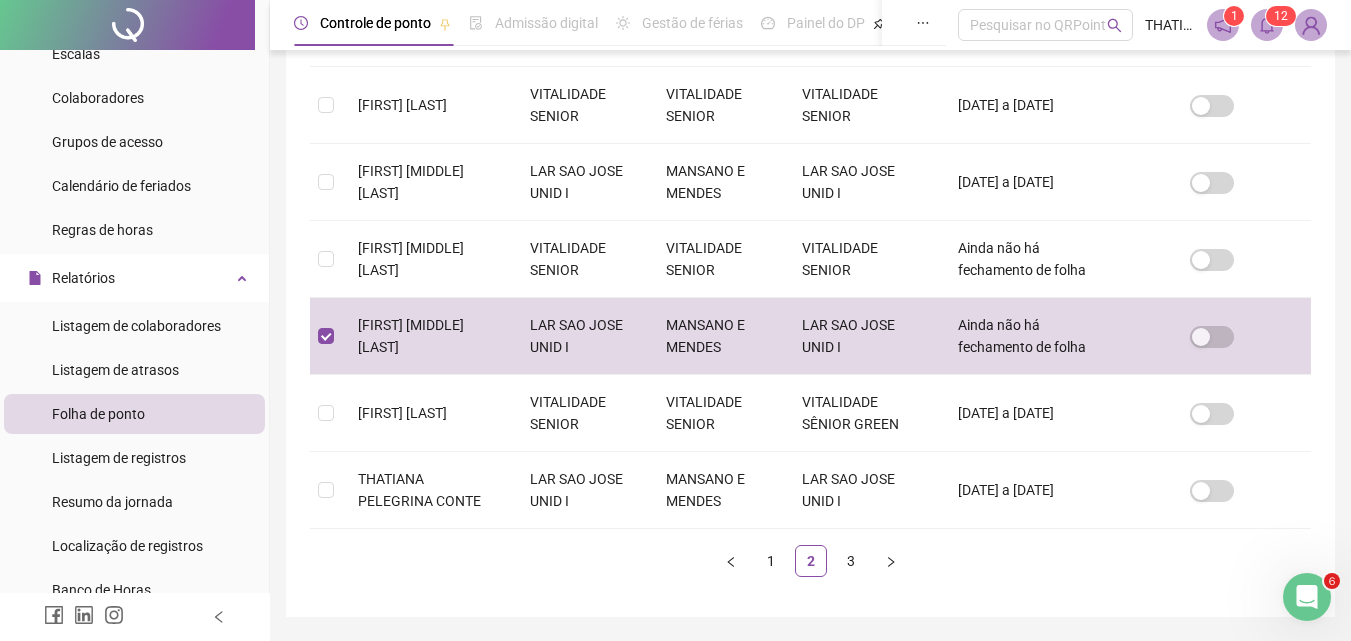 scroll, scrollTop: 89, scrollLeft: 0, axis: vertical 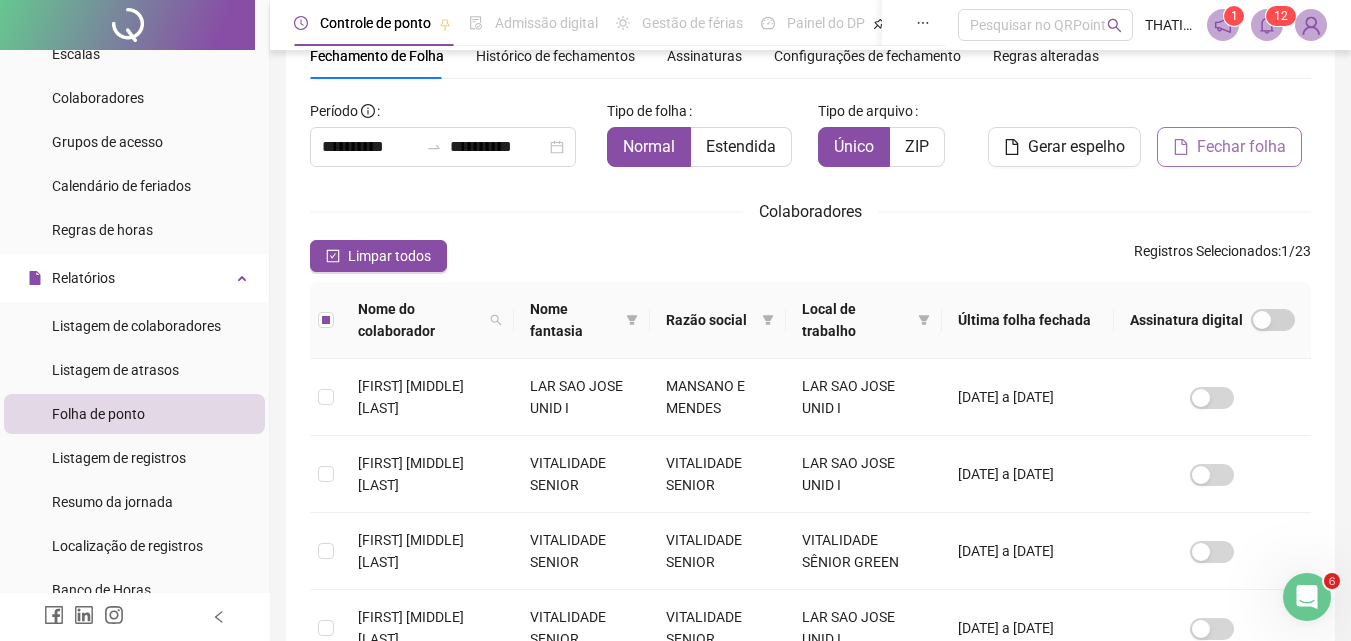 click on "Fechar folha" at bounding box center (1241, 147) 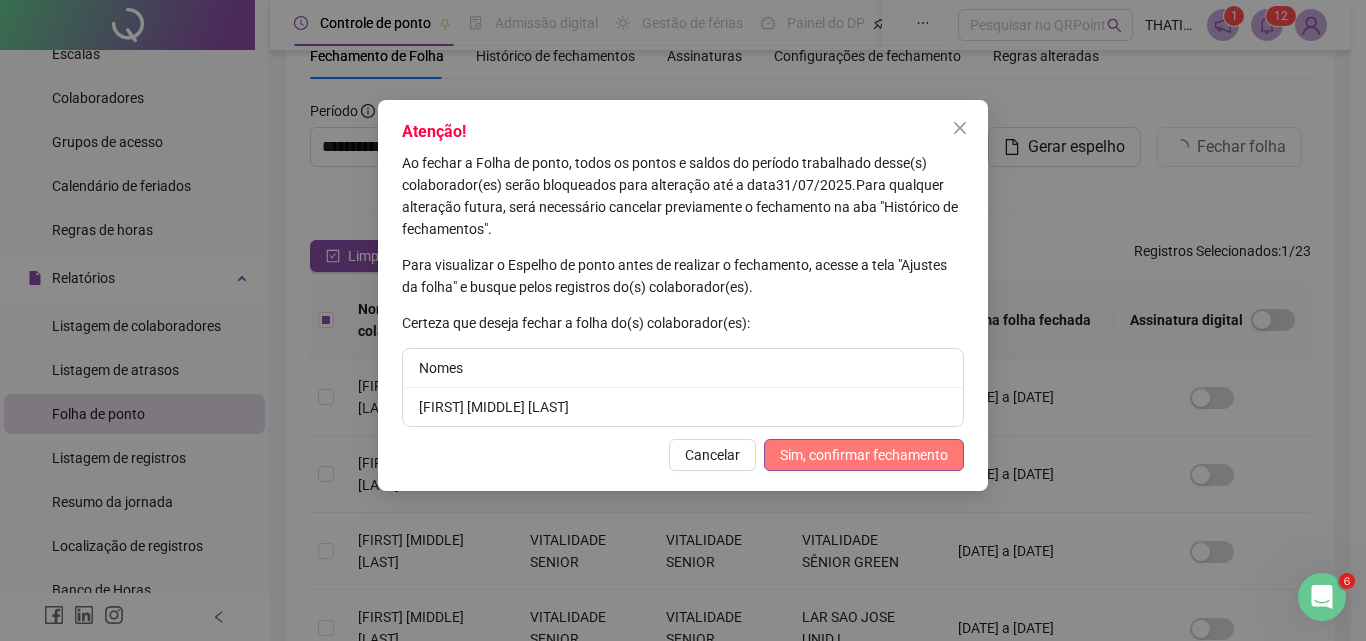click on "Sim, confirmar fechamento" at bounding box center [864, 455] 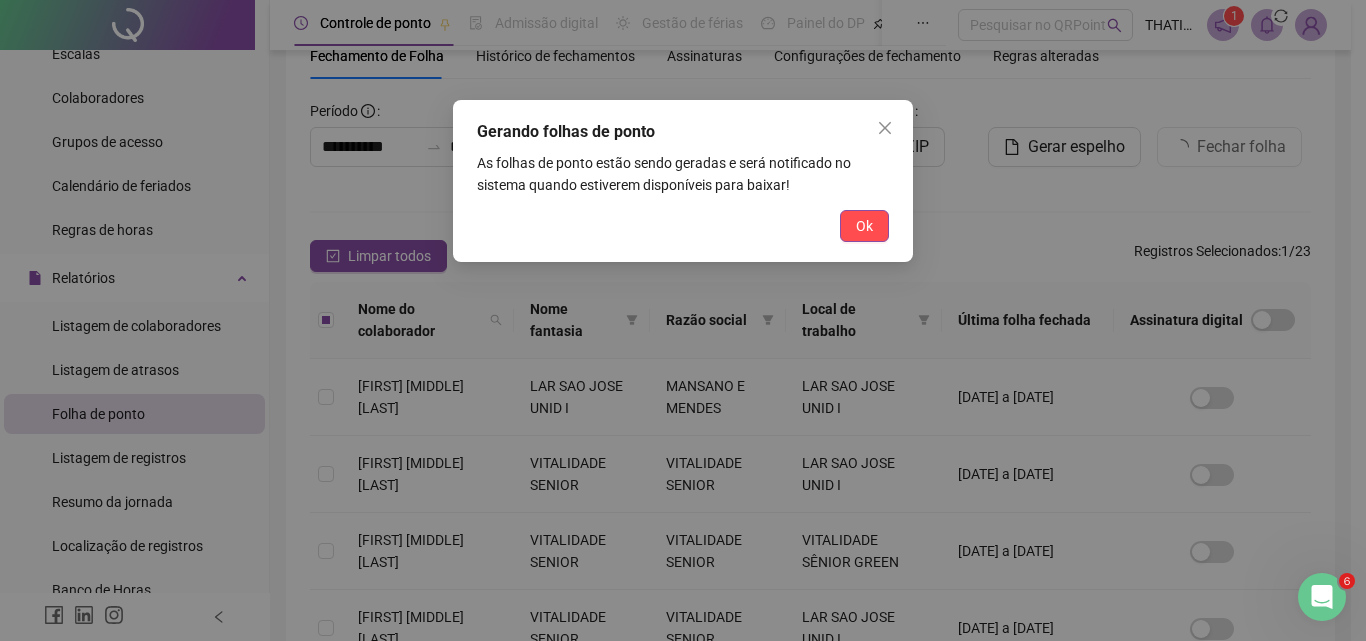 click on "Ok" at bounding box center (864, 226) 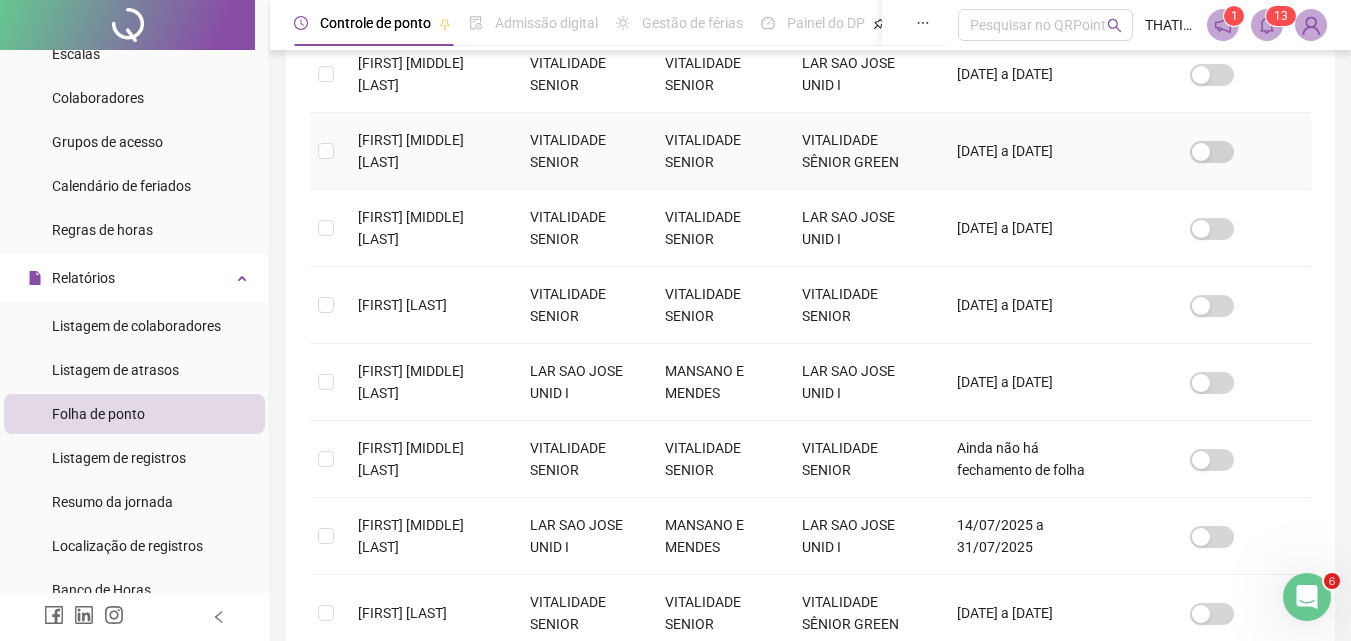 scroll, scrollTop: 751, scrollLeft: 0, axis: vertical 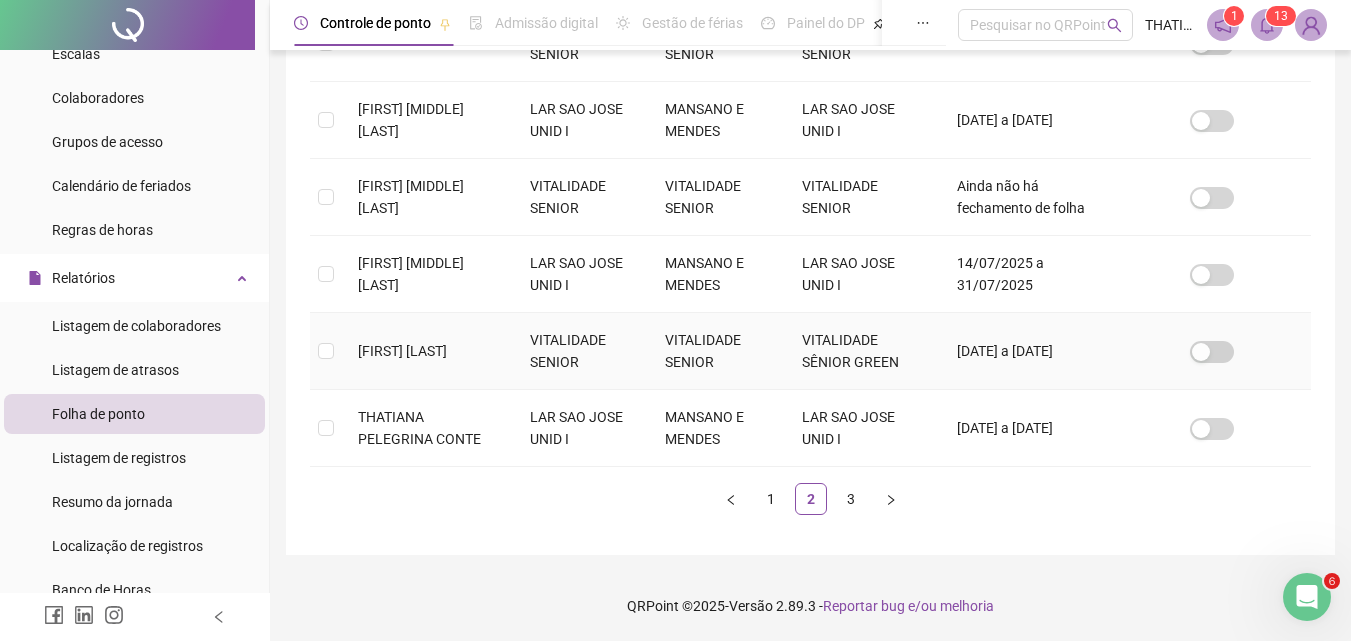 click on "[FIRST] [LAST]" at bounding box center (402, 351) 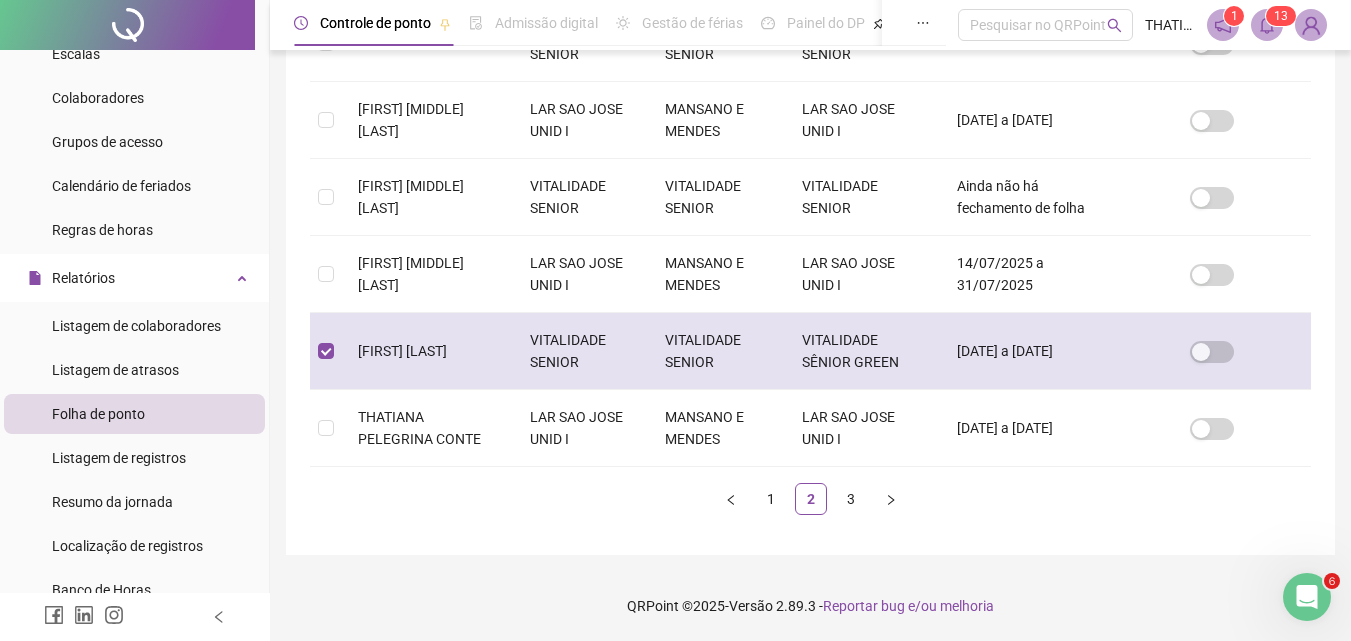 scroll, scrollTop: 89, scrollLeft: 0, axis: vertical 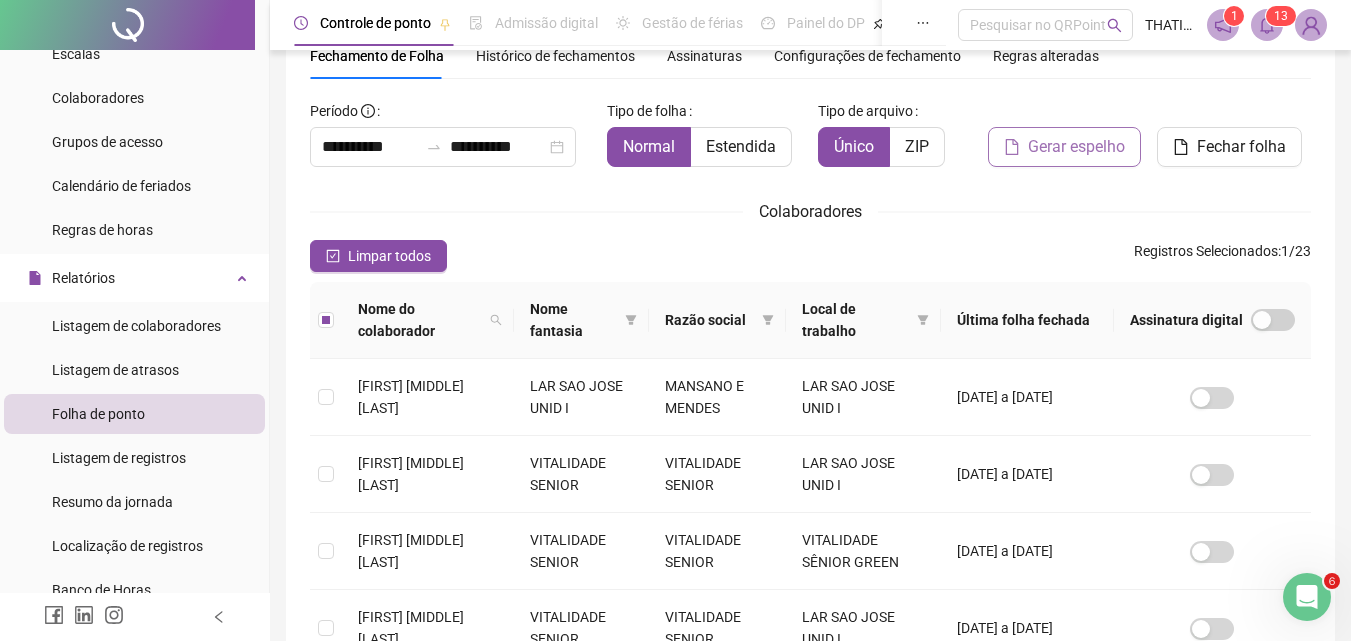 click on "Gerar espelho" at bounding box center [1076, 147] 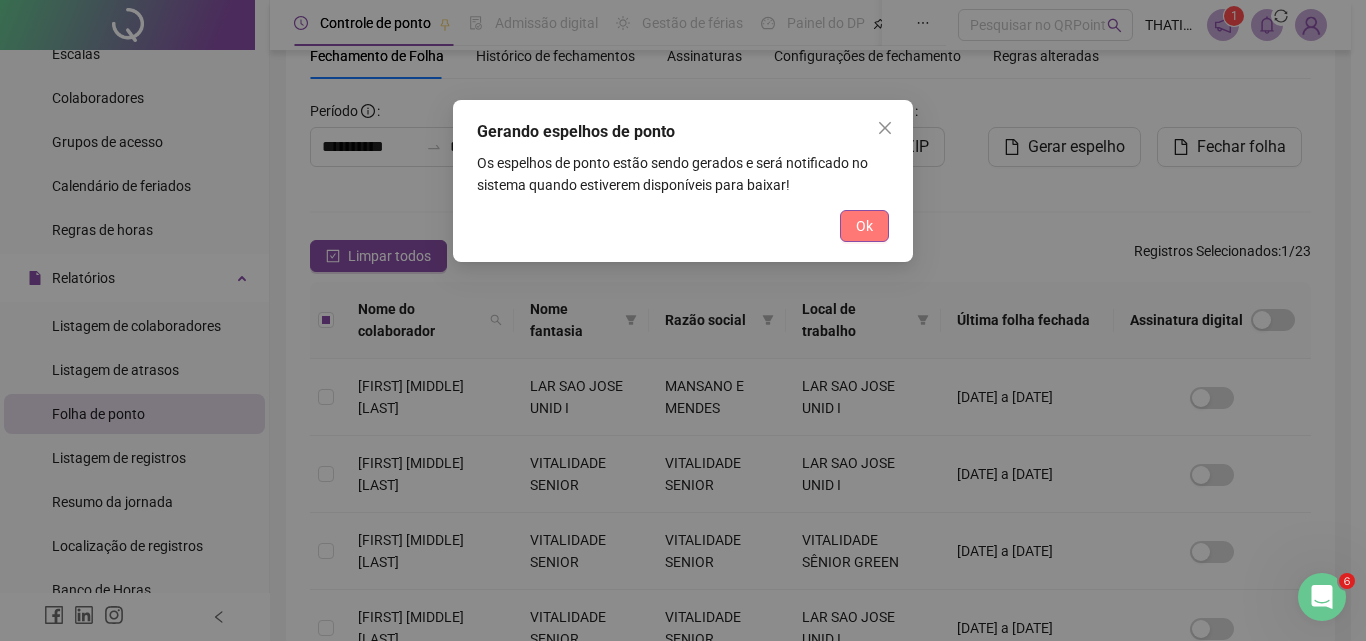 click on "Ok" at bounding box center [864, 226] 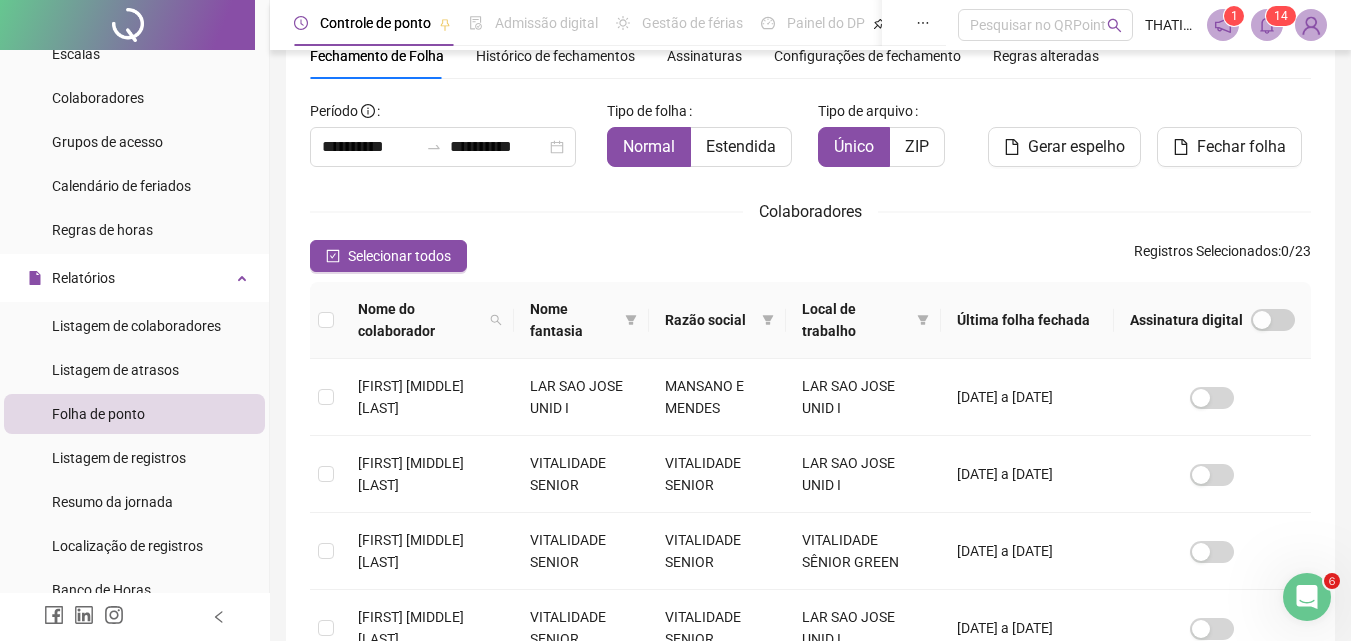 click on "1 4" at bounding box center [1281, 16] 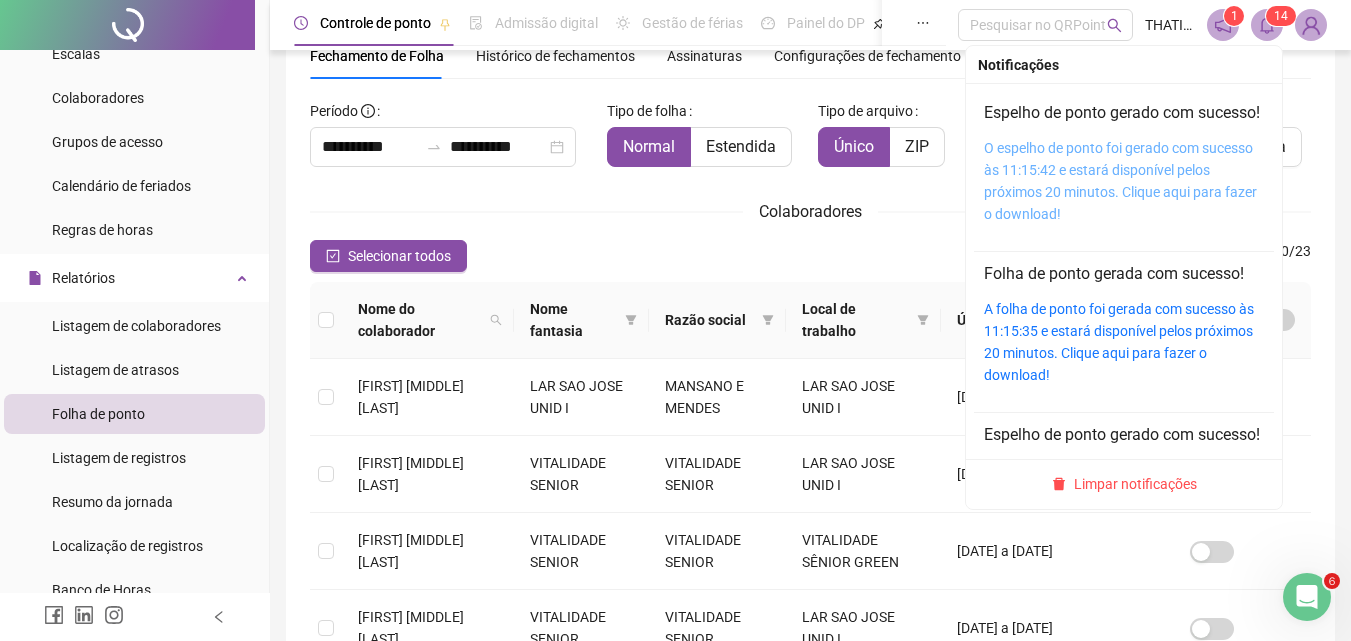 click on "O espelho de ponto foi gerado com sucesso às 11:15:42 e estará disponível pelos próximos 20 minutos.
Clique aqui para fazer o download!" at bounding box center [1120, 181] 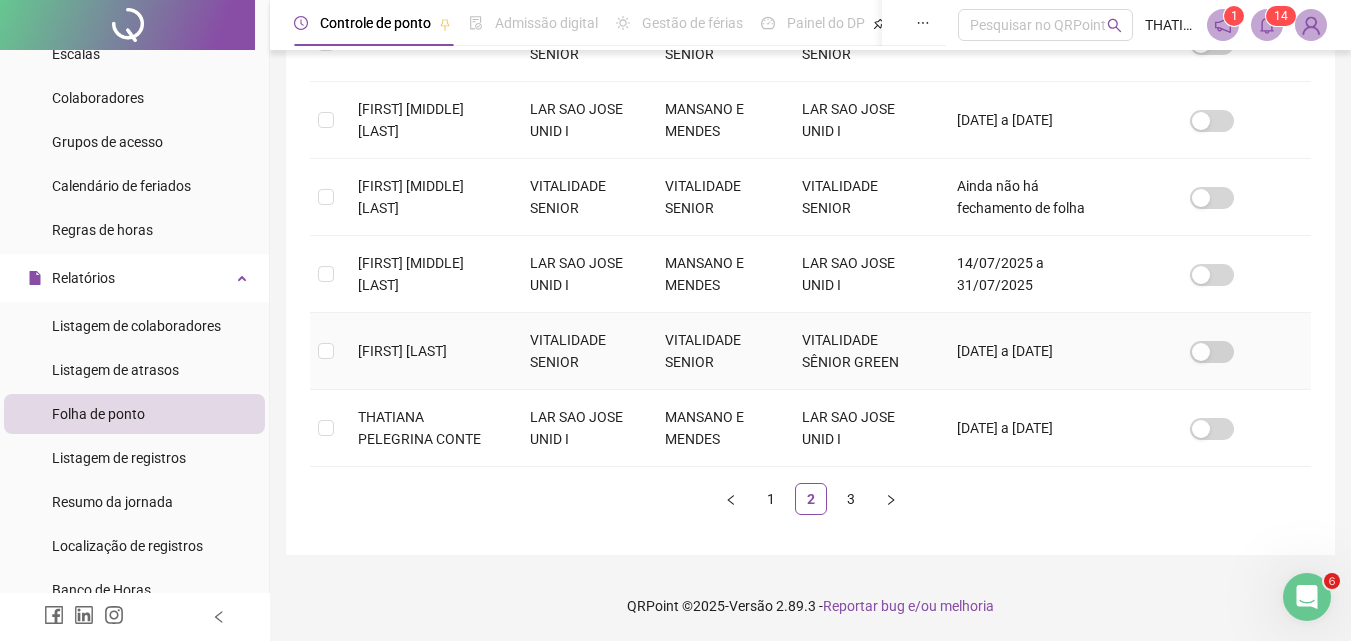 click on "[FIRST] [LAST]" at bounding box center (428, 351) 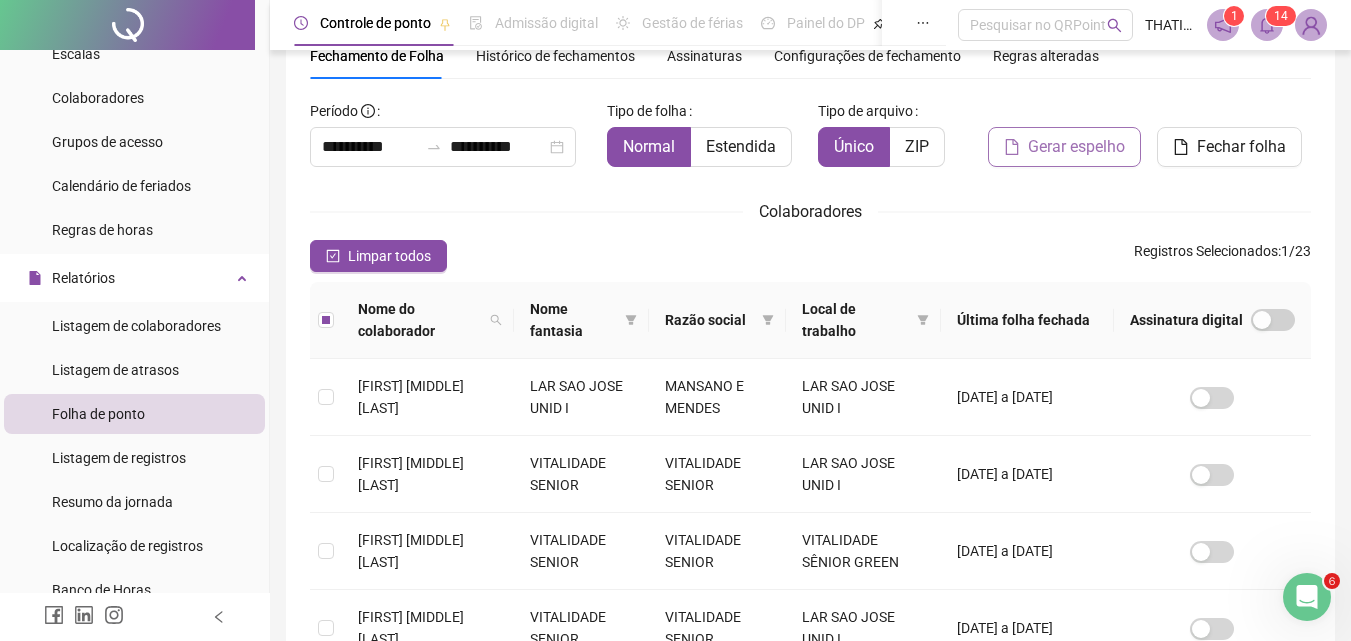 scroll, scrollTop: 0, scrollLeft: 0, axis: both 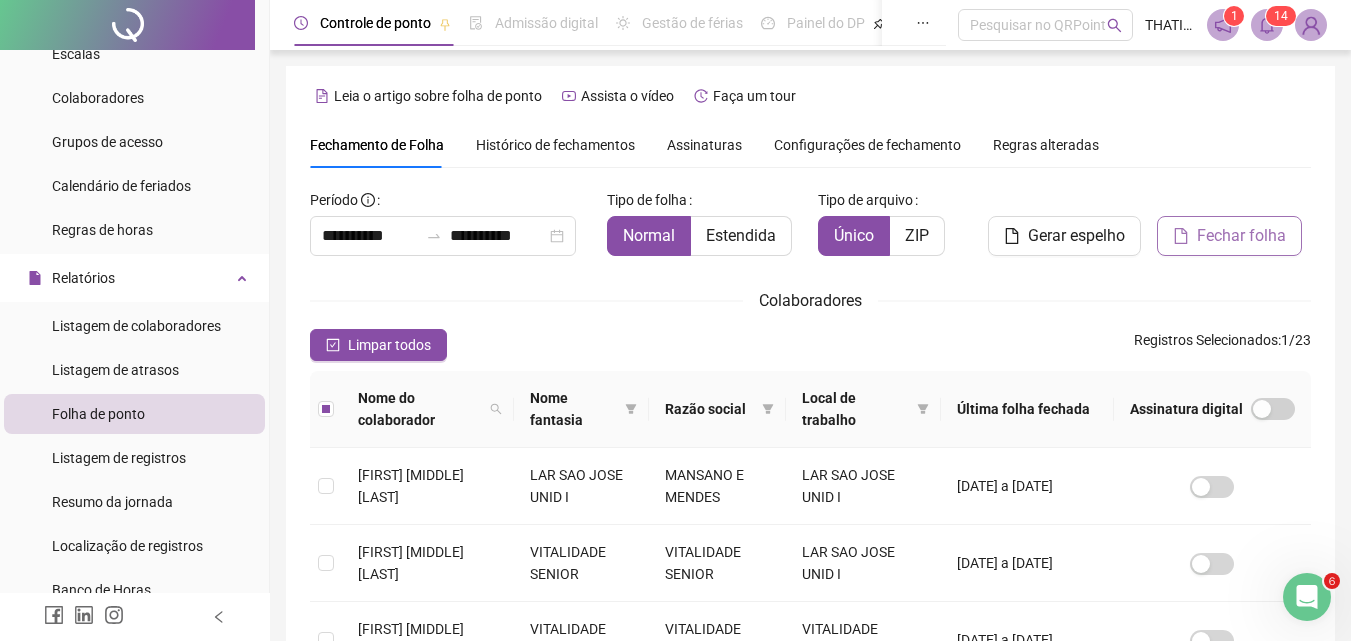 click on "Fechar folha" at bounding box center [1229, 236] 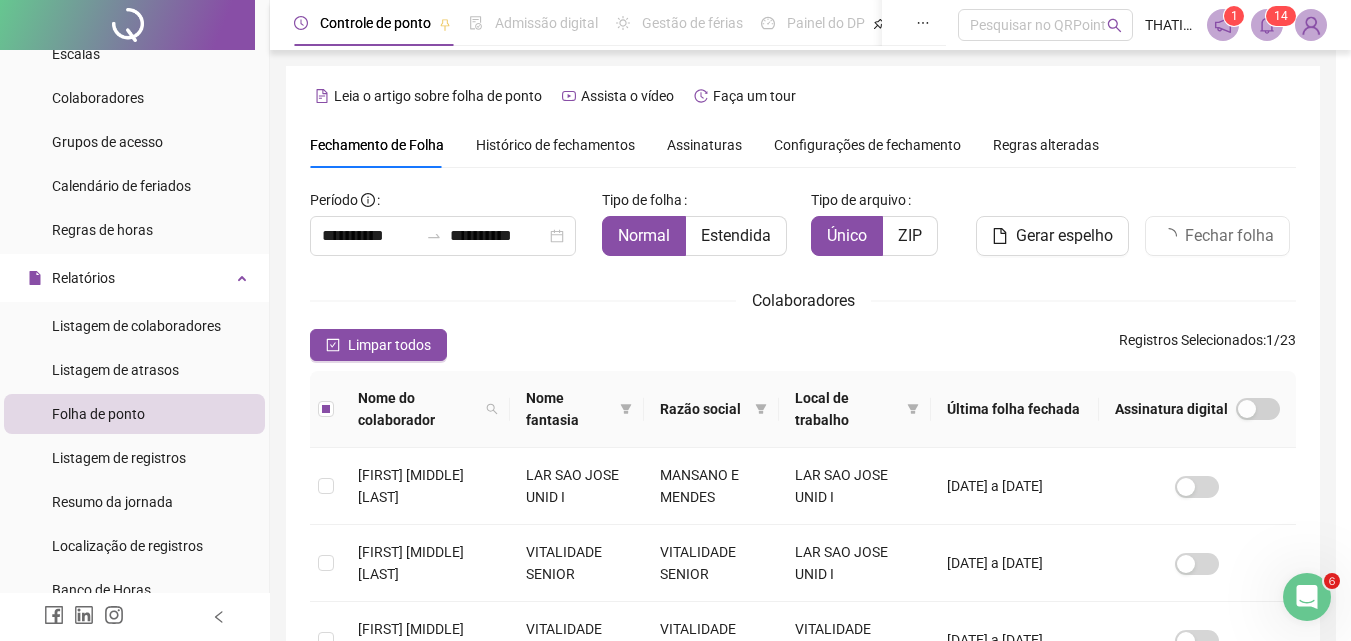 scroll, scrollTop: 89, scrollLeft: 0, axis: vertical 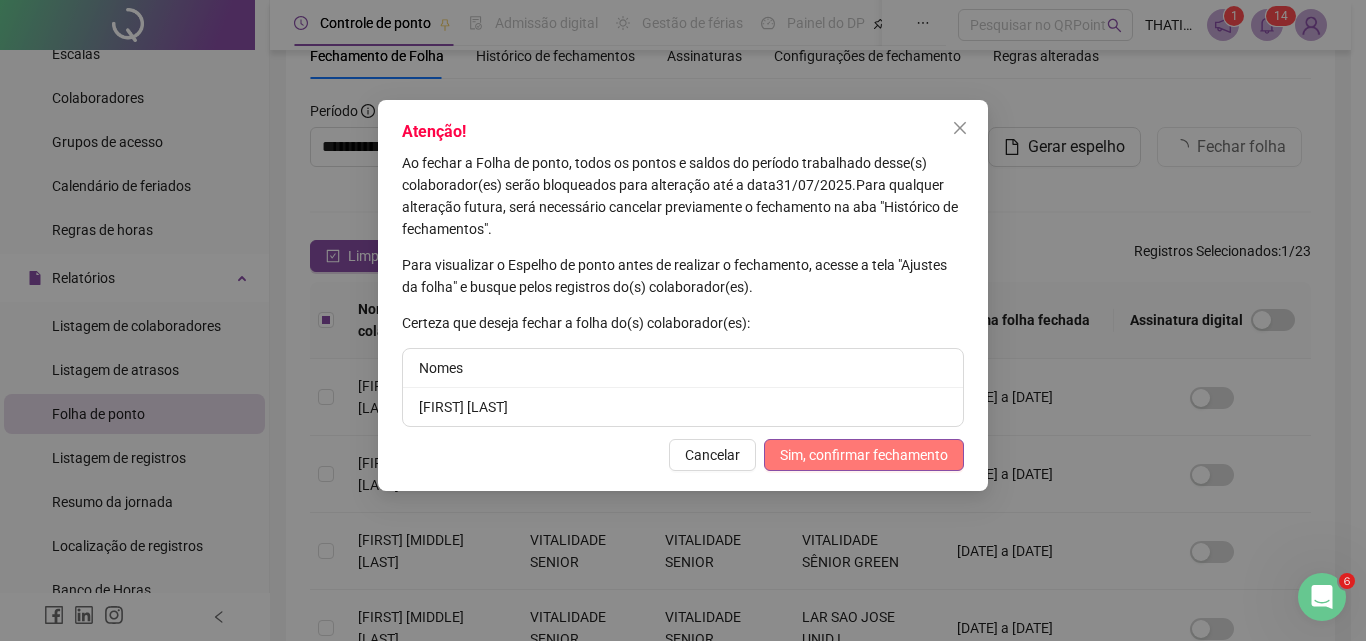 click on "Sim, confirmar fechamento" at bounding box center [864, 455] 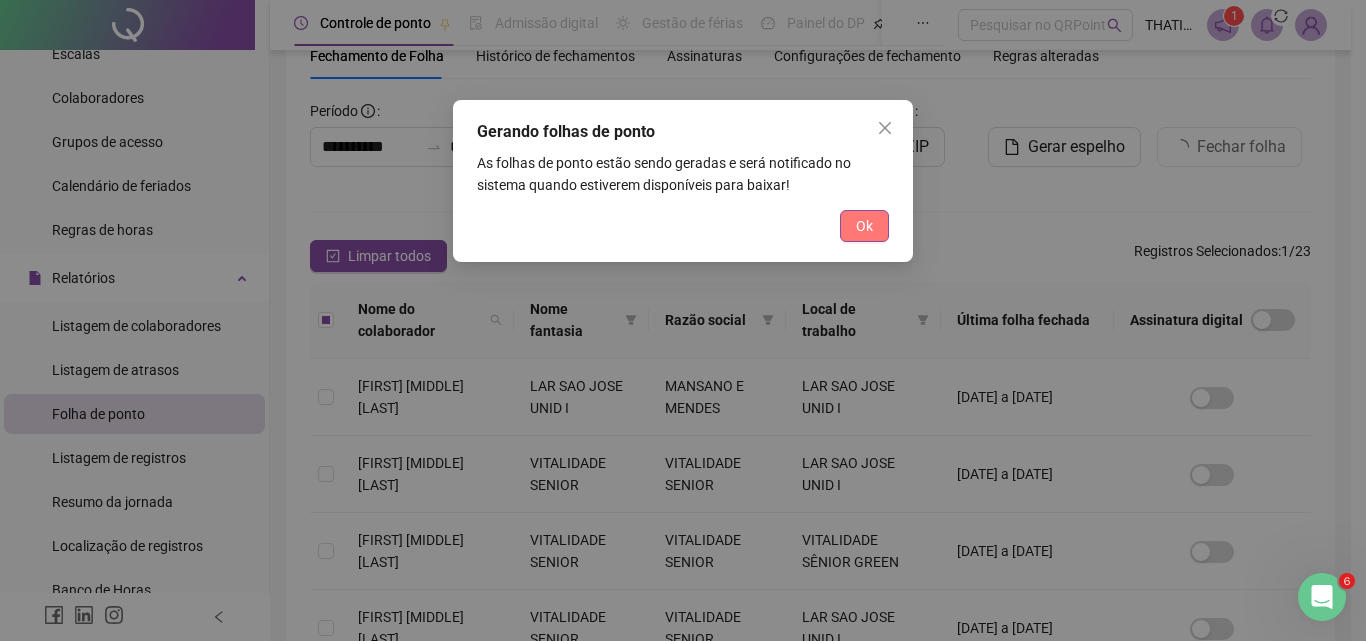 click on "Ok" at bounding box center (864, 226) 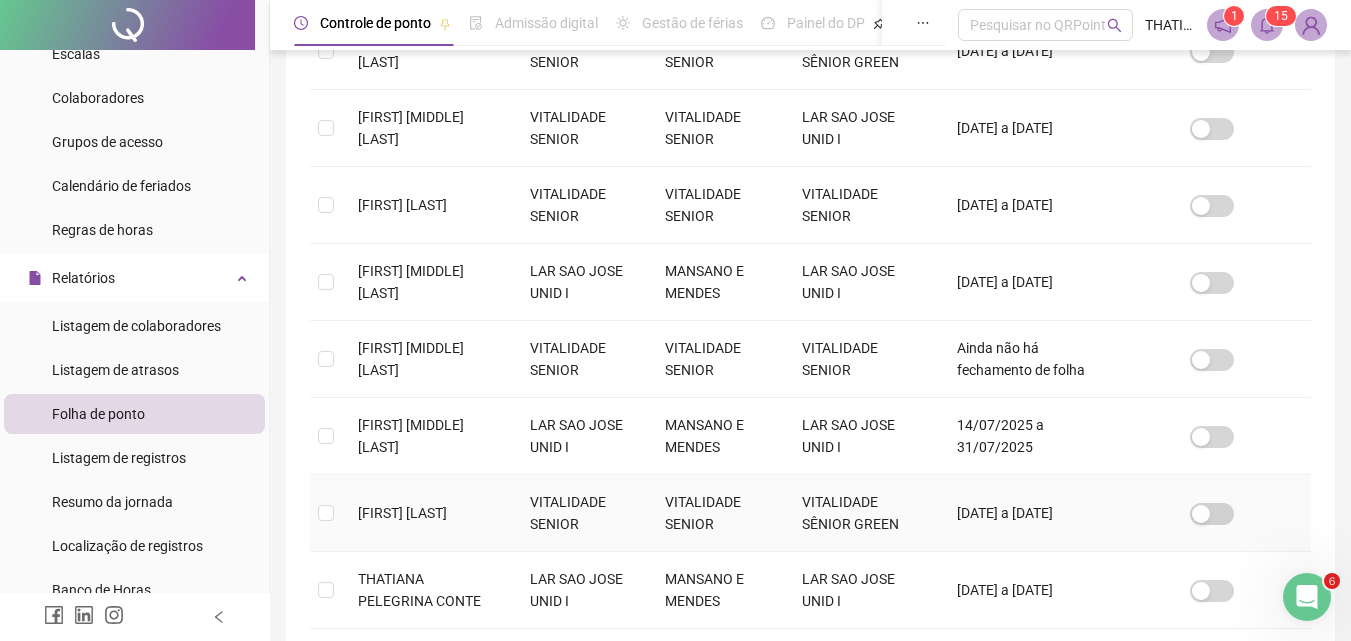 scroll, scrollTop: 751, scrollLeft: 0, axis: vertical 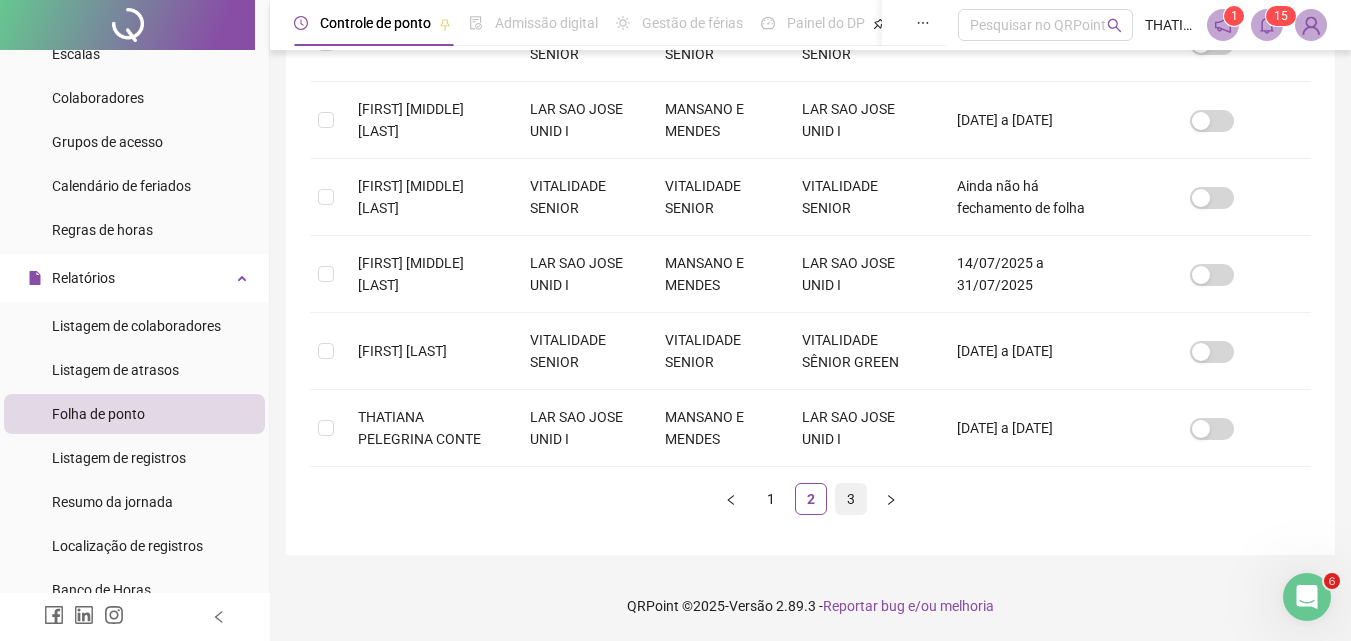 click on "3" at bounding box center [851, 499] 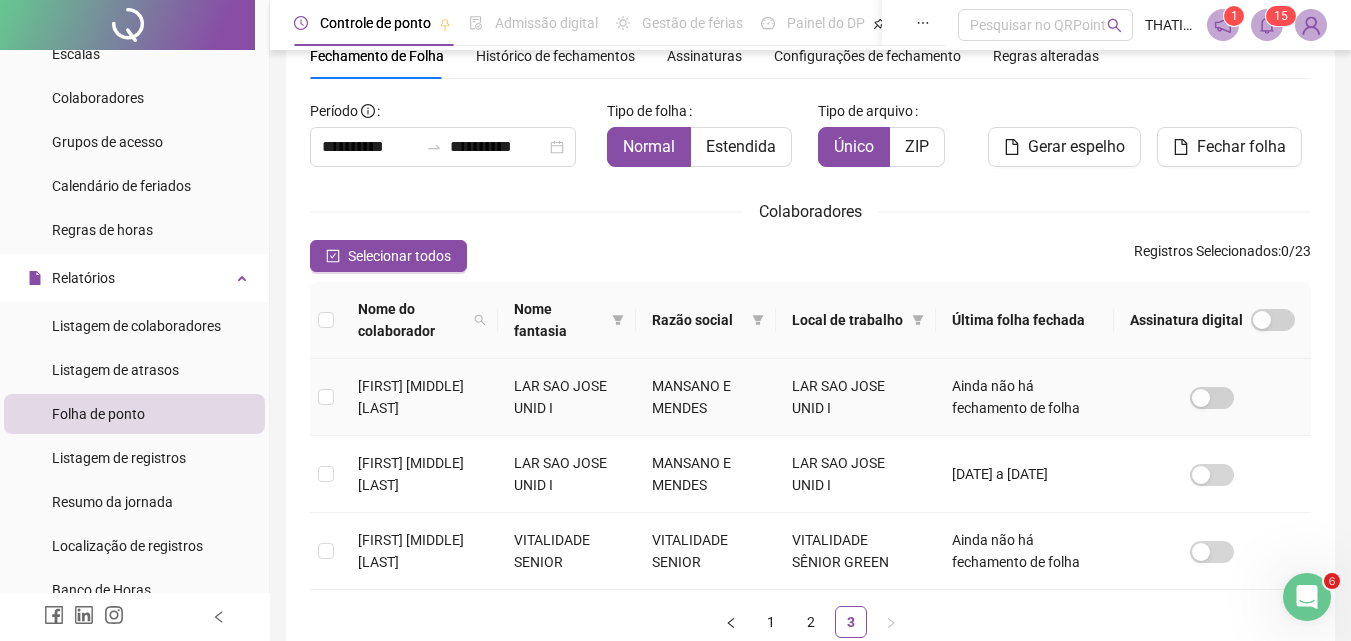 click on "[FIRST] [MIDDLE] [LAST]" at bounding box center [420, 397] 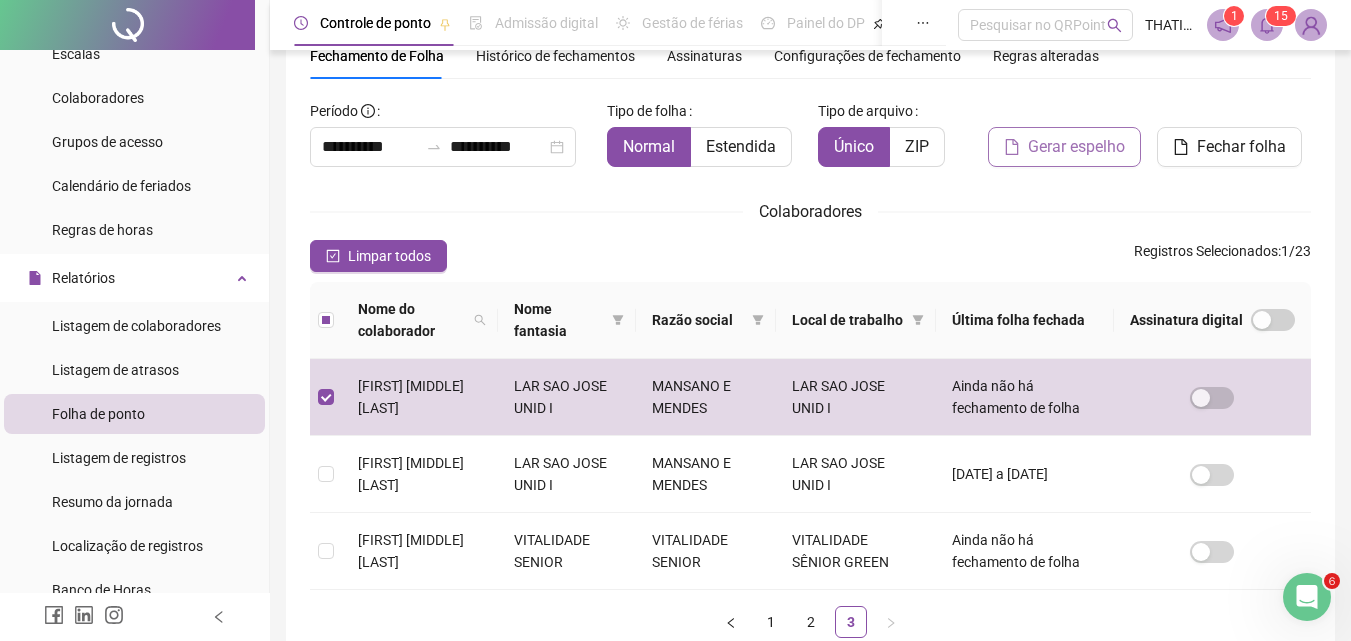 click on "Gerar espelho" at bounding box center [1076, 147] 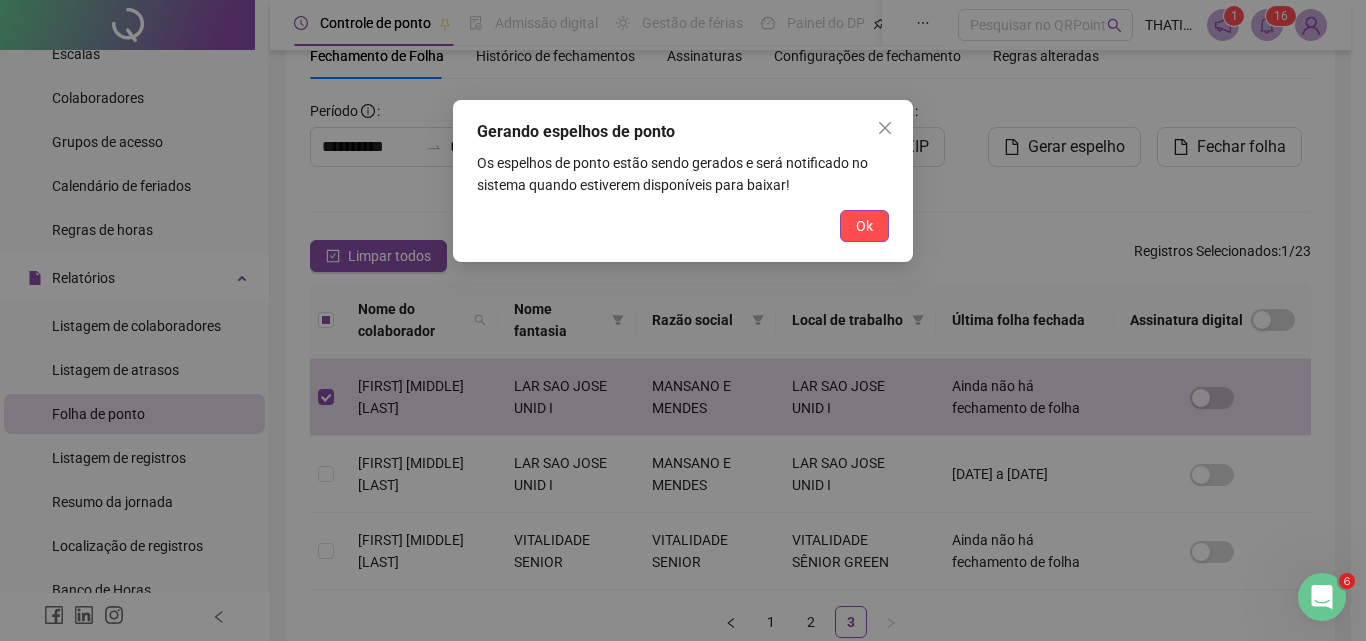click on "Gerando espelhos de ponto Os espelhos de ponto estão sendo gerados e será notificado no
sistema quando estiverem disponíveis para baixar! Ok" at bounding box center [683, 181] 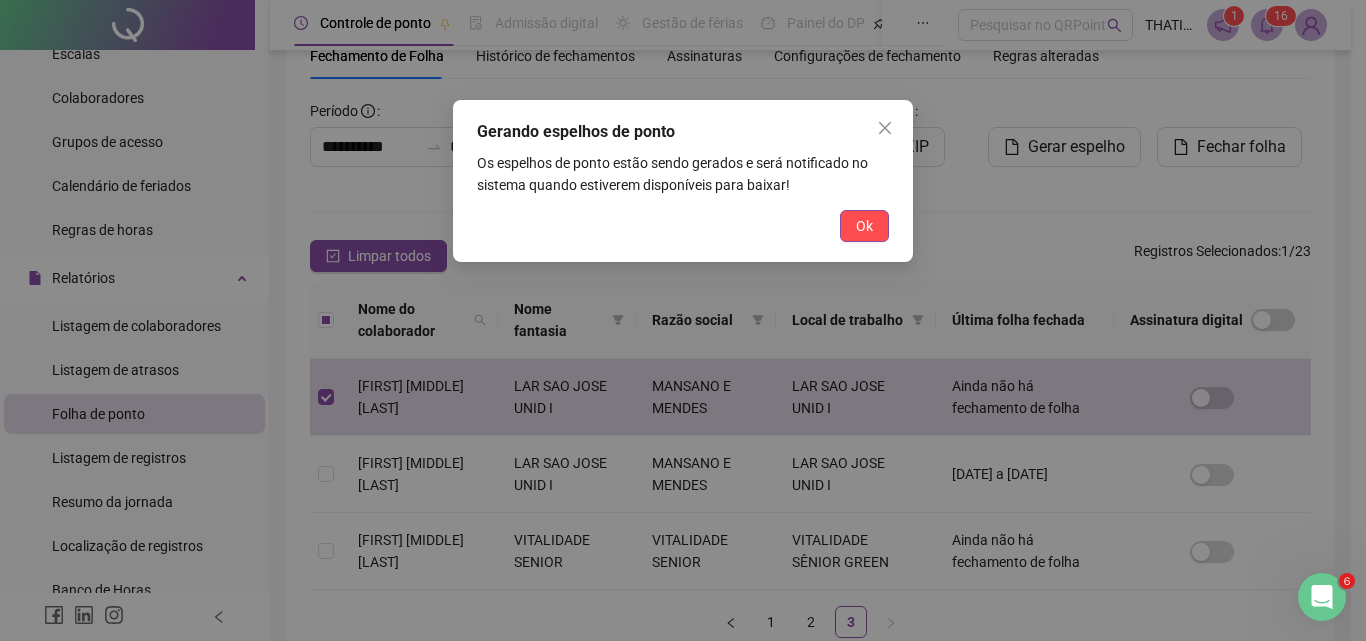 drag, startPoint x: 873, startPoint y: 224, endPoint x: 1092, endPoint y: 135, distance: 236.39374 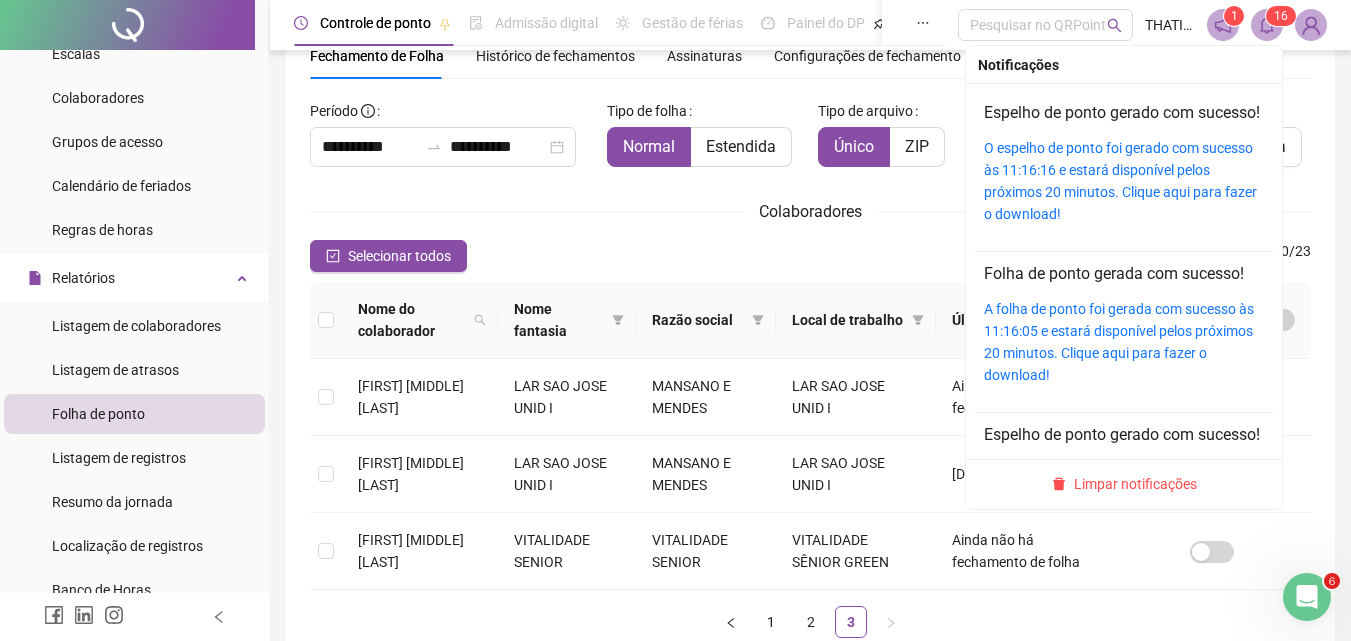 drag, startPoint x: 1265, startPoint y: 24, endPoint x: 1226, endPoint y: 66, distance: 57.31492 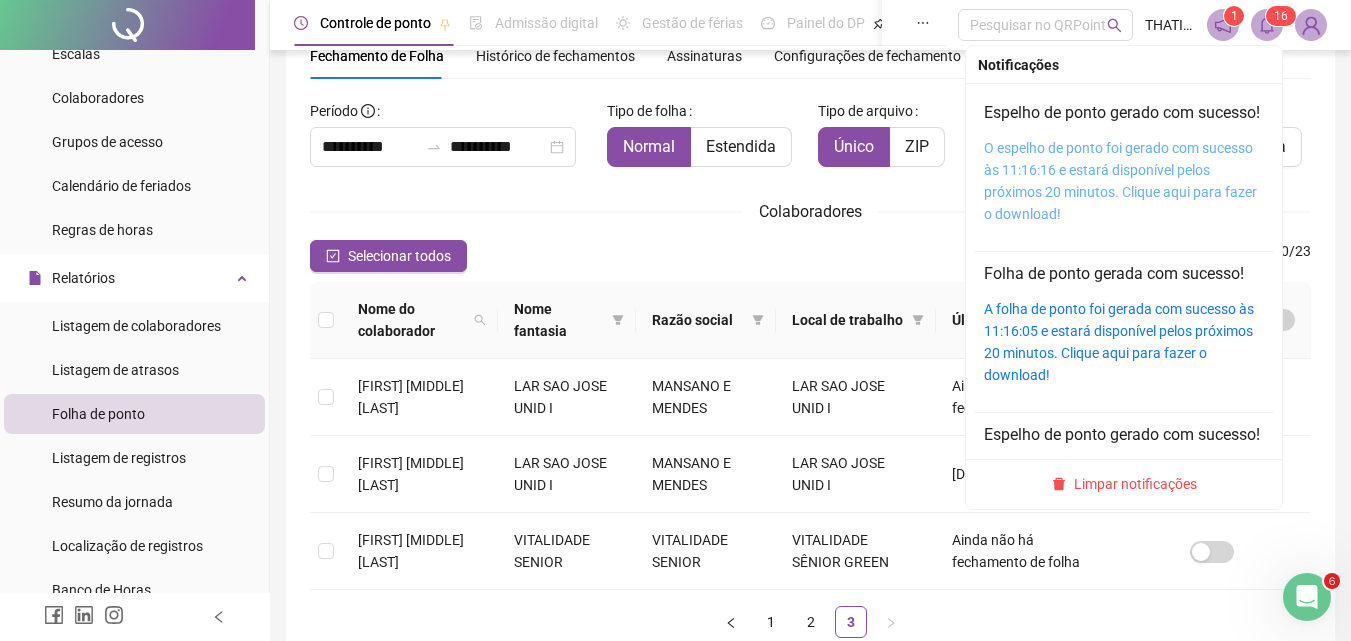click on "O espelho de ponto foi gerado com sucesso às 11:16:16 e estará disponível pelos próximos 20 minutos.
Clique aqui para fazer o download!" at bounding box center (1120, 181) 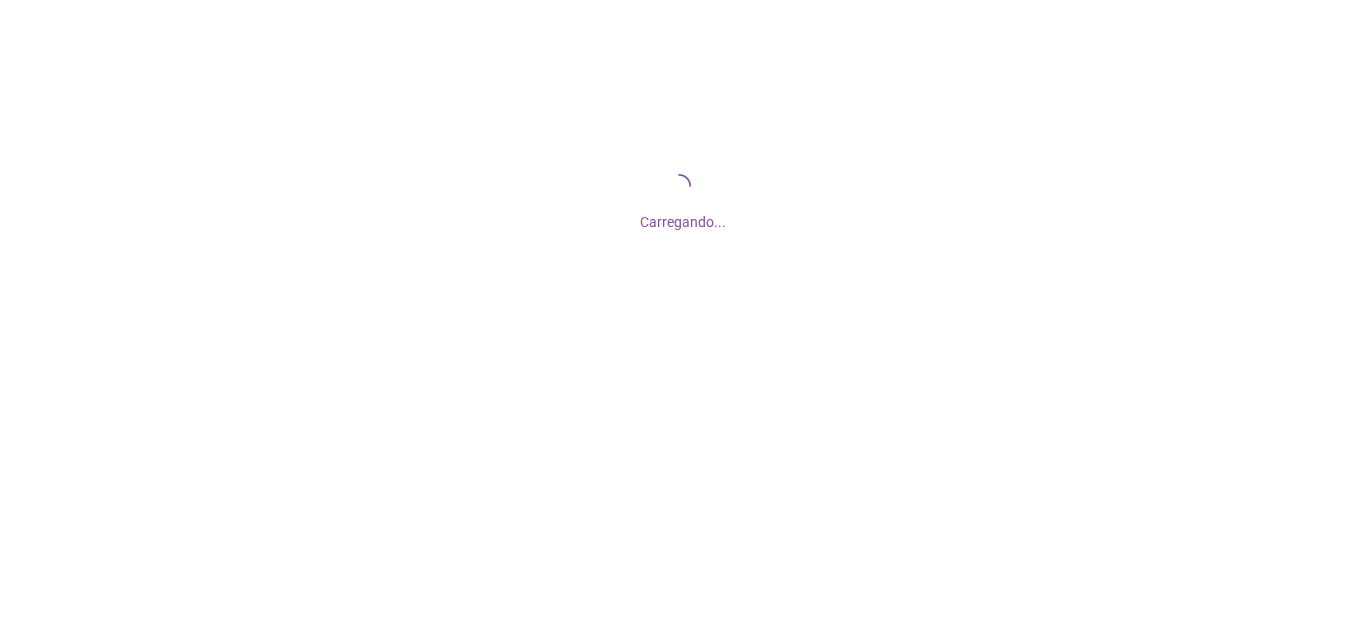 scroll, scrollTop: 0, scrollLeft: 0, axis: both 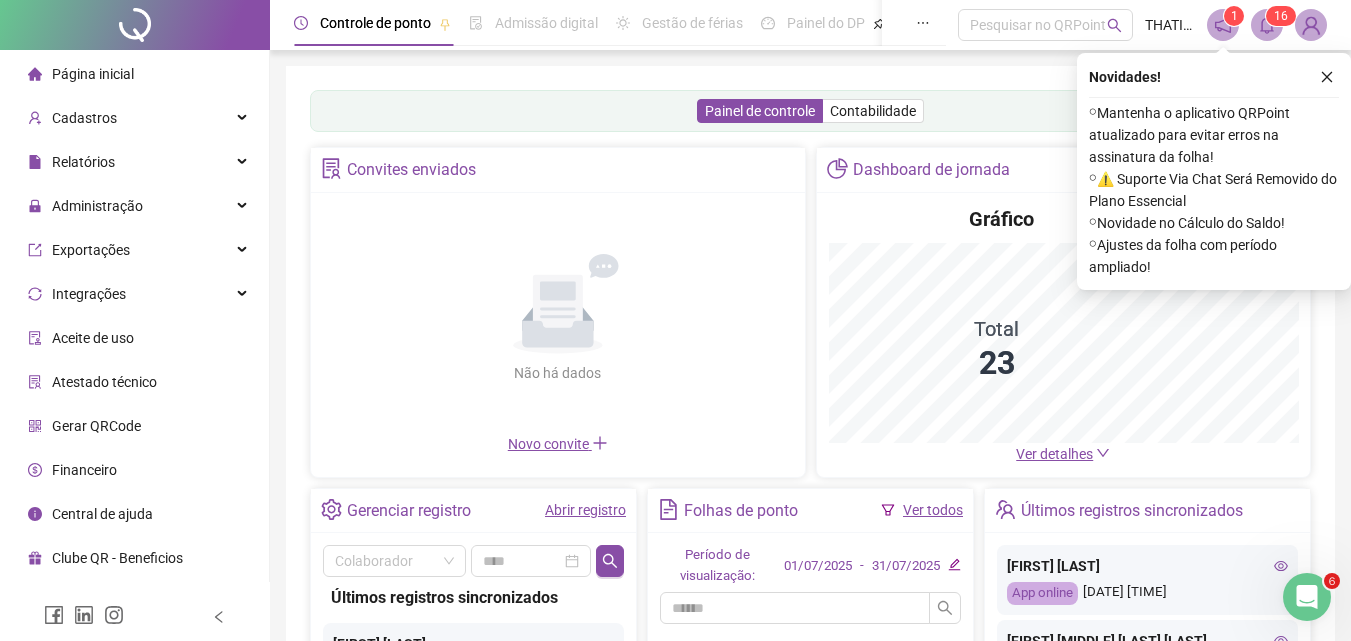 click on "Abrir registro" at bounding box center [585, 510] 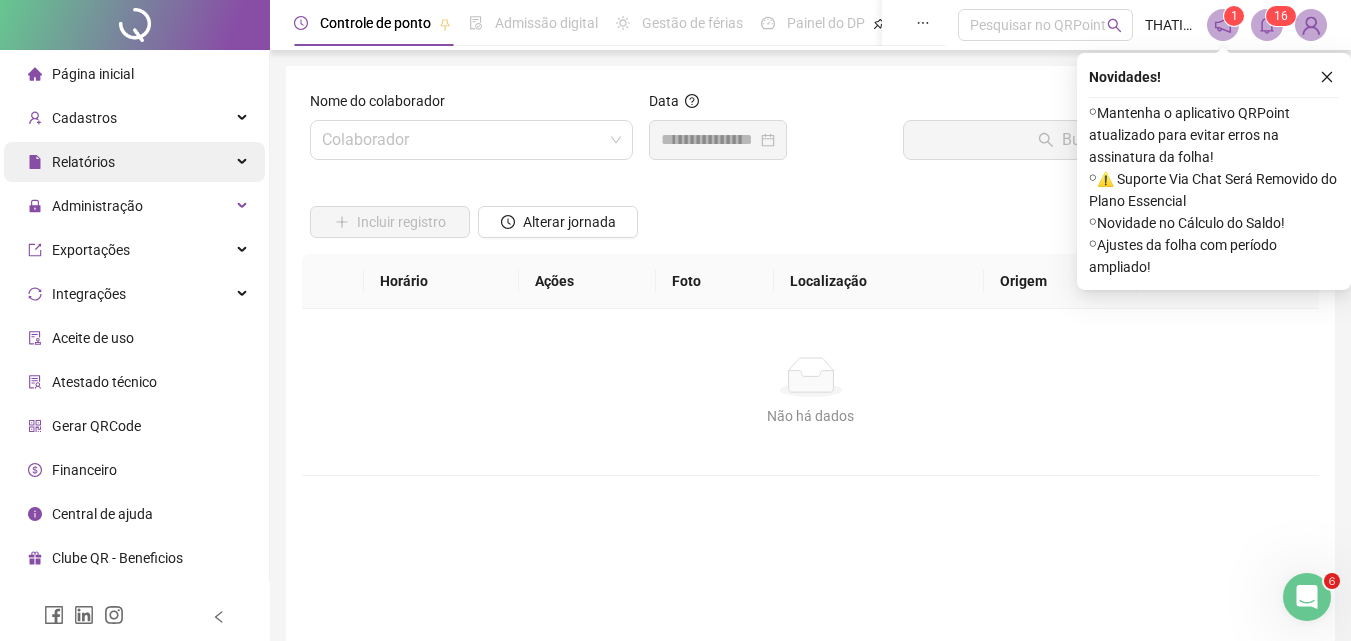 click on "Relatórios" at bounding box center (71, 162) 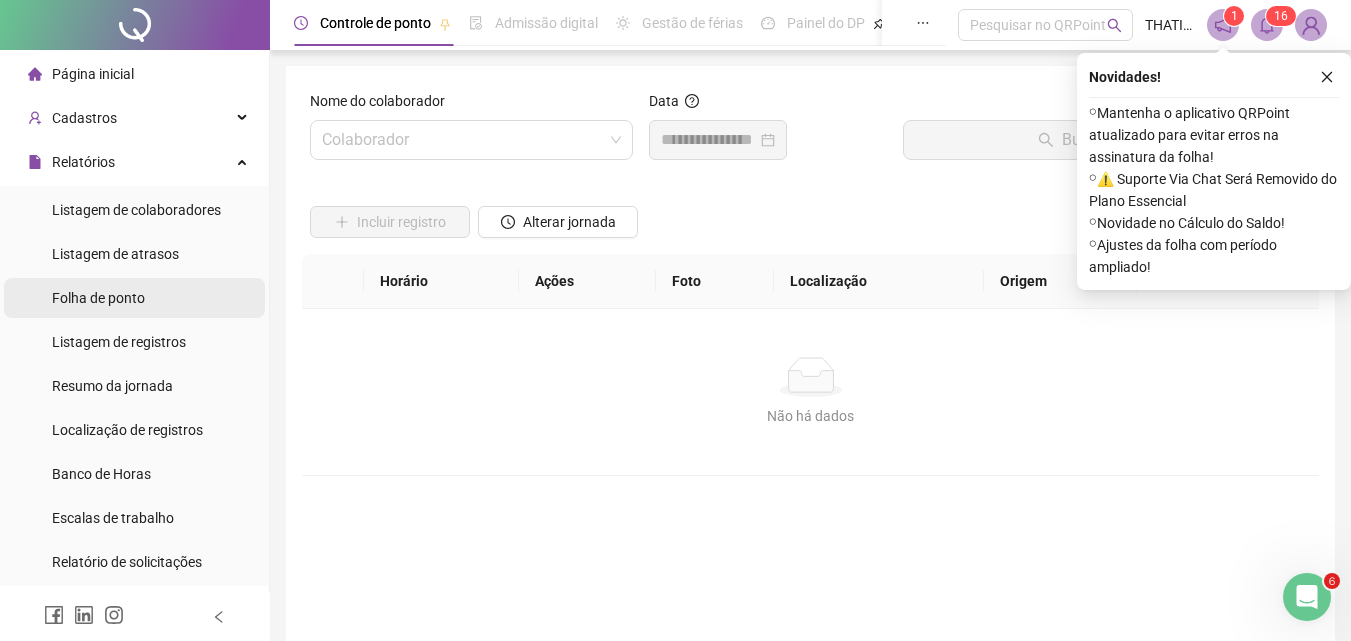 click on "Folha de ponto" at bounding box center [98, 298] 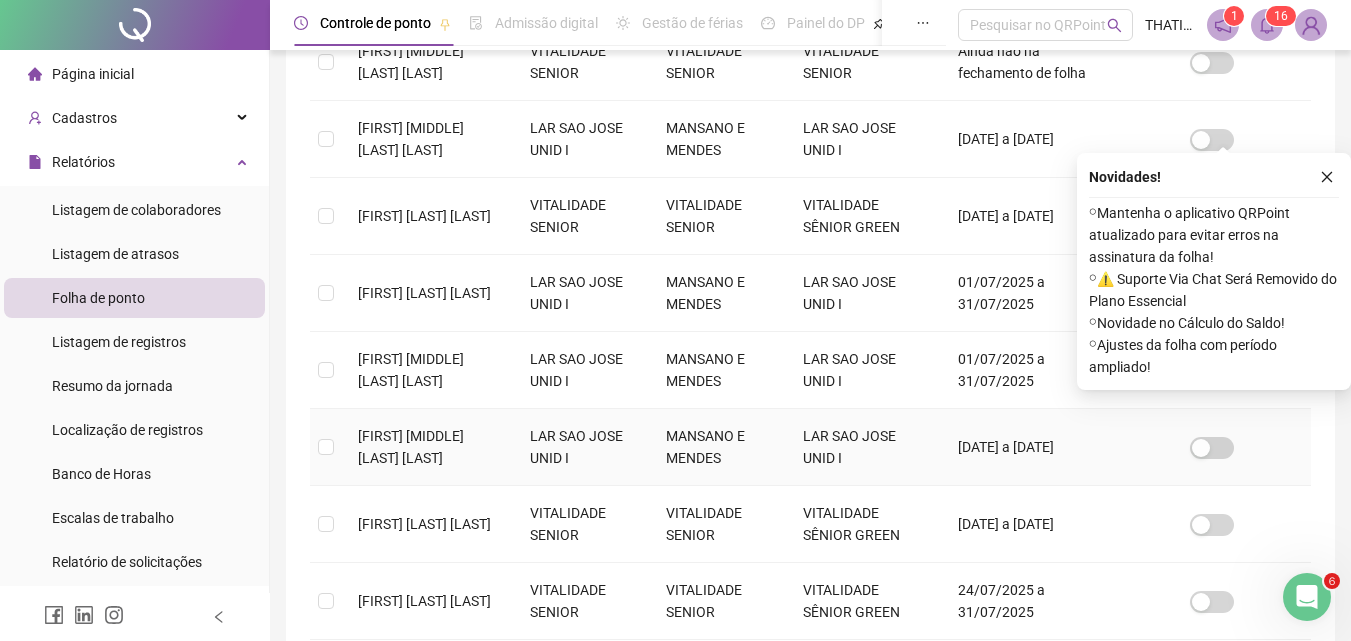 scroll, scrollTop: 729, scrollLeft: 0, axis: vertical 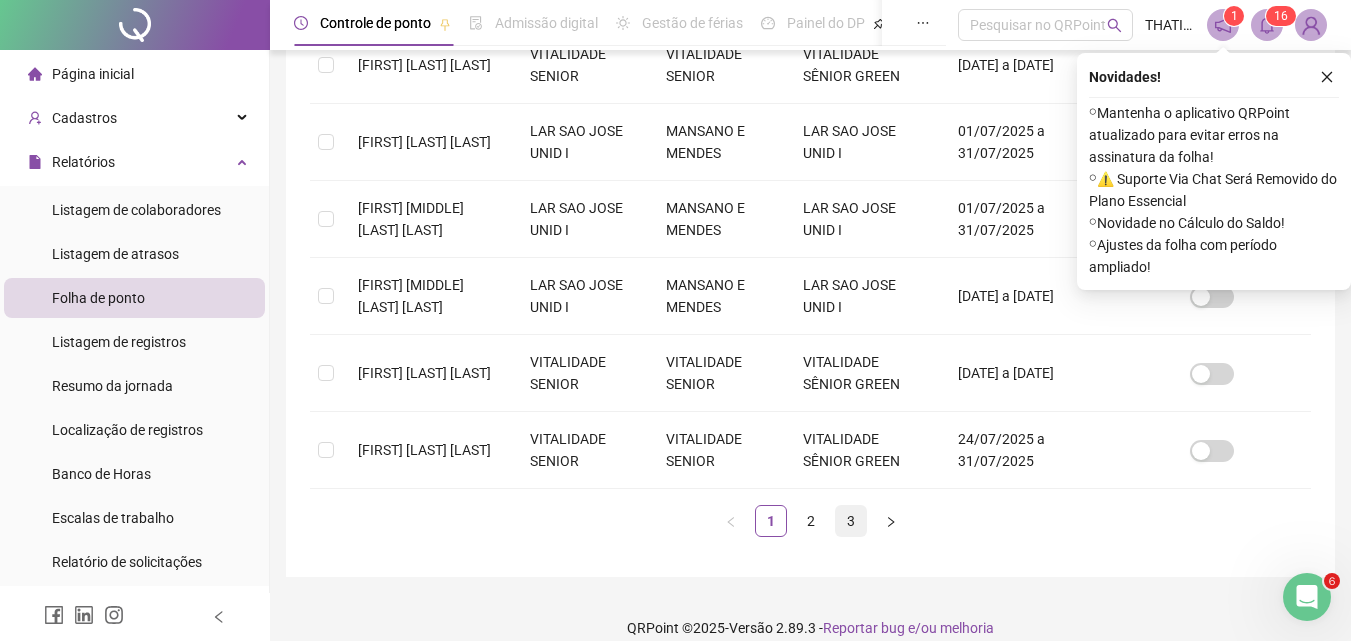 click on "3" at bounding box center [851, 521] 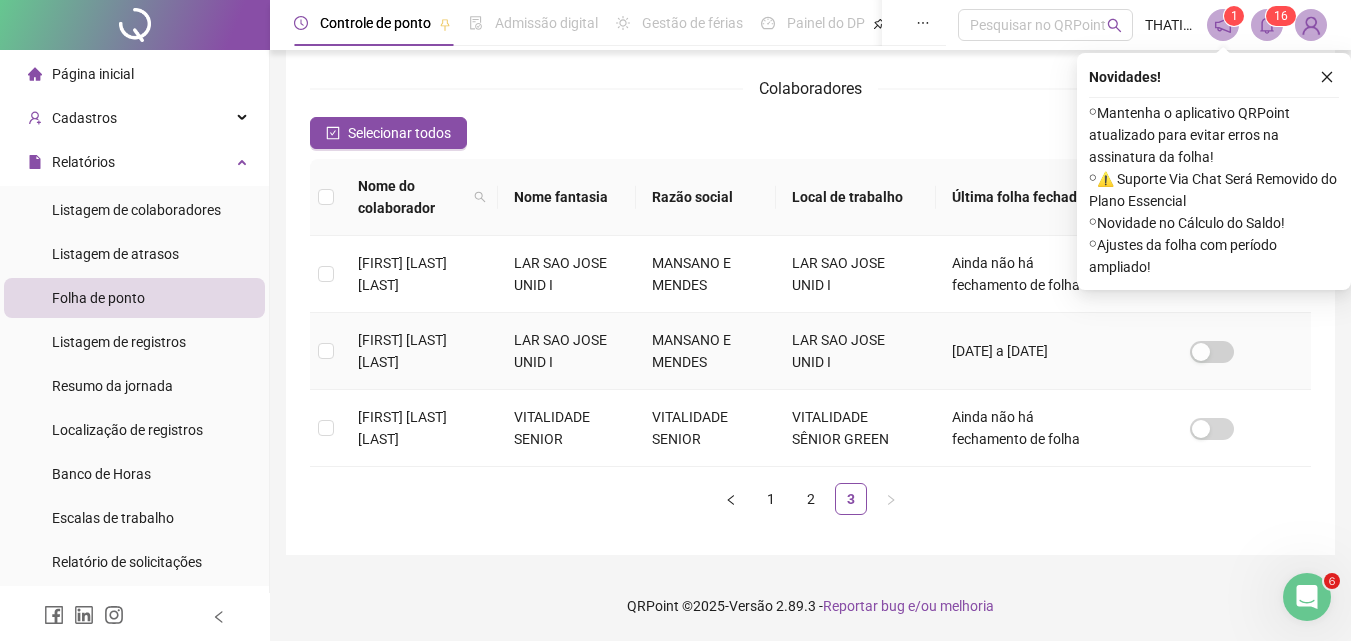 scroll, scrollTop: 89, scrollLeft: 0, axis: vertical 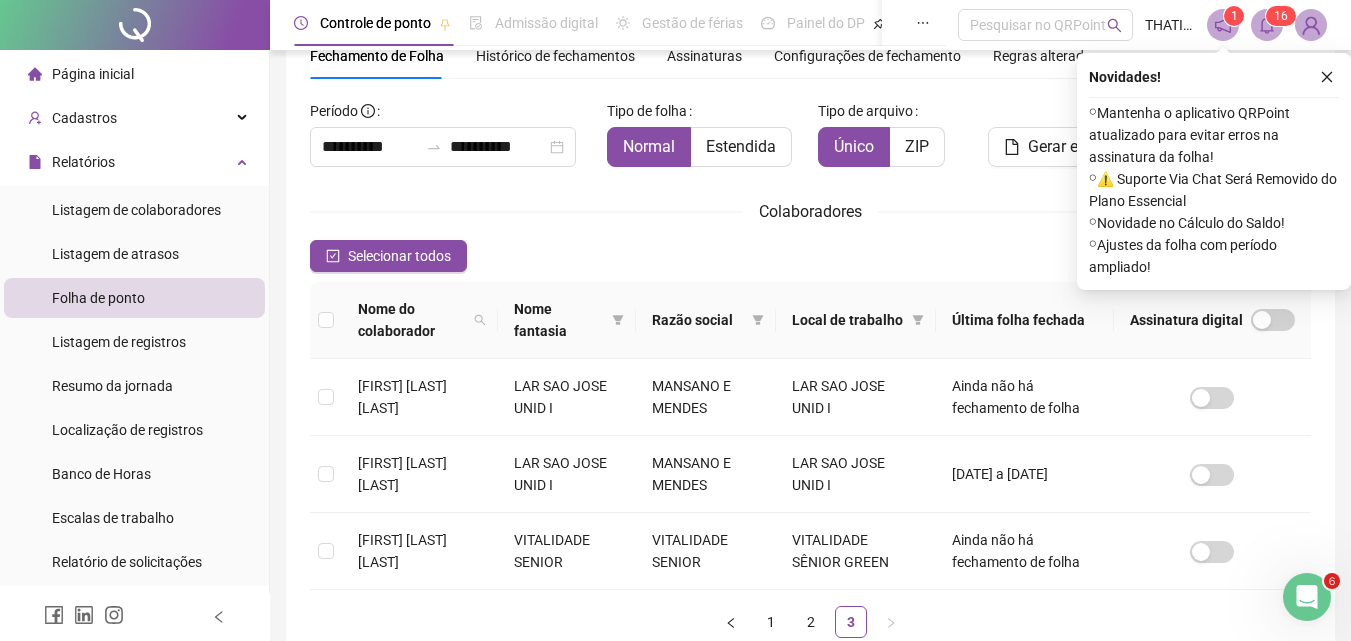 click at bounding box center (326, 320) 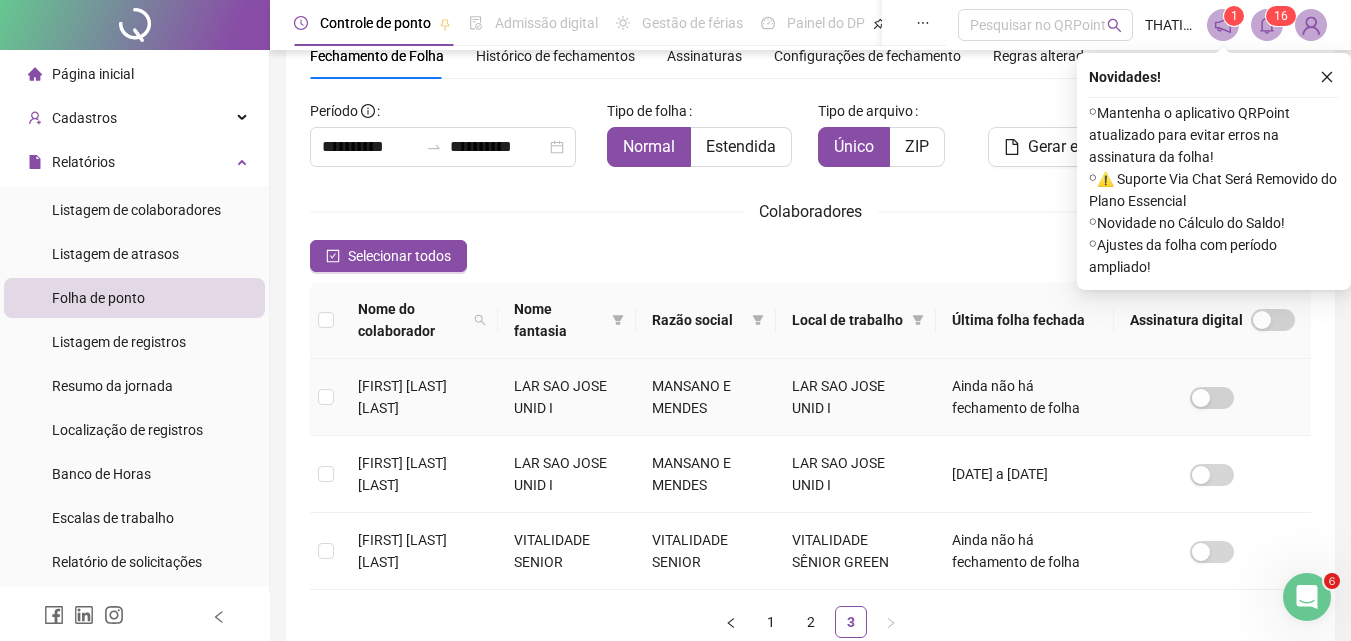 click at bounding box center [326, 397] 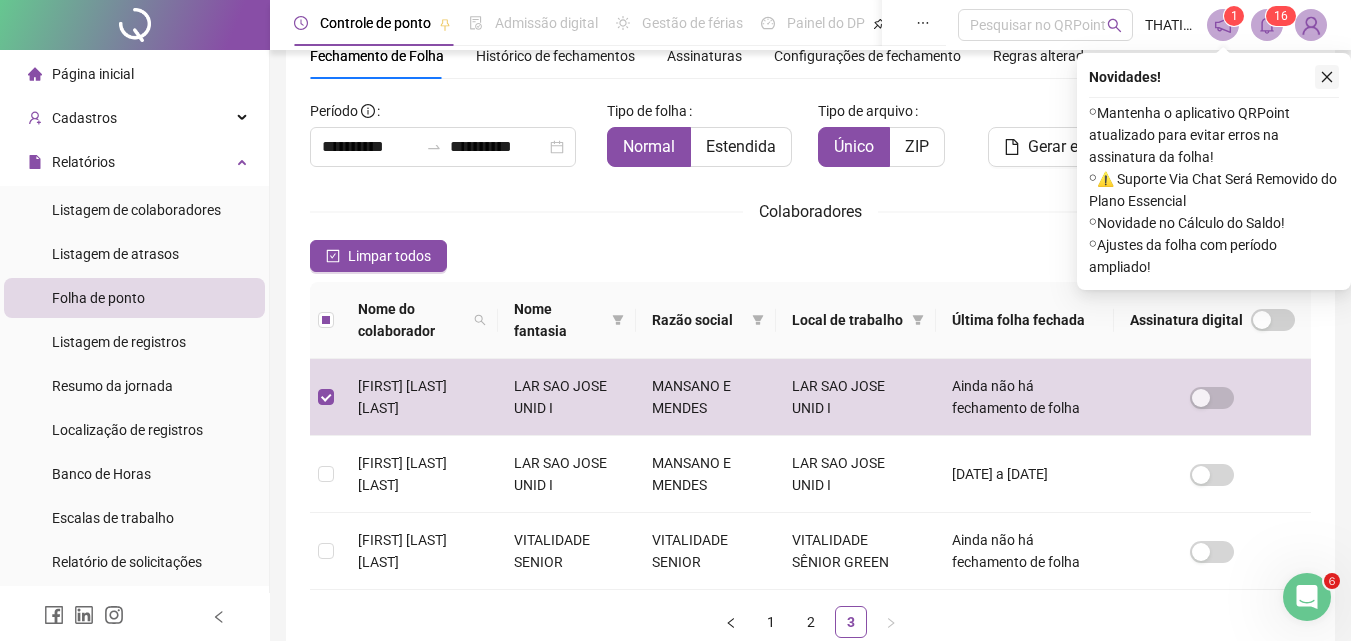 click on "Novidades !" at bounding box center [1214, 77] 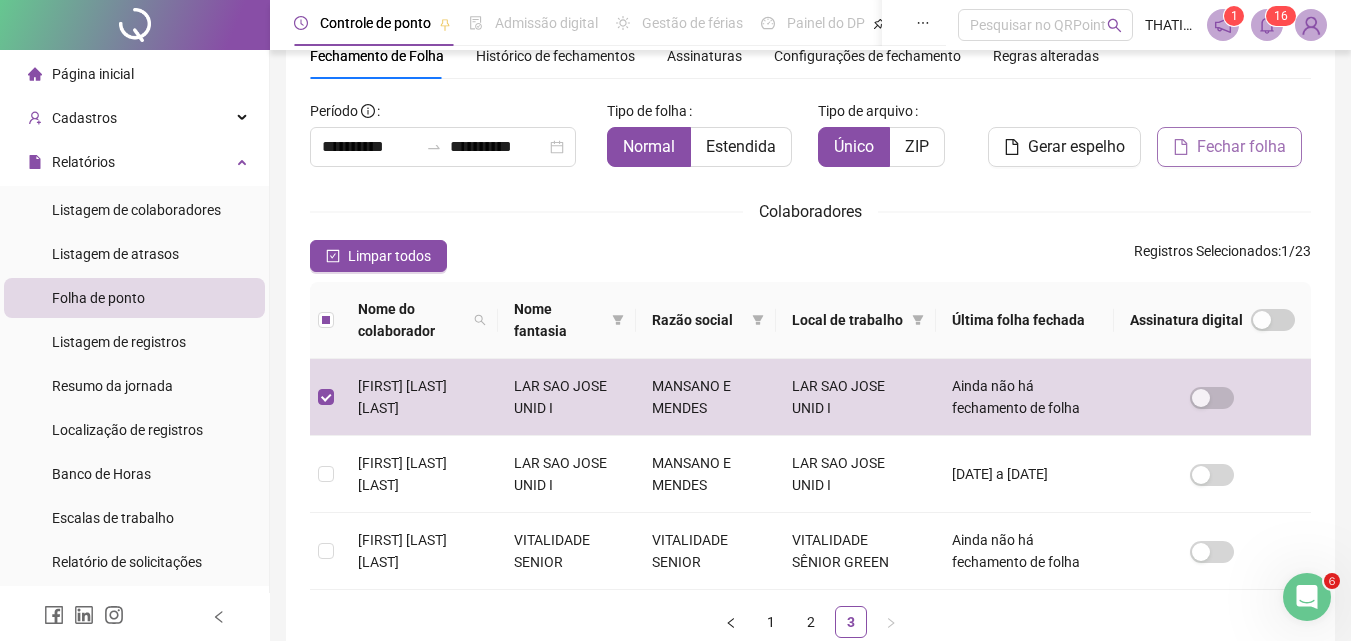 click on "Fechar folha" at bounding box center (1241, 147) 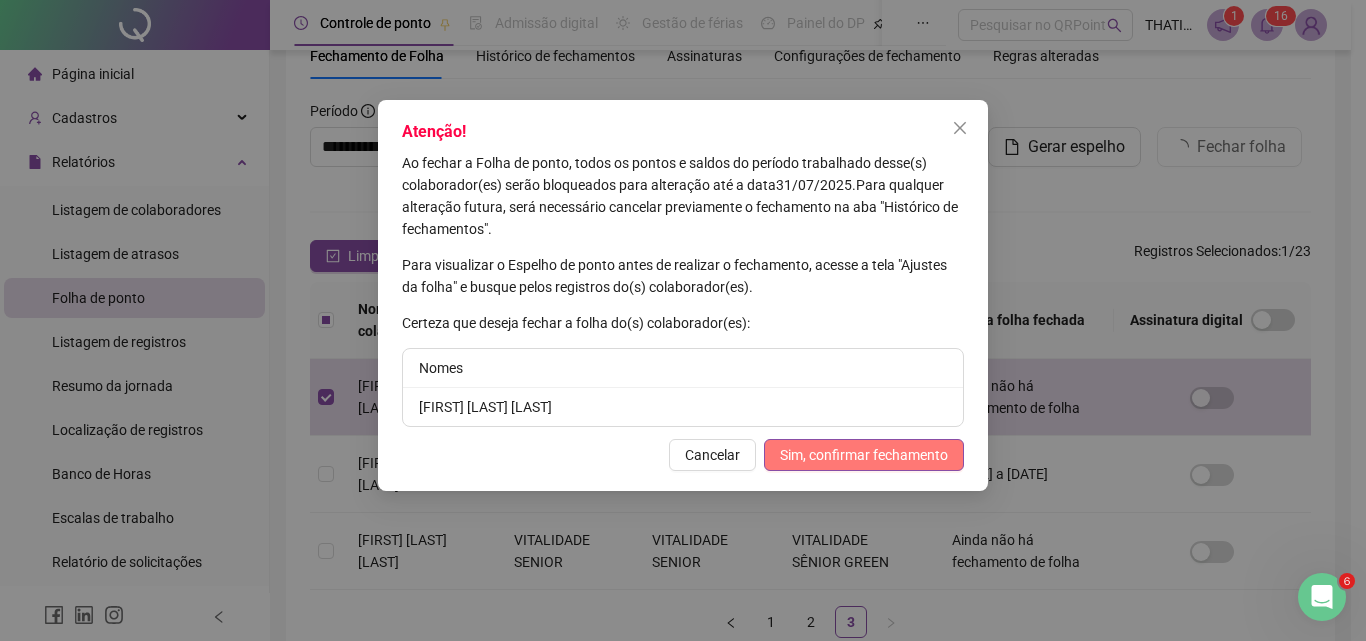 click on "Sim, confirmar fechamento" at bounding box center [864, 455] 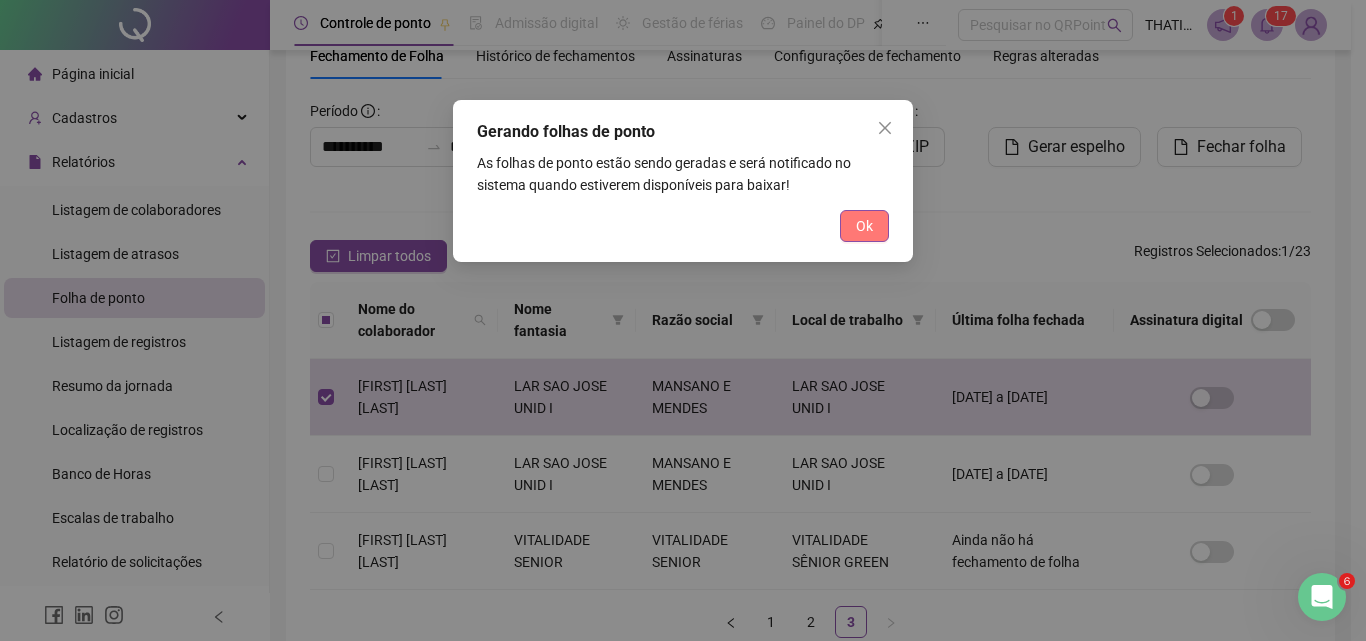 click on "Ok" at bounding box center [864, 226] 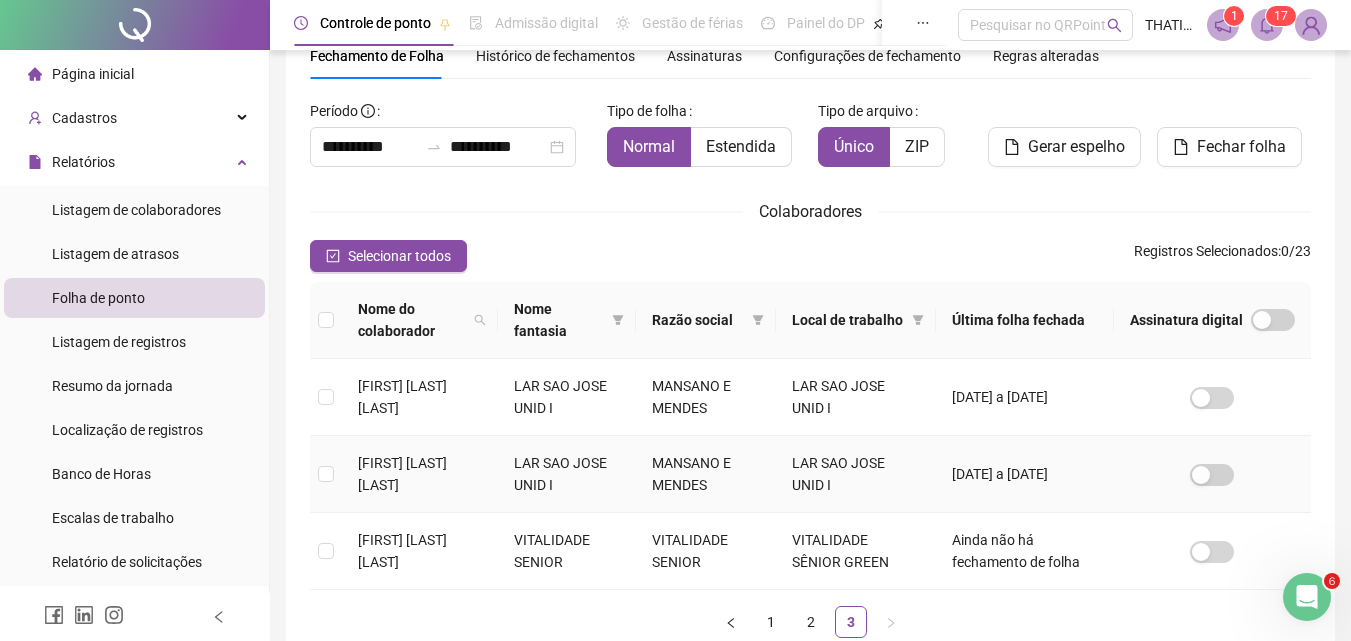 click on "[FIRST] [LAST] [COMPANY] [COMPANY]  [COMPANY] [COMPANY] [DATE] a [DATE]" at bounding box center (810, 474) 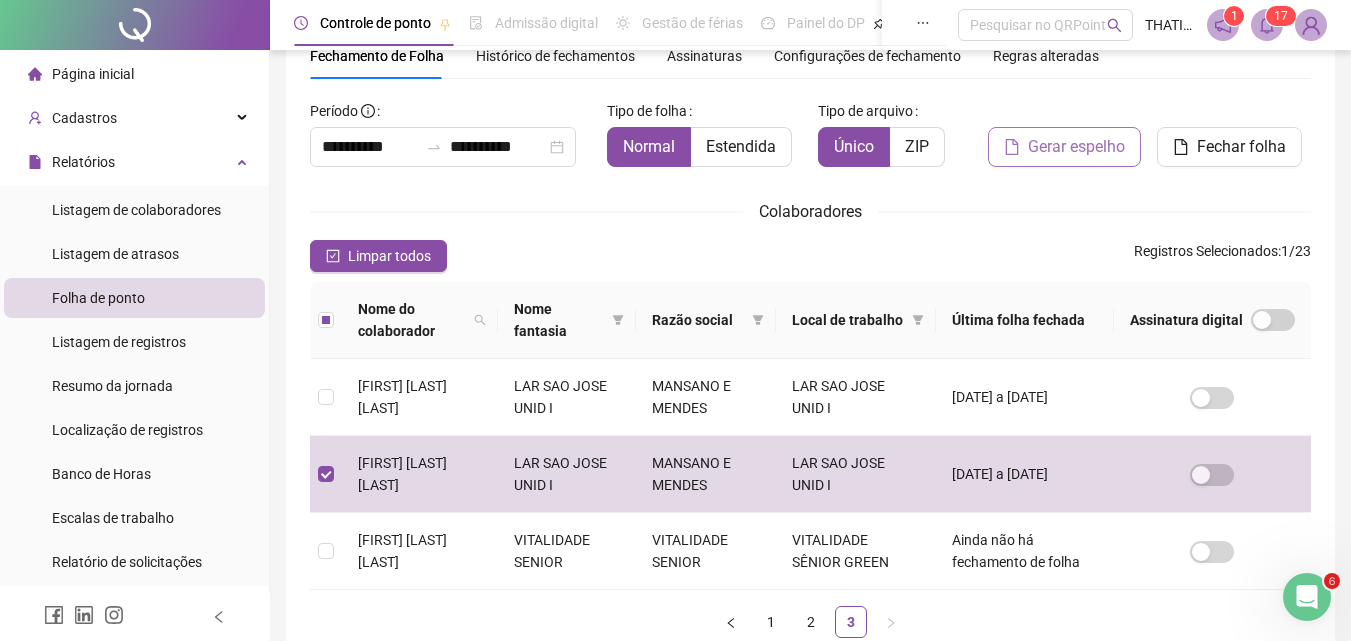click on "Gerar espelho" at bounding box center (1076, 147) 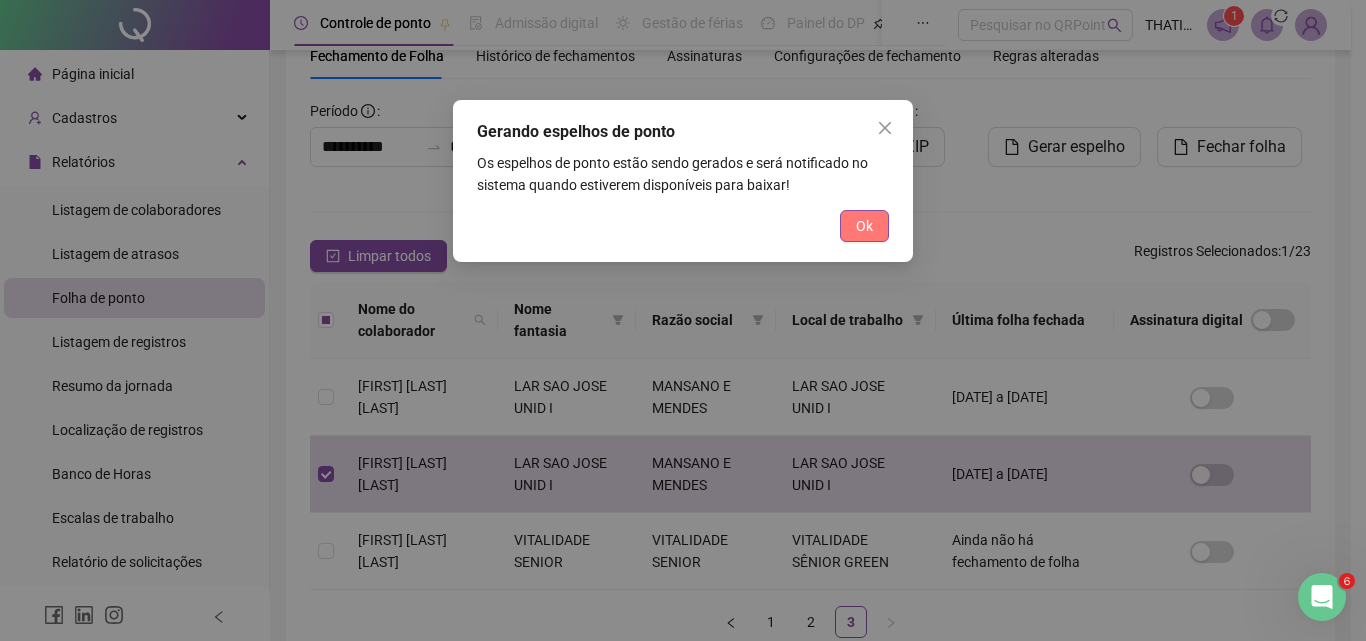 click on "Ok" at bounding box center [864, 226] 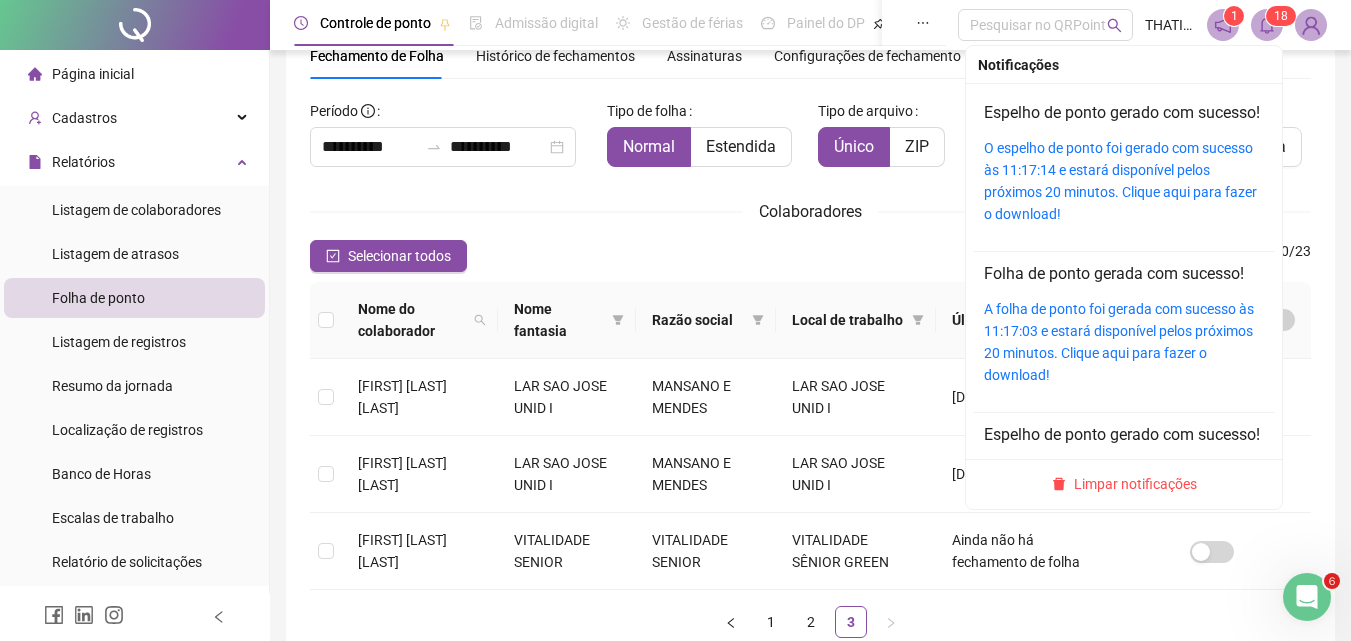 click on "1" at bounding box center [1277, 16] 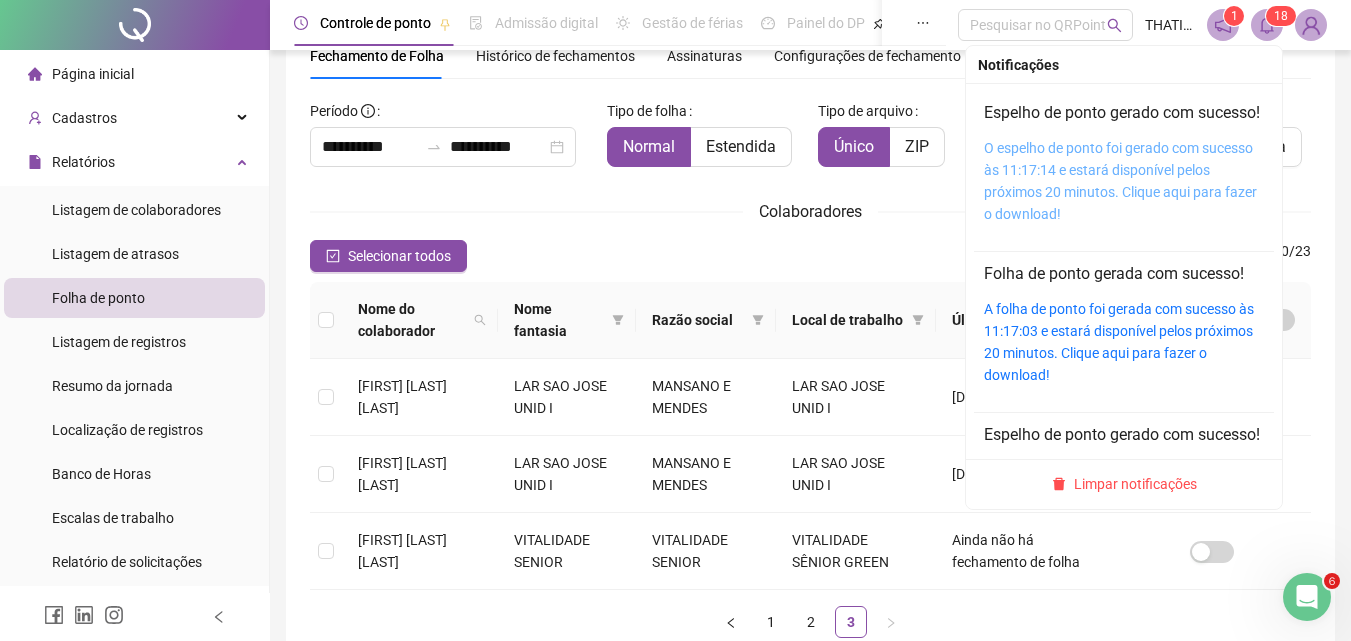 click on "O espelho de ponto foi gerado com sucesso às 11:17:14 e estará disponível pelos próximos 20 minutos.
Clique aqui para fazer o download!" at bounding box center (1120, 181) 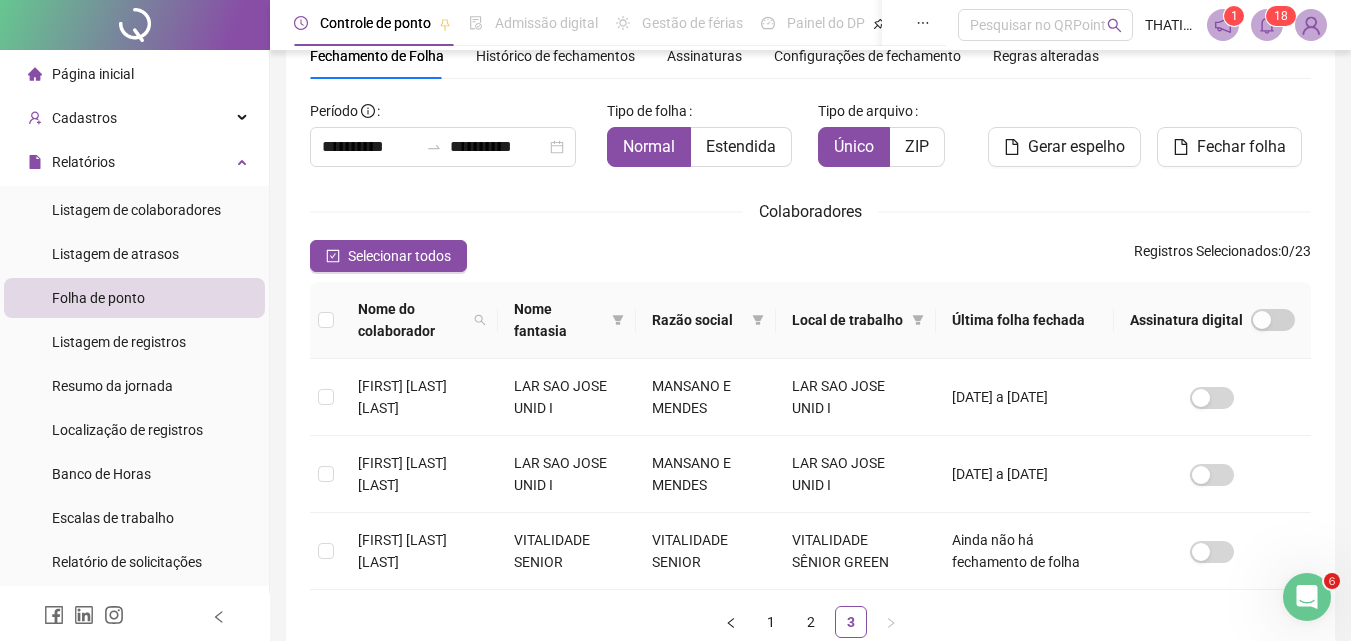 click on "Página inicial" at bounding box center (93, 74) 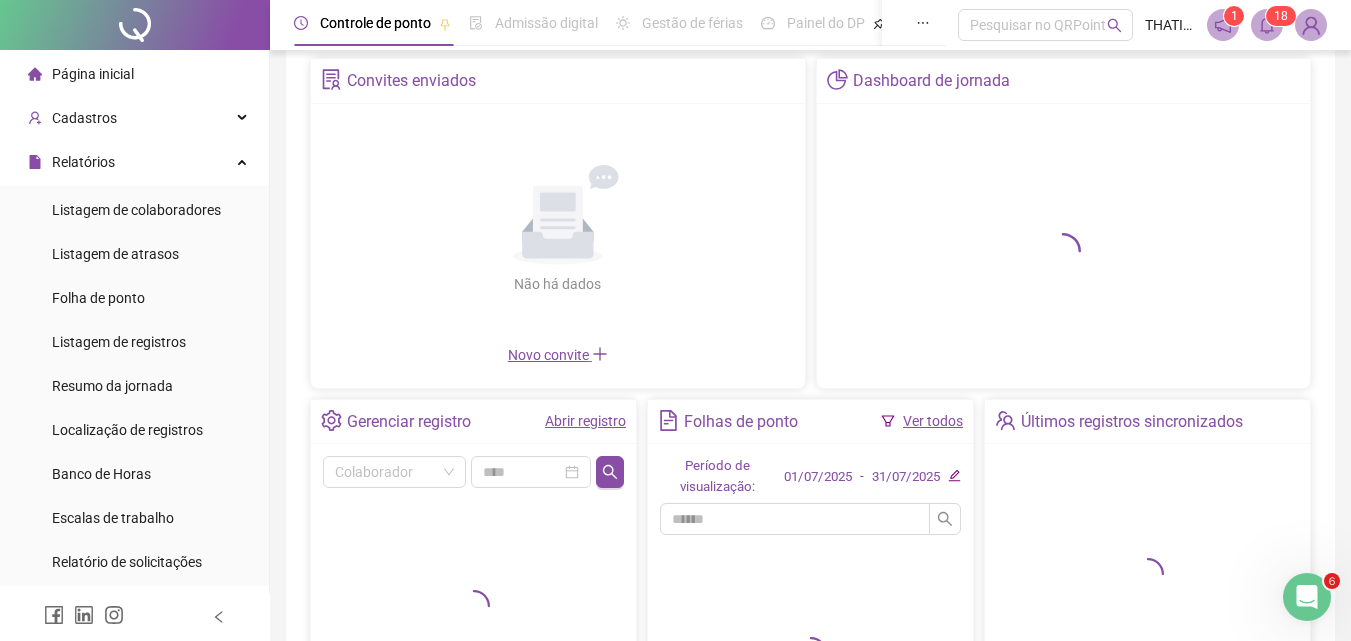 scroll, scrollTop: 0, scrollLeft: 0, axis: both 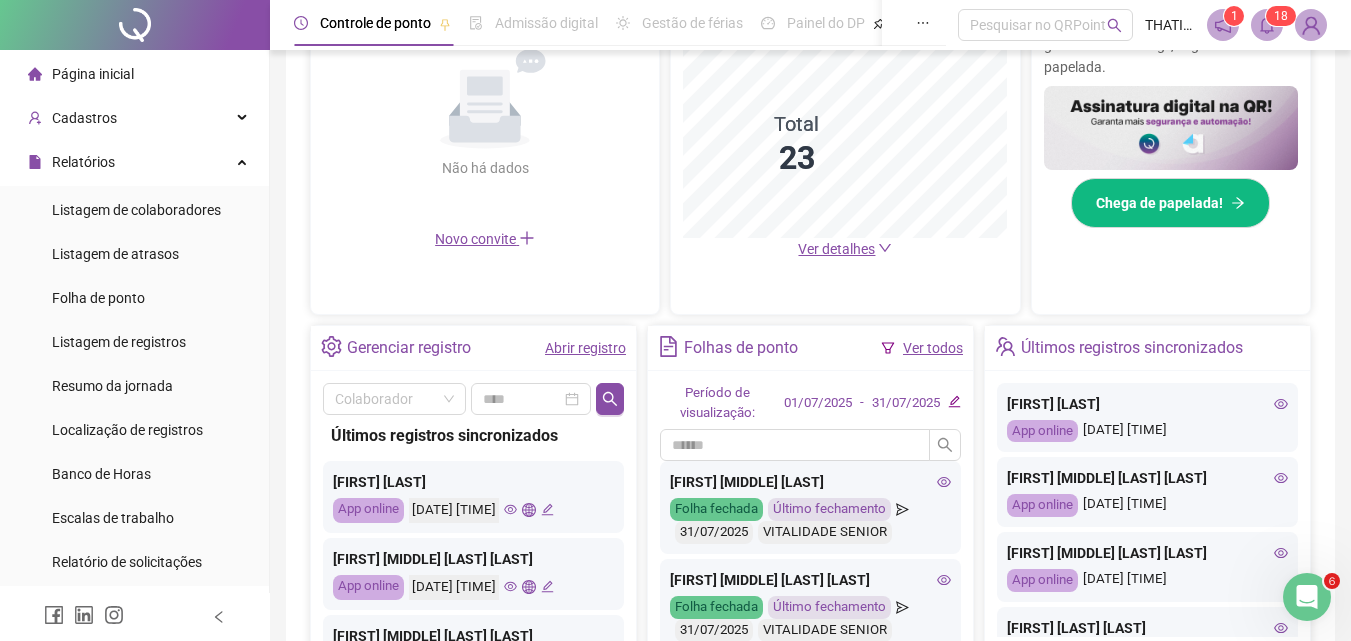 click on "Abrir registro" at bounding box center (585, 348) 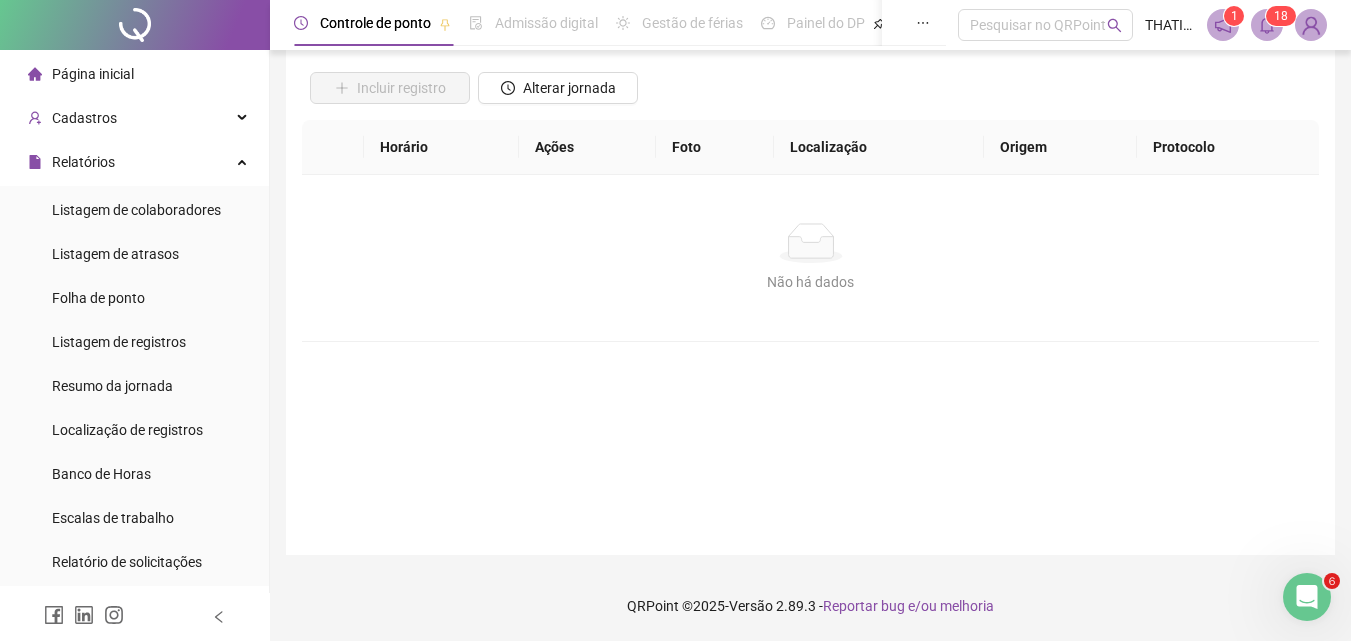 scroll, scrollTop: 0, scrollLeft: 0, axis: both 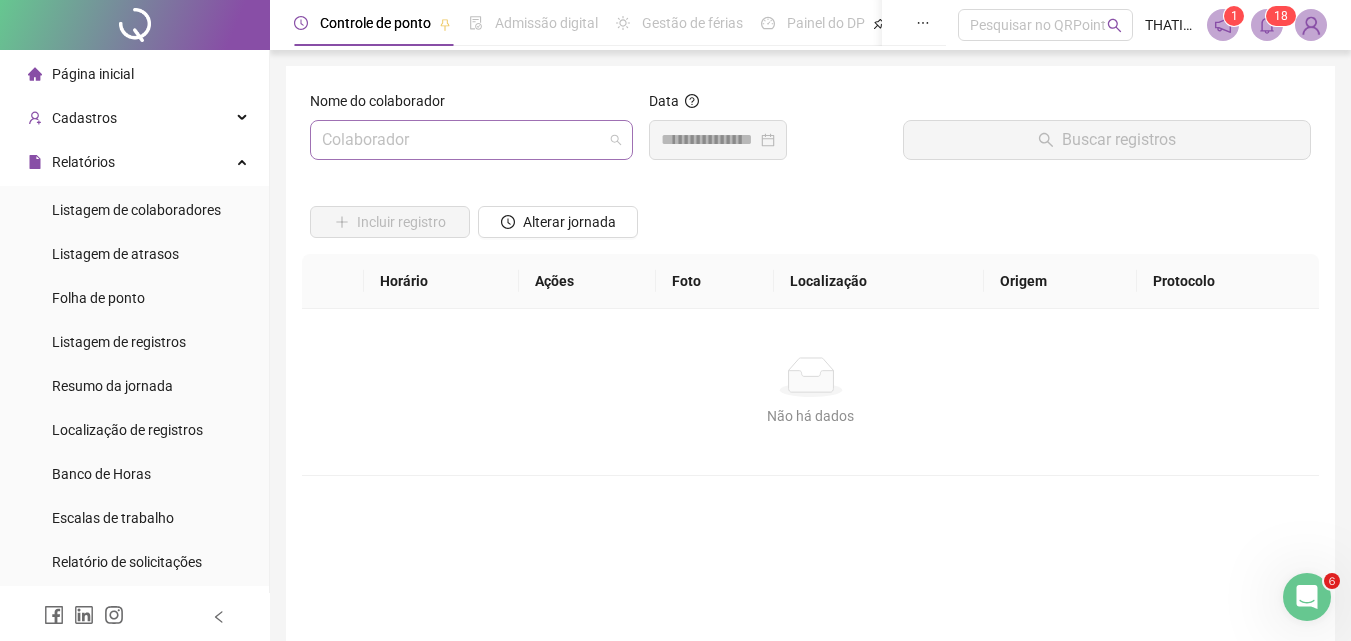 click at bounding box center [462, 140] 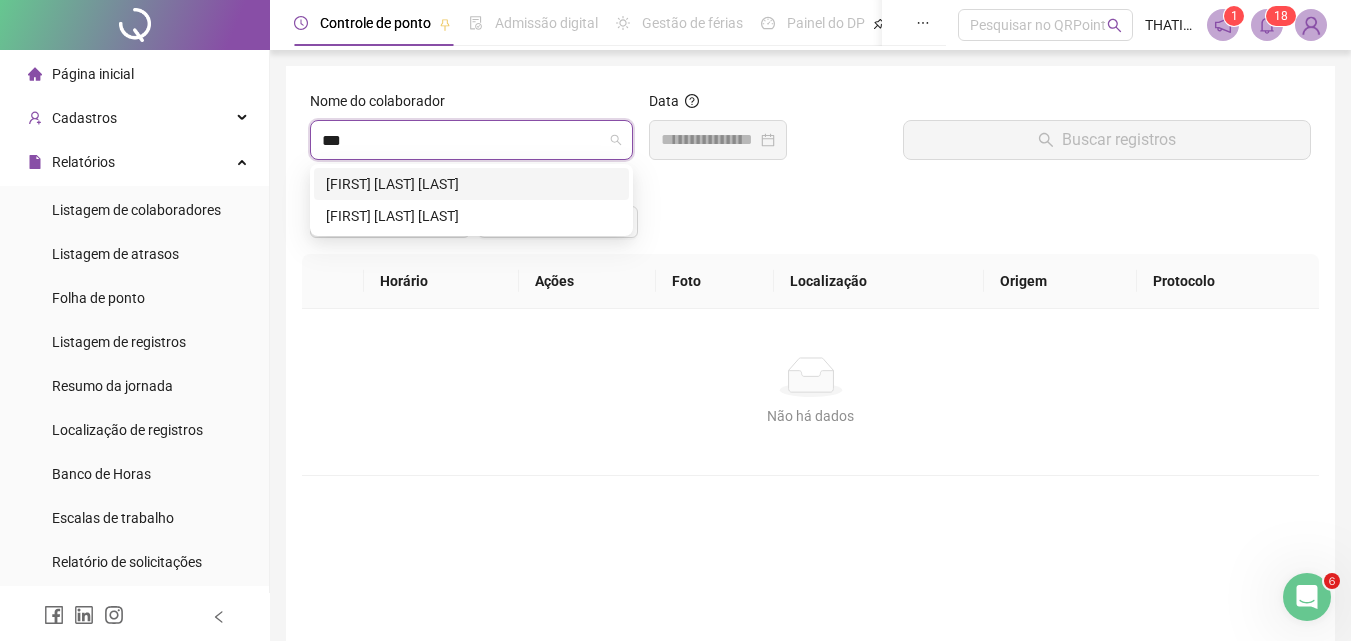type on "****" 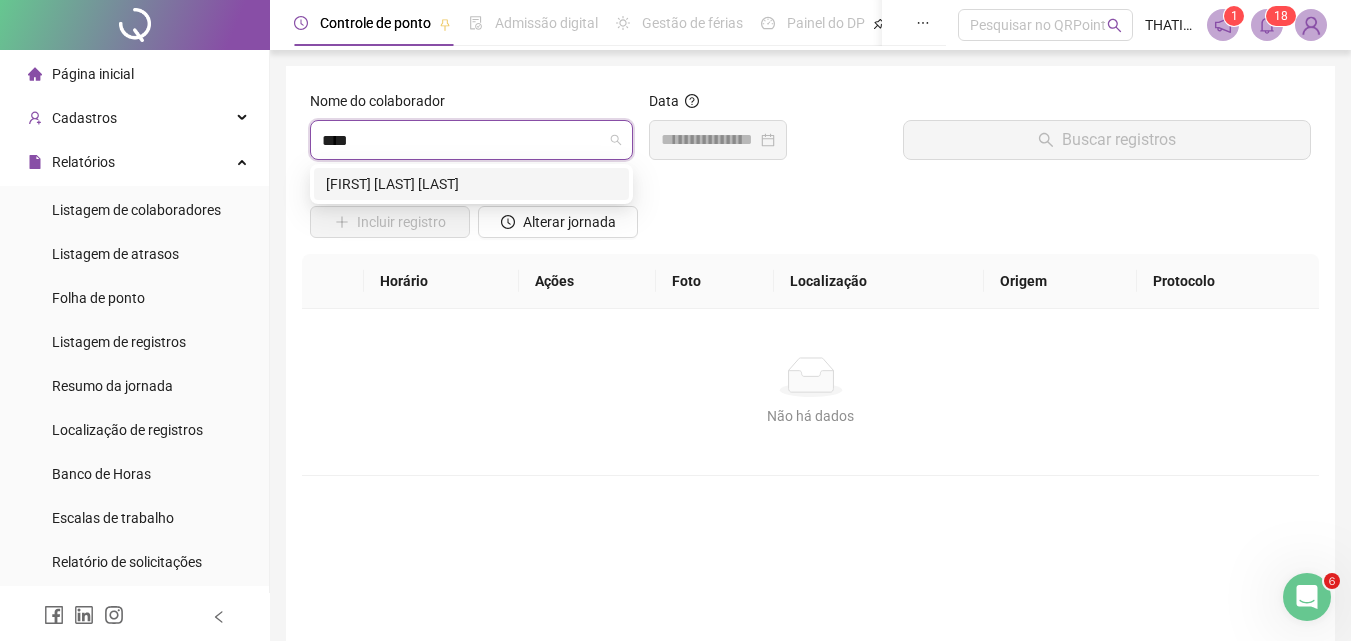 click on "[FIRST] [LAST] [LAST]" at bounding box center [471, 184] 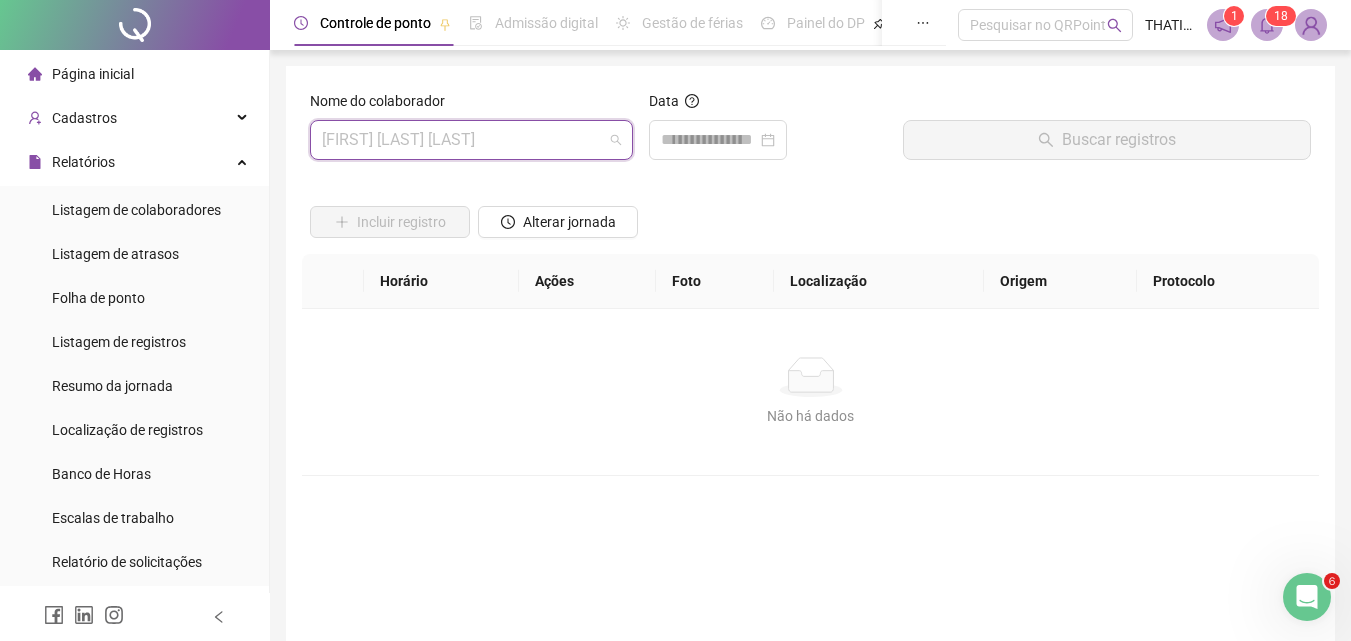 scroll, scrollTop: 448, scrollLeft: 0, axis: vertical 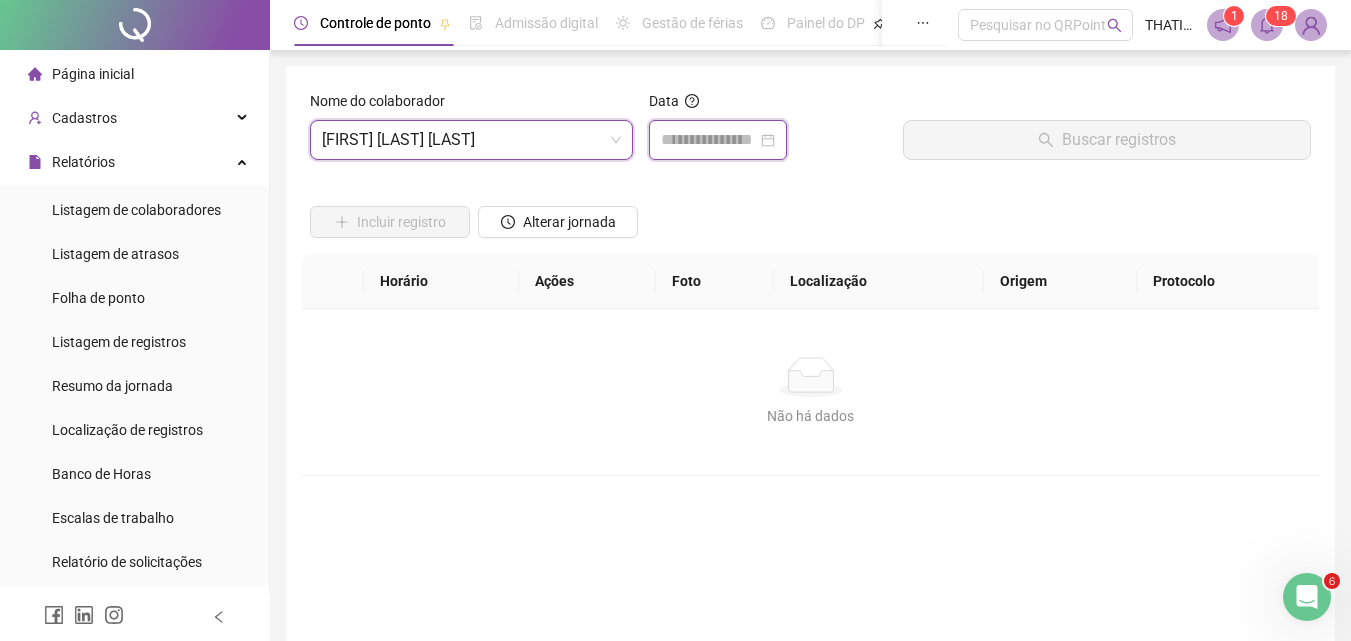 click at bounding box center (709, 140) 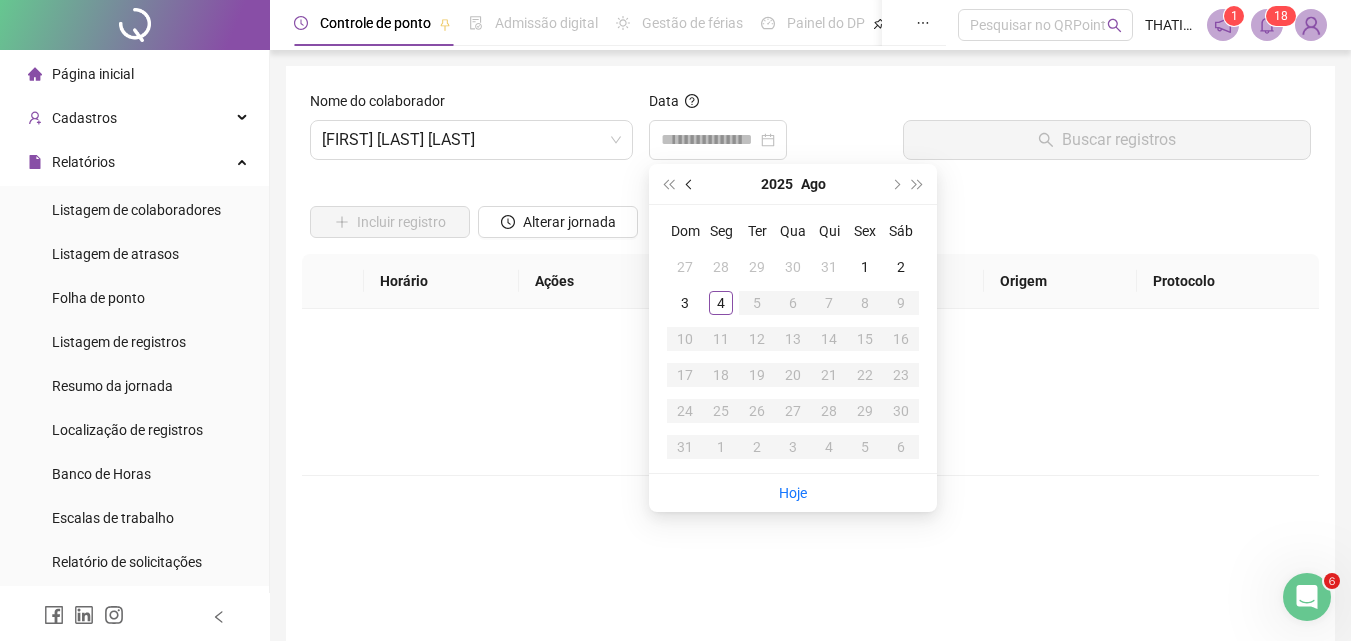 click at bounding box center (690, 184) 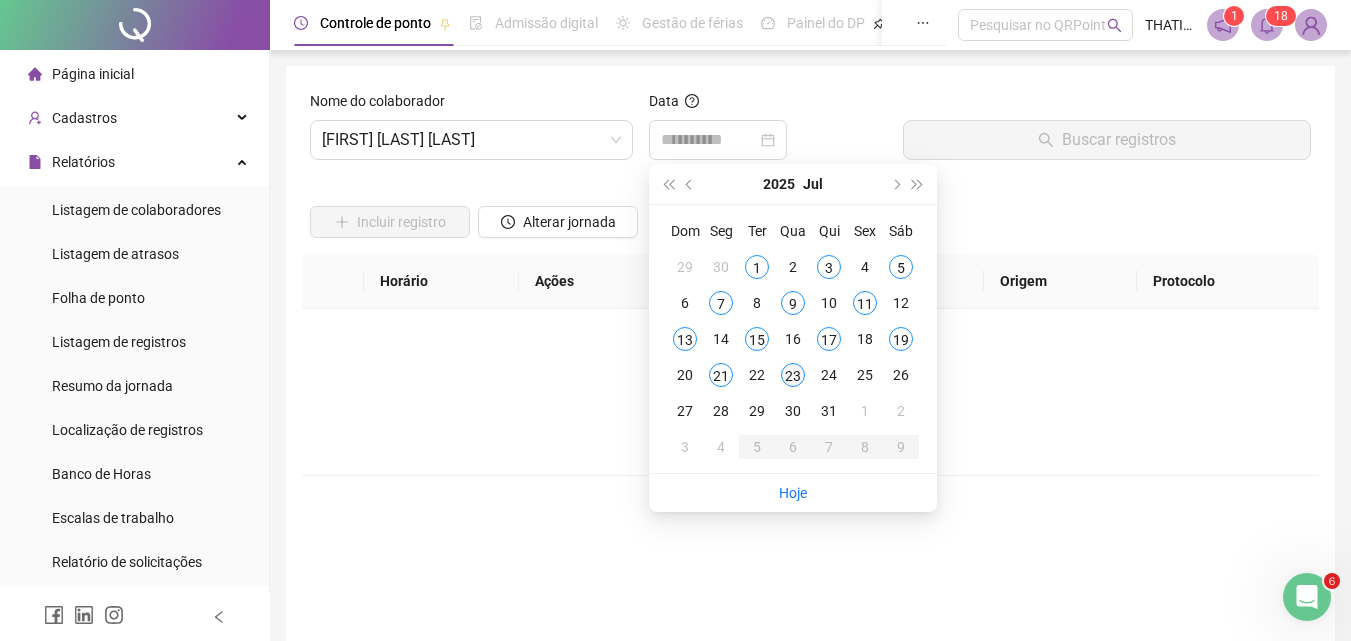 type on "**********" 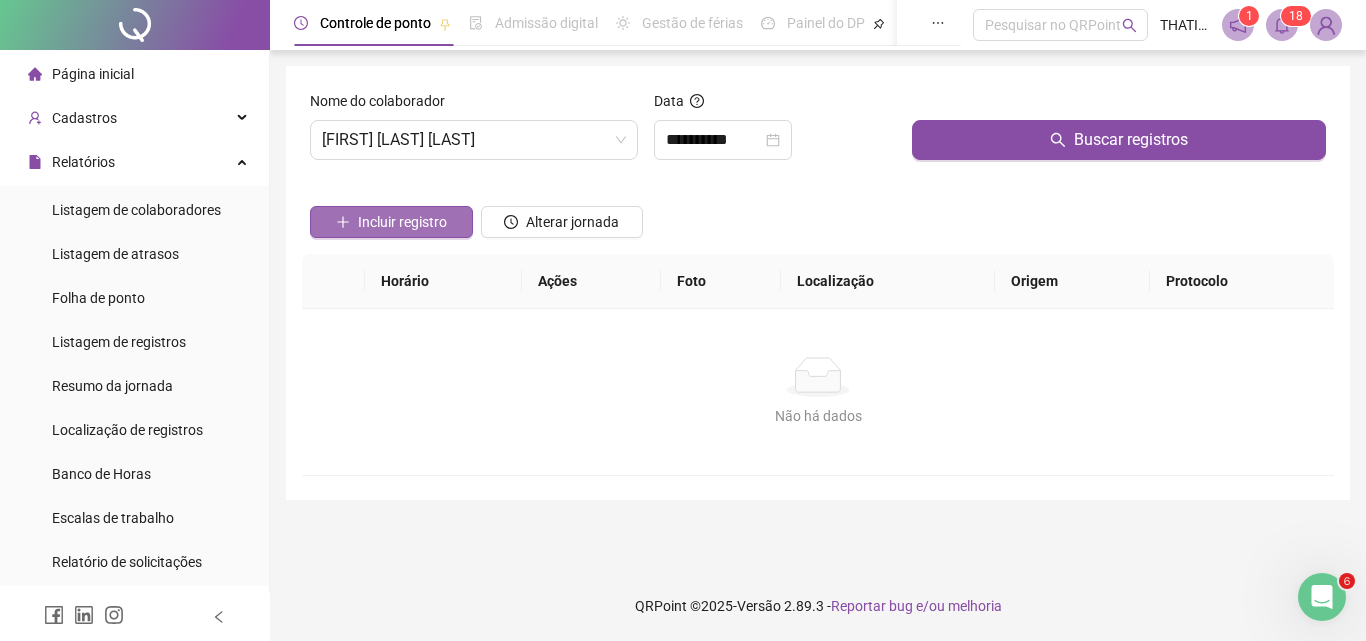 click on "Incluir registro" at bounding box center (402, 222) 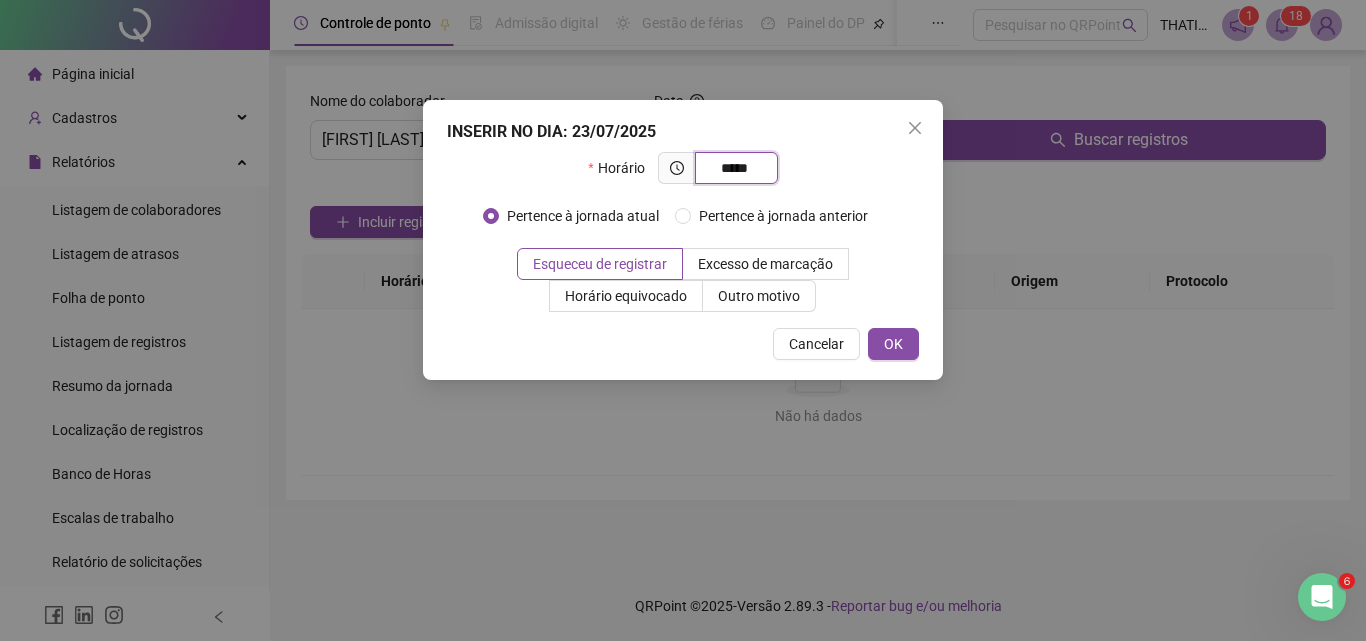 type on "*****" 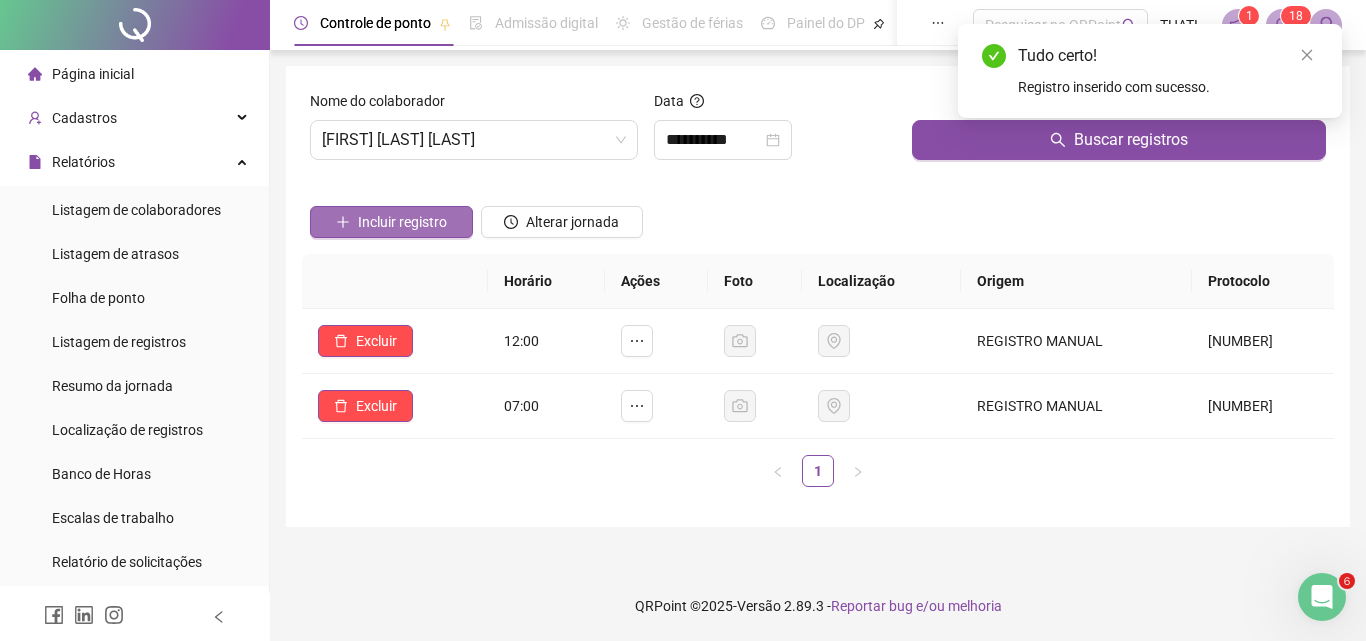 click on "Incluir registro" at bounding box center (402, 222) 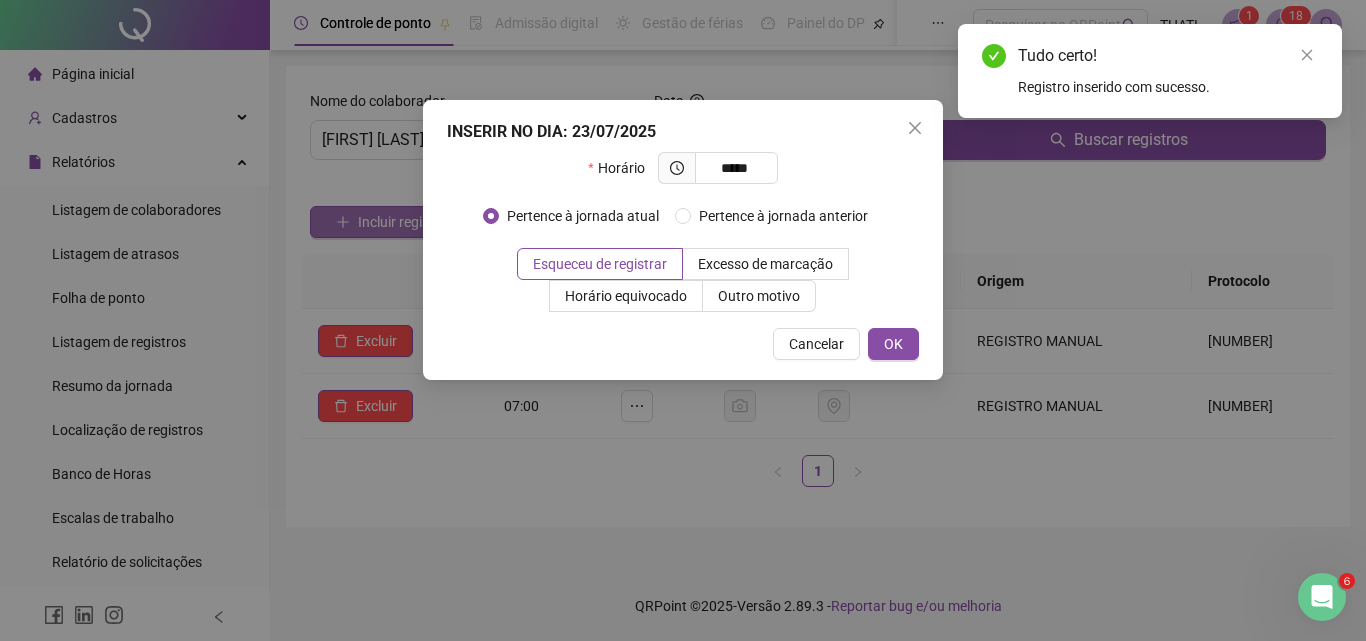 type on "*****" 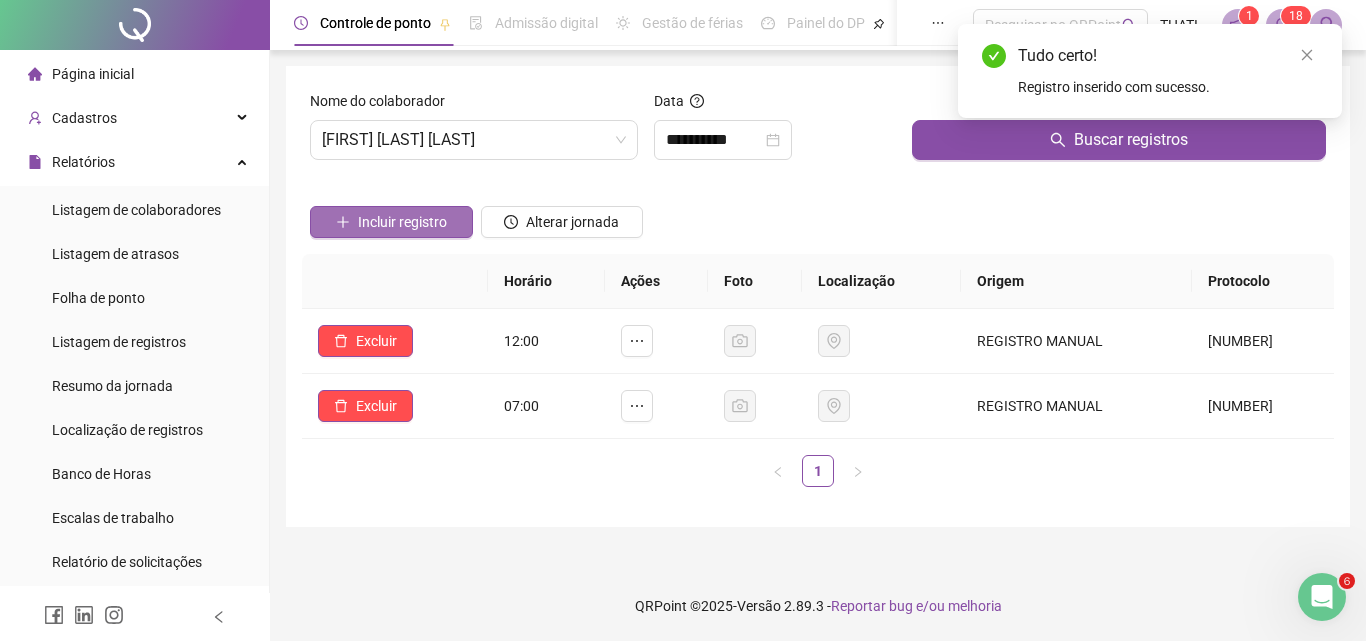 click on "Incluir registro" at bounding box center (402, 222) 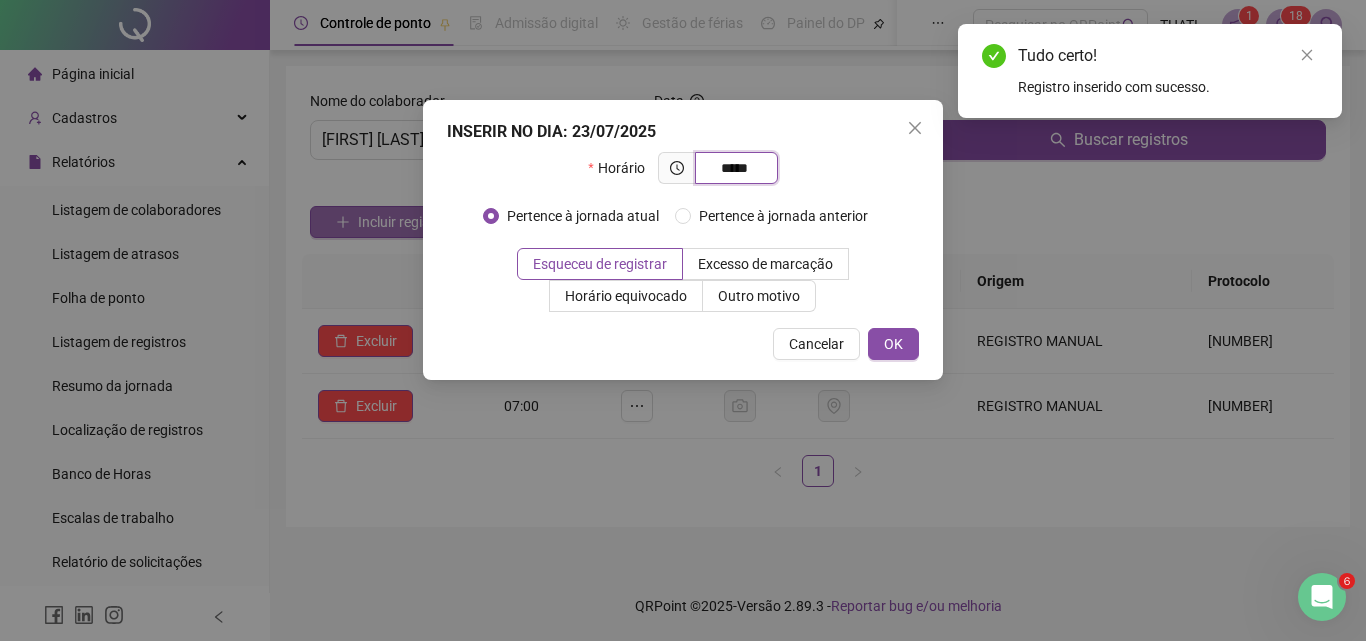 type on "*****" 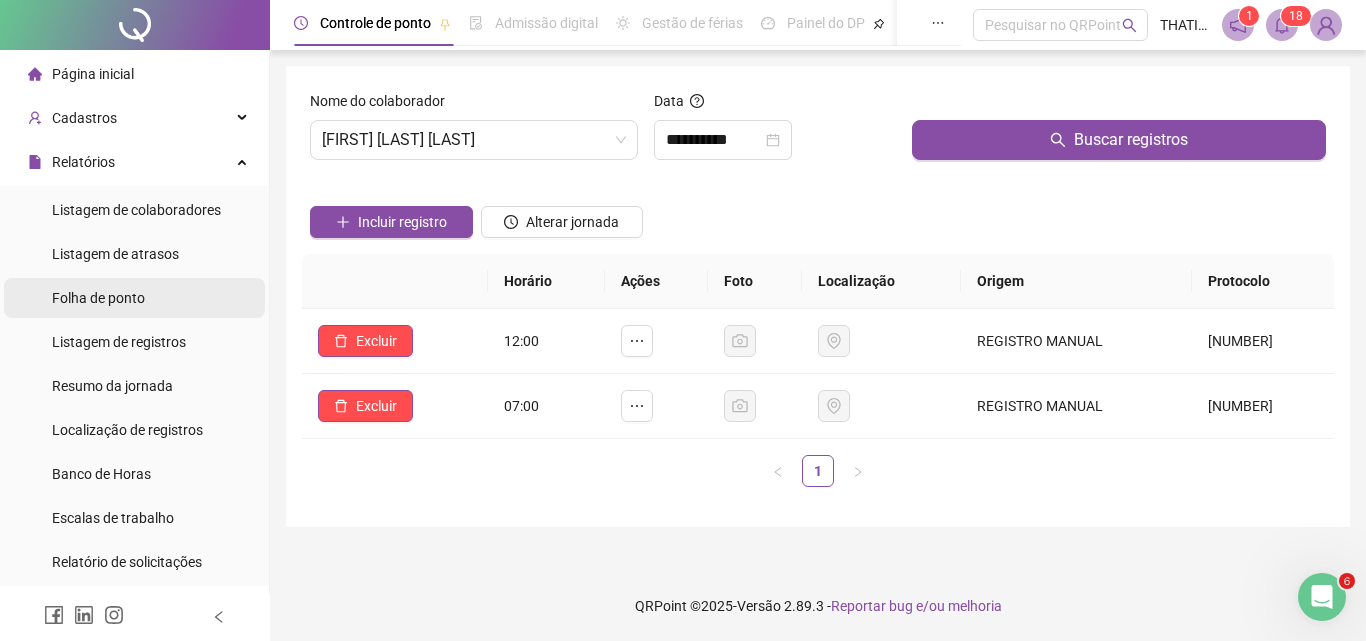 click on "Folha de ponto" at bounding box center [98, 298] 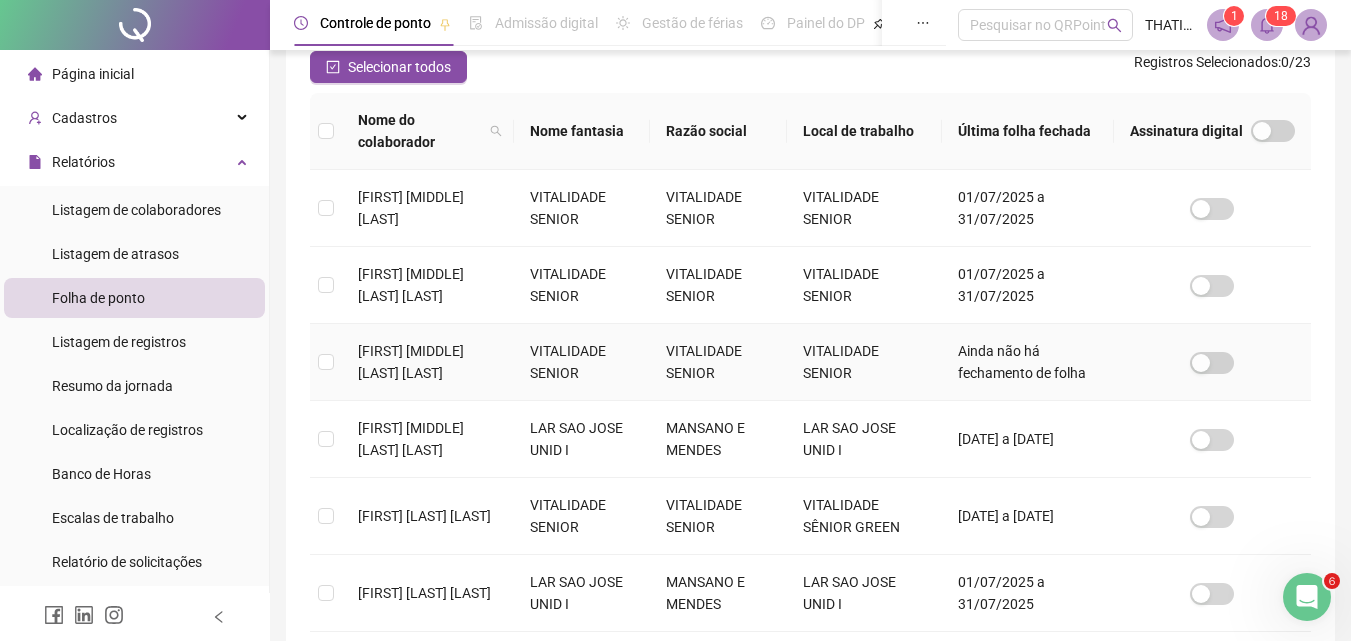 scroll, scrollTop: 729, scrollLeft: 0, axis: vertical 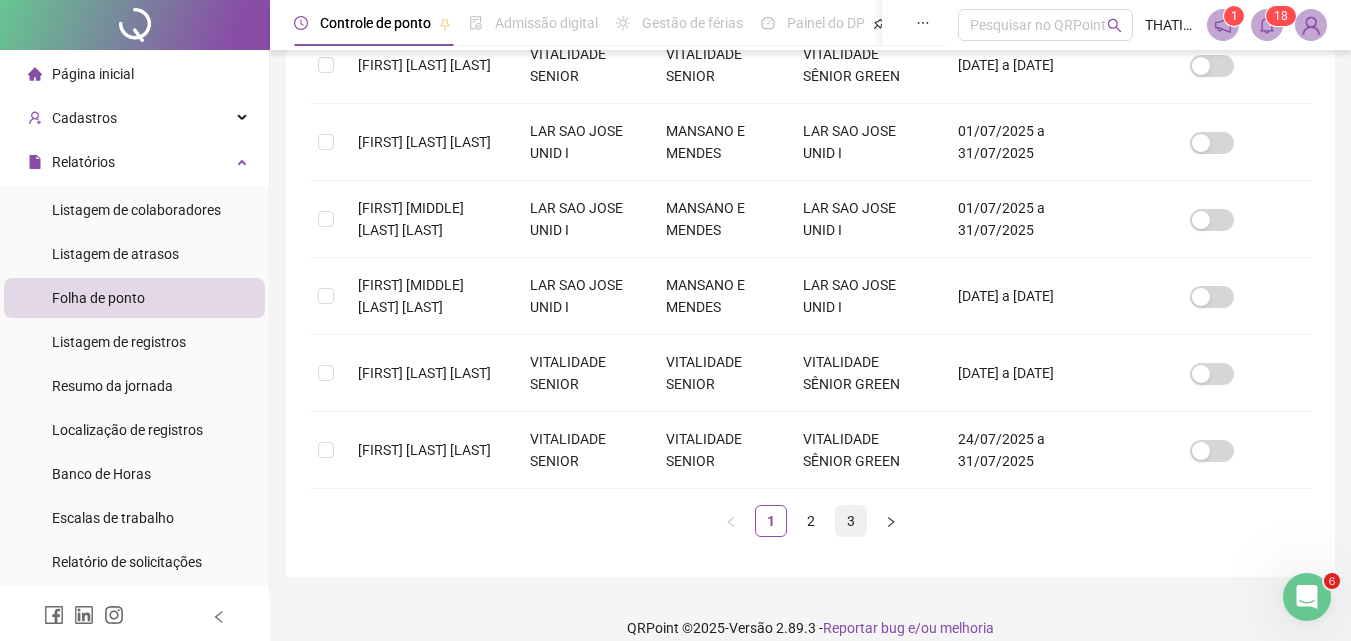 click on "3" at bounding box center (851, 521) 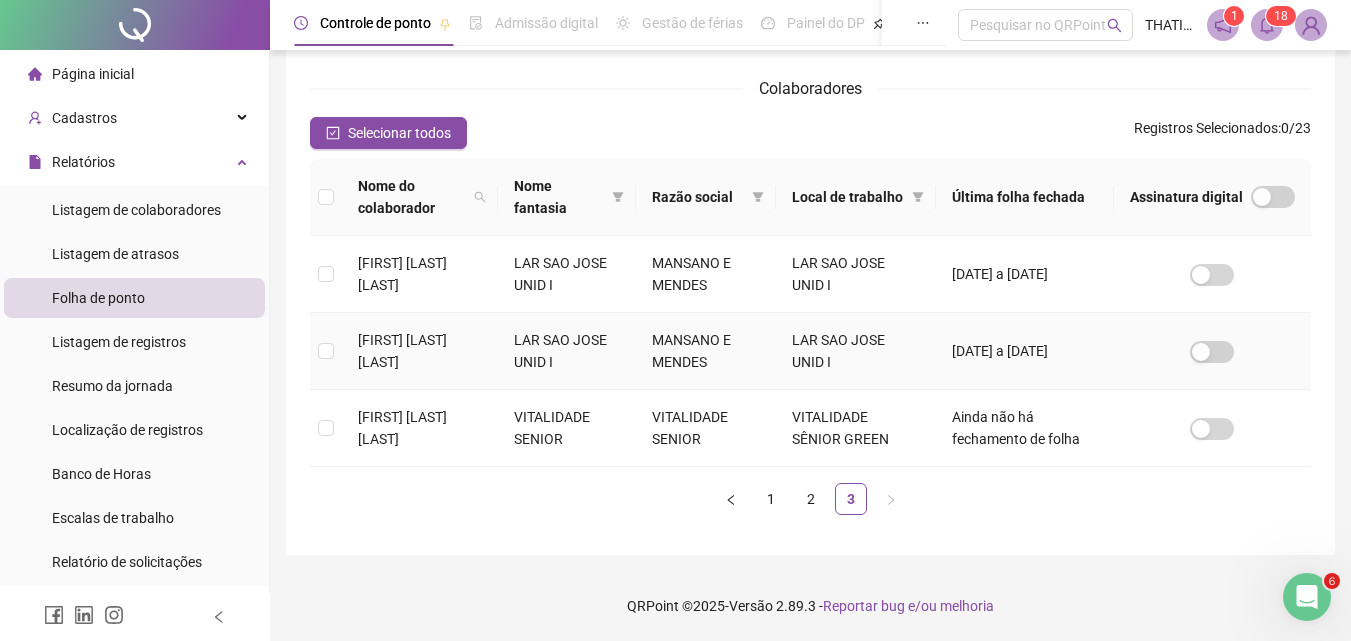 scroll, scrollTop: 89, scrollLeft: 0, axis: vertical 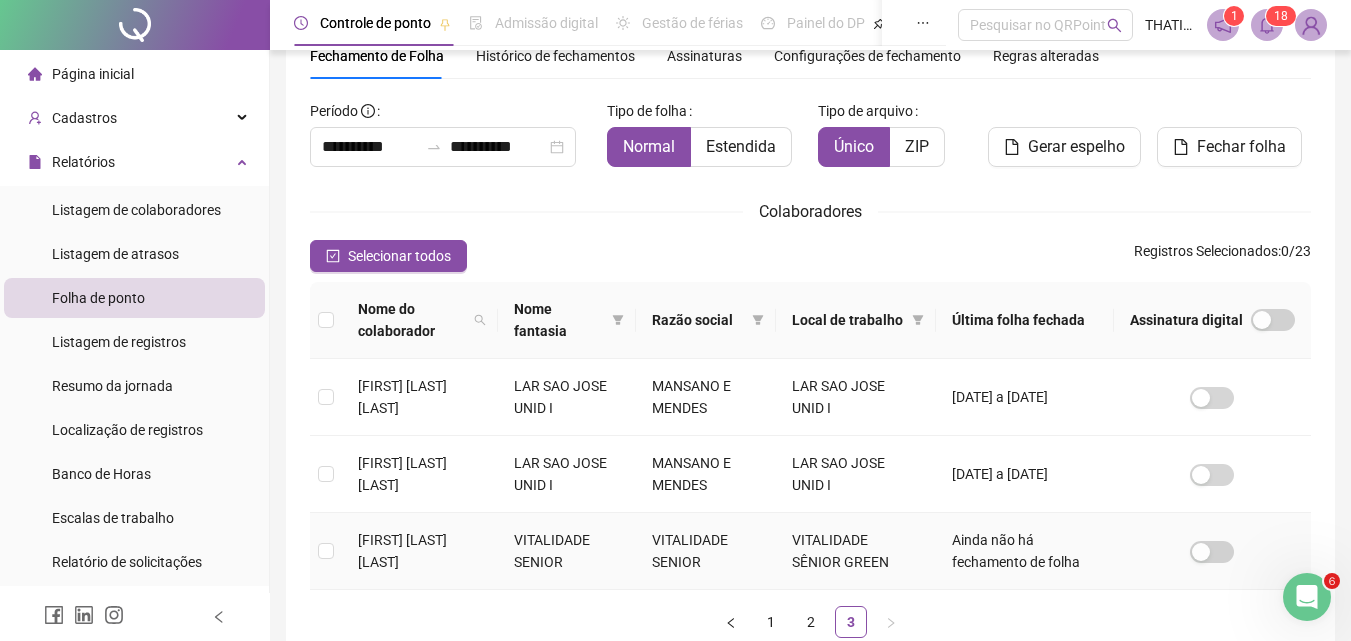 click on "[FIRST] [LAST] [LAST]" at bounding box center [402, 551] 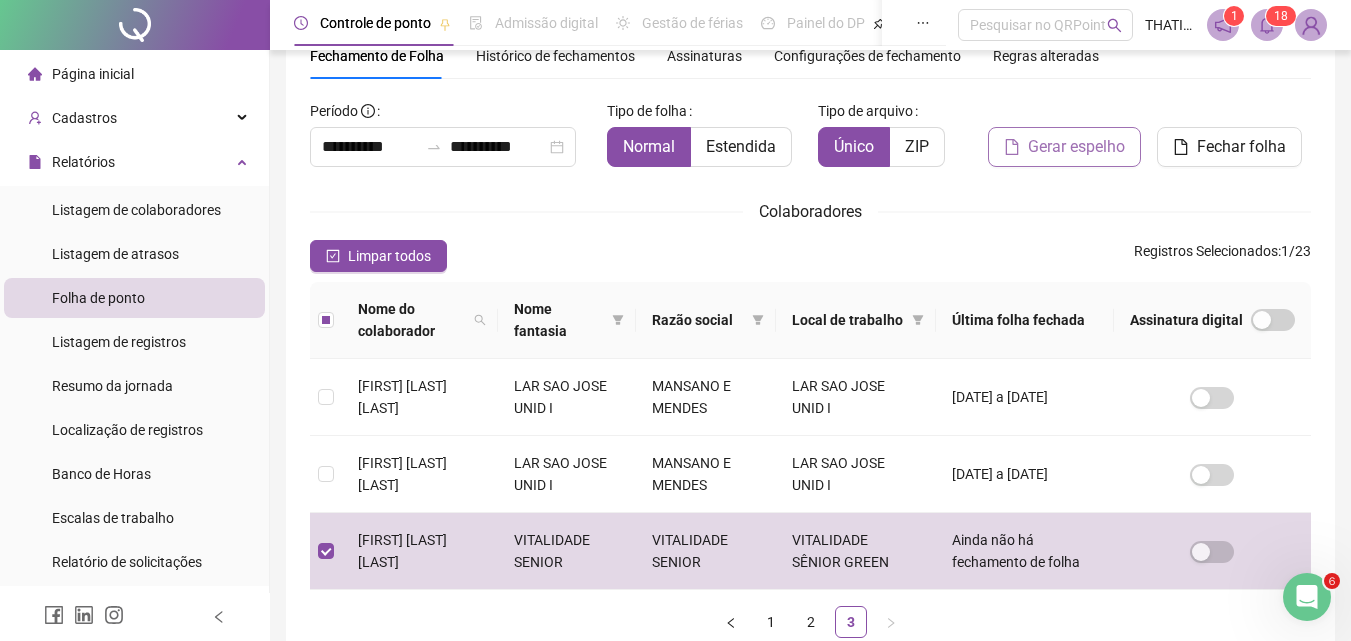 click on "Gerar espelho" at bounding box center [1076, 147] 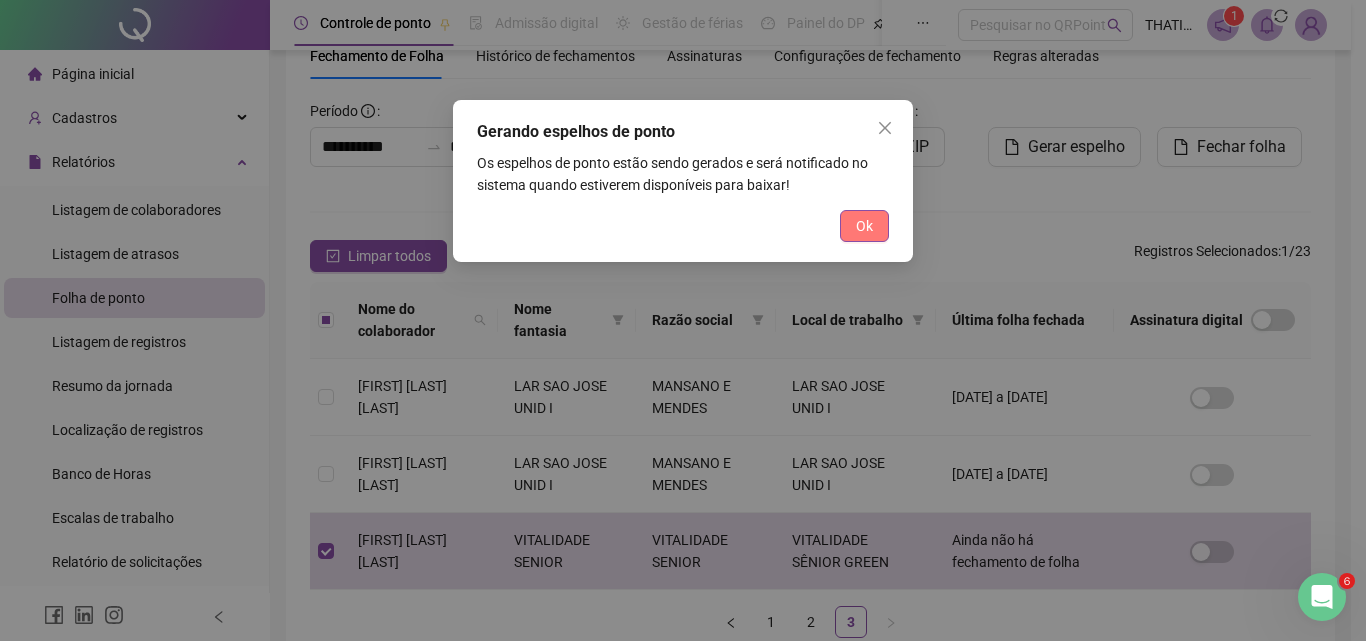 drag, startPoint x: 854, startPoint y: 237, endPoint x: 887, endPoint y: 217, distance: 38.587563 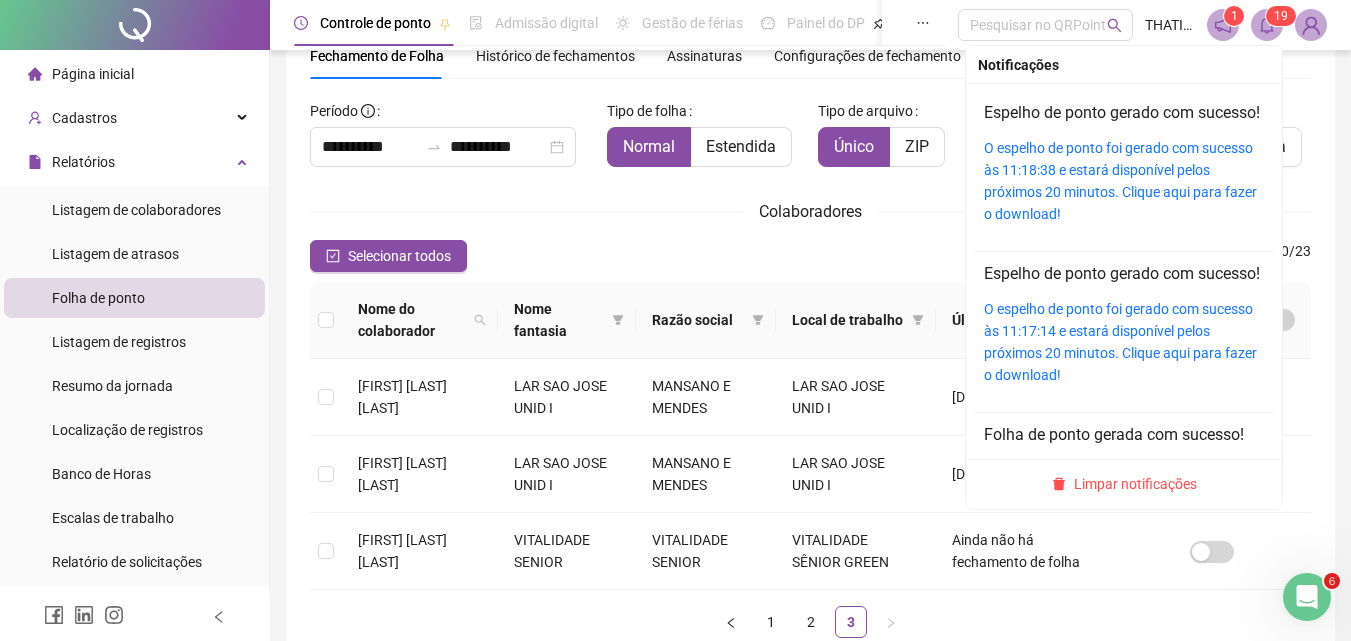 click on "1" at bounding box center (1277, 16) 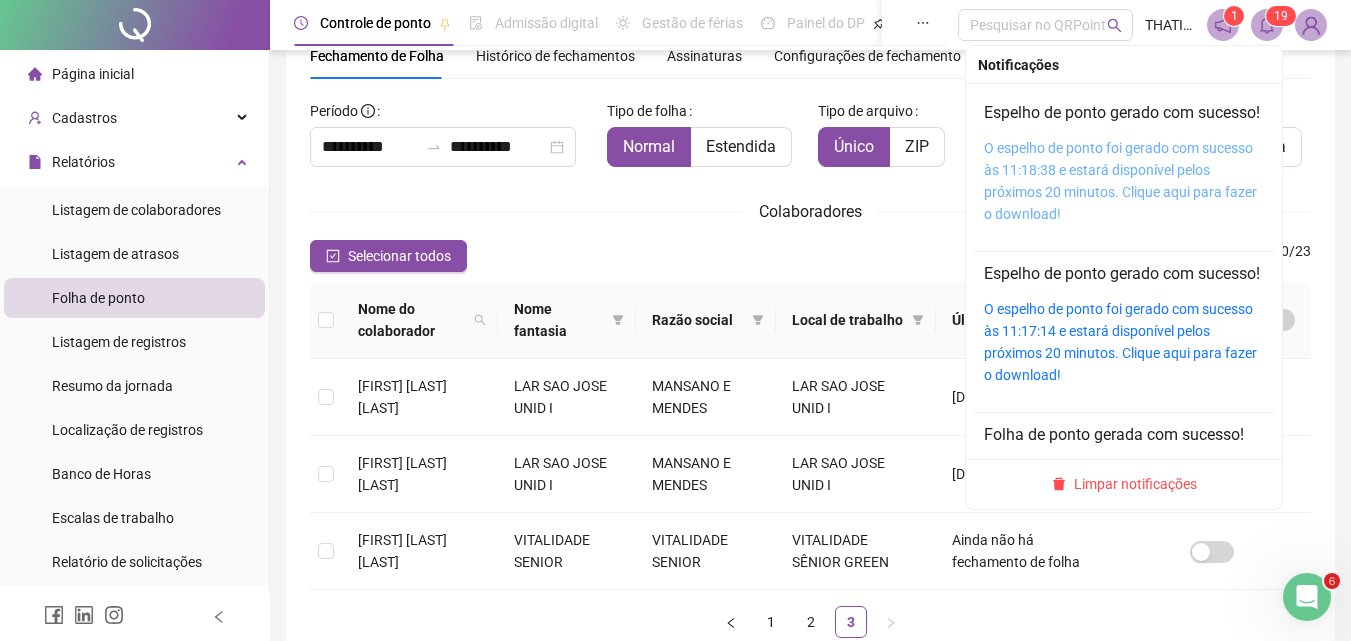 click on "O espelho de ponto foi gerado com sucesso às 11:18:38 e estará disponível pelos próximos 20 minutos.
Clique aqui para fazer o download!" at bounding box center [1120, 181] 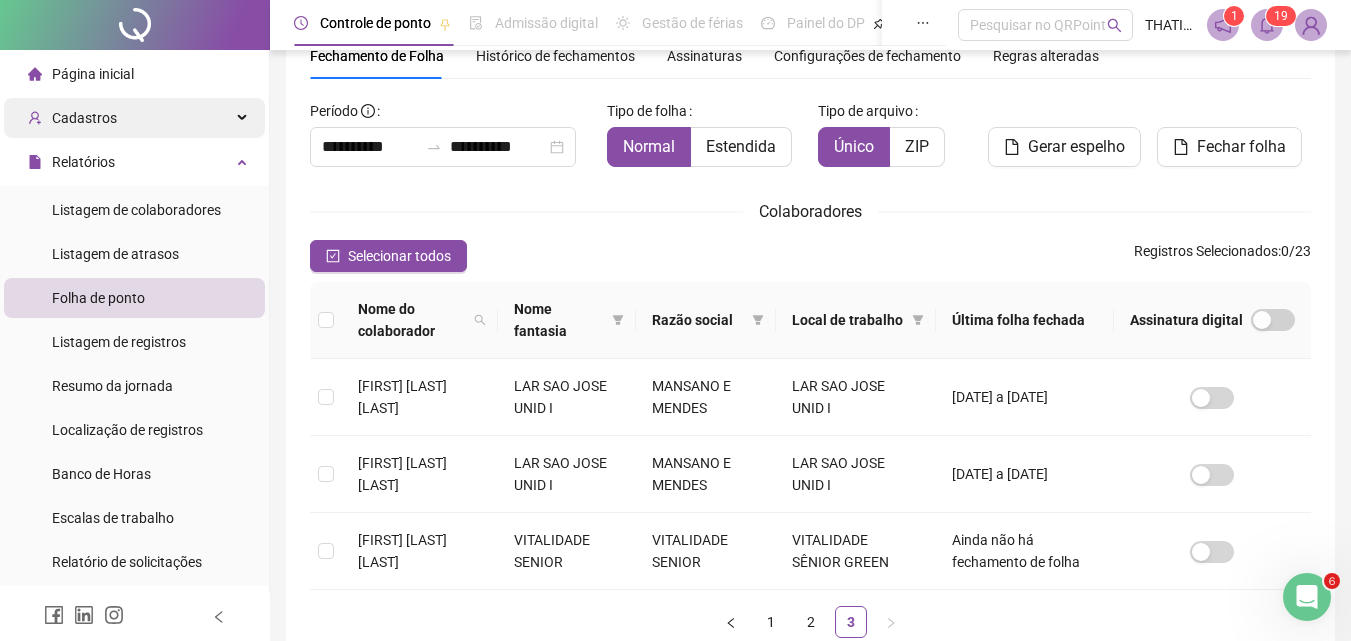 drag, startPoint x: 86, startPoint y: 64, endPoint x: 83, endPoint y: 101, distance: 37.12142 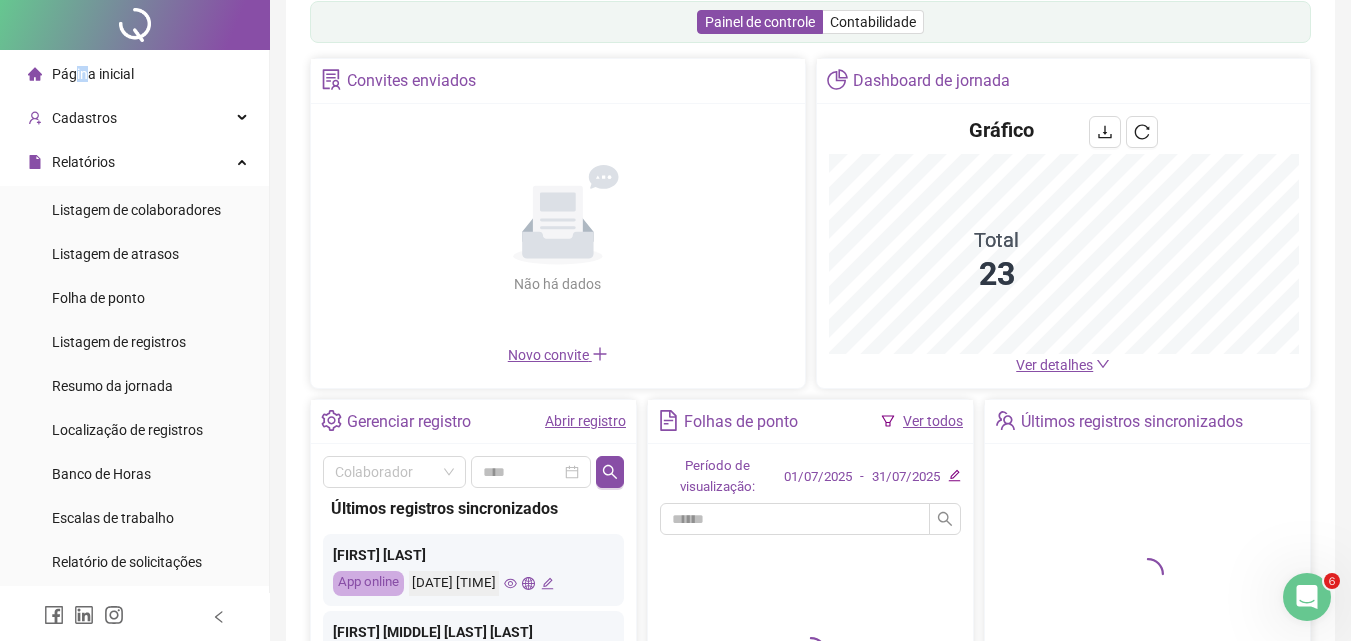 scroll, scrollTop: 0, scrollLeft: 0, axis: both 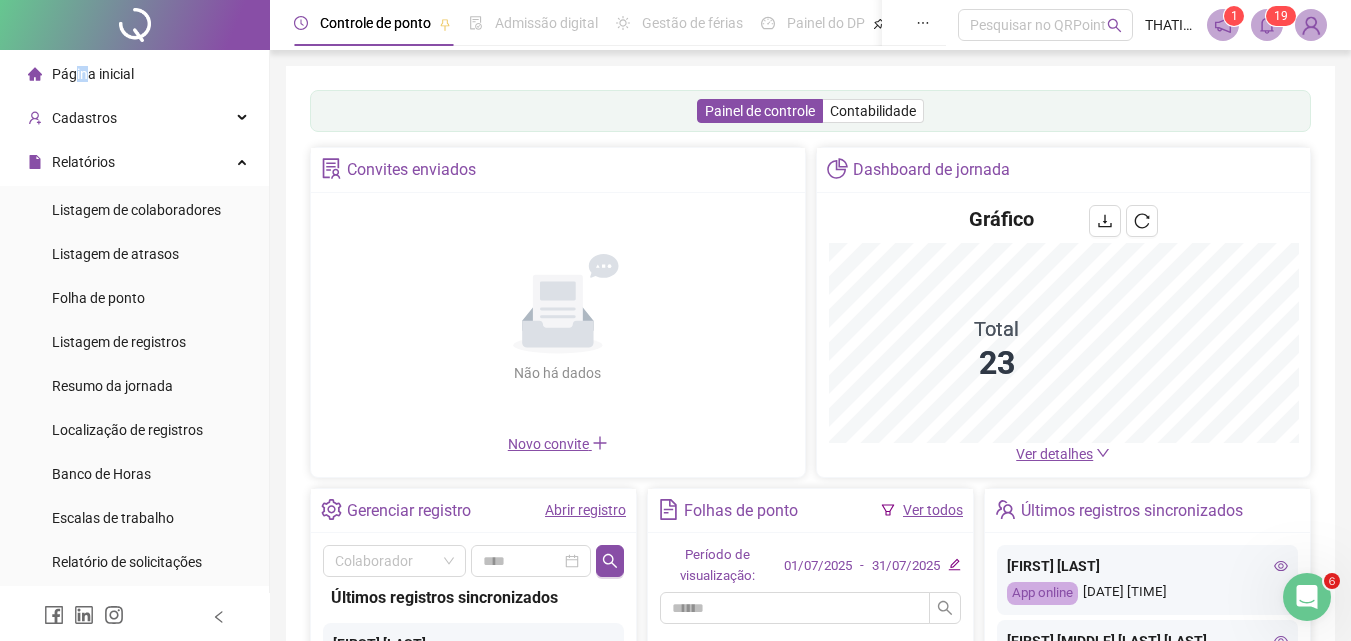 click on "Abrir registro" at bounding box center [585, 510] 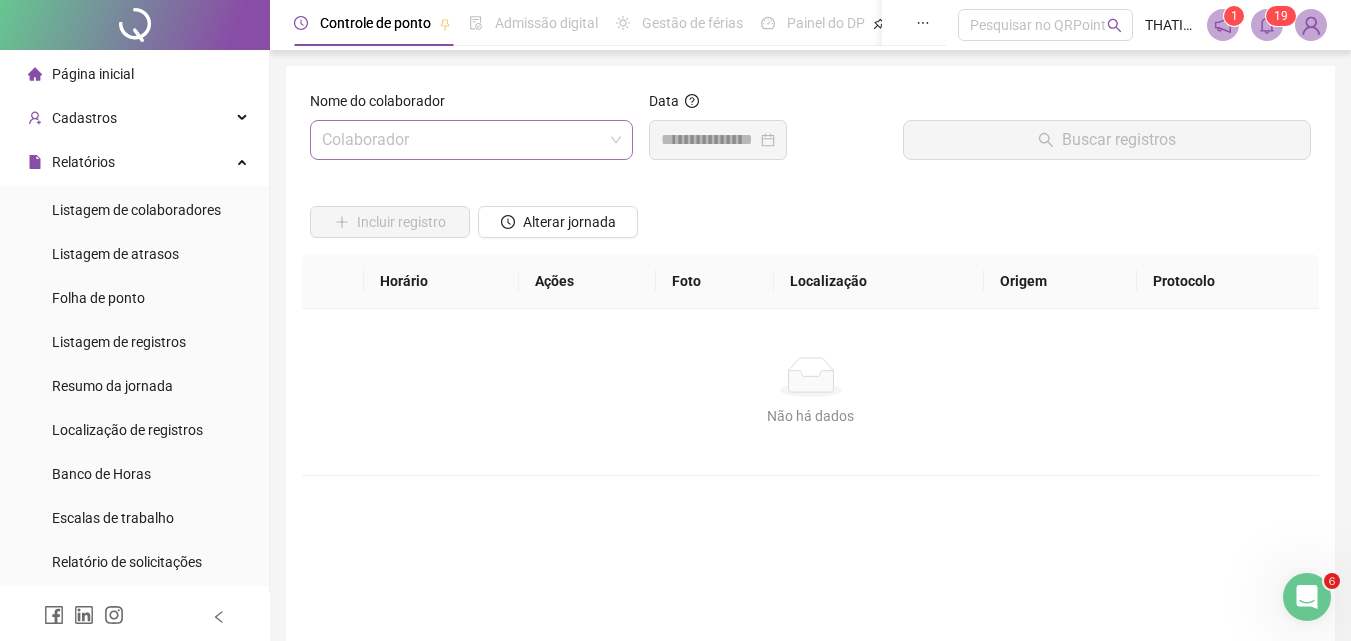 click at bounding box center (462, 140) 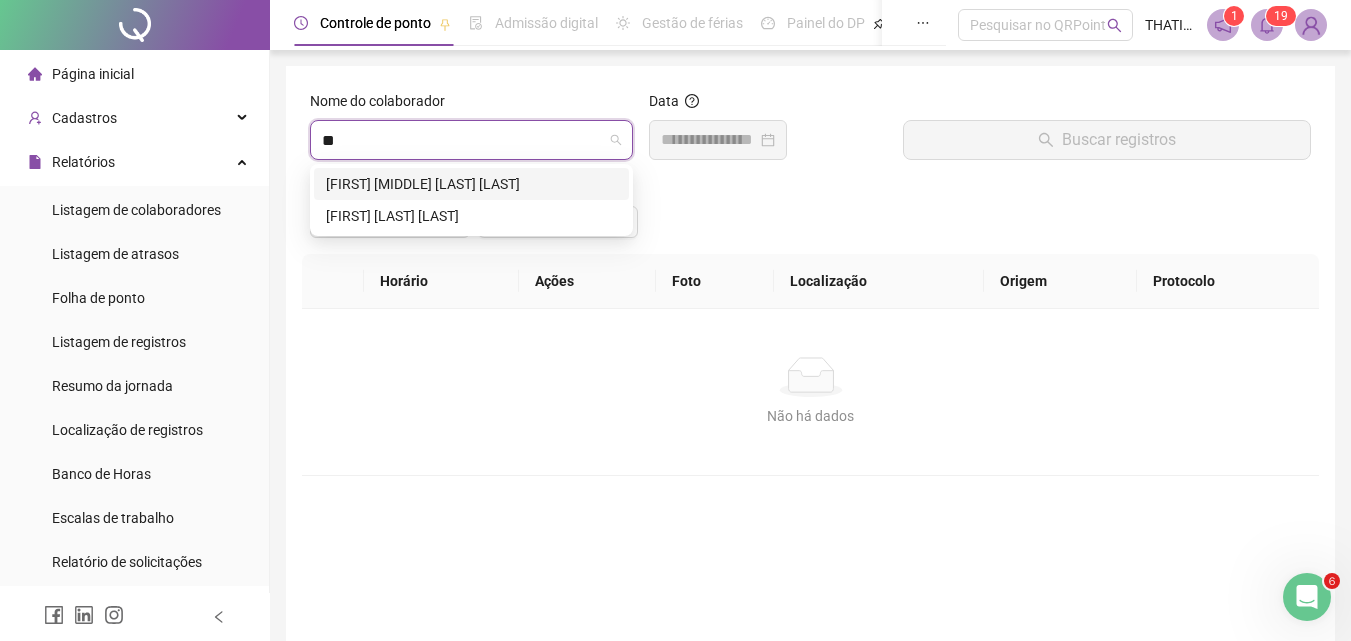 type on "***" 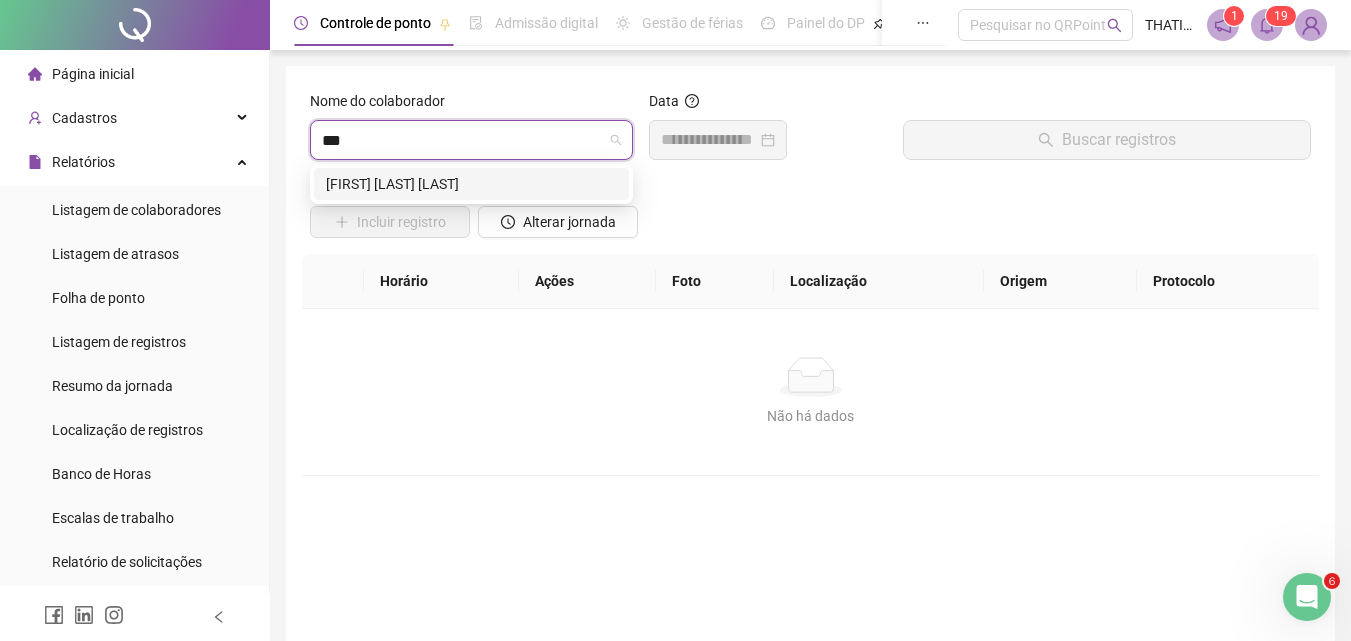 click on "[FIRST] [LAST] [LAST]" at bounding box center (471, 184) 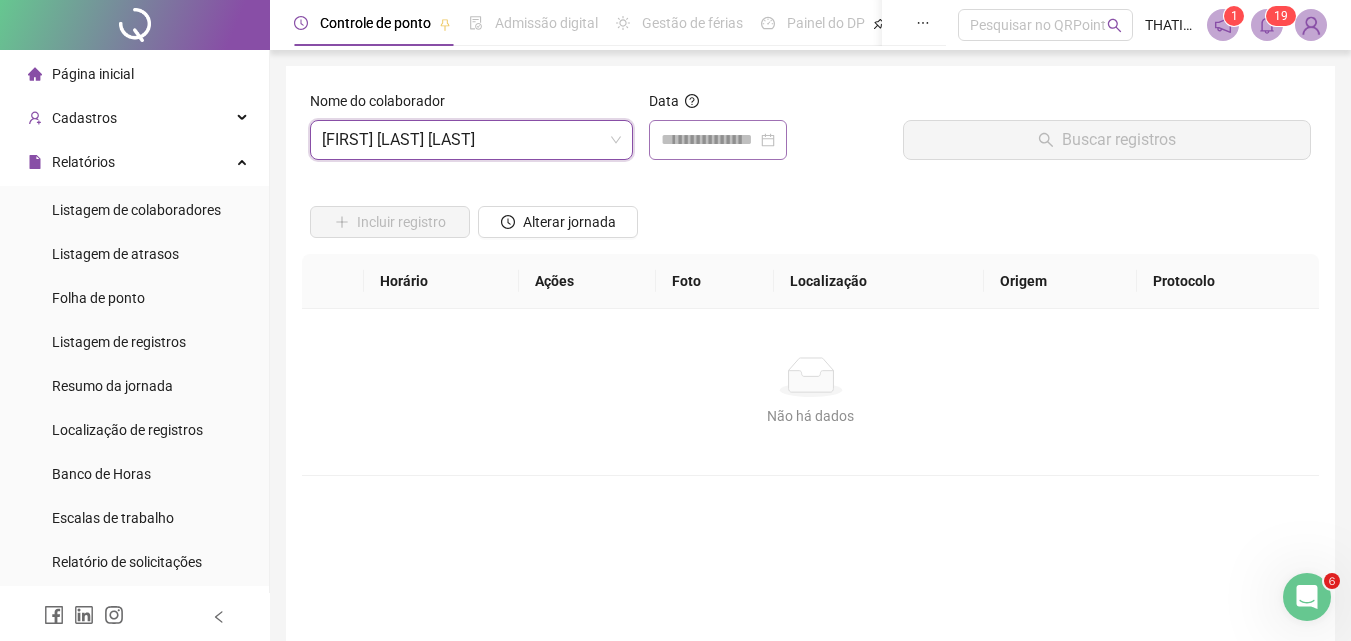 click at bounding box center (718, 140) 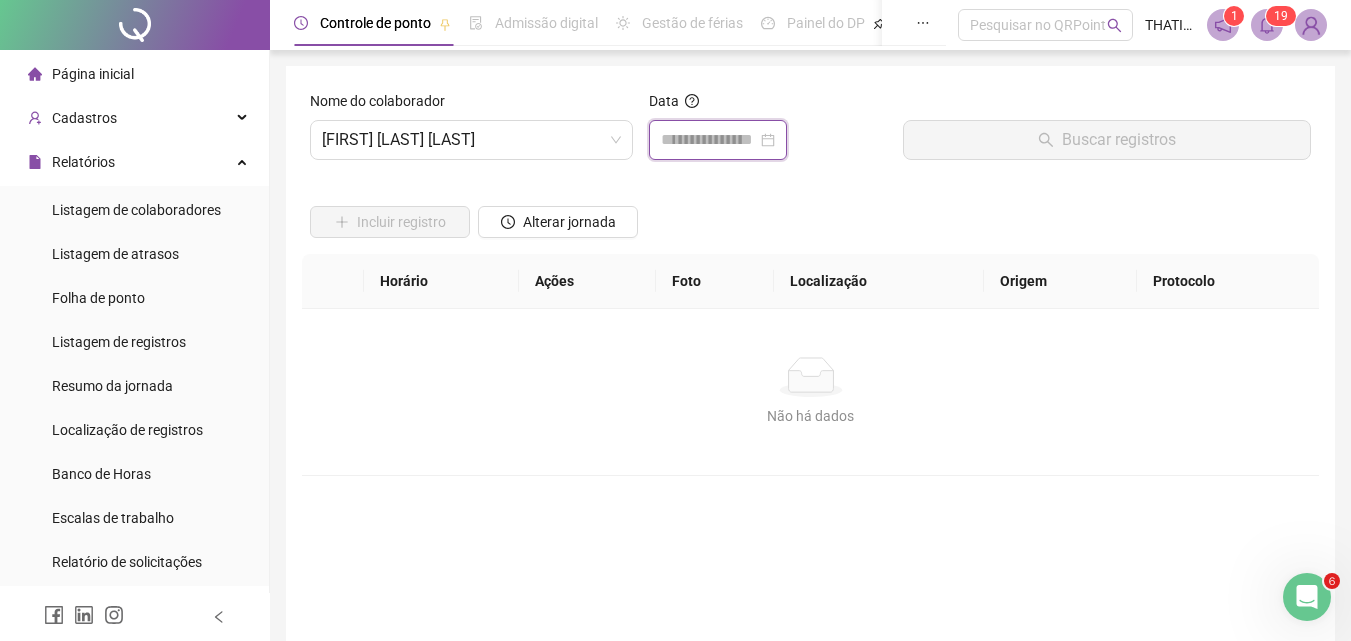 click at bounding box center [709, 140] 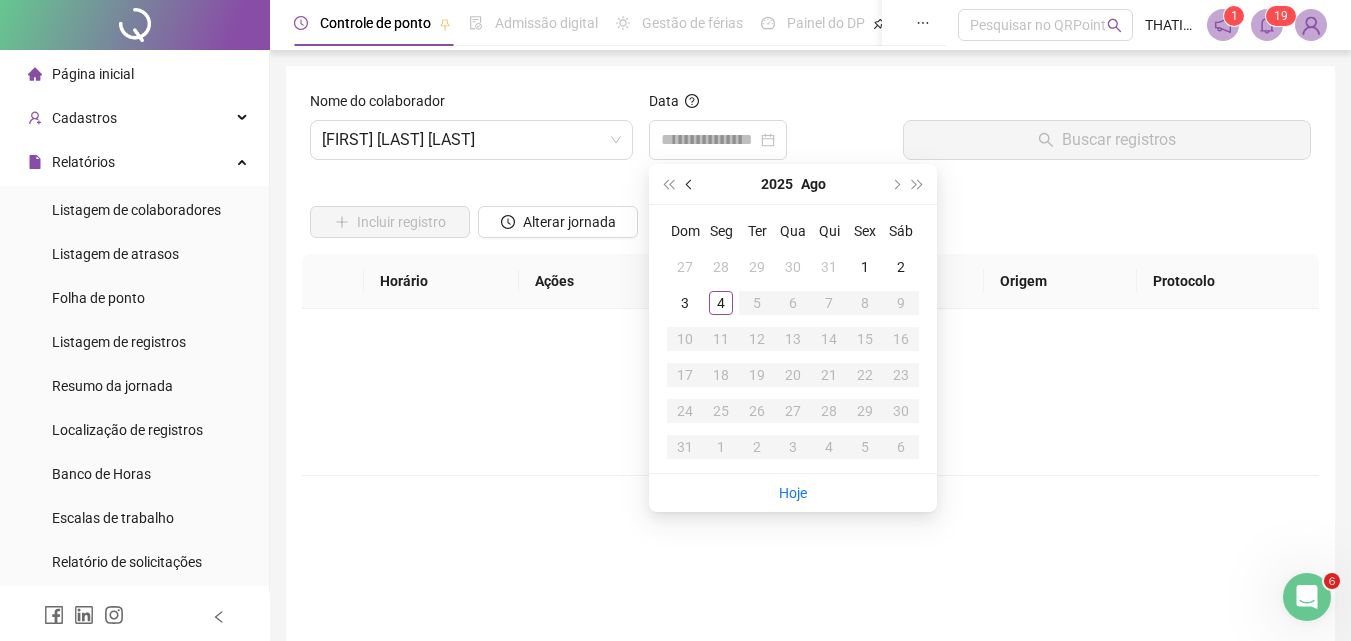 click at bounding box center [691, 184] 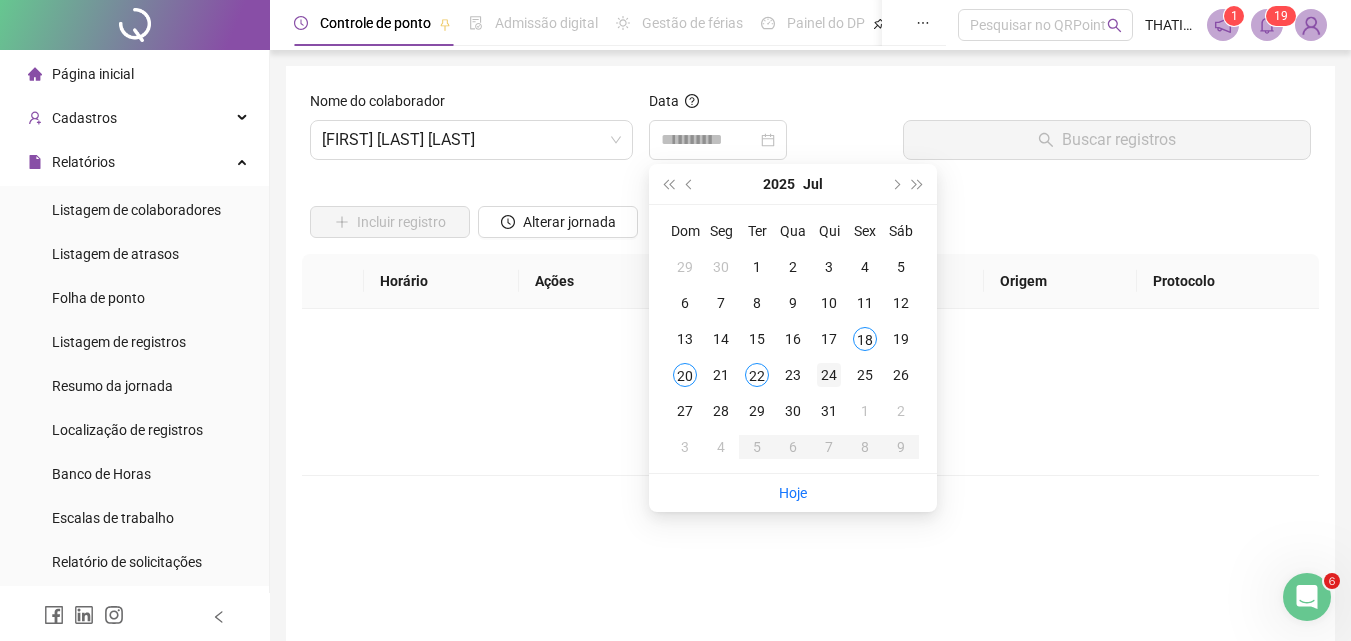 type on "**********" 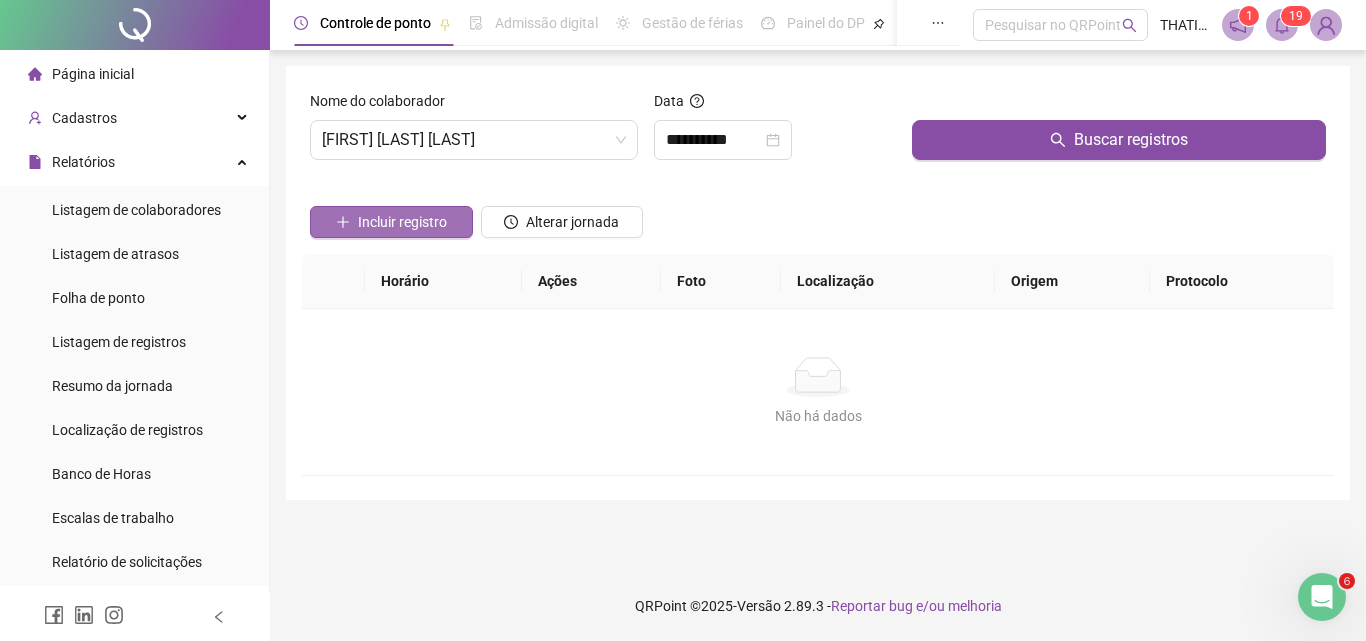 click on "Incluir registro" at bounding box center (402, 222) 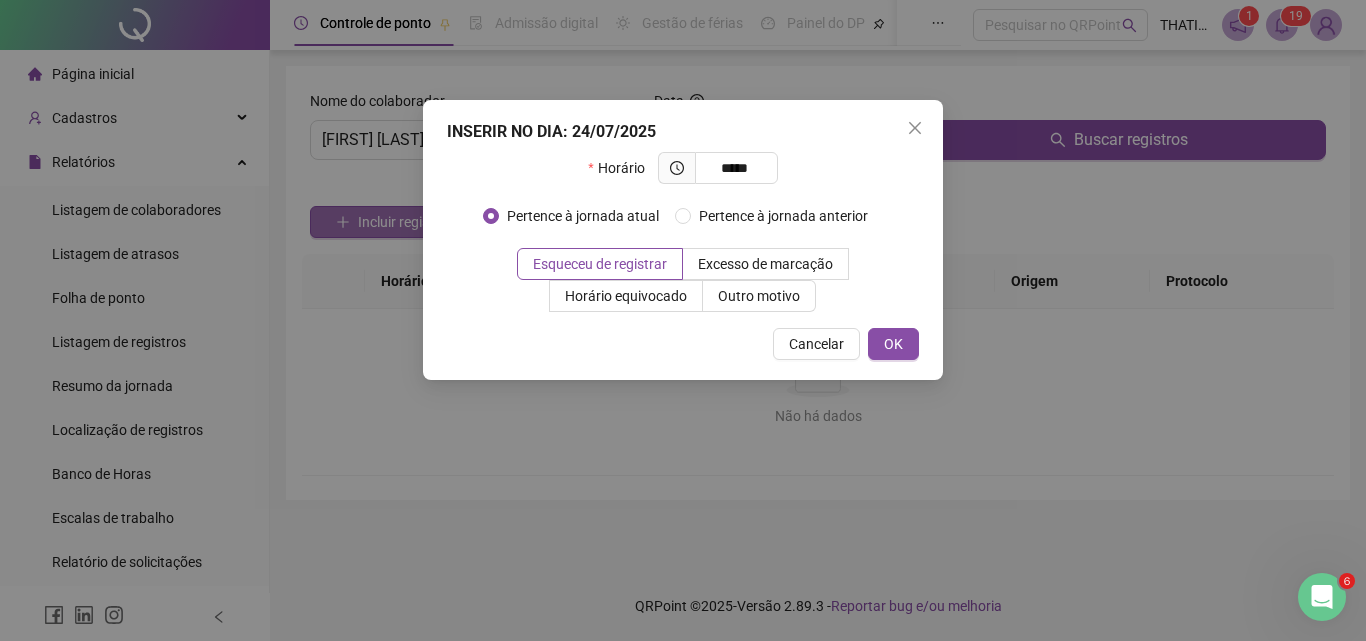 type on "*****" 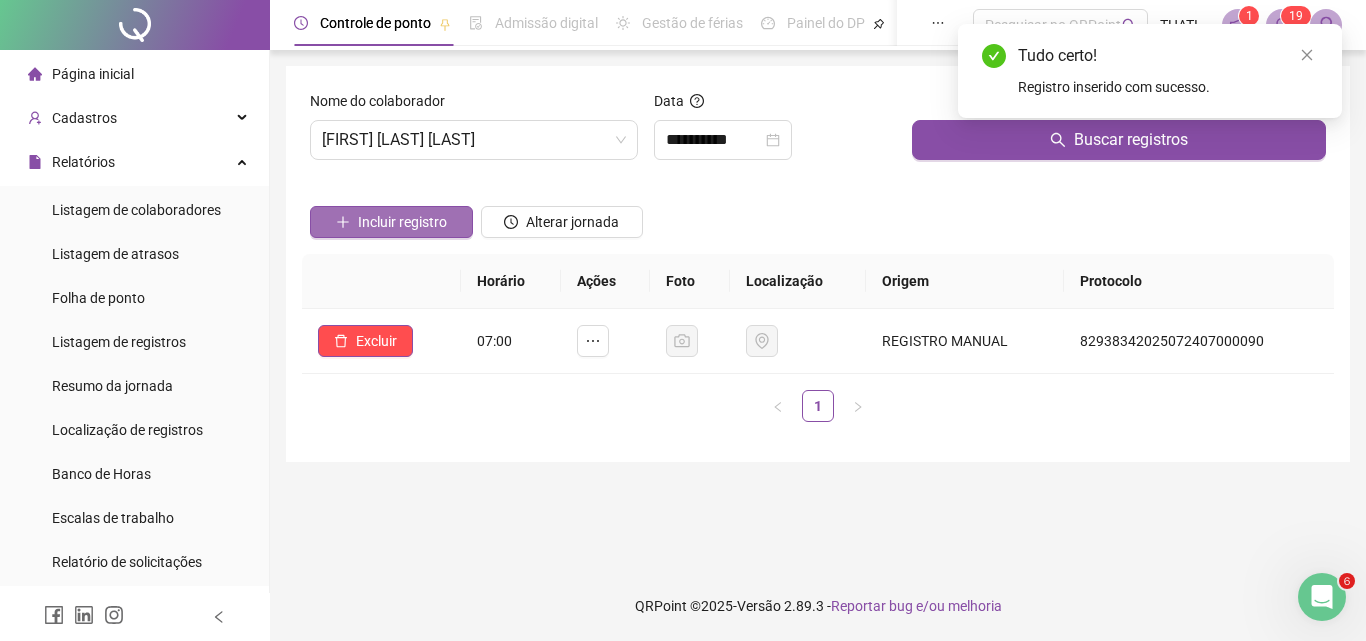 click on "Incluir registro" at bounding box center (402, 222) 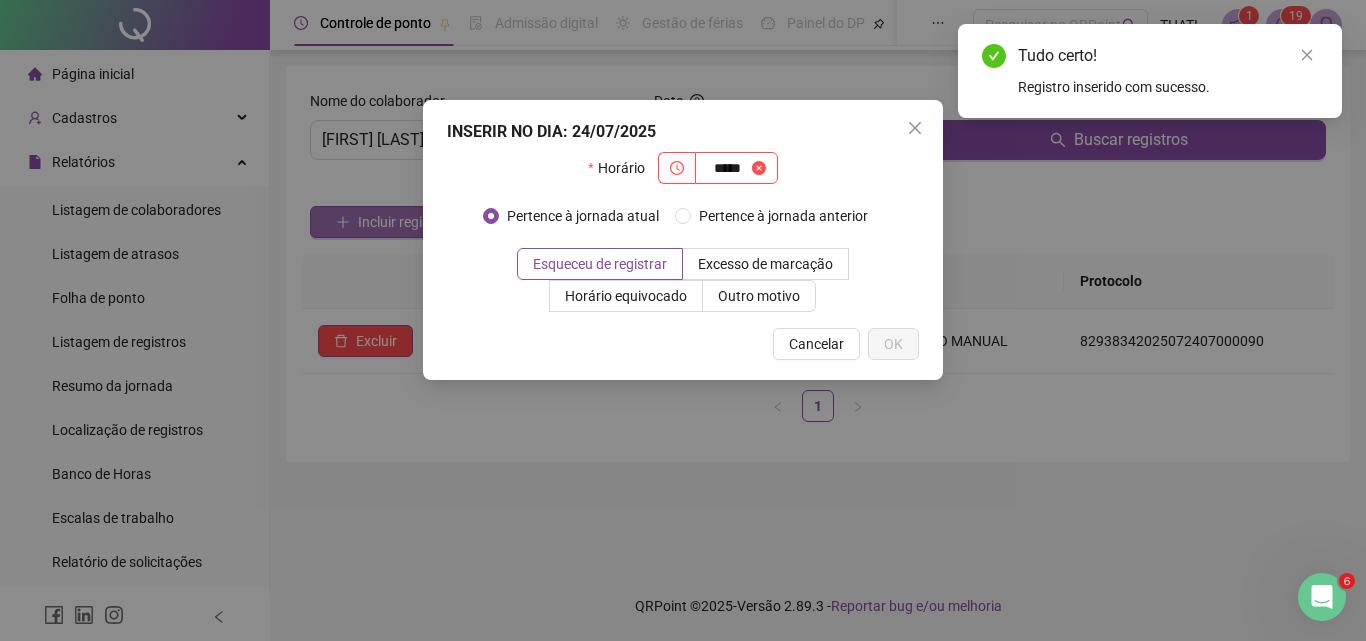 type on "*****" 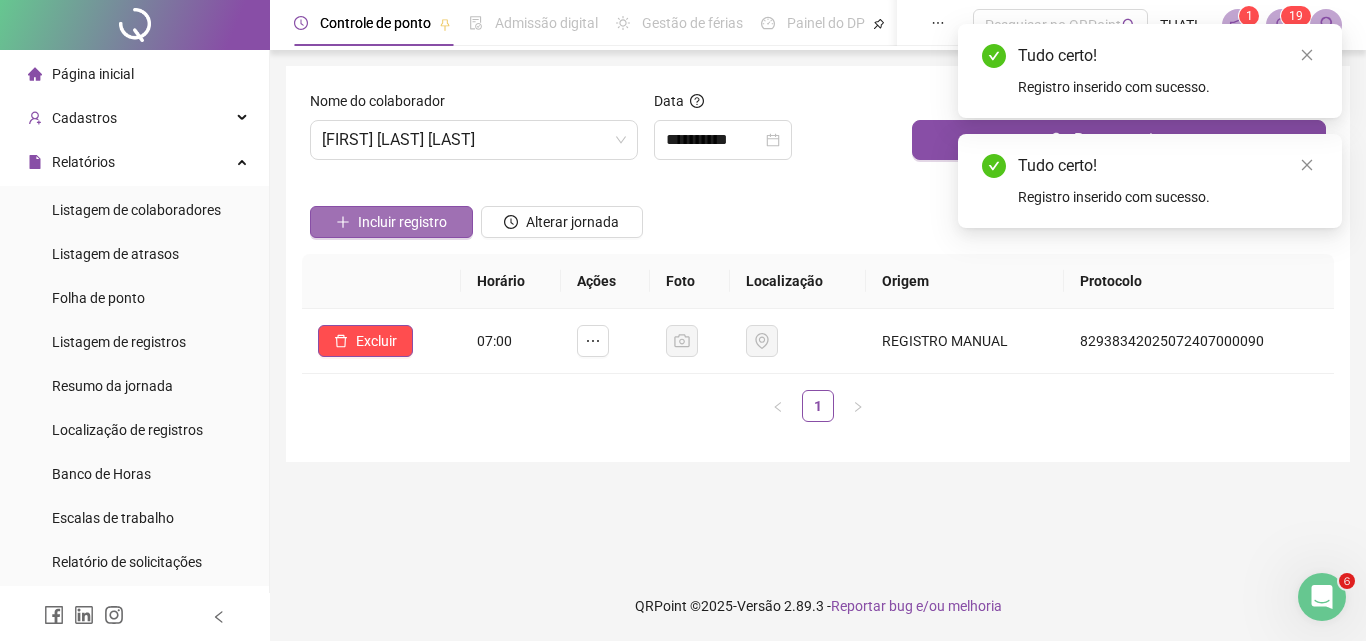 click on "Incluir registro" at bounding box center [402, 222] 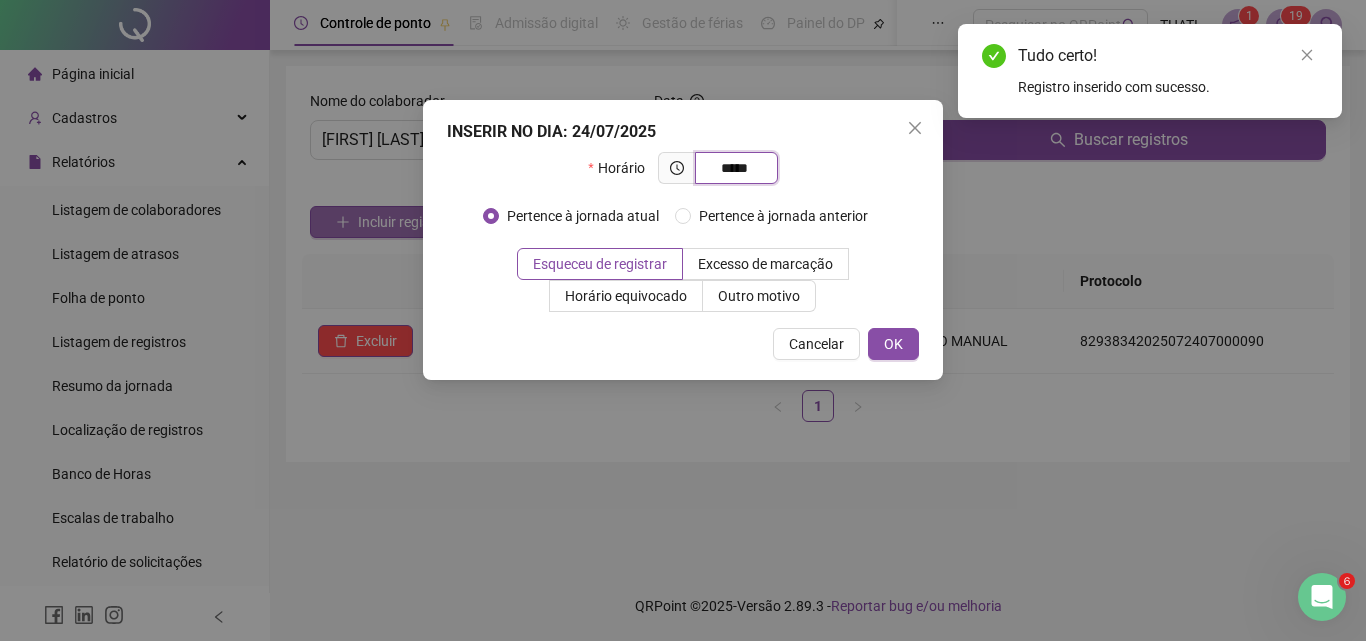 type on "*****" 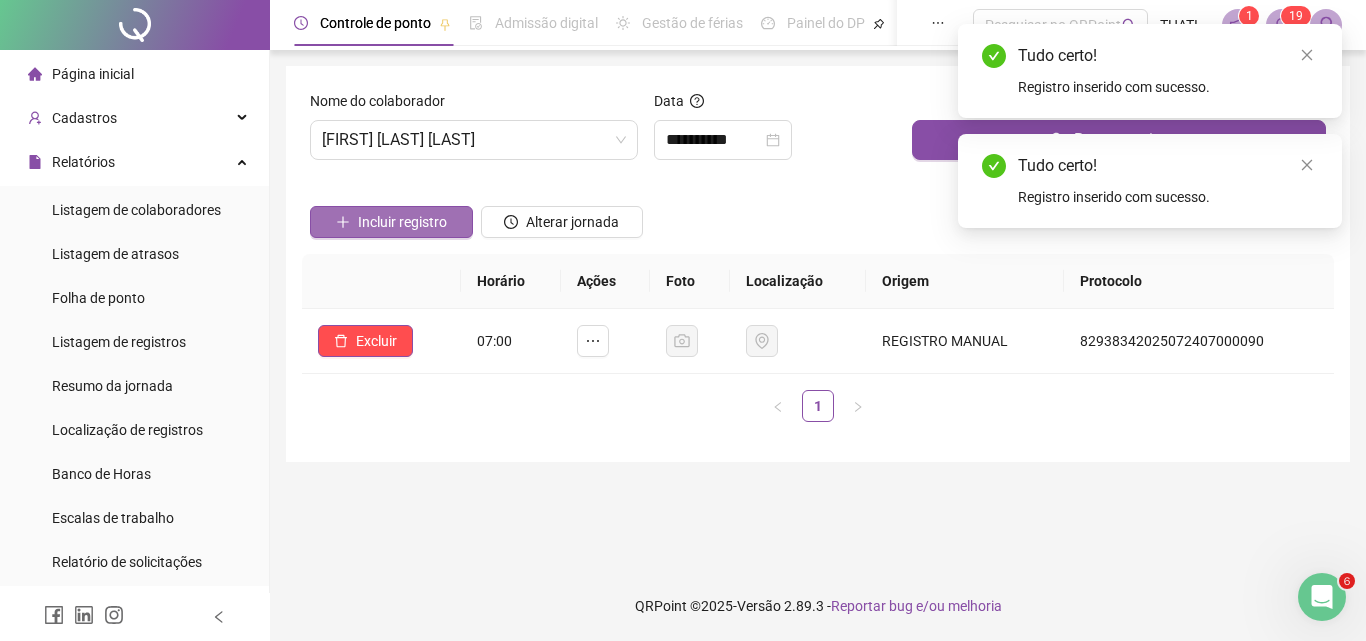 click on "Incluir registro" at bounding box center (402, 222) 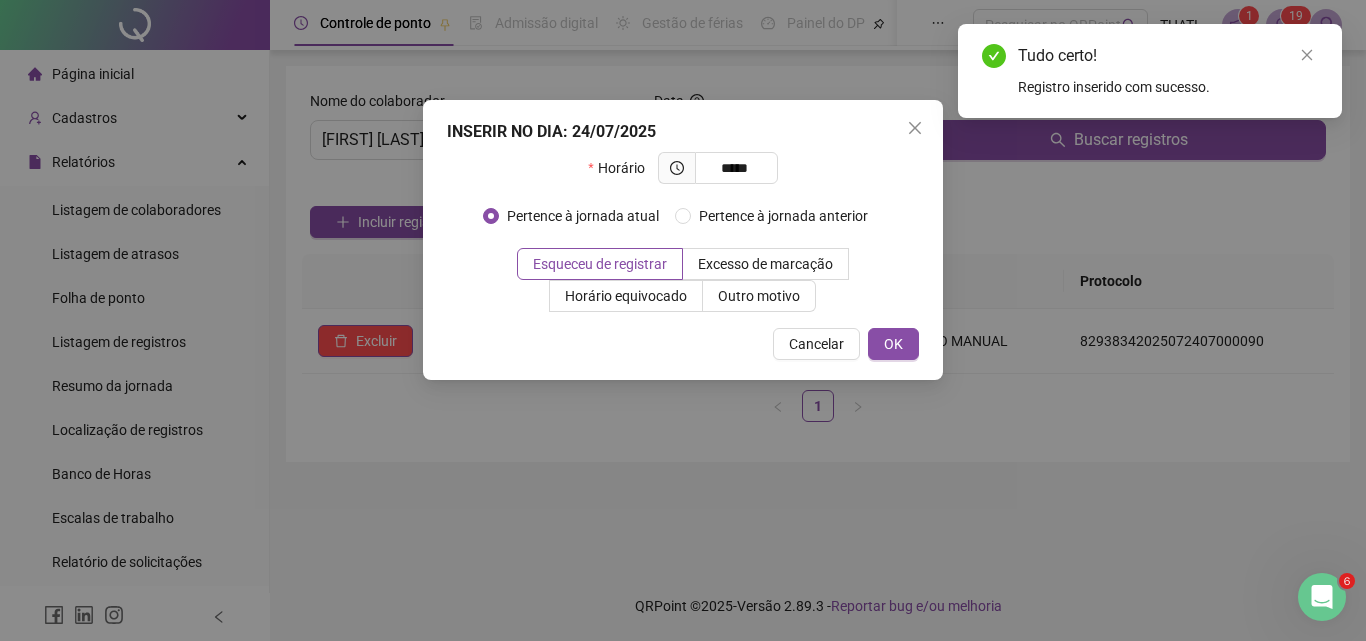 type on "*****" 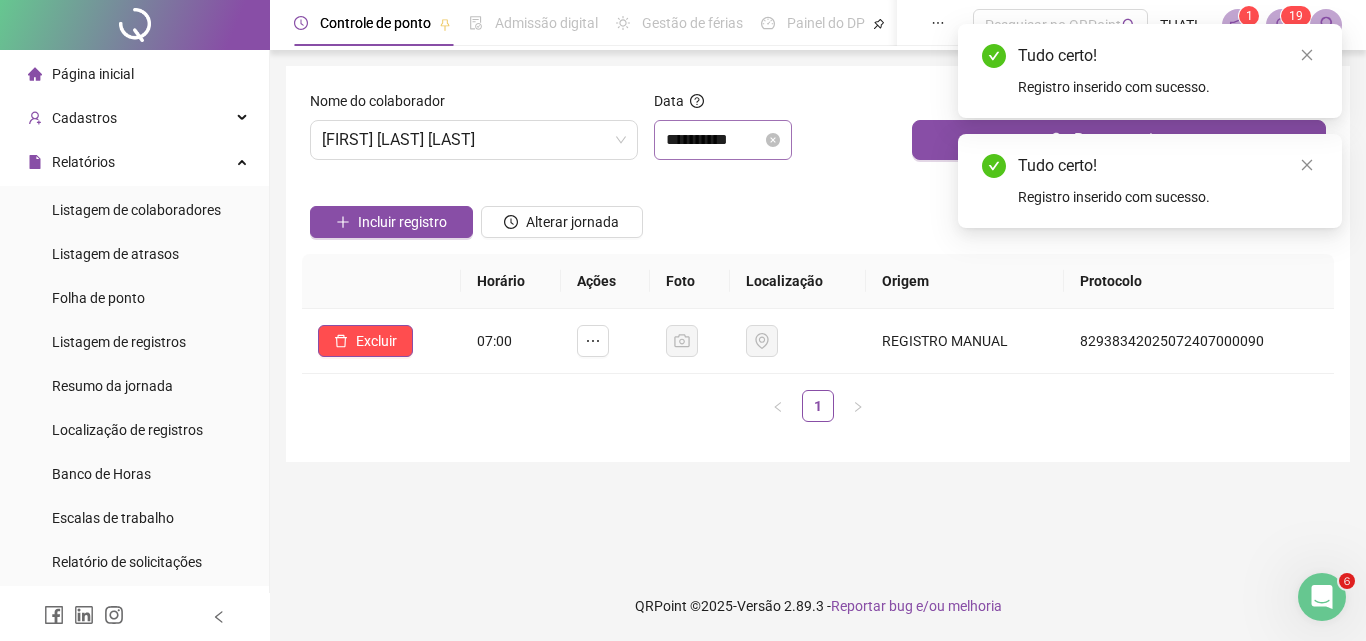 click 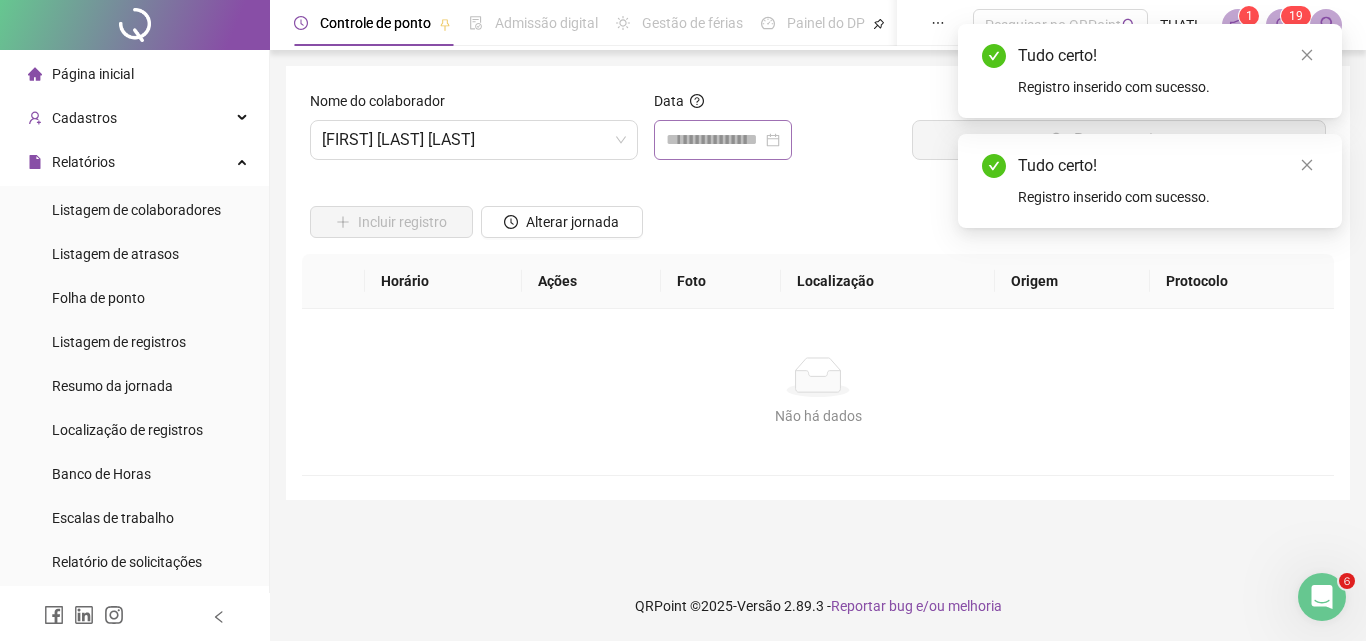 click at bounding box center (723, 140) 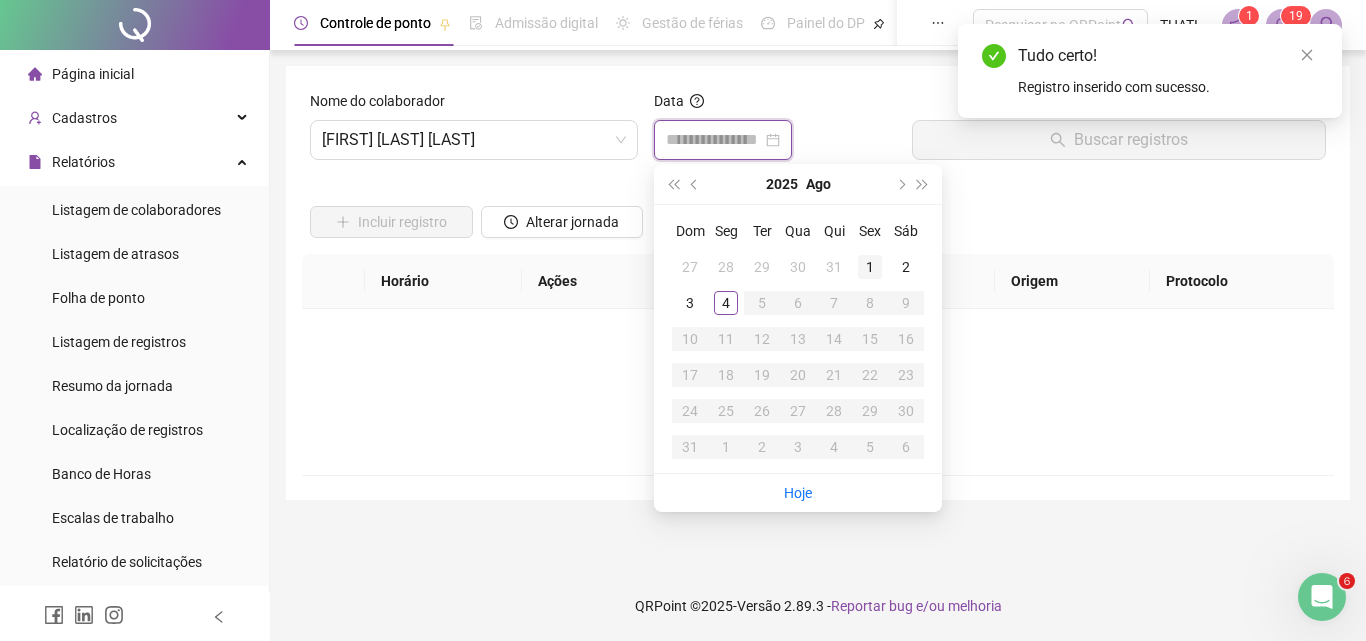 type on "**********" 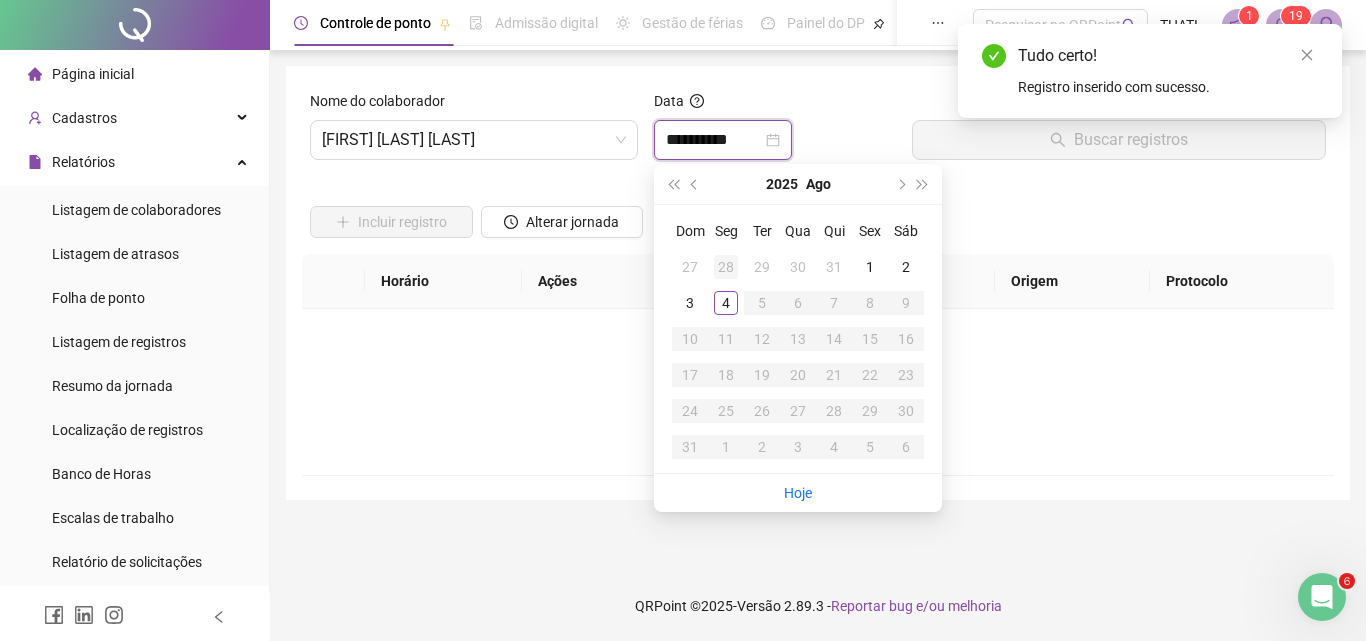 type on "**********" 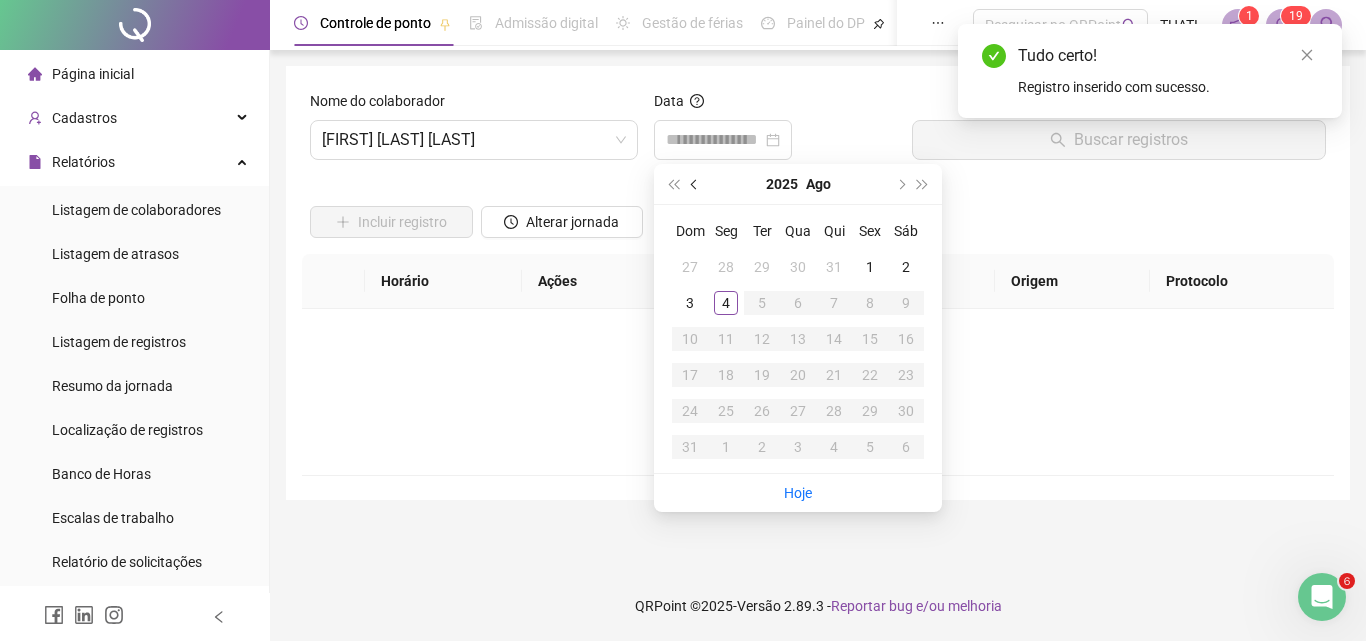 click at bounding box center [695, 184] 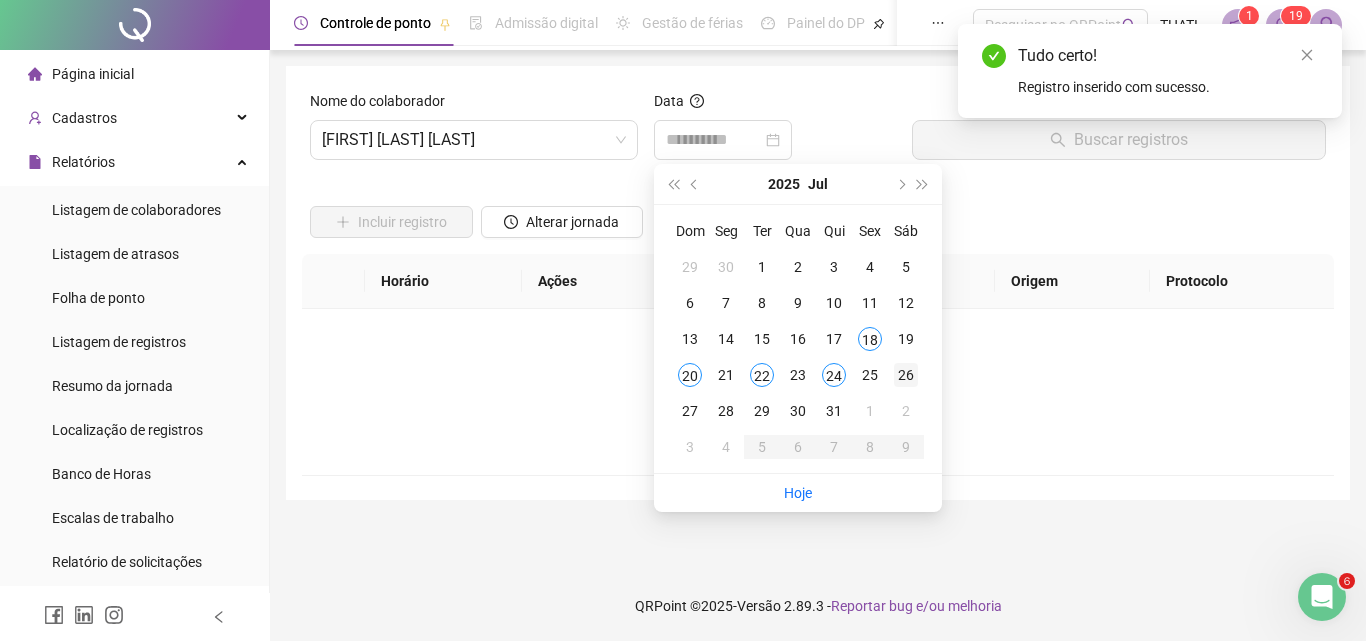 type on "**********" 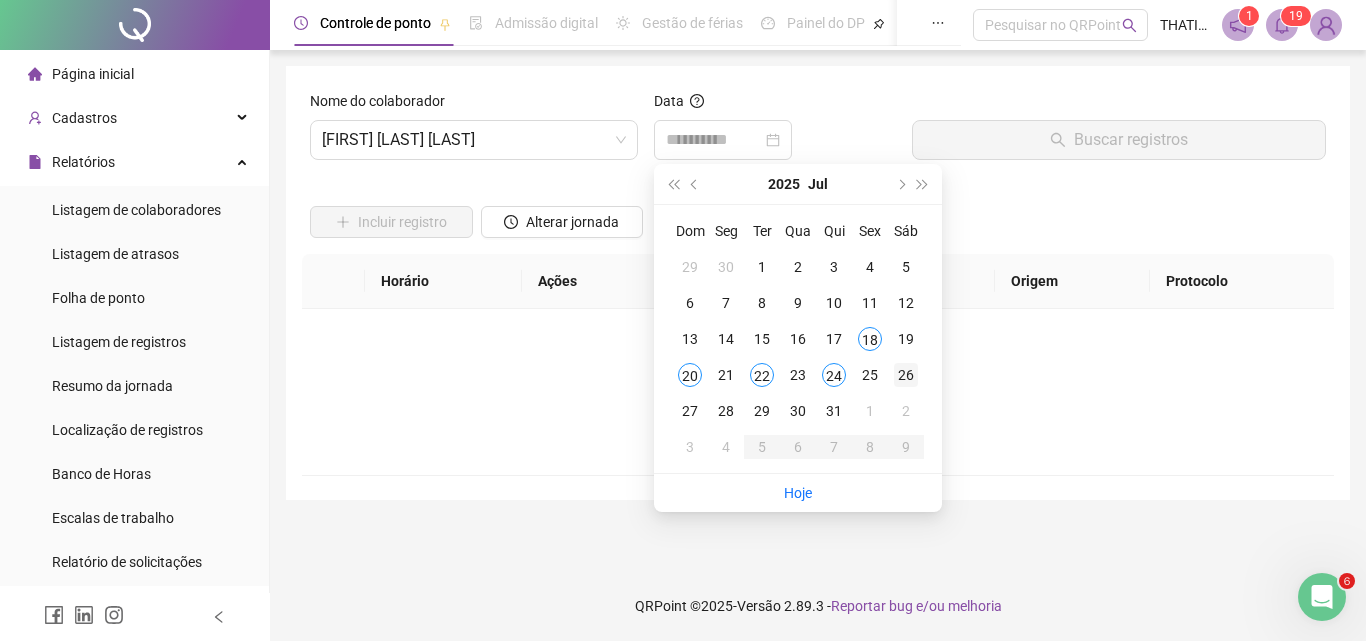 click on "26" at bounding box center (906, 375) 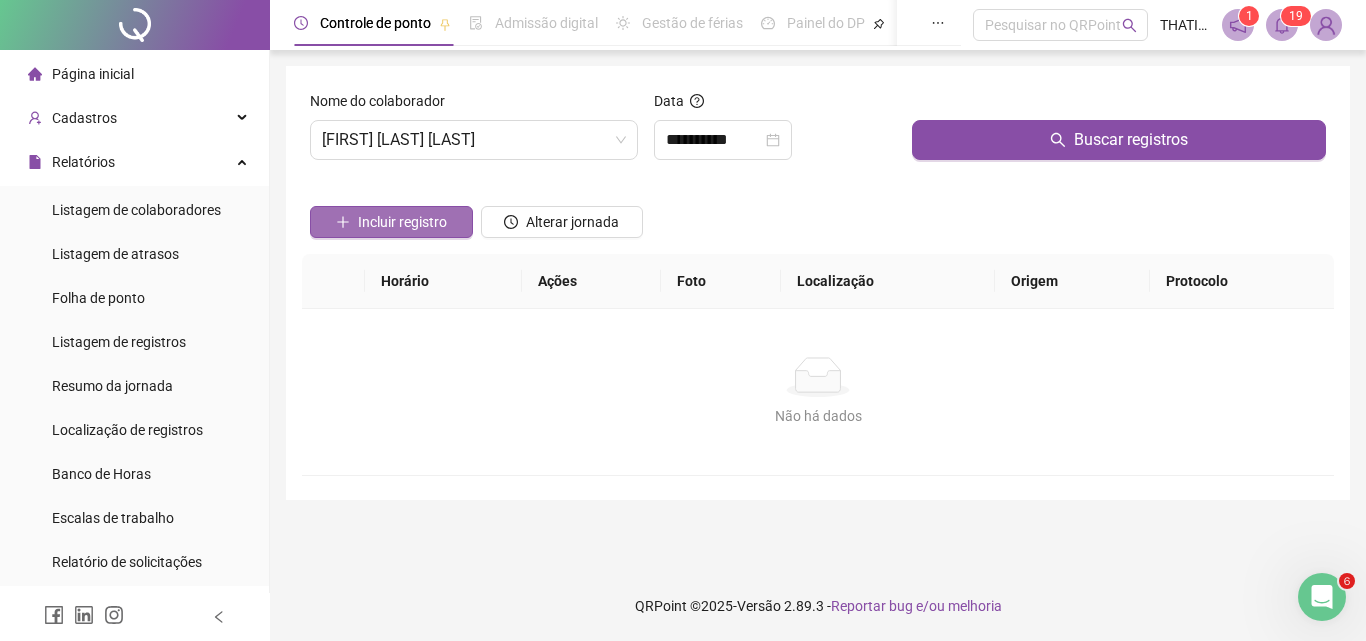 click on "Incluir registro" at bounding box center (402, 222) 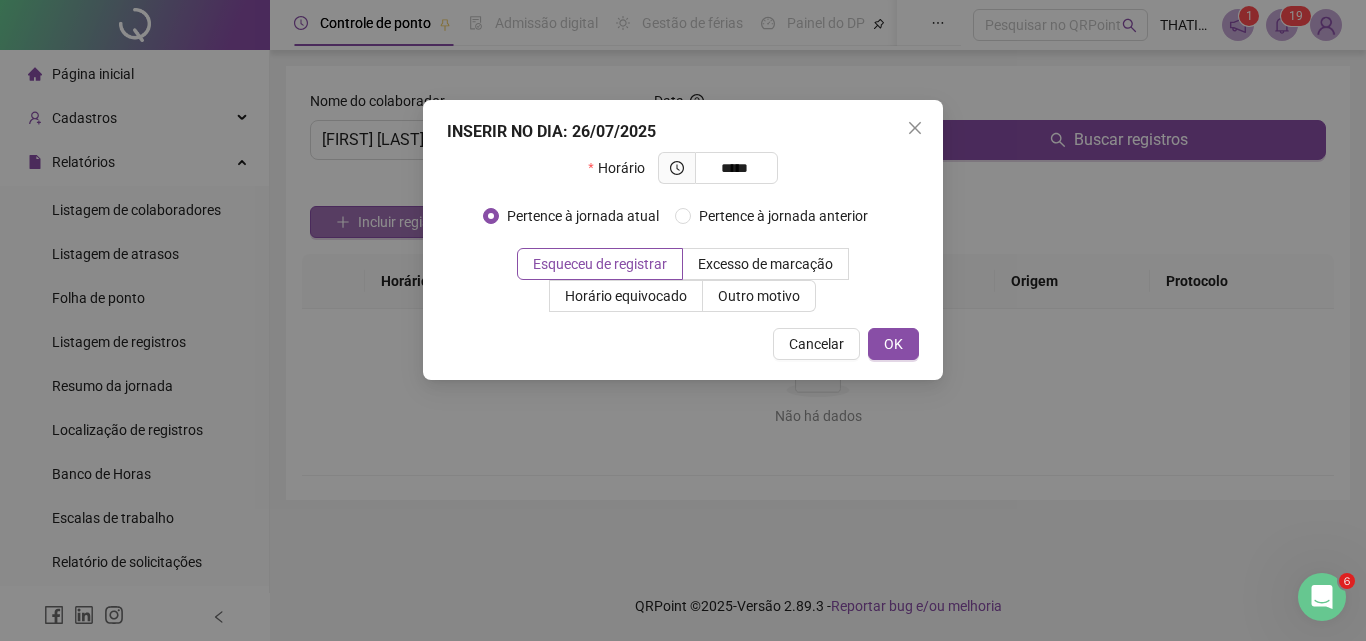 type on "*****" 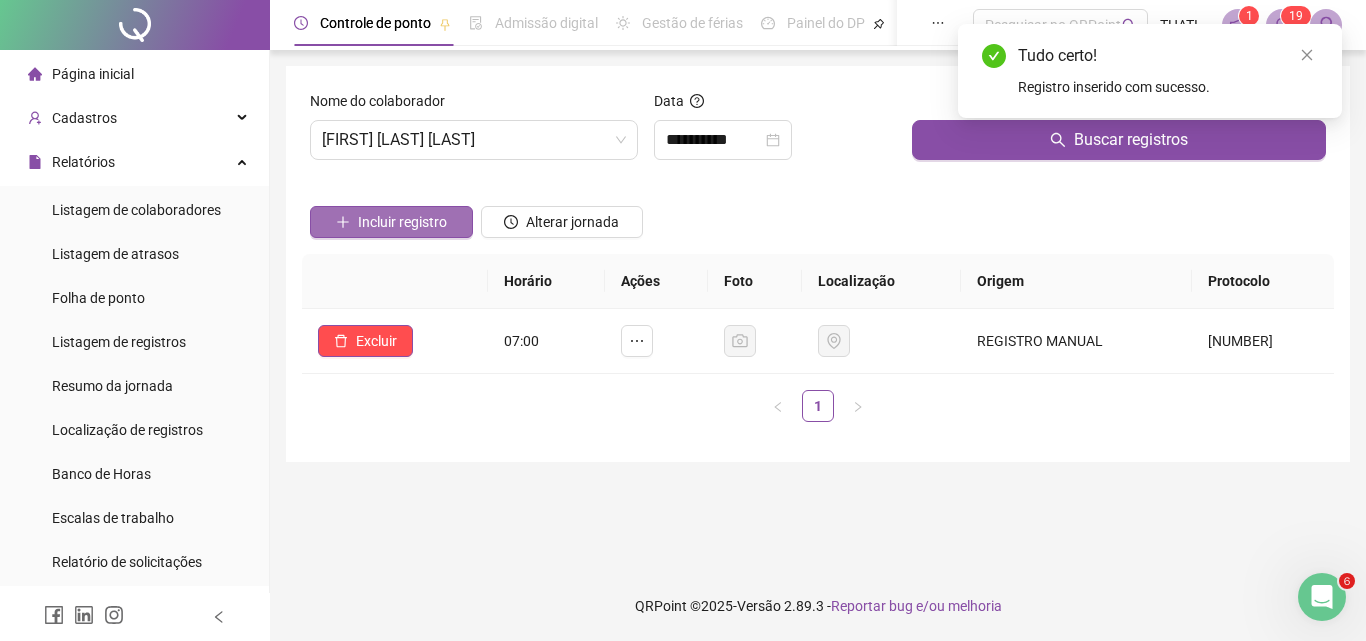 click on "Incluir registro" at bounding box center [402, 222] 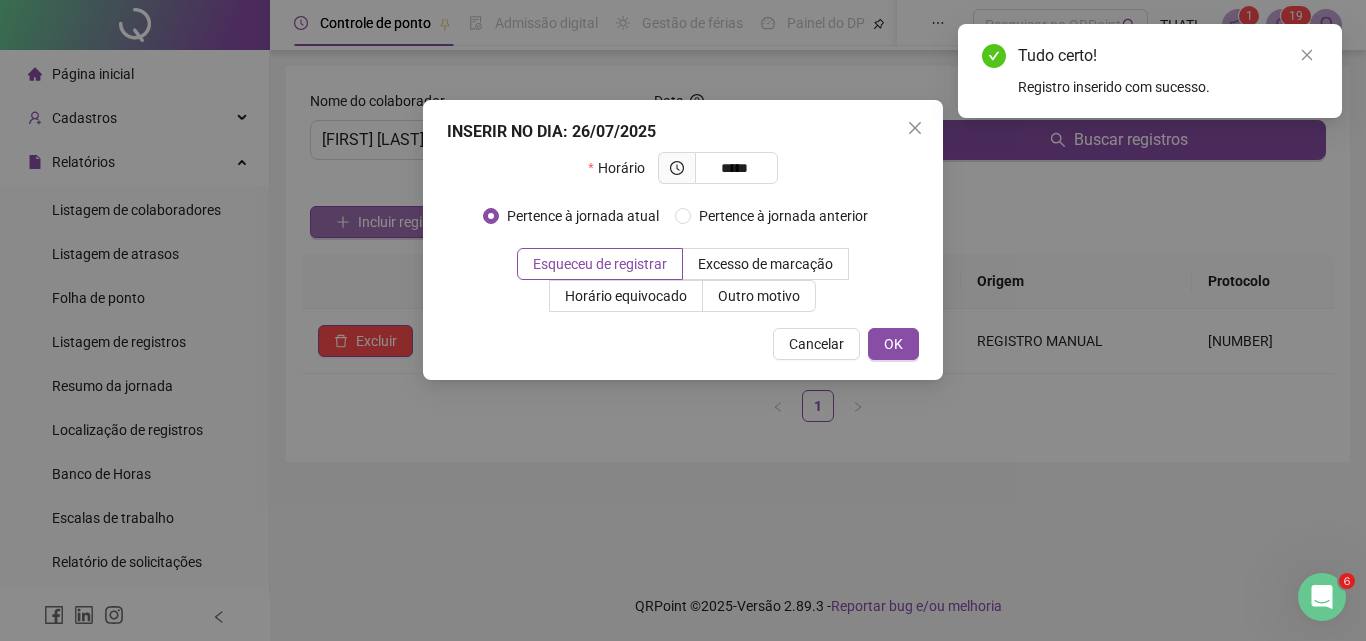 type on "*****" 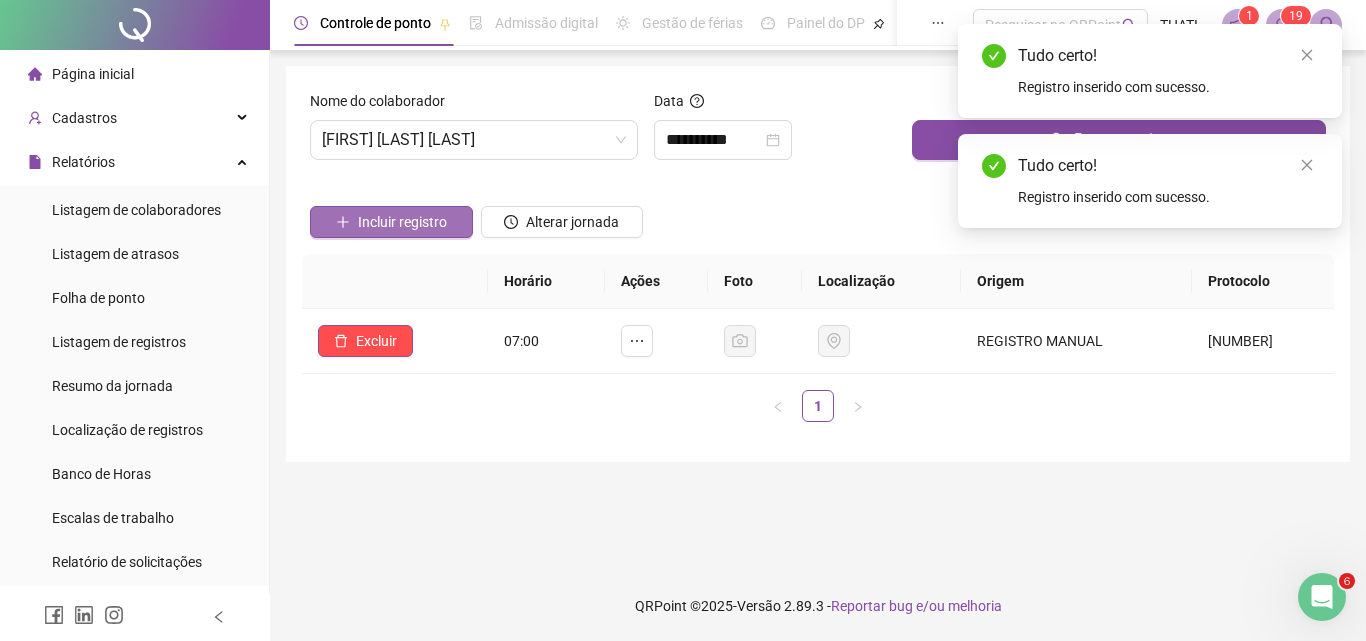 click on "Incluir registro" at bounding box center (402, 222) 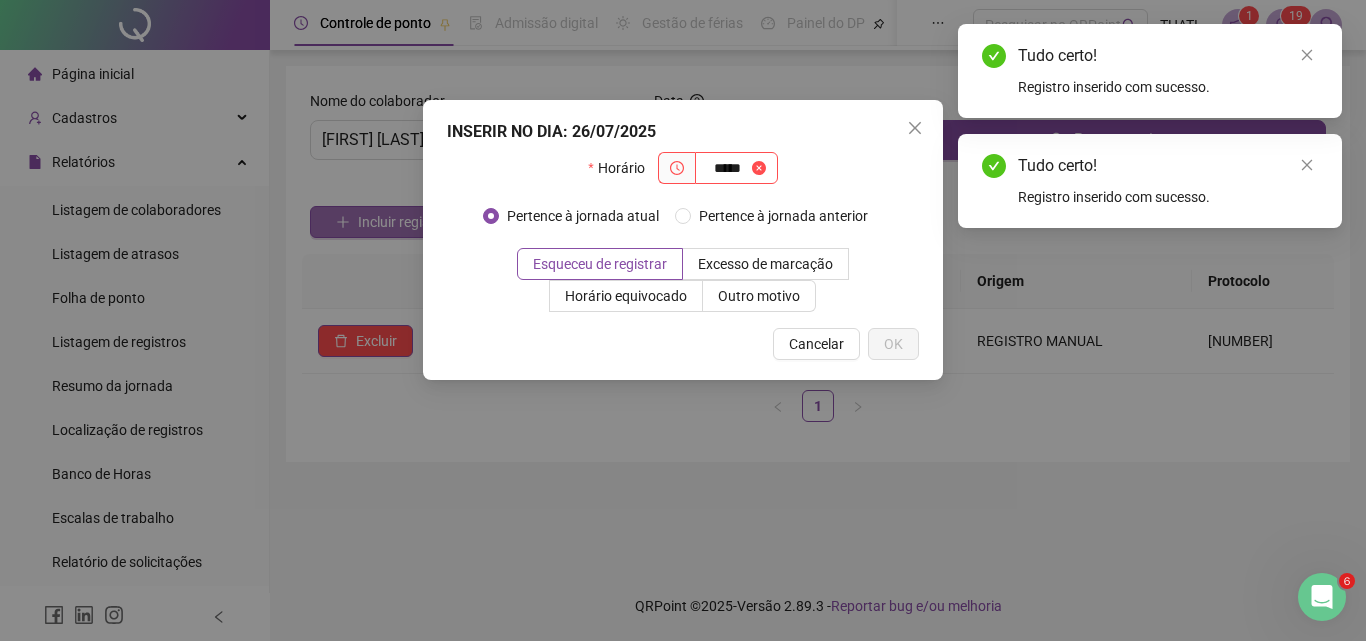 type on "*****" 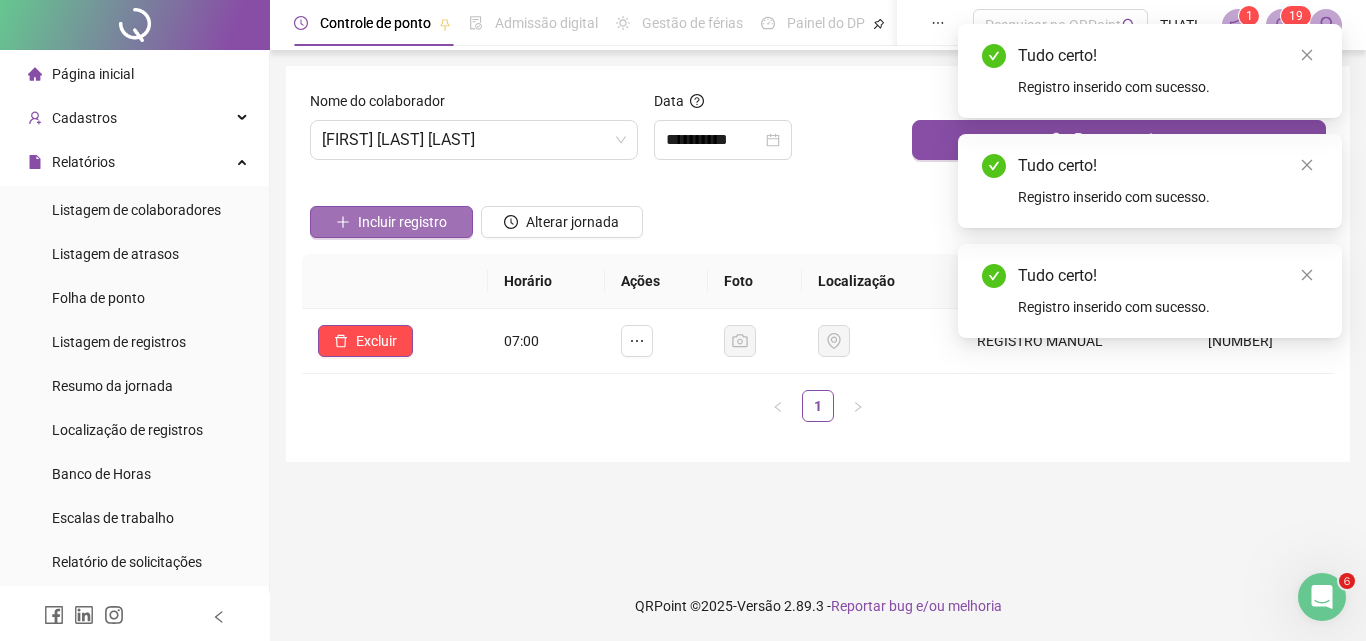 click on "Incluir registro" at bounding box center [402, 222] 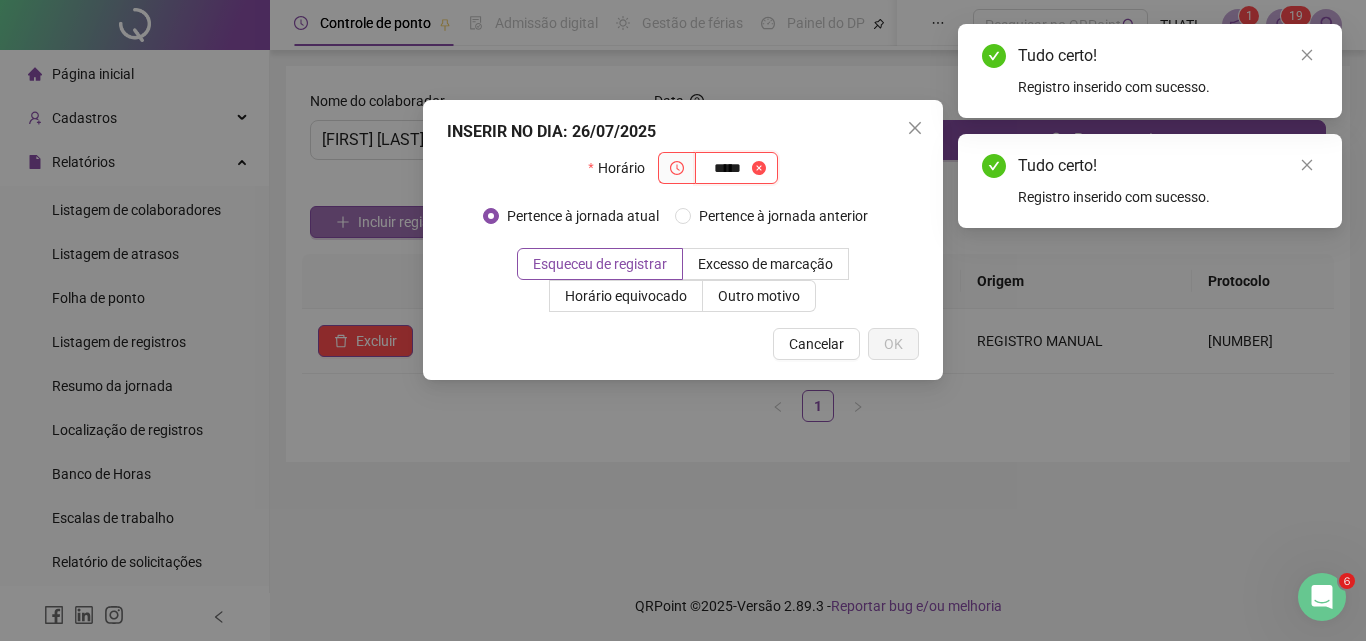 type on "*****" 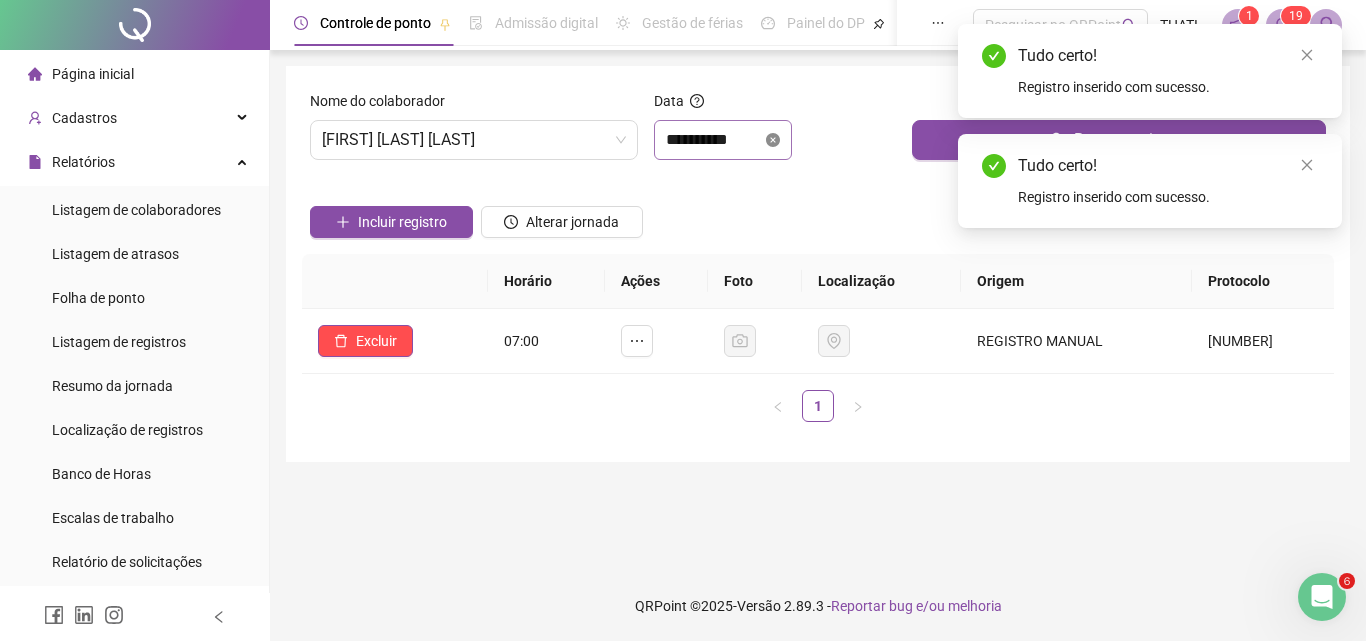 click 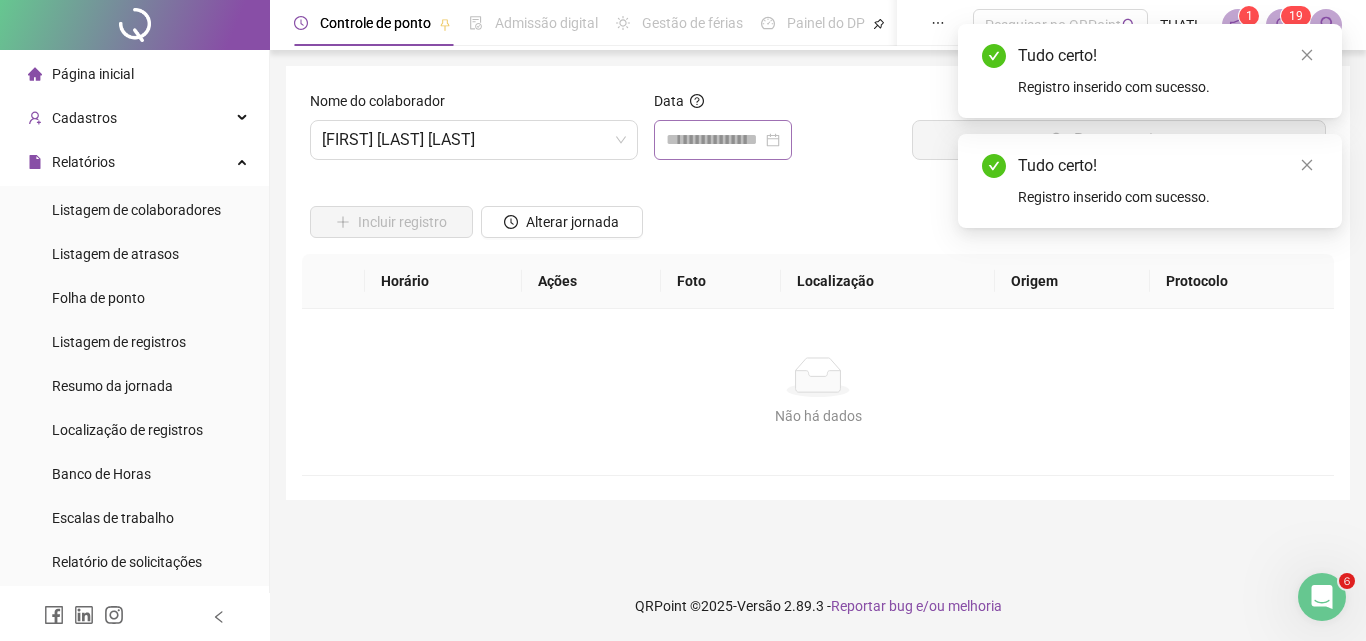 drag, startPoint x: 795, startPoint y: 142, endPoint x: 806, endPoint y: 193, distance: 52.17279 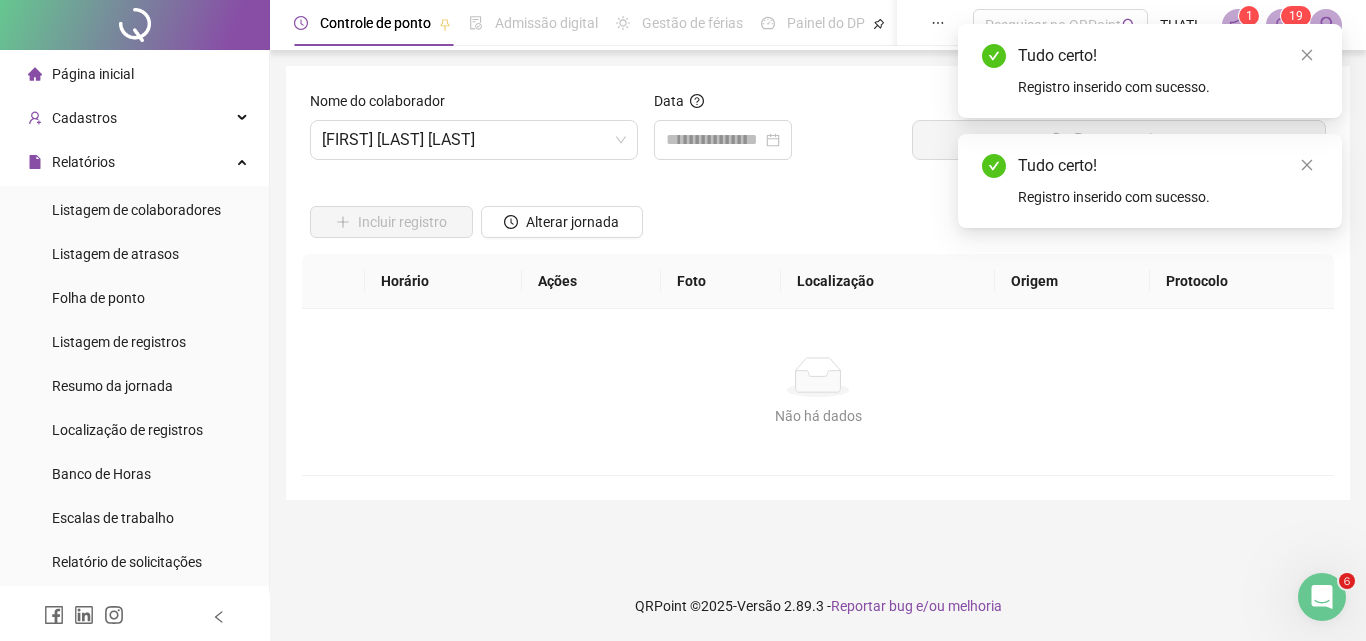 click at bounding box center [723, 140] 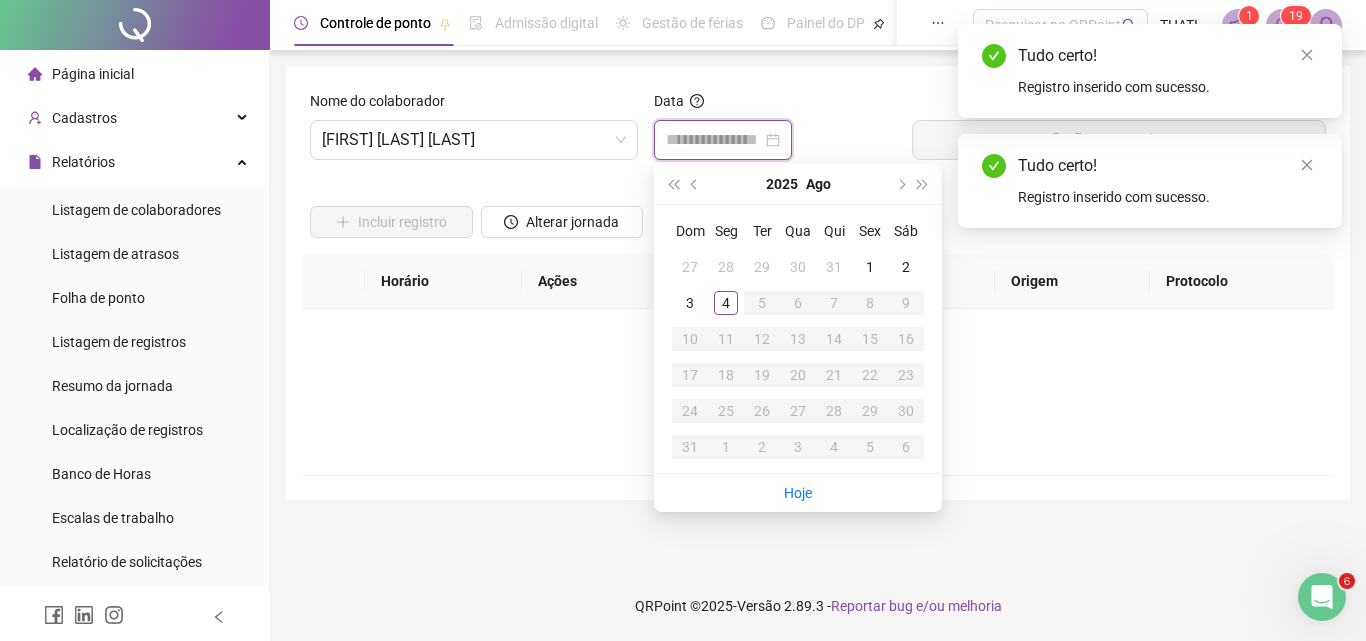 type on "**********" 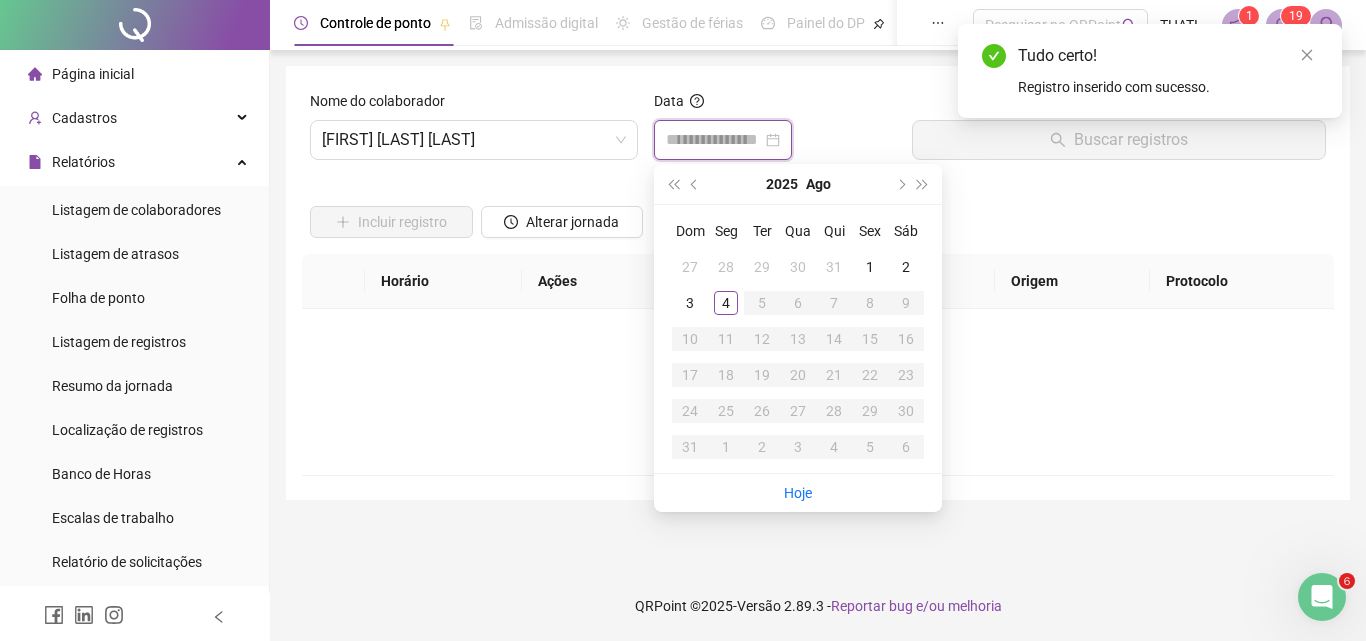 type on "**********" 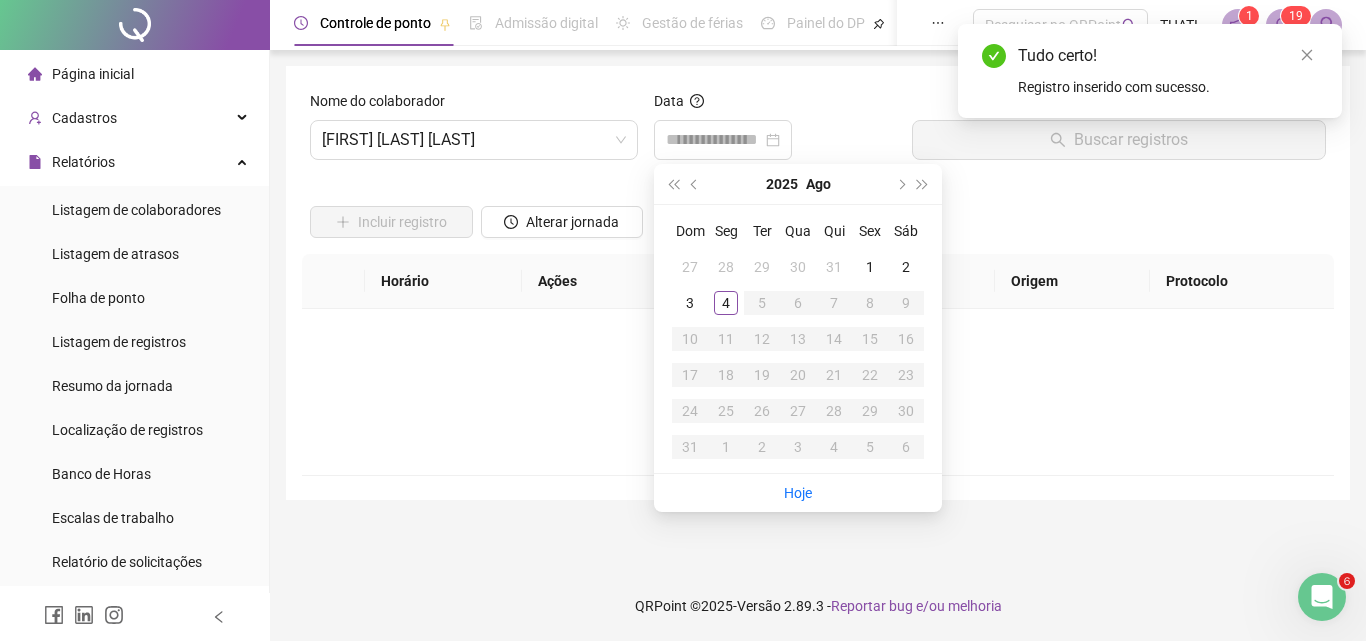 drag, startPoint x: 699, startPoint y: 178, endPoint x: 752, endPoint y: 224, distance: 70.178345 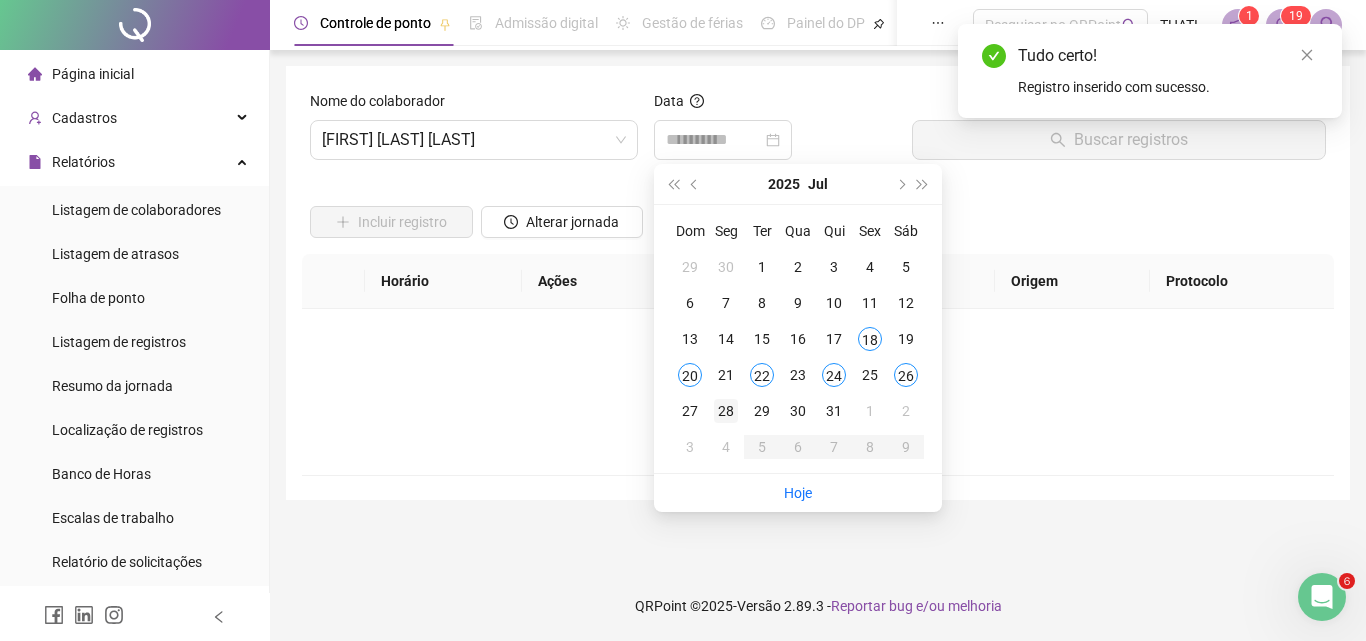 type on "**********" 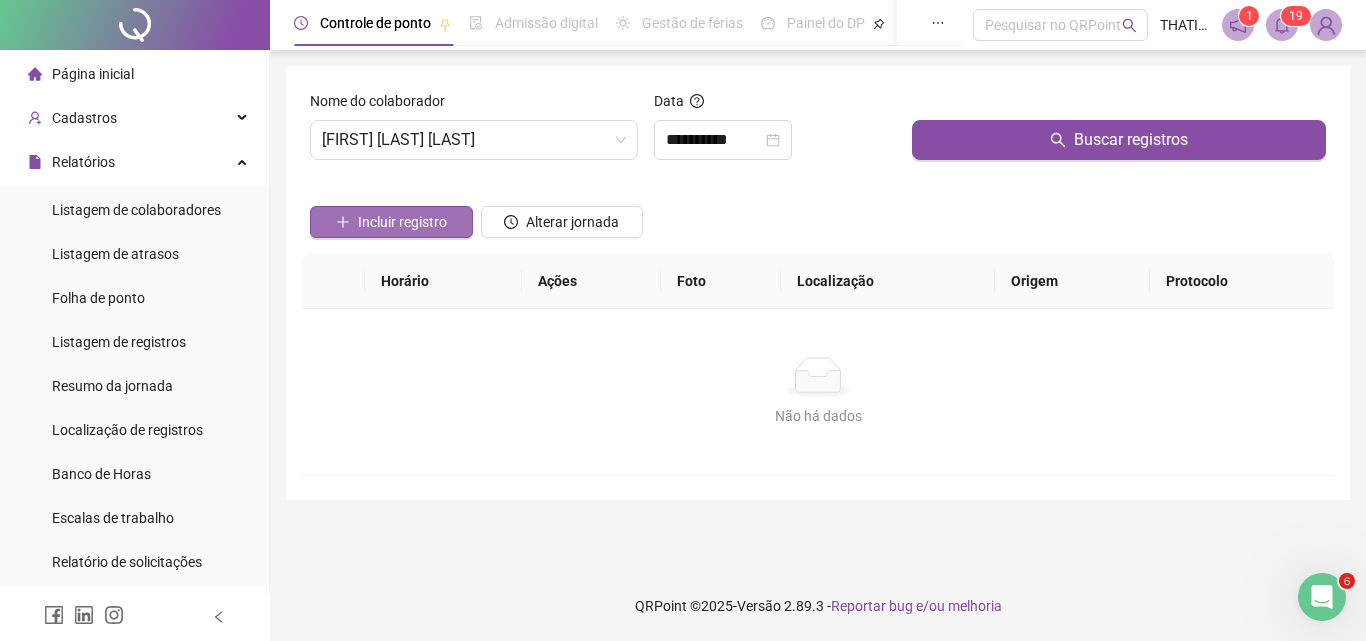 click on "Incluir registro" at bounding box center (402, 222) 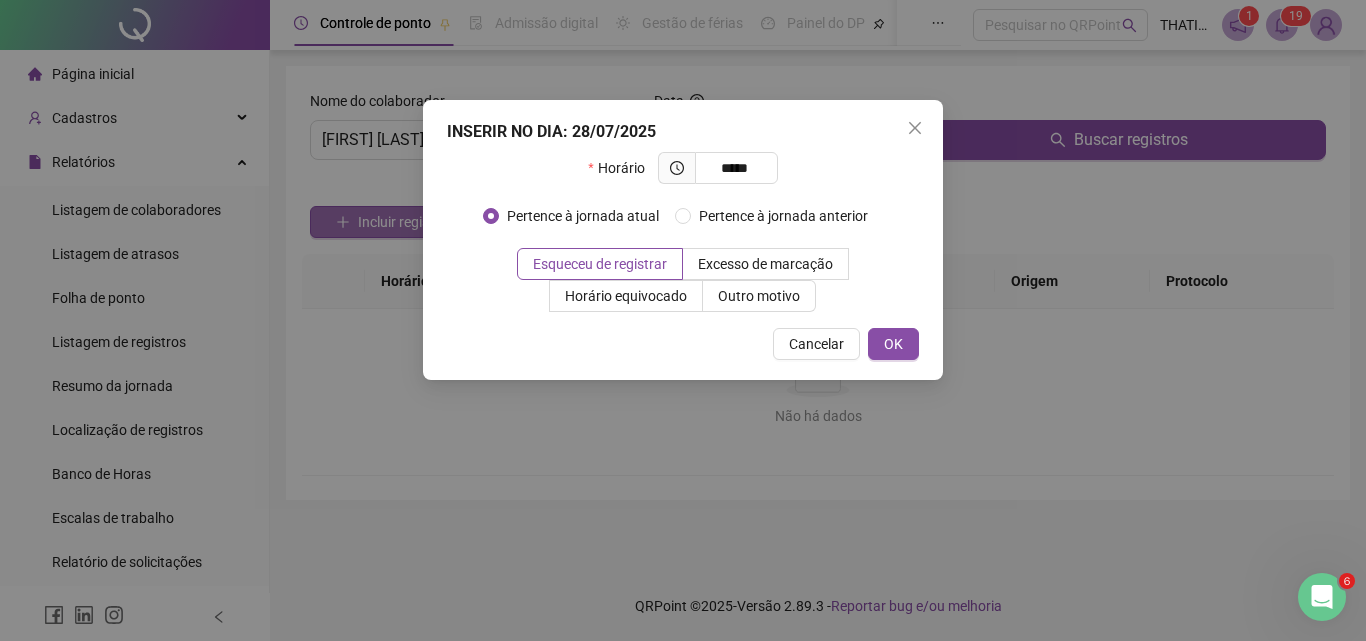 type on "*****" 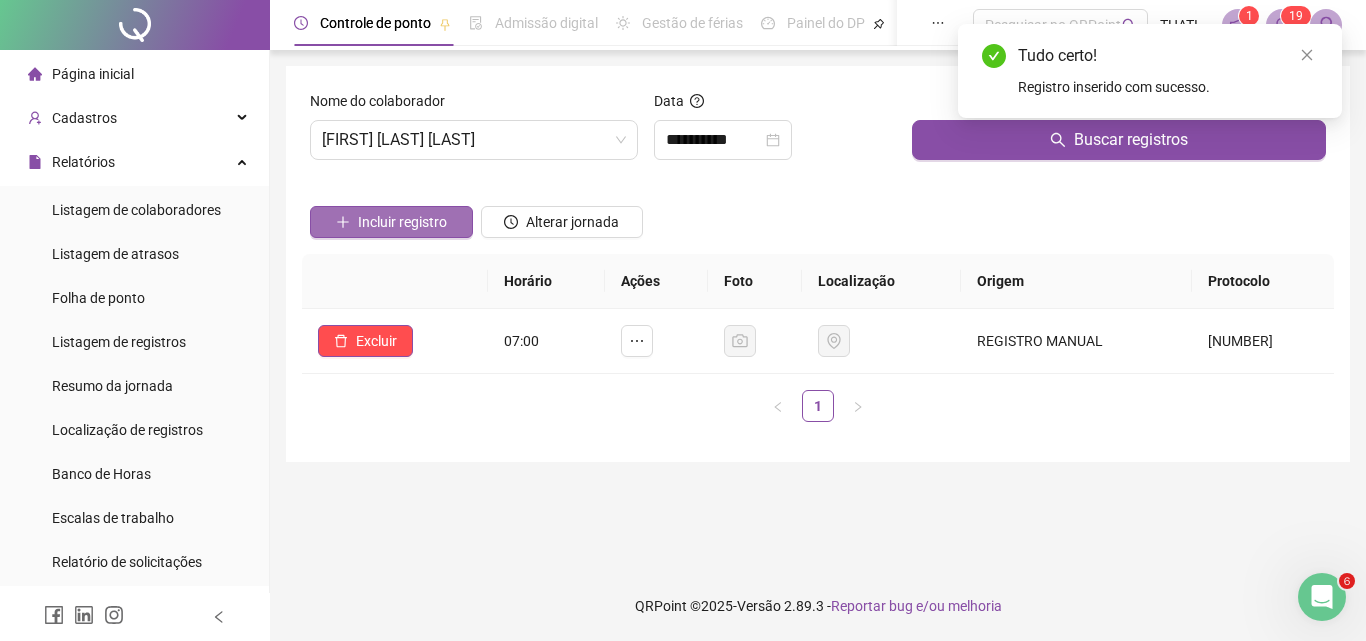 click on "Incluir registro" at bounding box center [402, 222] 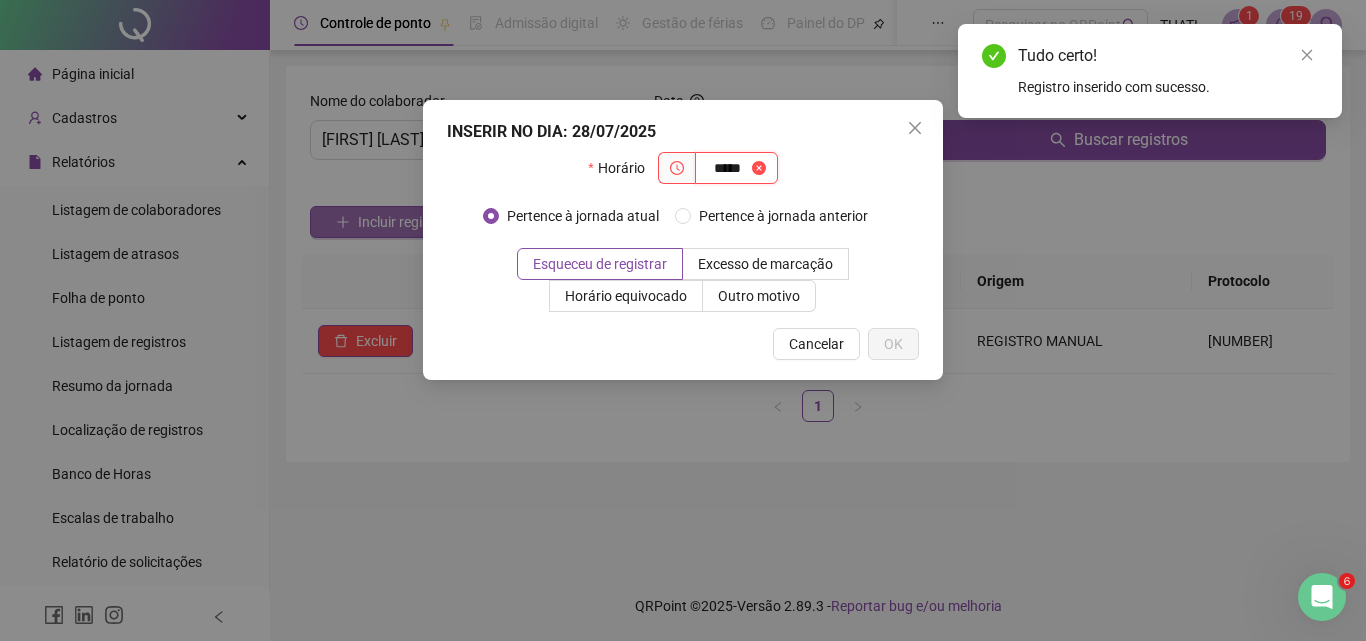 type on "*****" 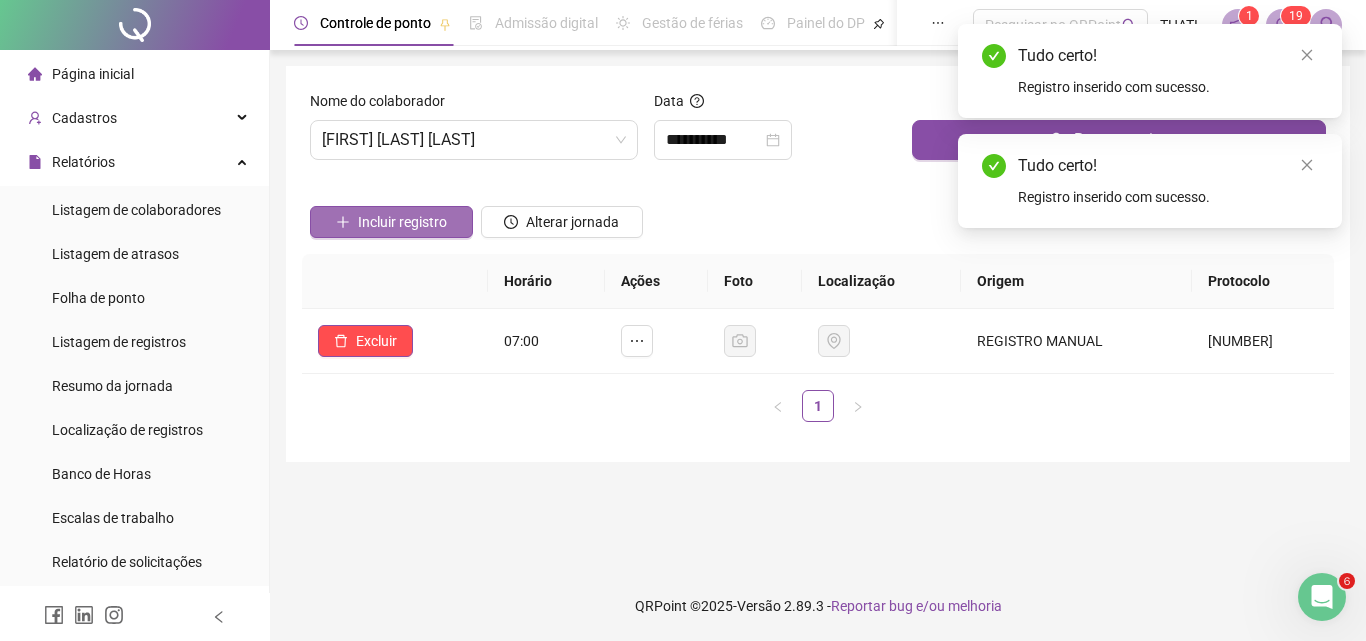 click on "Incluir registro" at bounding box center (402, 222) 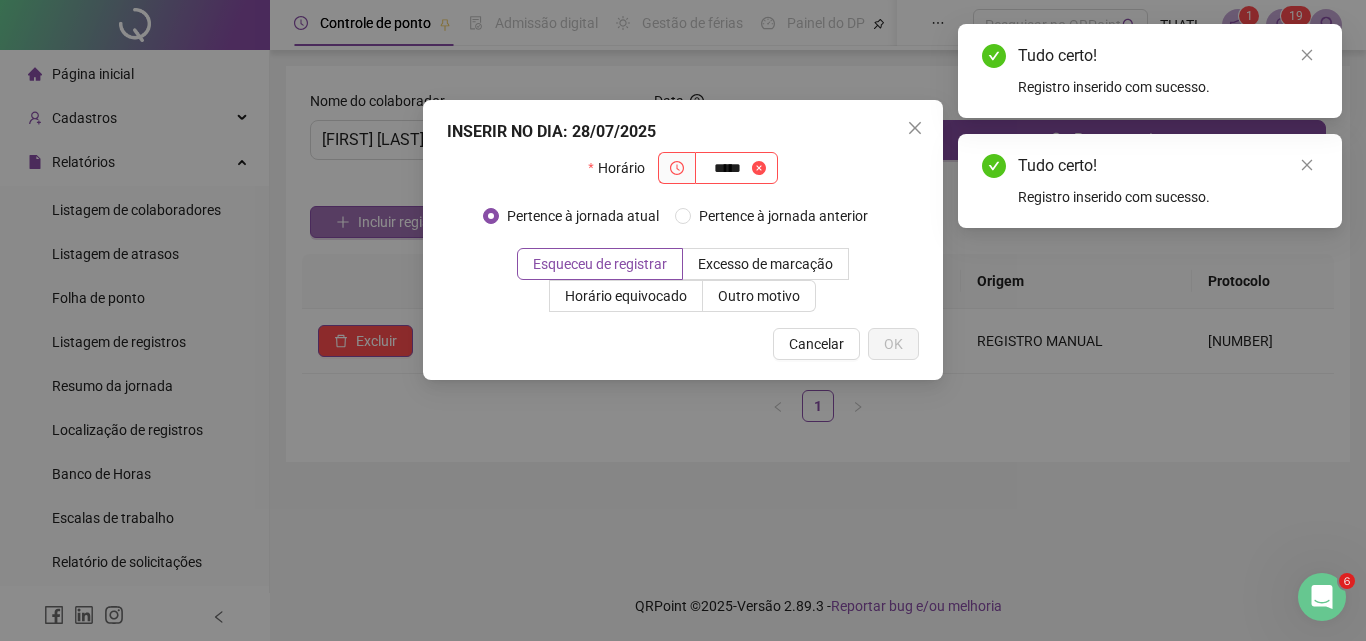 type on "*****" 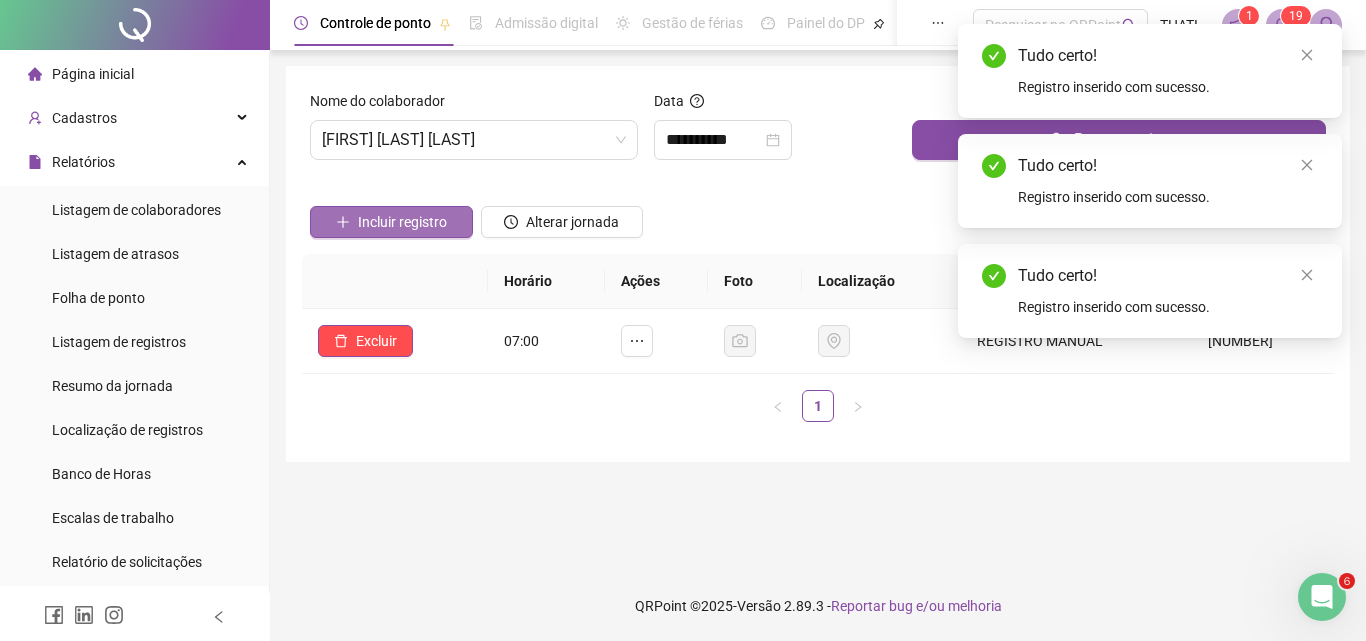 click on "Incluir registro" at bounding box center [402, 222] 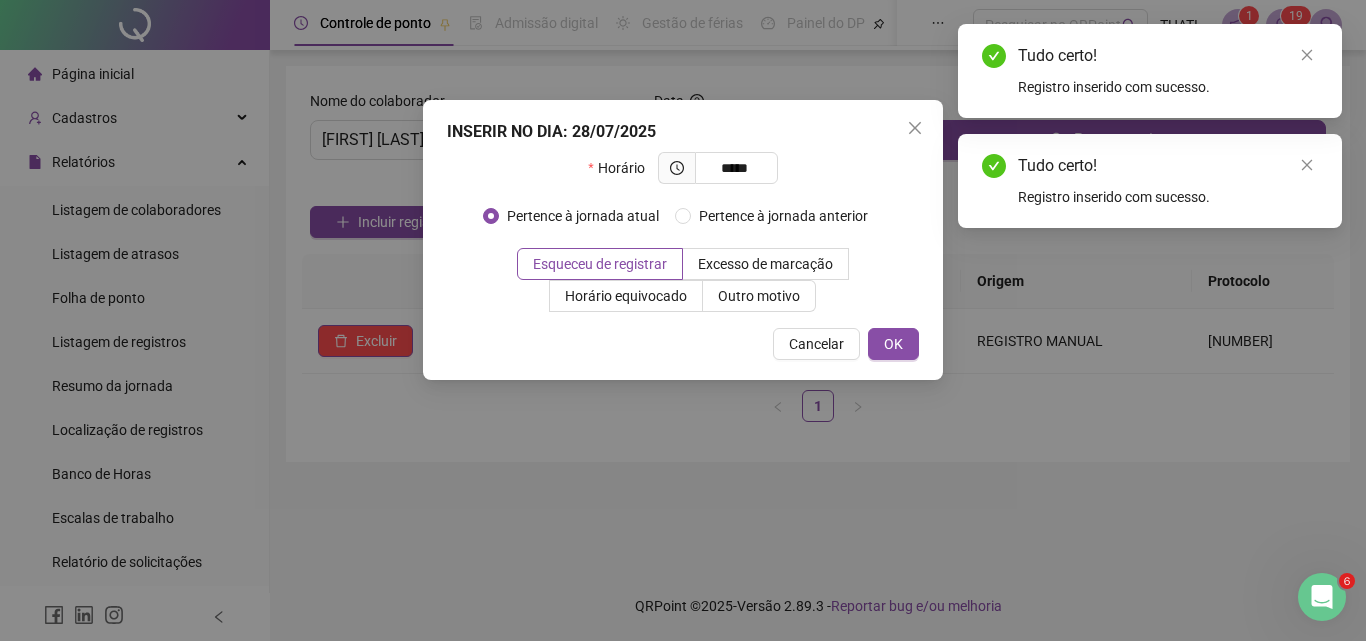 type on "*****" 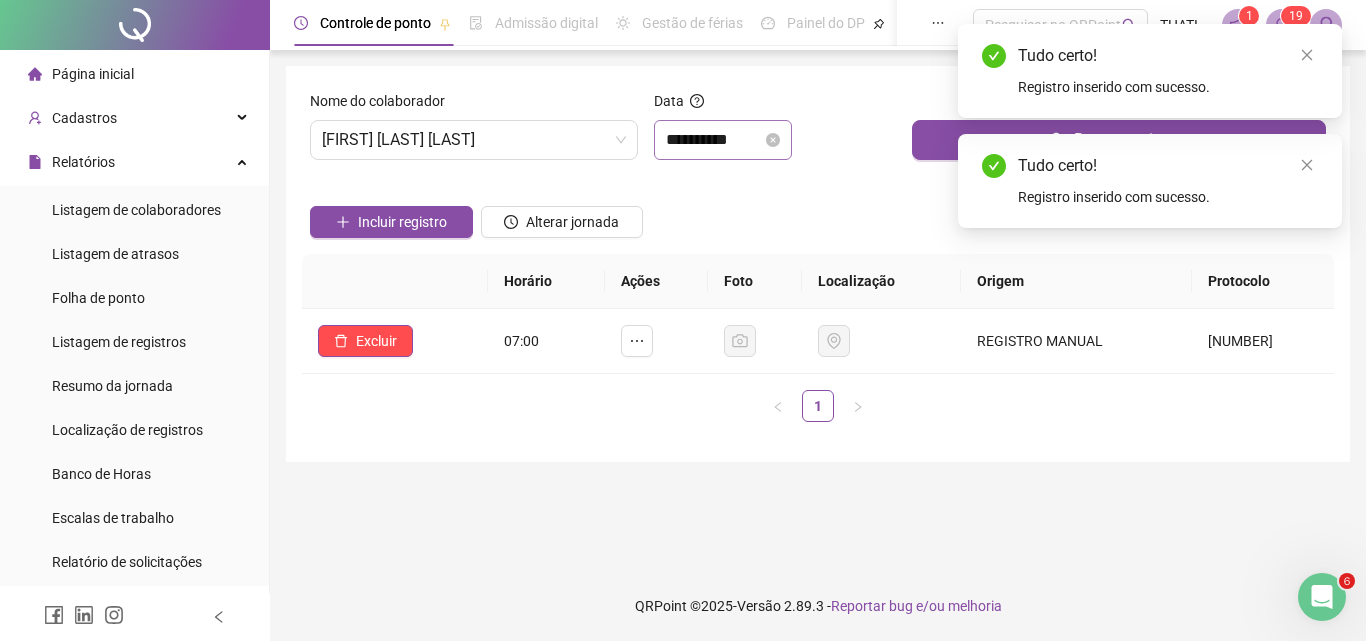 click on "**********" at bounding box center (723, 140) 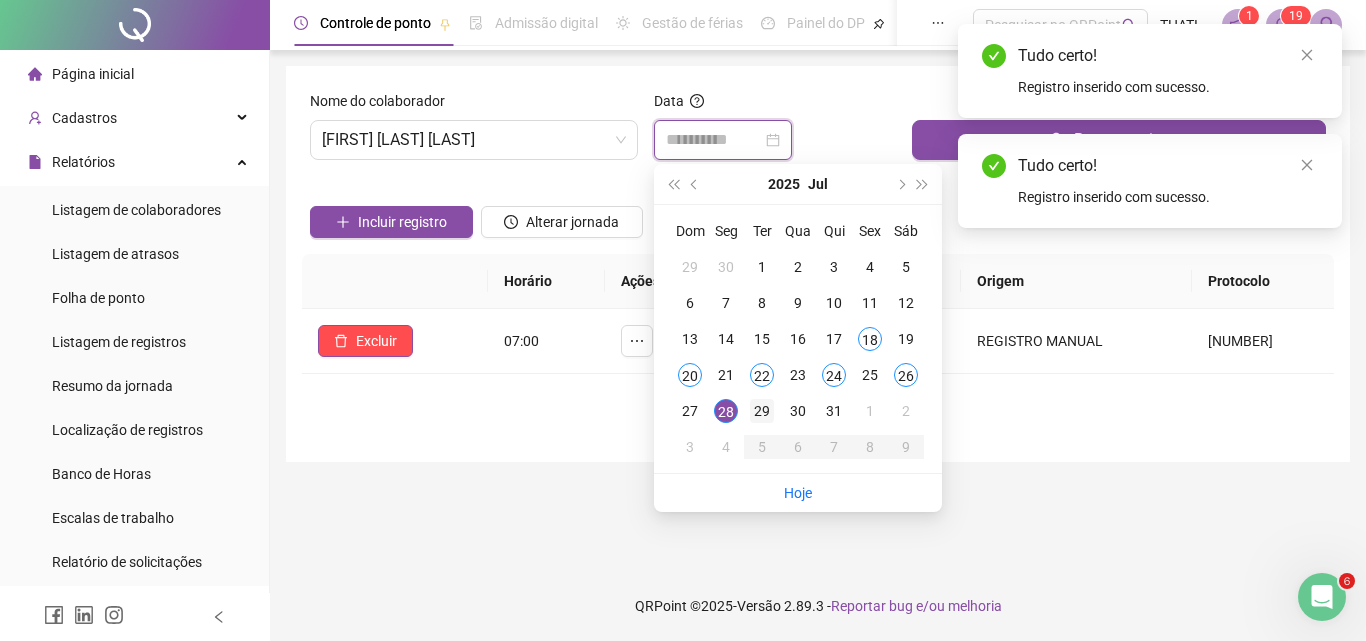 type on "**********" 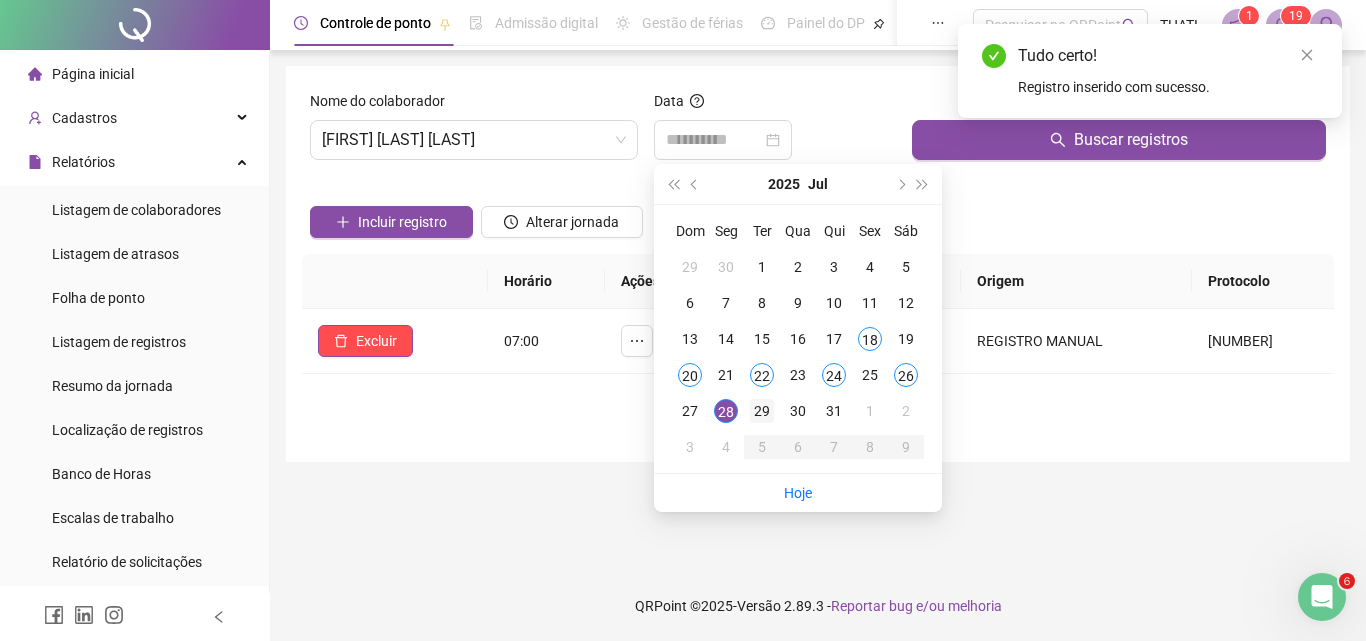 click on "29" at bounding box center [762, 411] 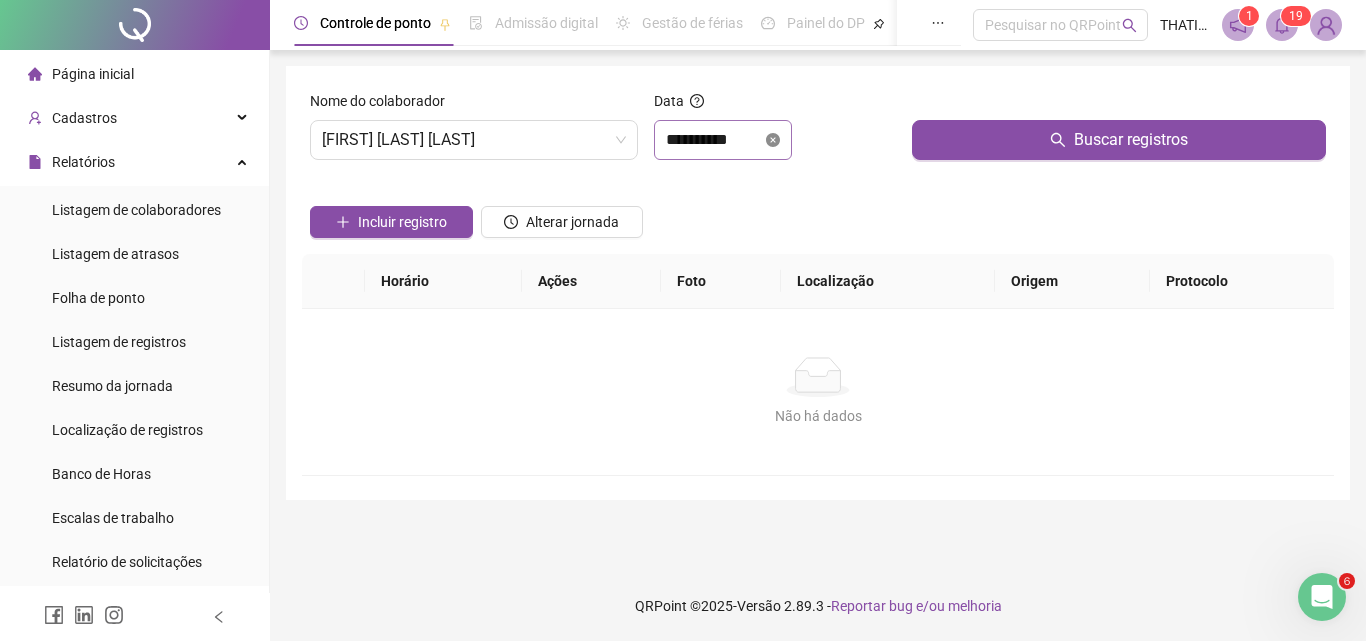 click 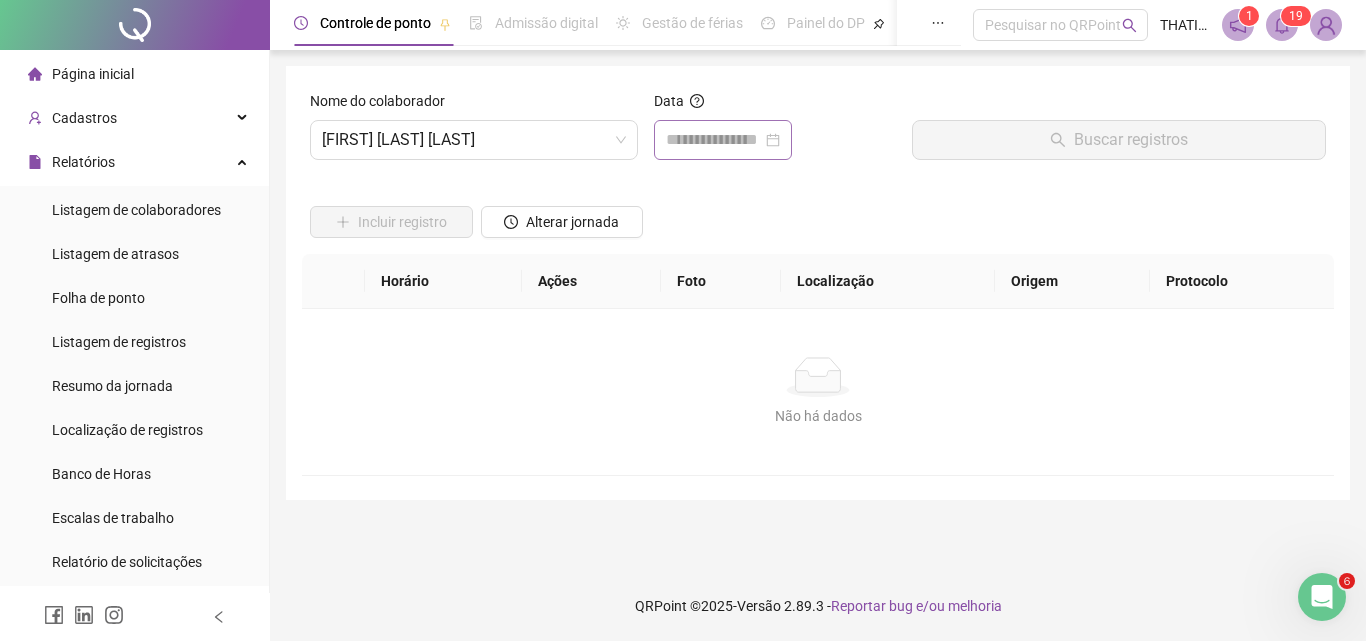click at bounding box center [723, 140] 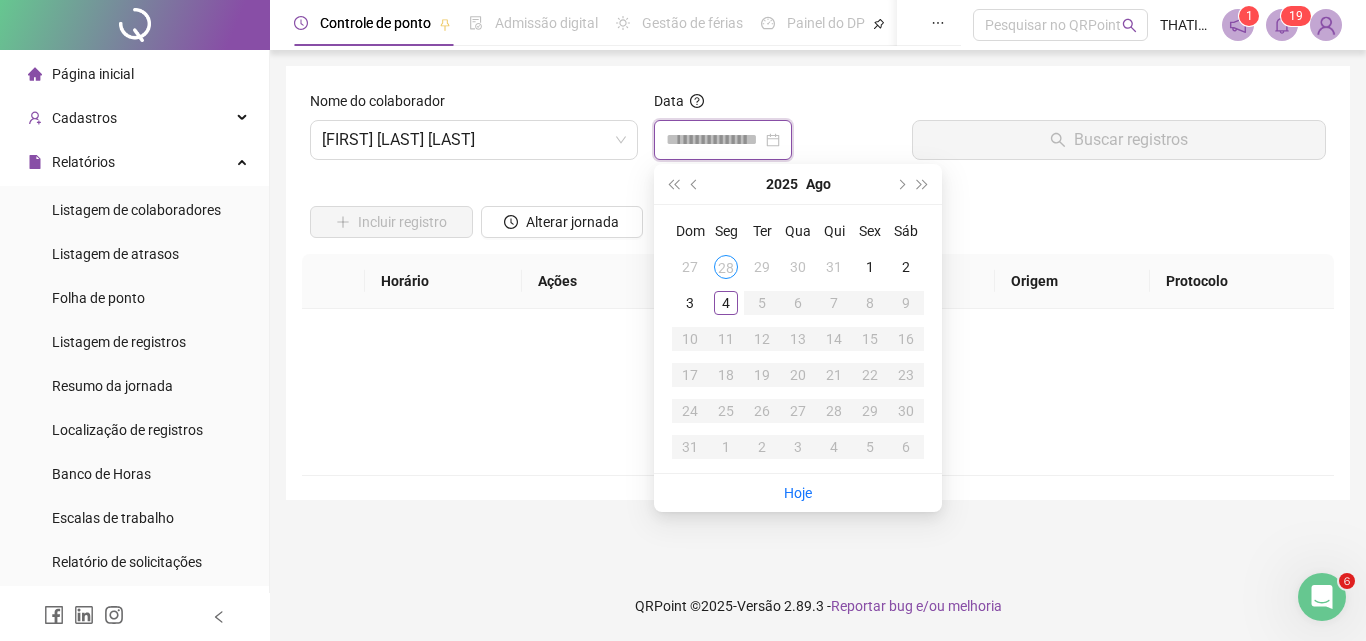 type on "**********" 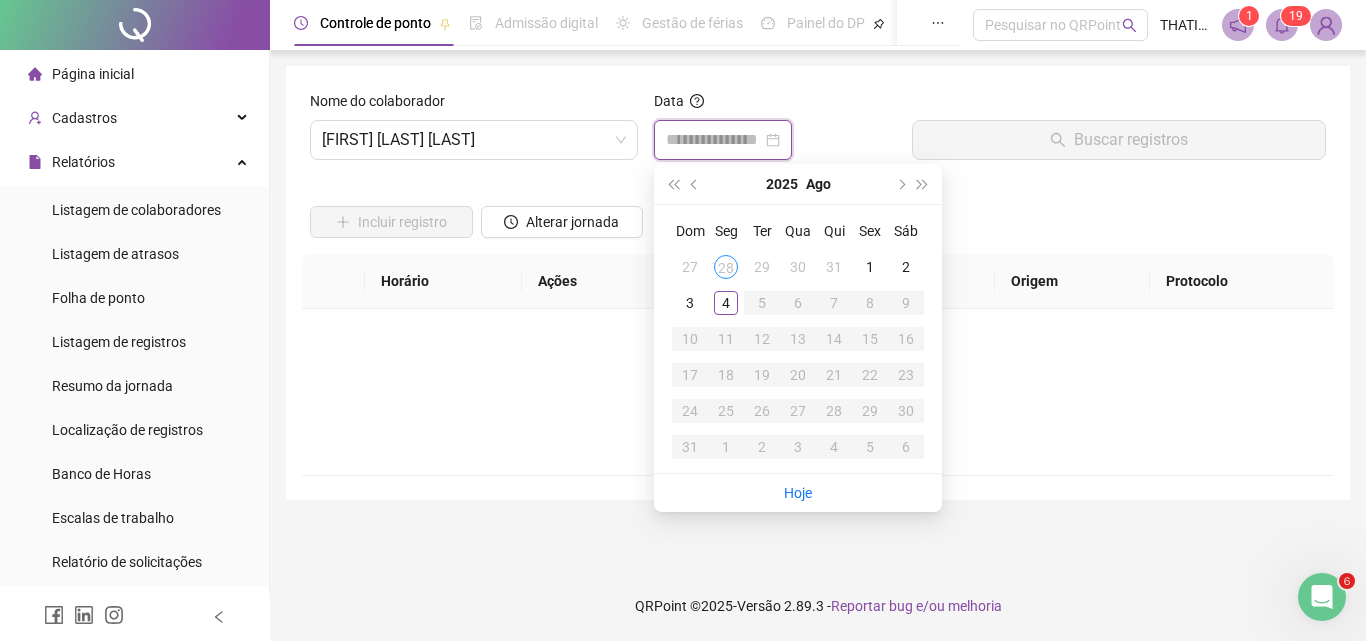 type on "**********" 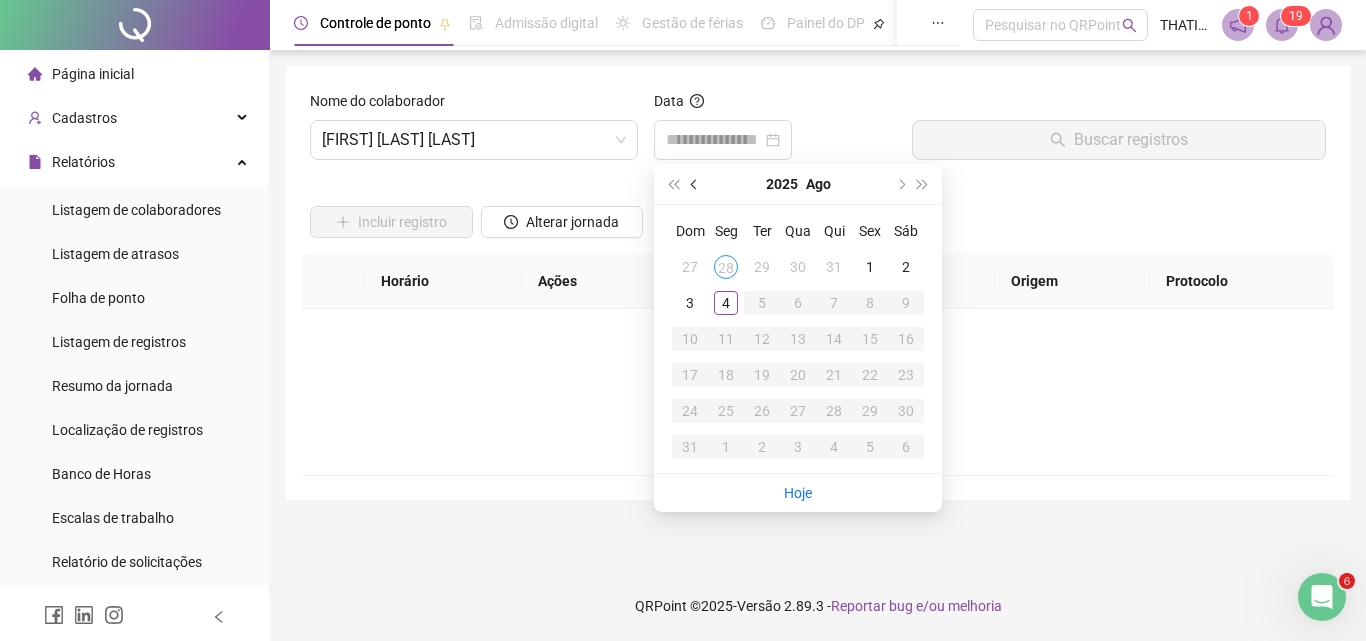 click at bounding box center (696, 184) 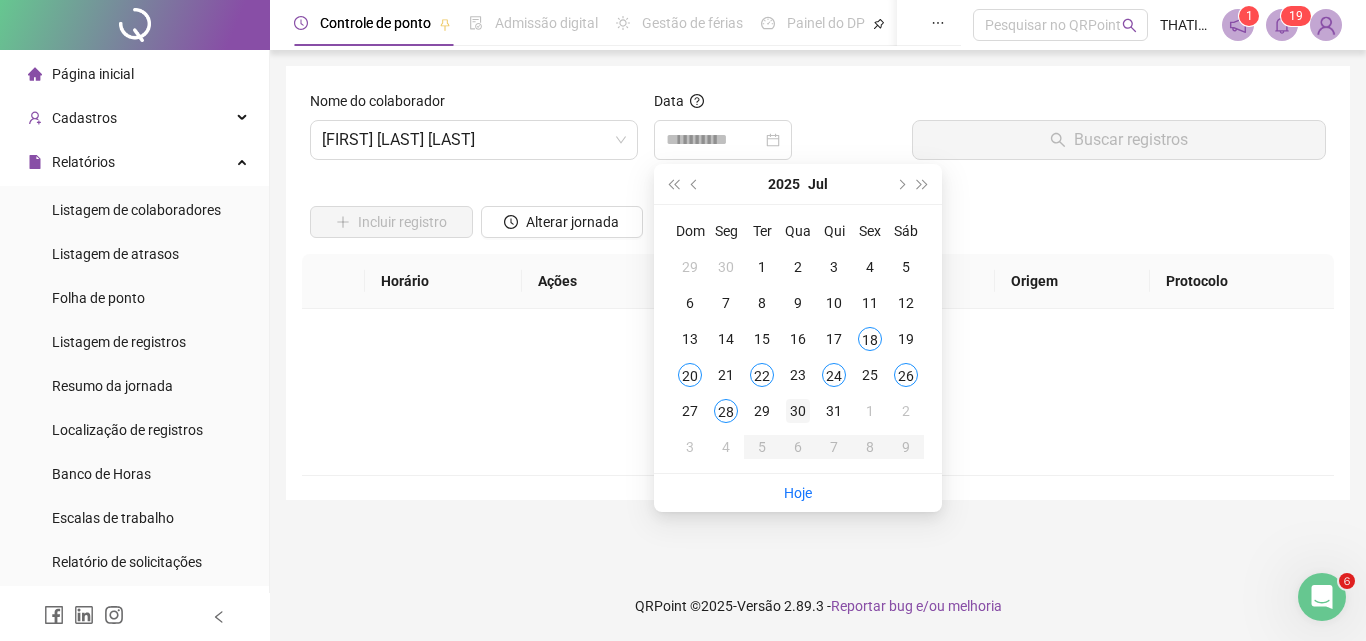 type on "**********" 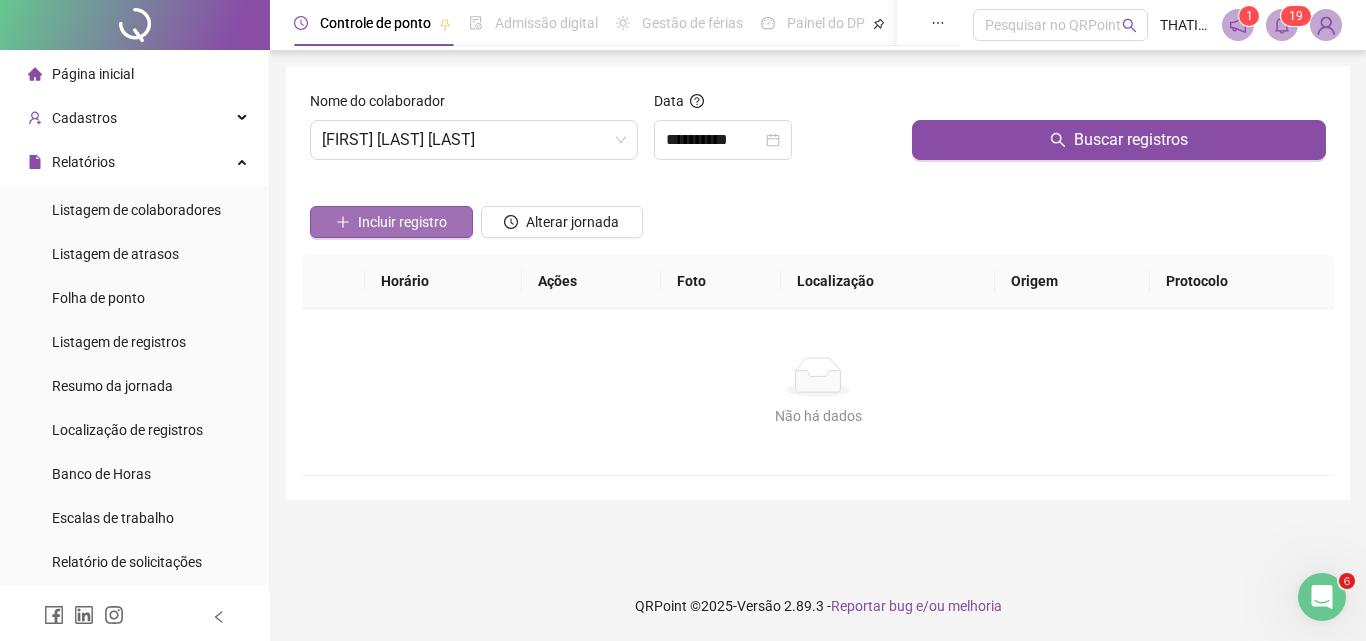 click on "Incluir registro" at bounding box center (402, 222) 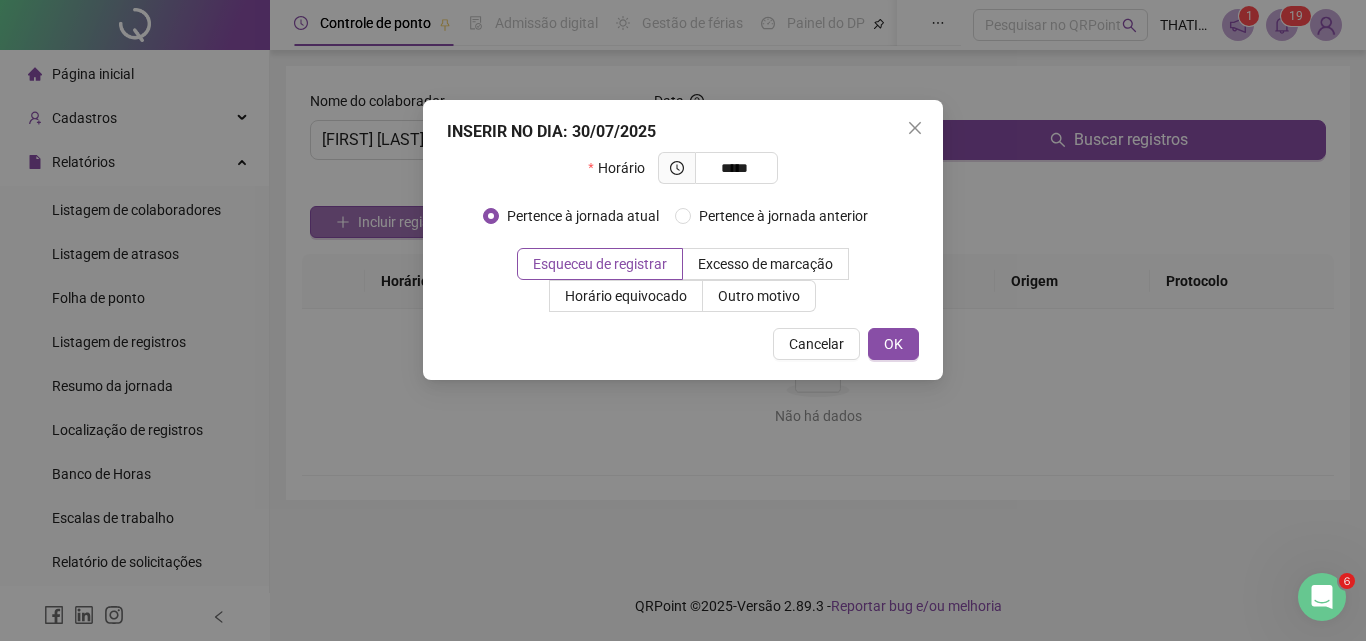 type on "*****" 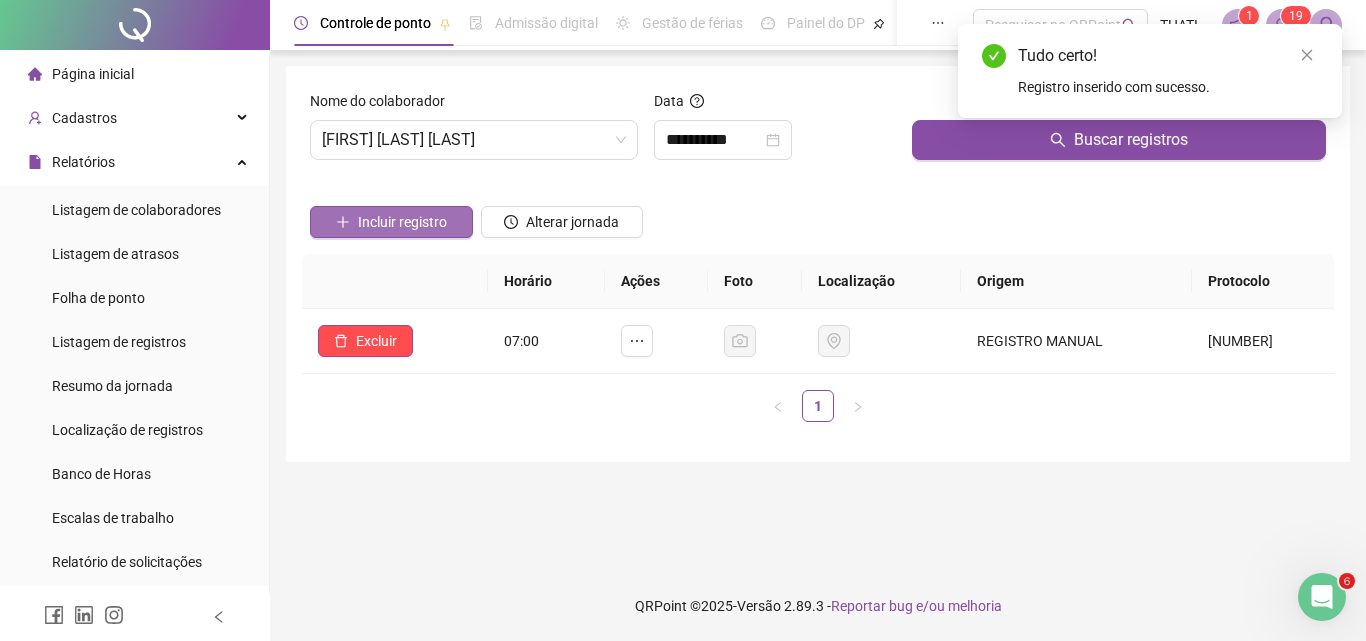 click on "Incluir registro" at bounding box center [391, 222] 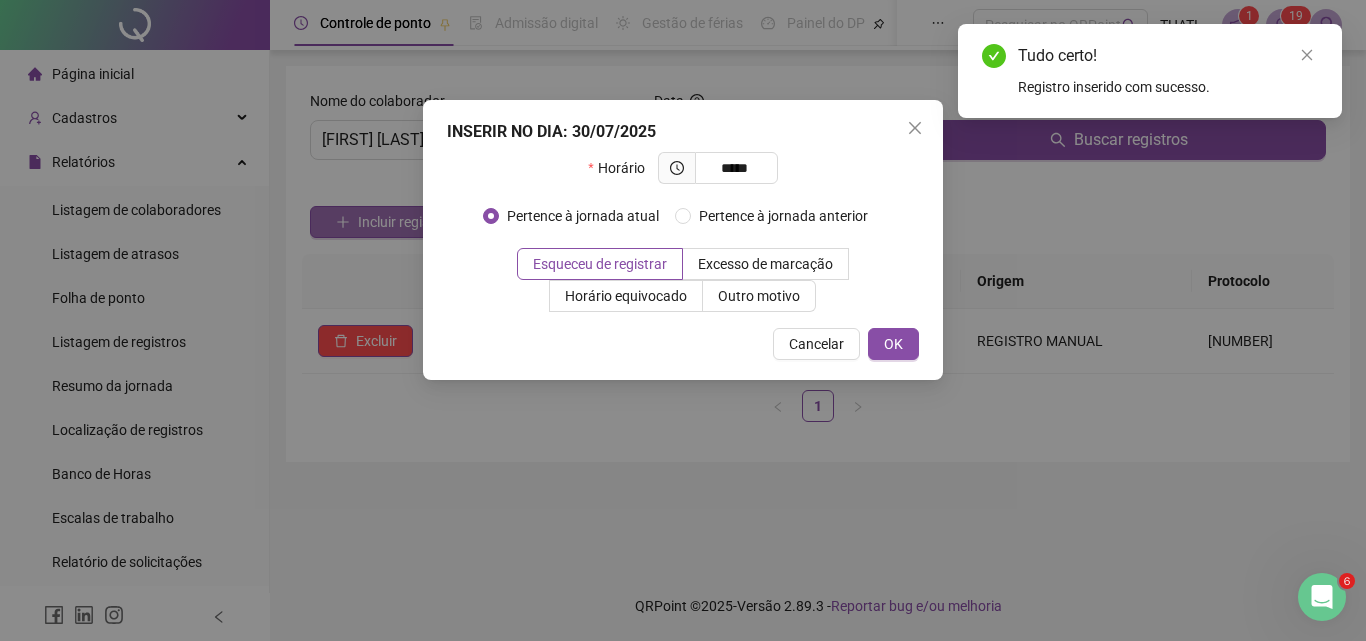 type on "*****" 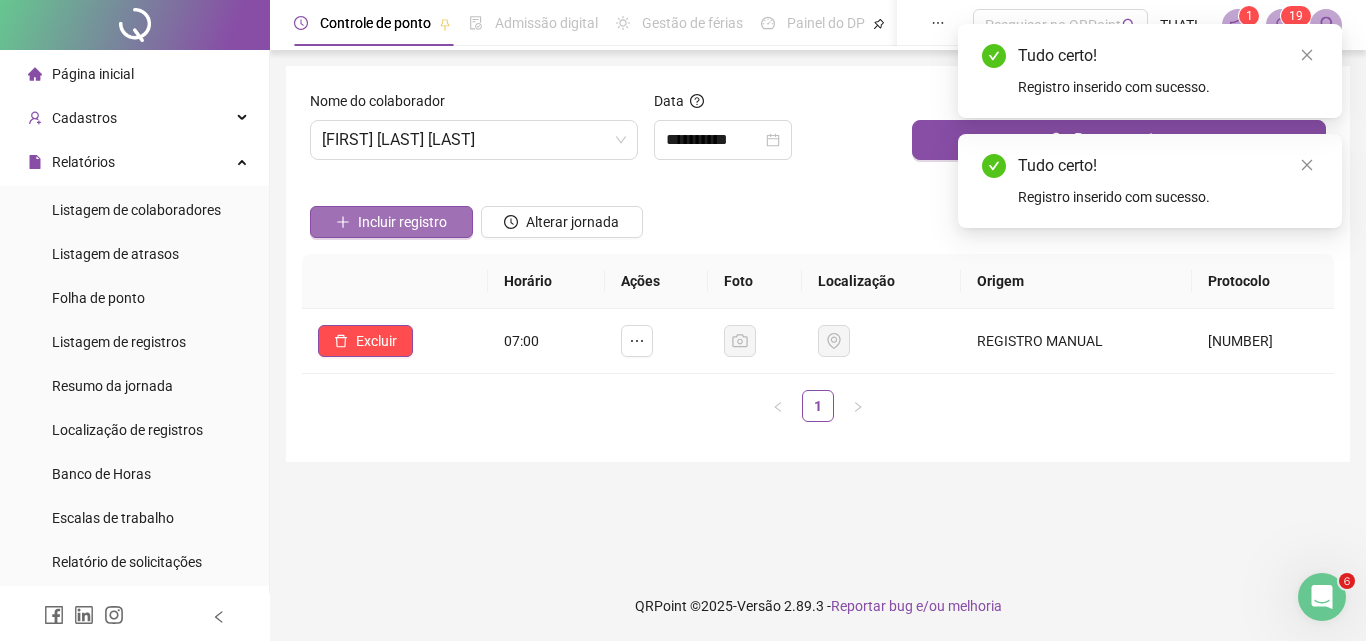 click on "Incluir registro" at bounding box center [391, 222] 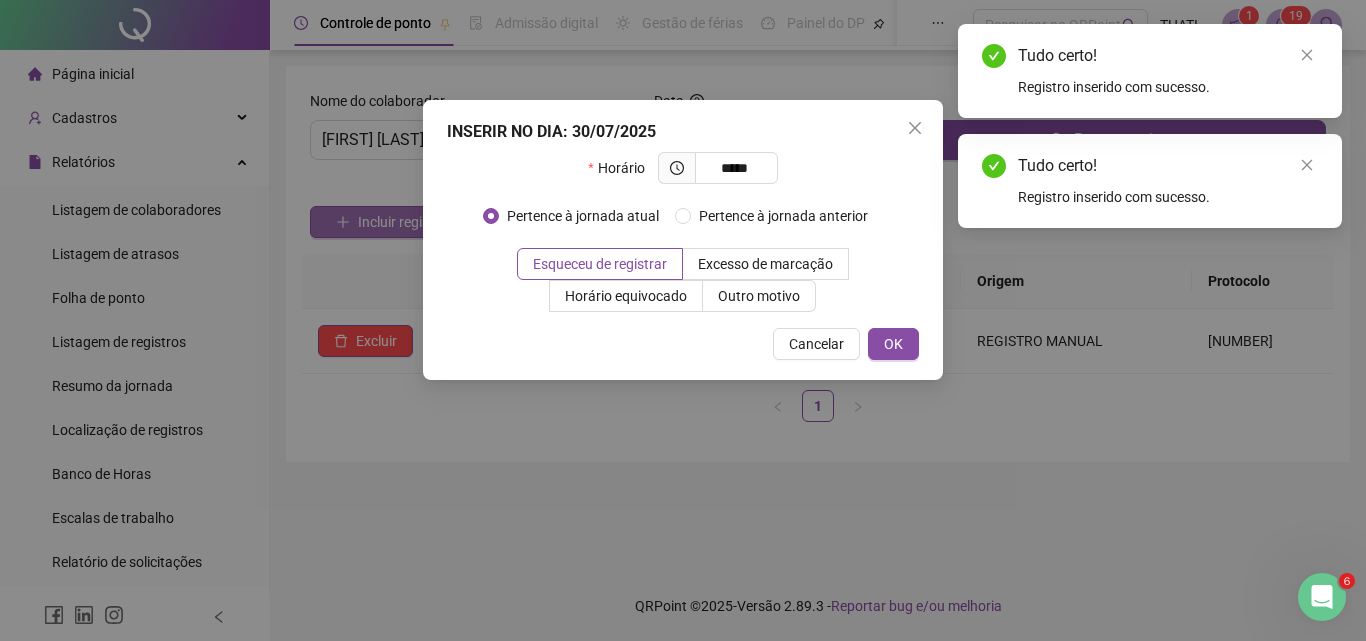 type on "*****" 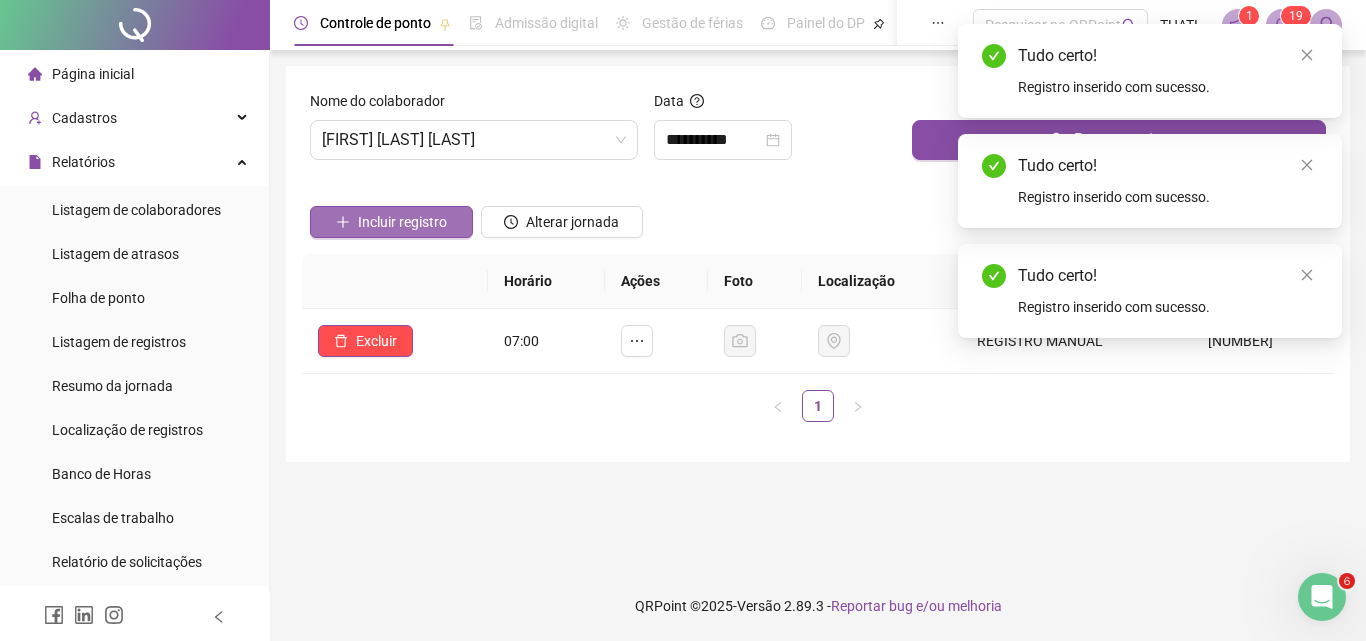 click on "Incluir registro" at bounding box center [391, 222] 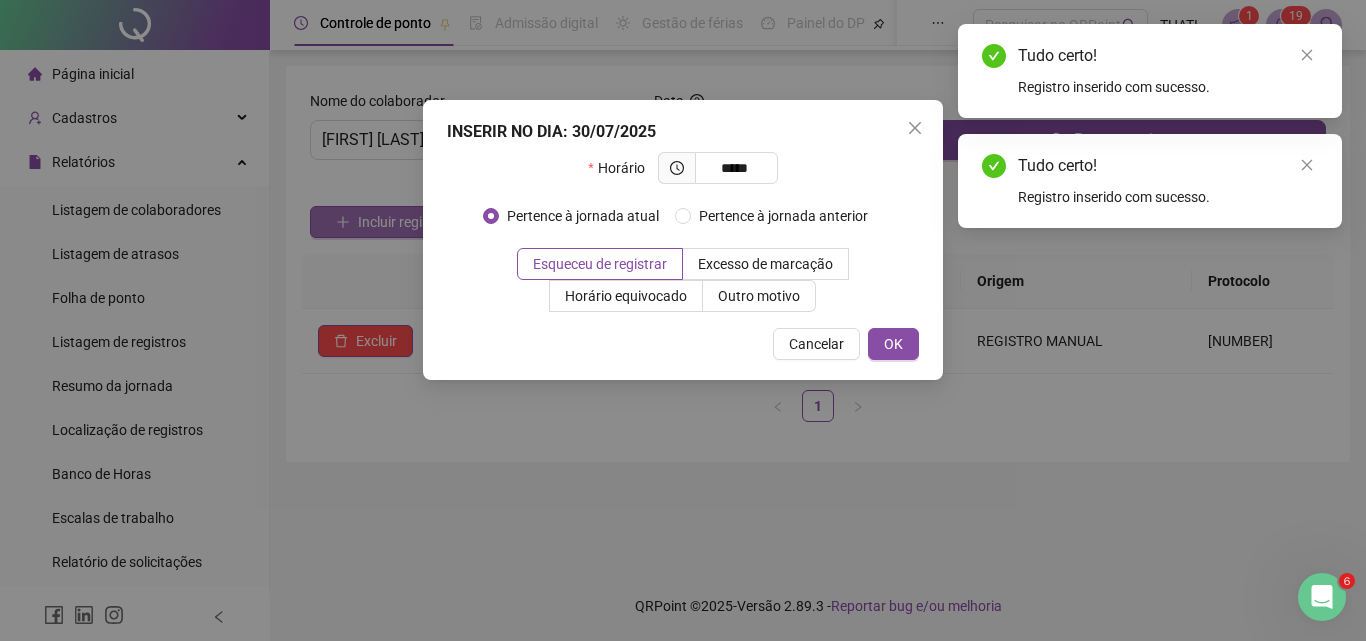 type on "*****" 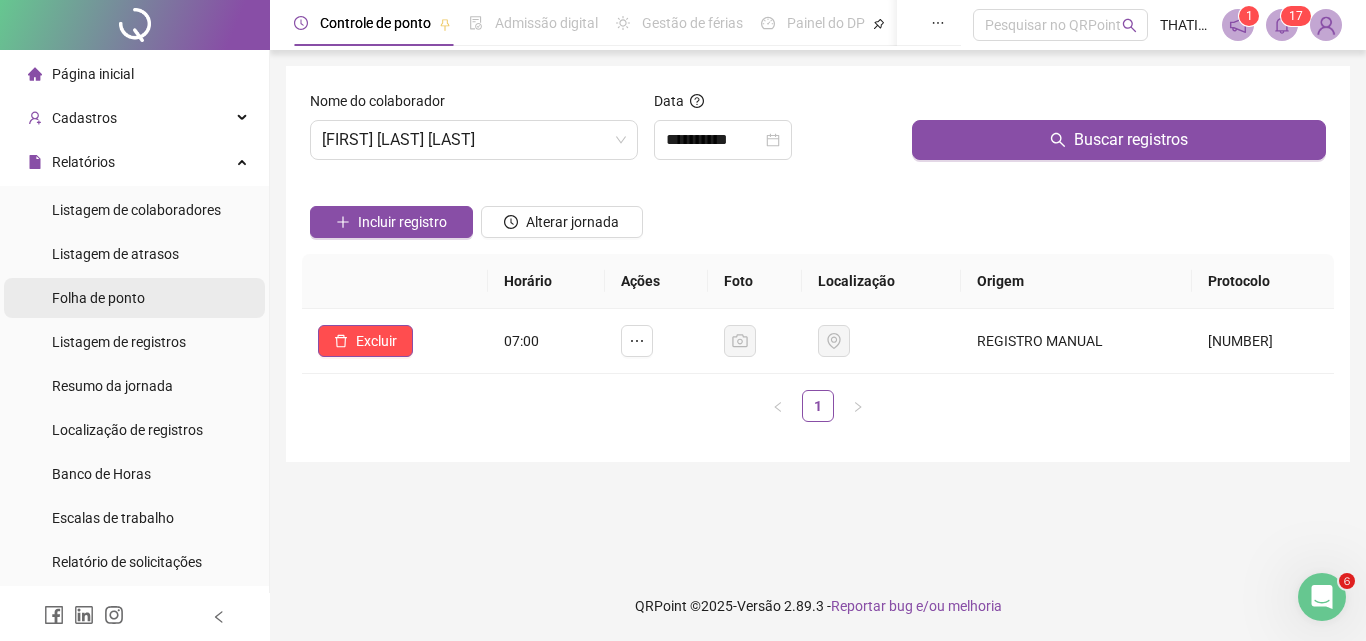 click on "Folha de ponto" at bounding box center [98, 298] 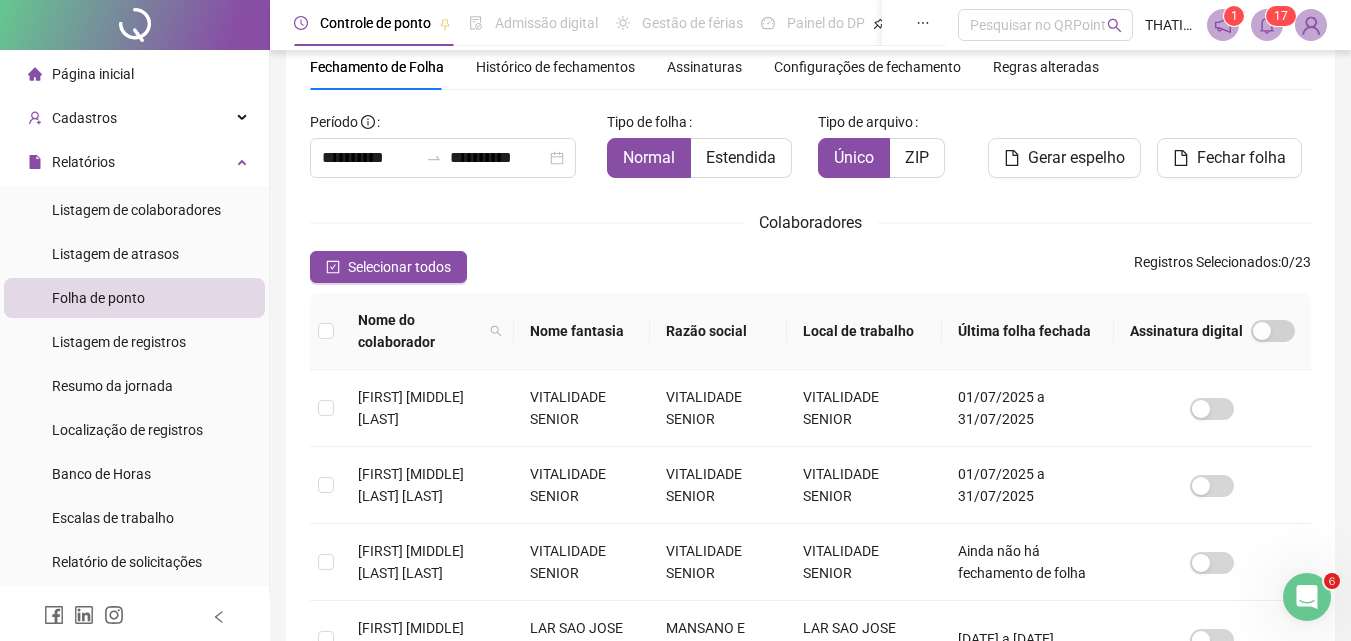 scroll, scrollTop: 678, scrollLeft: 0, axis: vertical 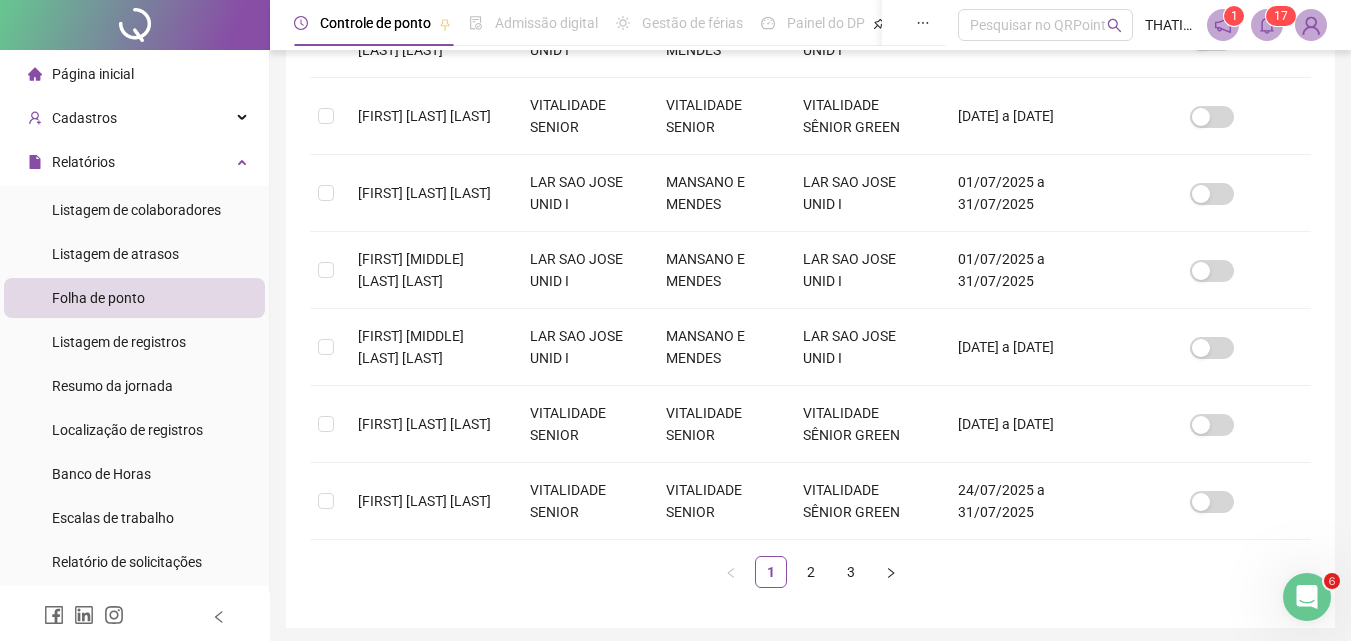 click on "1 2 3" at bounding box center [810, 572] 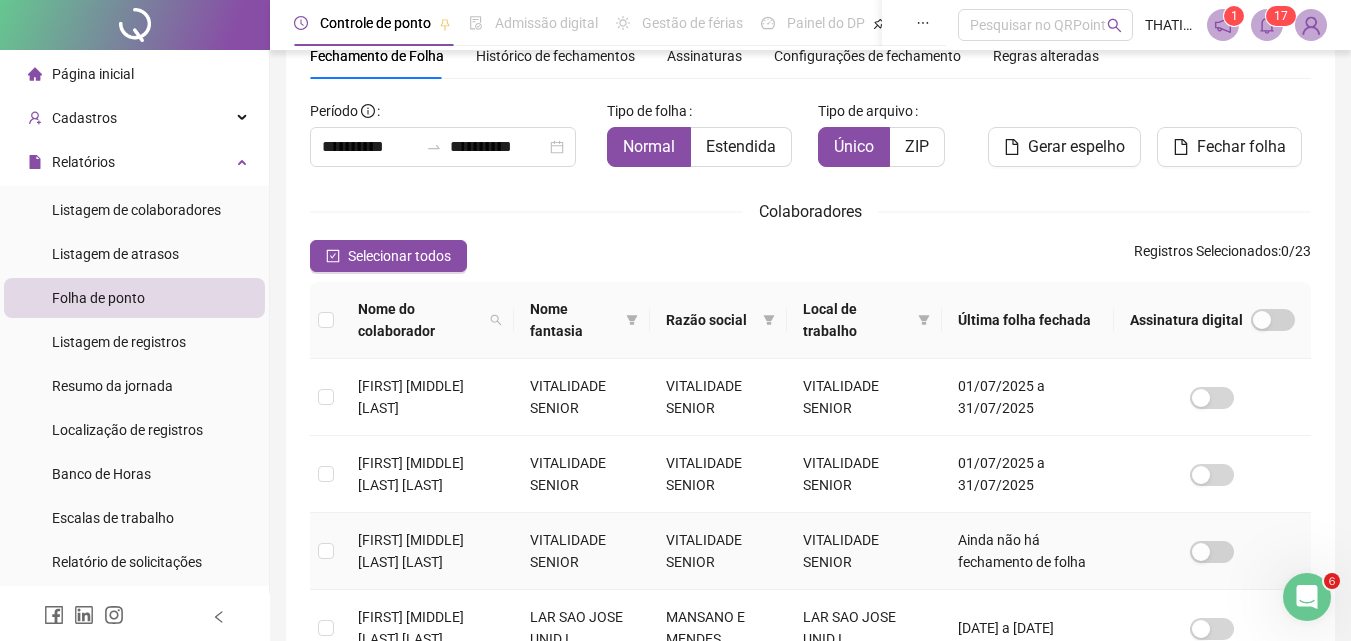 click on "VITALIDADE SENIOR" at bounding box center [864, 551] 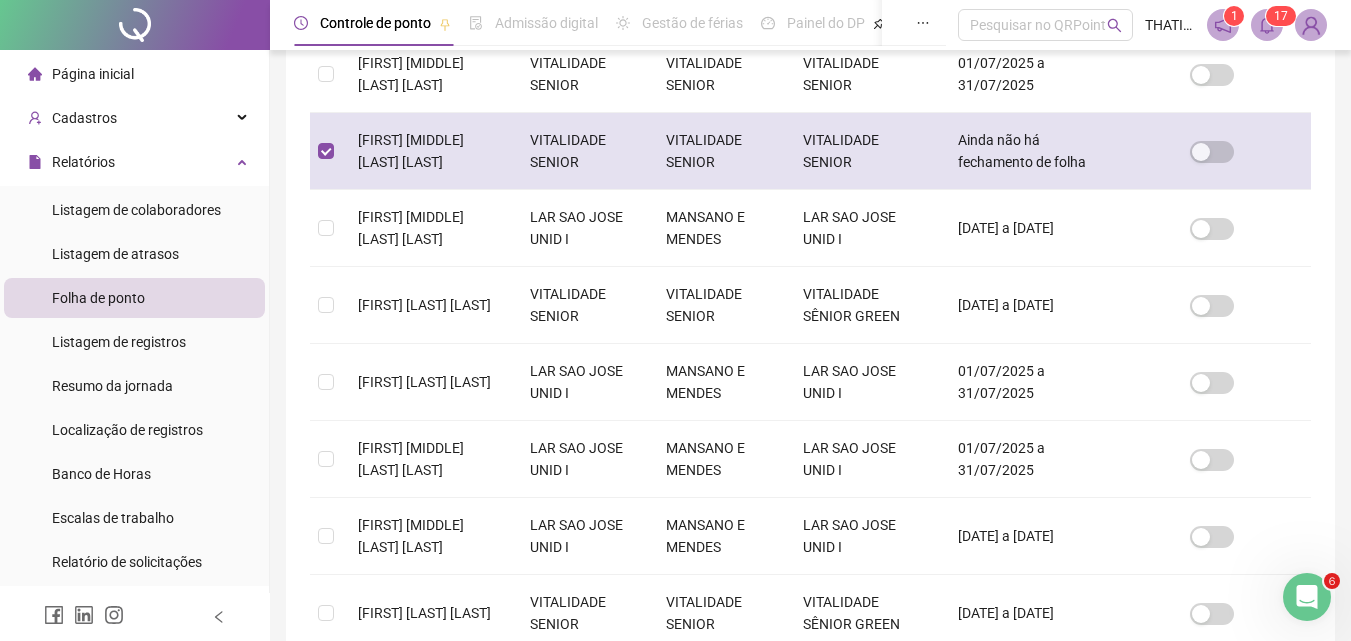 click on "[FIRST] [MIDDLE] [LAST] [LAST]" at bounding box center [411, 151] 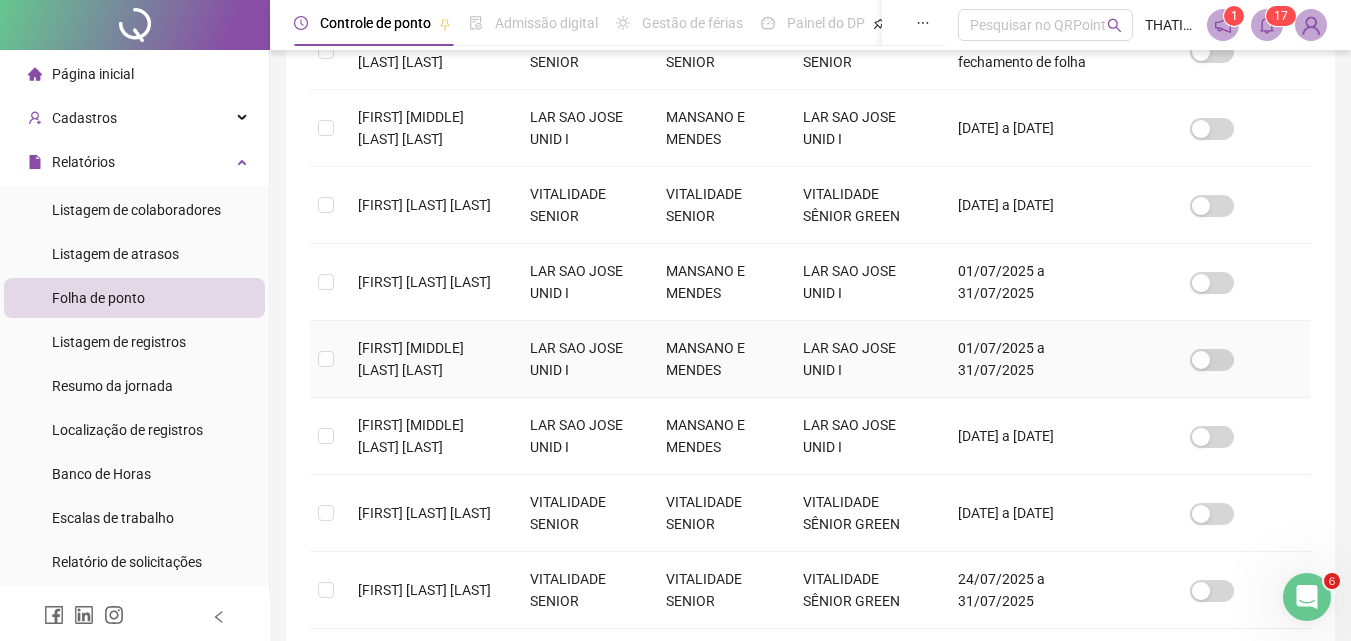 scroll, scrollTop: 751, scrollLeft: 0, axis: vertical 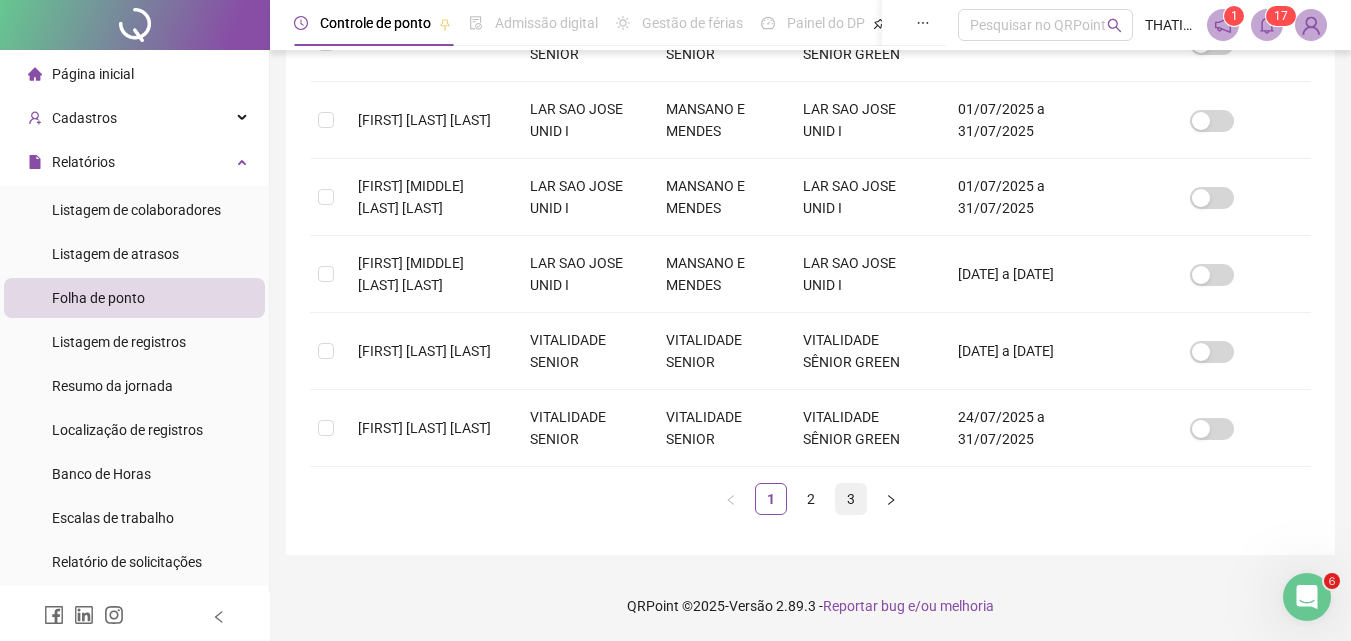click on "3" at bounding box center (851, 499) 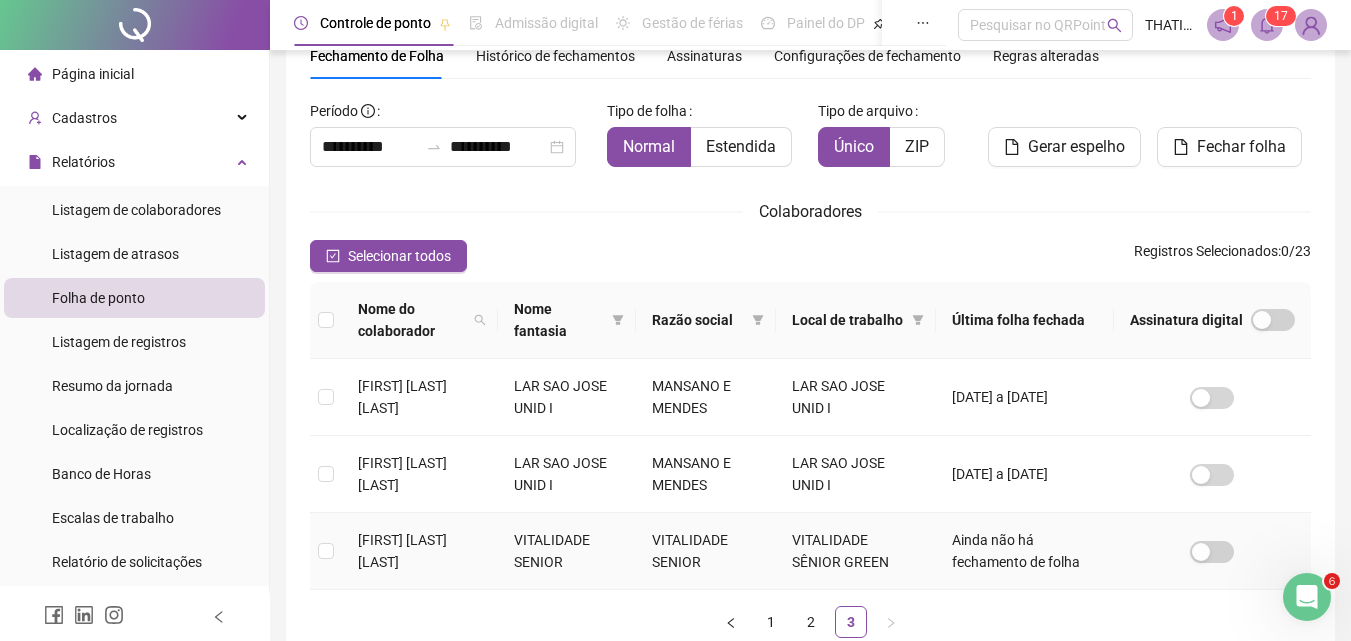click on "[FIRST] [LAST] [LAST]" at bounding box center (420, 551) 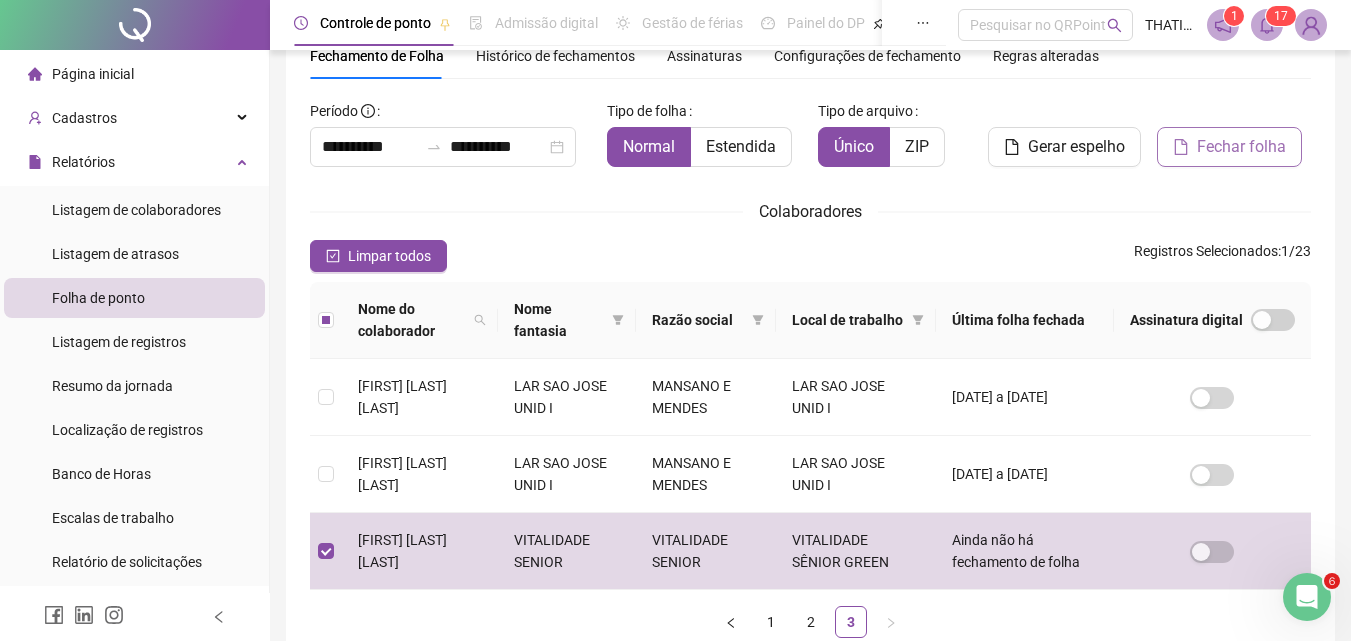 click on "Fechar folha" at bounding box center [1241, 147] 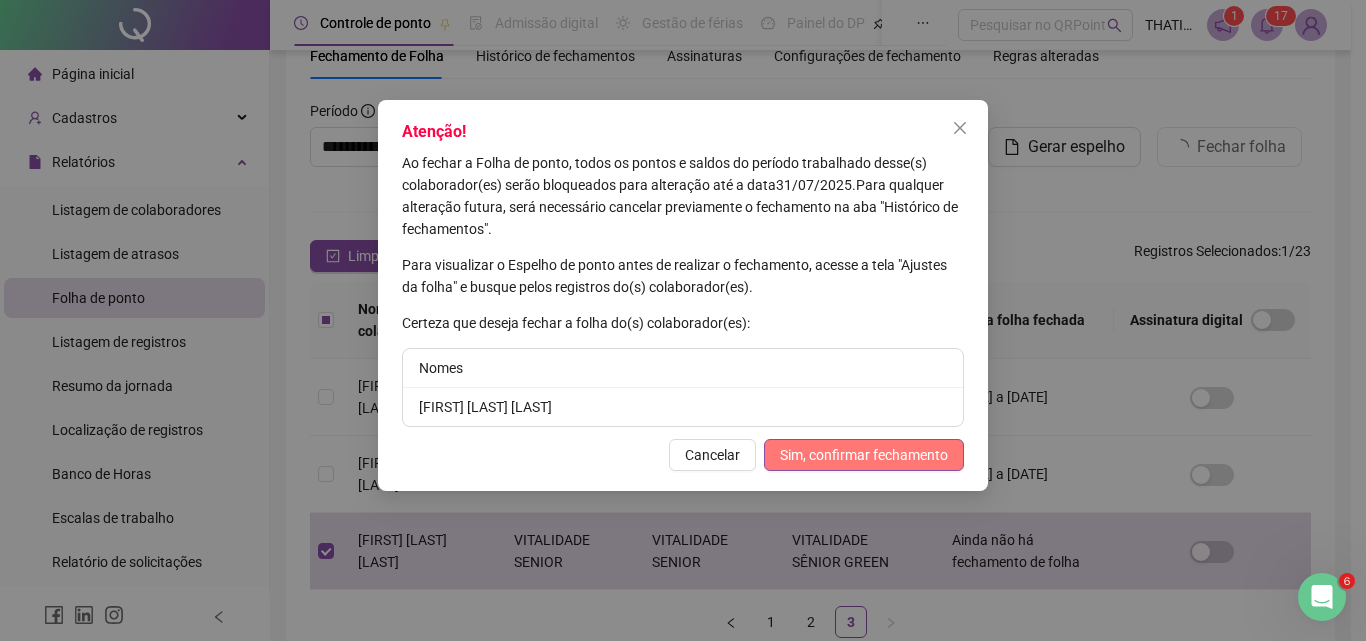 click on "Sim, confirmar fechamento" at bounding box center [864, 455] 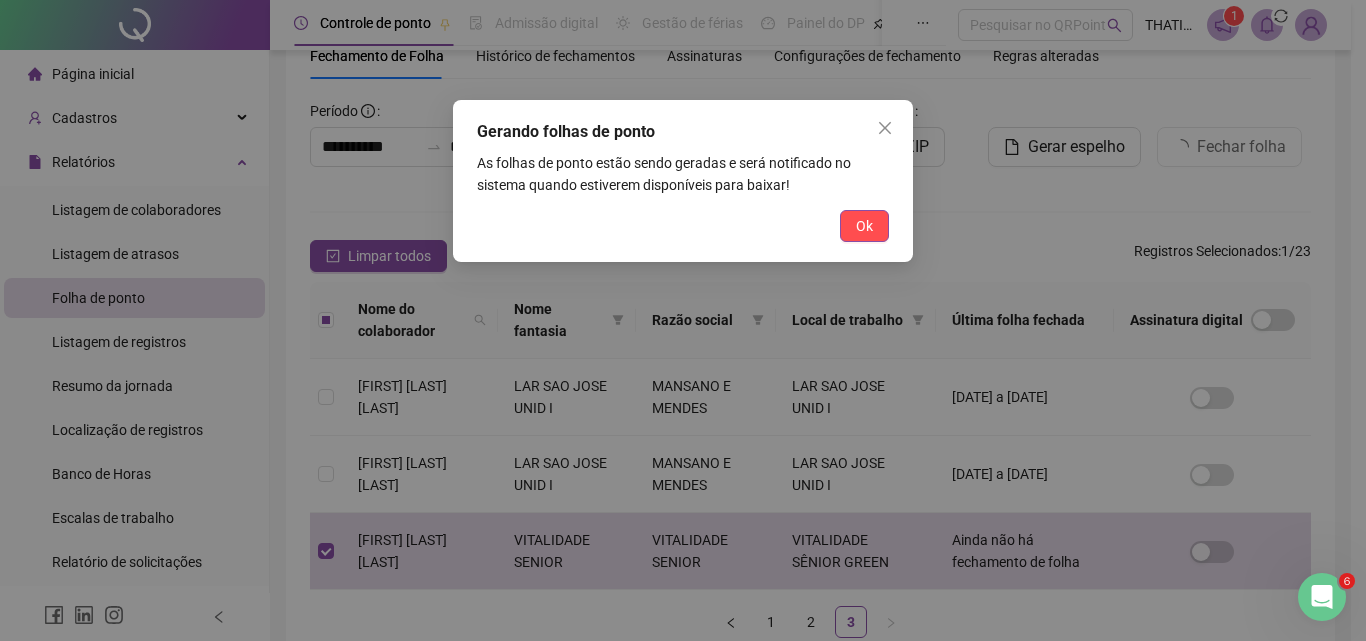 click on "Ok" at bounding box center [864, 226] 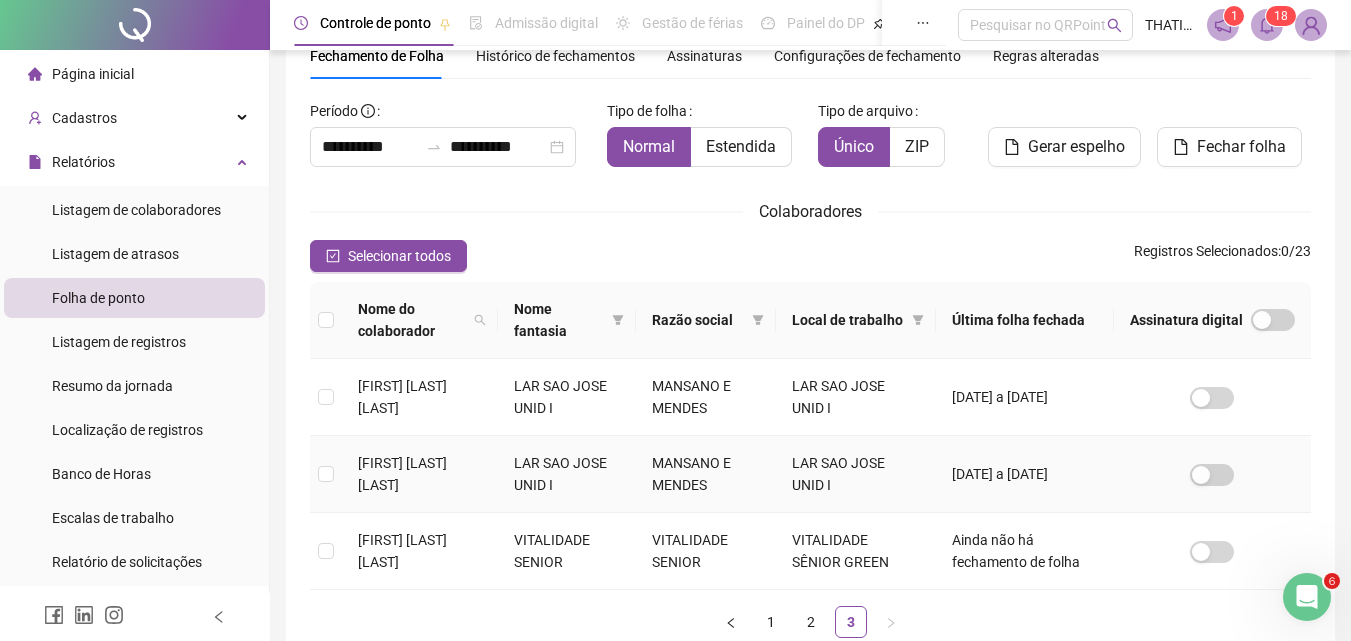click on "[FIRST] [LAST] [LAST]" at bounding box center [420, 474] 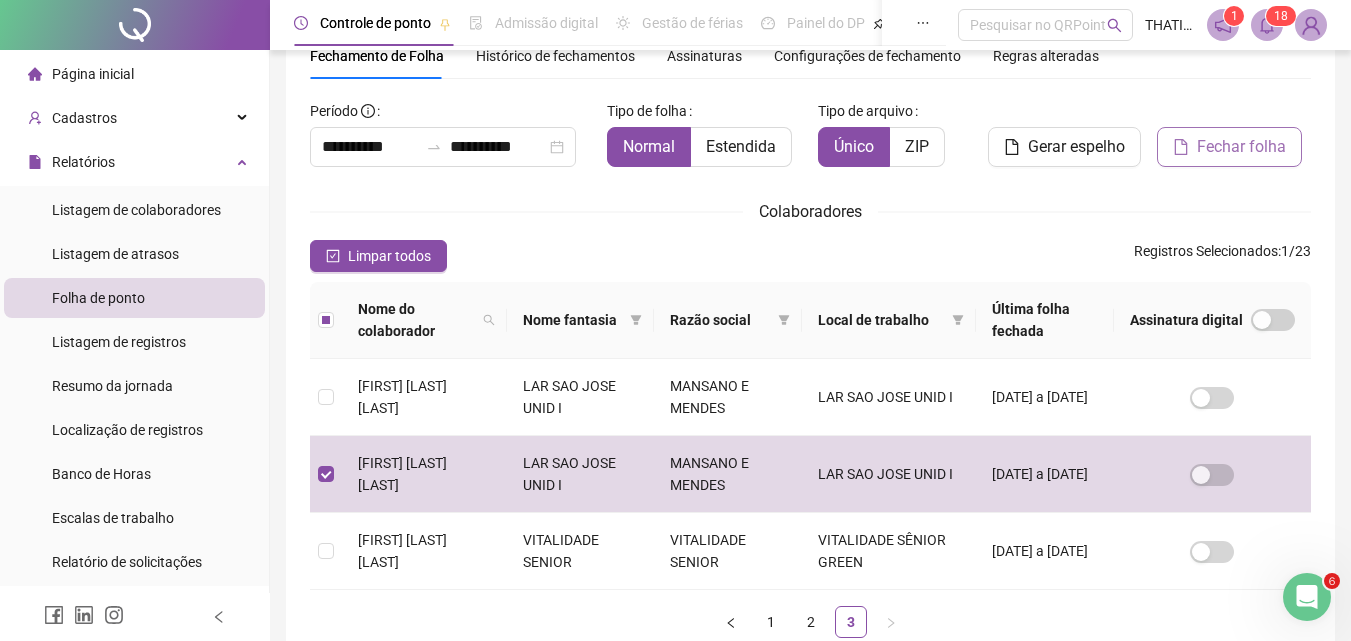 click on "Fechar folha" at bounding box center (1241, 147) 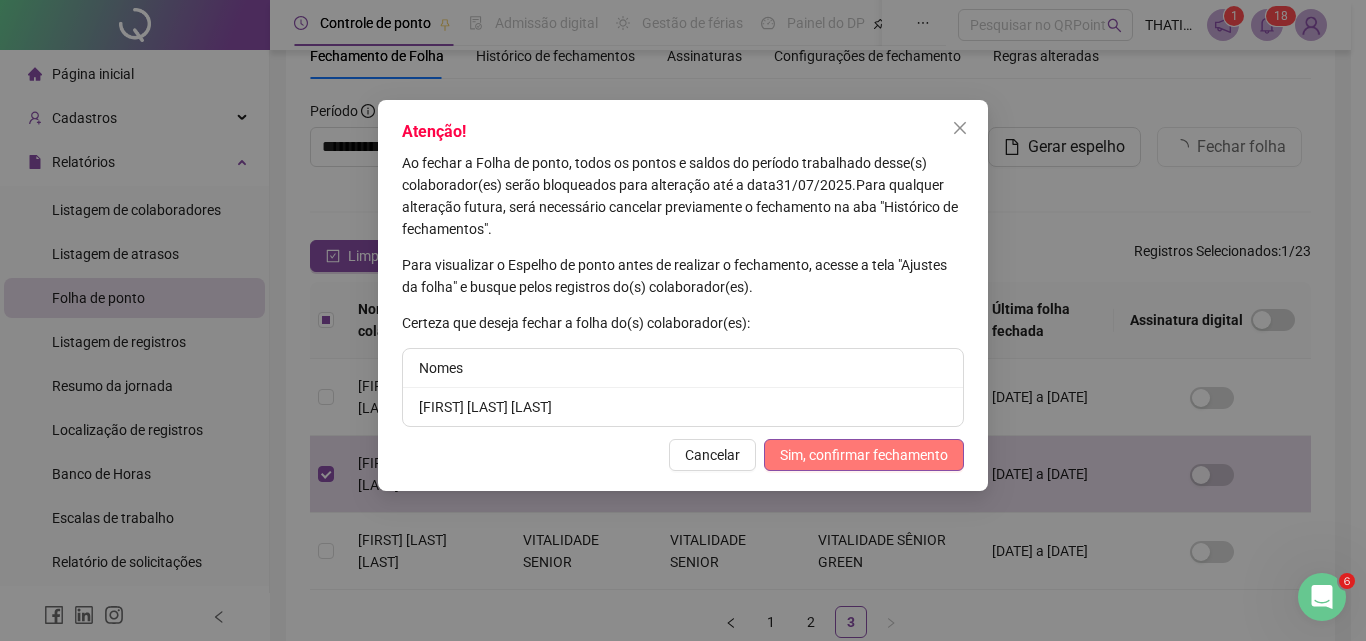 click on "Sim, confirmar fechamento" at bounding box center [864, 455] 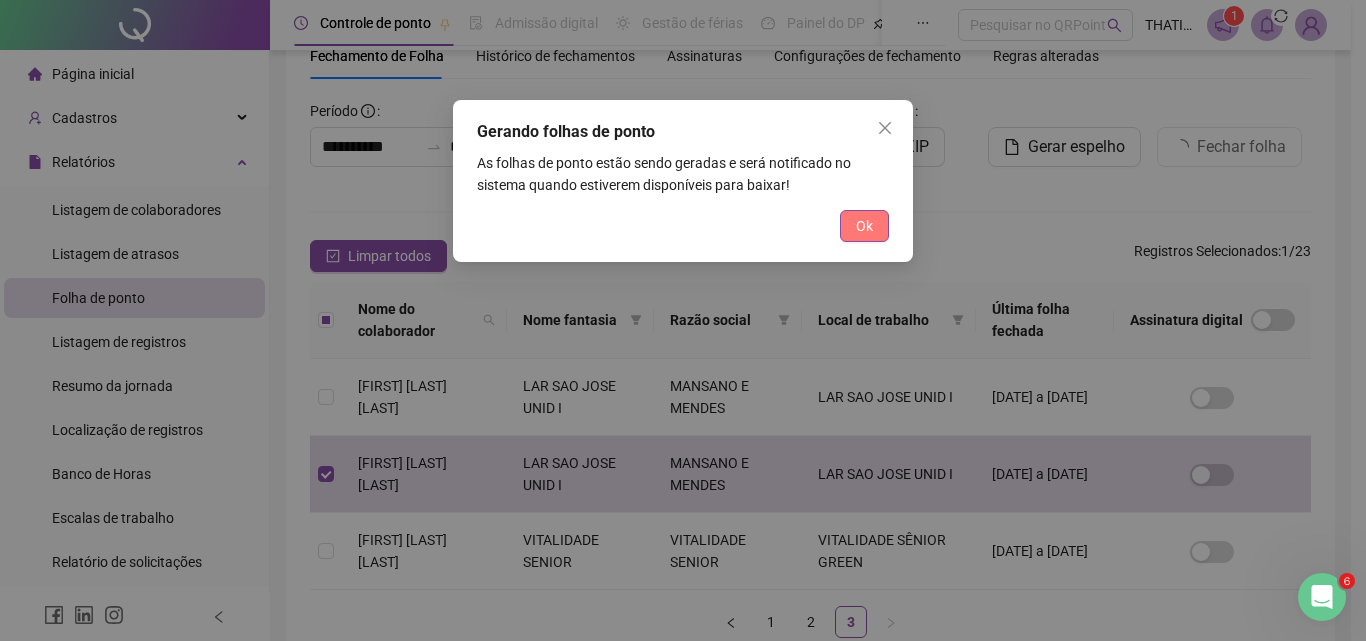 click on "Ok" at bounding box center [864, 226] 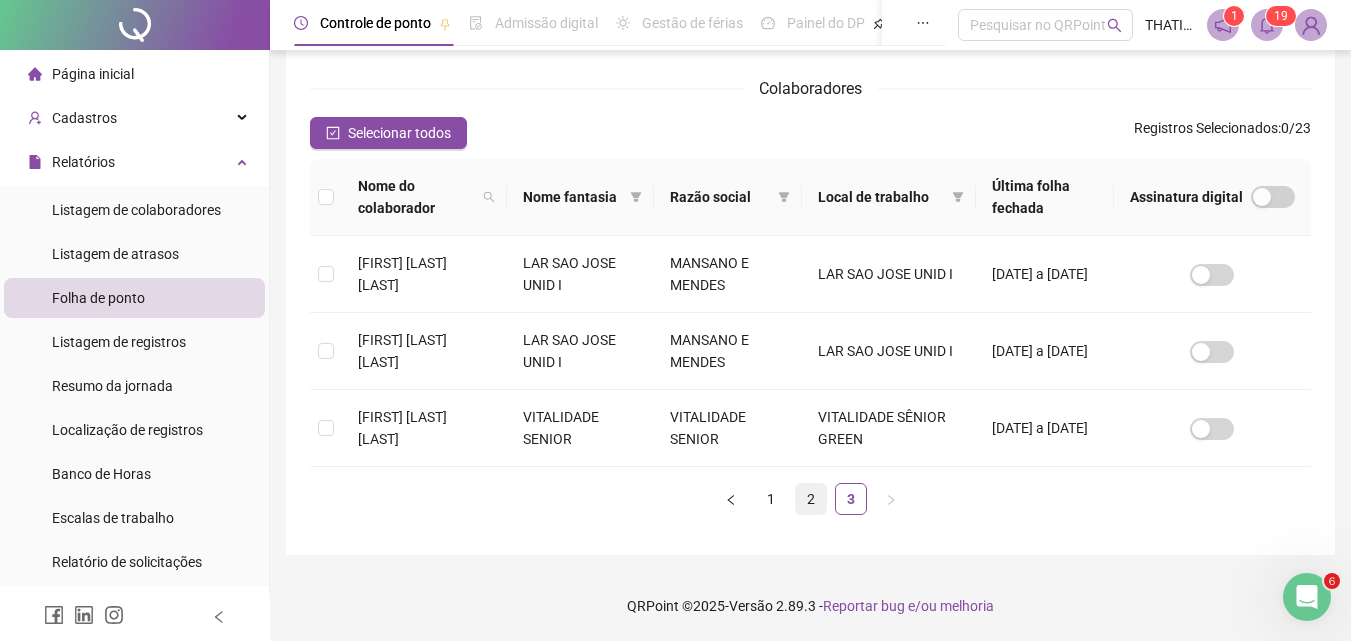 click on "2" at bounding box center (811, 499) 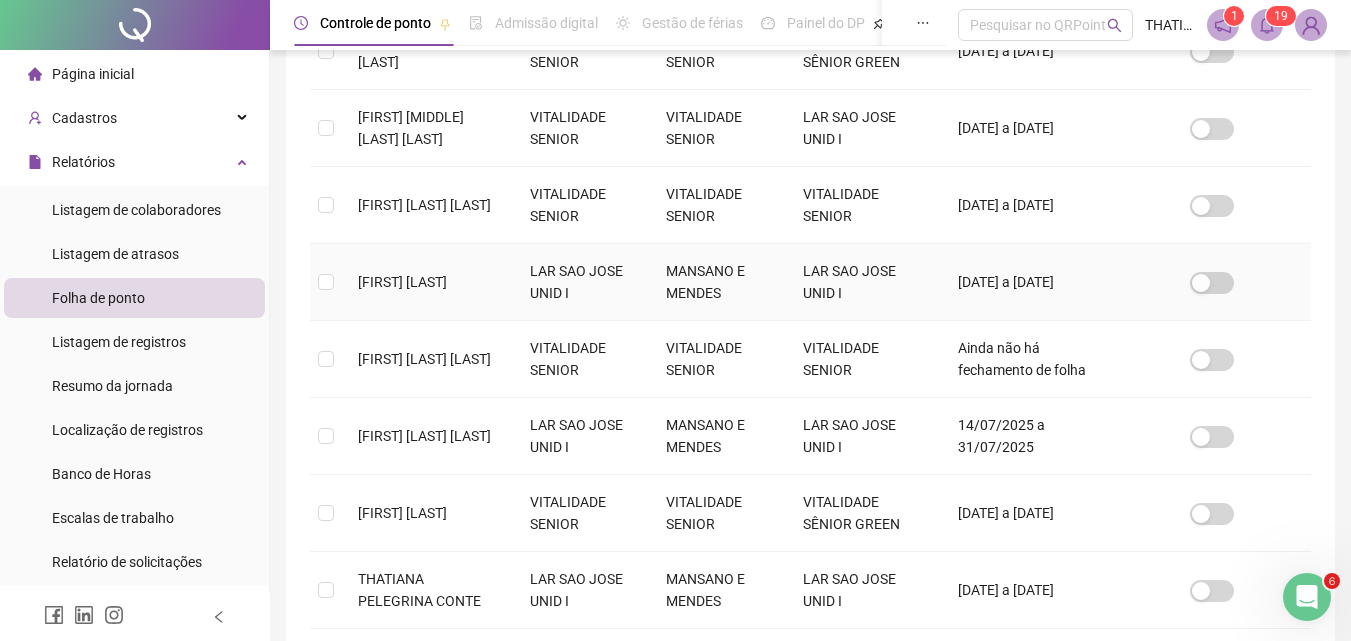 scroll, scrollTop: 689, scrollLeft: 0, axis: vertical 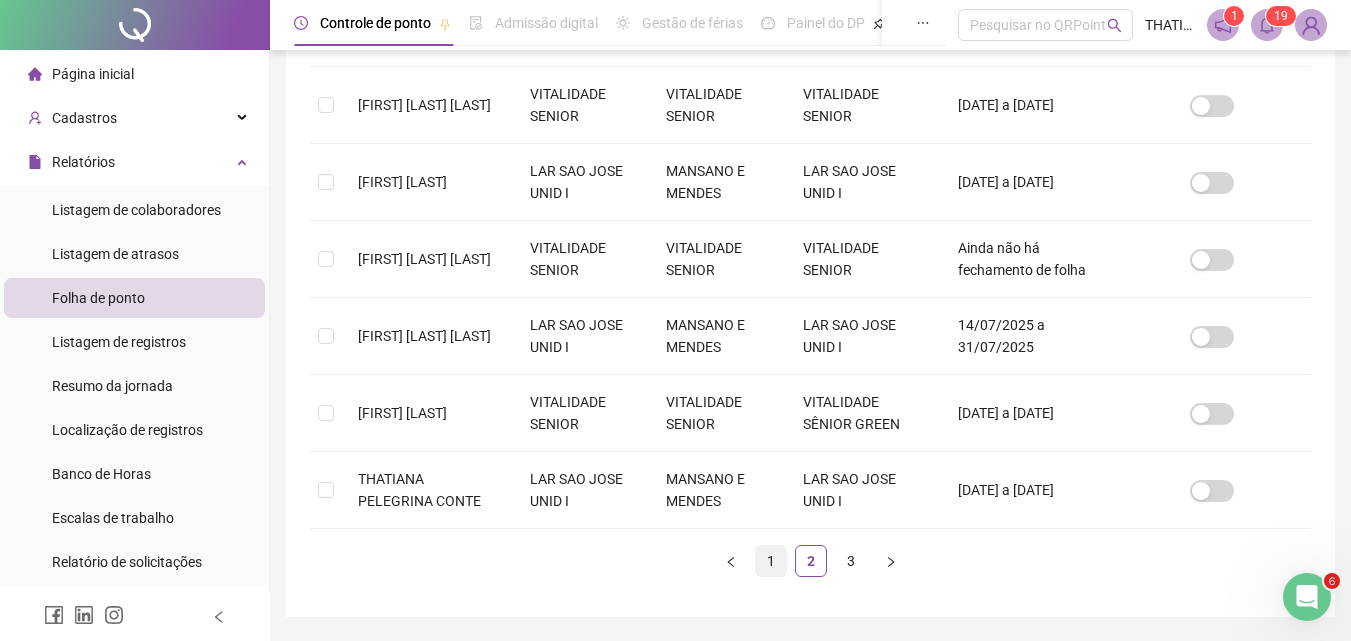 click on "1" at bounding box center (771, 561) 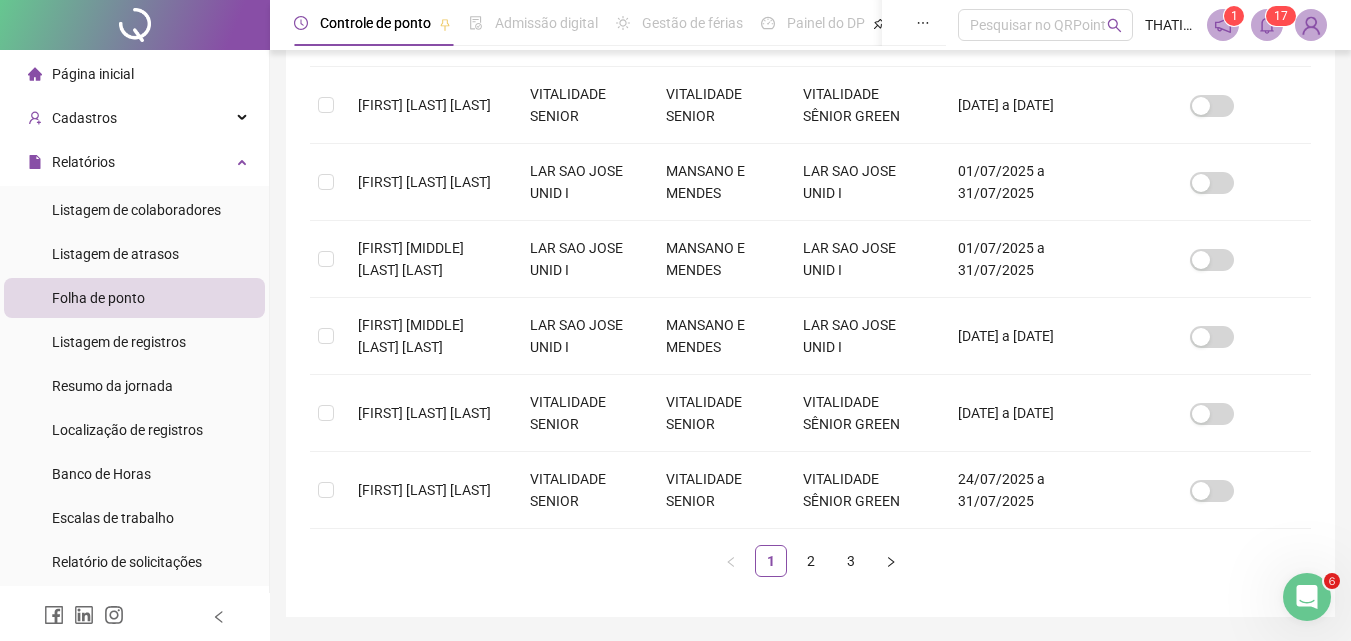 scroll, scrollTop: 89, scrollLeft: 0, axis: vertical 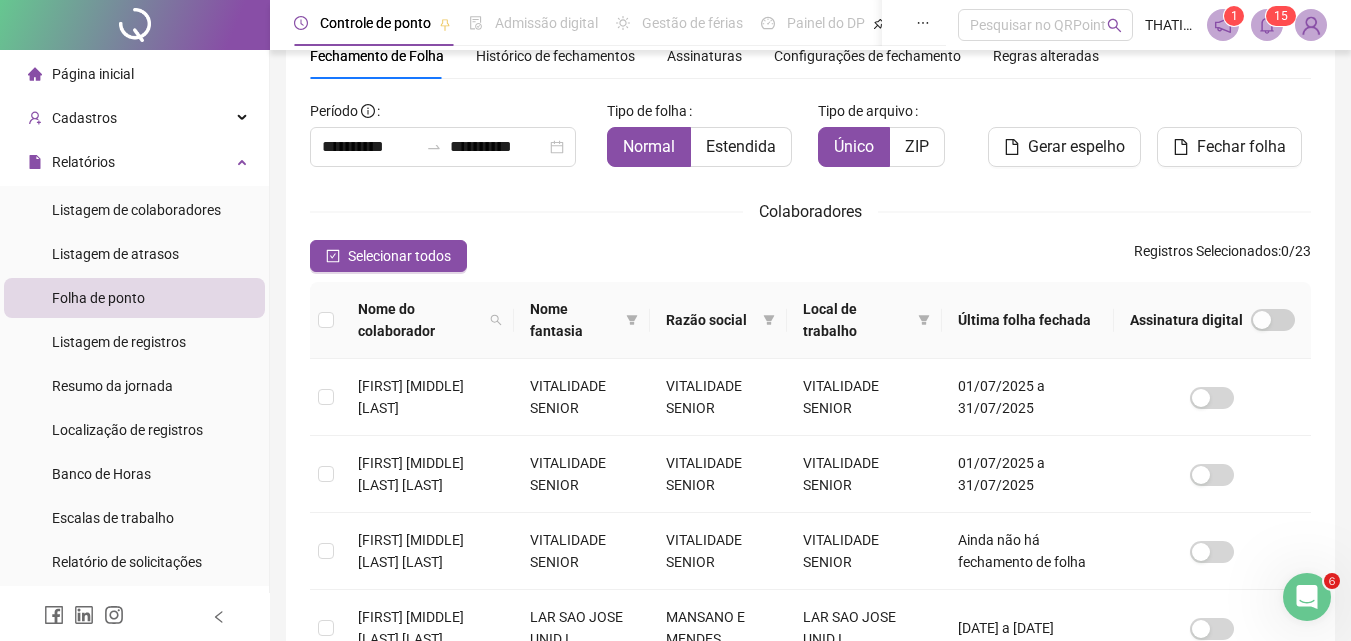 click on "Folha de ponto" at bounding box center [98, 298] 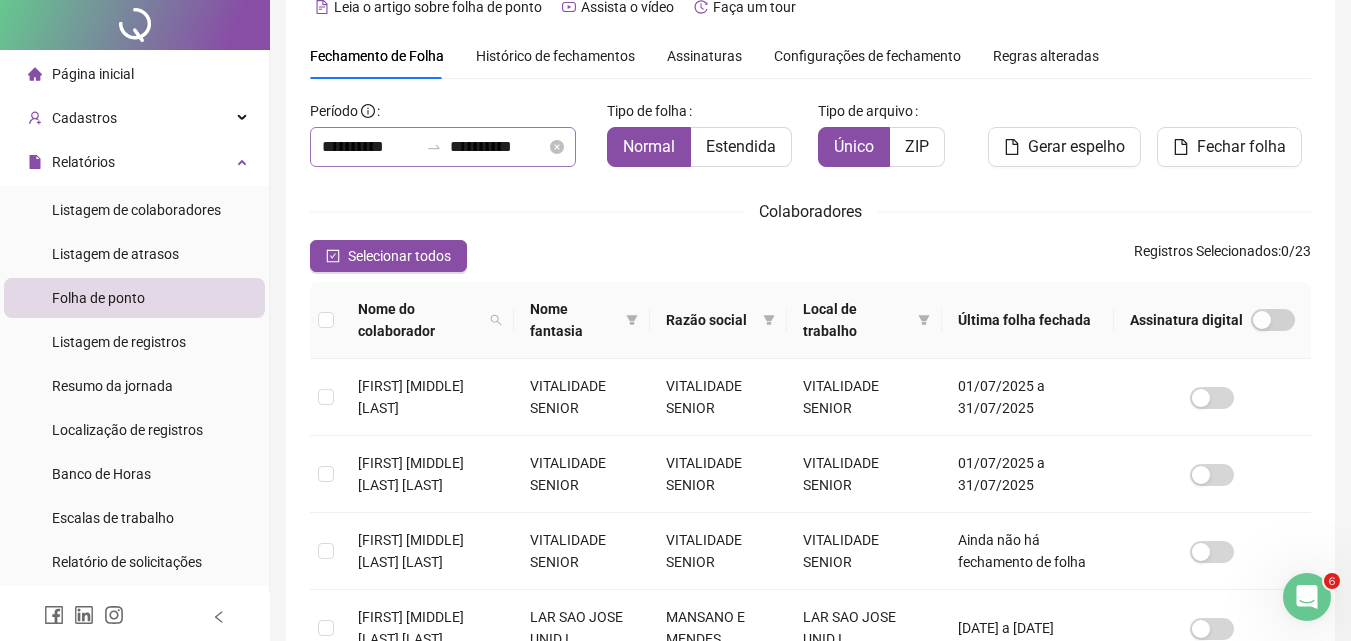 scroll, scrollTop: 0, scrollLeft: 0, axis: both 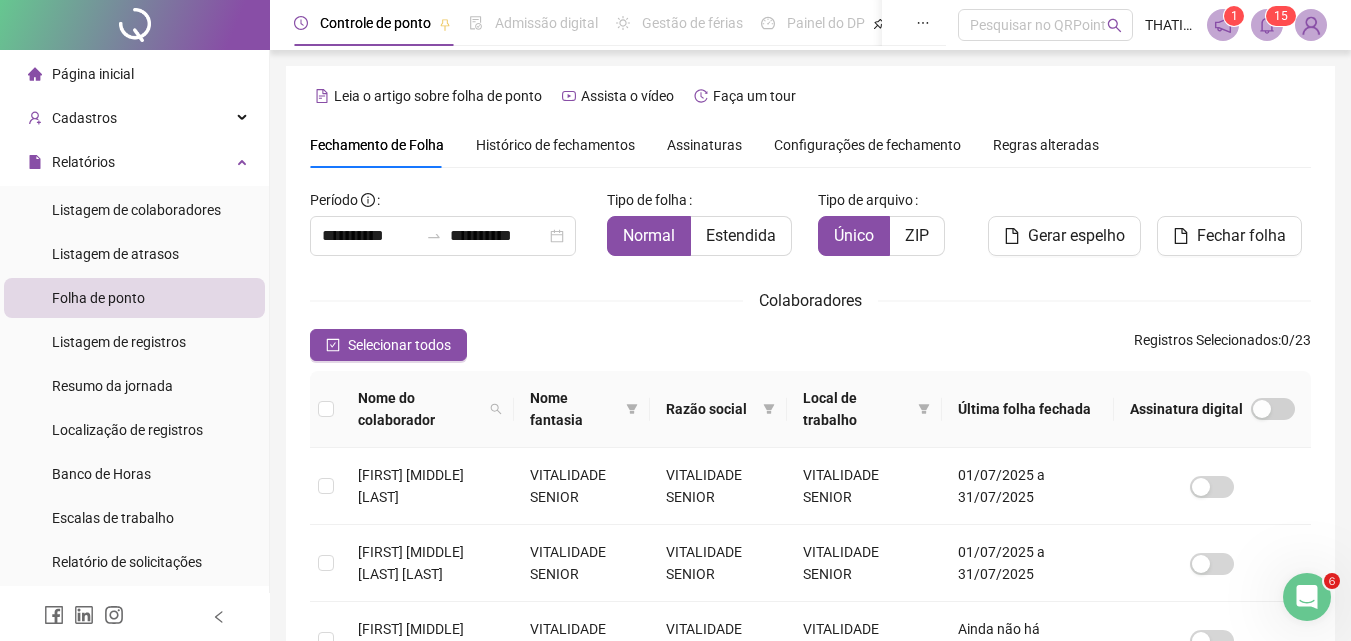 click on "Histórico de fechamentos" at bounding box center [555, 145] 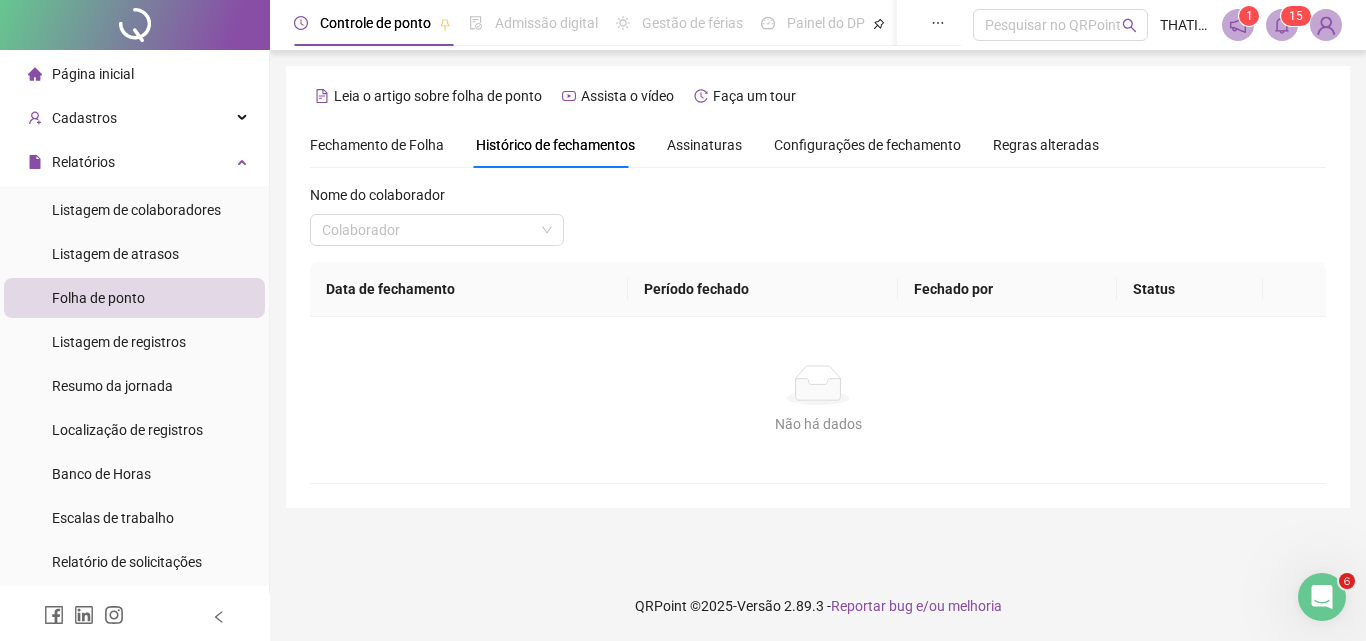 click on "Regras alteradas" at bounding box center [1046, 145] 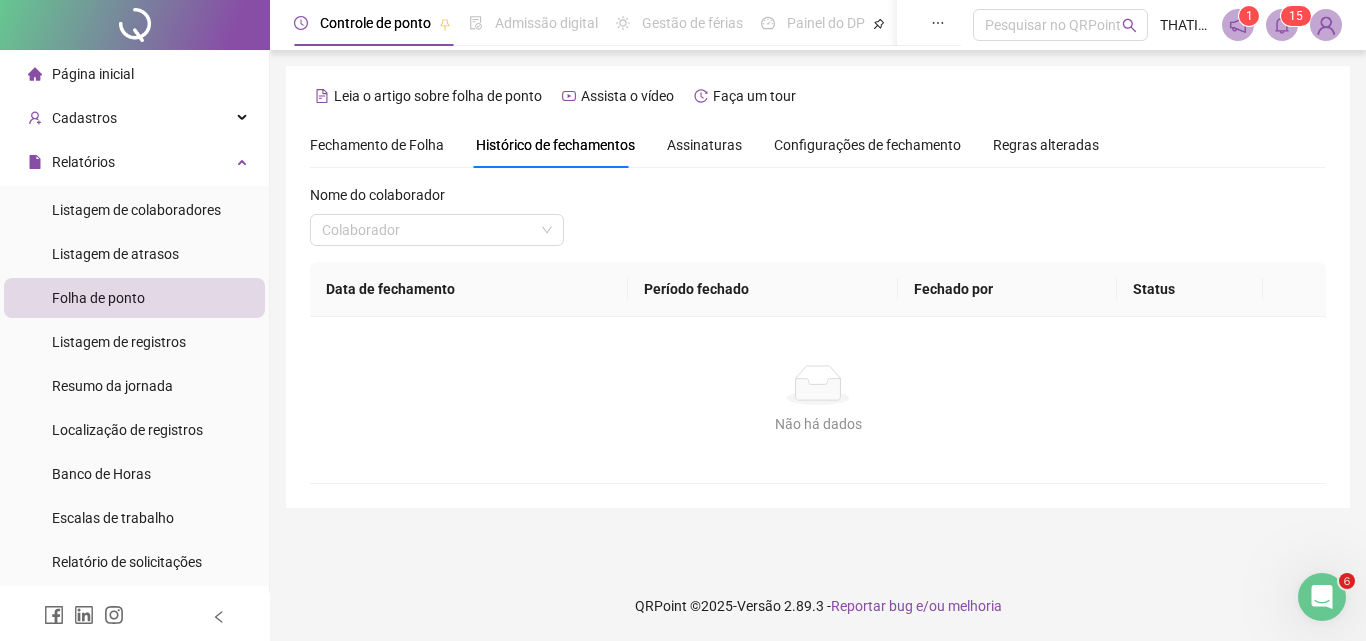 click on "Fechamento de Folha" at bounding box center (377, 145) 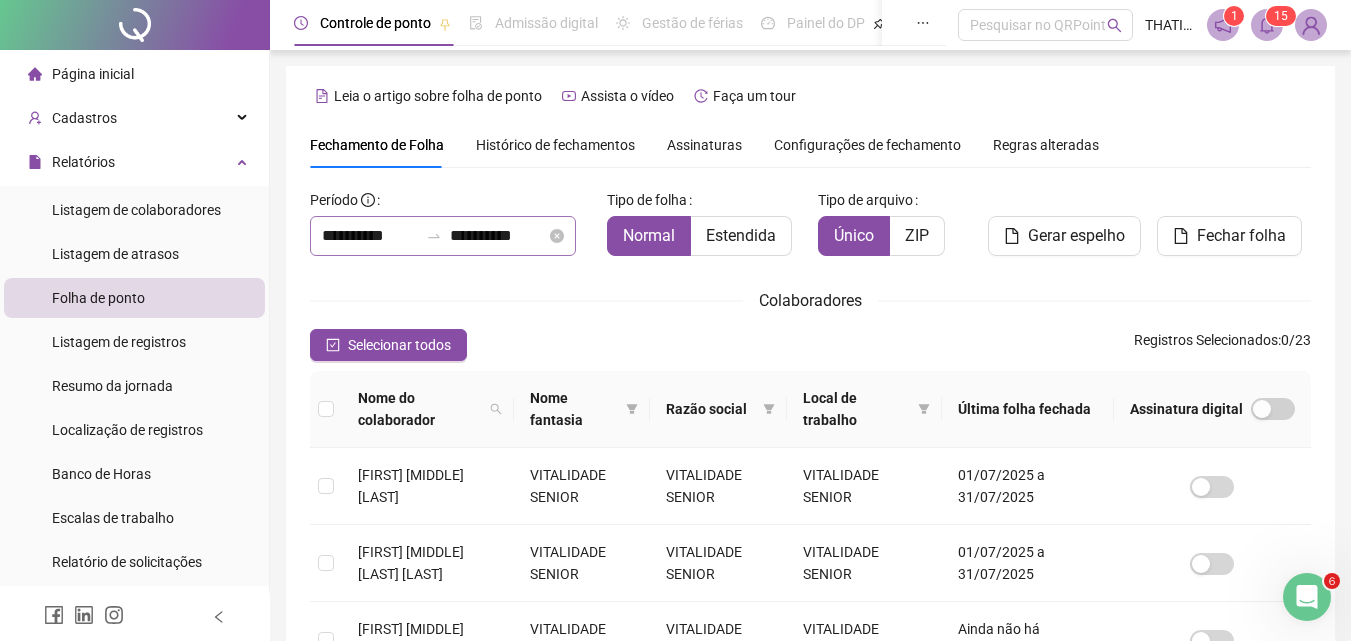 scroll, scrollTop: 89, scrollLeft: 0, axis: vertical 